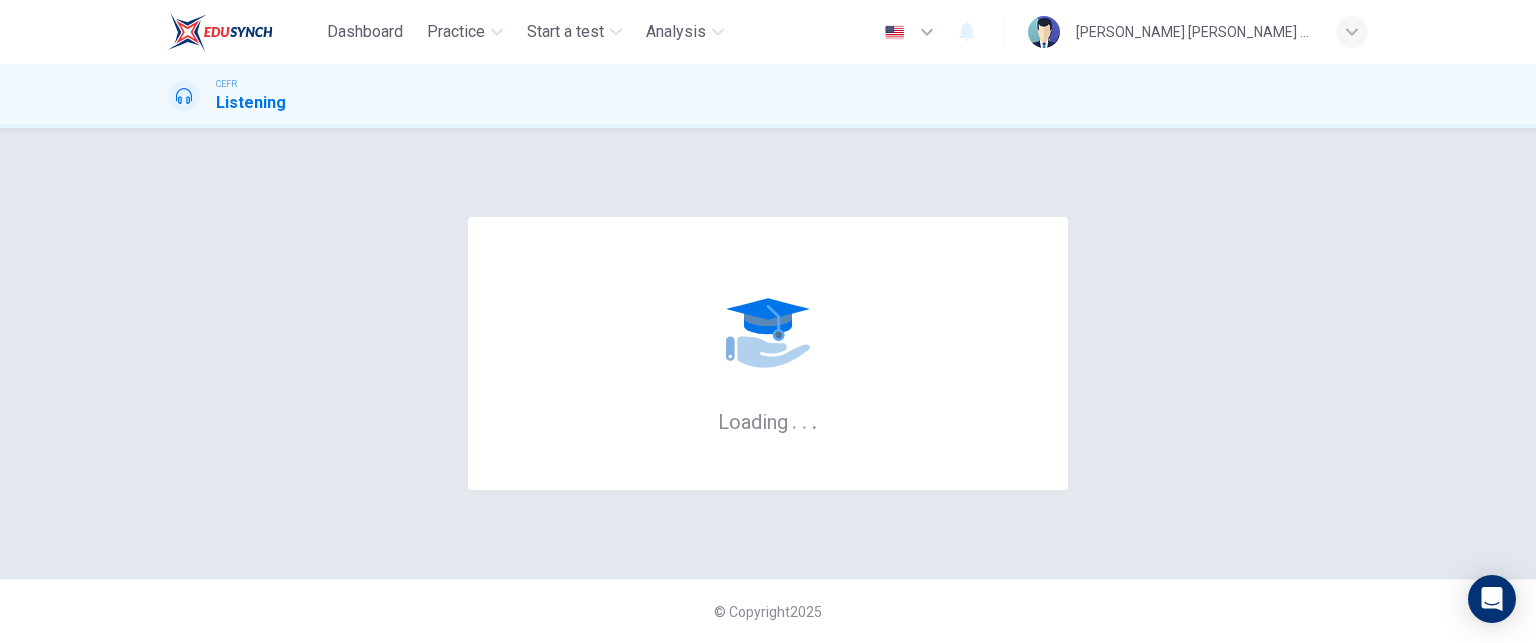scroll, scrollTop: 0, scrollLeft: 0, axis: both 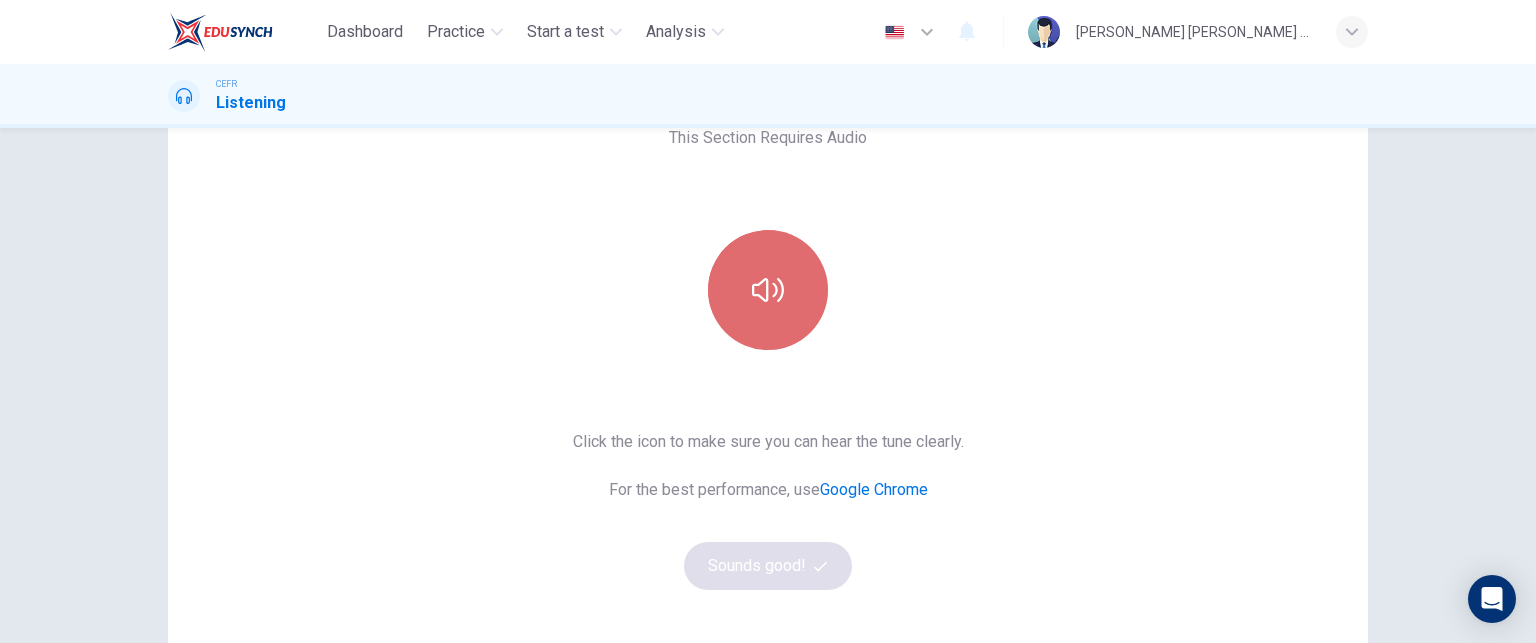 click at bounding box center [768, 290] 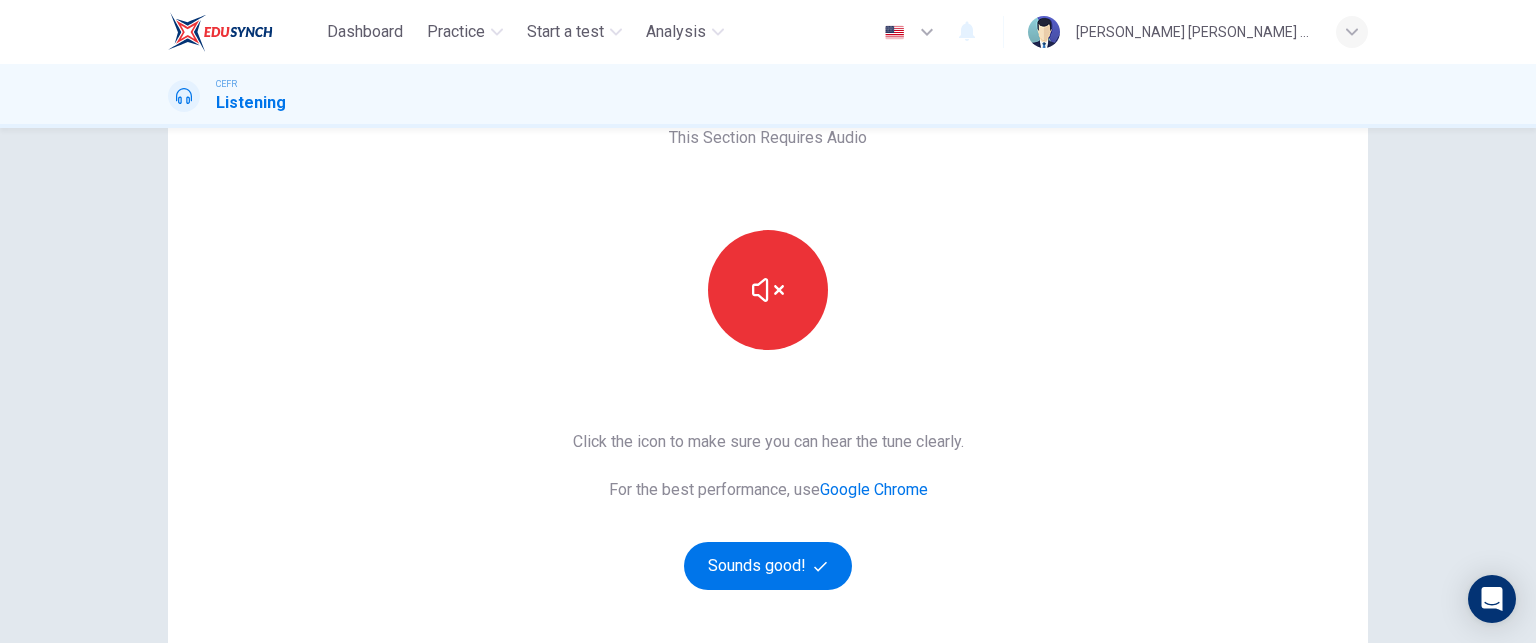 type 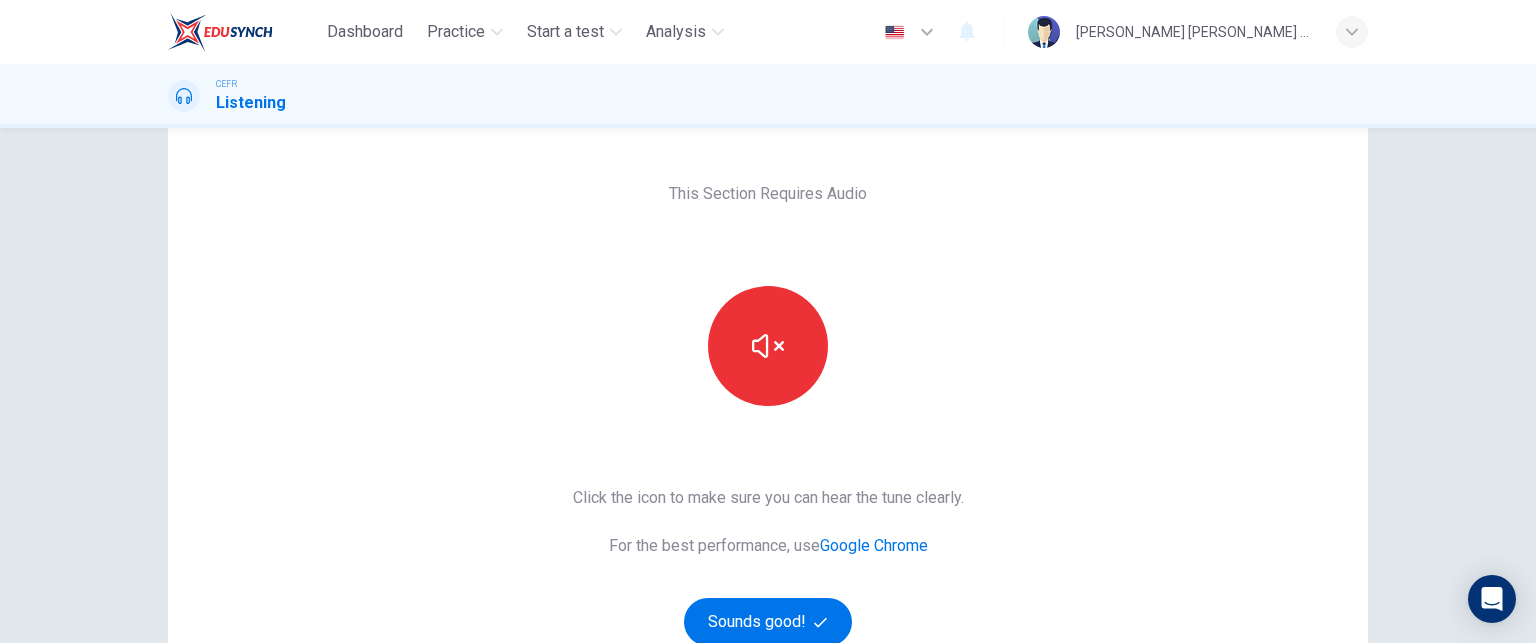 scroll, scrollTop: 247, scrollLeft: 0, axis: vertical 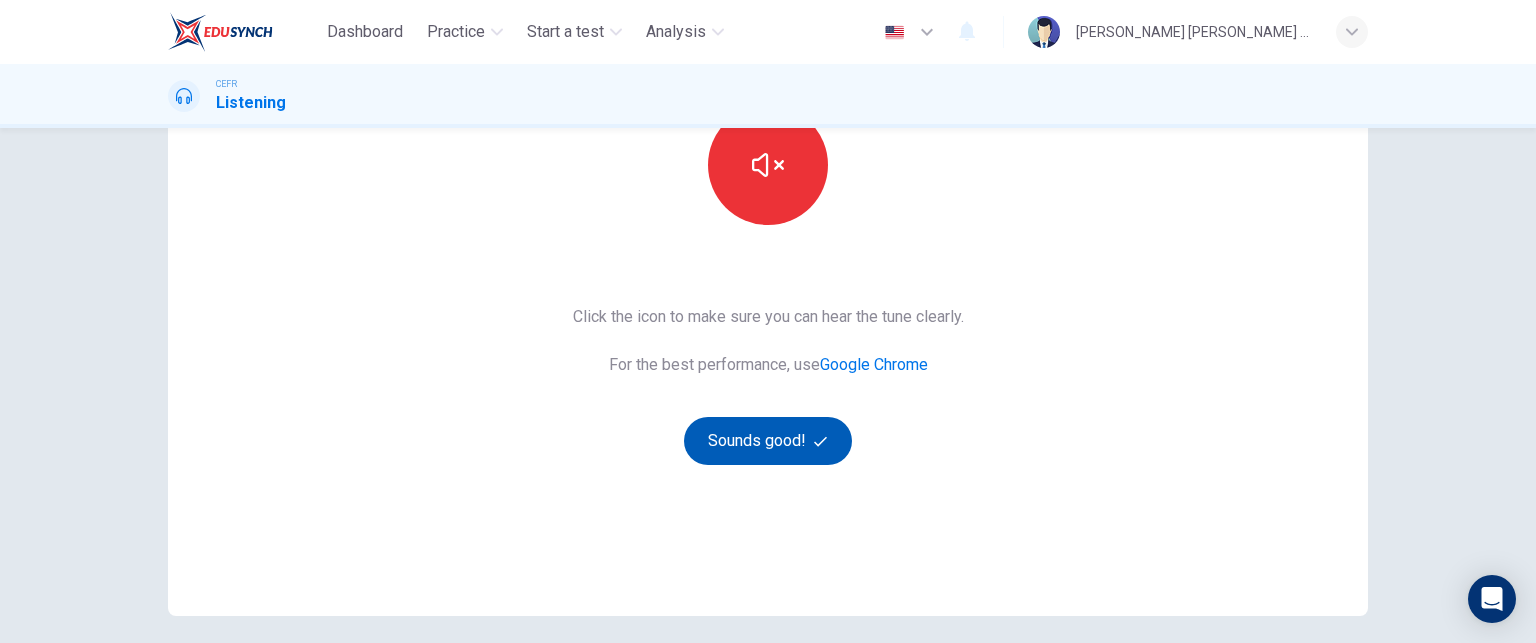 click on "Sounds good!" at bounding box center [768, 441] 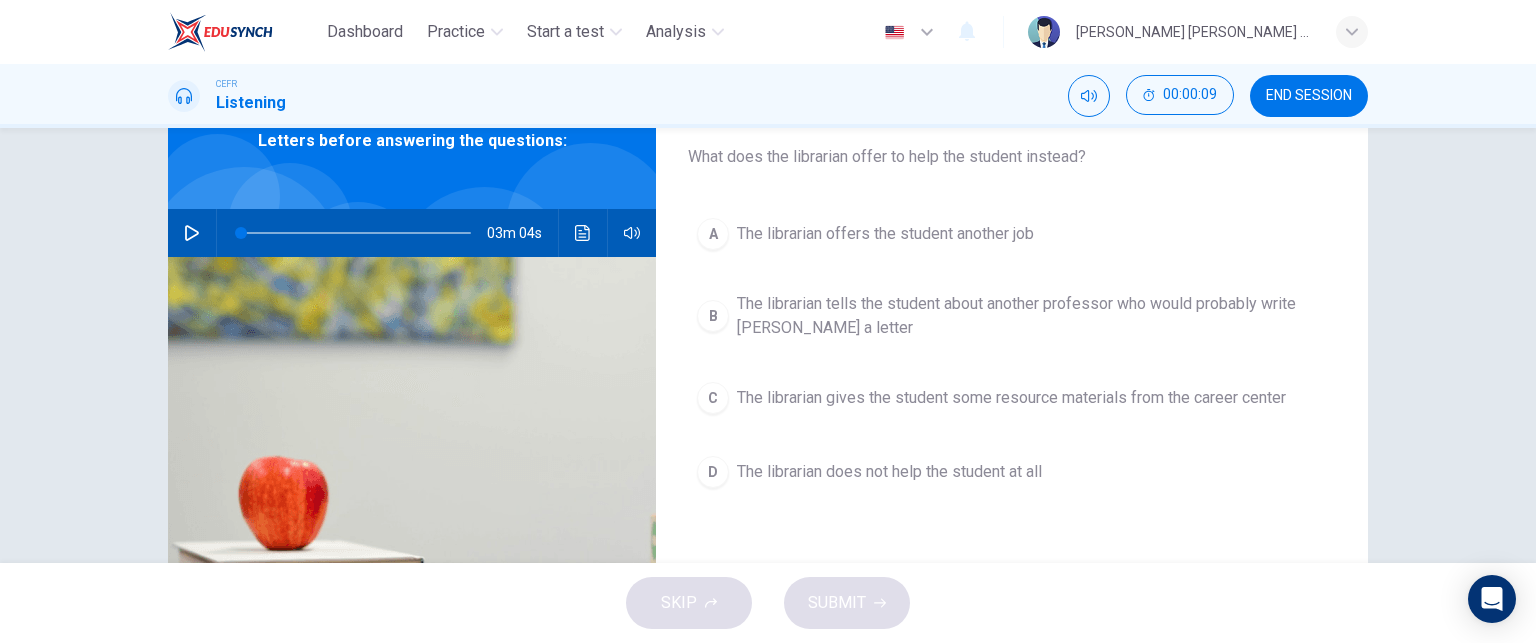 scroll, scrollTop: 120, scrollLeft: 0, axis: vertical 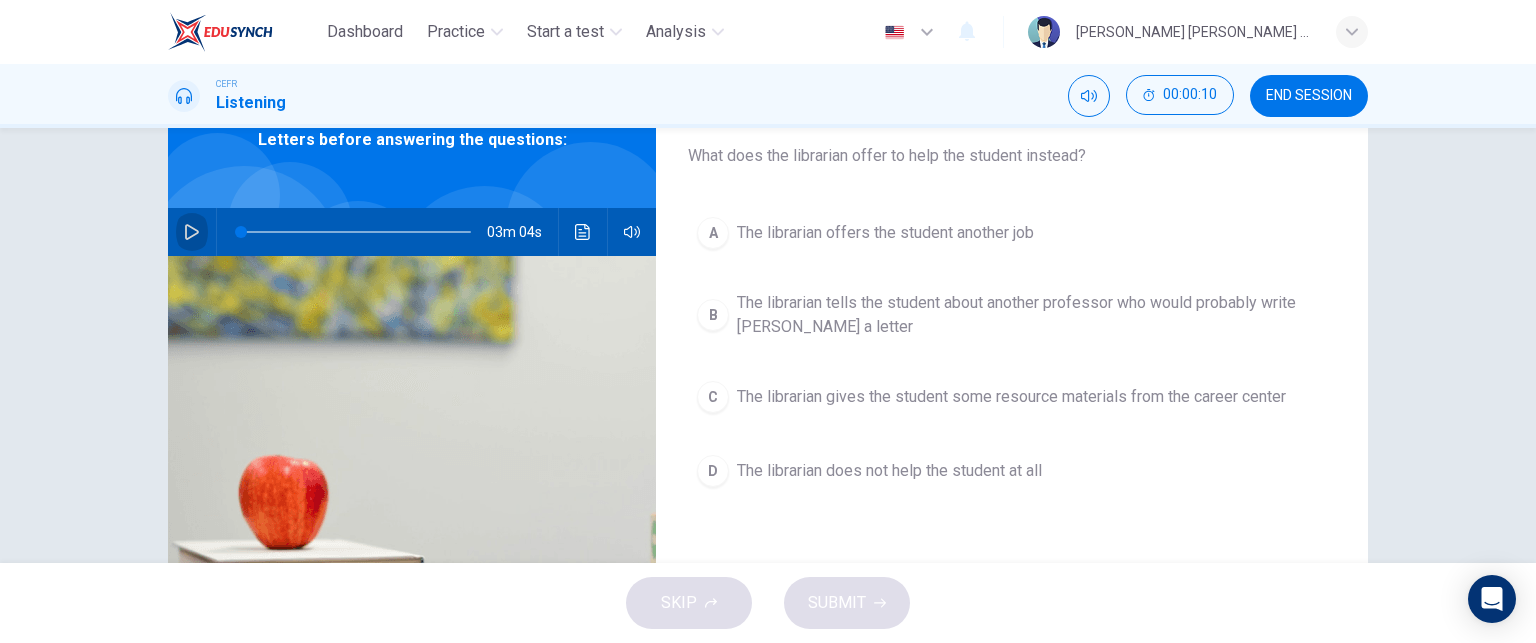 click 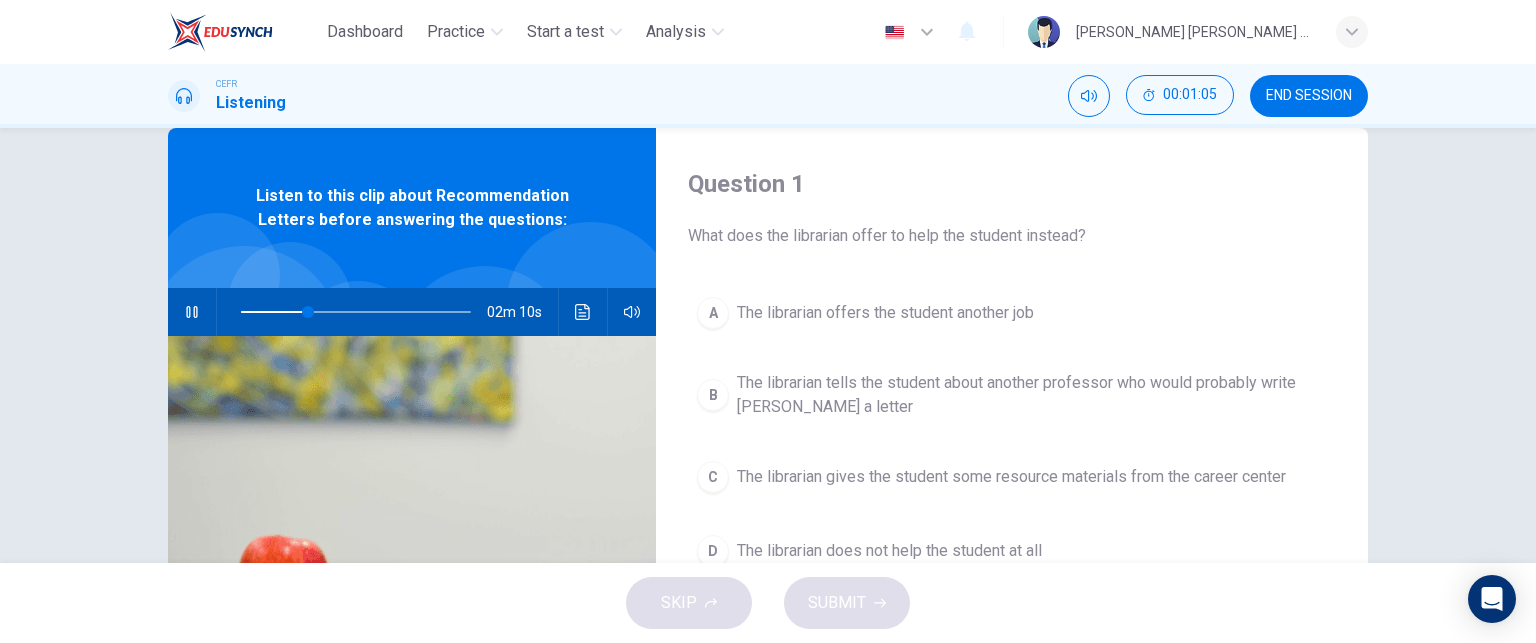 scroll, scrollTop: 39, scrollLeft: 0, axis: vertical 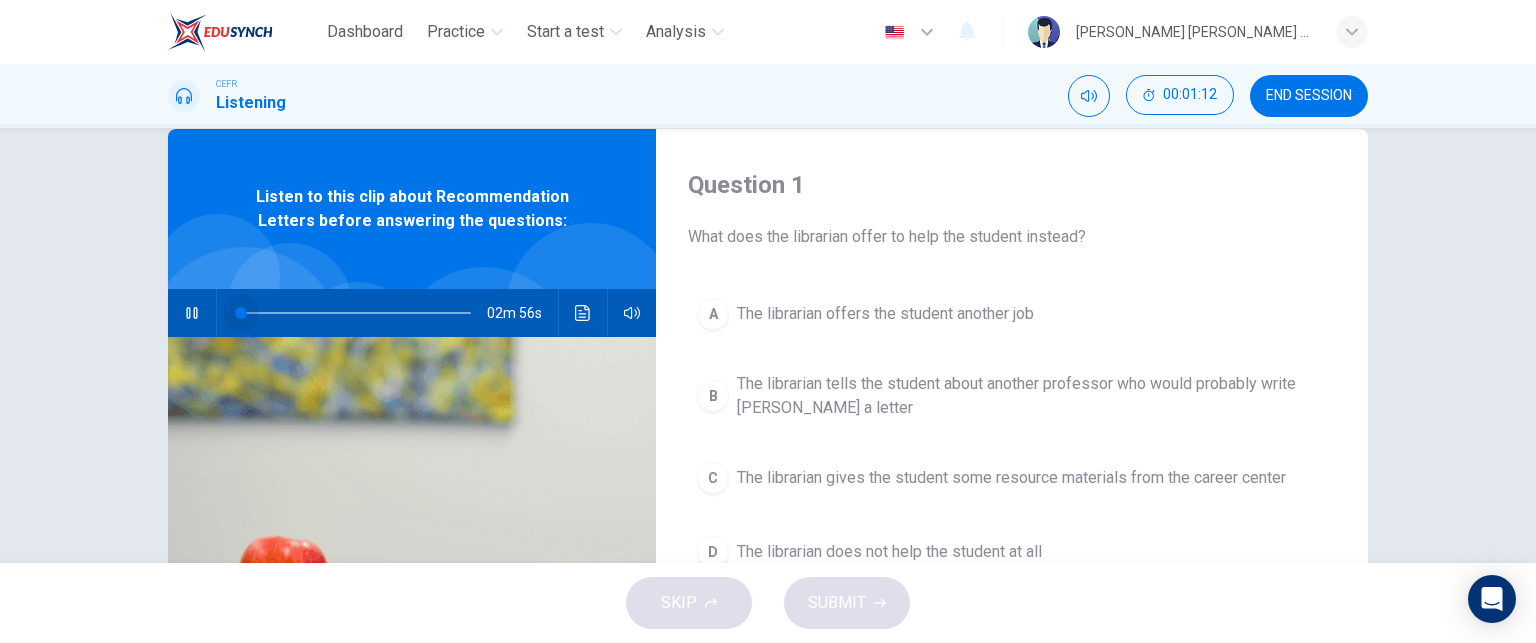 drag, startPoint x: 311, startPoint y: 310, endPoint x: 193, endPoint y: 315, distance: 118.10589 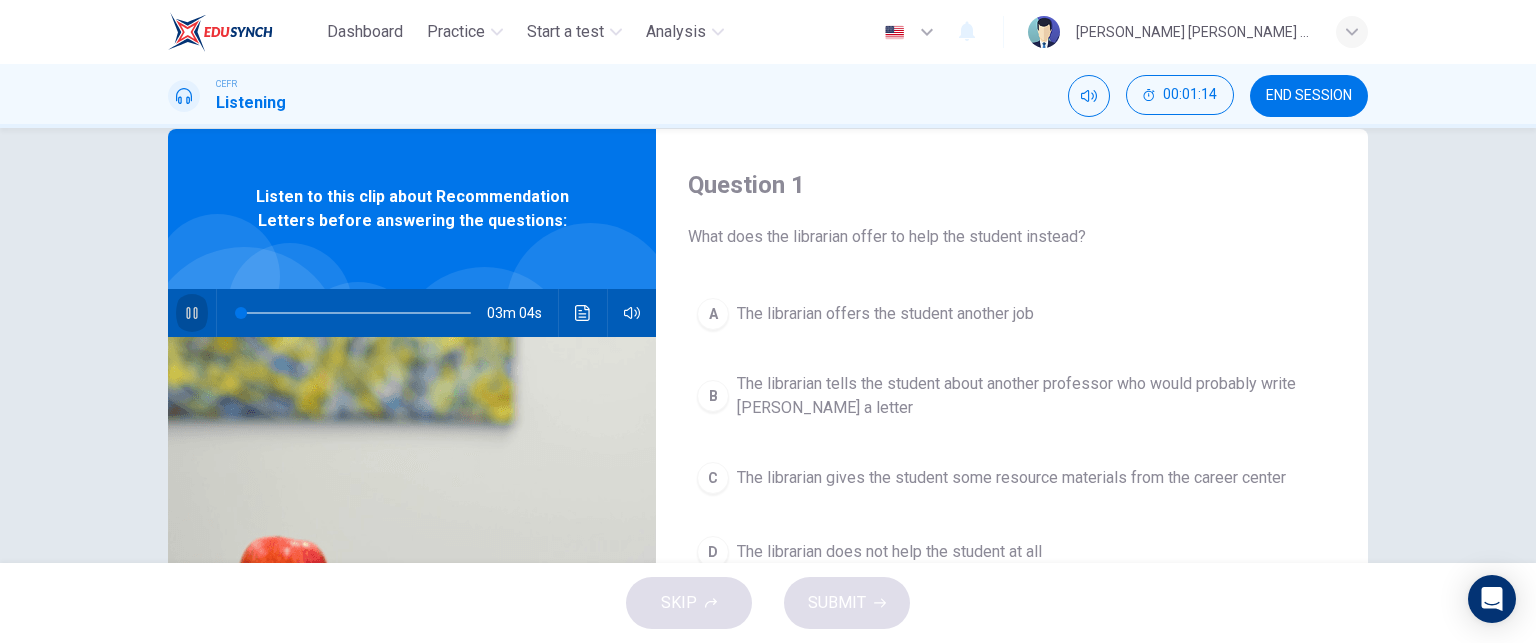 click 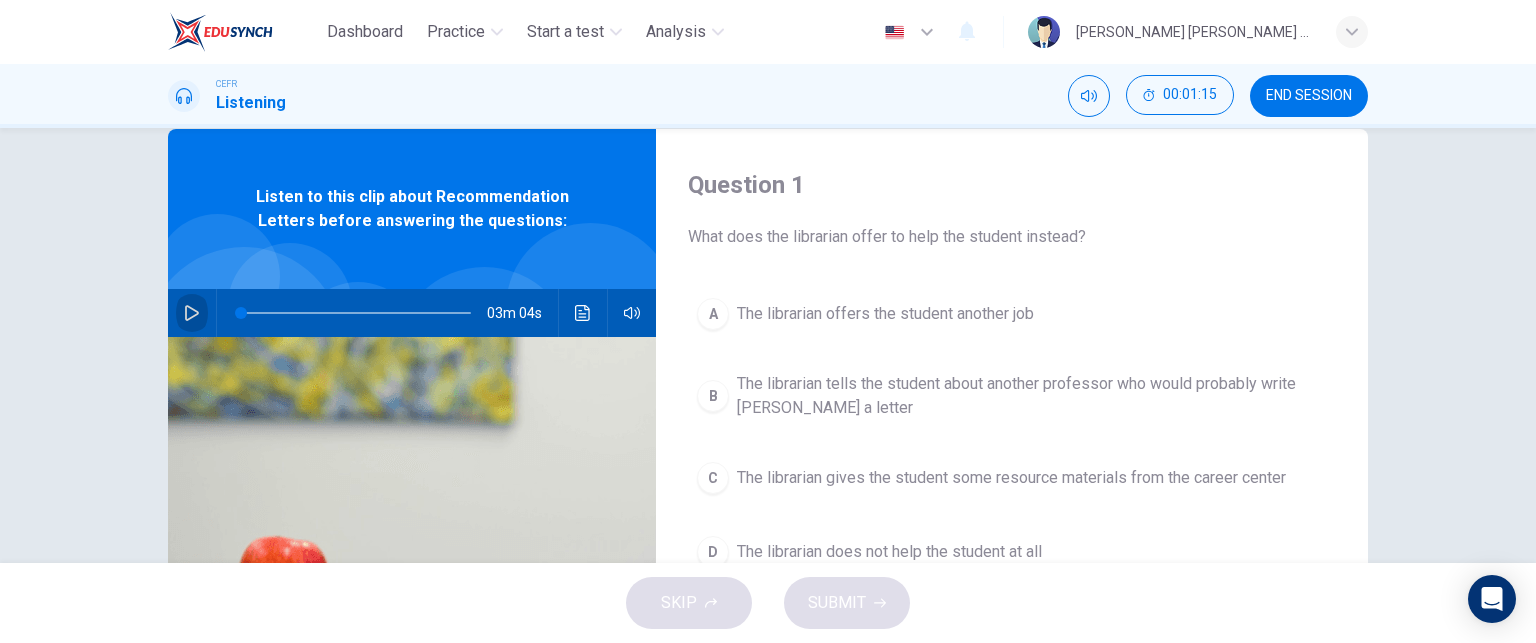 click 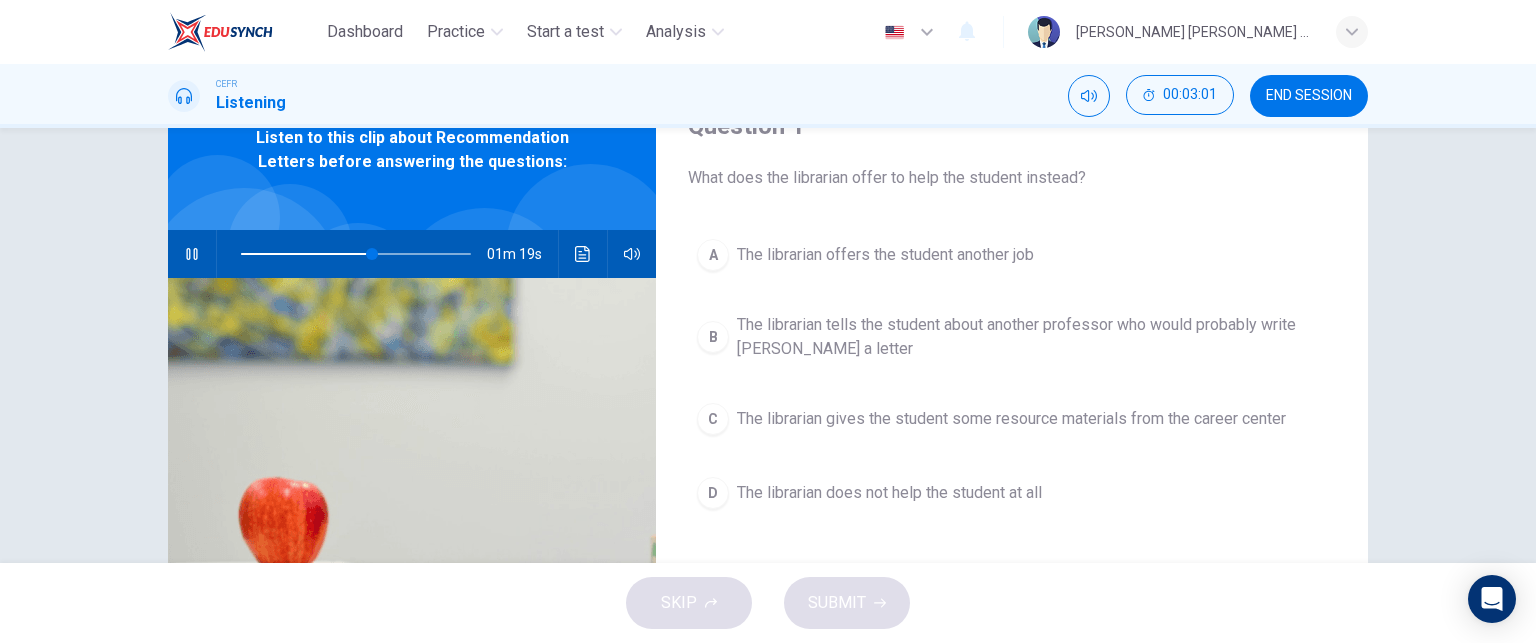scroll, scrollTop: 98, scrollLeft: 0, axis: vertical 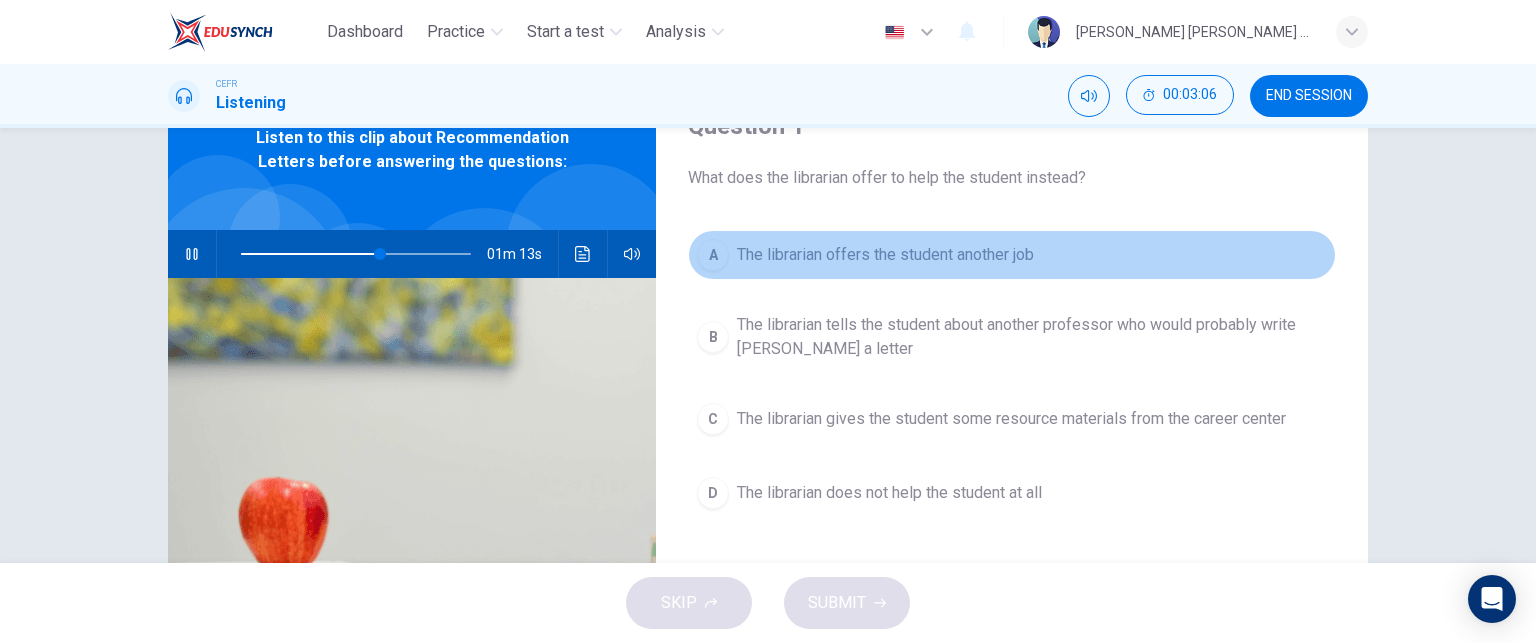 click on "A" at bounding box center (713, 255) 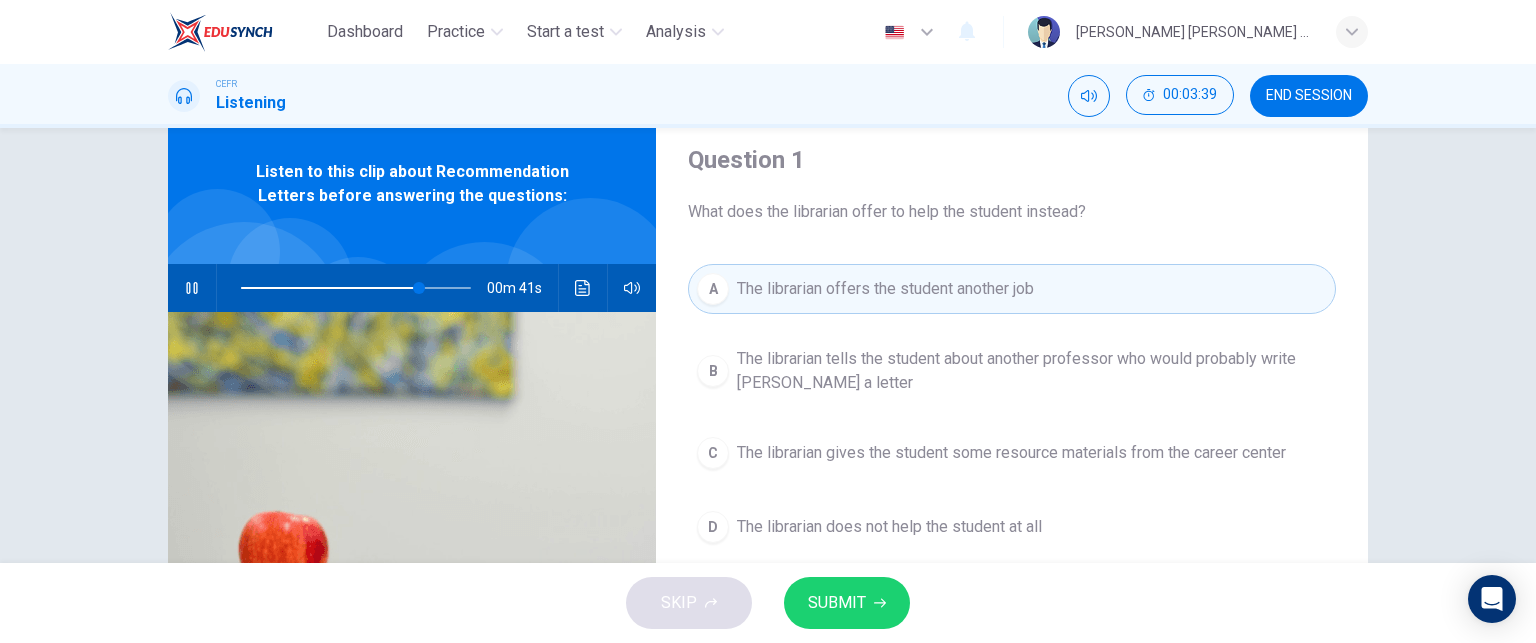 scroll, scrollTop: 64, scrollLeft: 0, axis: vertical 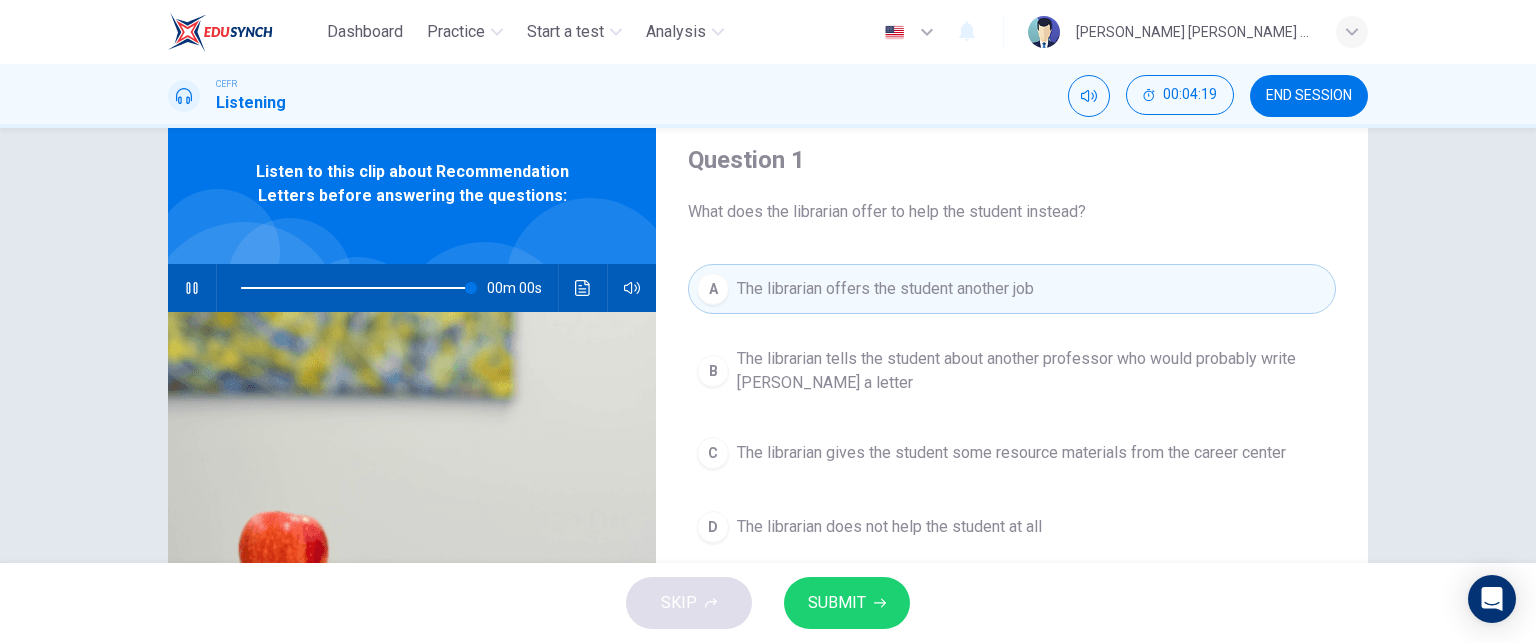 type on "0" 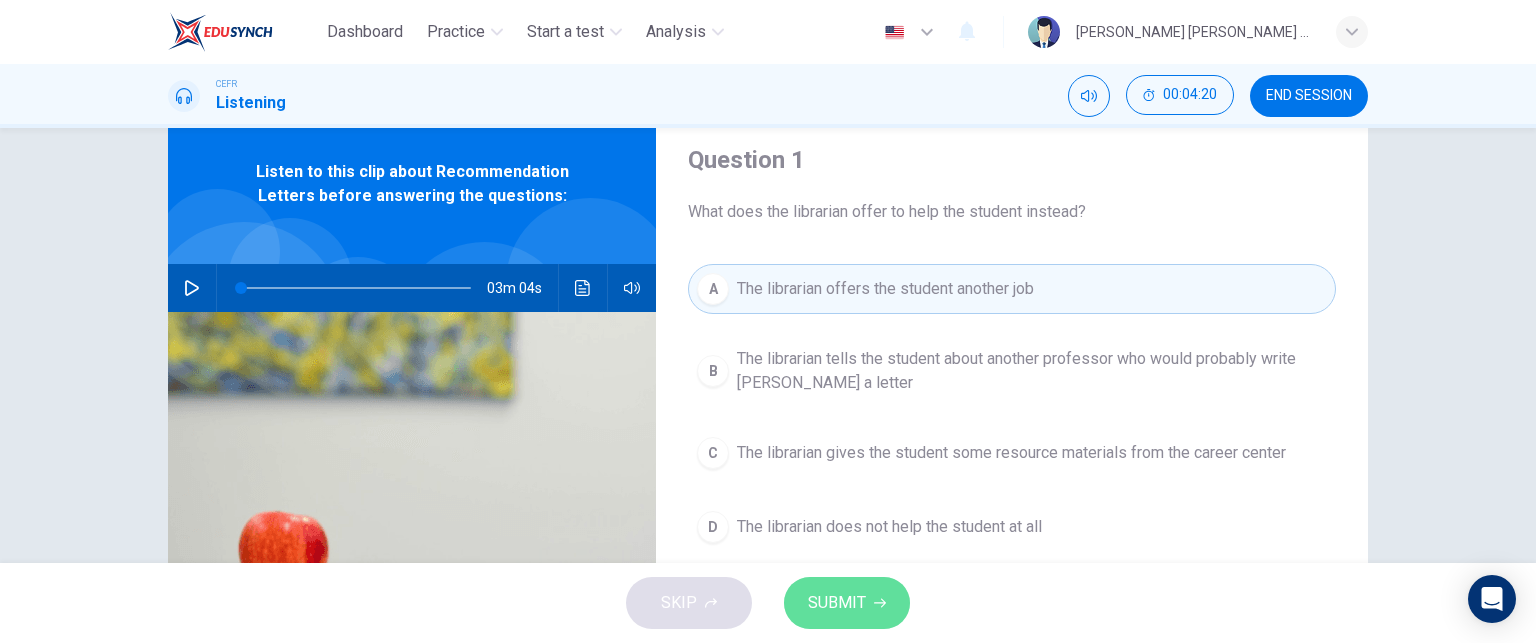 click on "SUBMIT" at bounding box center (837, 603) 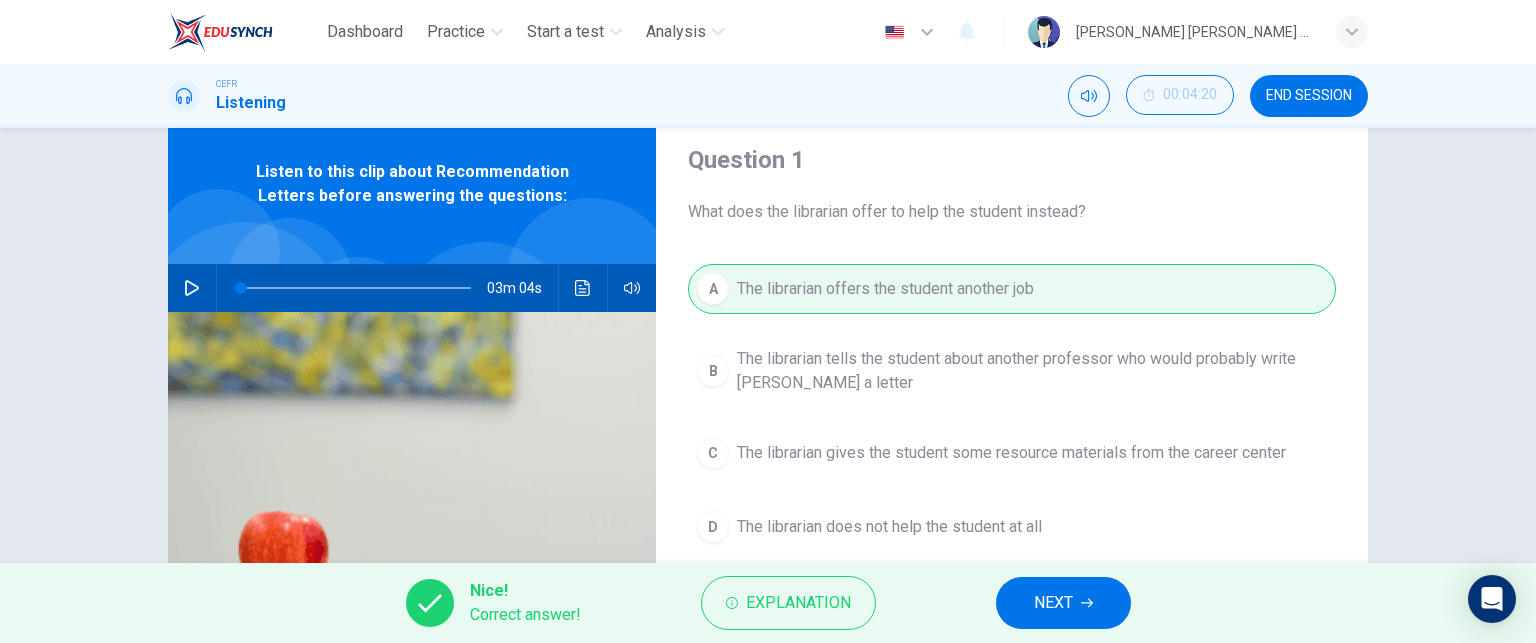 scroll, scrollTop: 156, scrollLeft: 0, axis: vertical 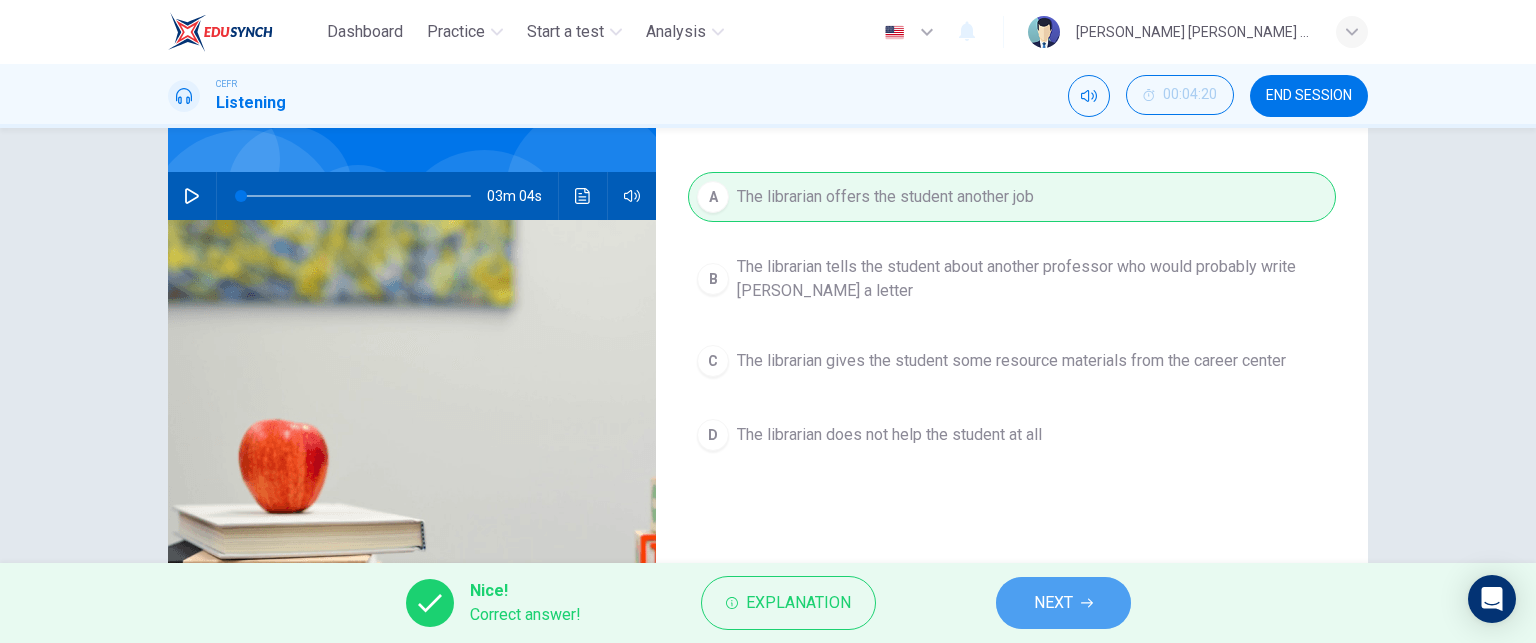 click on "NEXT" at bounding box center (1053, 603) 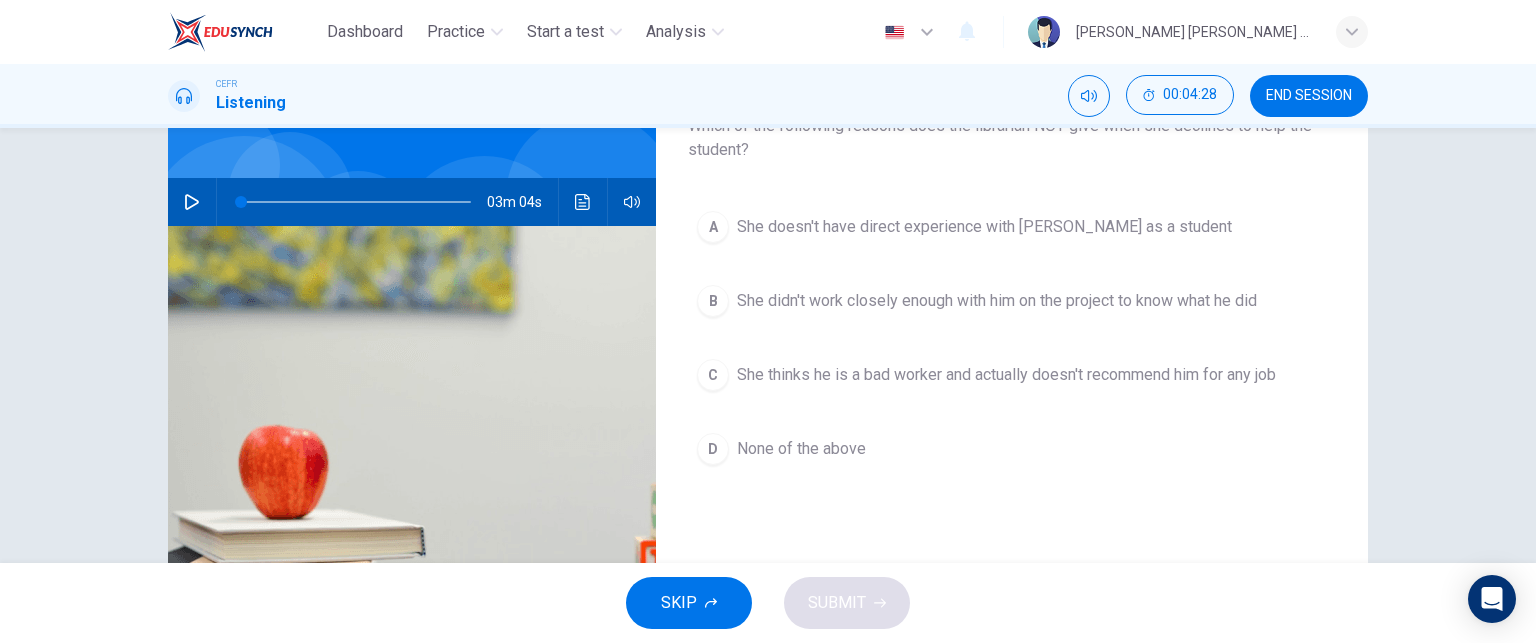 scroll, scrollTop: 152, scrollLeft: 0, axis: vertical 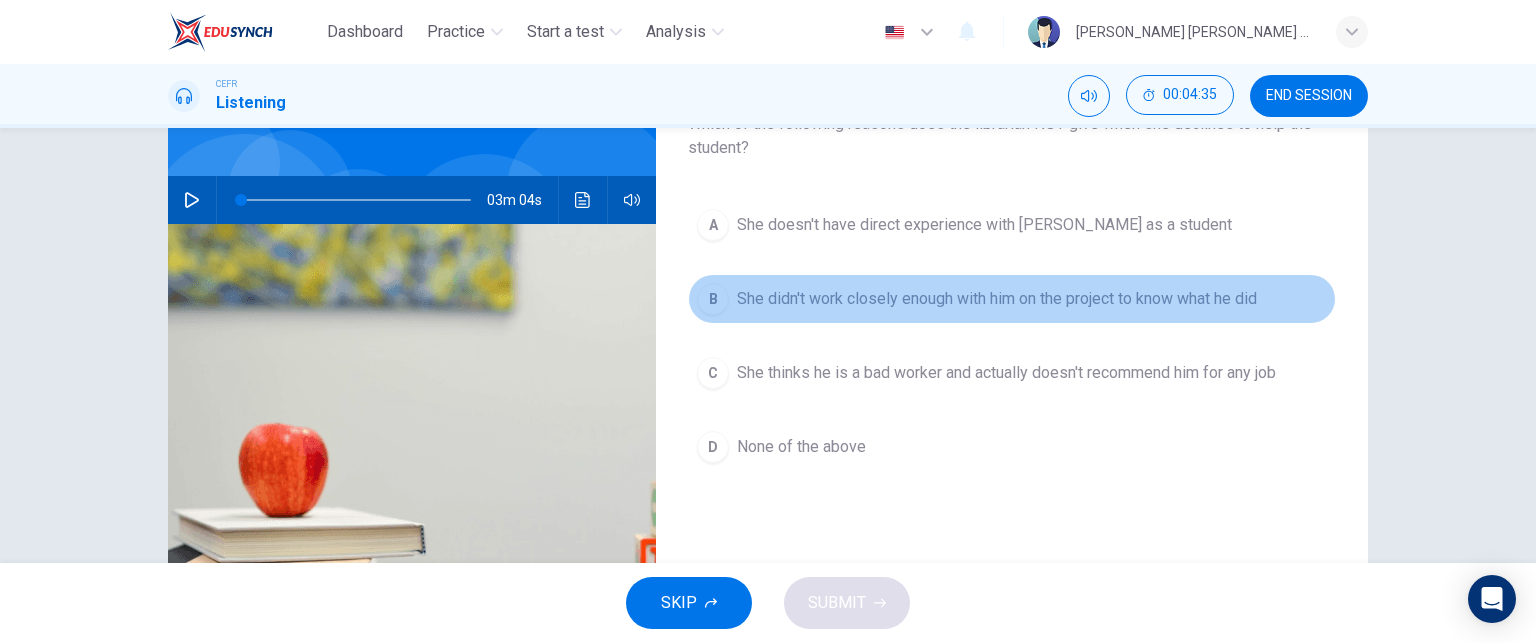 click on "B" at bounding box center (713, 299) 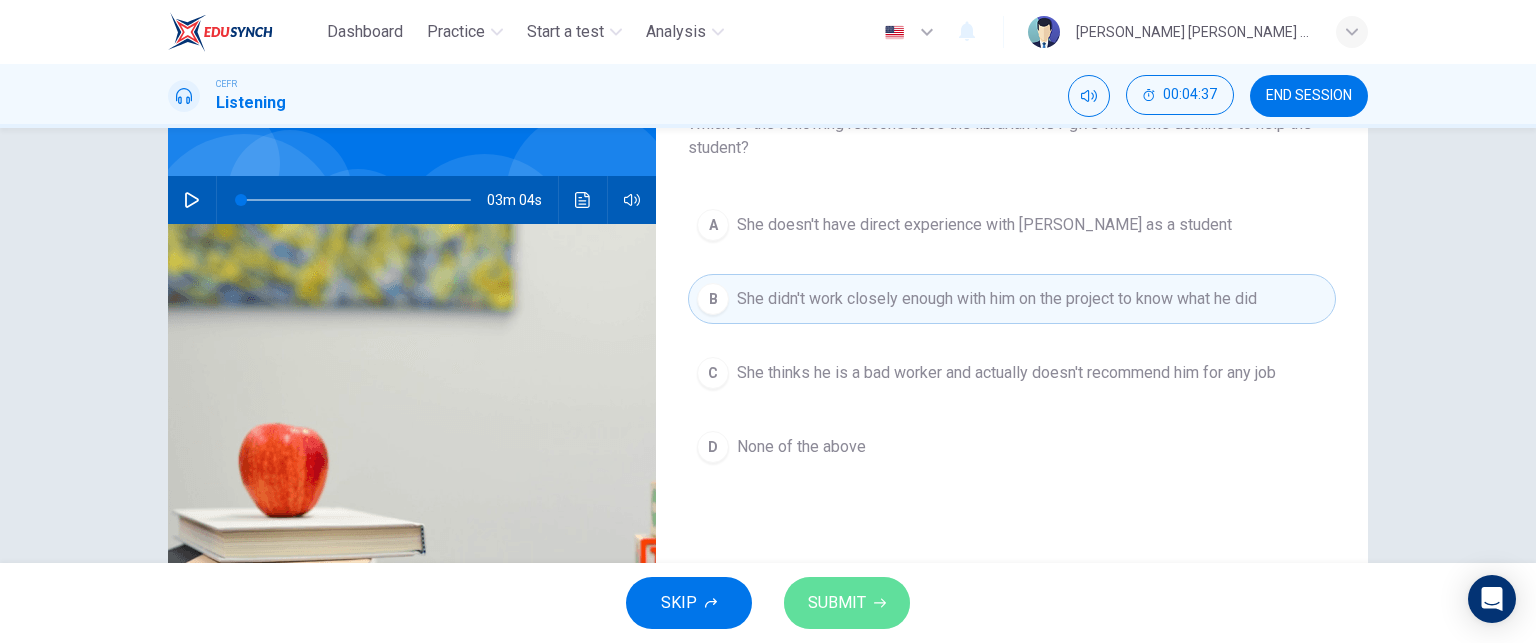 click 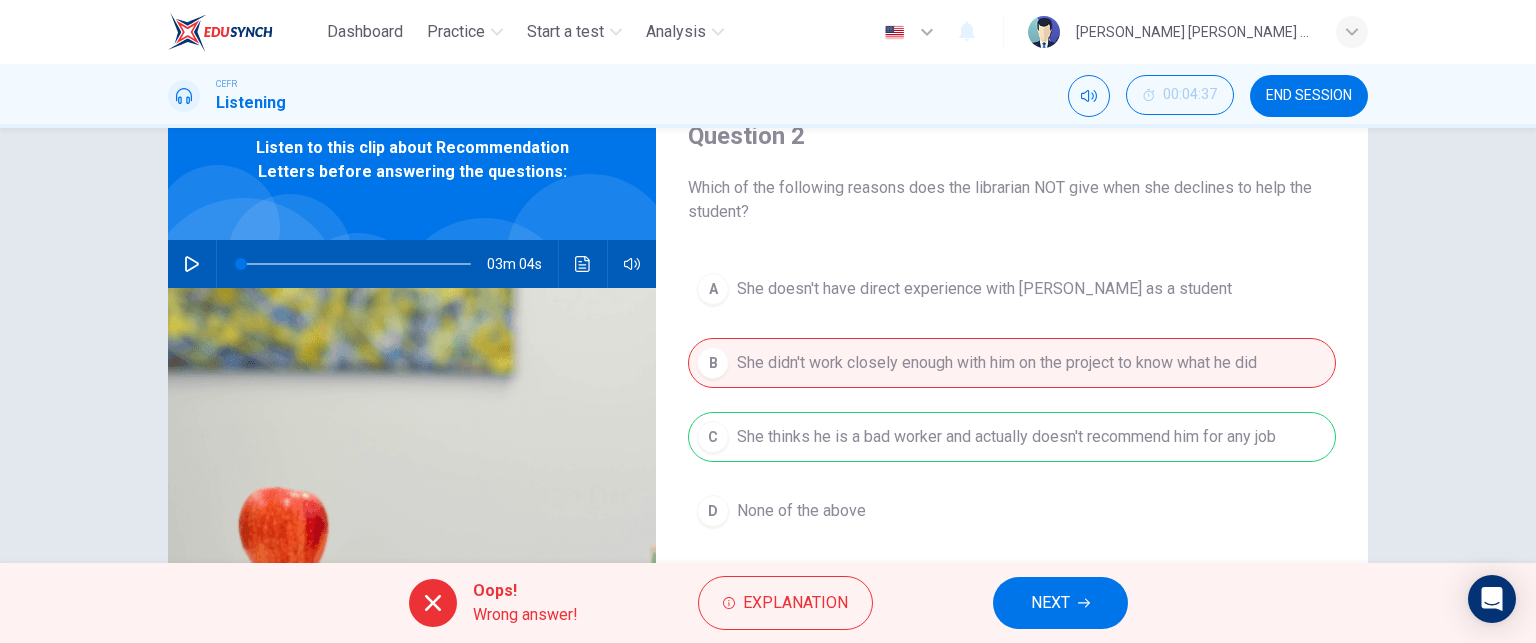 scroll, scrollTop: 72, scrollLeft: 0, axis: vertical 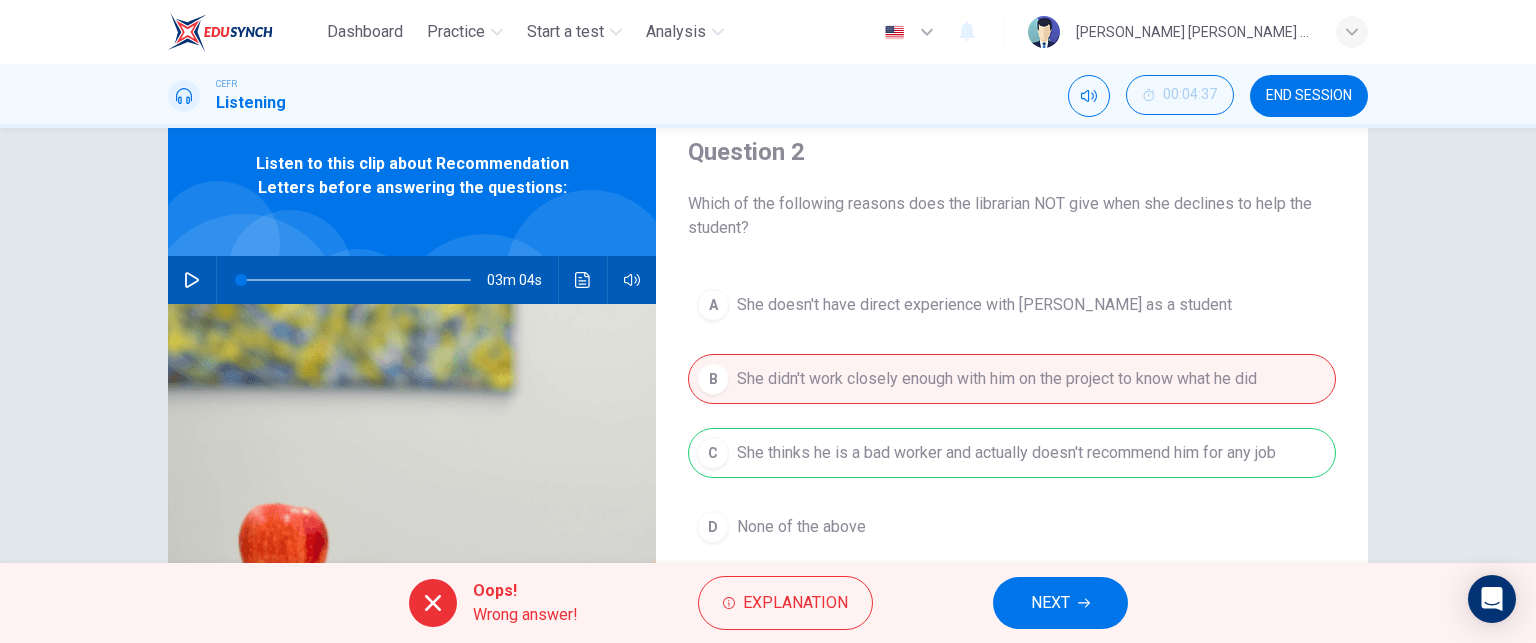 drag, startPoint x: 737, startPoint y: 191, endPoint x: 944, endPoint y: 199, distance: 207.15453 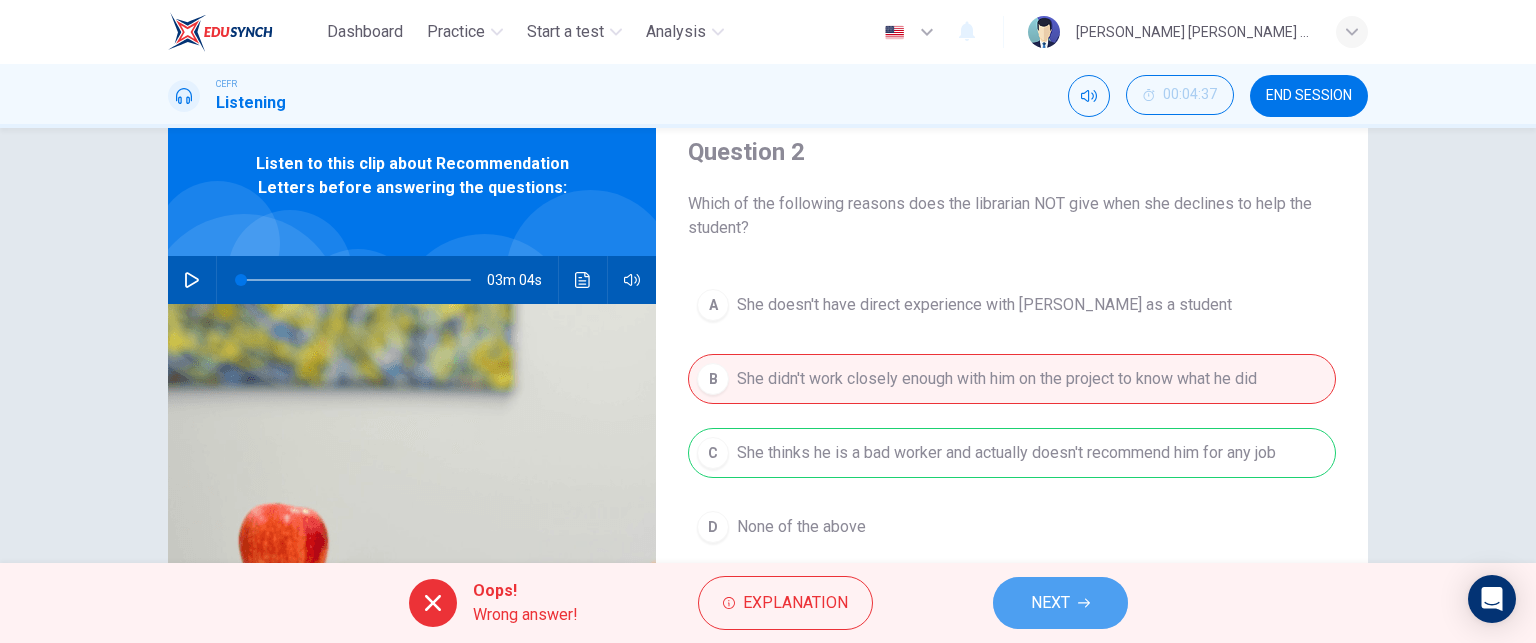 click on "NEXT" at bounding box center (1060, 603) 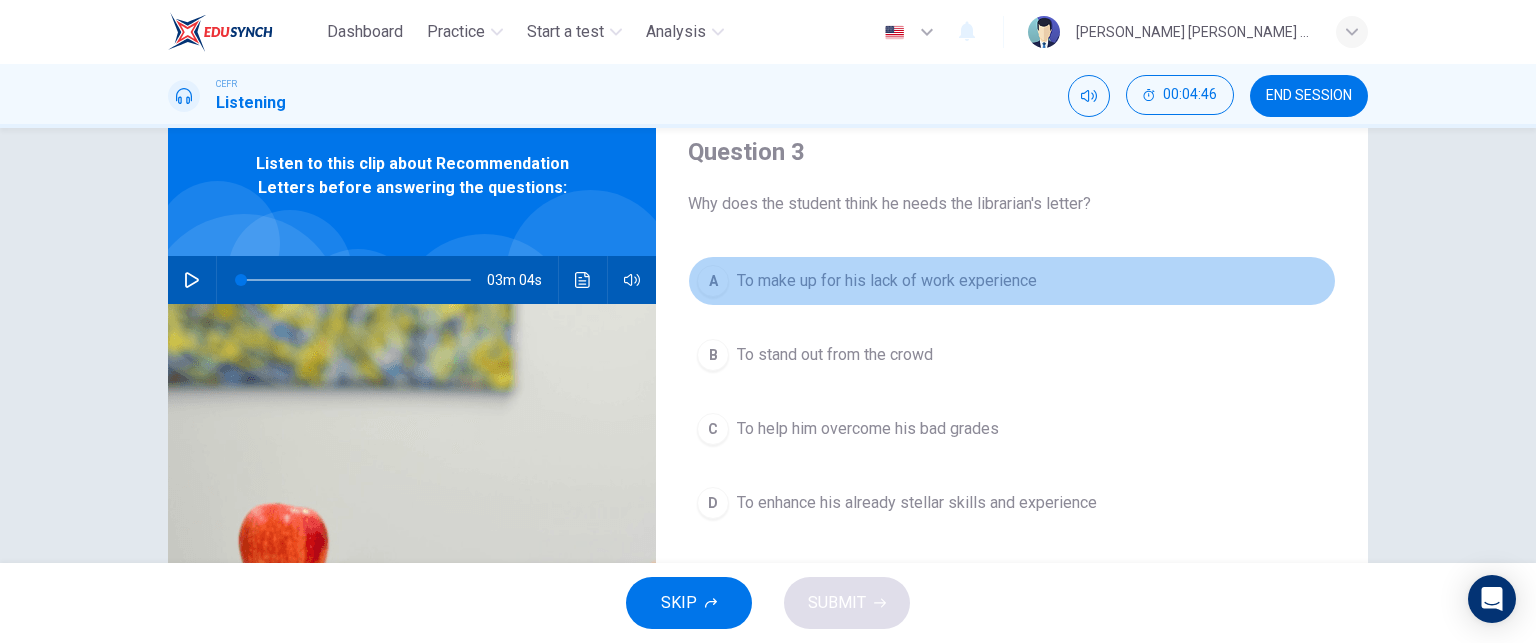click on "A" at bounding box center [713, 281] 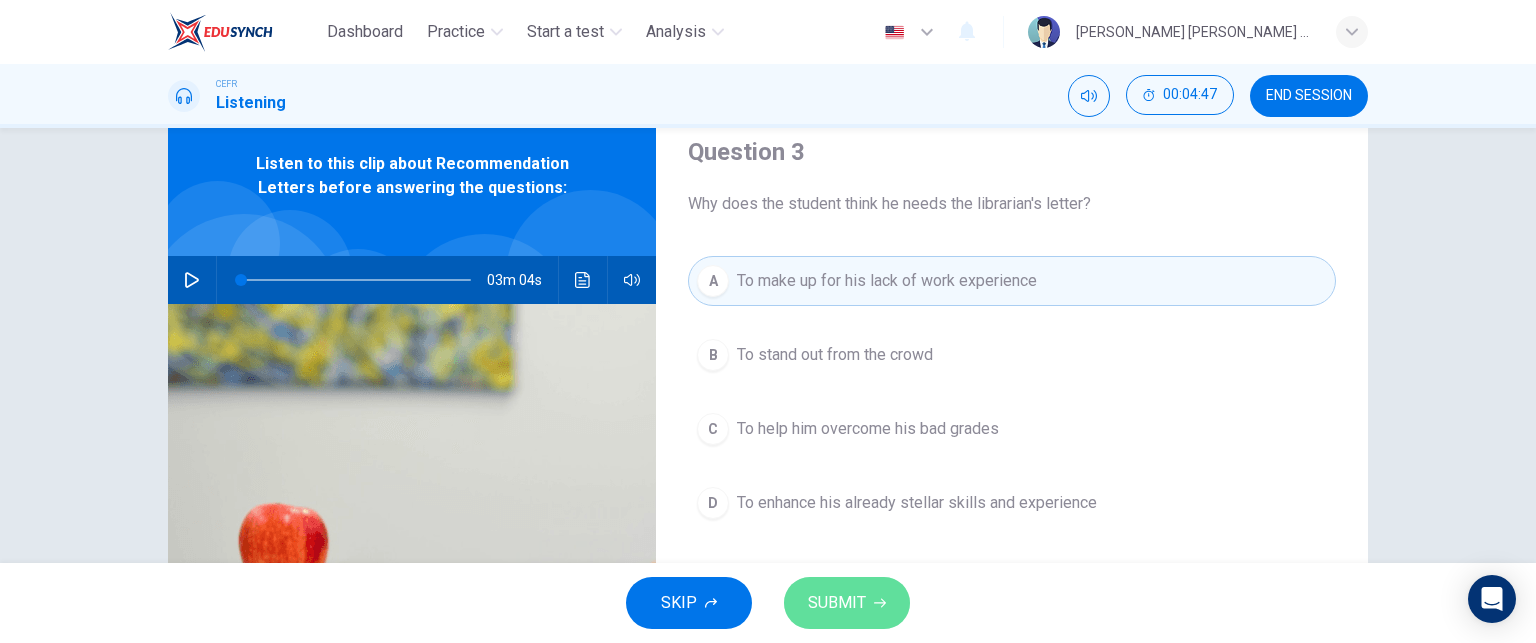 click on "SUBMIT" at bounding box center (847, 603) 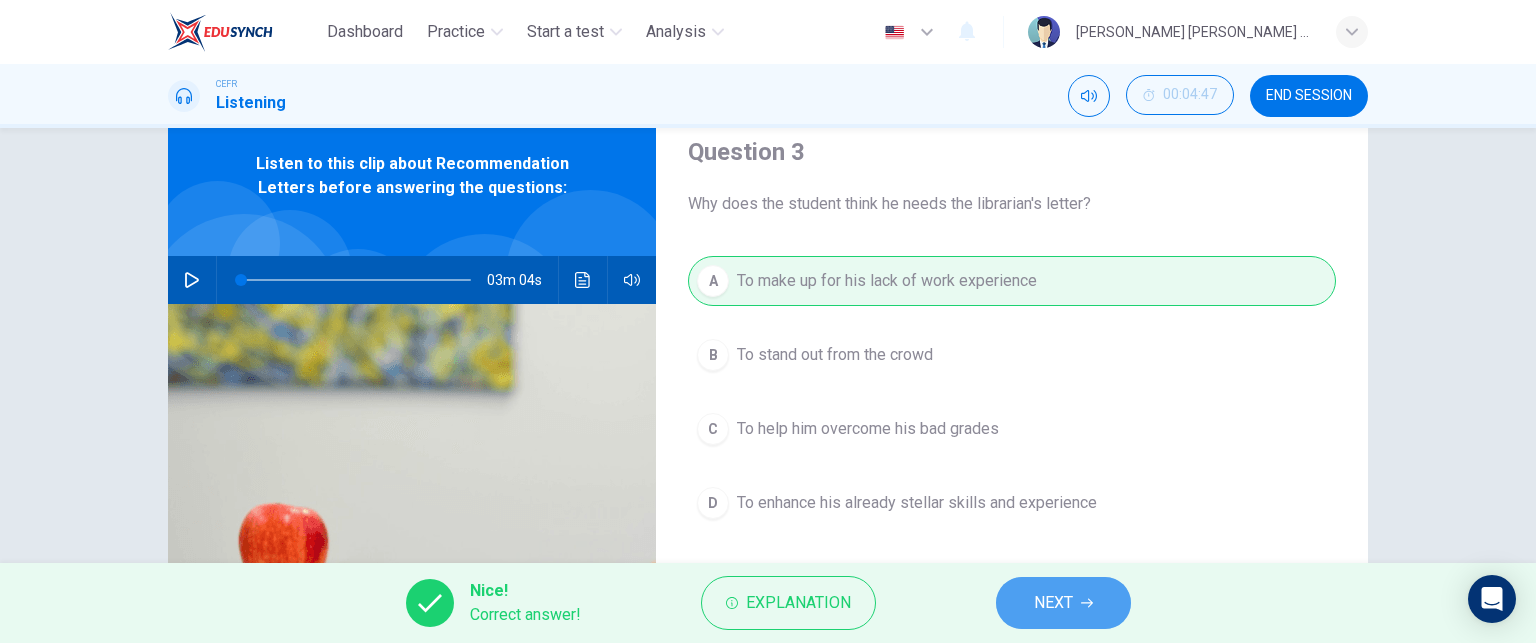 click on "NEXT" at bounding box center [1063, 603] 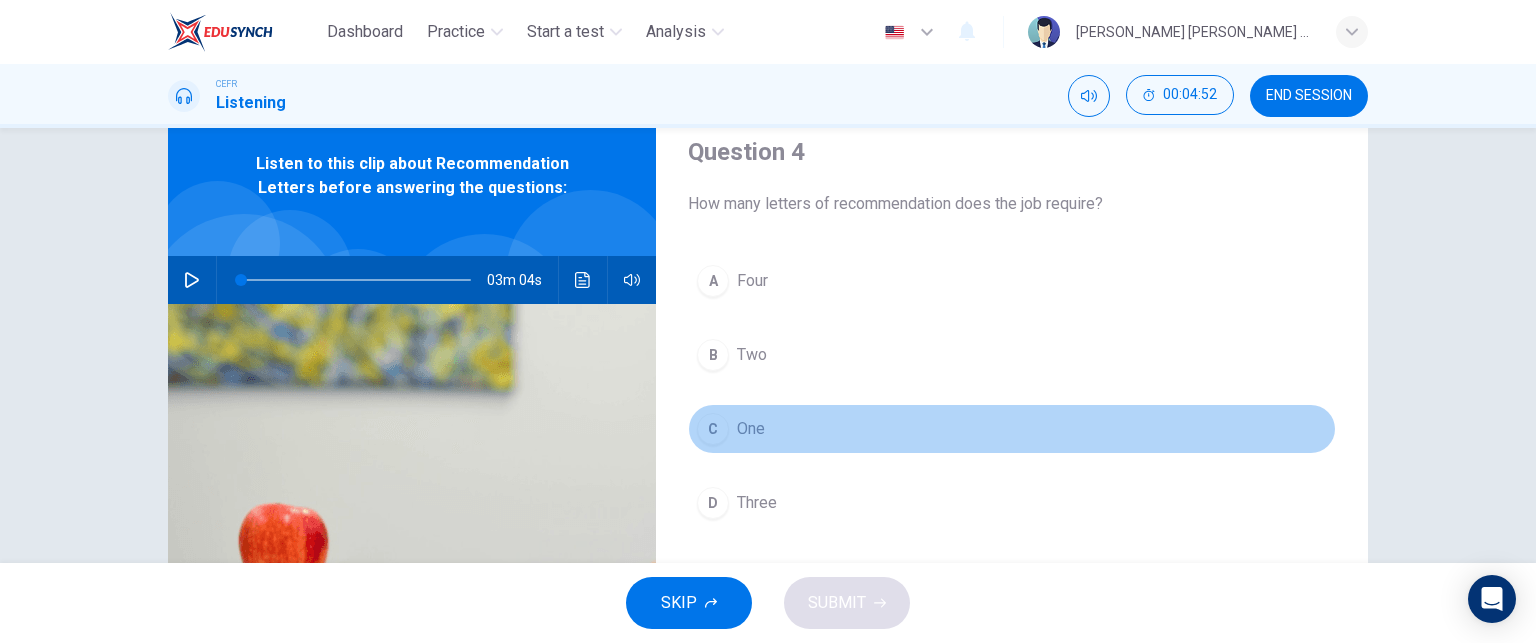 click on "C" at bounding box center (713, 429) 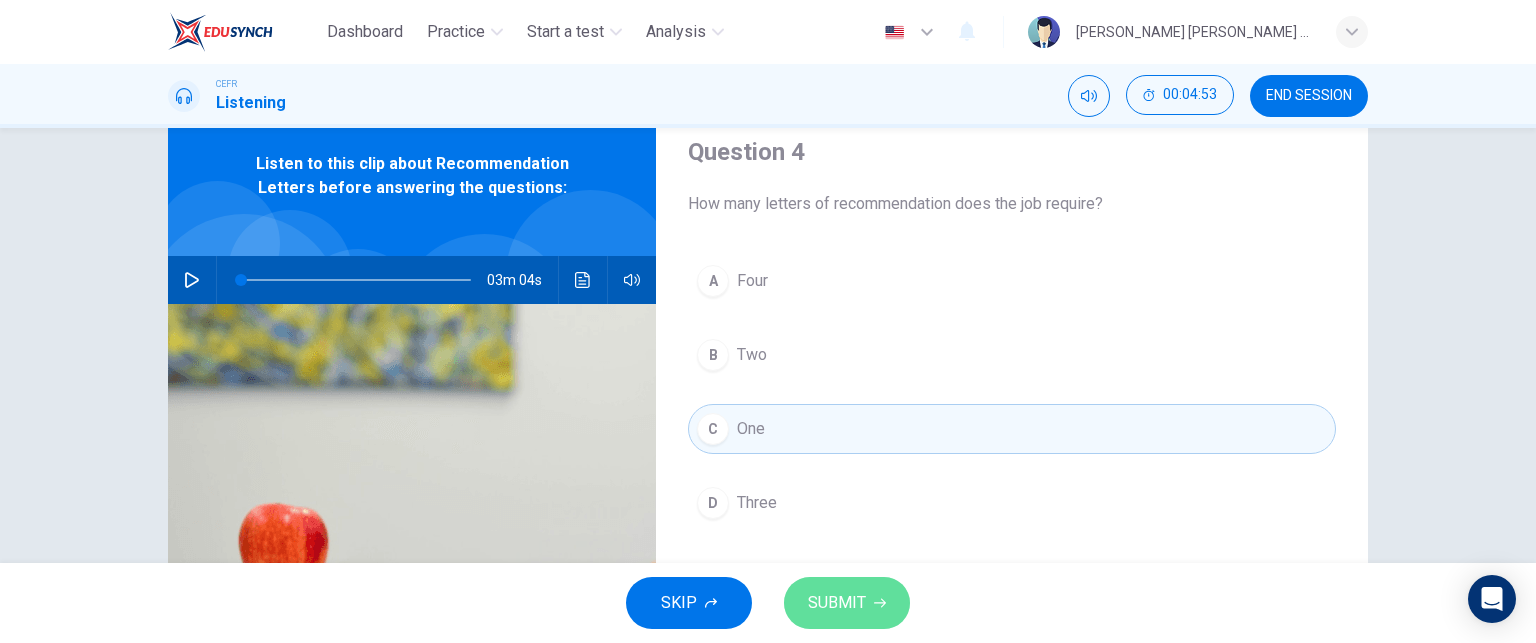 click on "SUBMIT" at bounding box center (837, 603) 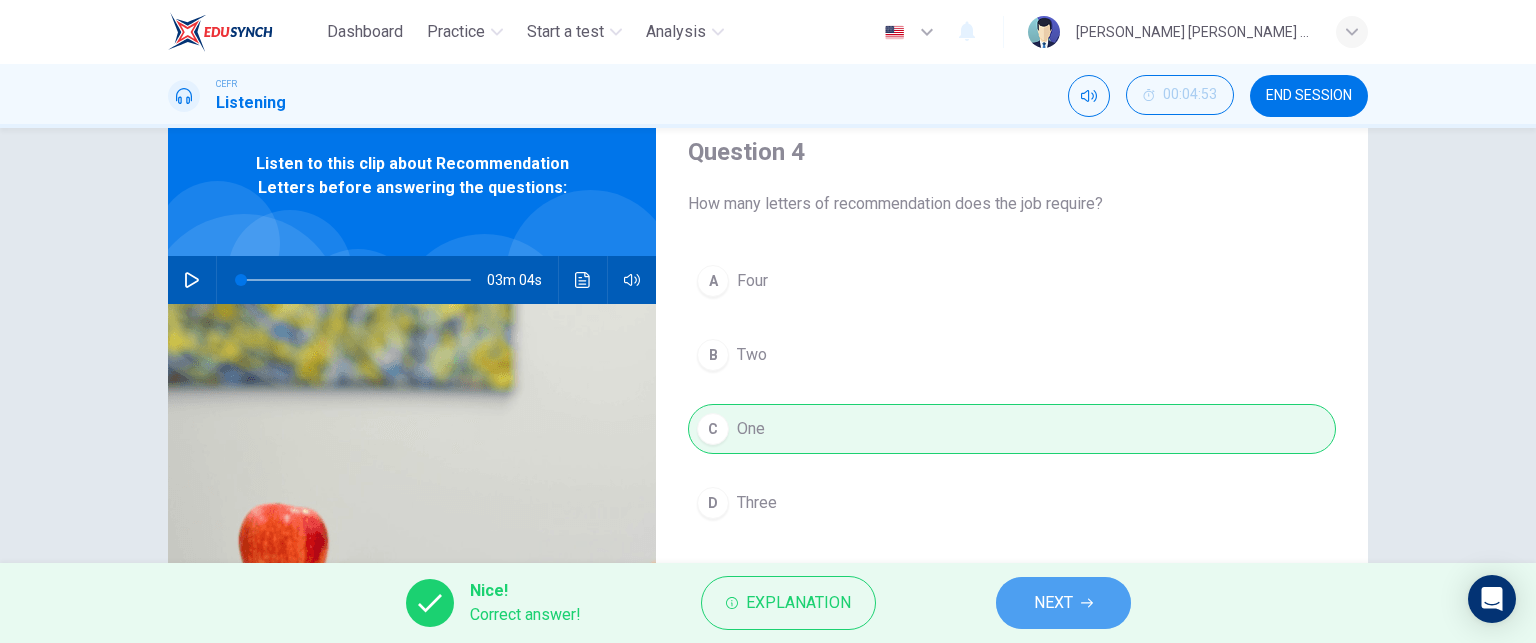 click on "NEXT" at bounding box center [1063, 603] 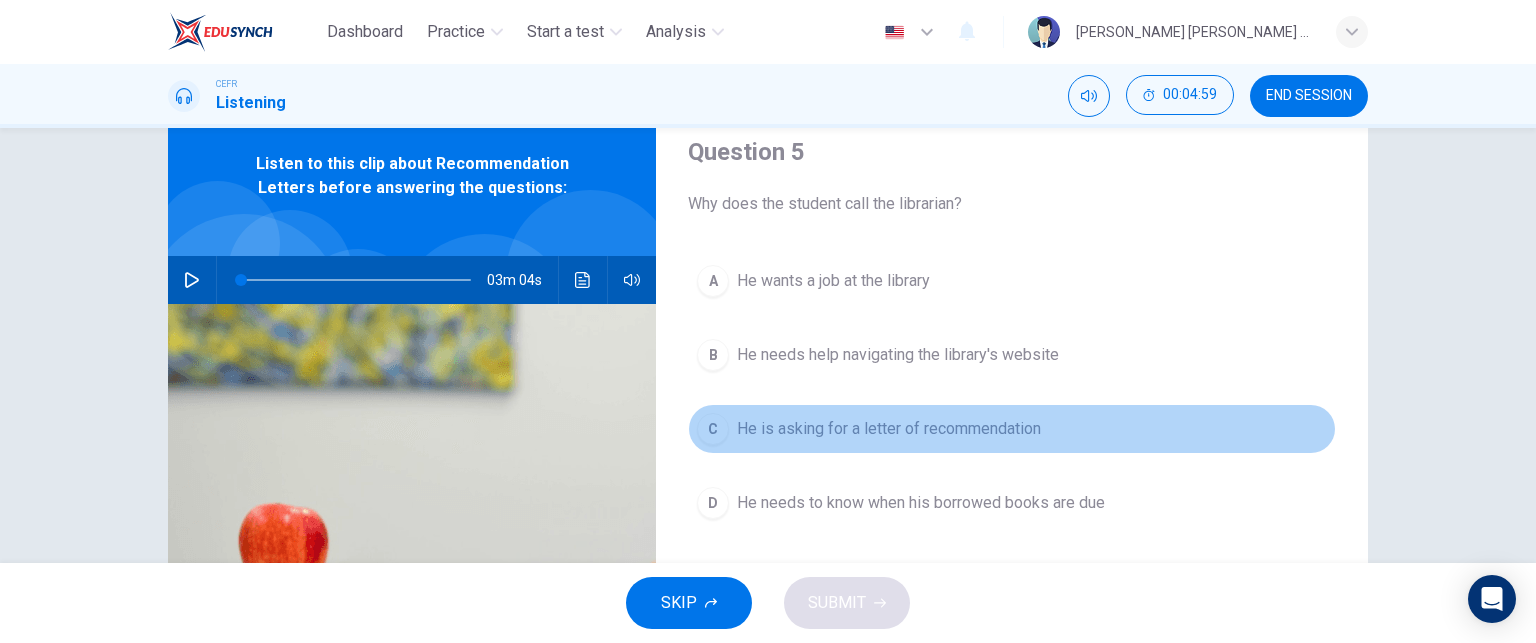 click on "C" at bounding box center (713, 429) 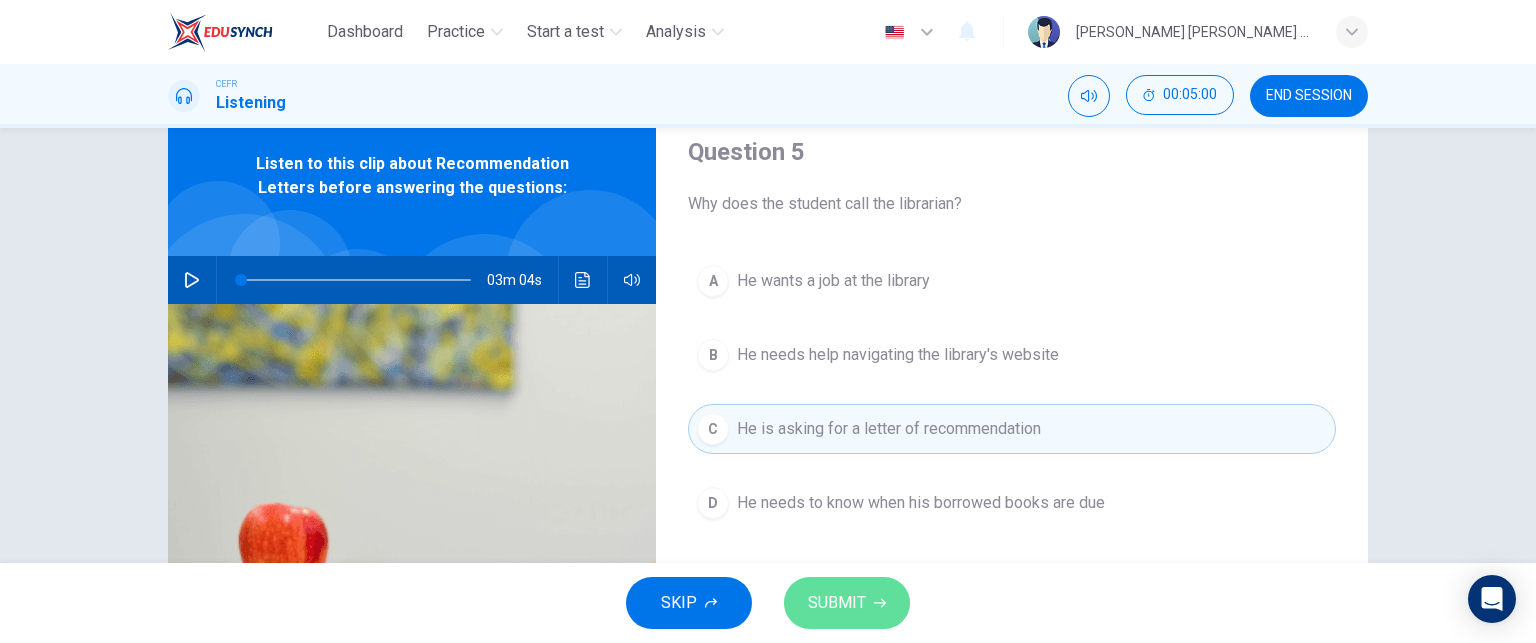 click on "SUBMIT" at bounding box center [847, 603] 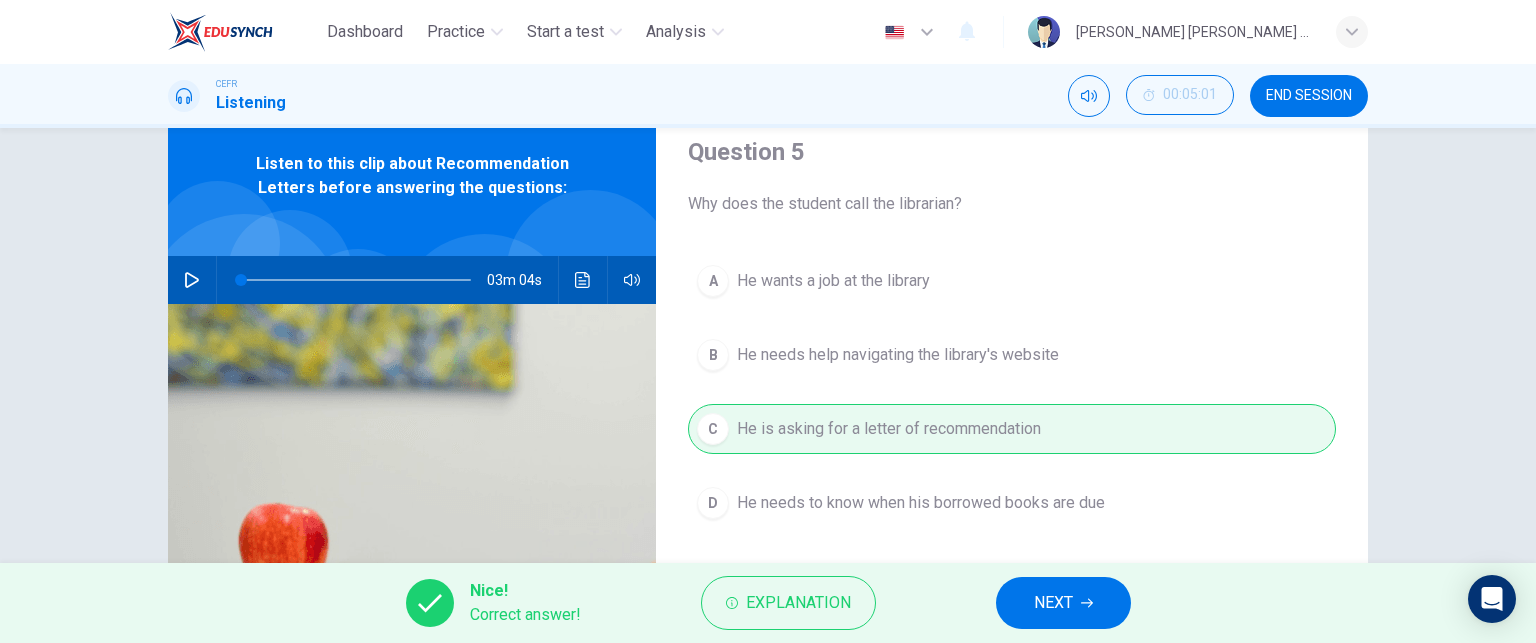 click on "NEXT" at bounding box center [1053, 603] 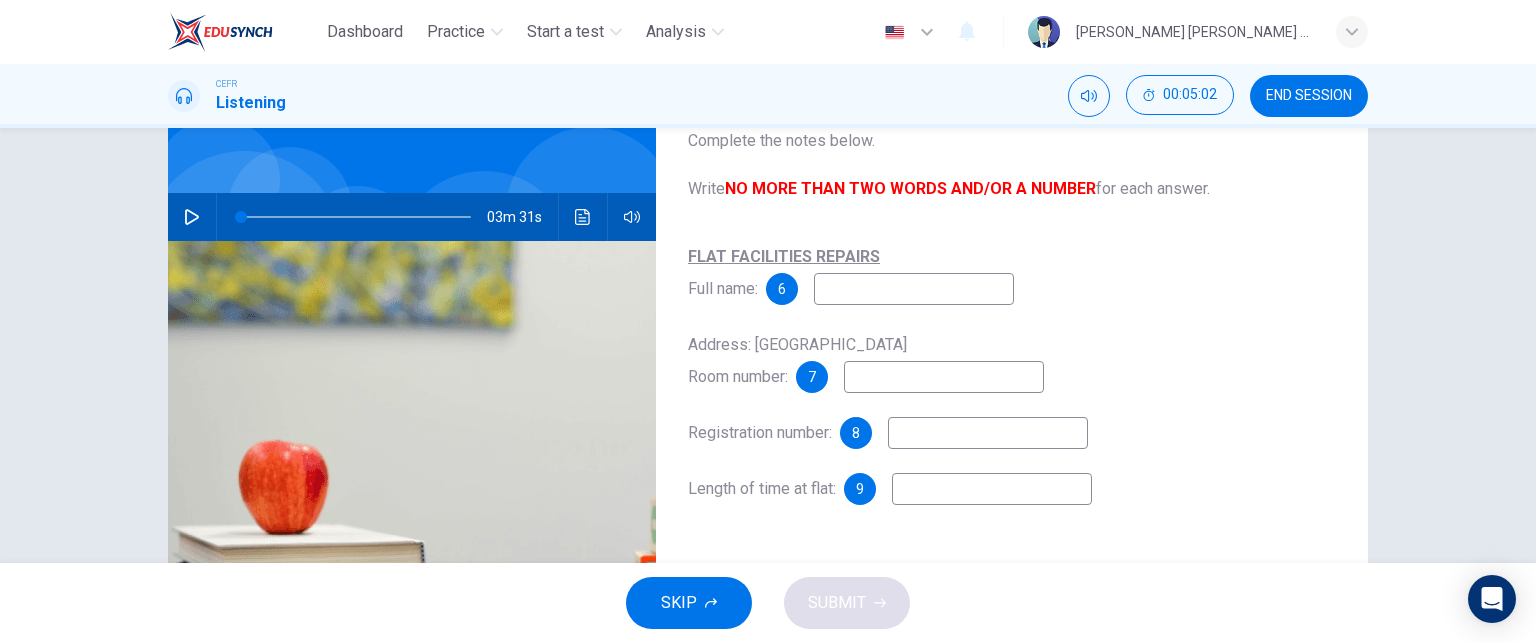 scroll, scrollTop: 136, scrollLeft: 0, axis: vertical 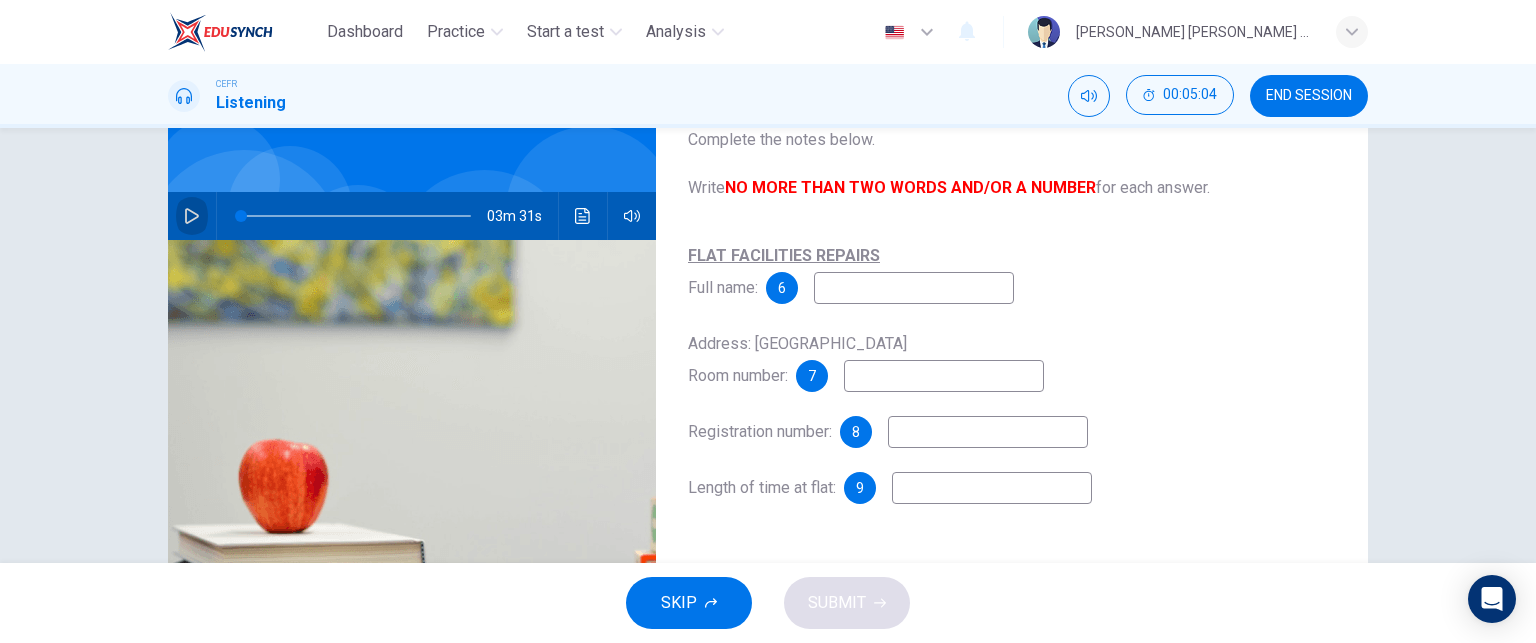 click 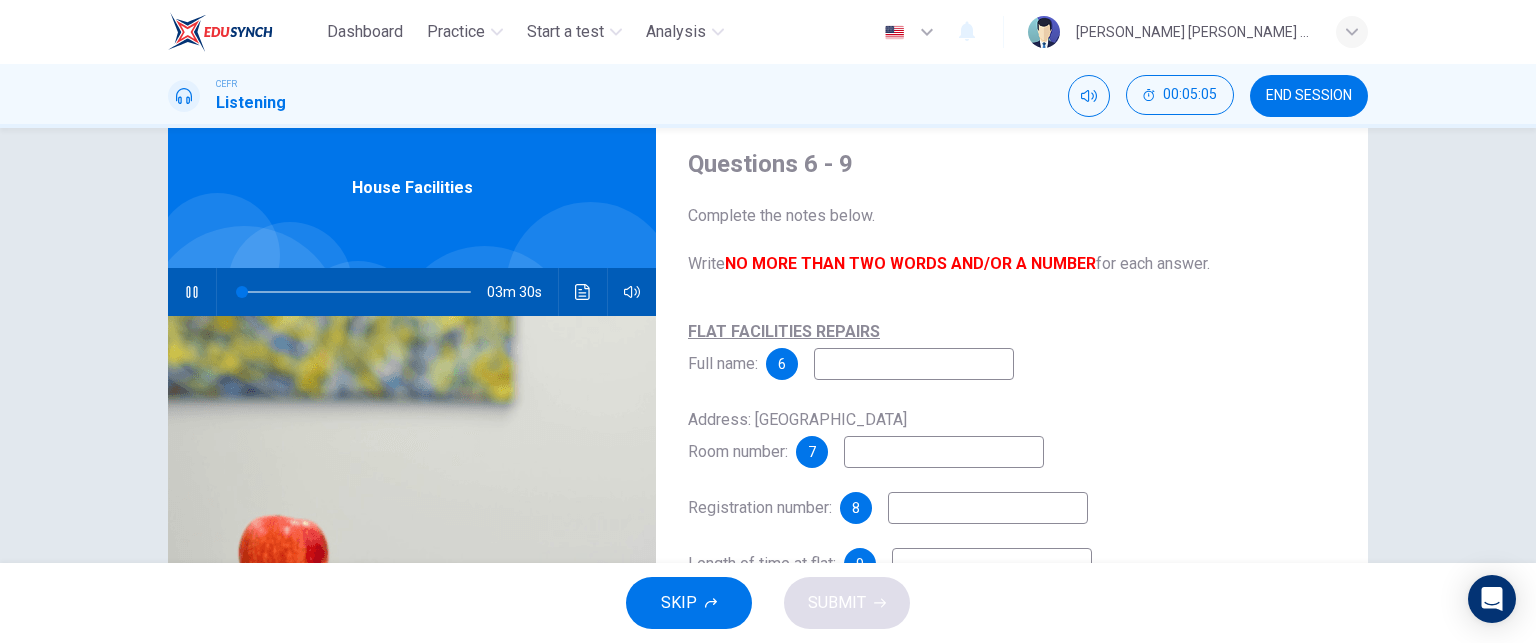 scroll, scrollTop: 55, scrollLeft: 0, axis: vertical 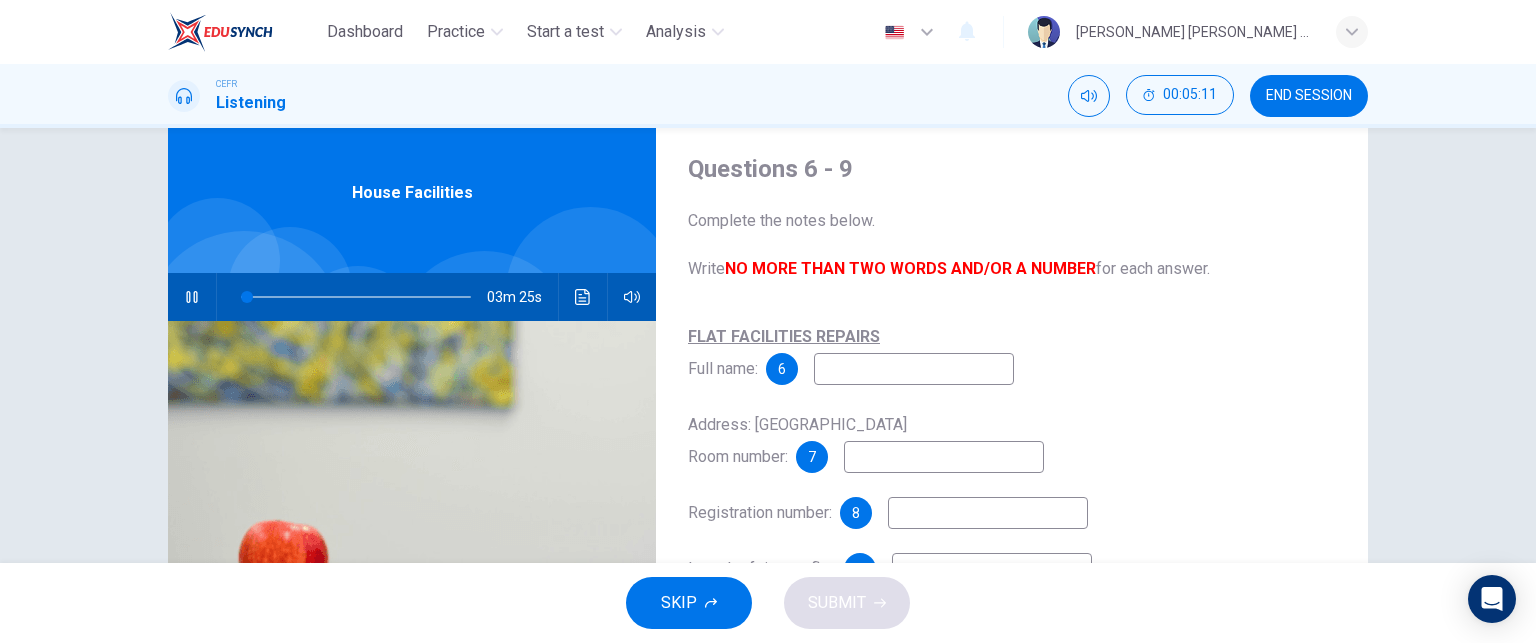 click at bounding box center (914, 369) 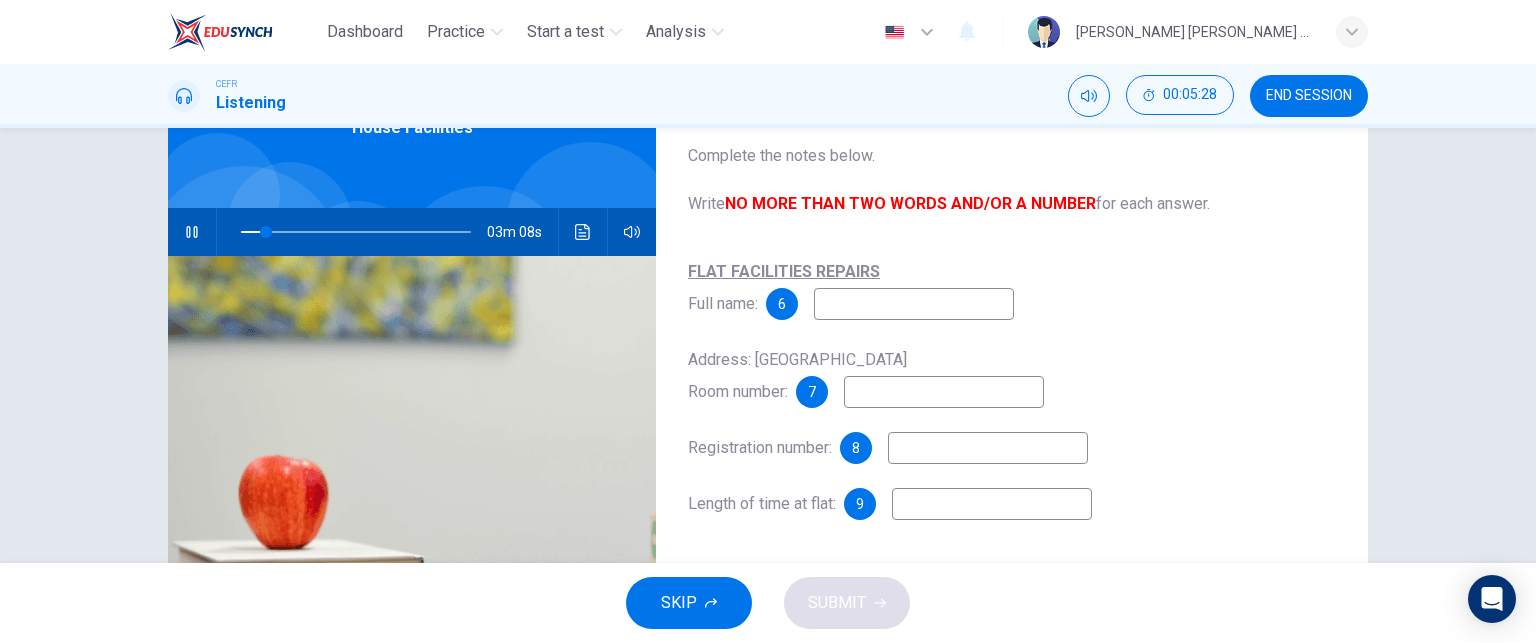 scroll, scrollTop: 120, scrollLeft: 0, axis: vertical 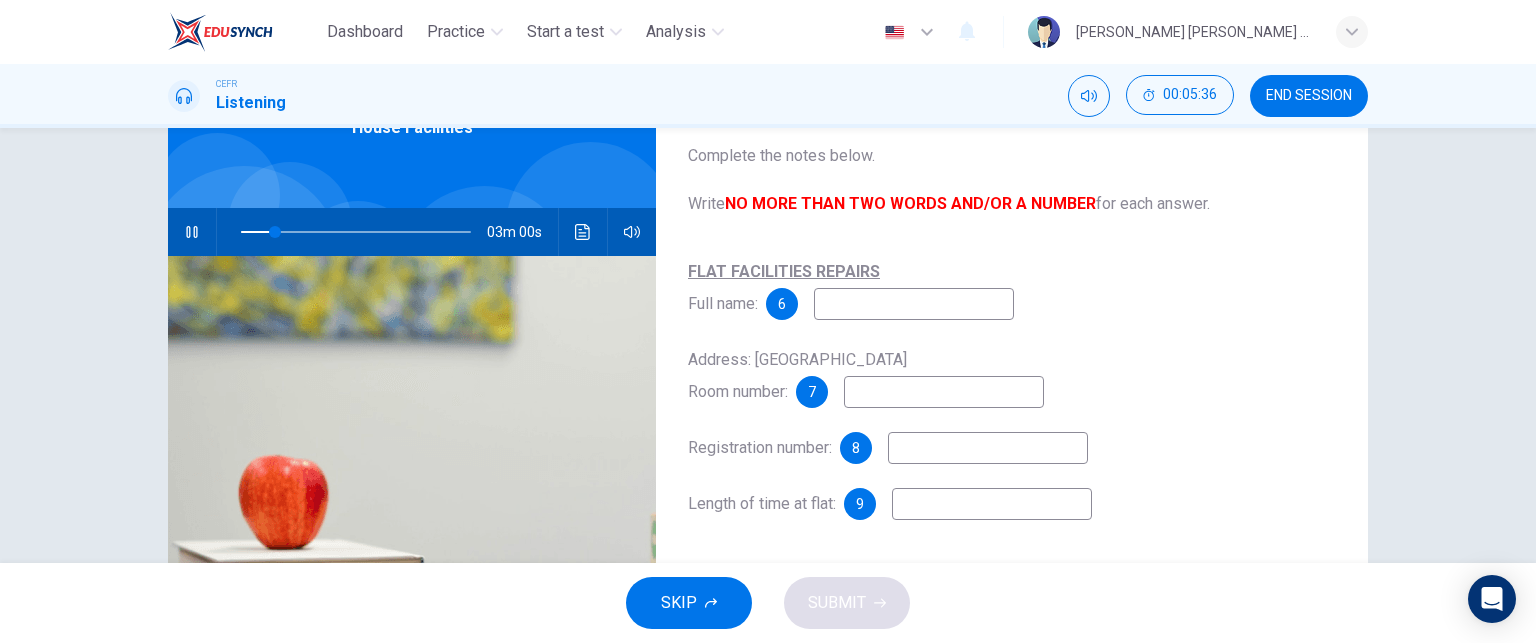 type on "15" 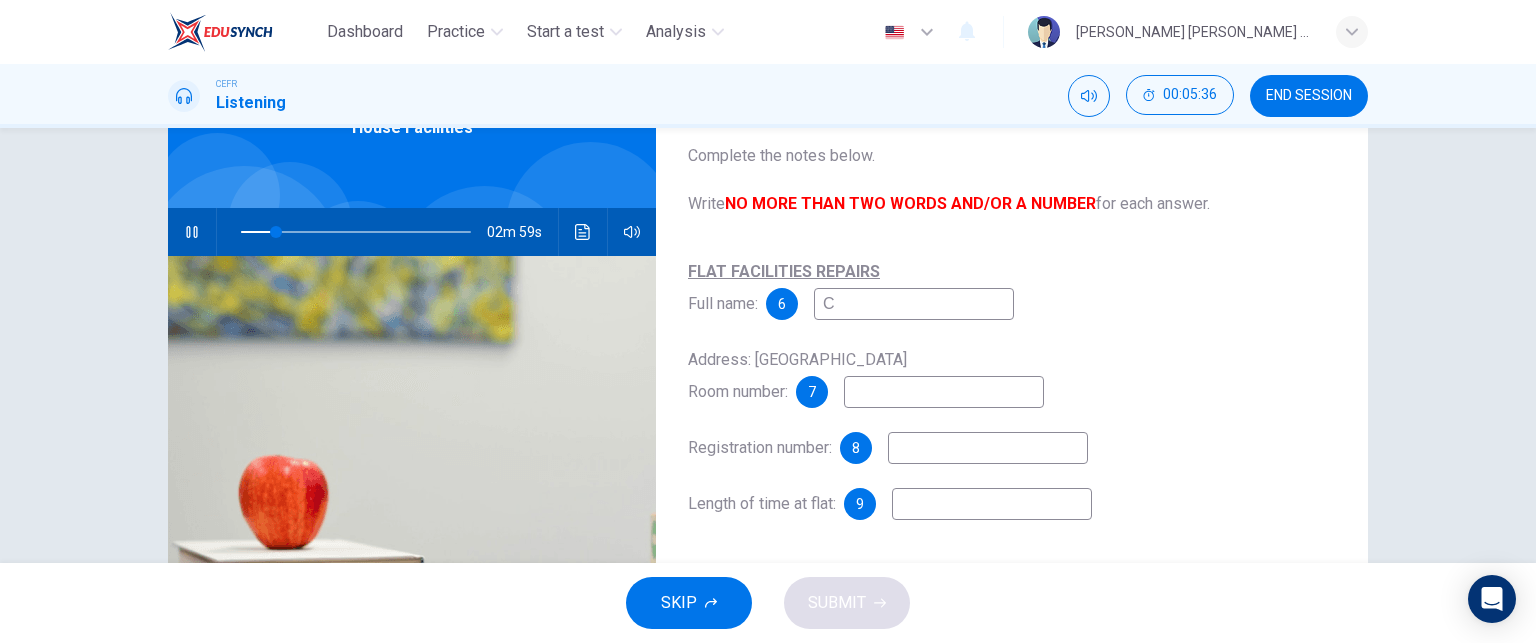 type on "Ca" 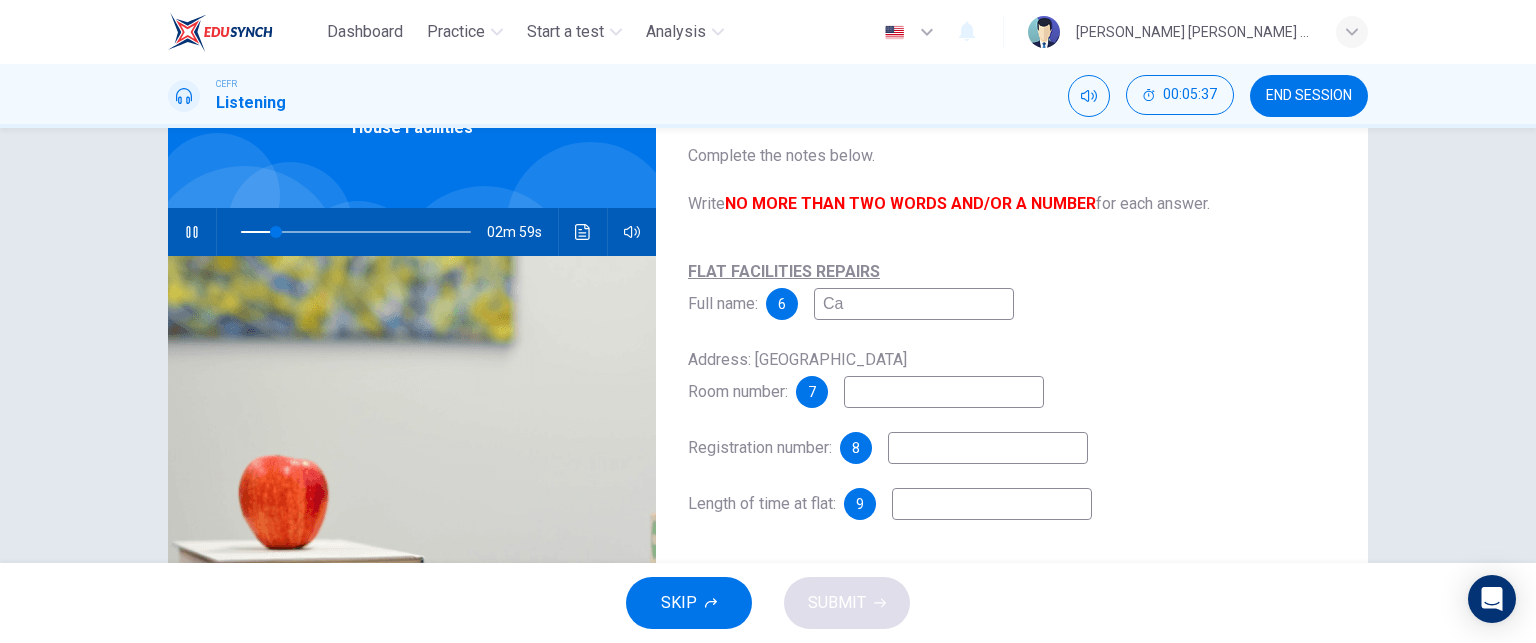 type on "16" 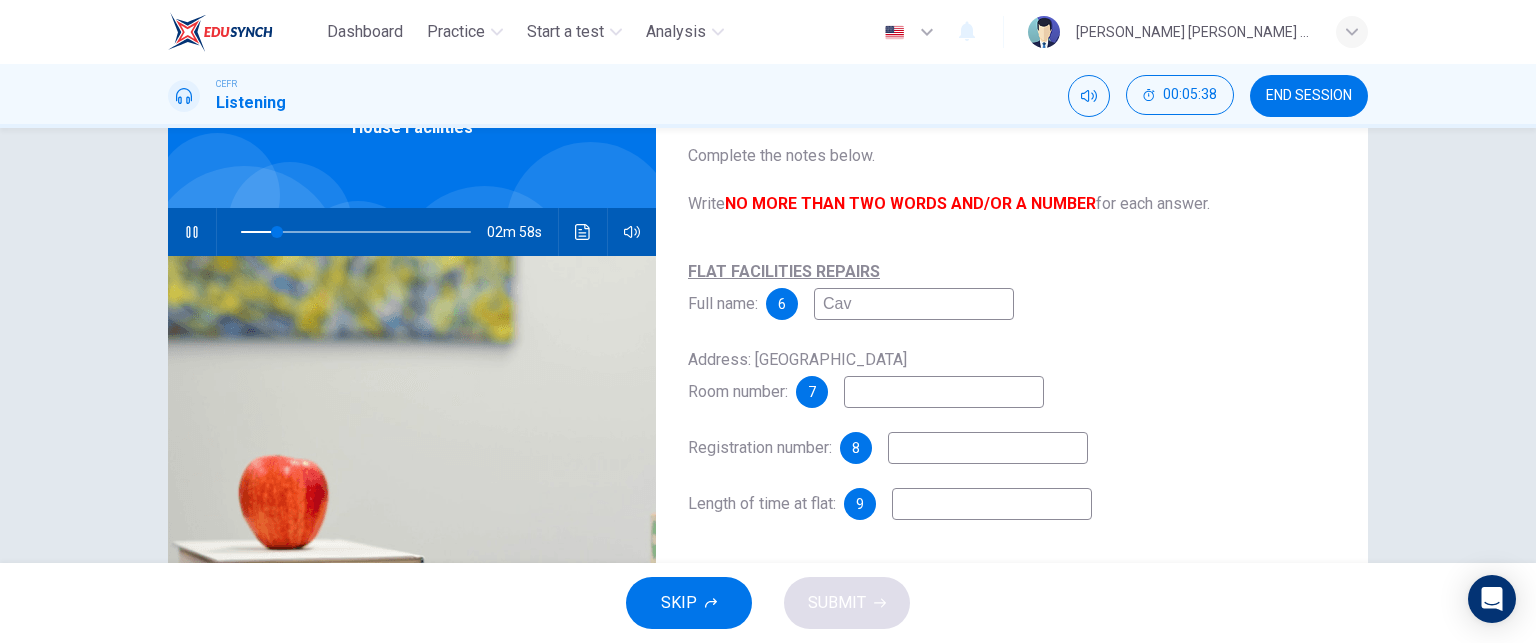 type on "Cavi" 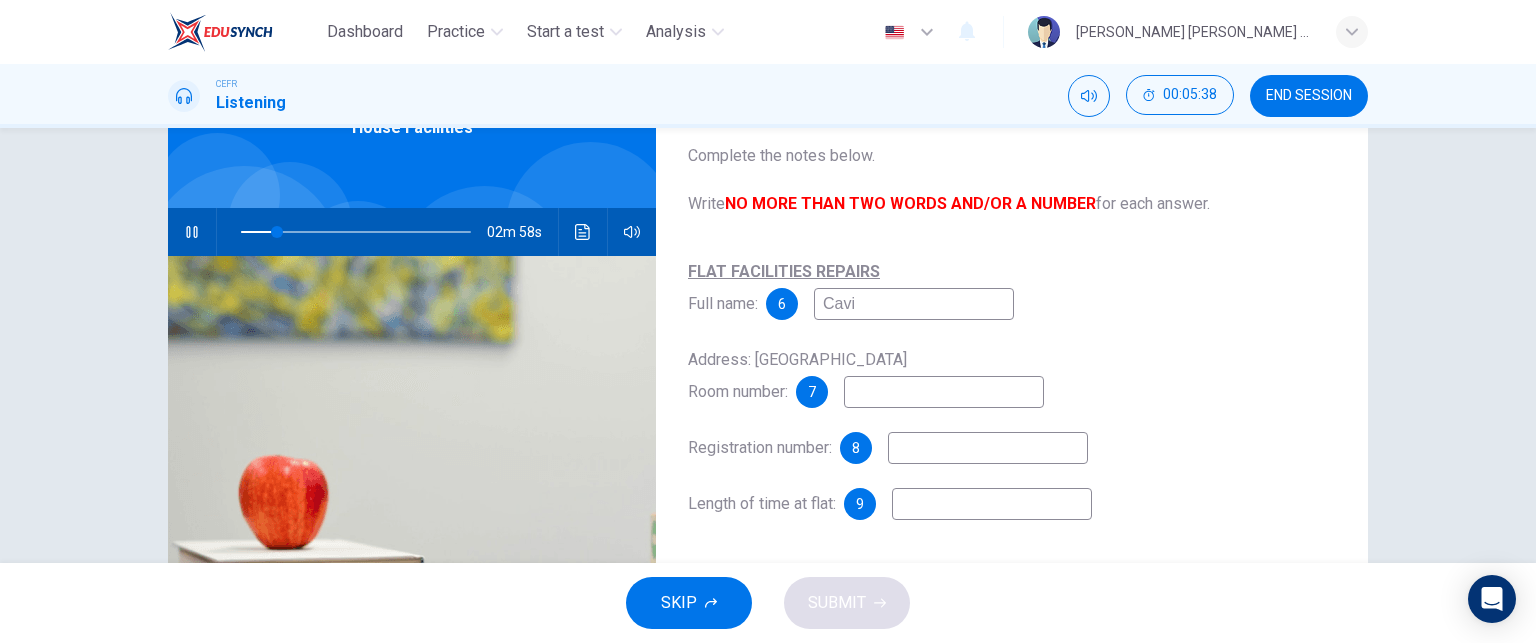 type on "16" 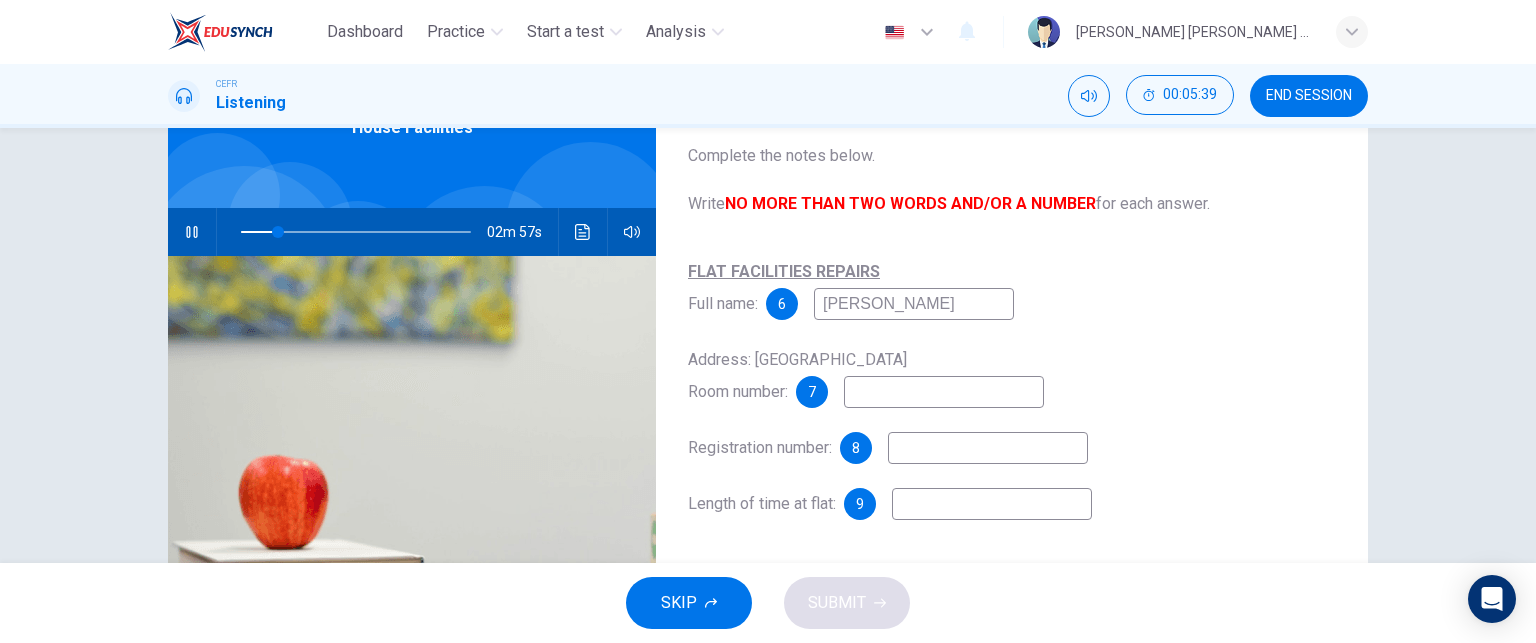 type on "Cavin G" 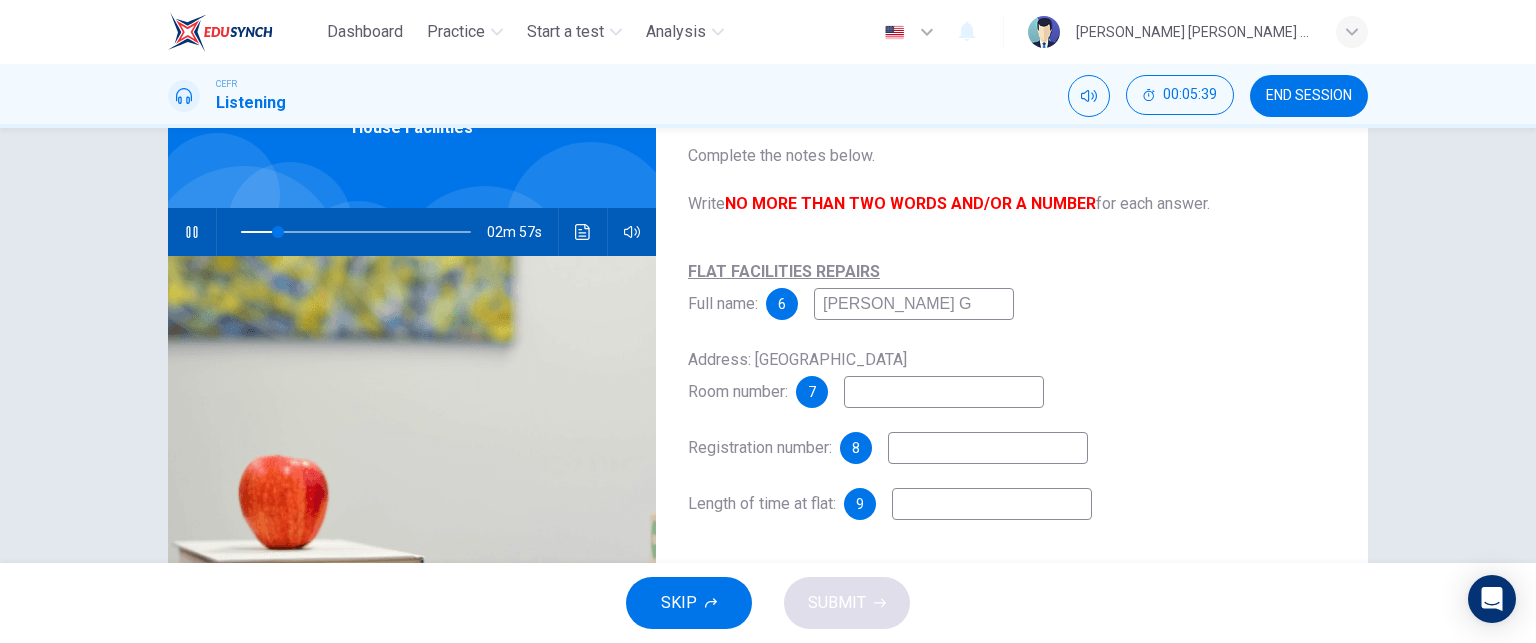 type on "17" 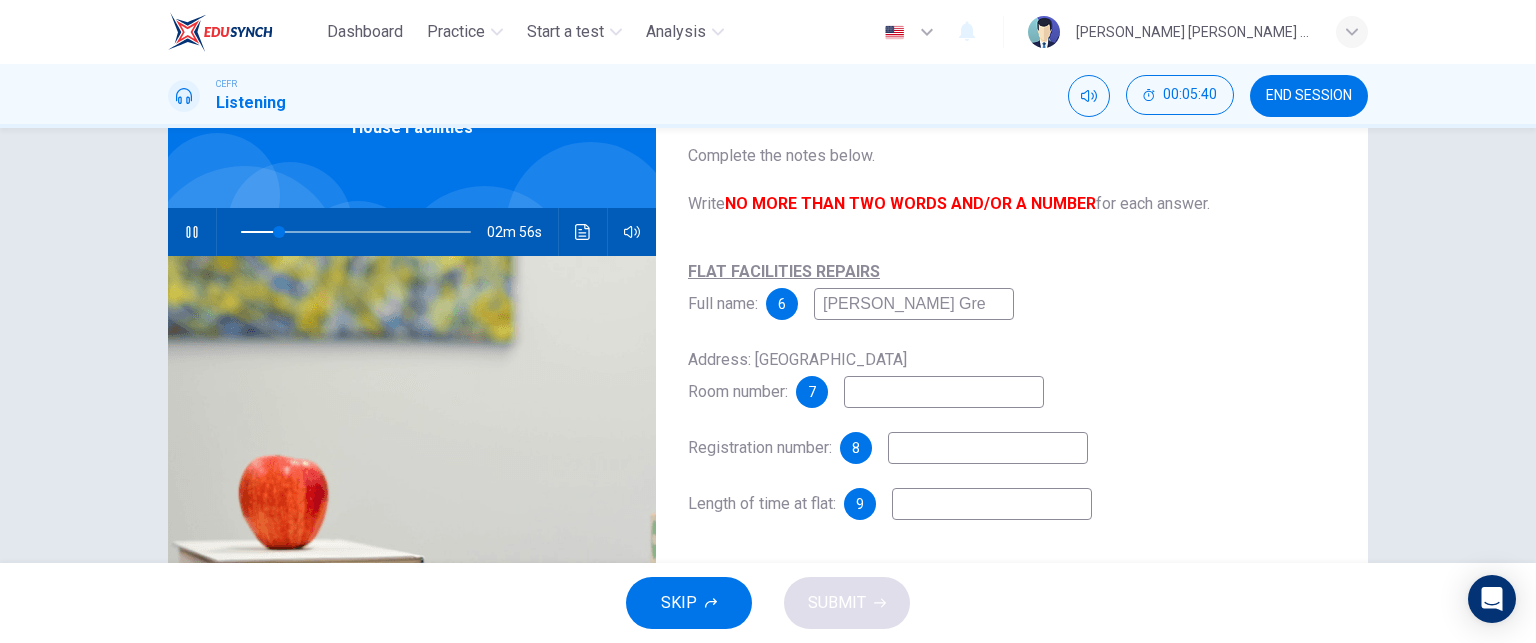 type on "Cavin Gree" 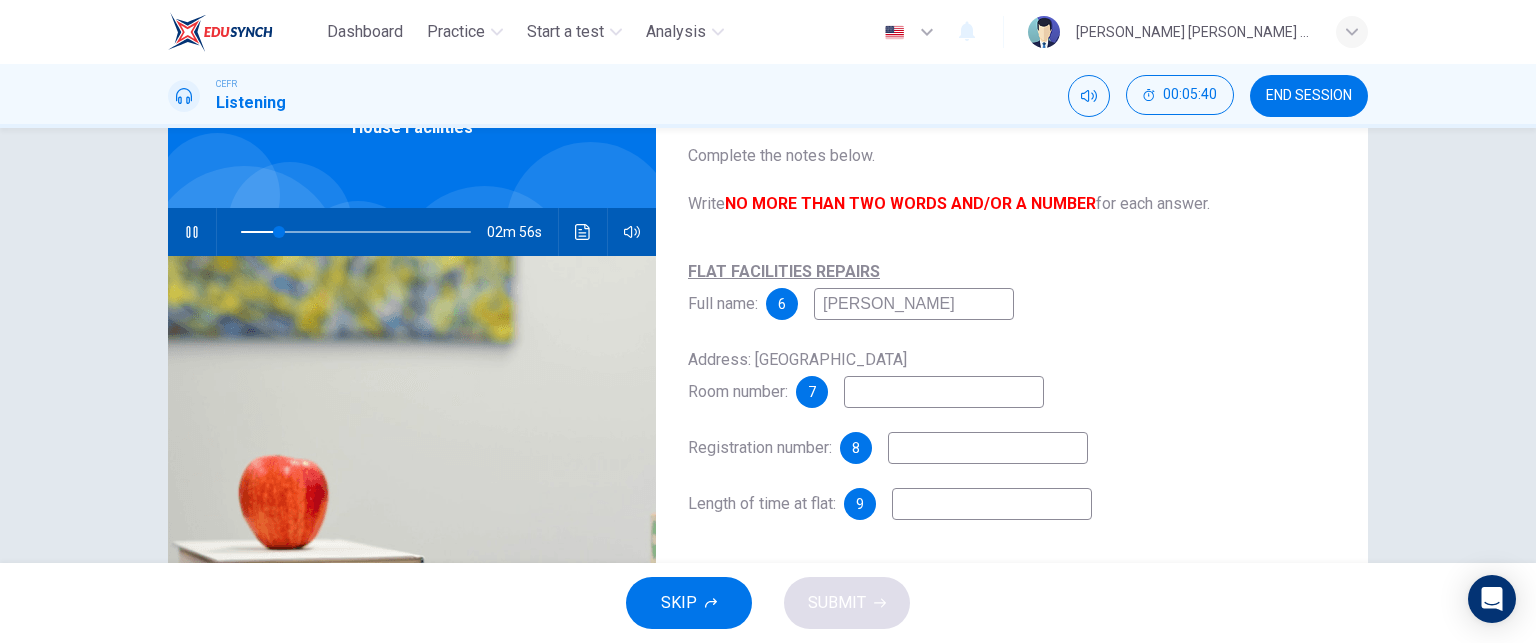 type on "17" 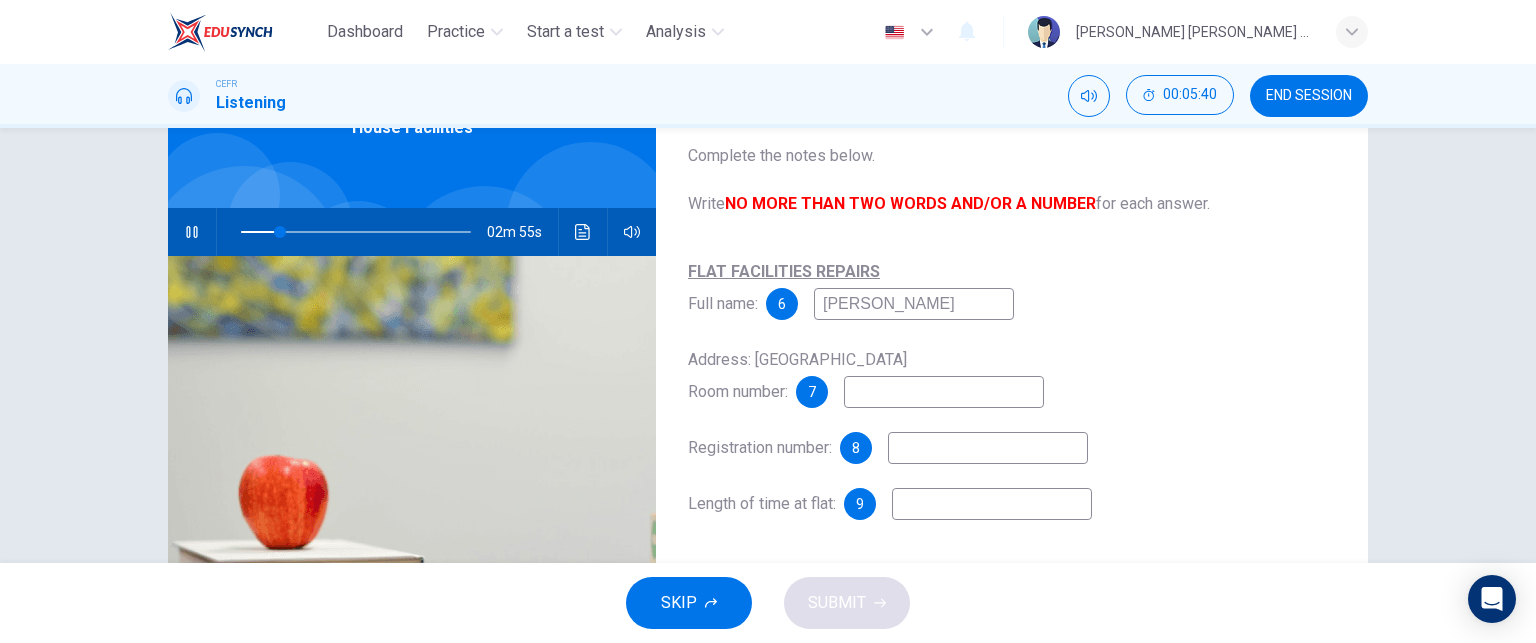 type on "Cavin Green" 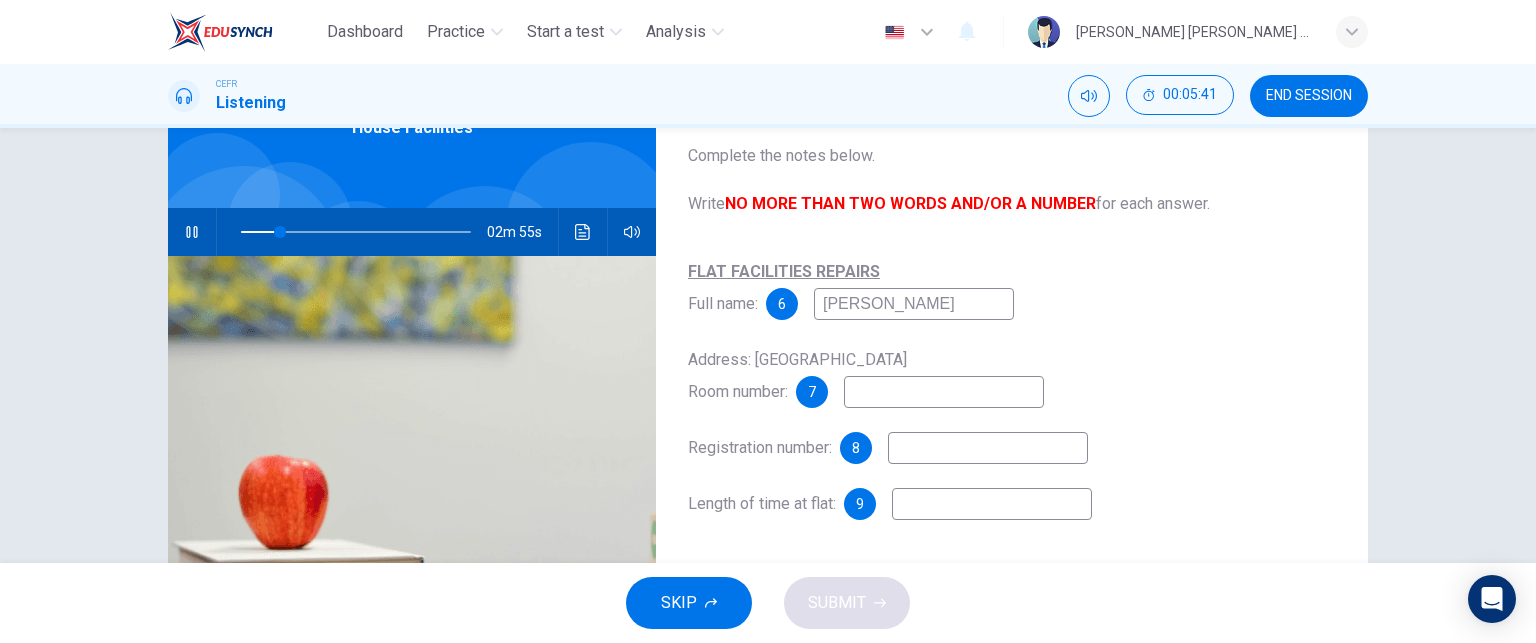 type on "17" 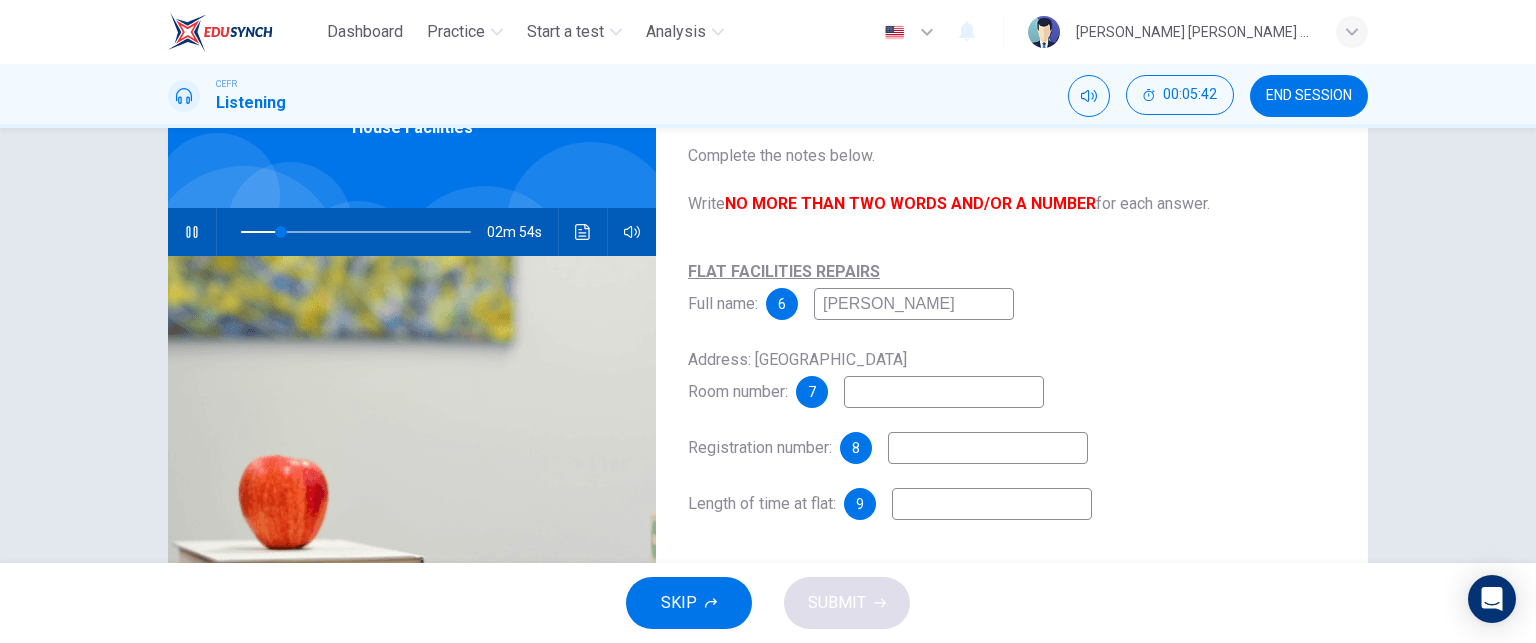 type on "Cavin Green" 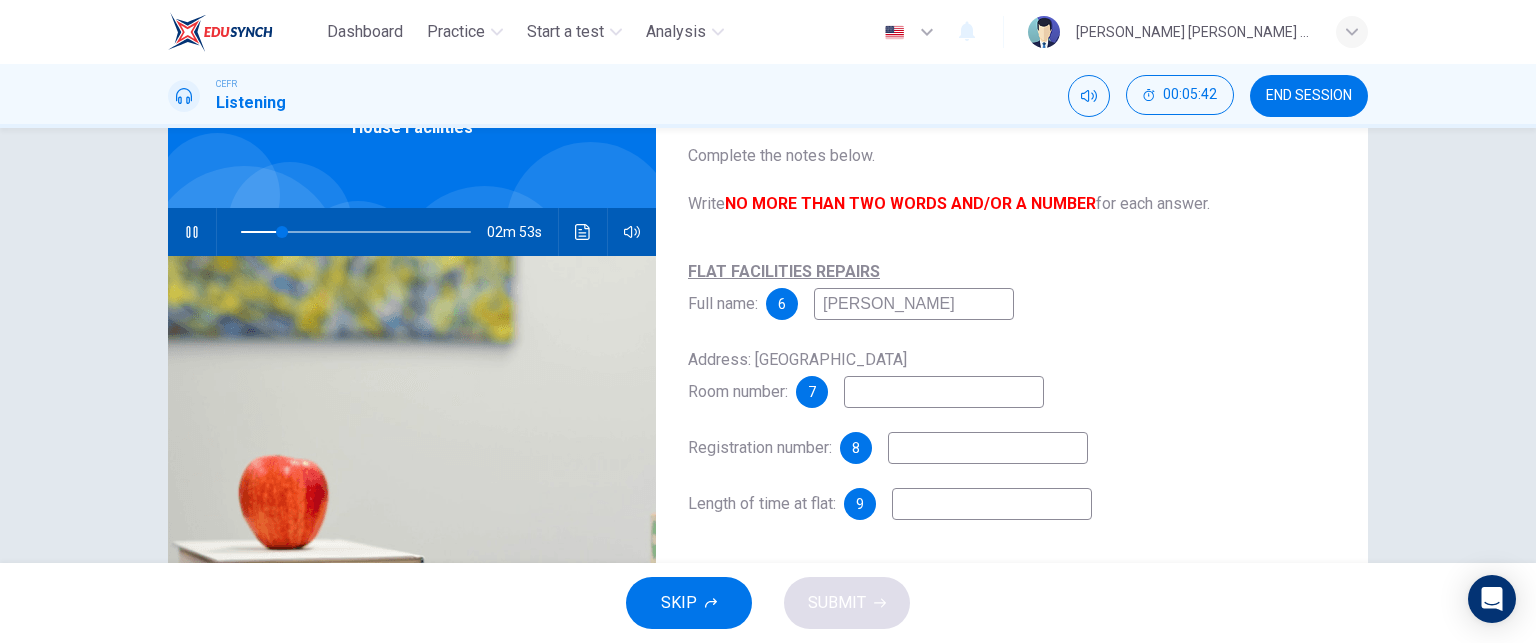 click at bounding box center [944, 392] 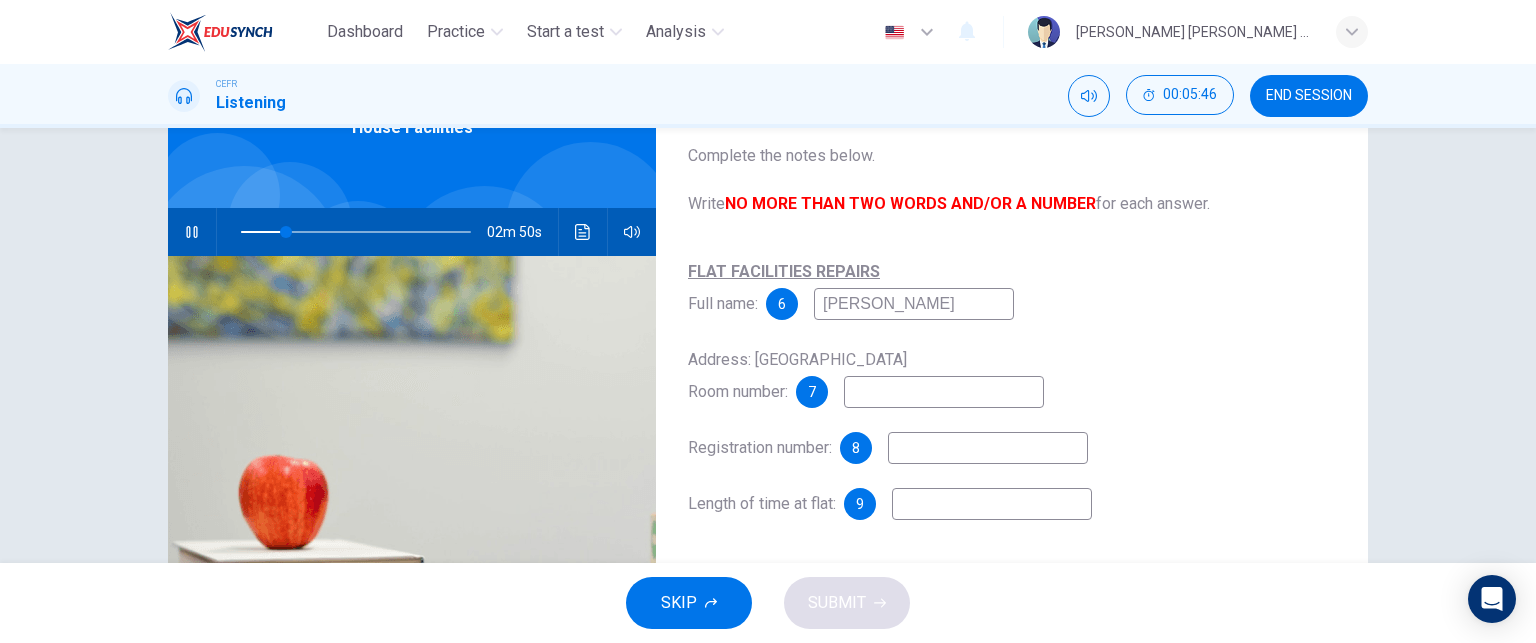 type on "20" 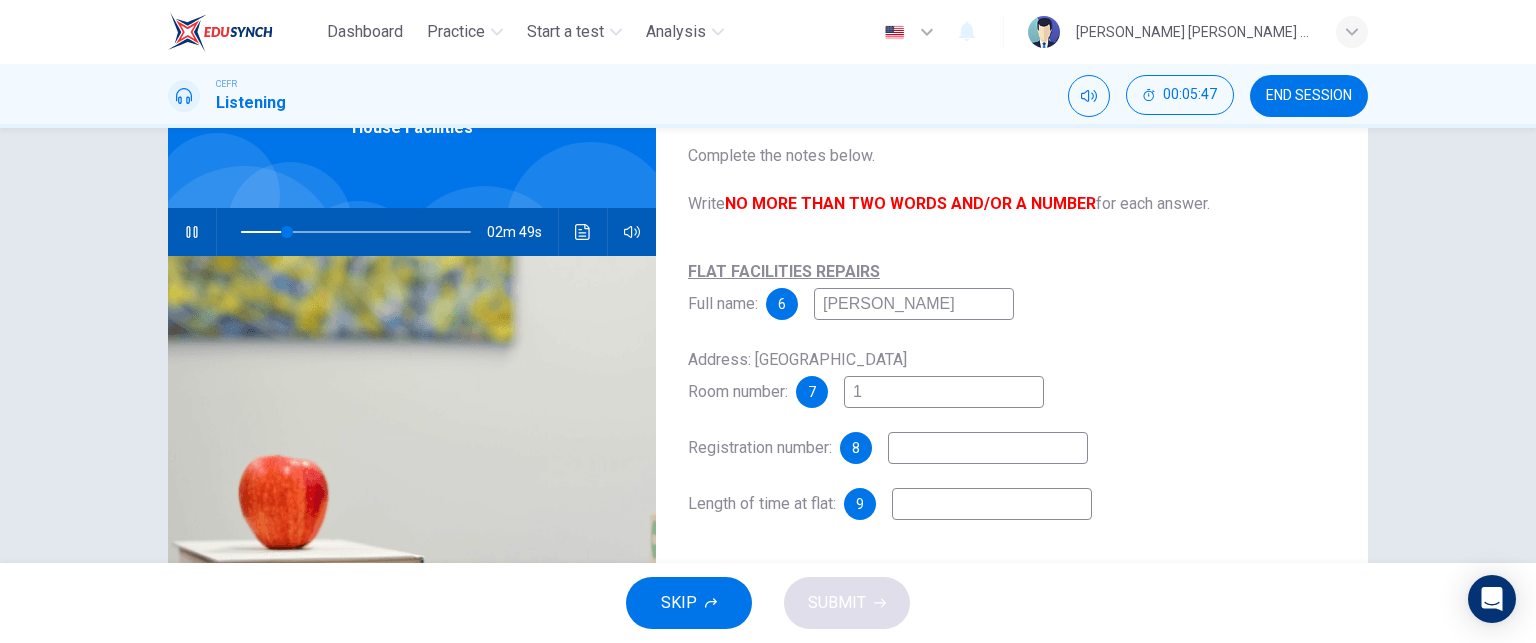 type on "19" 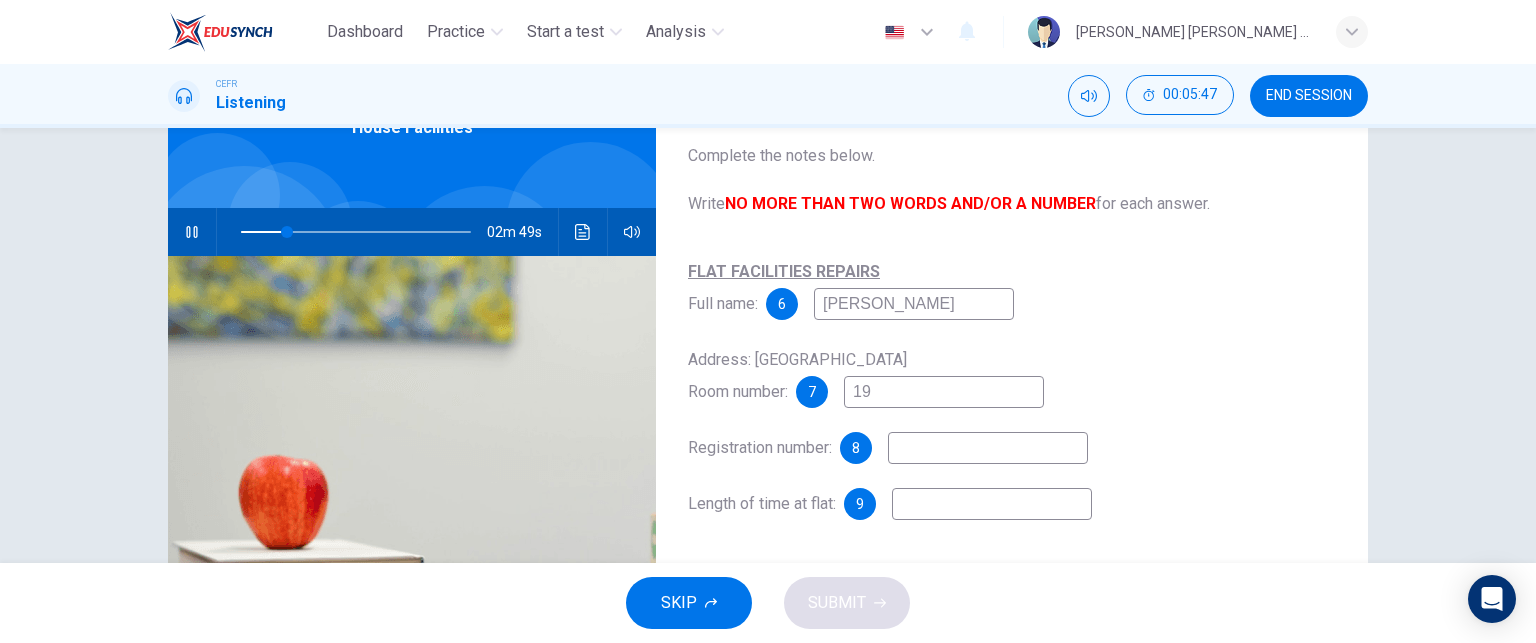 type on "20" 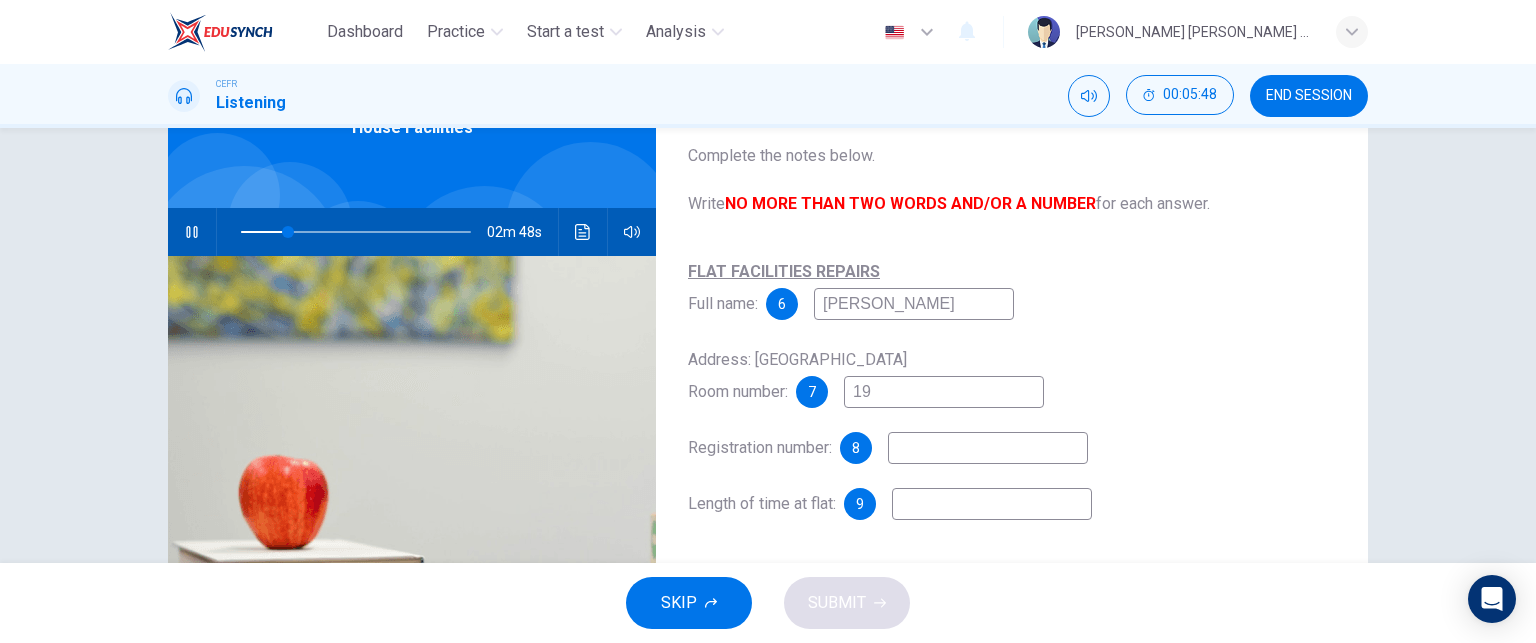 type on "19C" 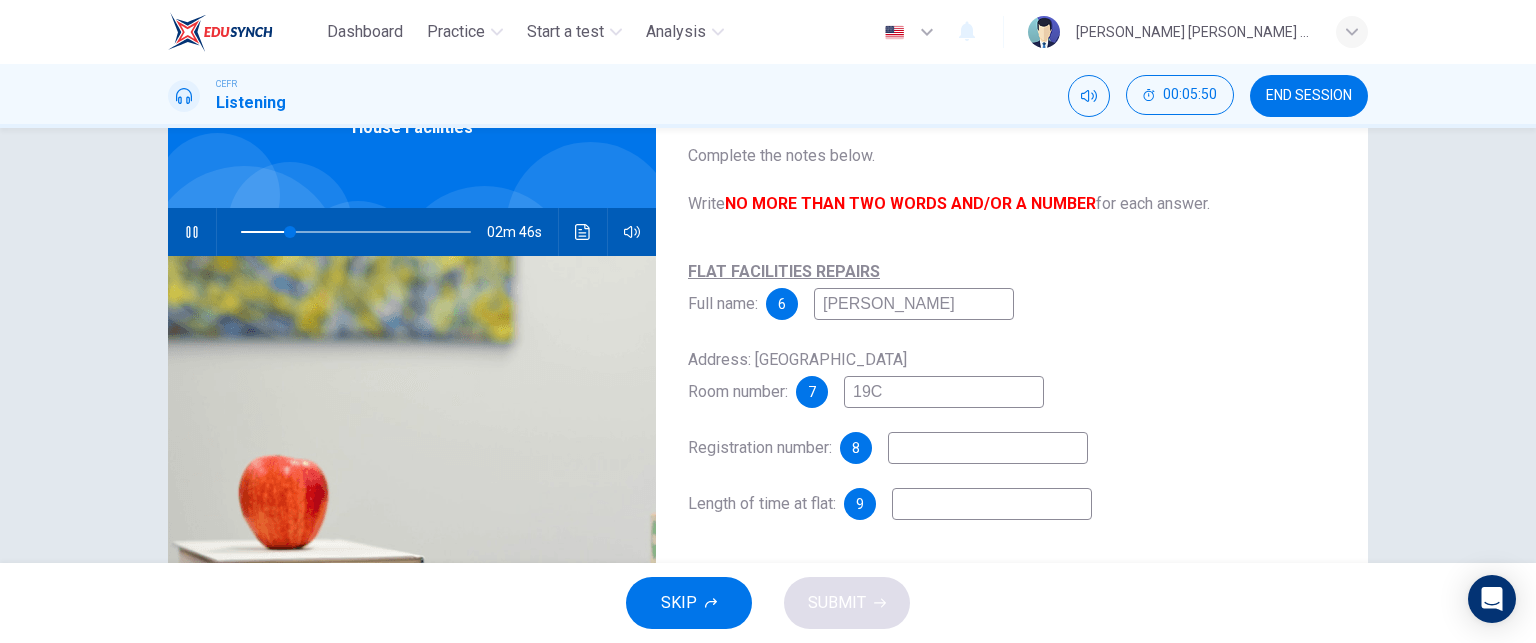type on "22" 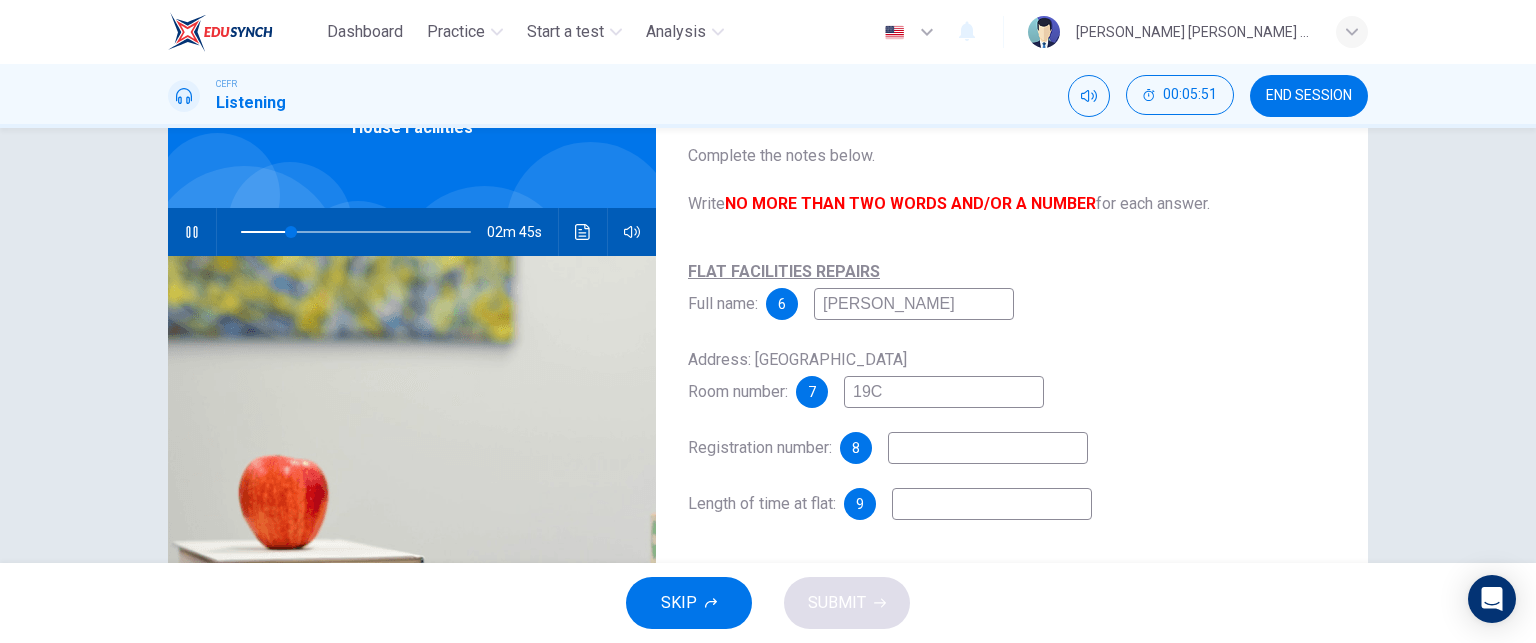 type on "19C" 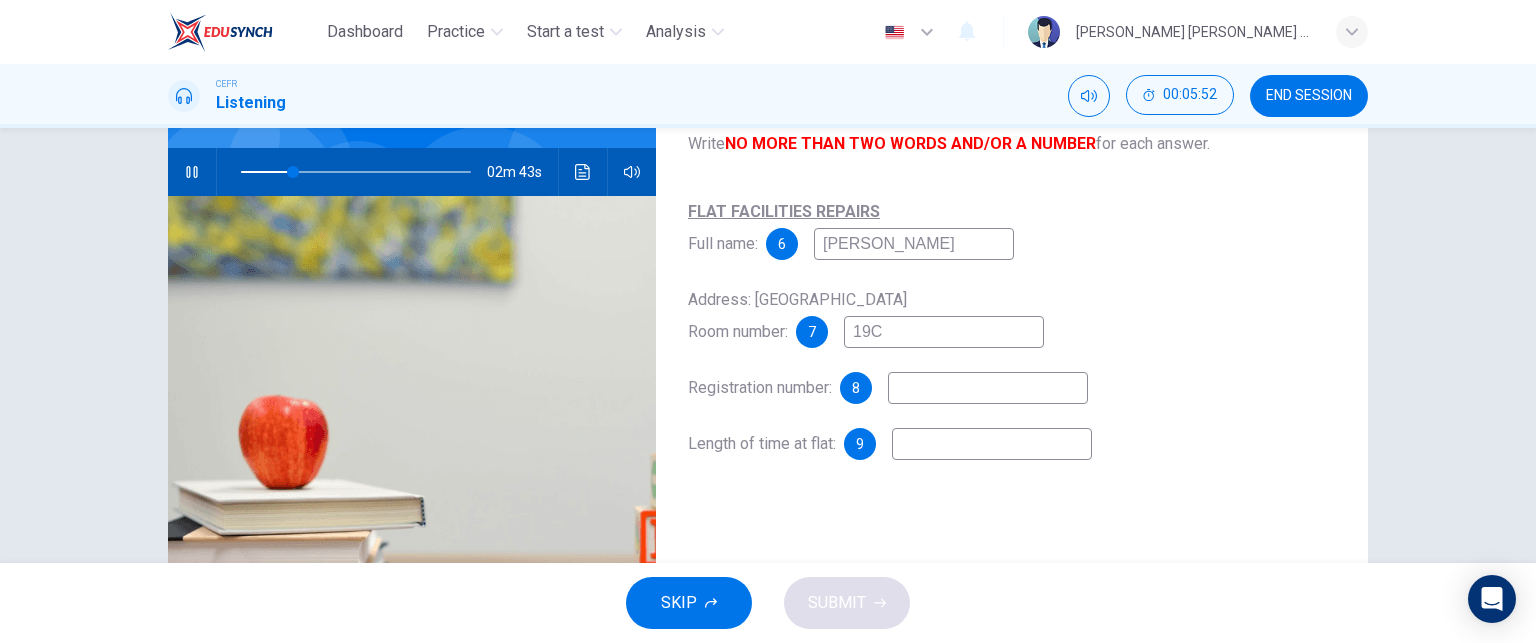 scroll, scrollTop: 182, scrollLeft: 0, axis: vertical 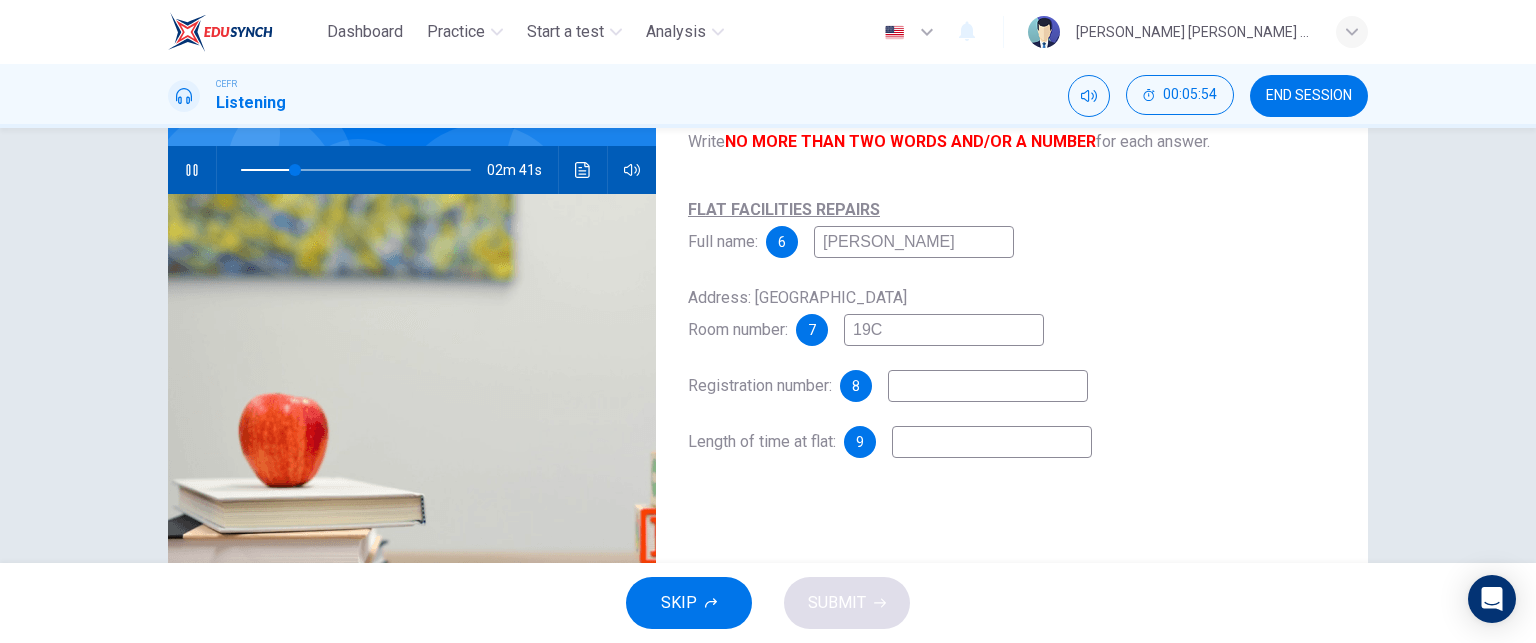 click at bounding box center (988, 386) 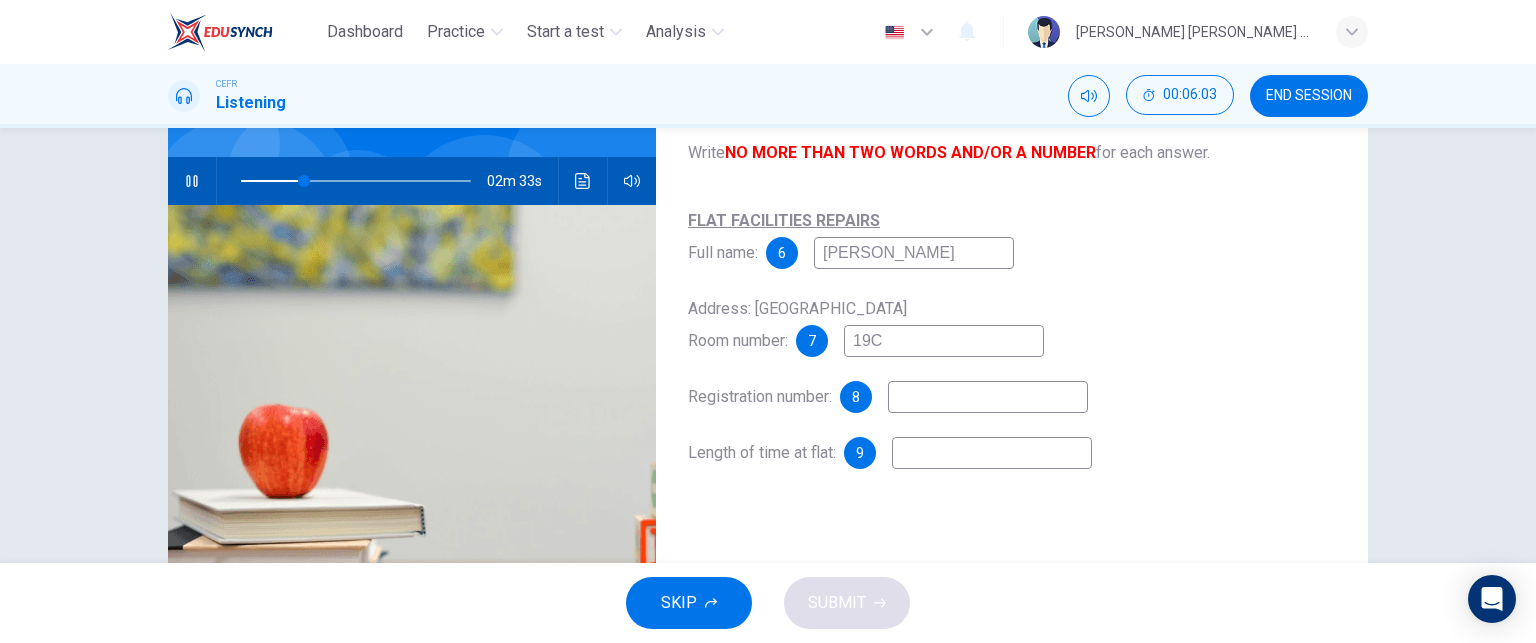 scroll, scrollTop: 172, scrollLeft: 0, axis: vertical 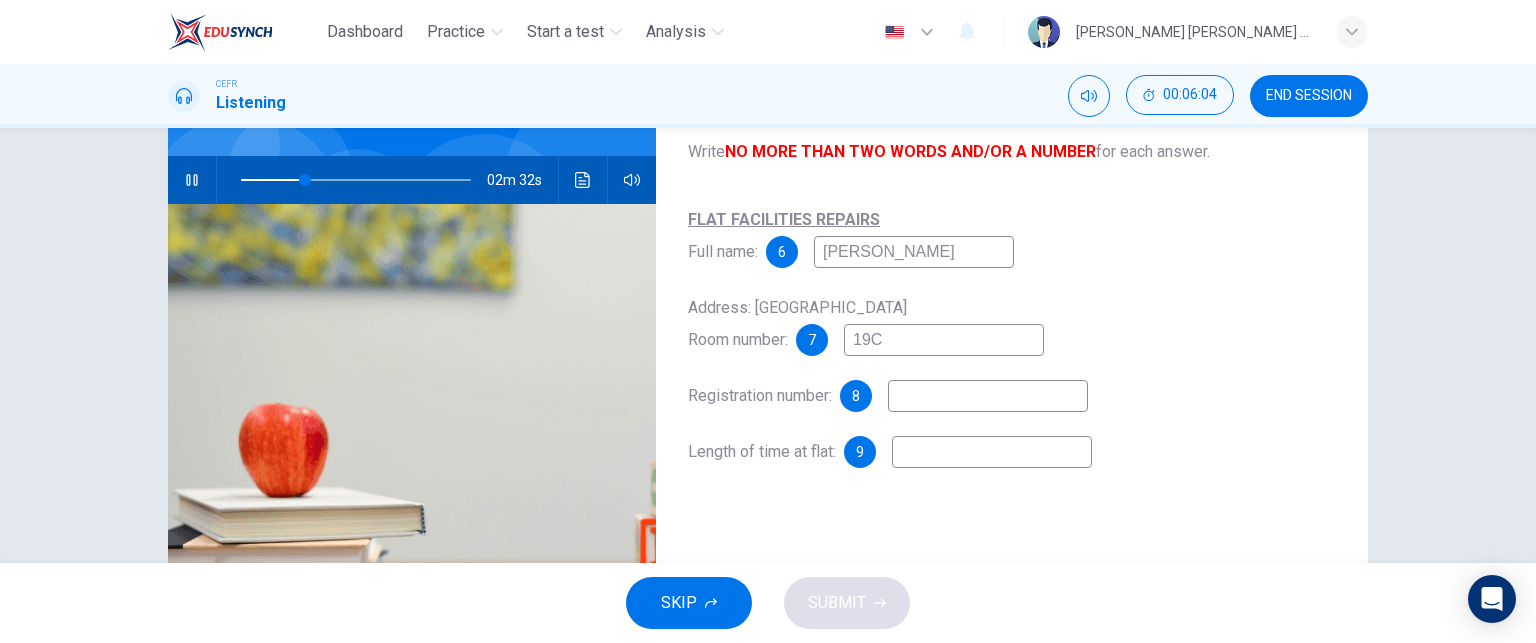 type on "28" 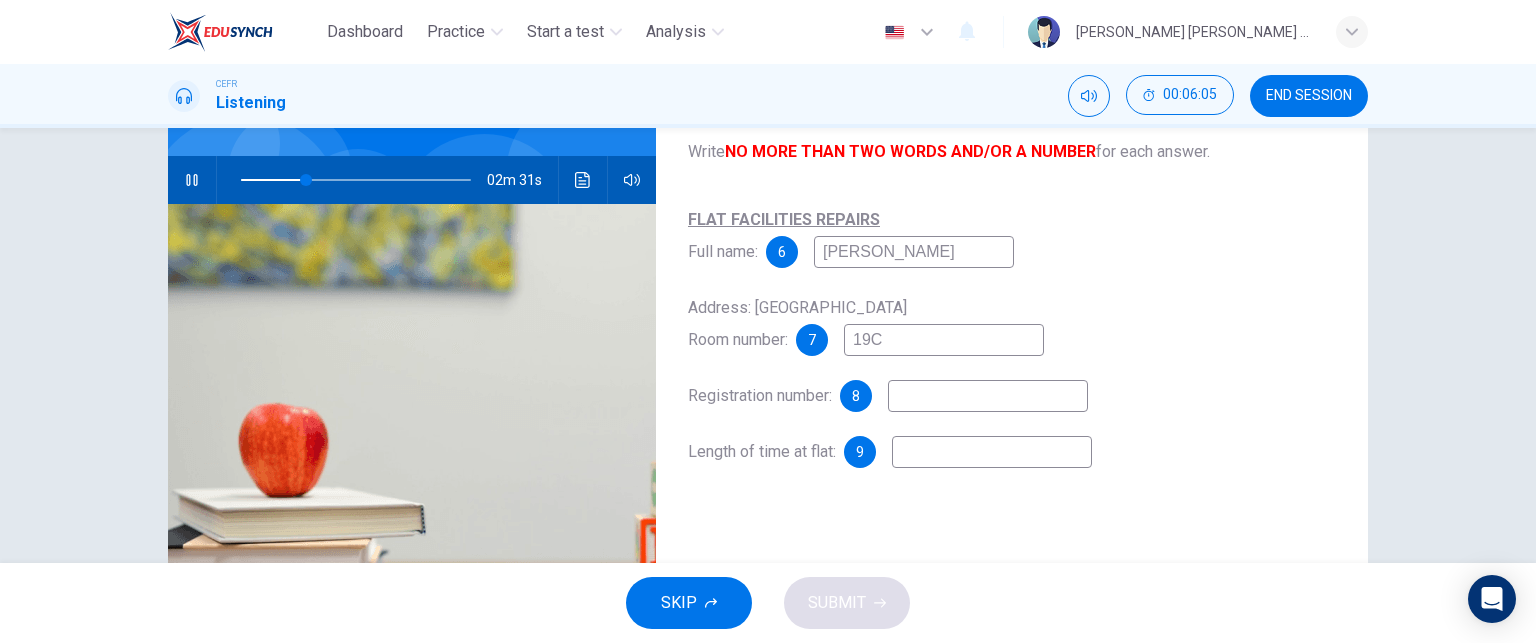 type on "K" 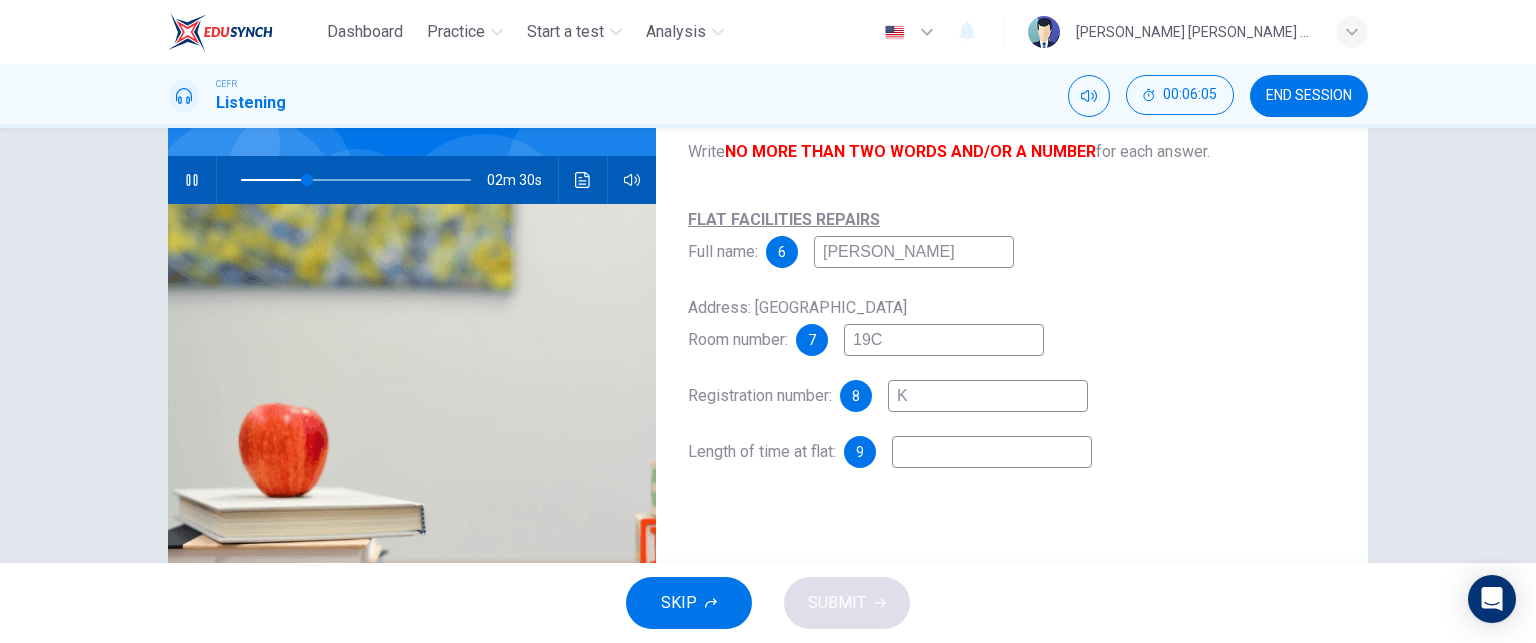 type on "29" 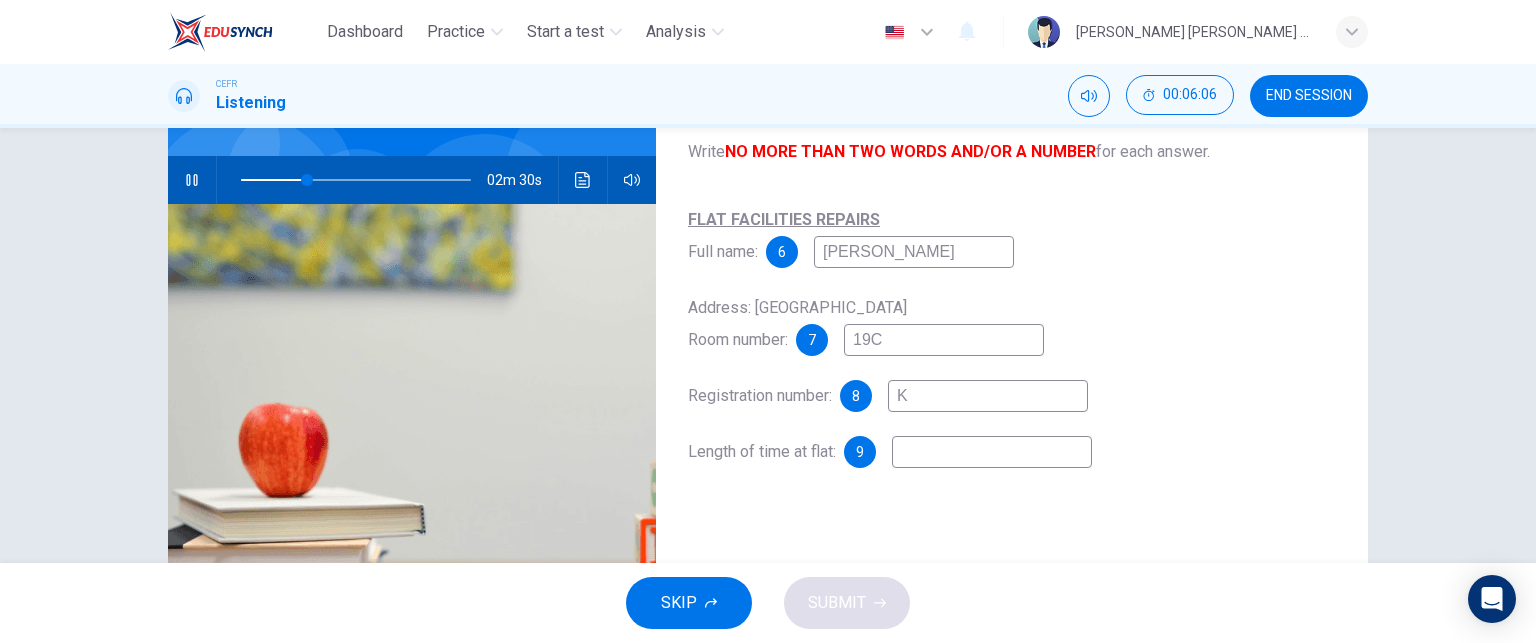 type on "KG" 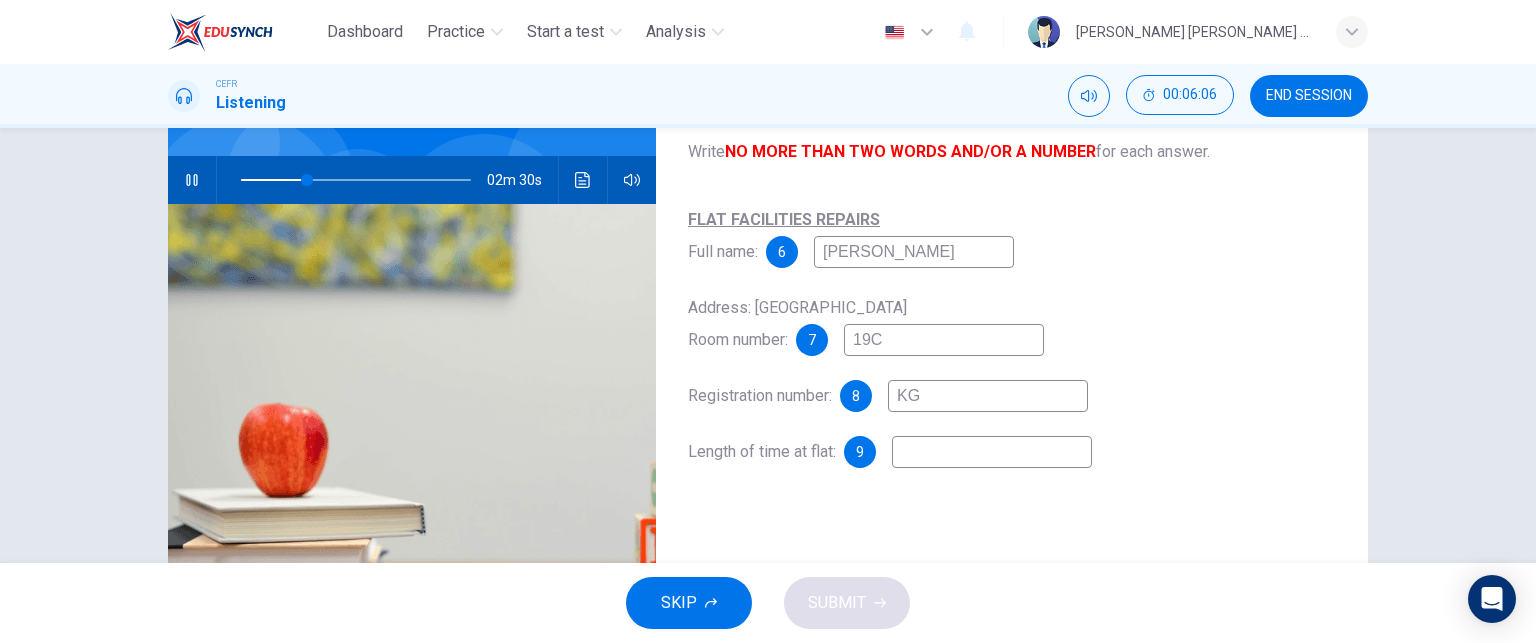 type on "29" 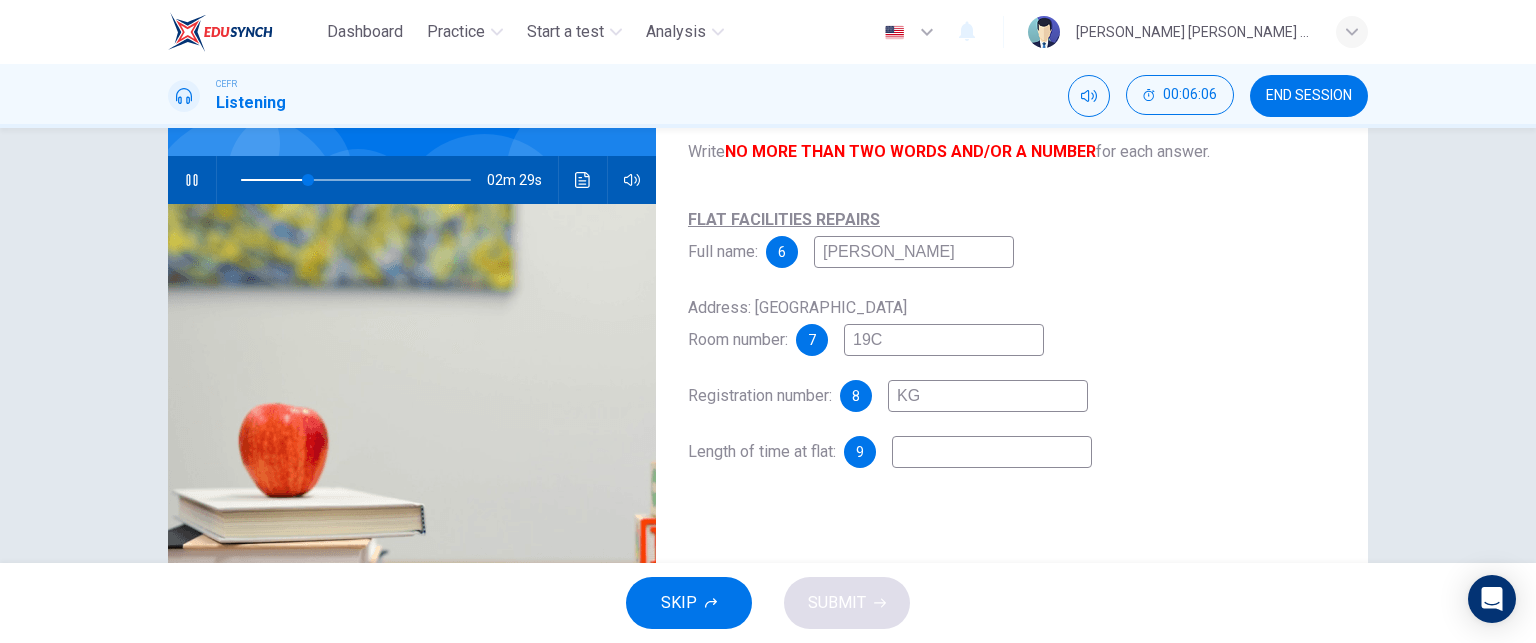 type on "KG6" 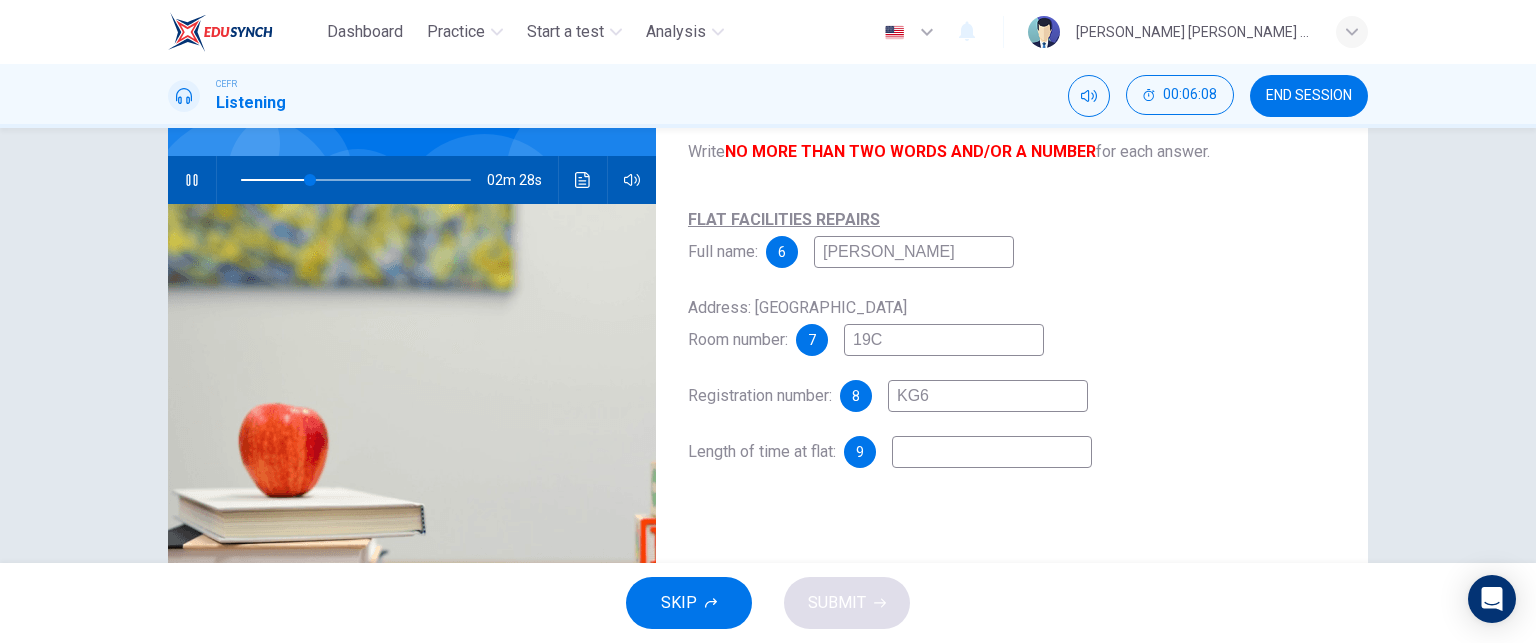 type on "30" 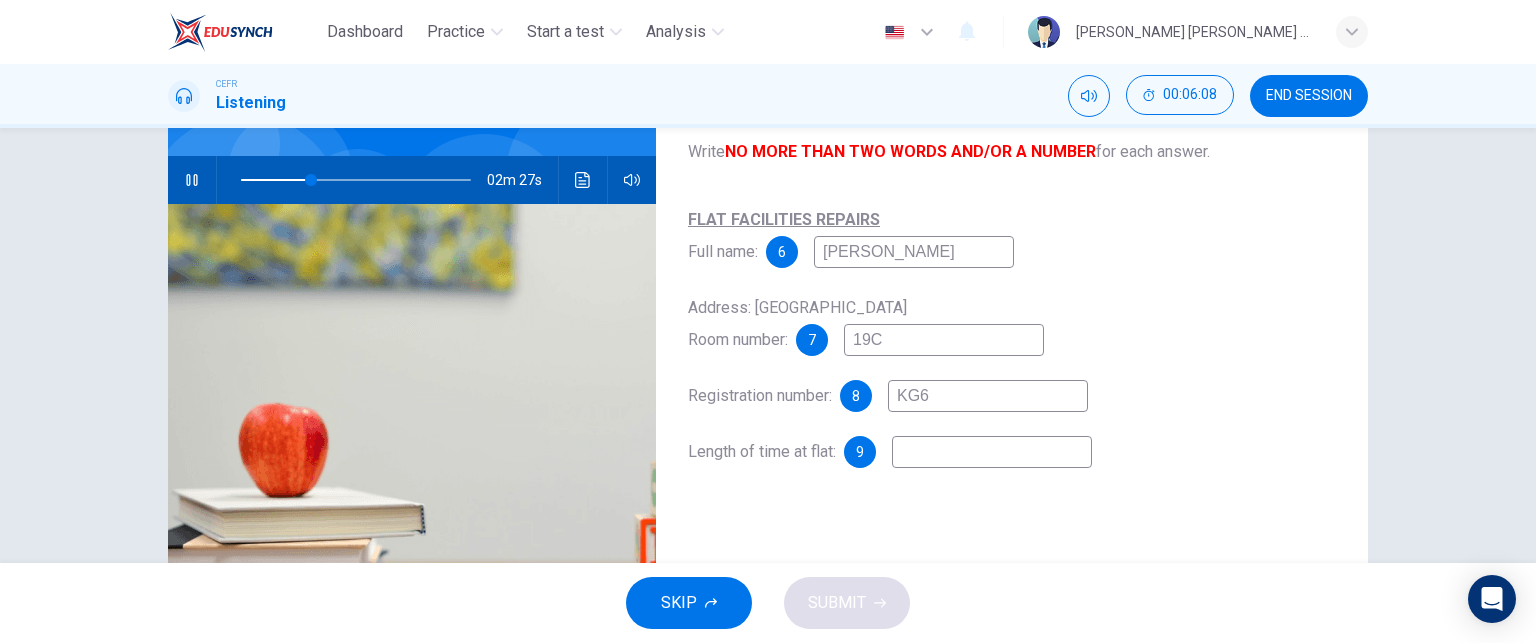 type on "KG60" 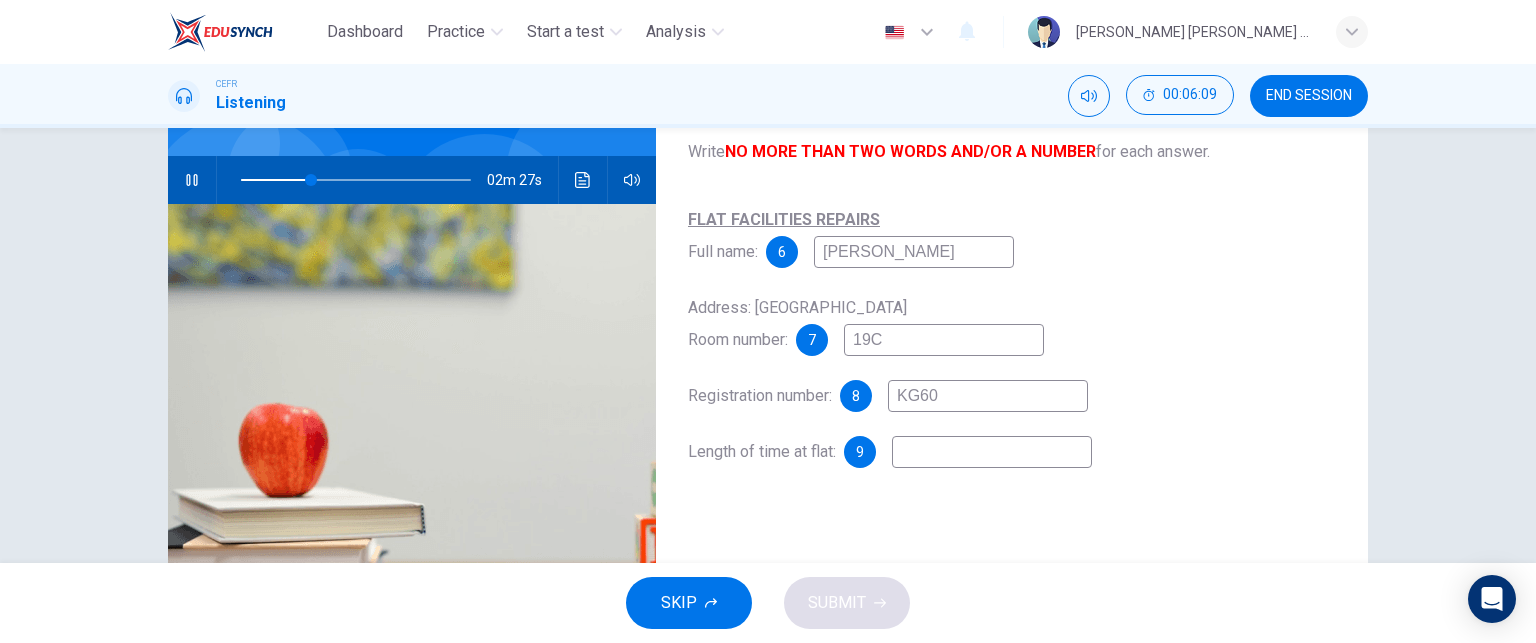 type on "30" 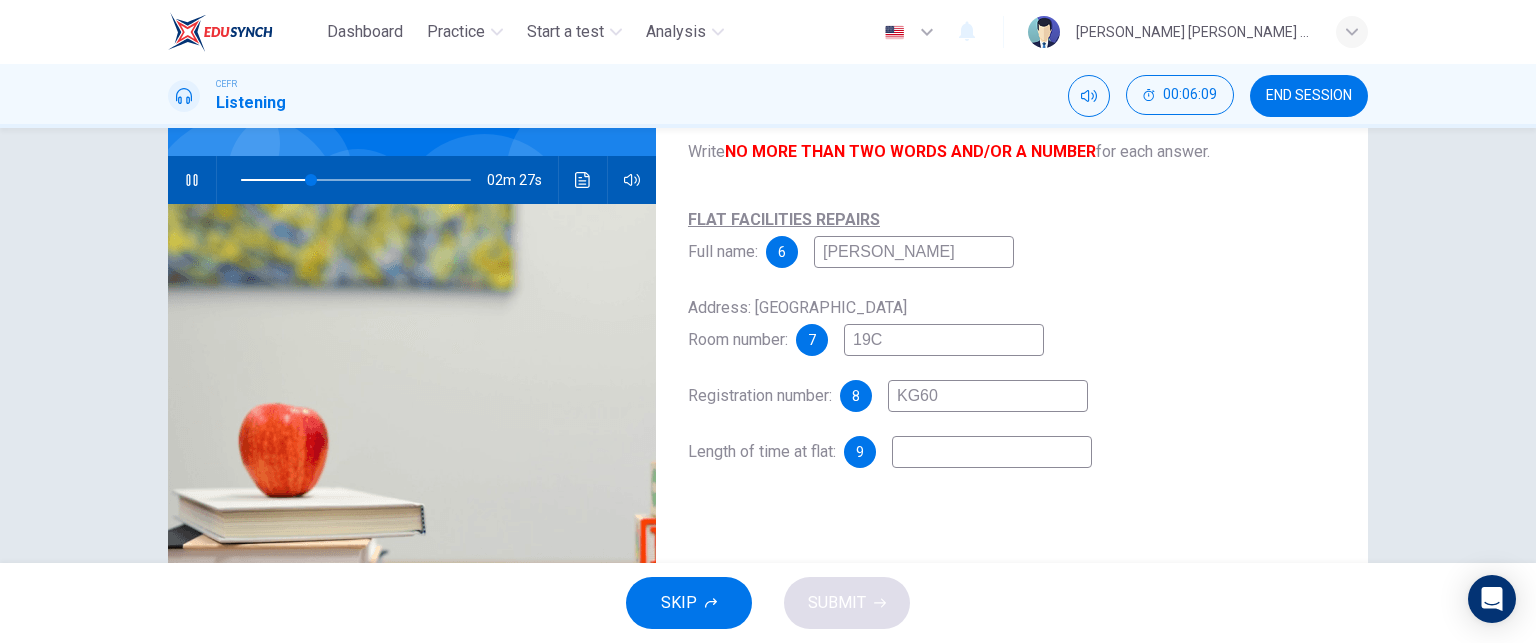 type on "KG607" 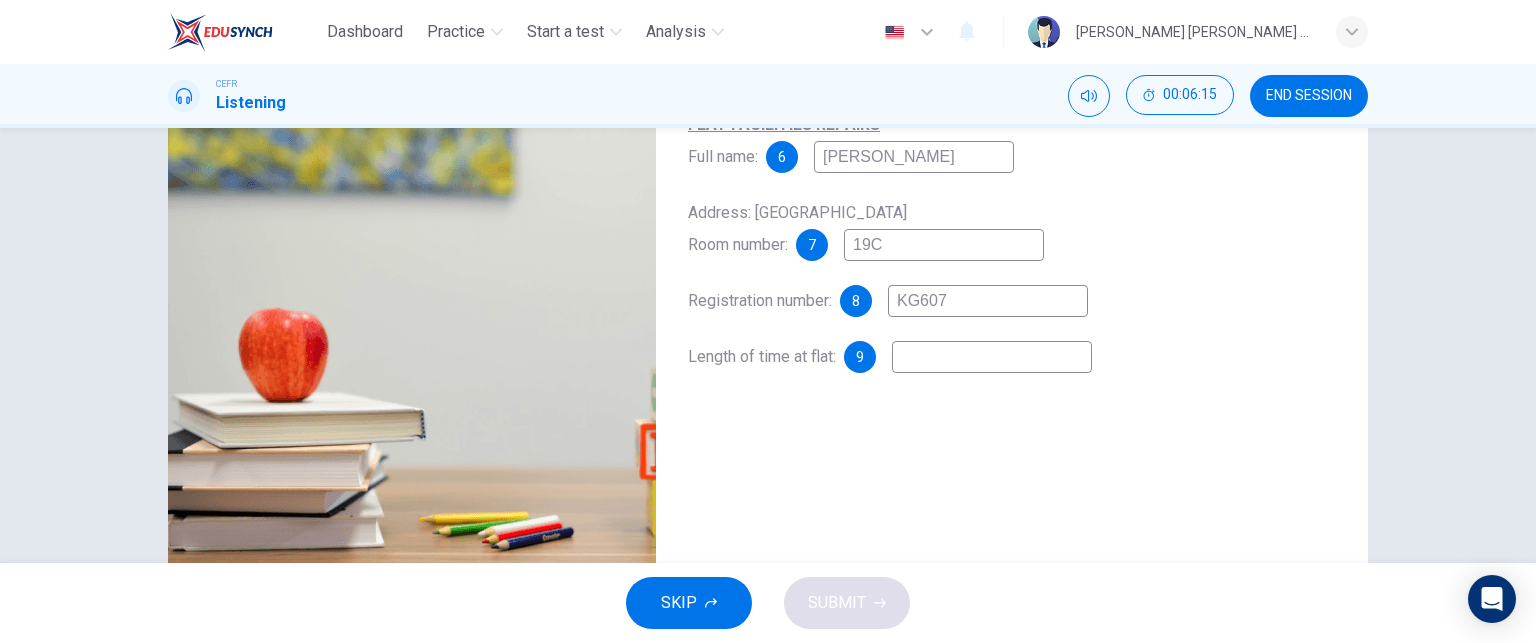 scroll, scrollTop: 204, scrollLeft: 0, axis: vertical 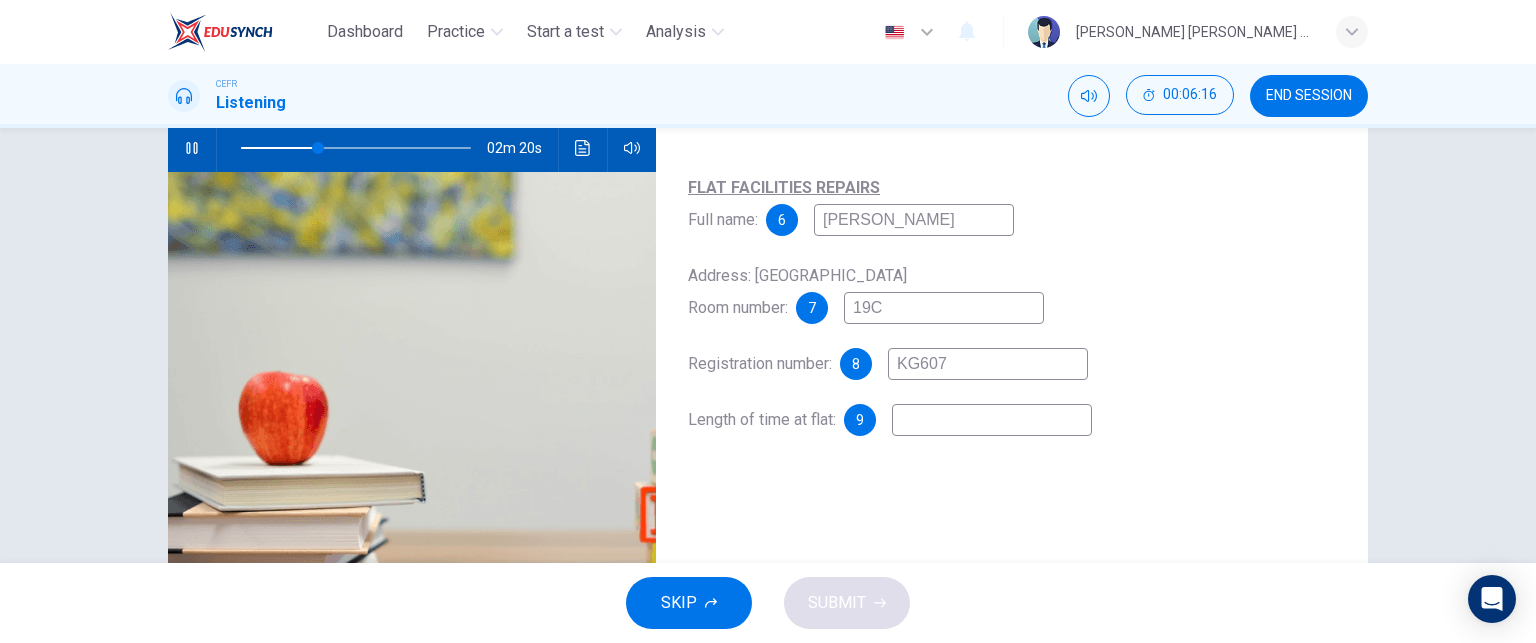 type on "34" 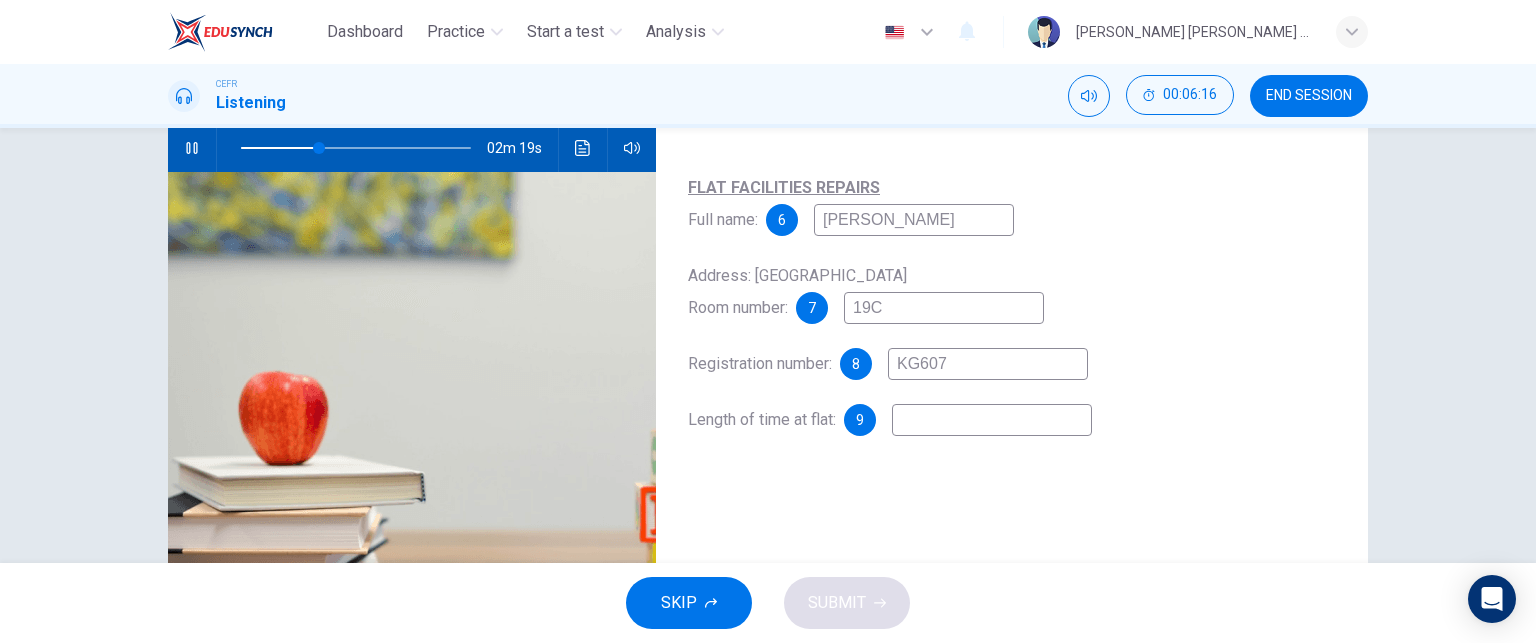 type on "KG607" 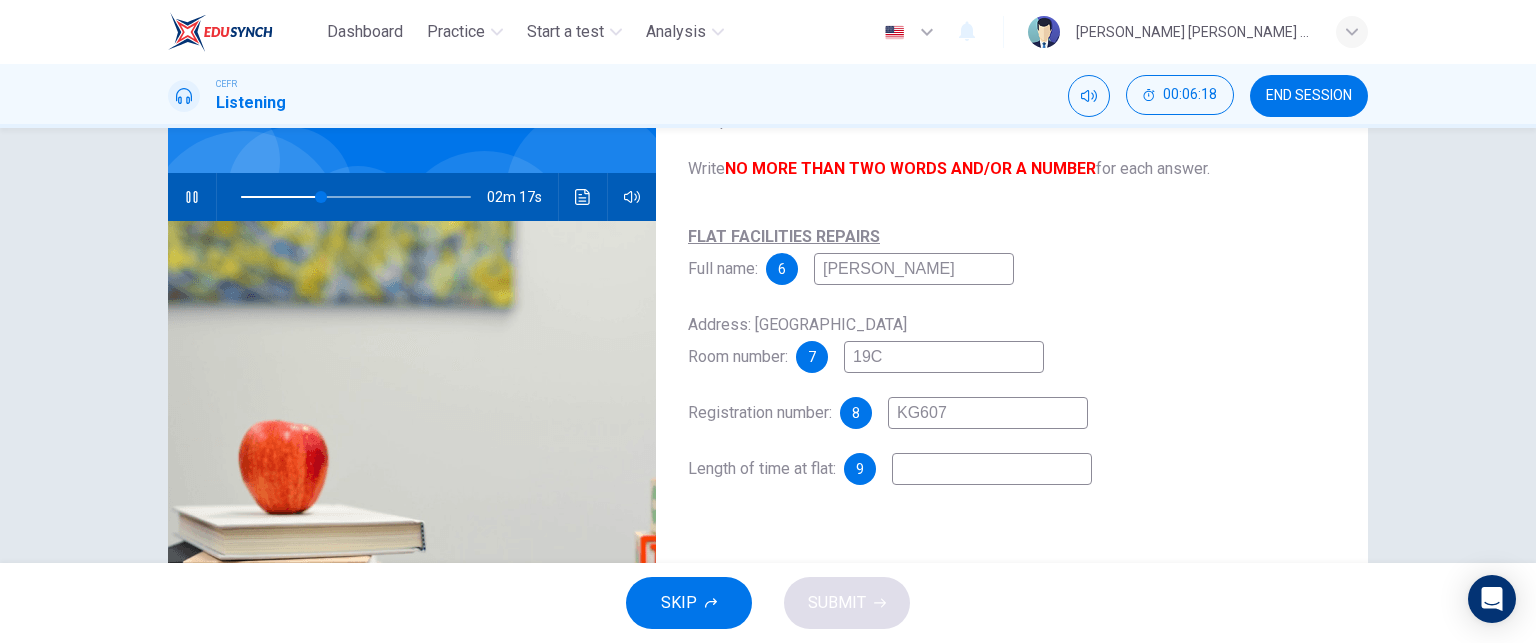 scroll, scrollTop: 156, scrollLeft: 0, axis: vertical 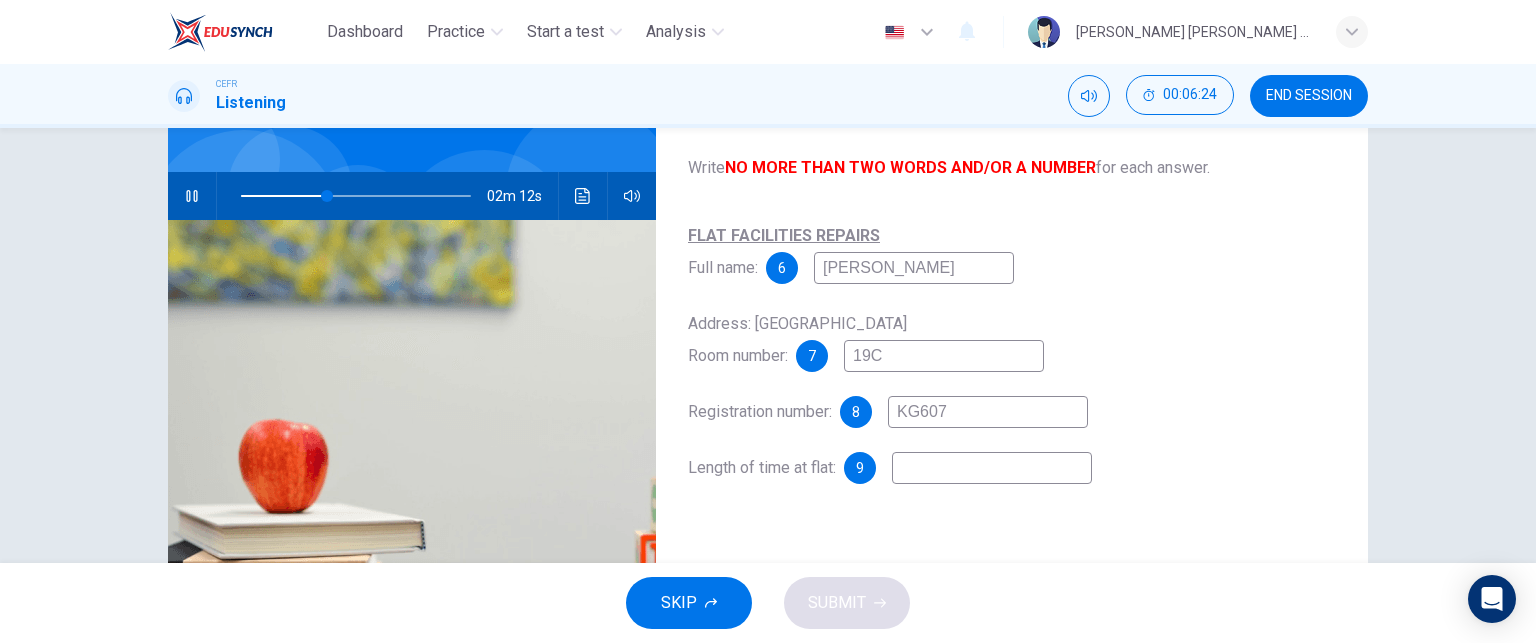 type on "38" 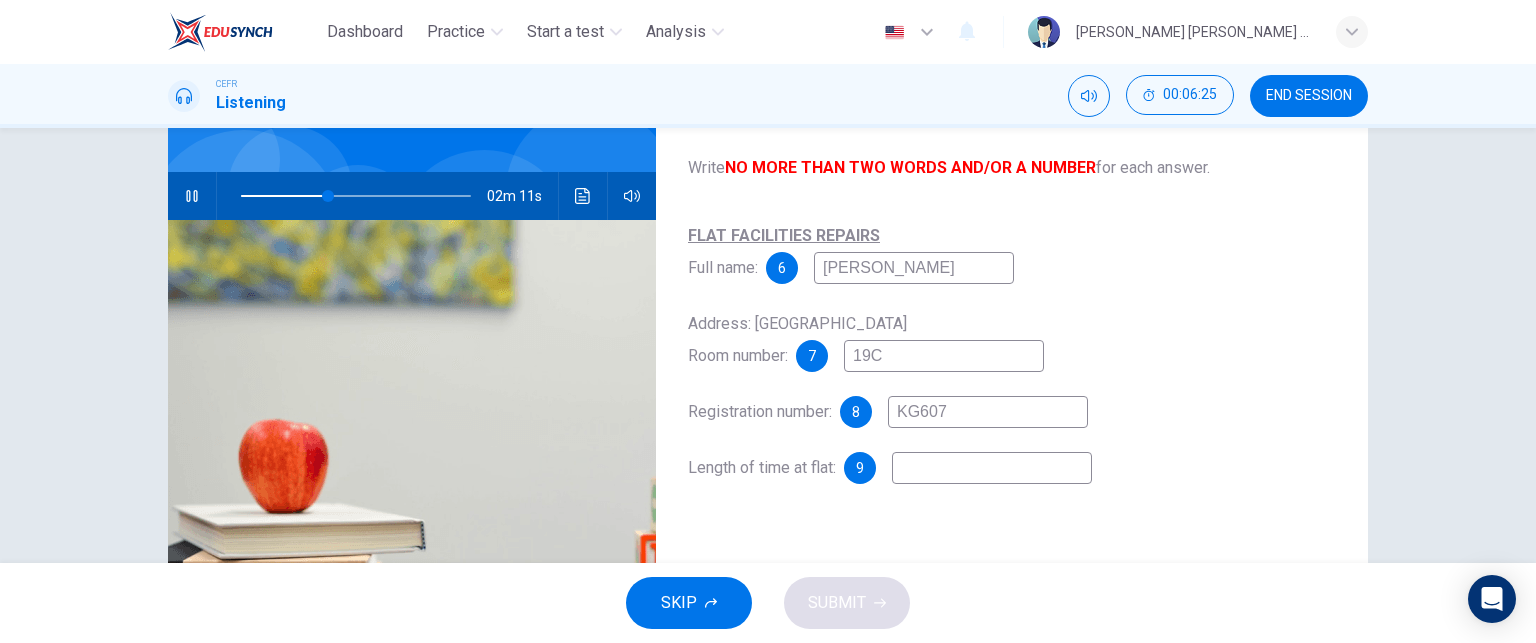type on "2" 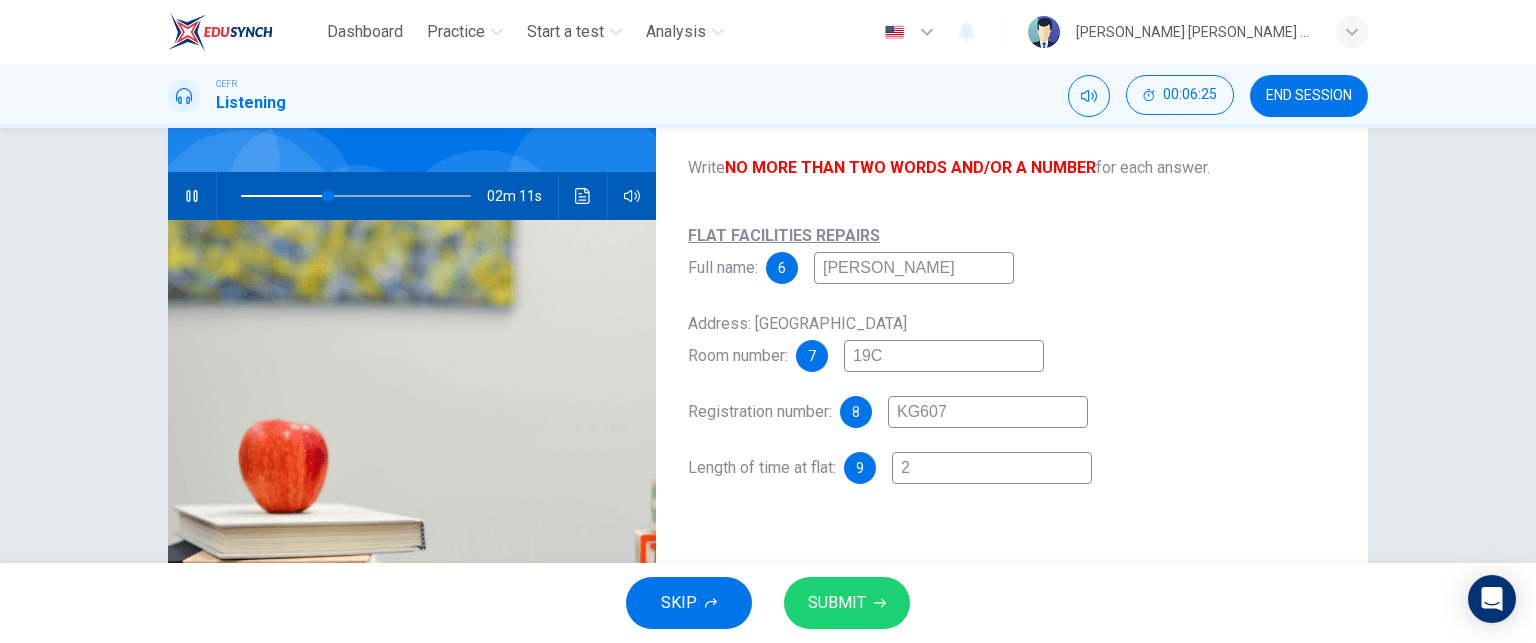 type on "38" 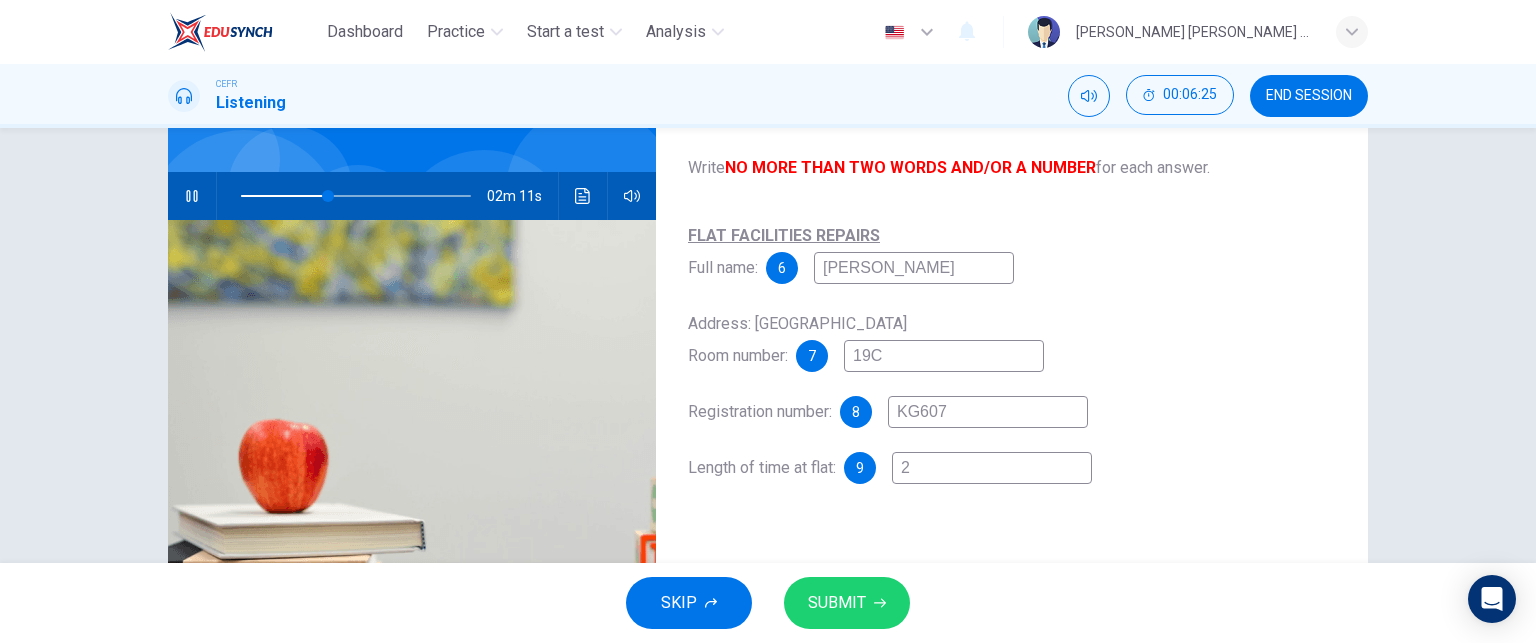 type on "2" 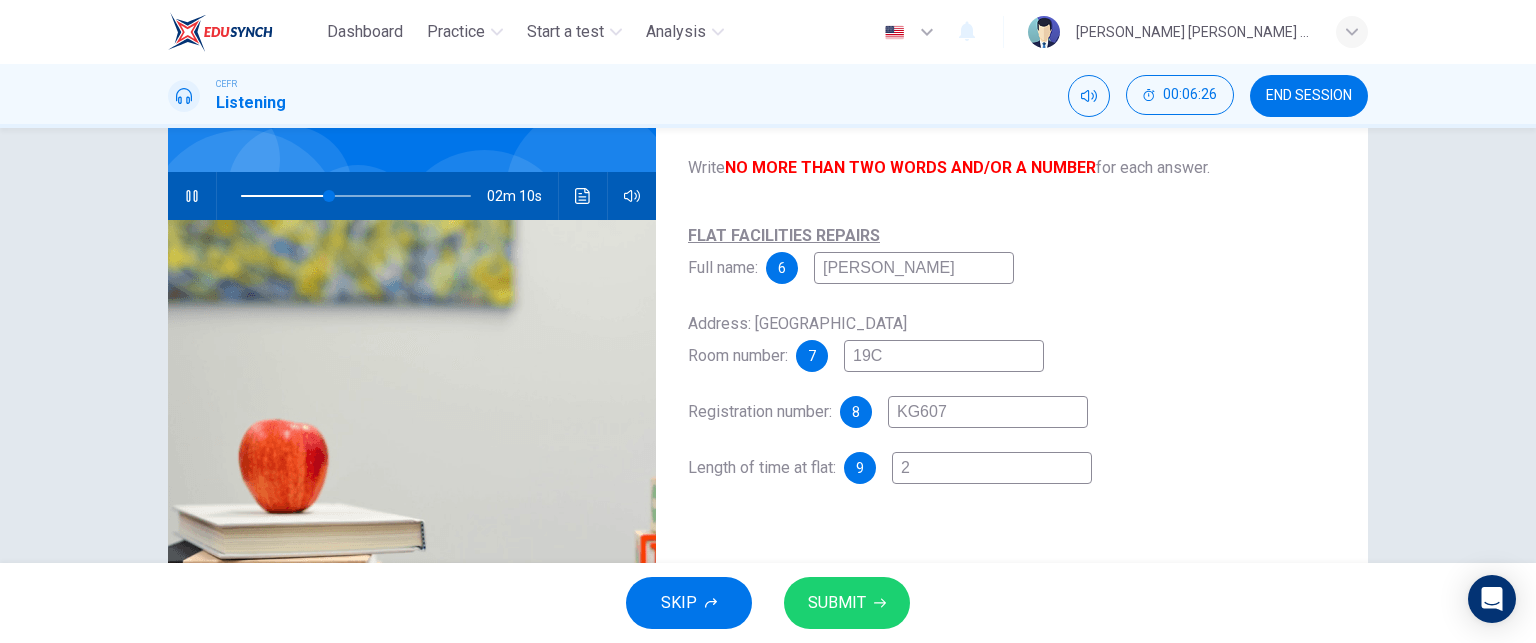 type on "39" 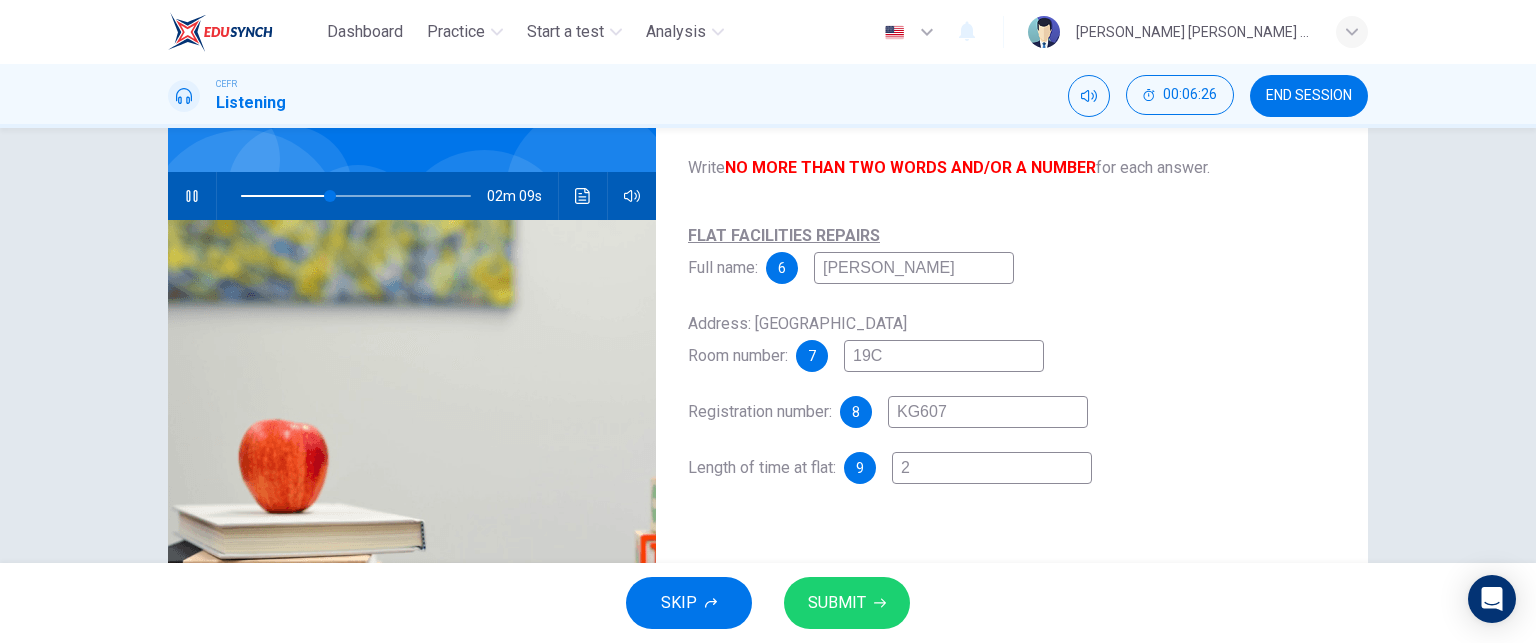 type on "2 M" 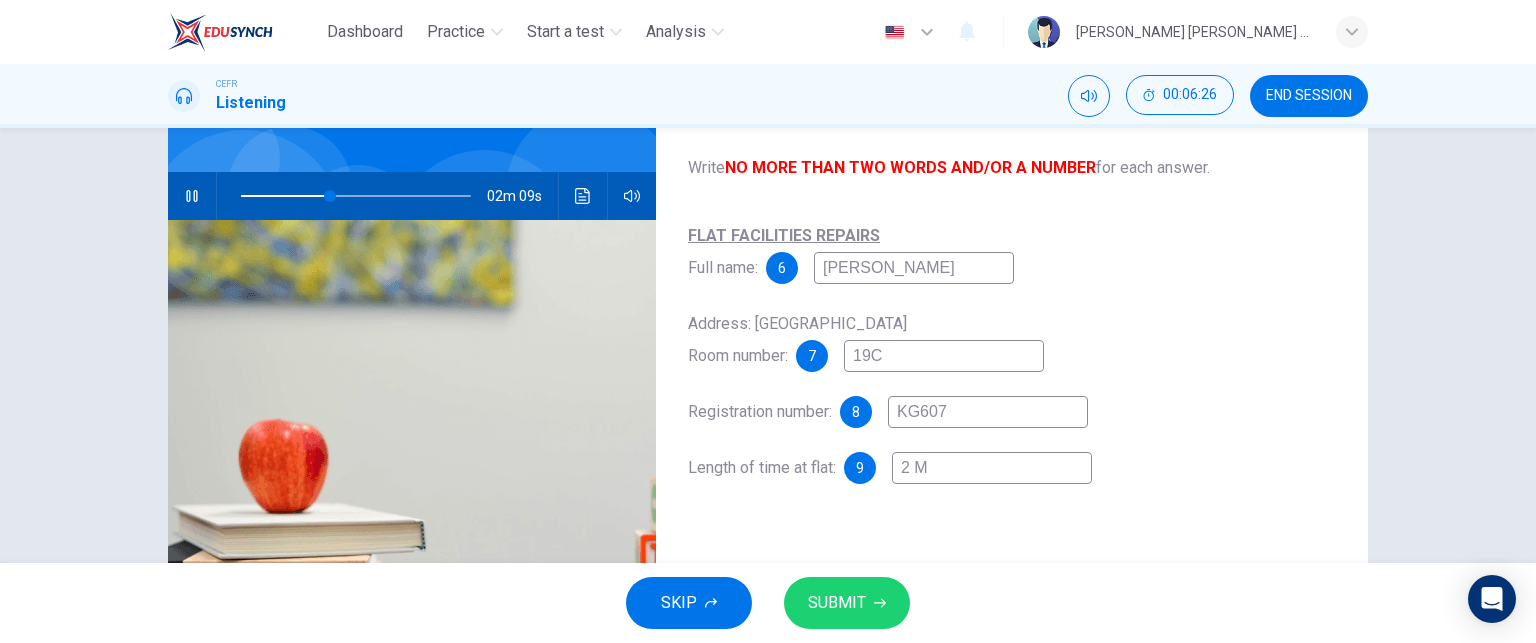 type on "39" 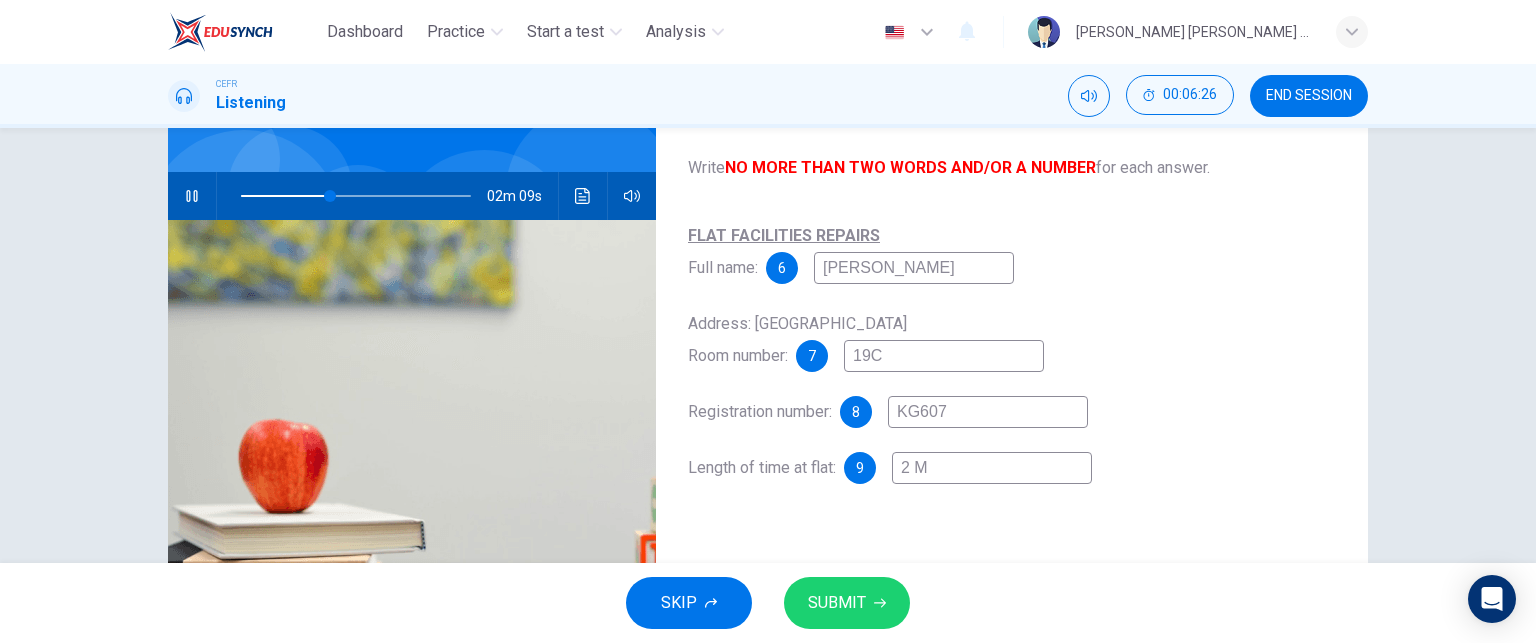 type on "2 Mo" 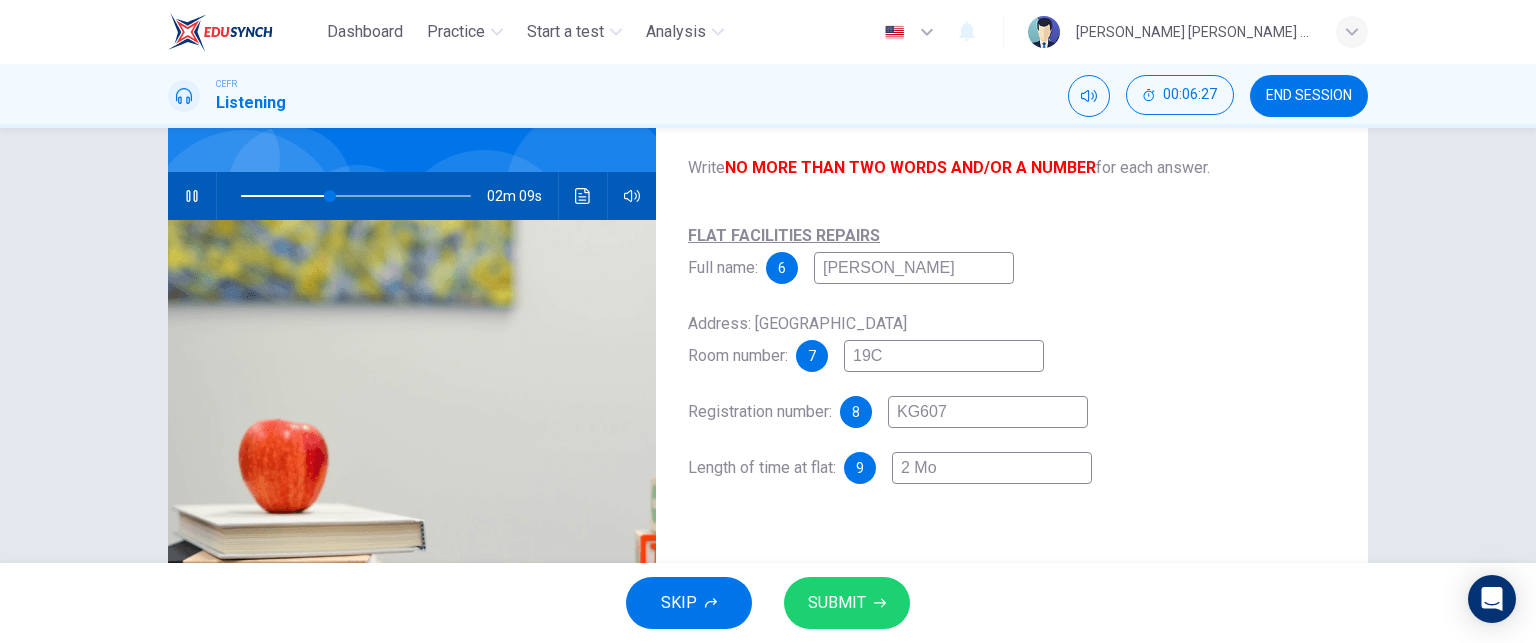 type on "39" 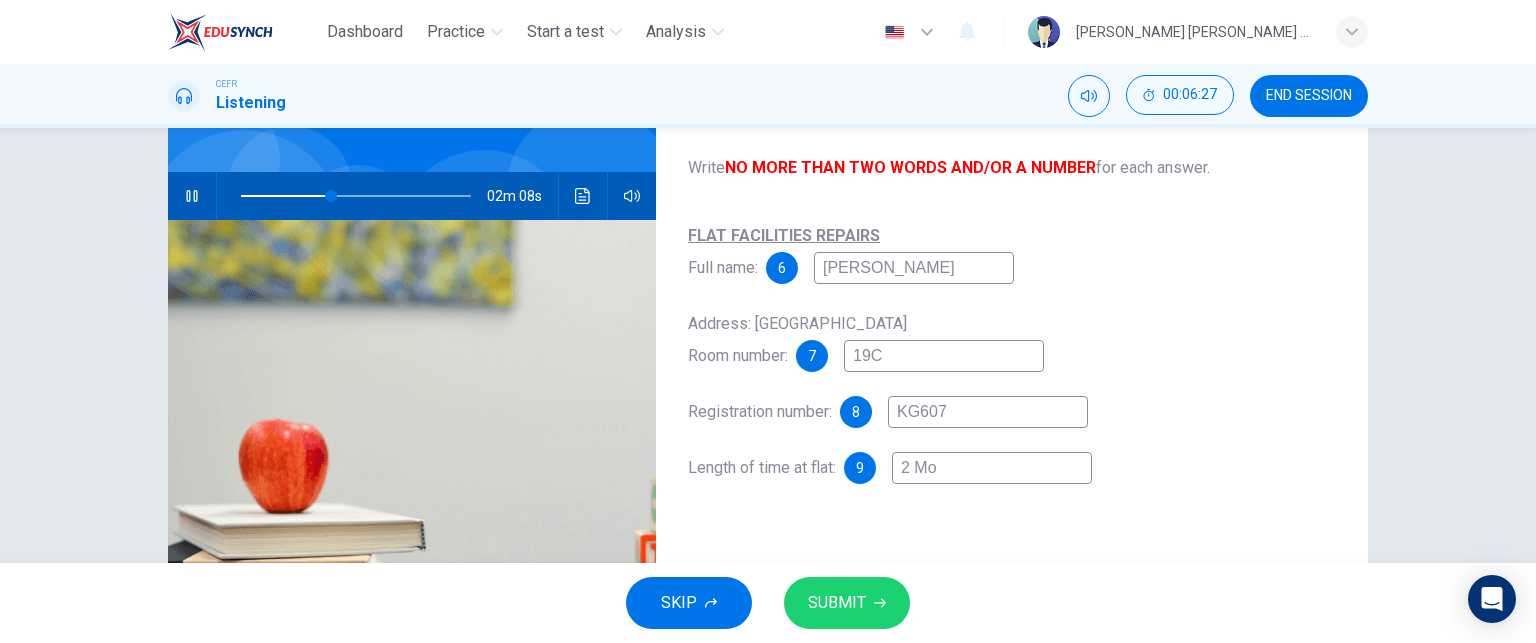 type on "2 M" 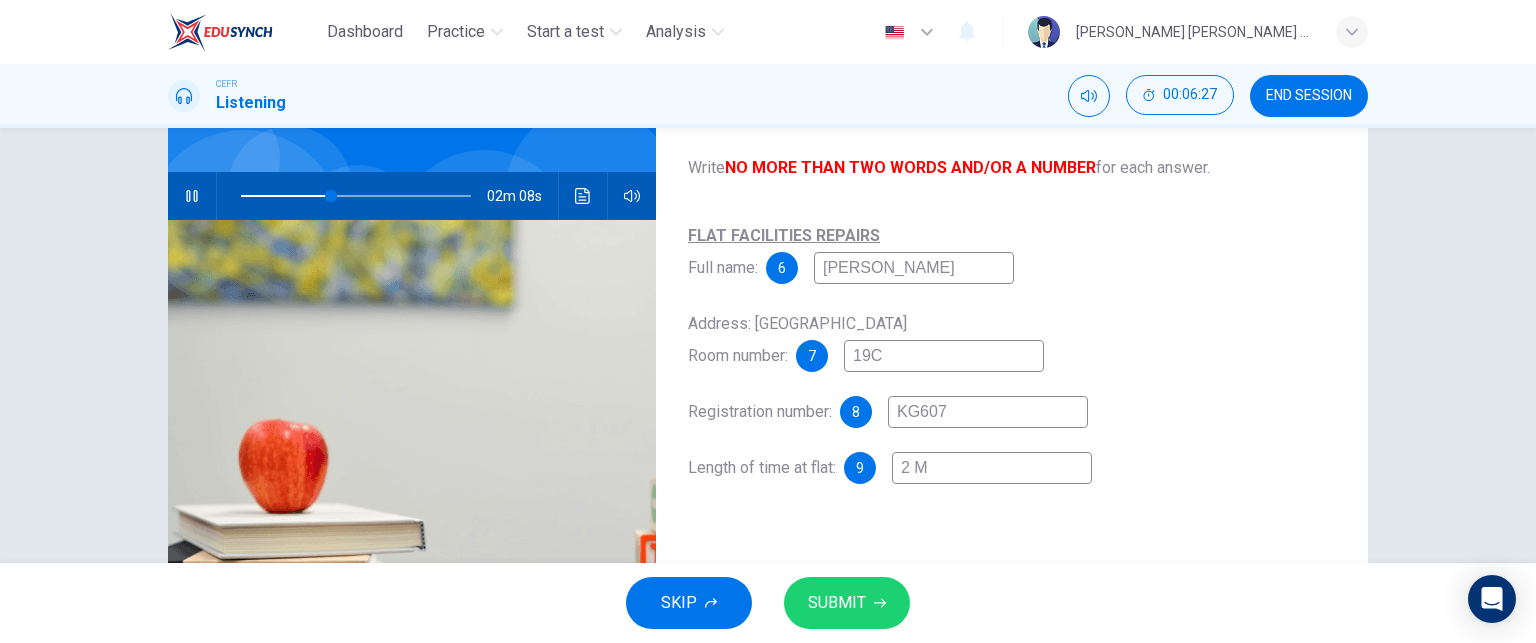 type on "39" 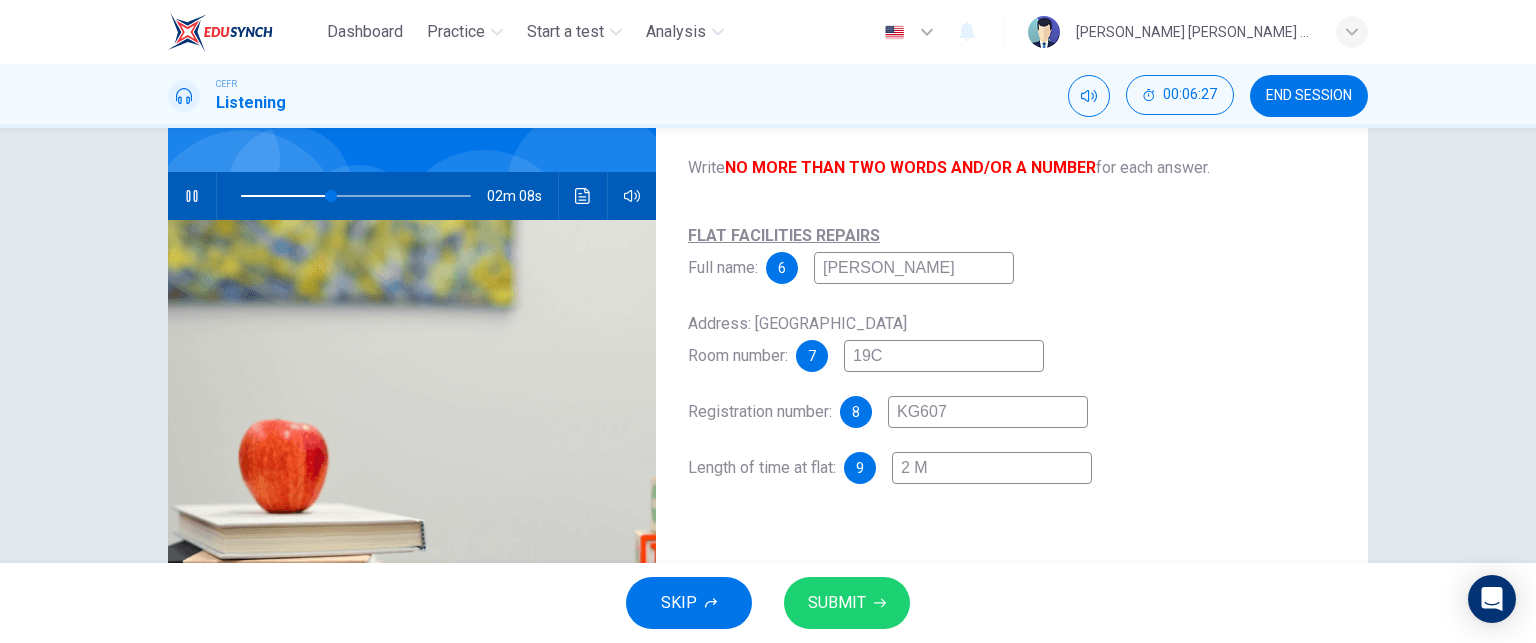 type on "2" 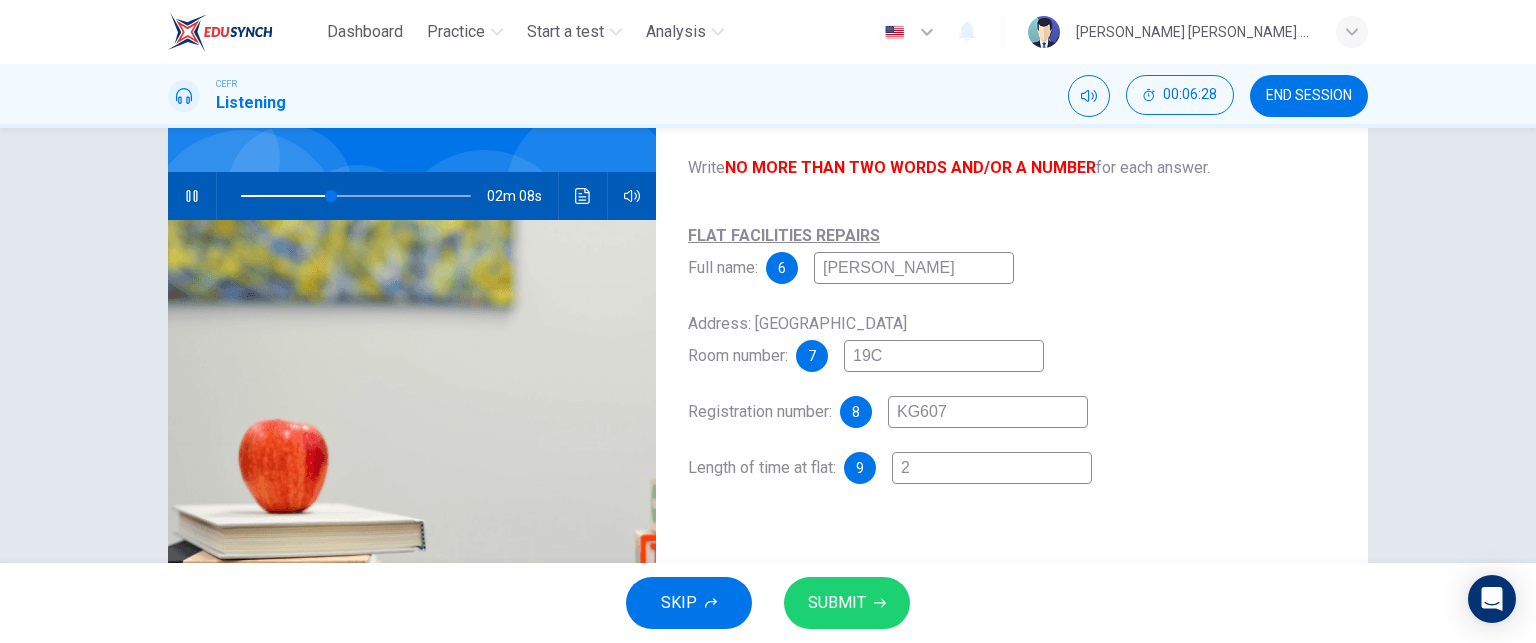 type on "2 m" 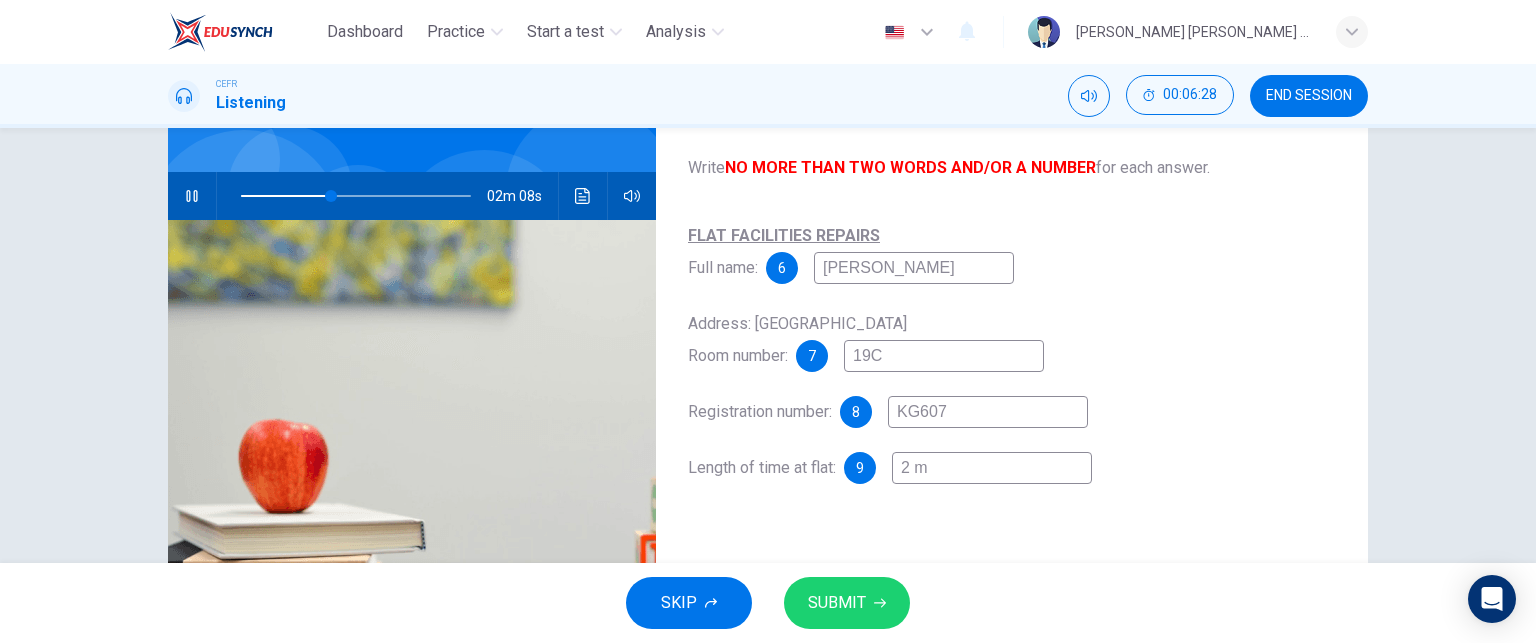 type on "39" 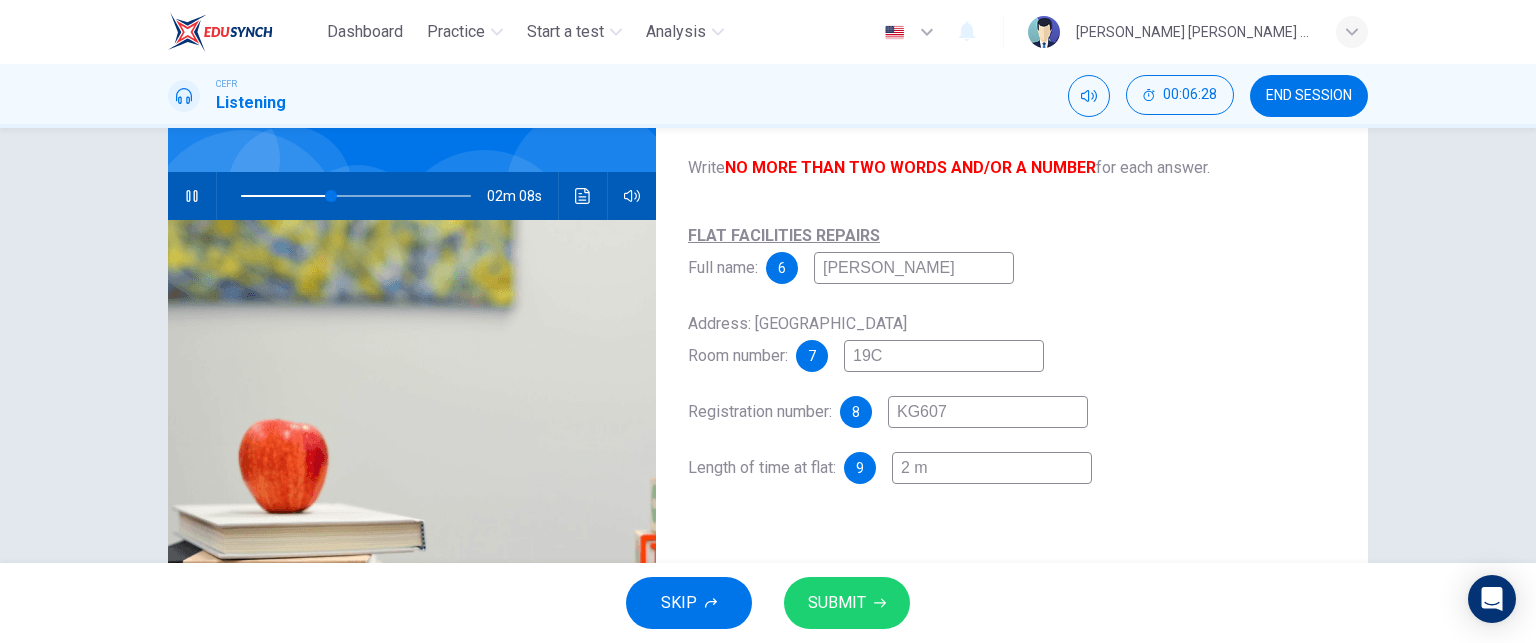 type on "2 mo" 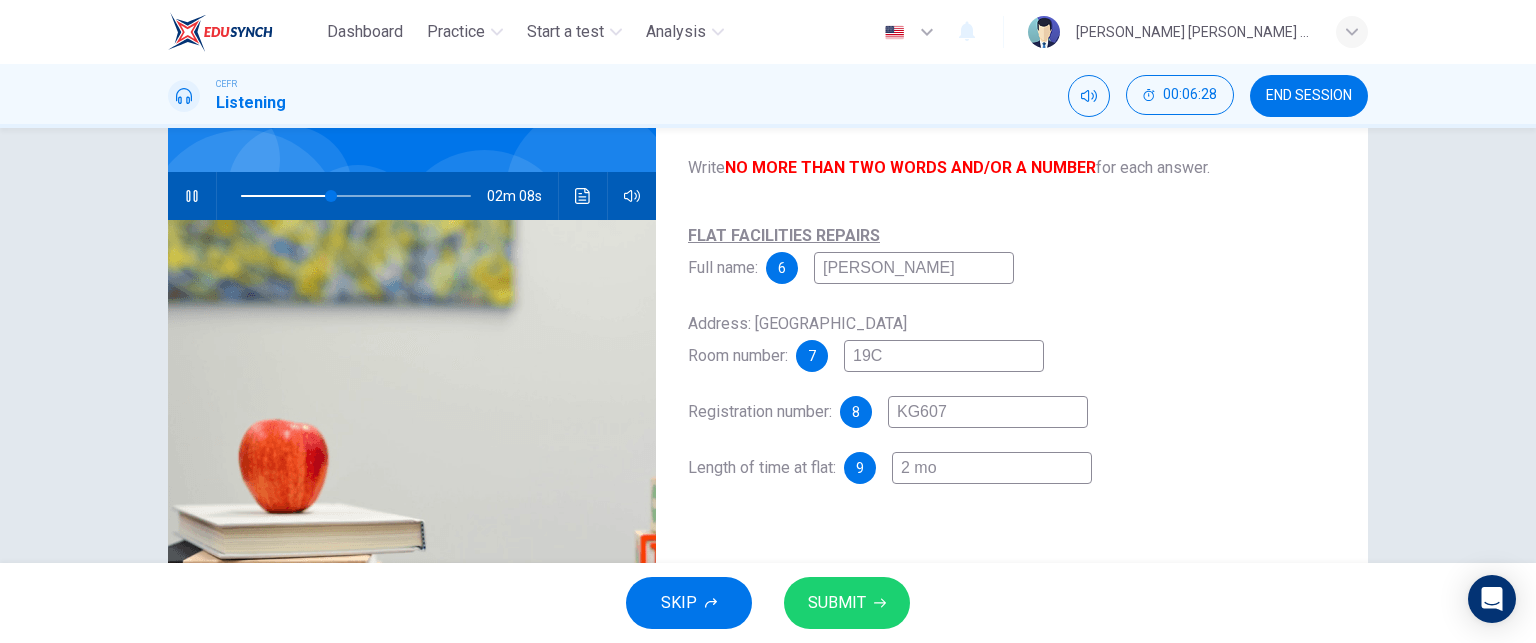 type on "40" 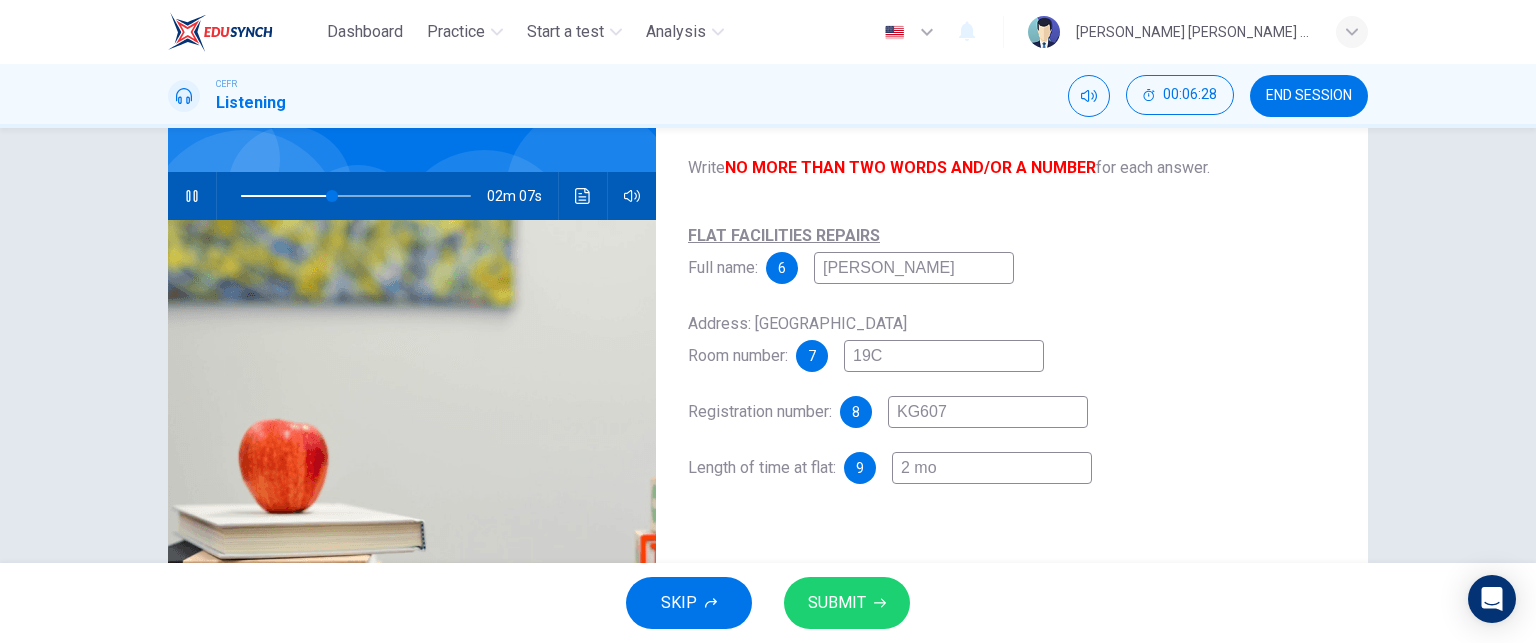 type on "2 mot" 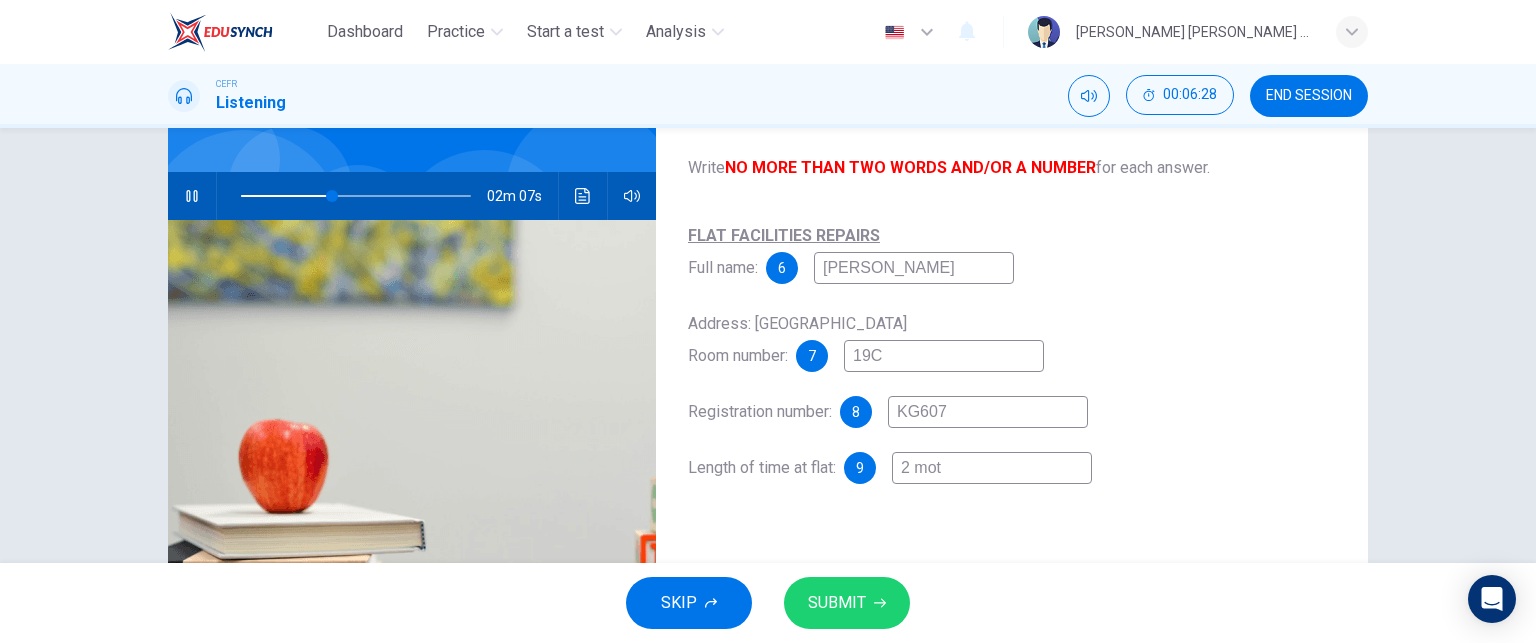 type on "40" 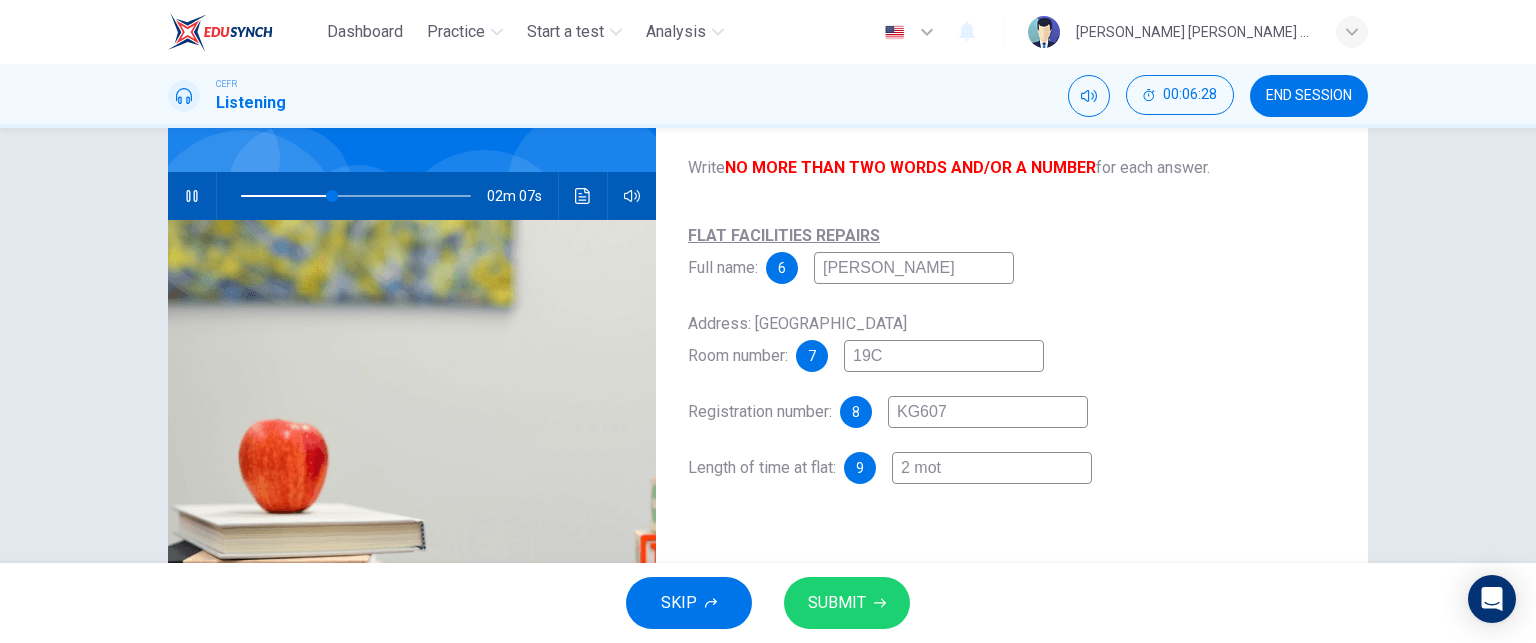 type on "2 moth" 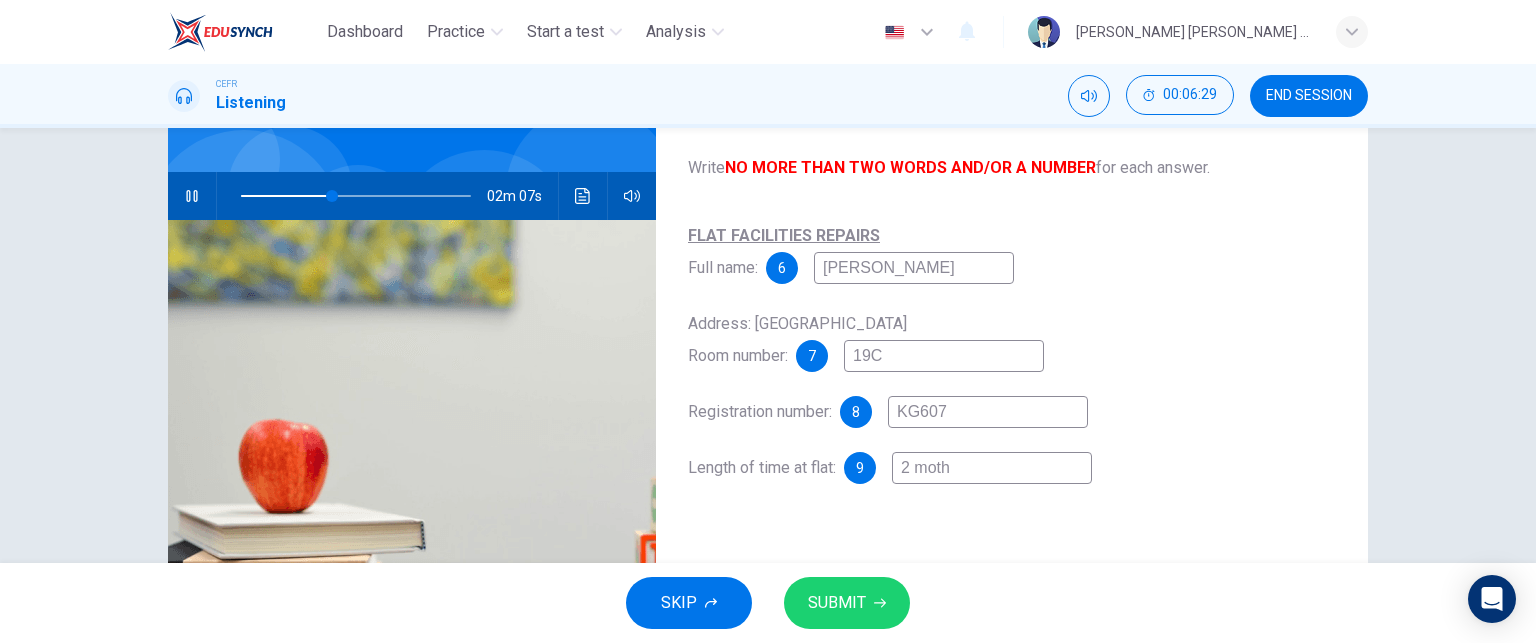 type on "2 moths" 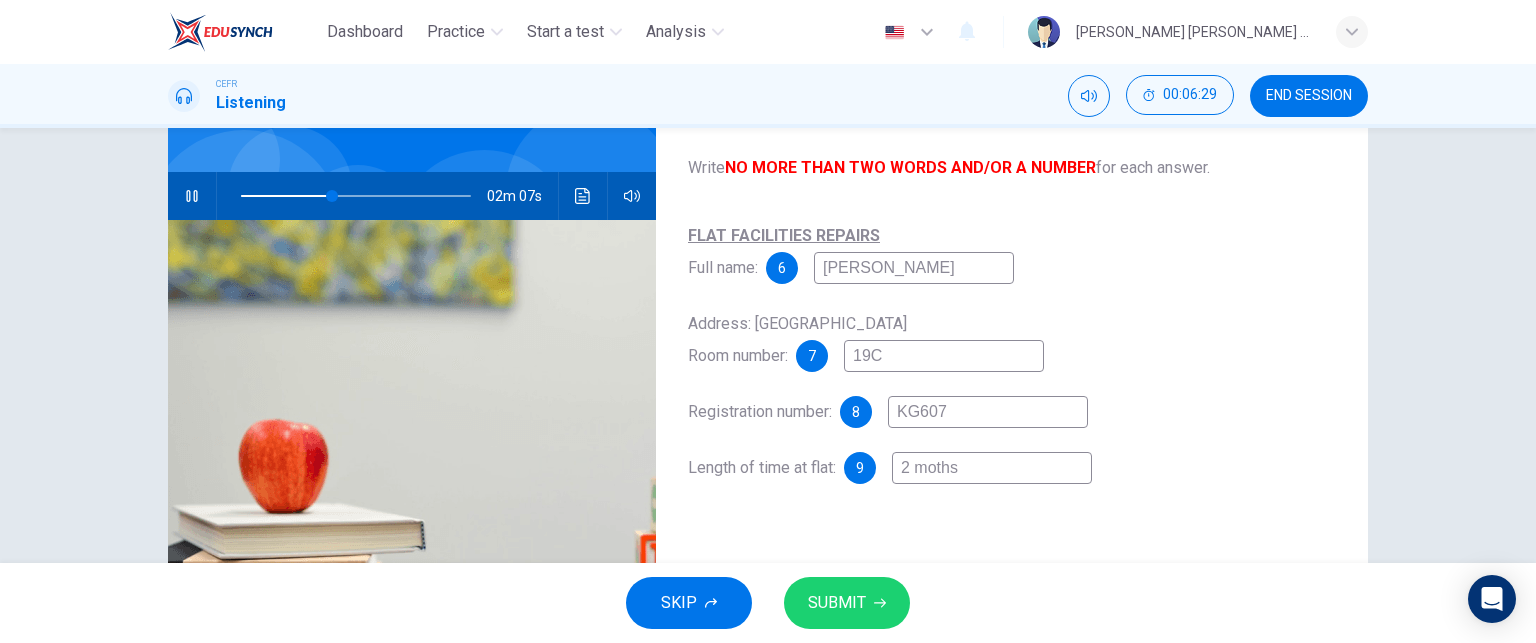 type on "40" 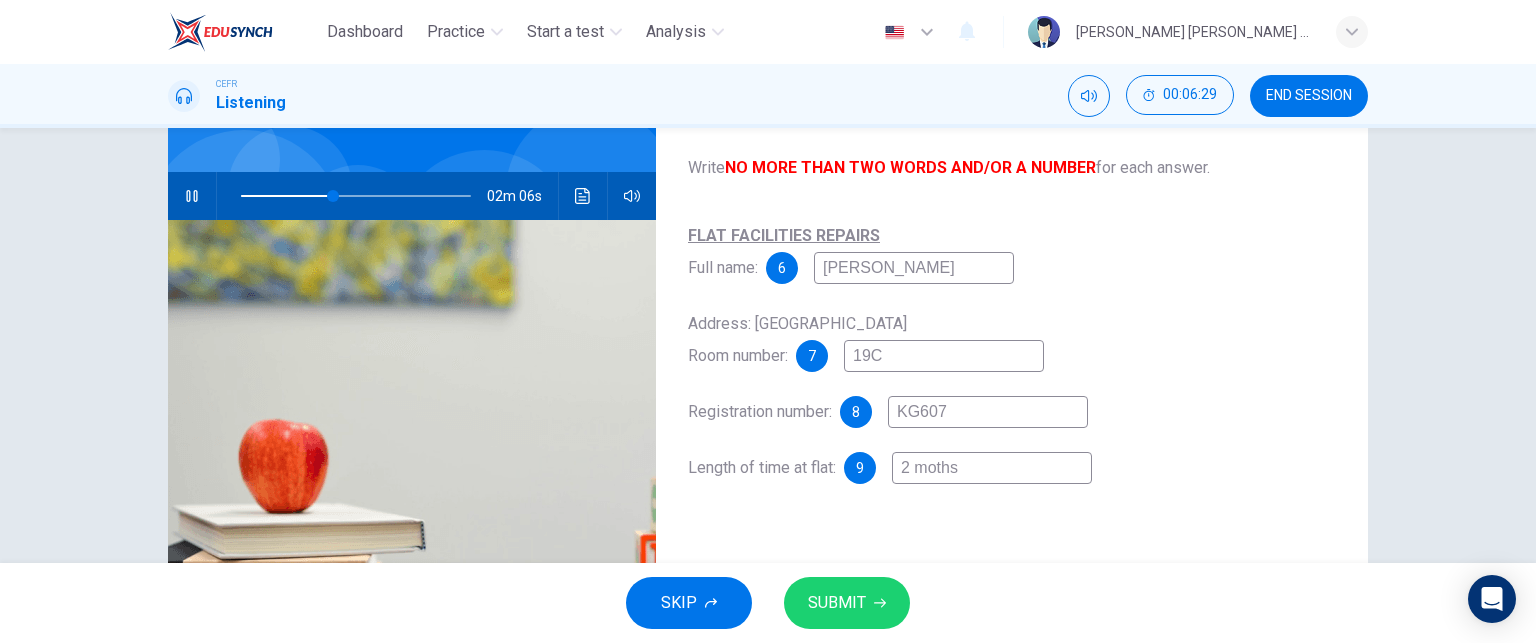 type on "2 moth" 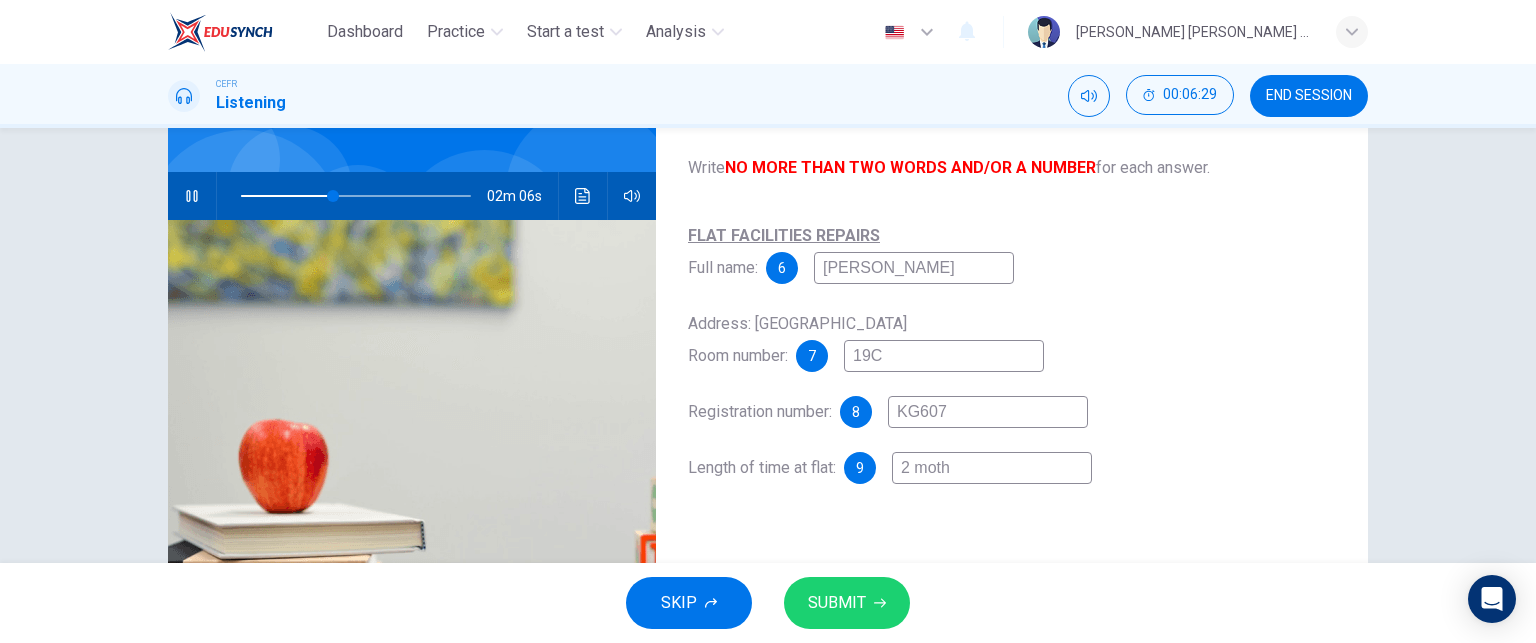 type on "40" 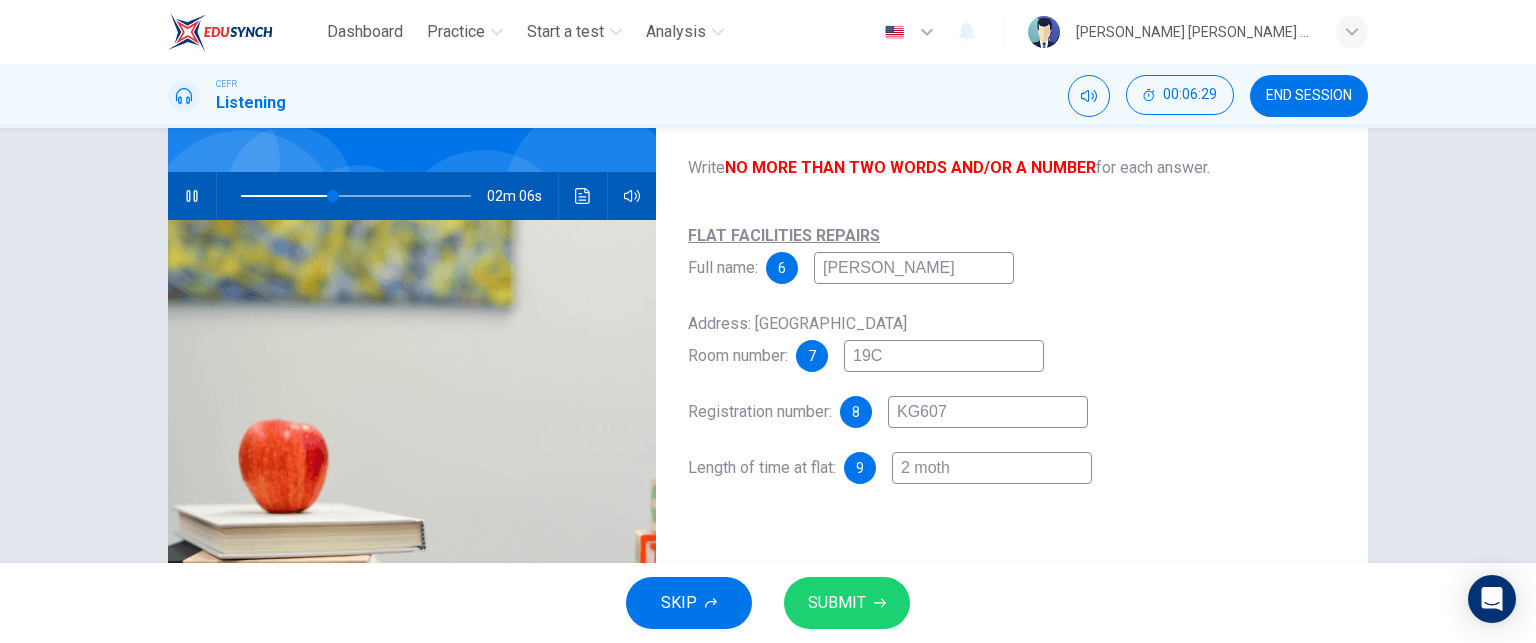 type on "2 mot" 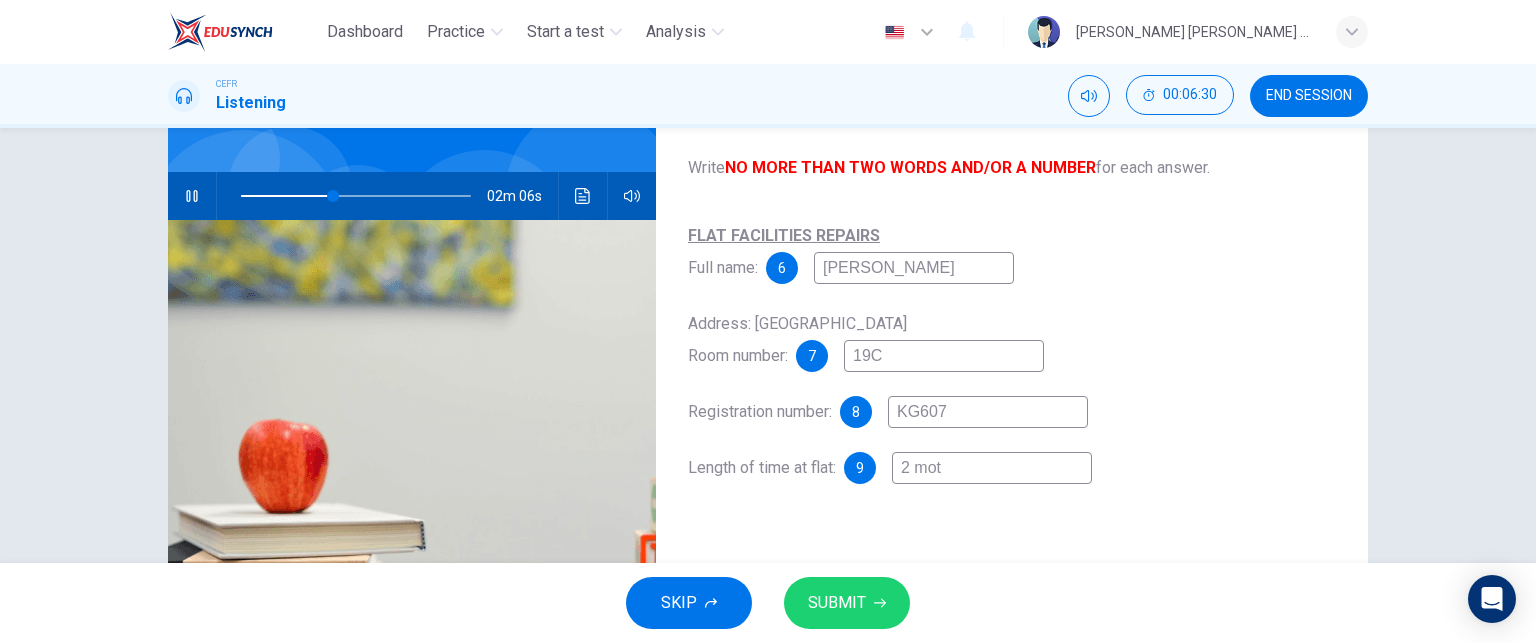 type on "2 mo" 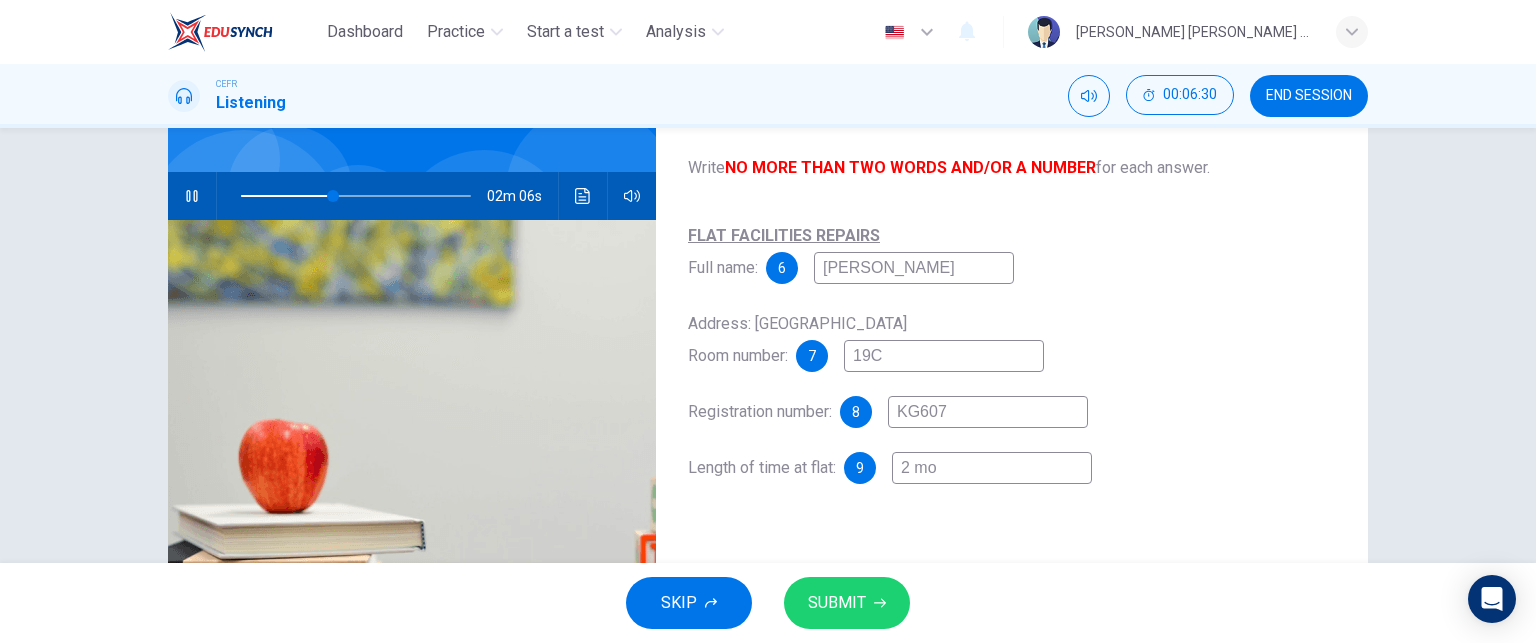 type on "41" 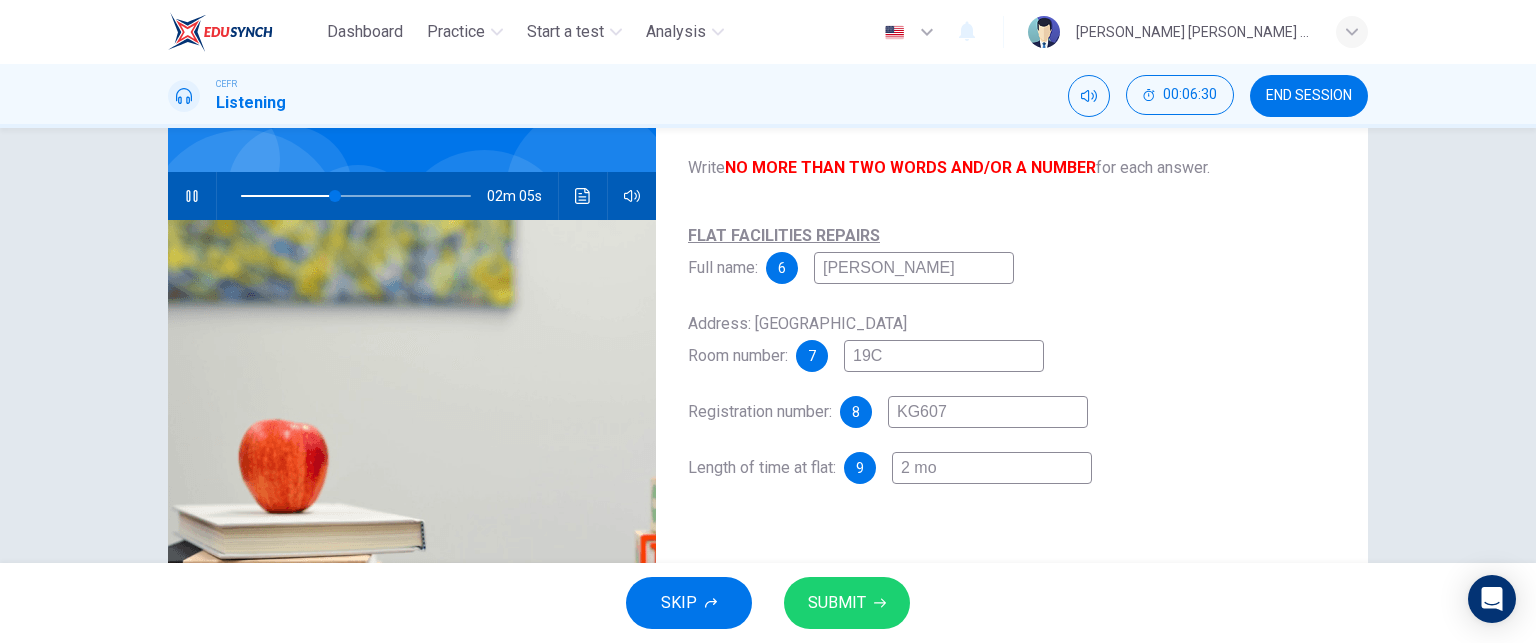 type on "2 mon" 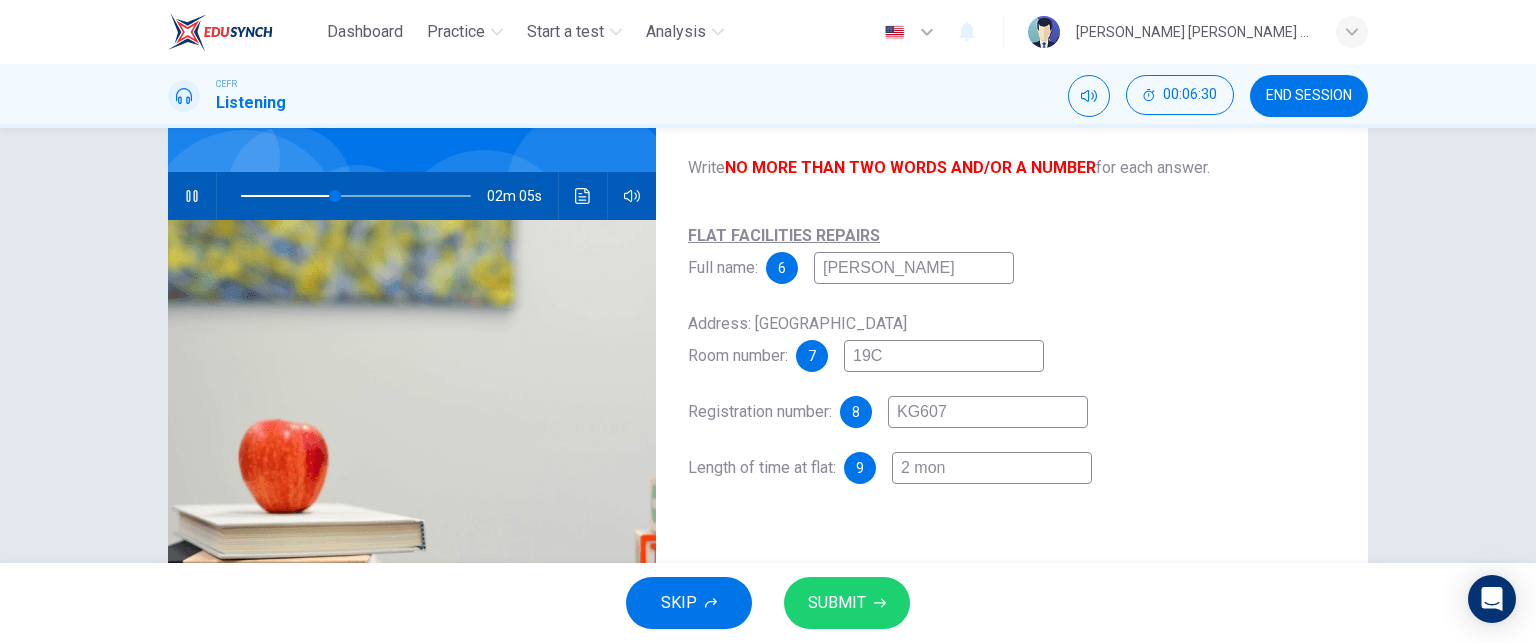 type on "41" 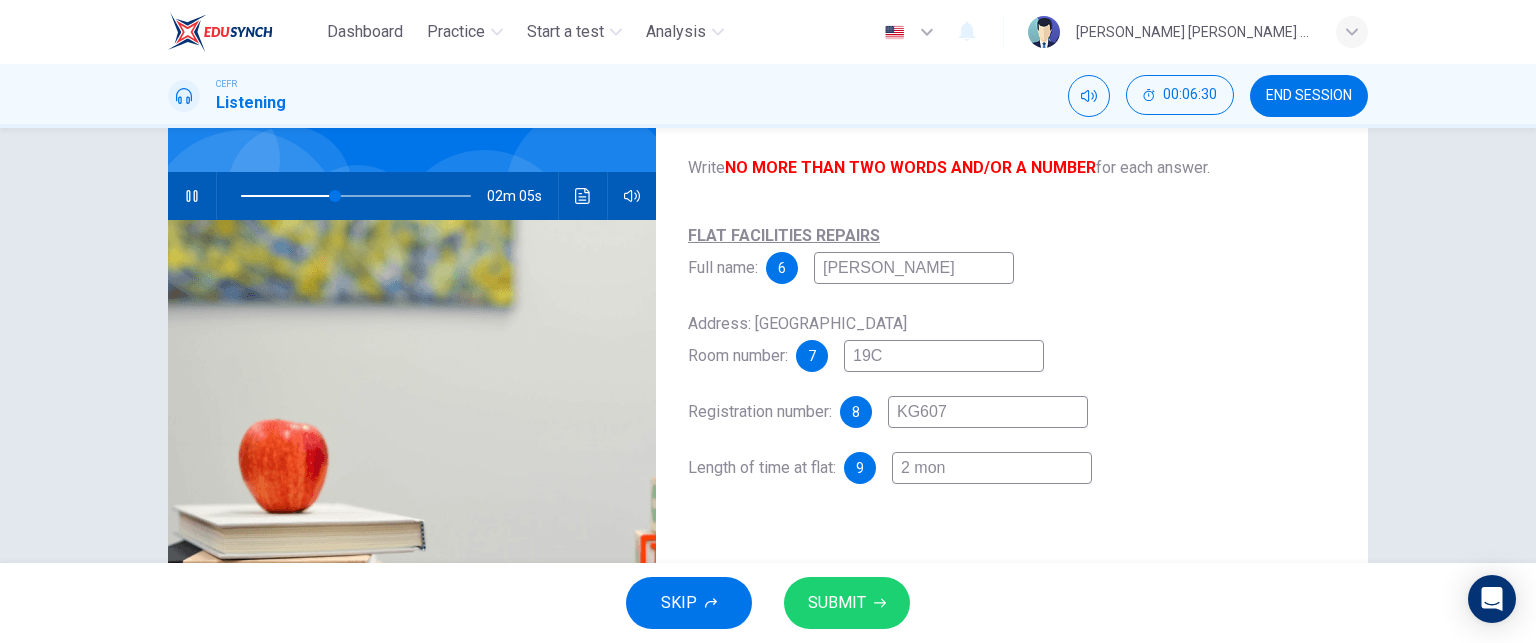 type on "2 mont" 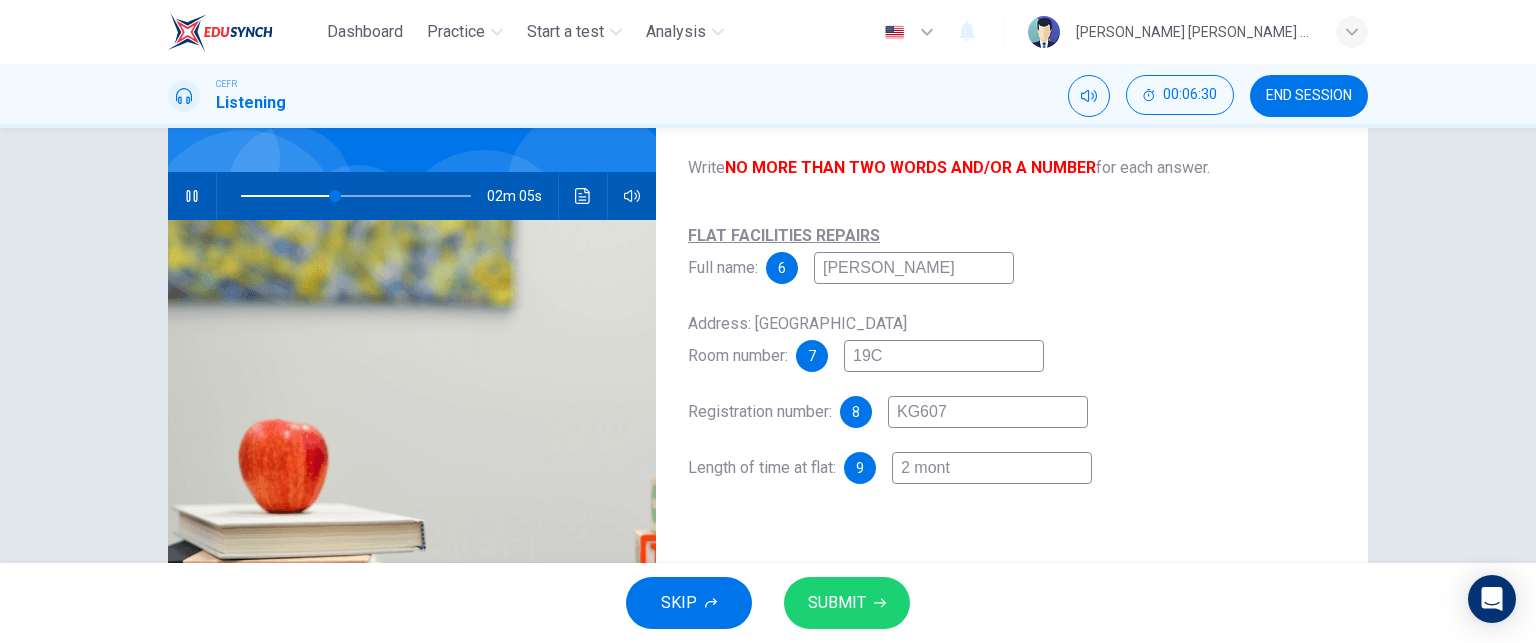 type on "41" 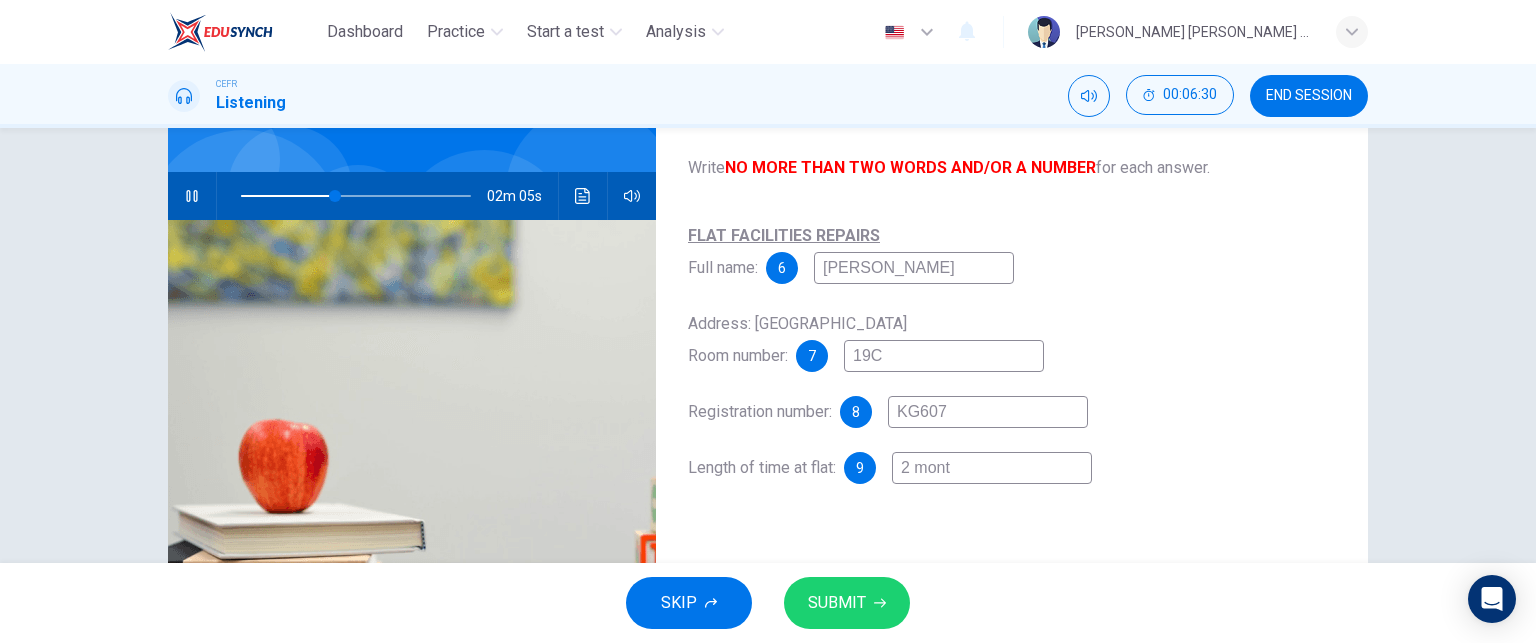type on "2 month" 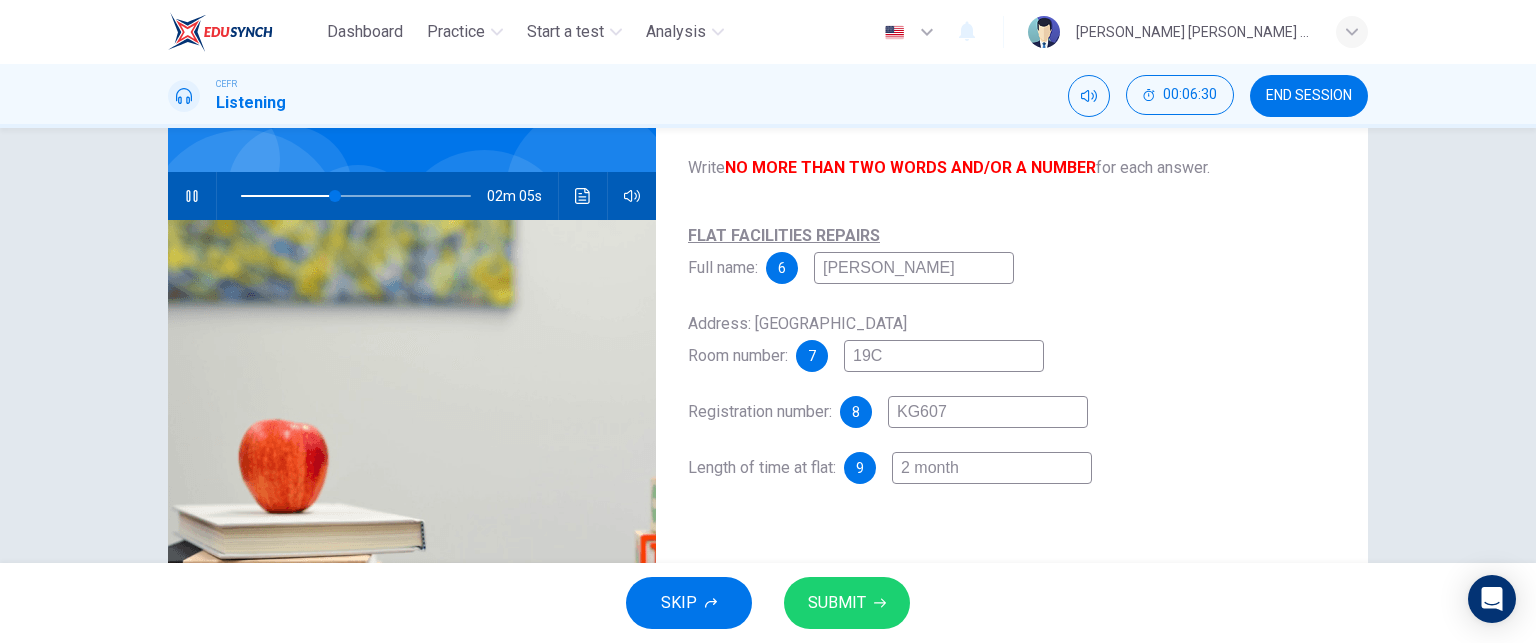 type on "41" 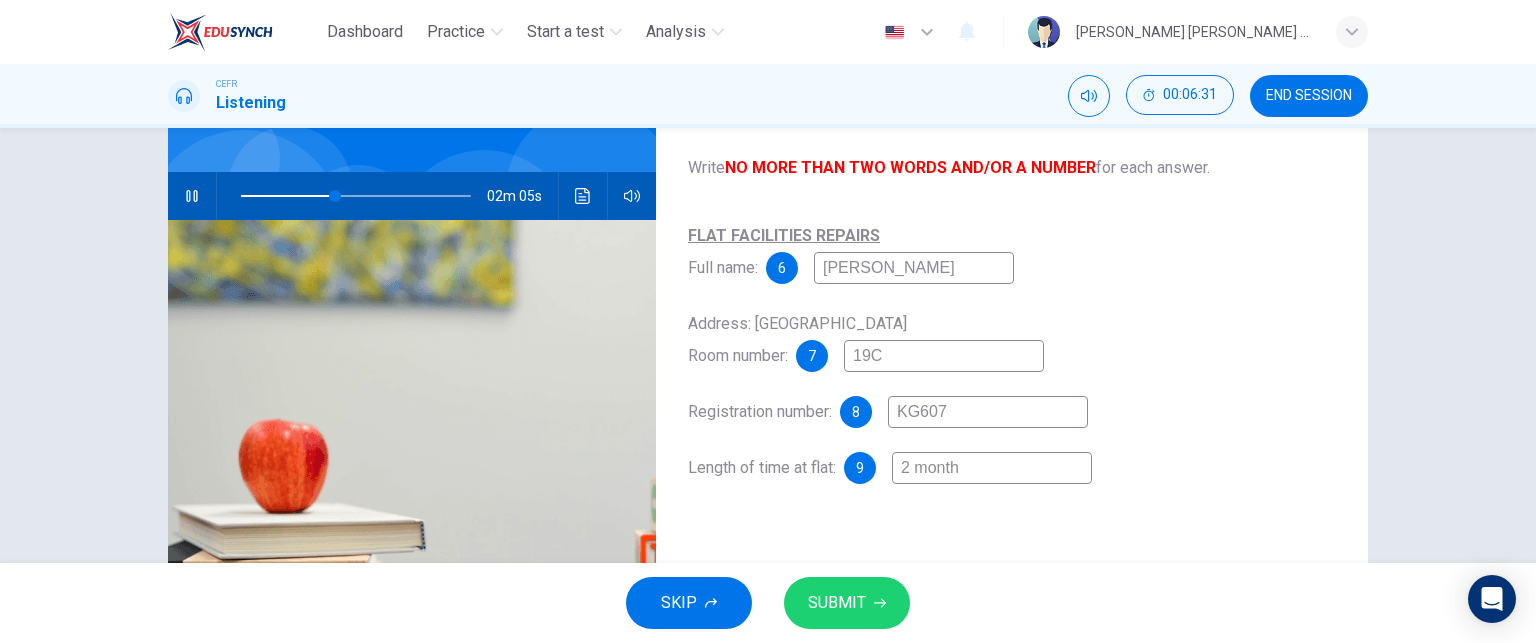 type on "2 months" 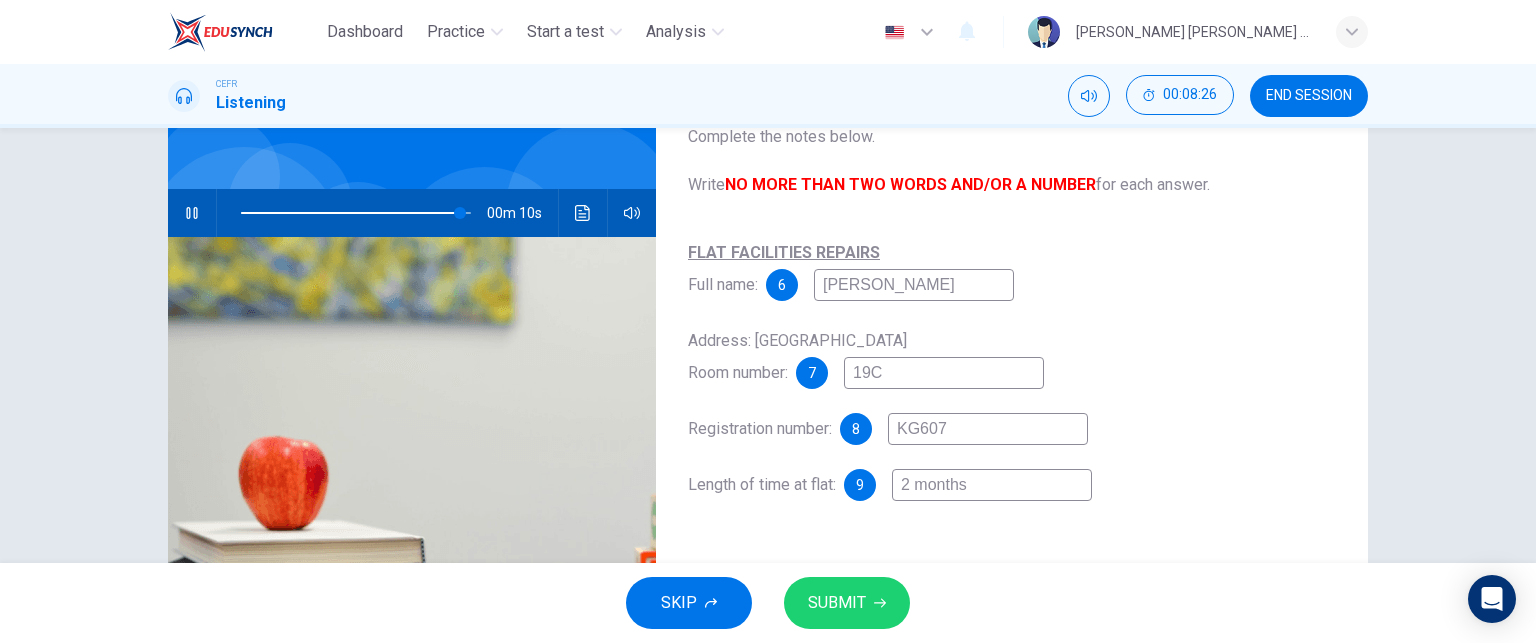 scroll, scrollTop: 132, scrollLeft: 0, axis: vertical 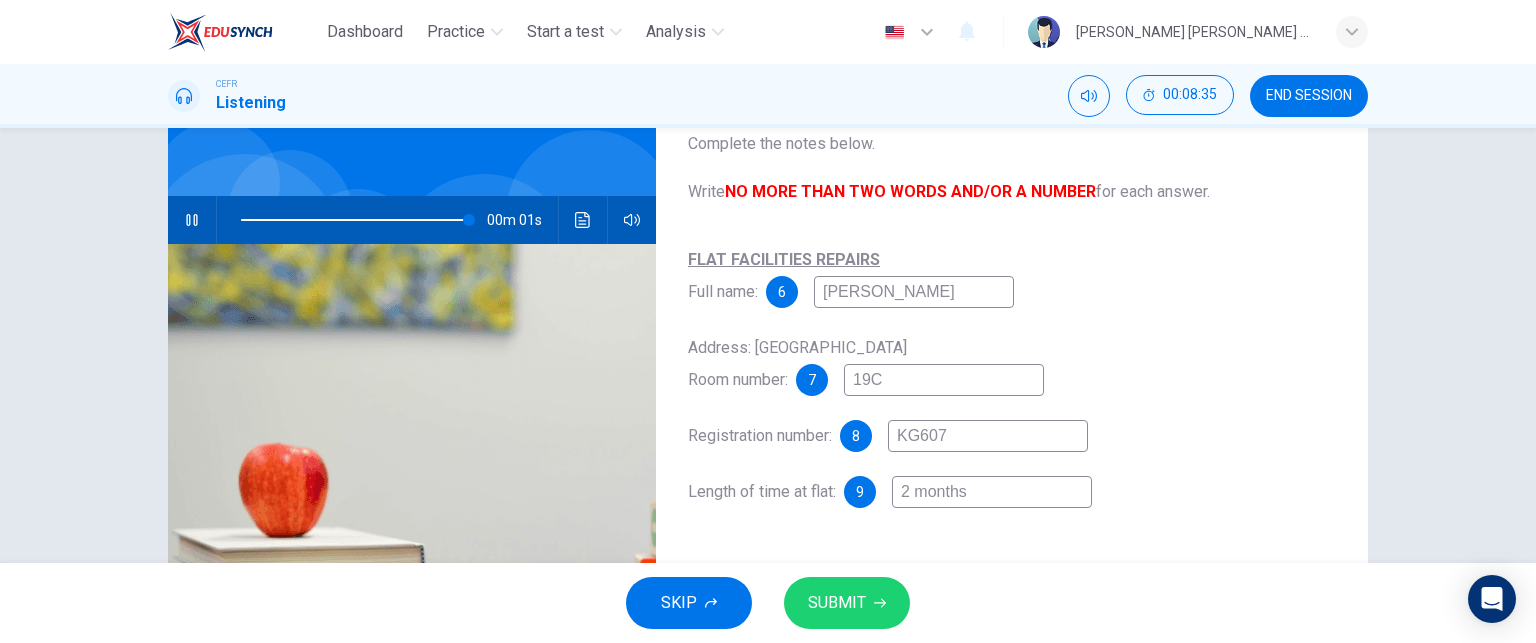 type on "100" 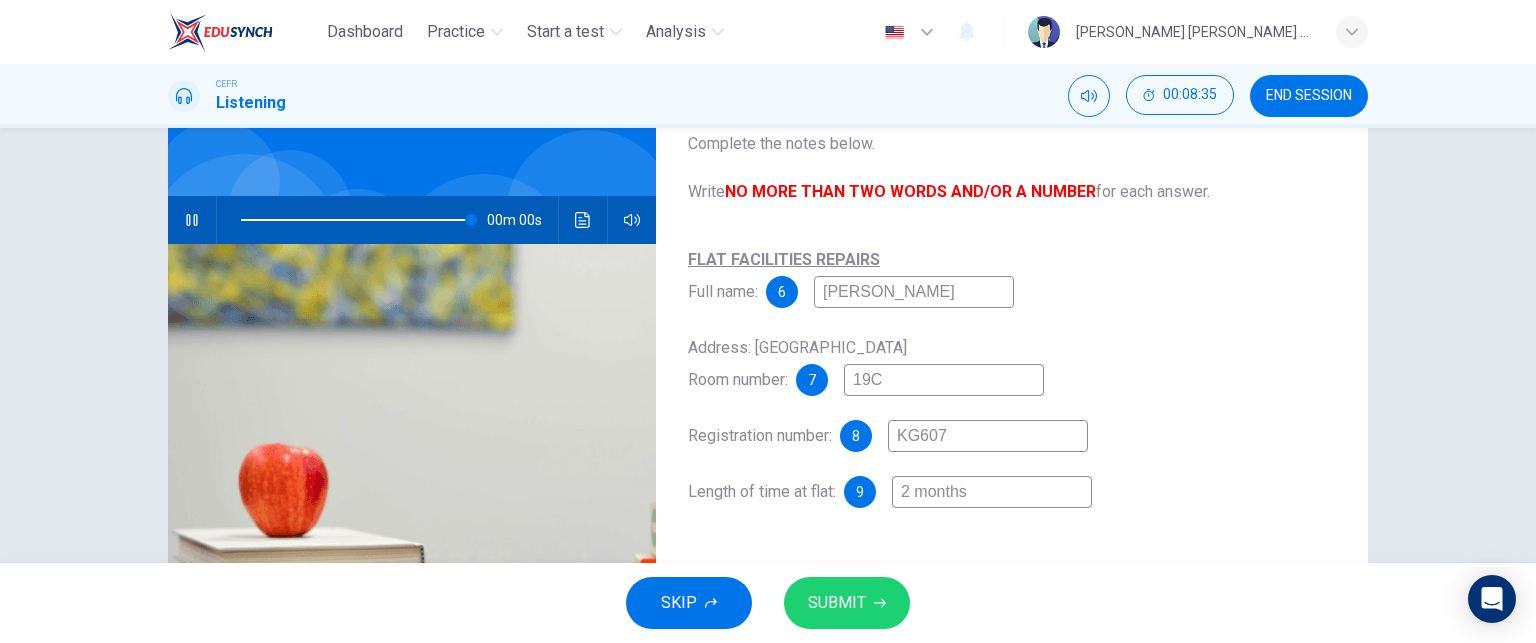 type on "2 months" 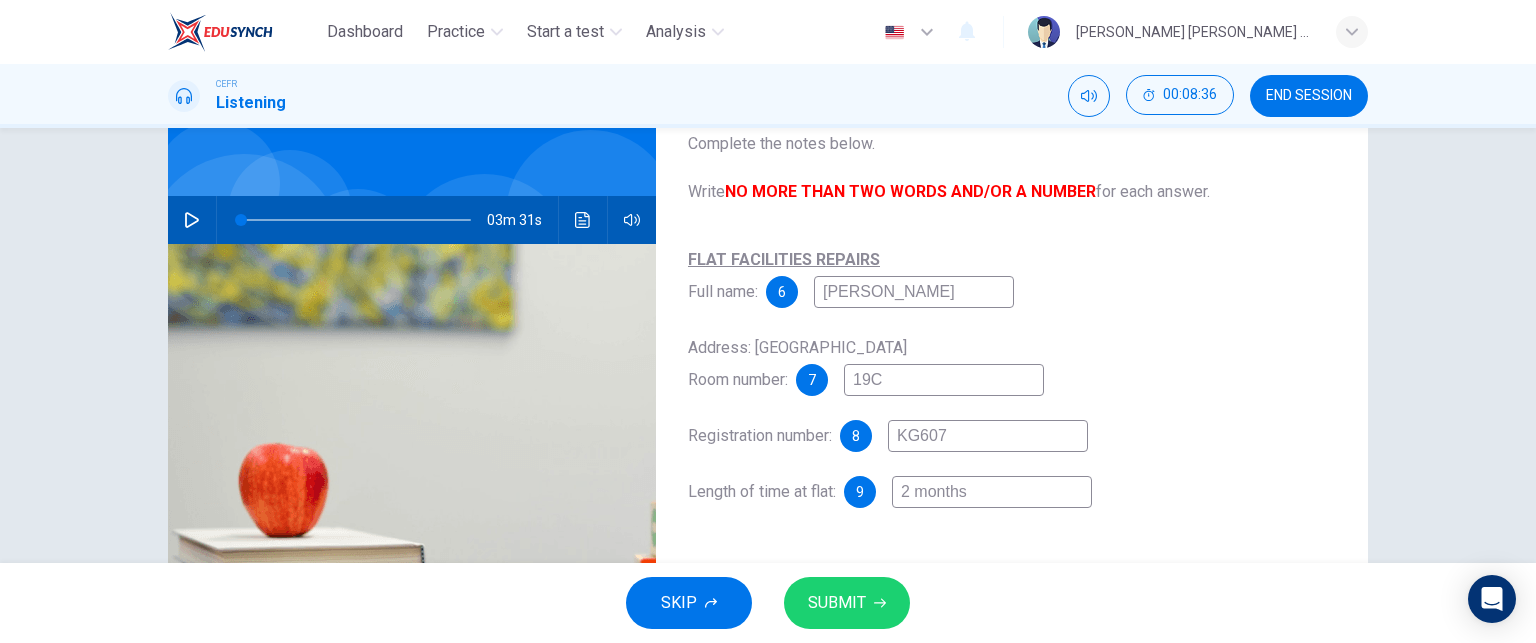 click at bounding box center [352, 220] 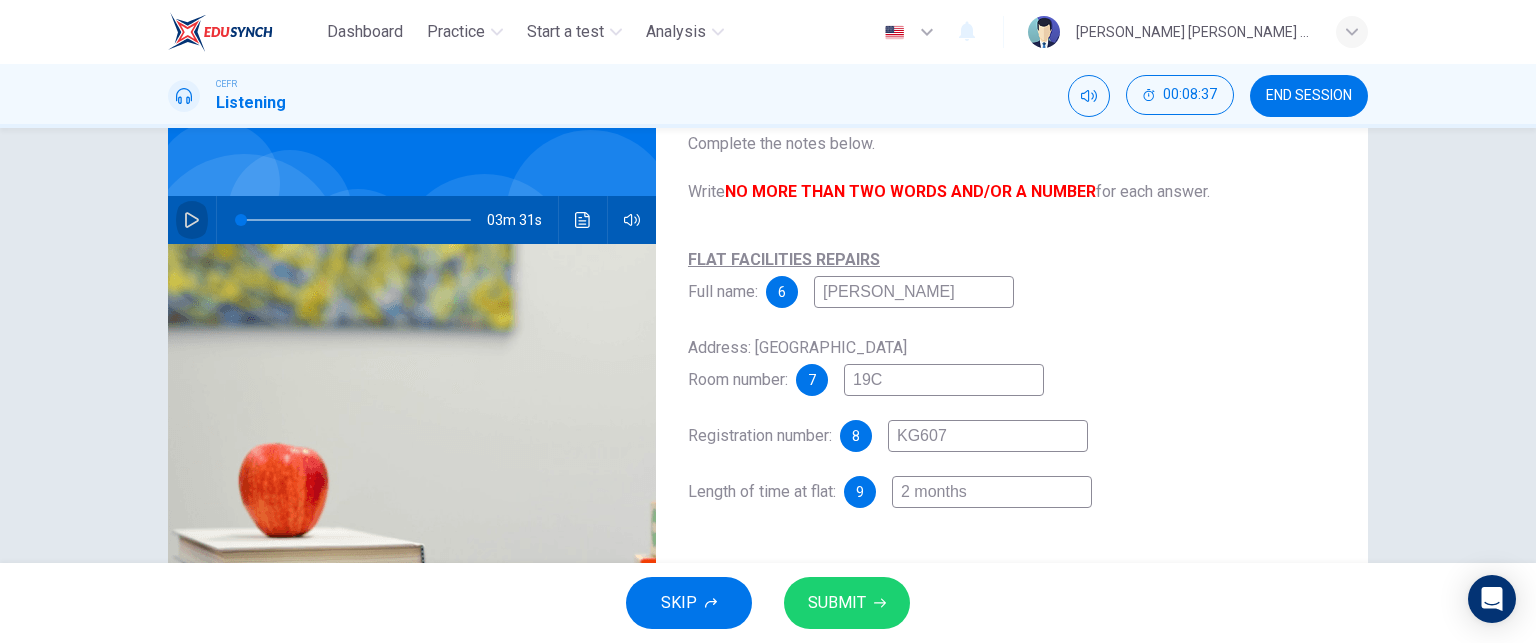 click at bounding box center [192, 220] 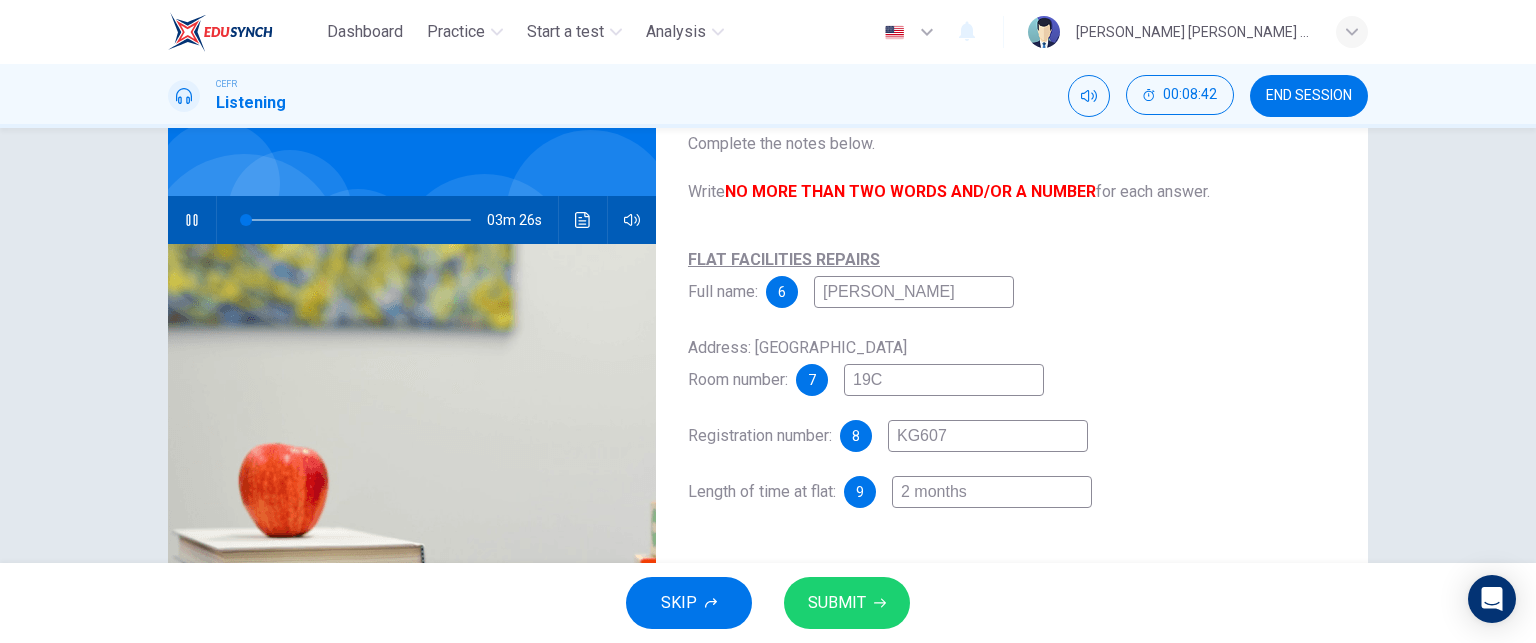 click on "FLAT FACILITIES REPAIRS" at bounding box center [784, 259] 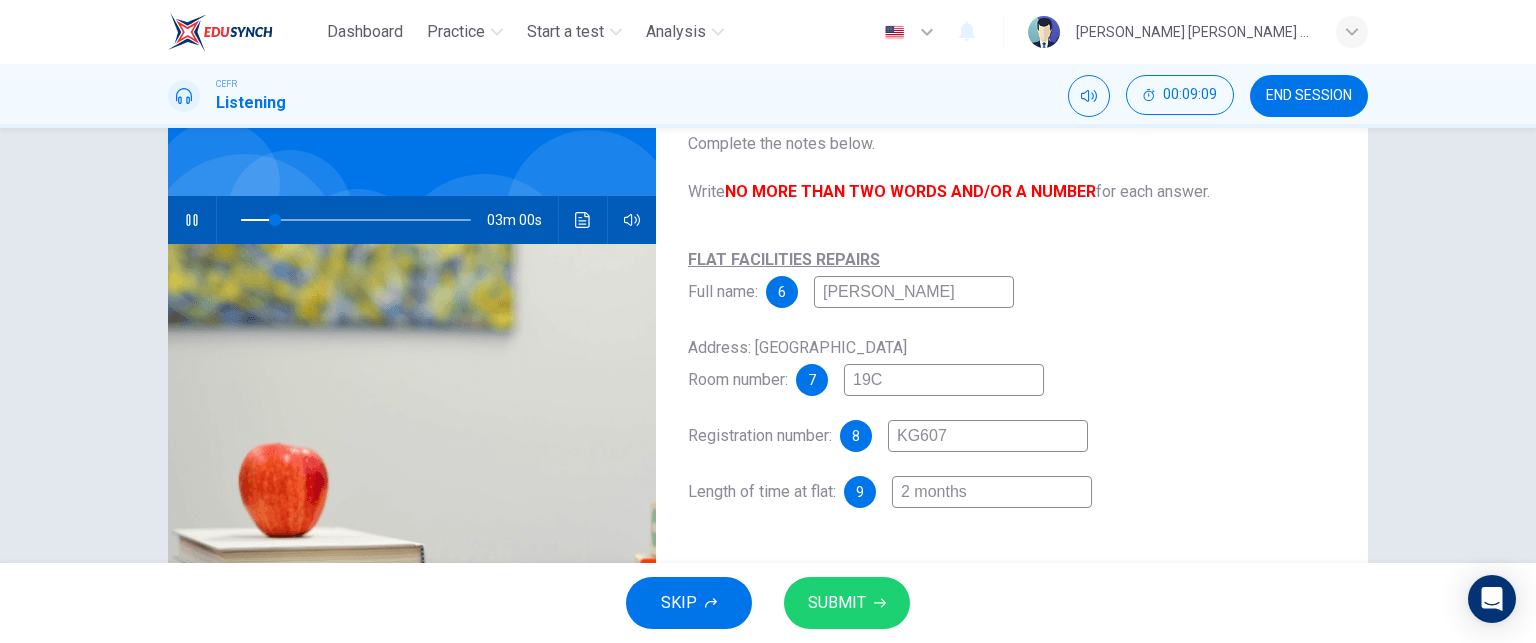 drag, startPoint x: 866, startPoint y: 293, endPoint x: 817, endPoint y: 298, distance: 49.25444 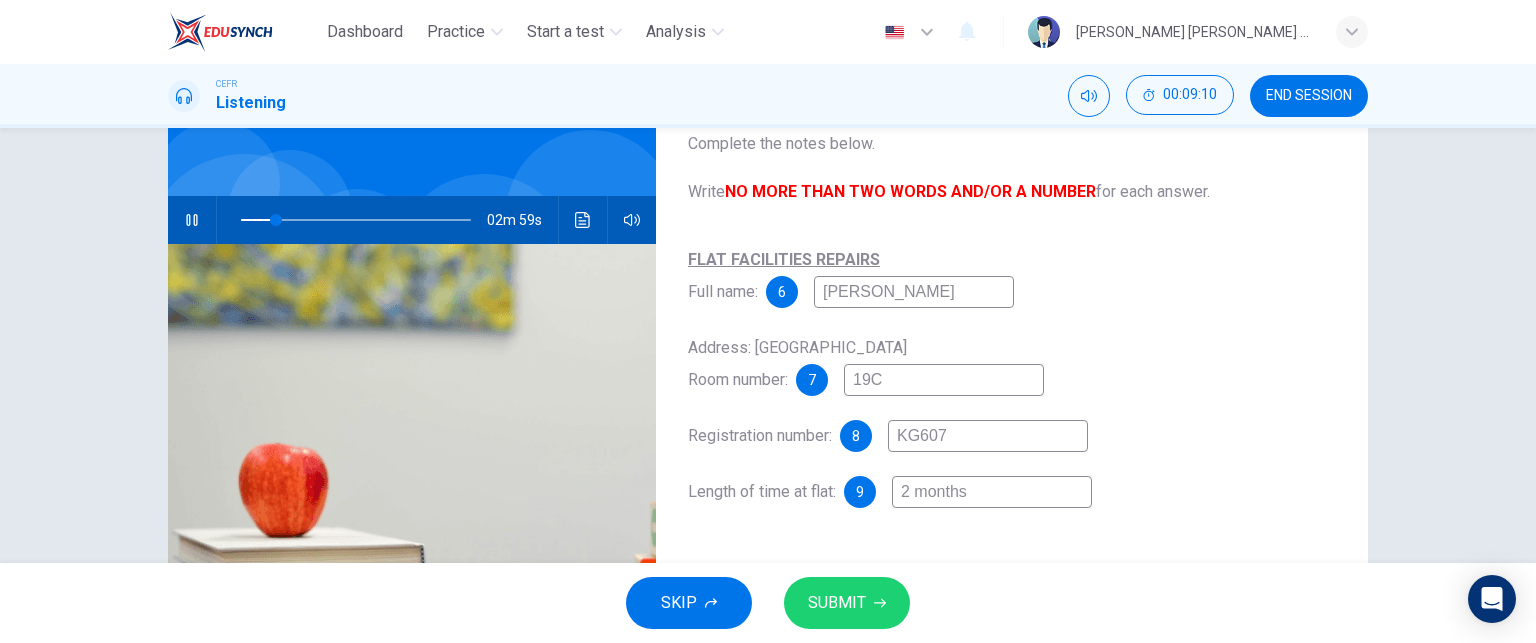 type on "K Green" 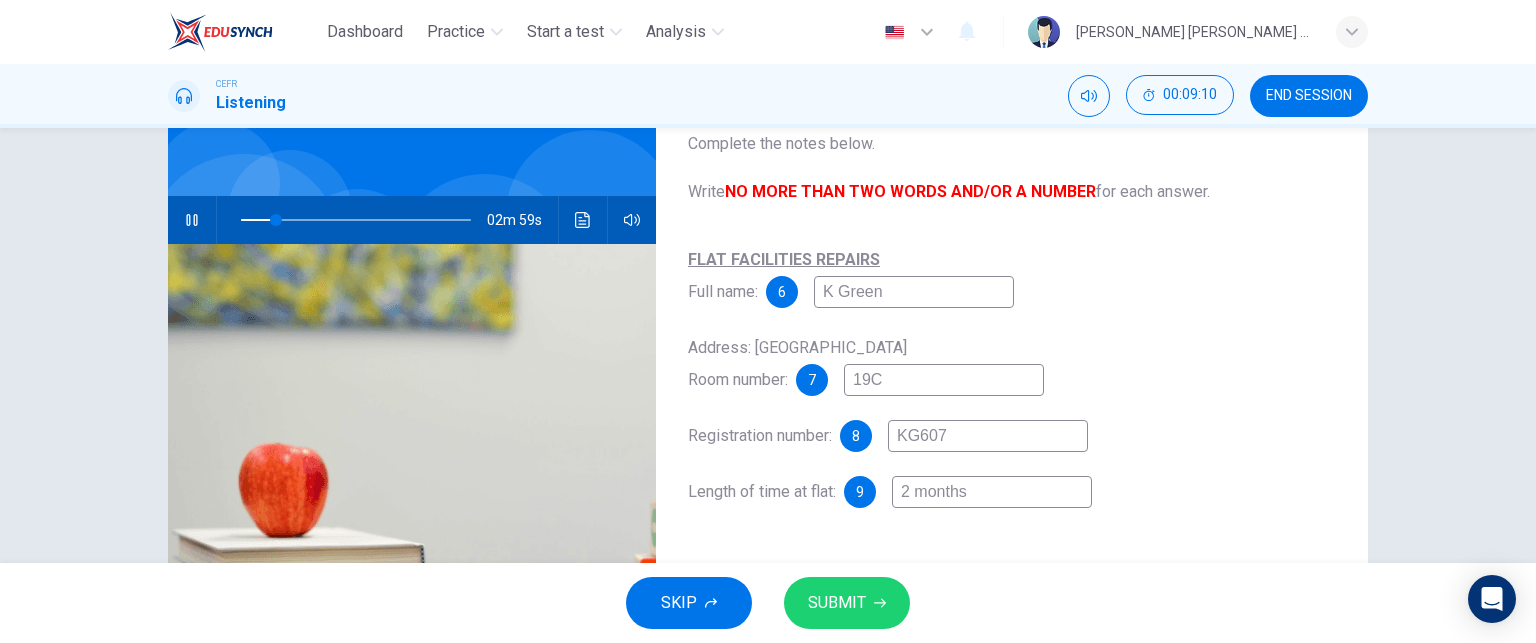 type on "15" 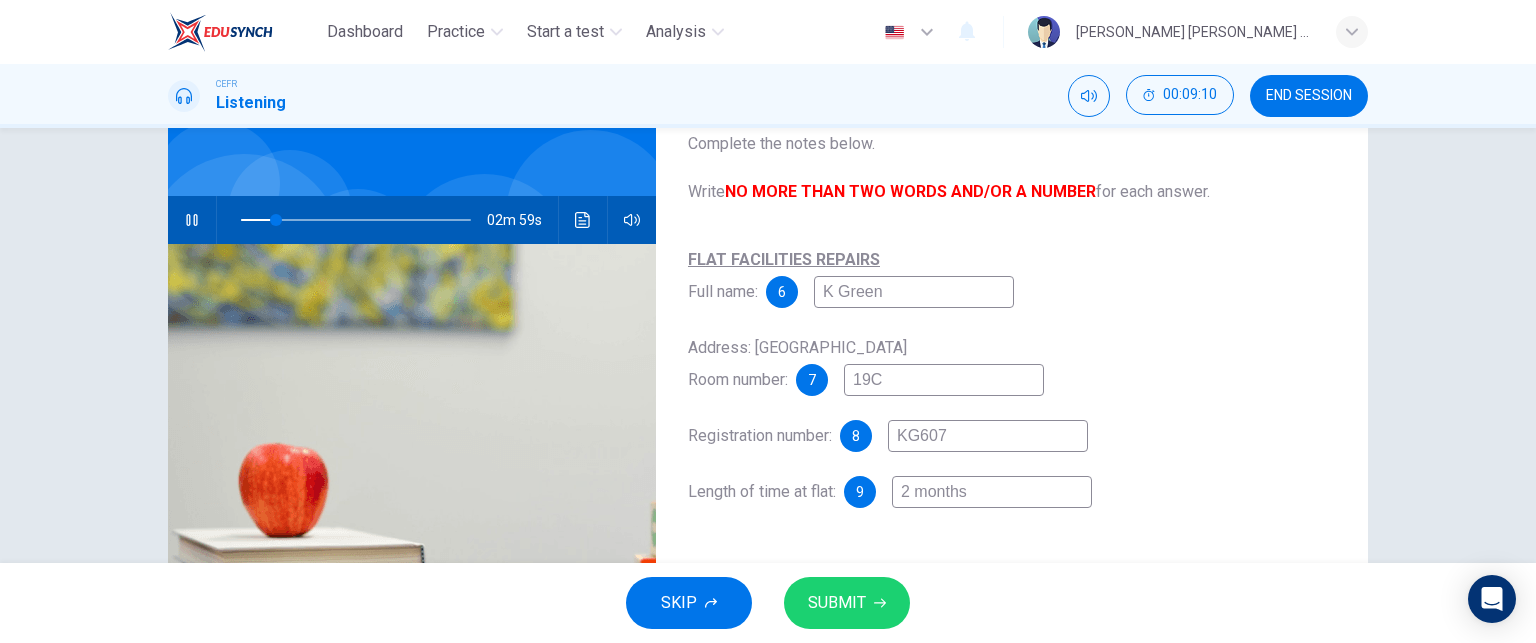 type on "KE Green" 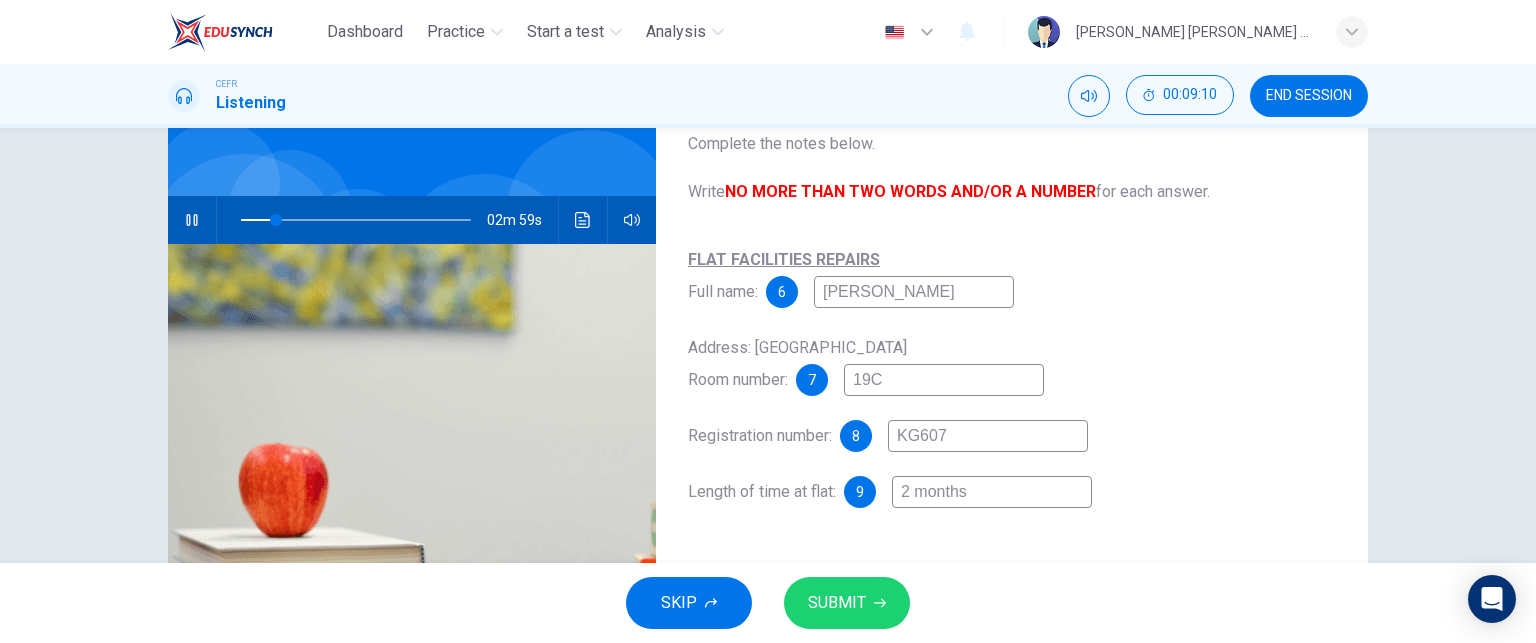 type on "16" 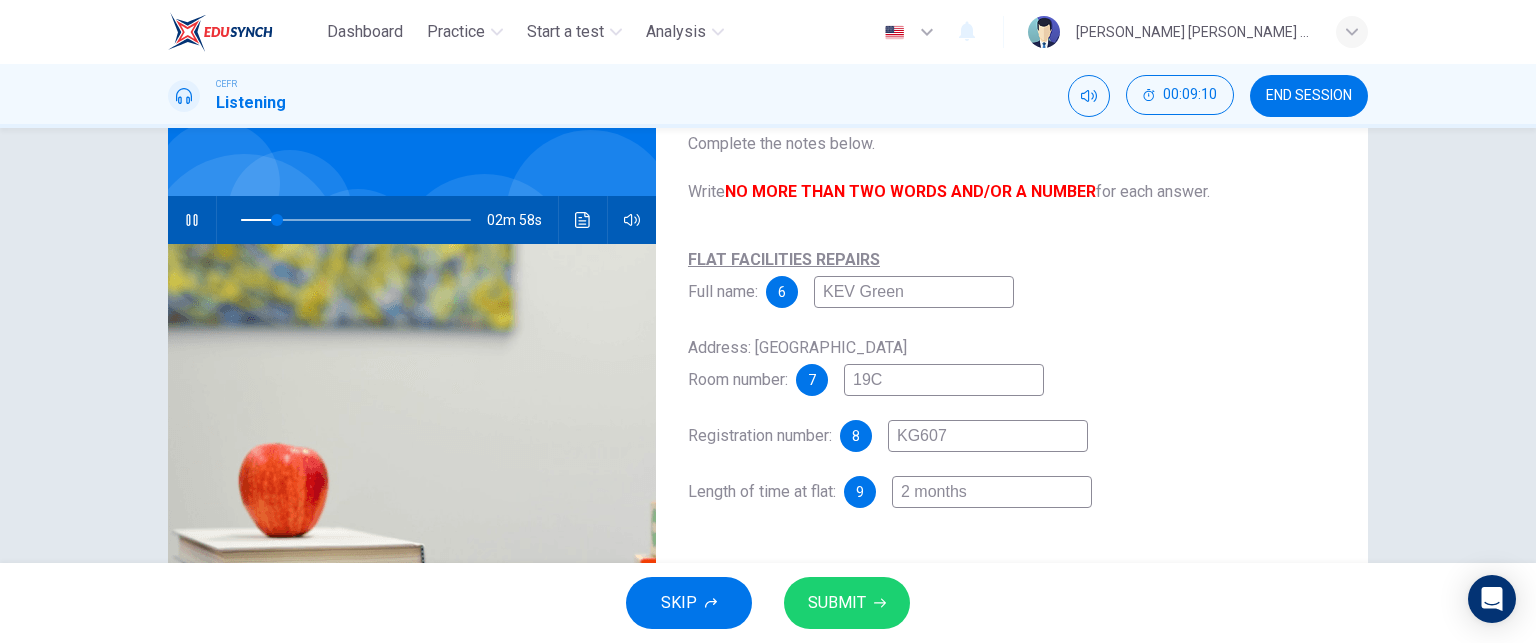 type on "KEVI Green" 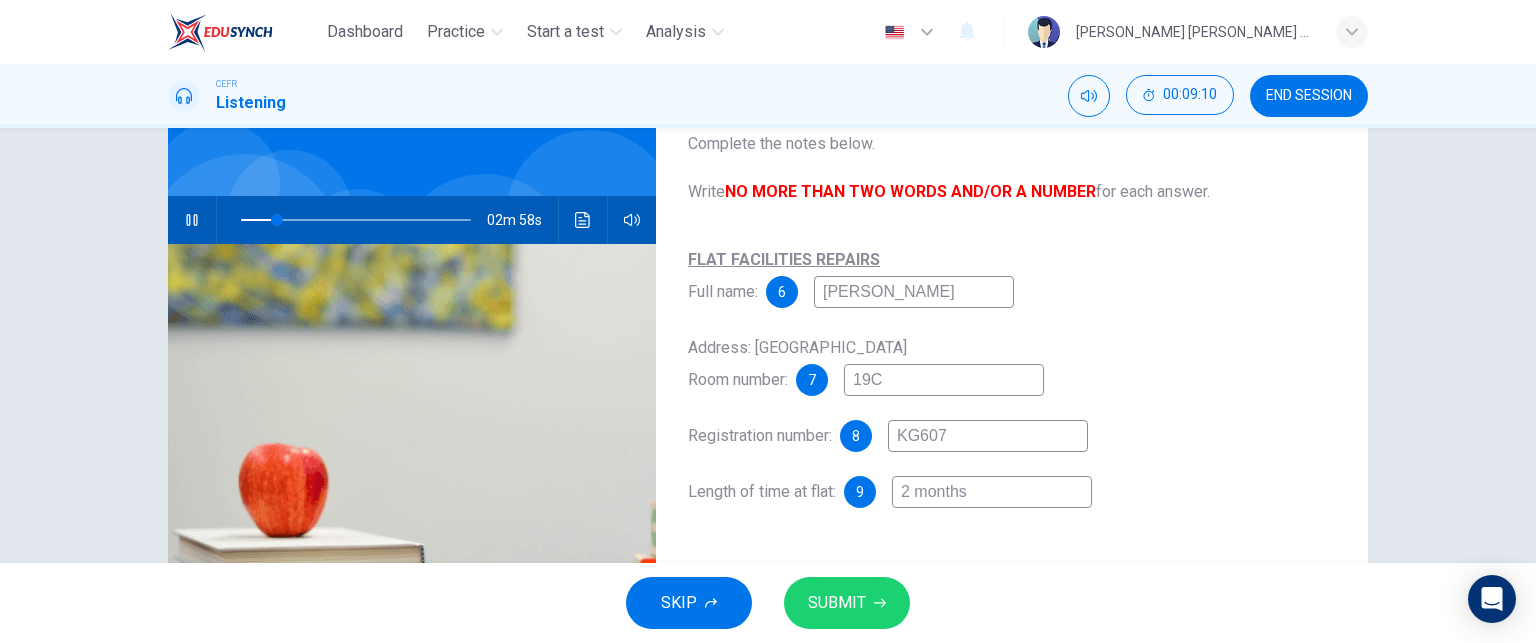 type on "16" 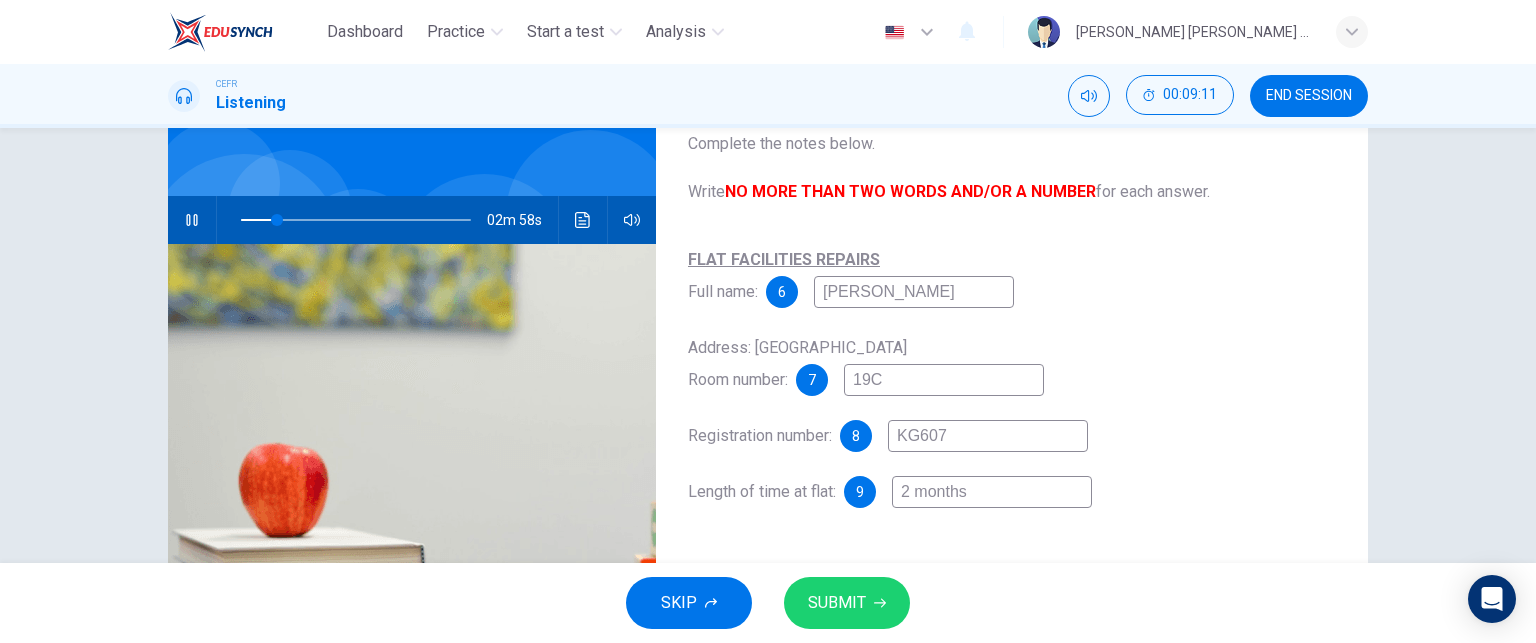 type on "KEV Green" 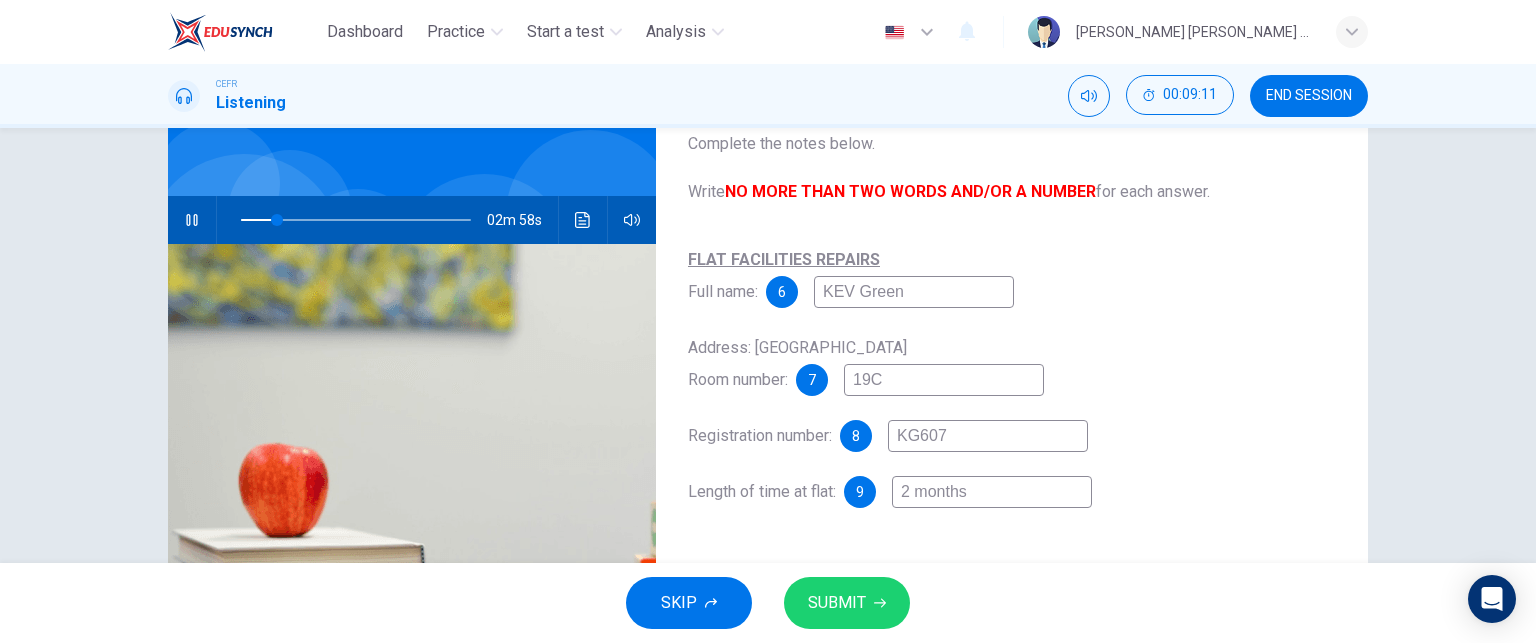 type on "16" 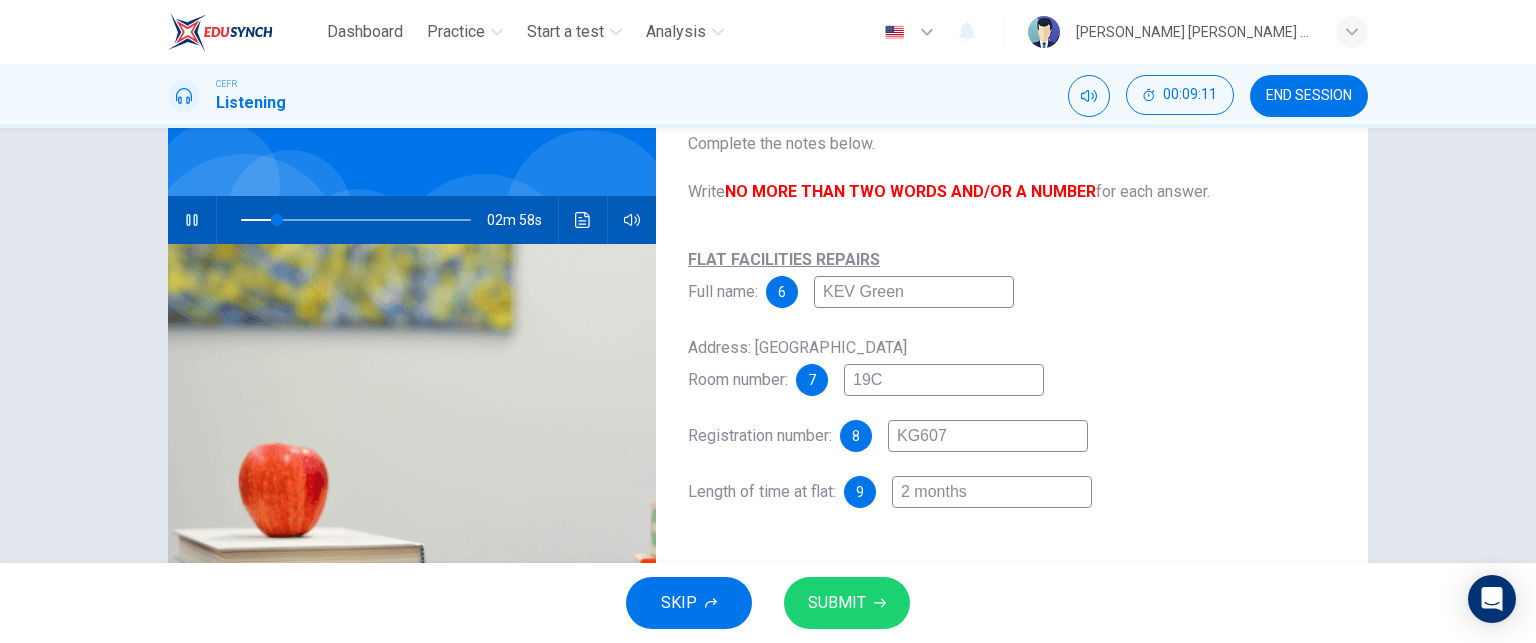 type on "KE Green" 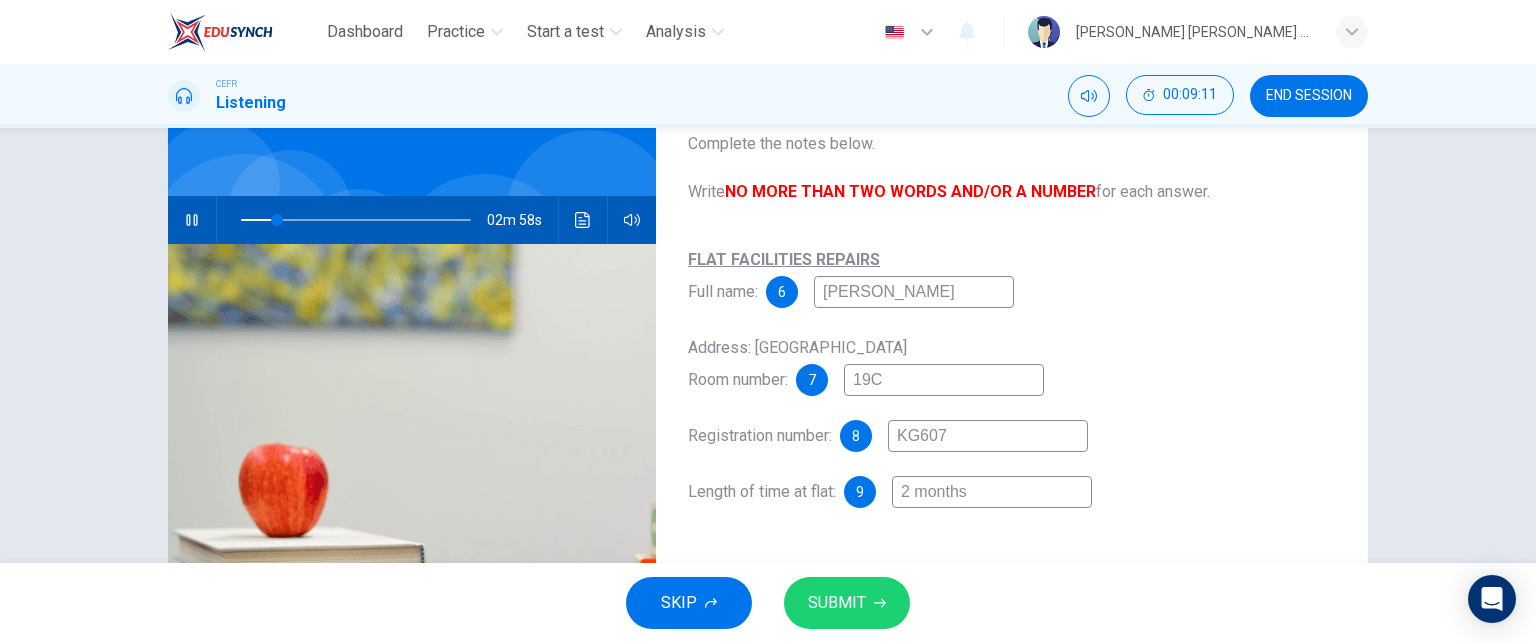 type on "16" 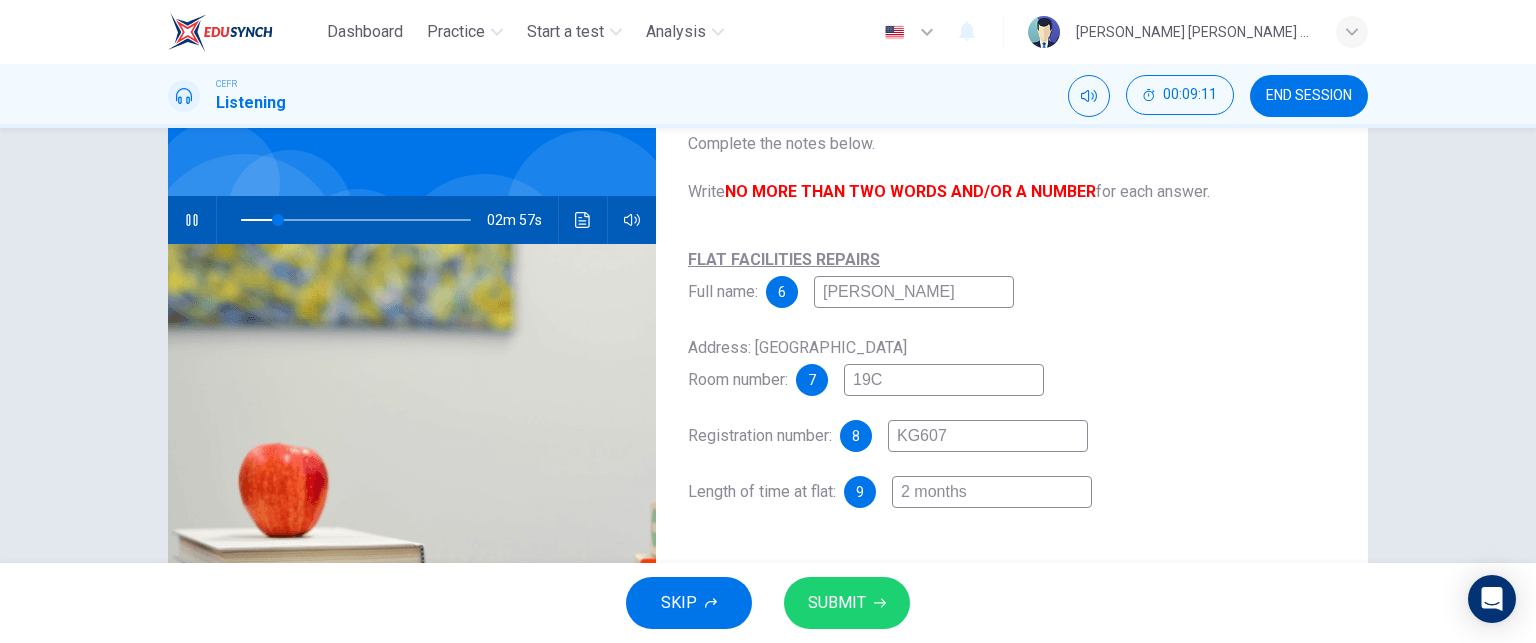 type on "K Green" 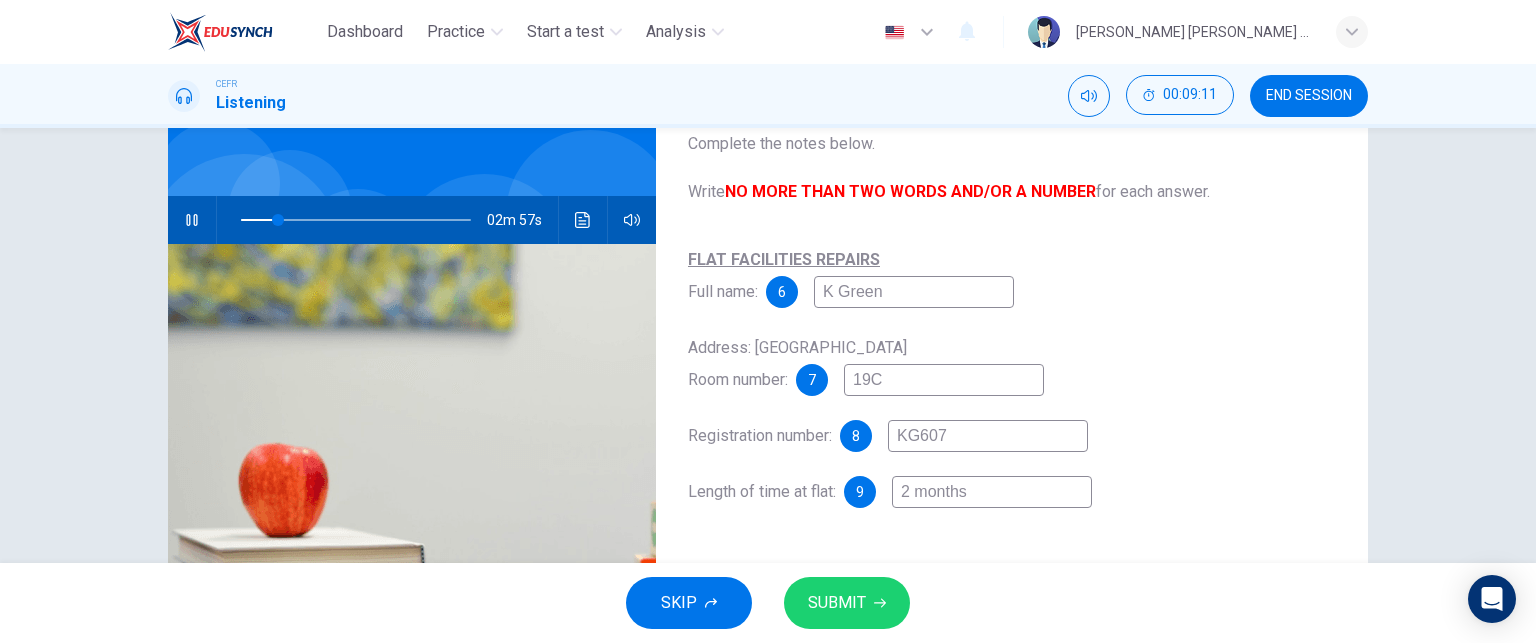type on "16" 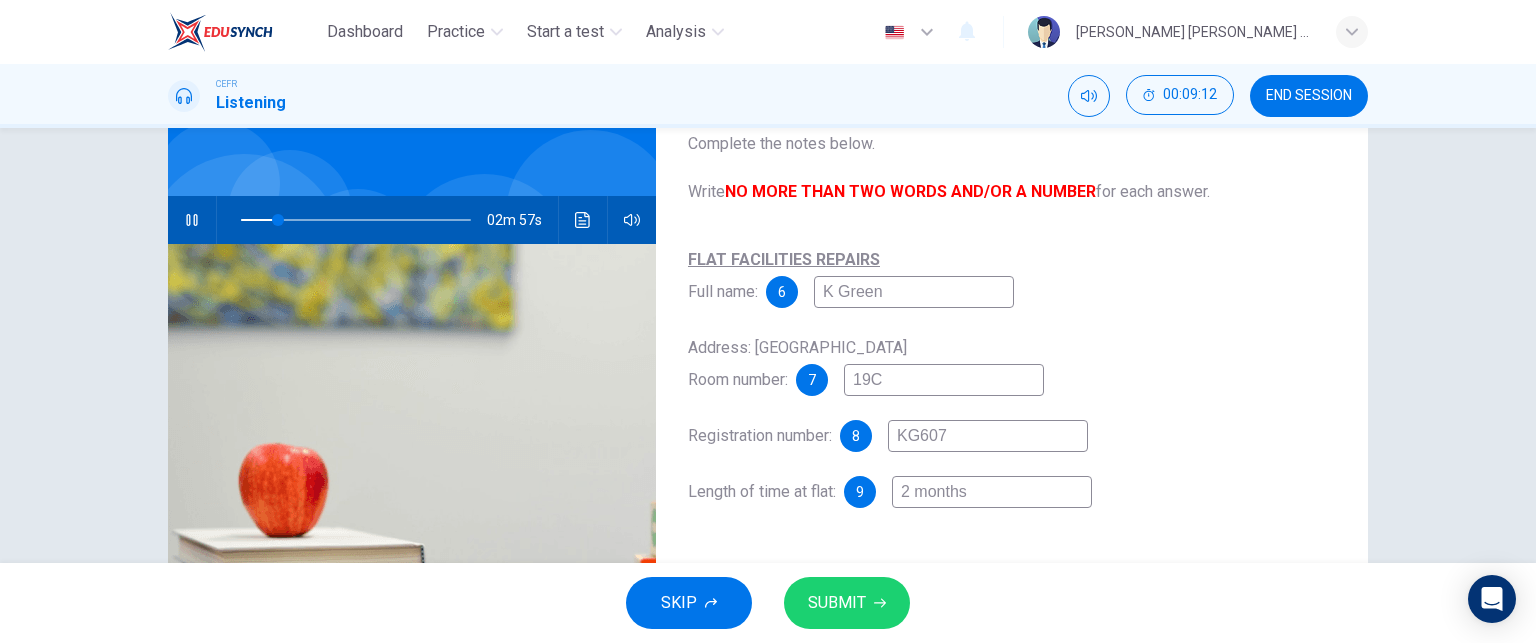 type on "Ke Green" 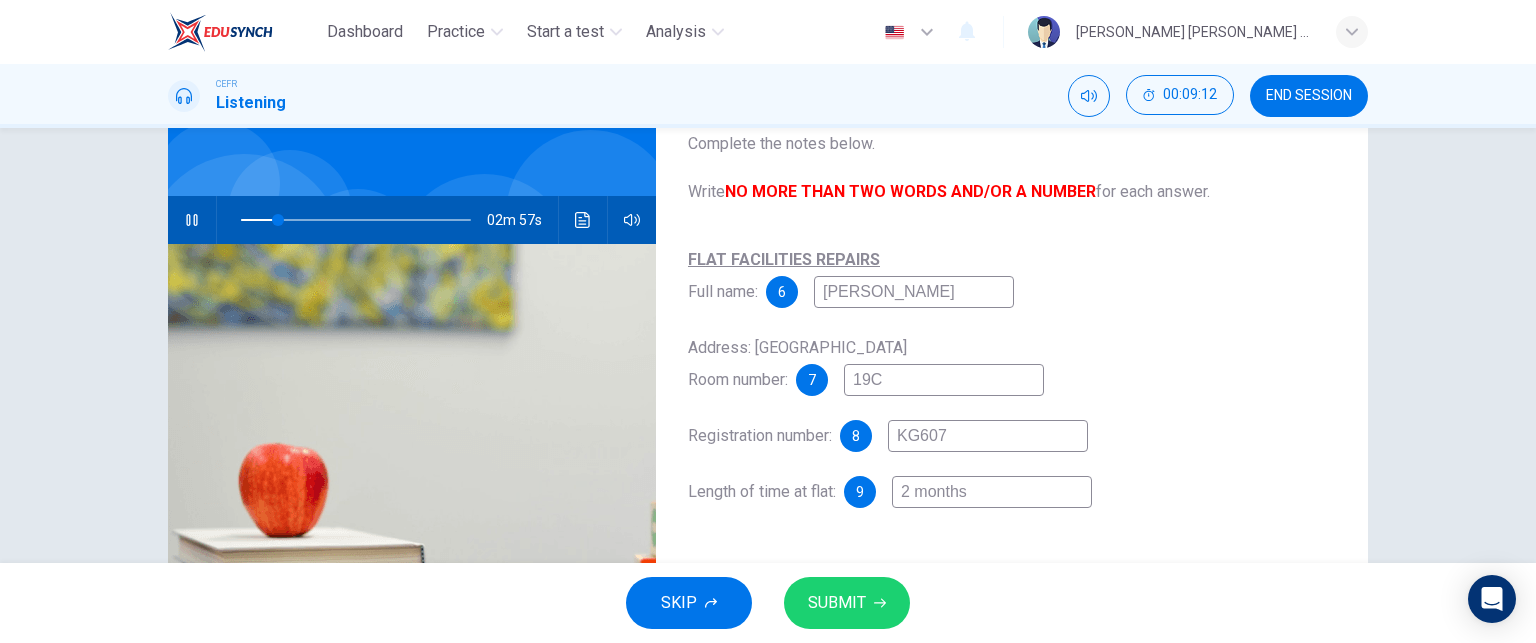 type on "17" 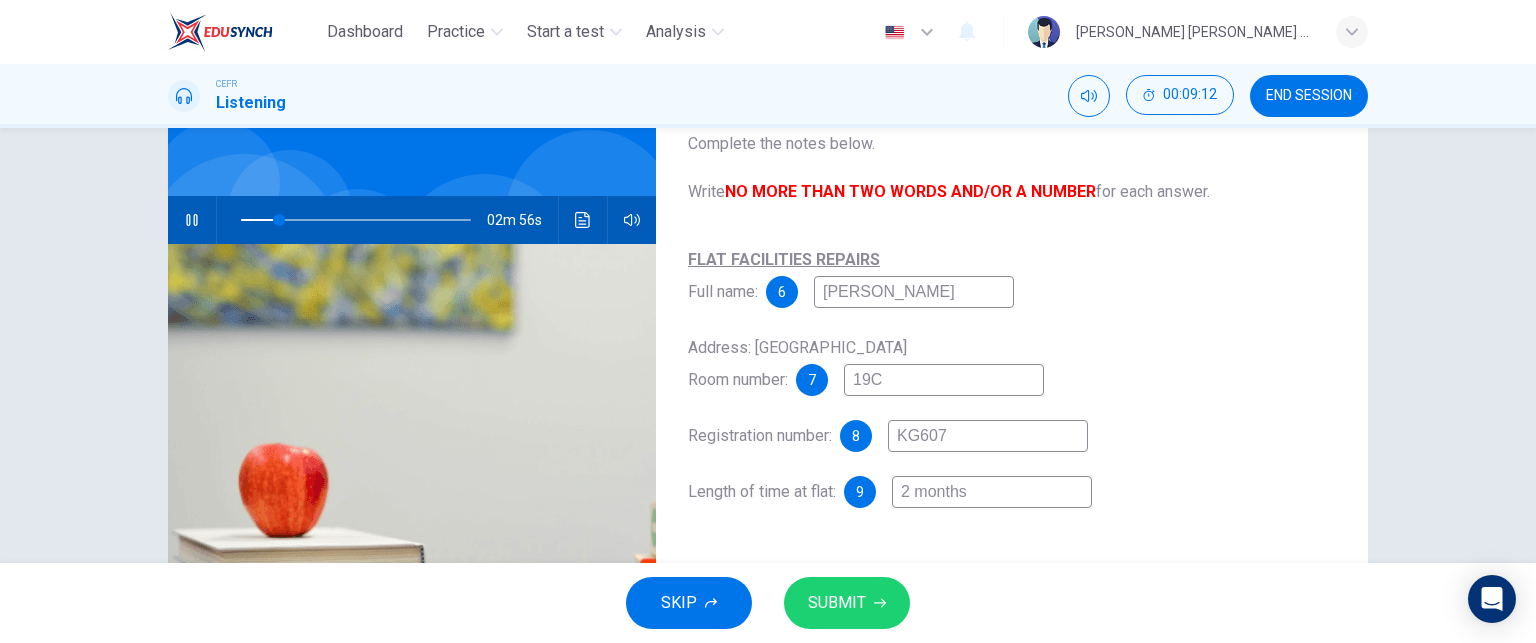 type on "Kev Green" 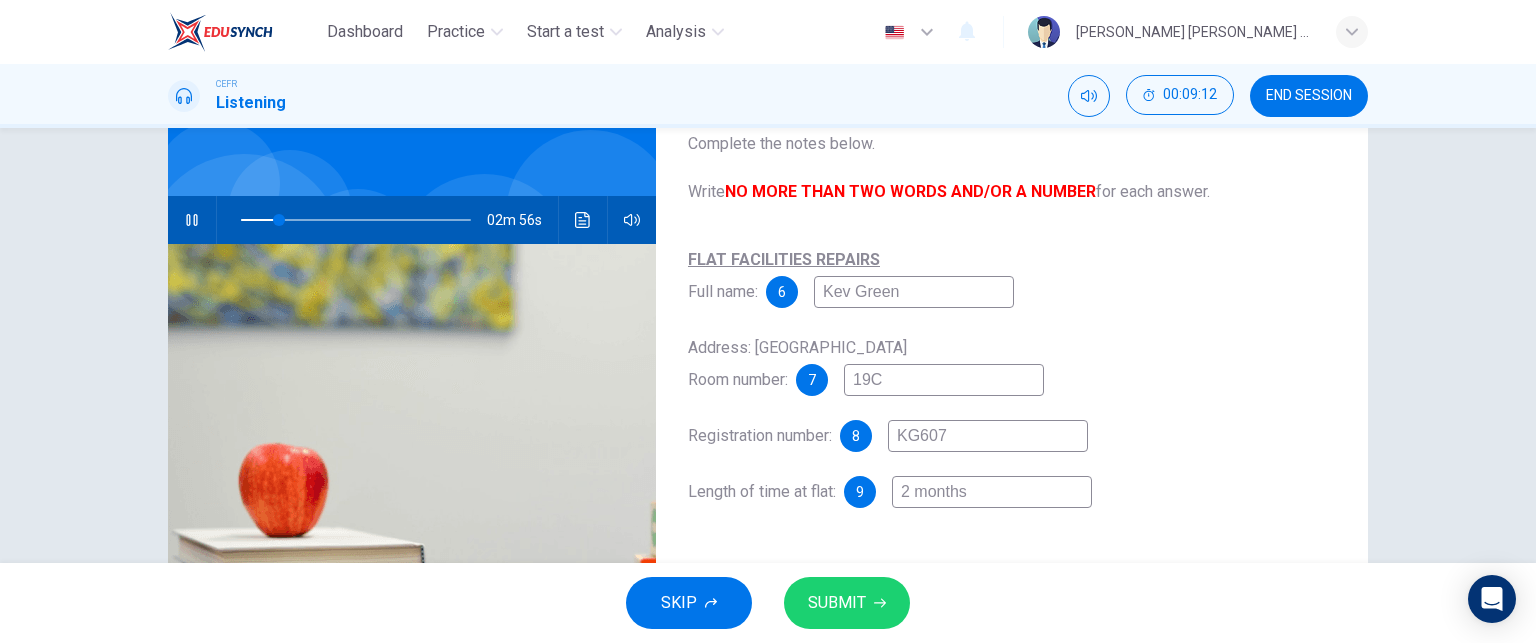 type on "17" 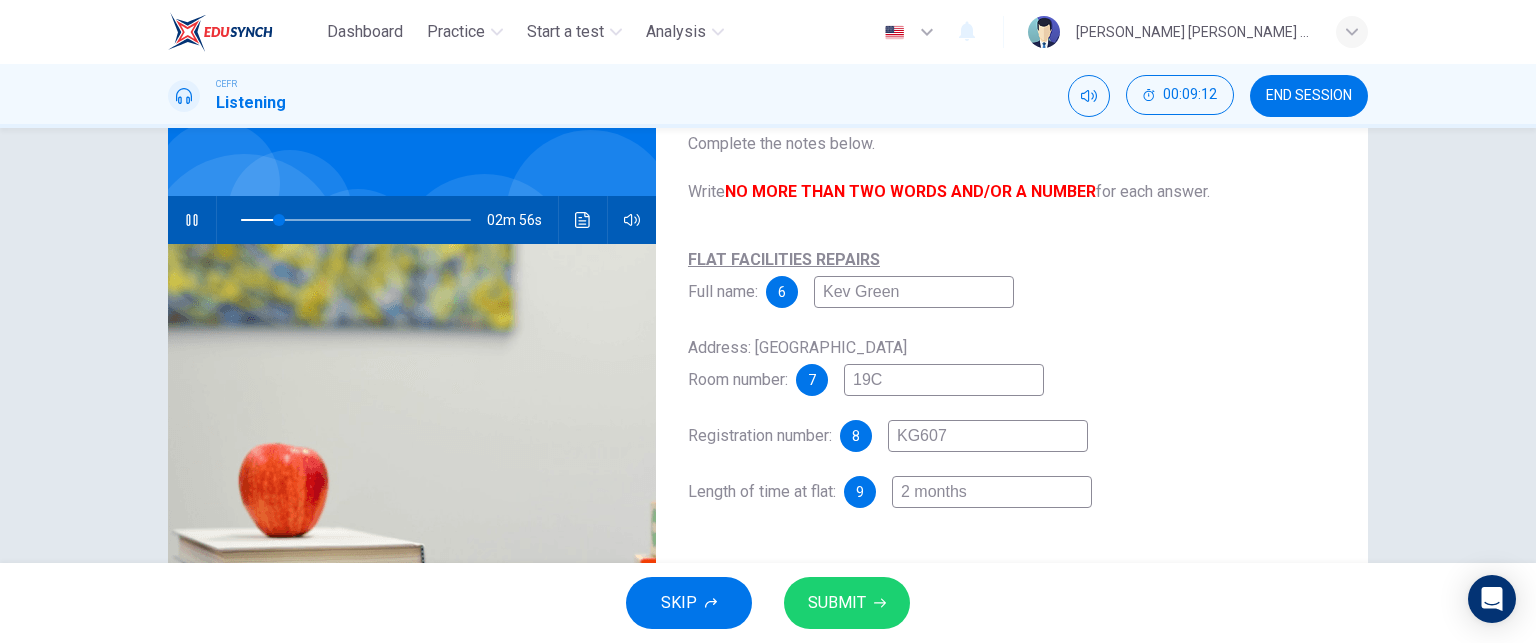 type on "Kevi Green" 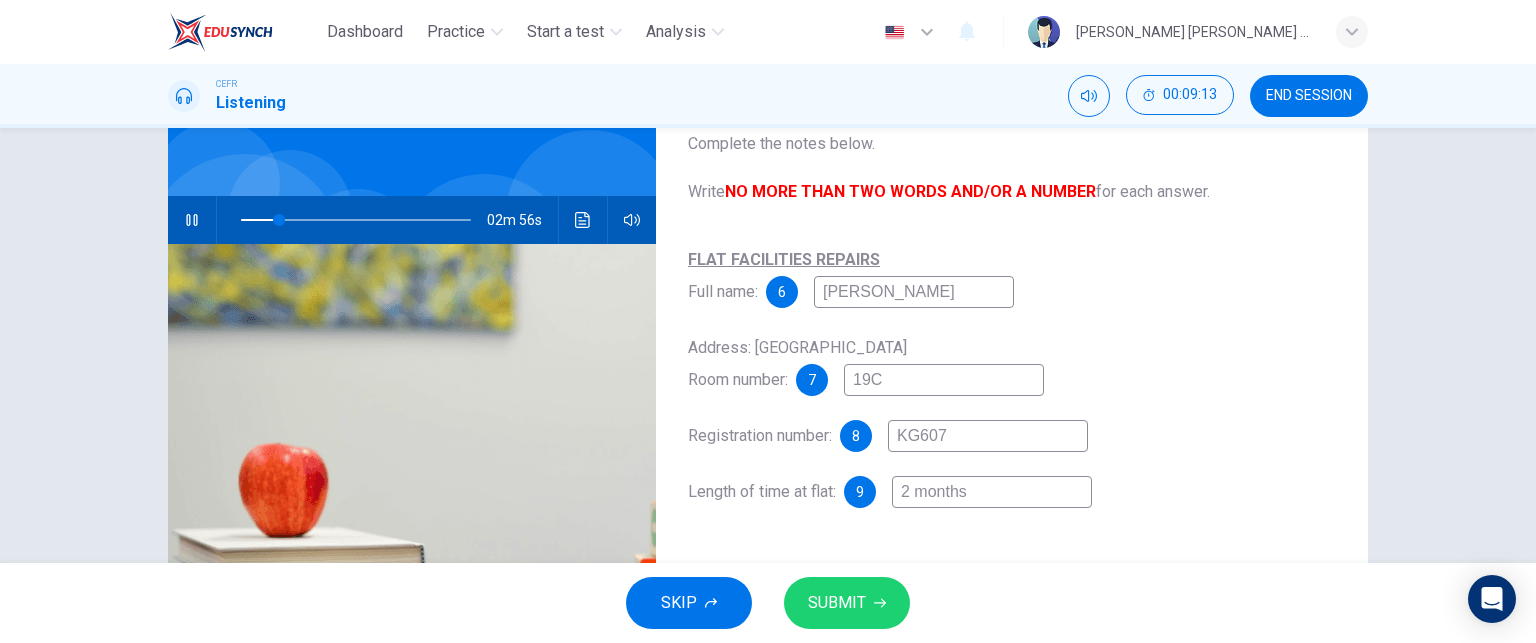type on "Kevin Green" 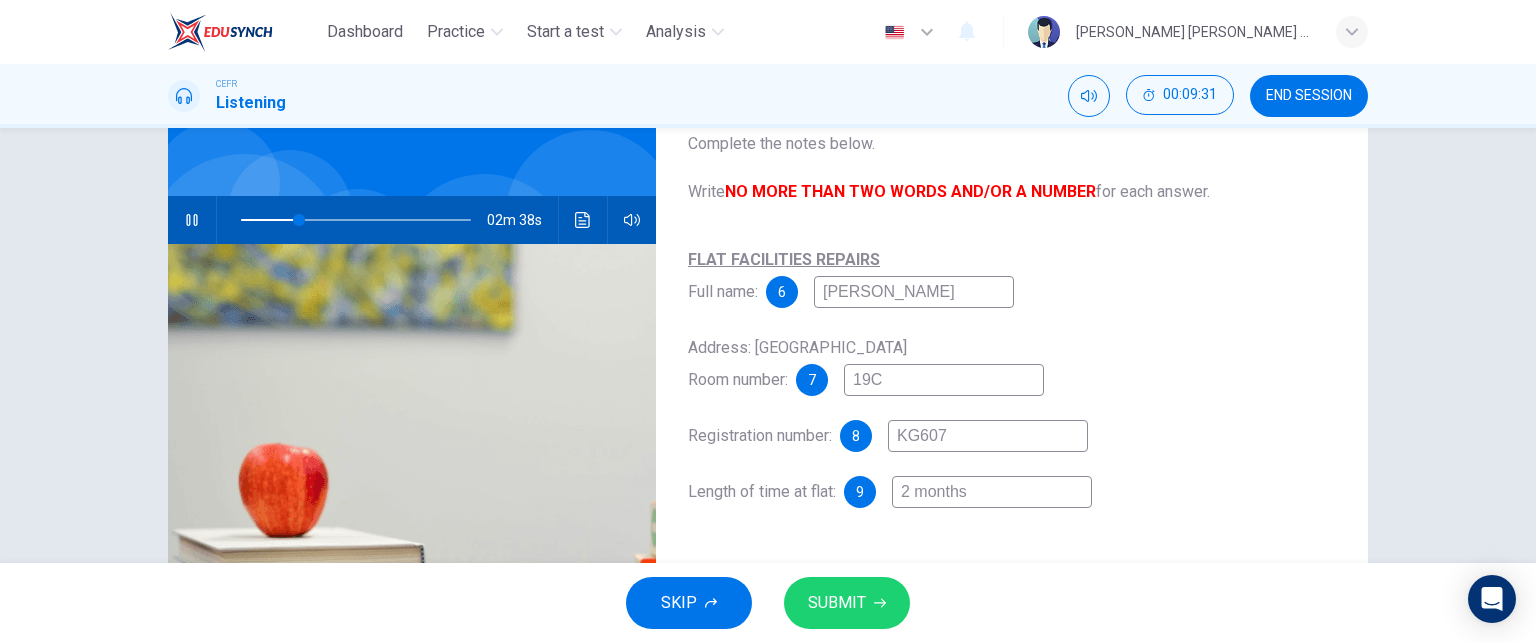 type on "26" 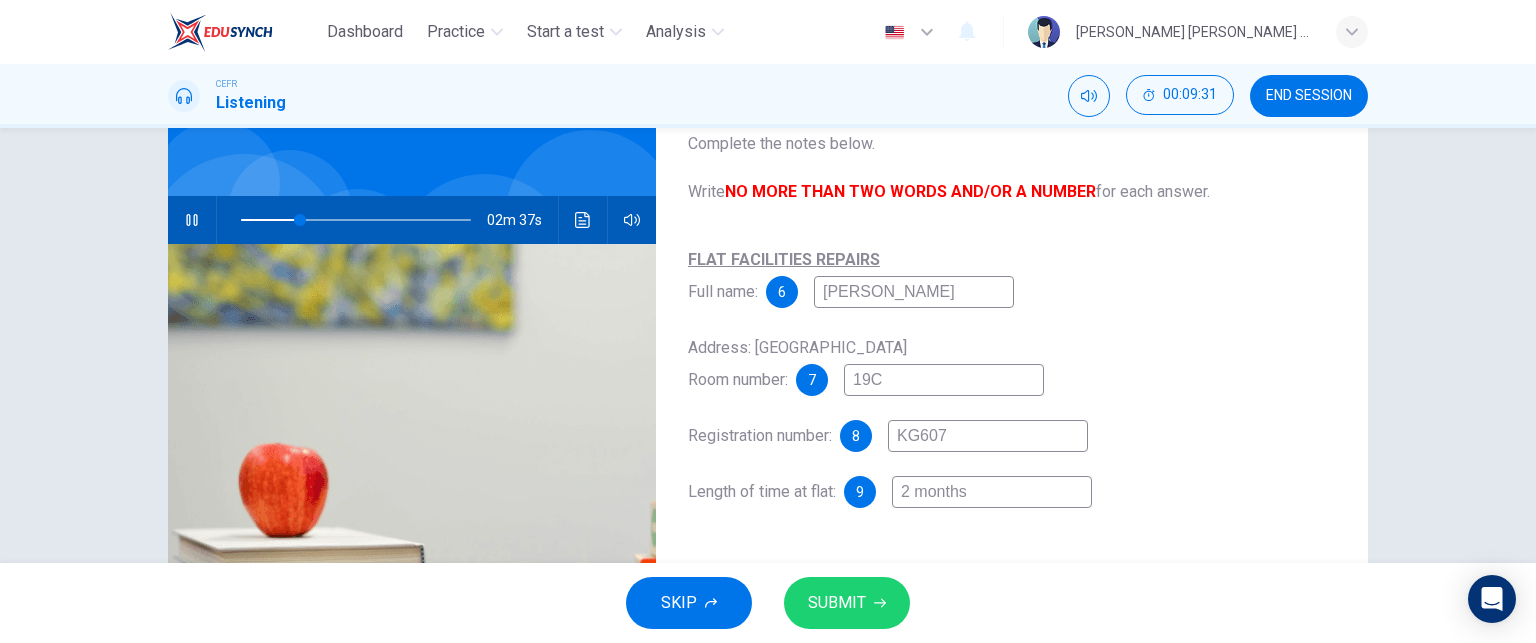 type on "Kevin Green" 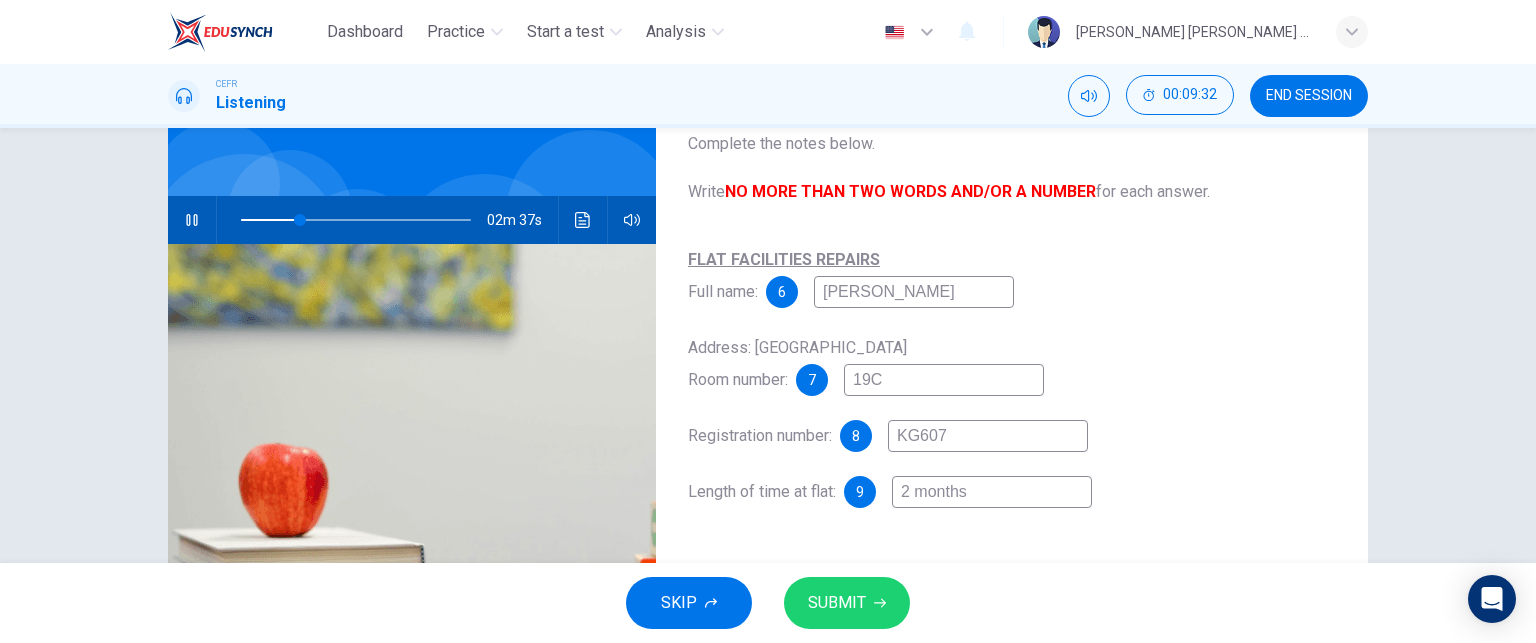 type on "1C" 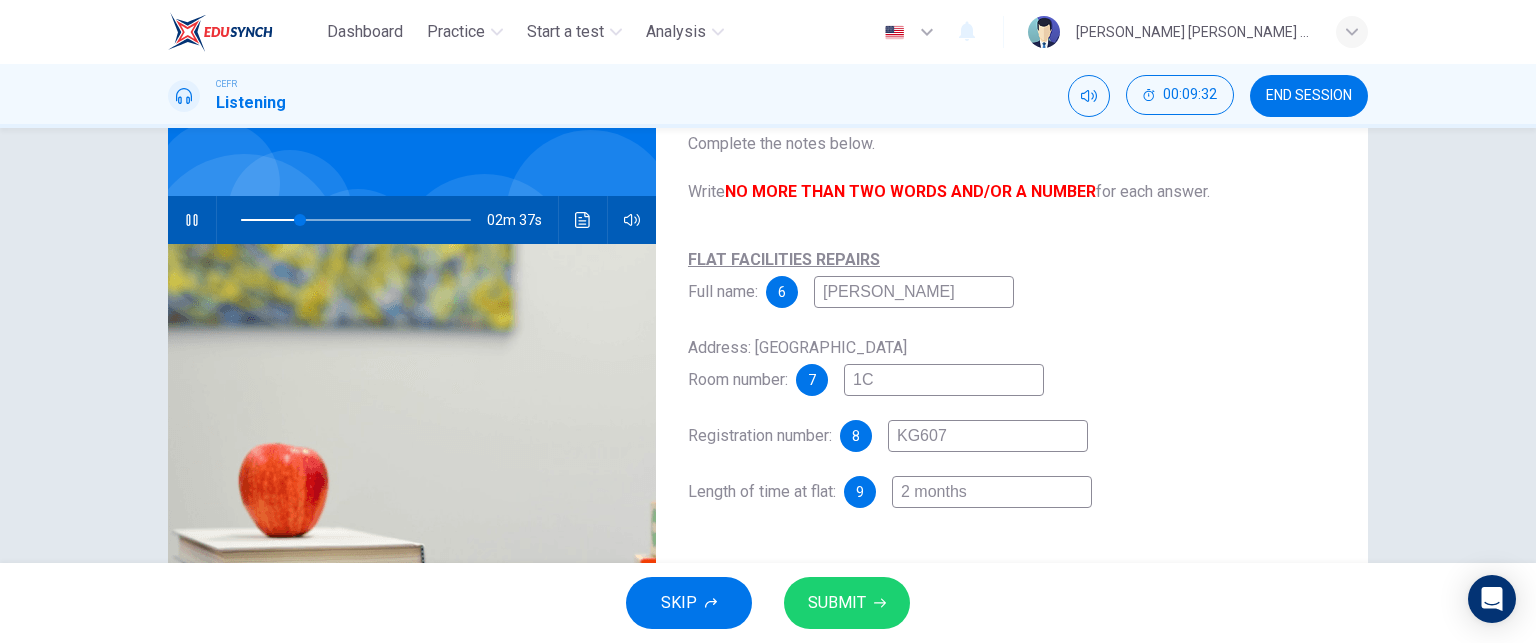 type on "26" 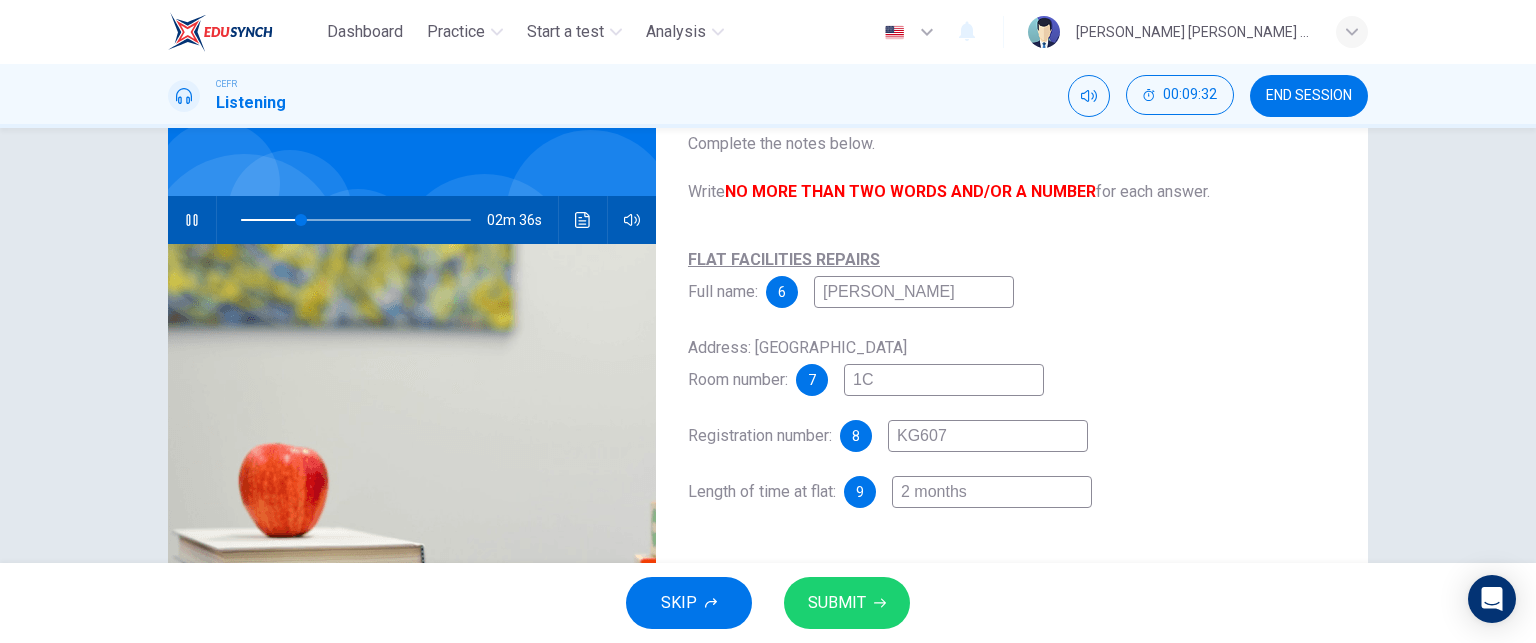 type on "16C" 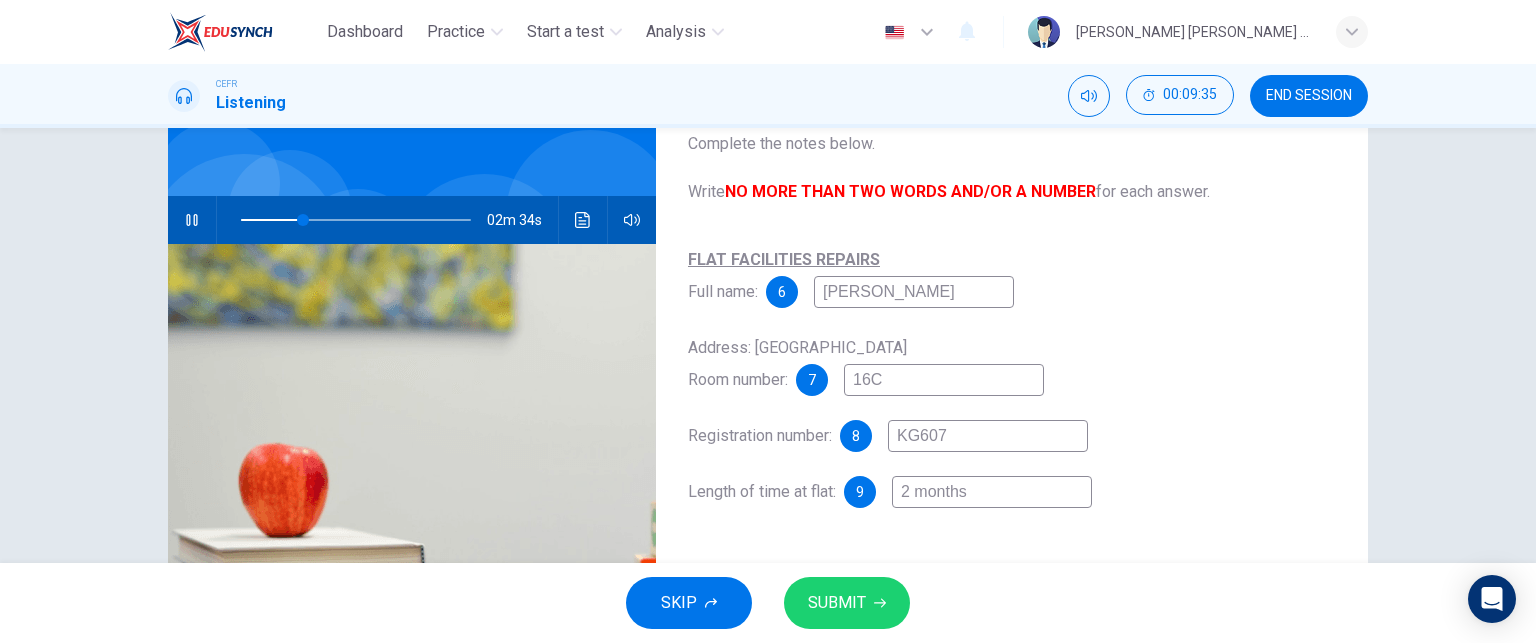 type on "27" 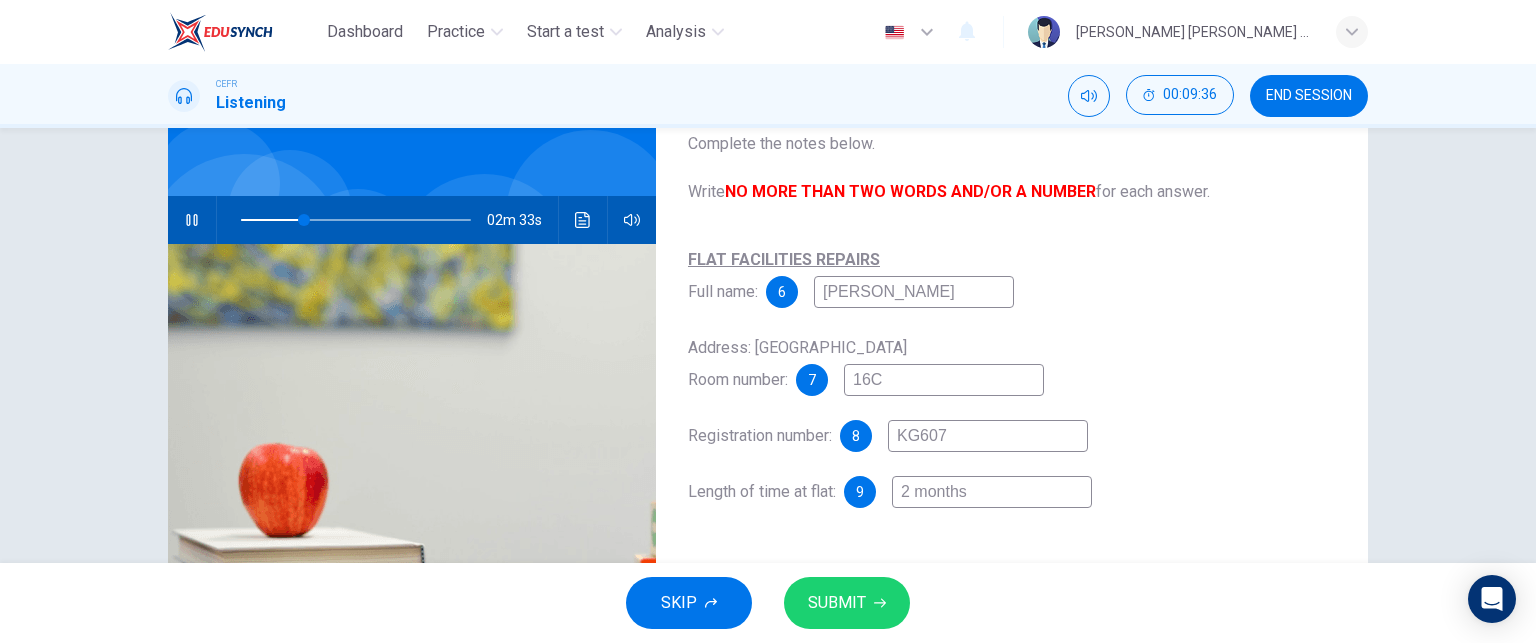 type on "16C" 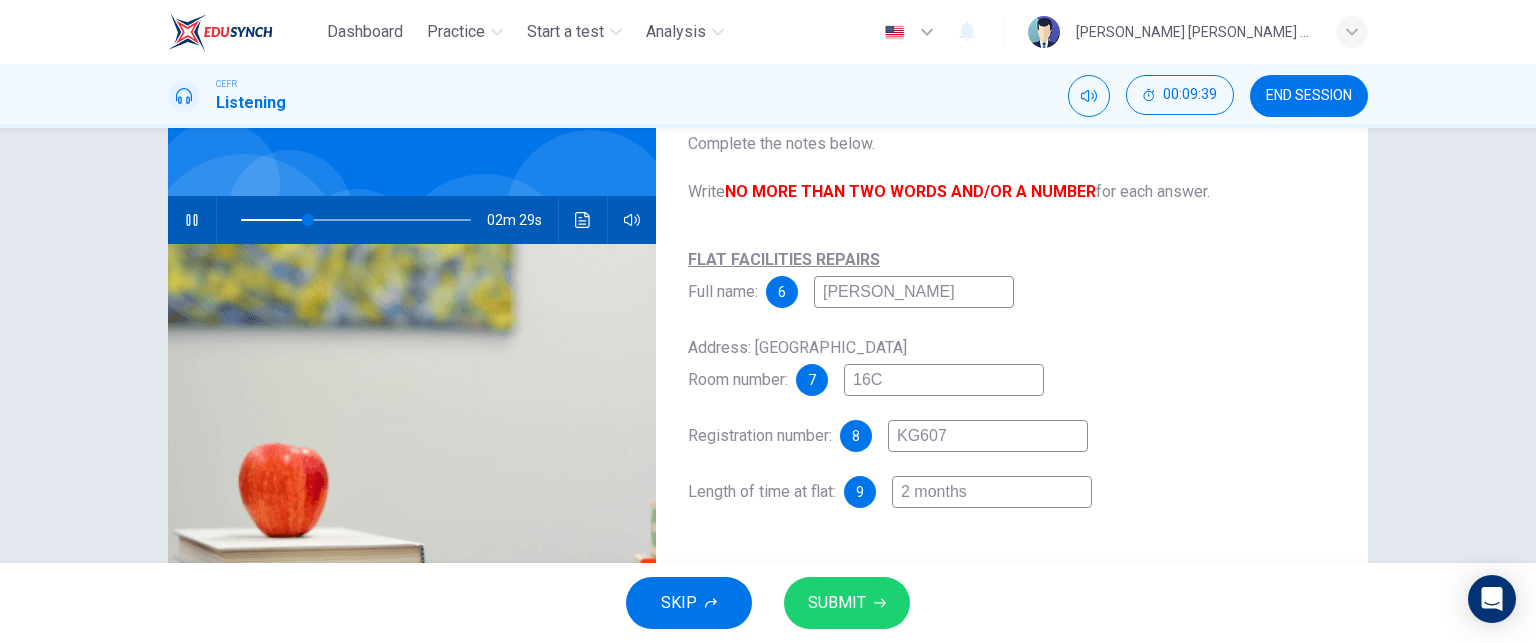 click on "KG607" at bounding box center [988, 436] 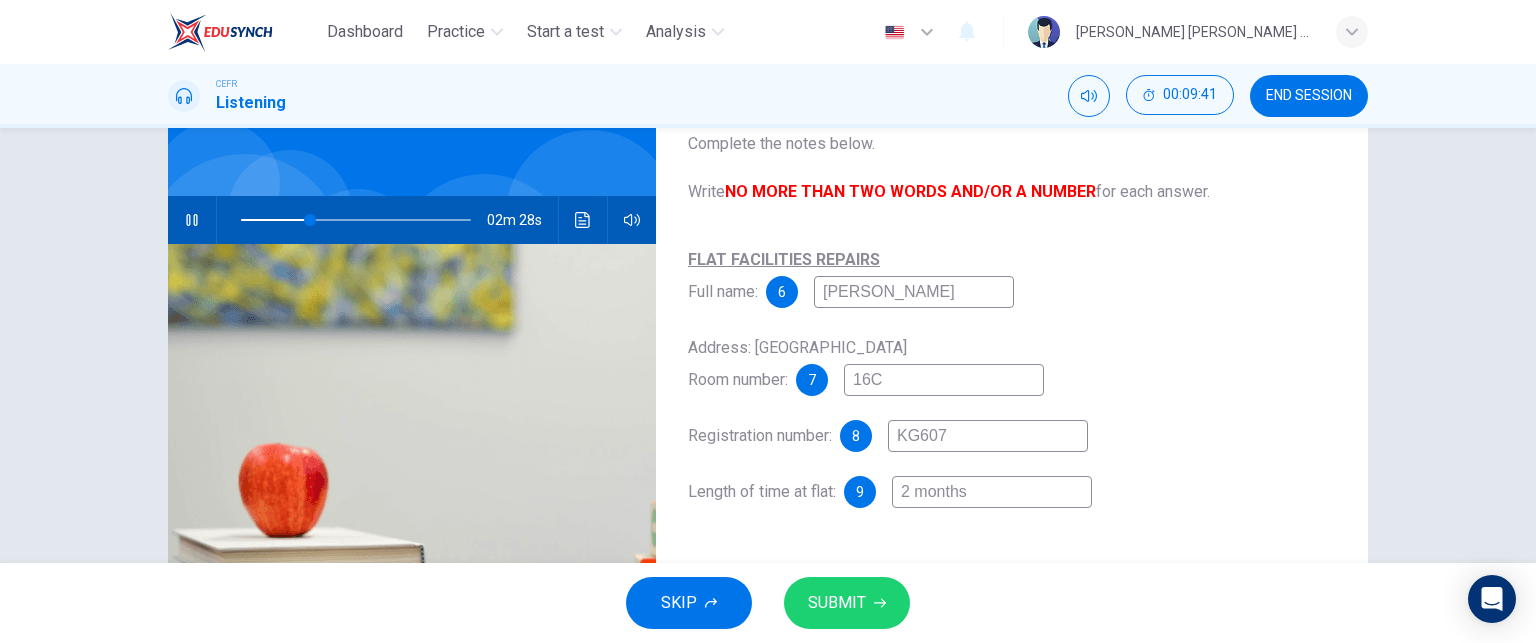 type on "30" 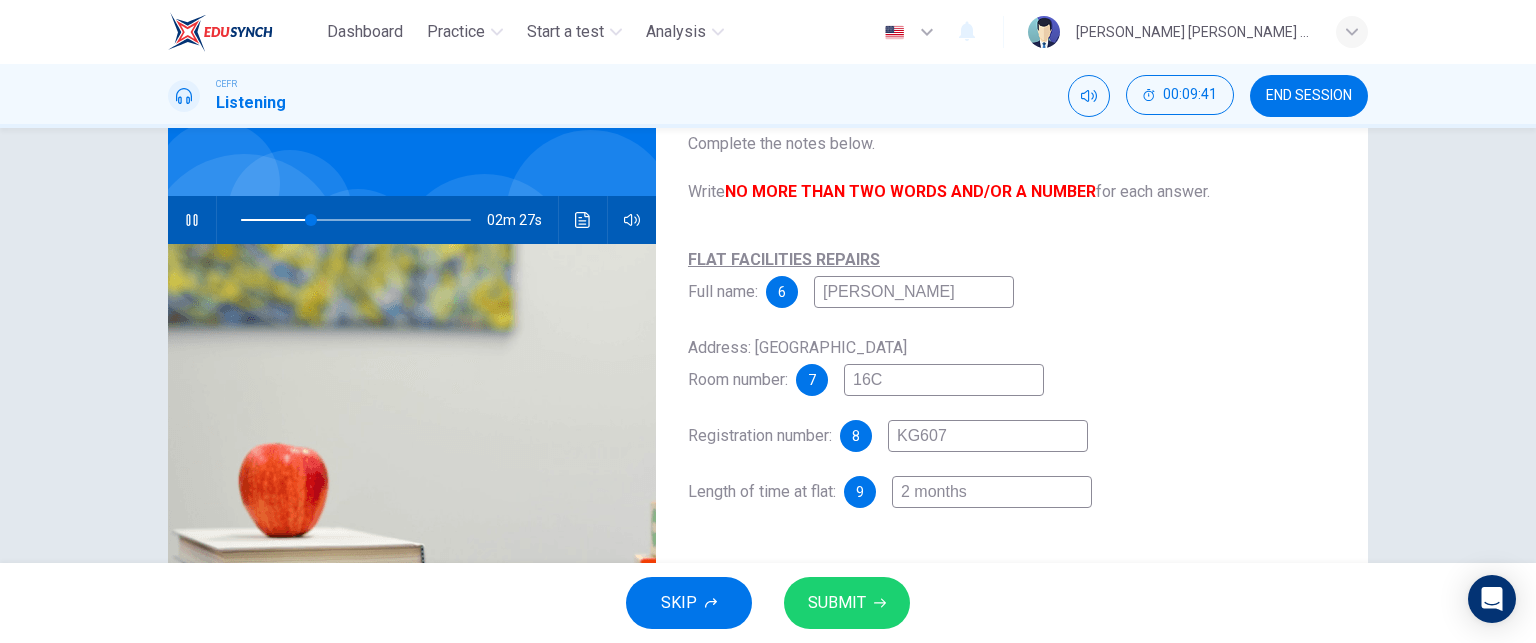 type on "KG6037" 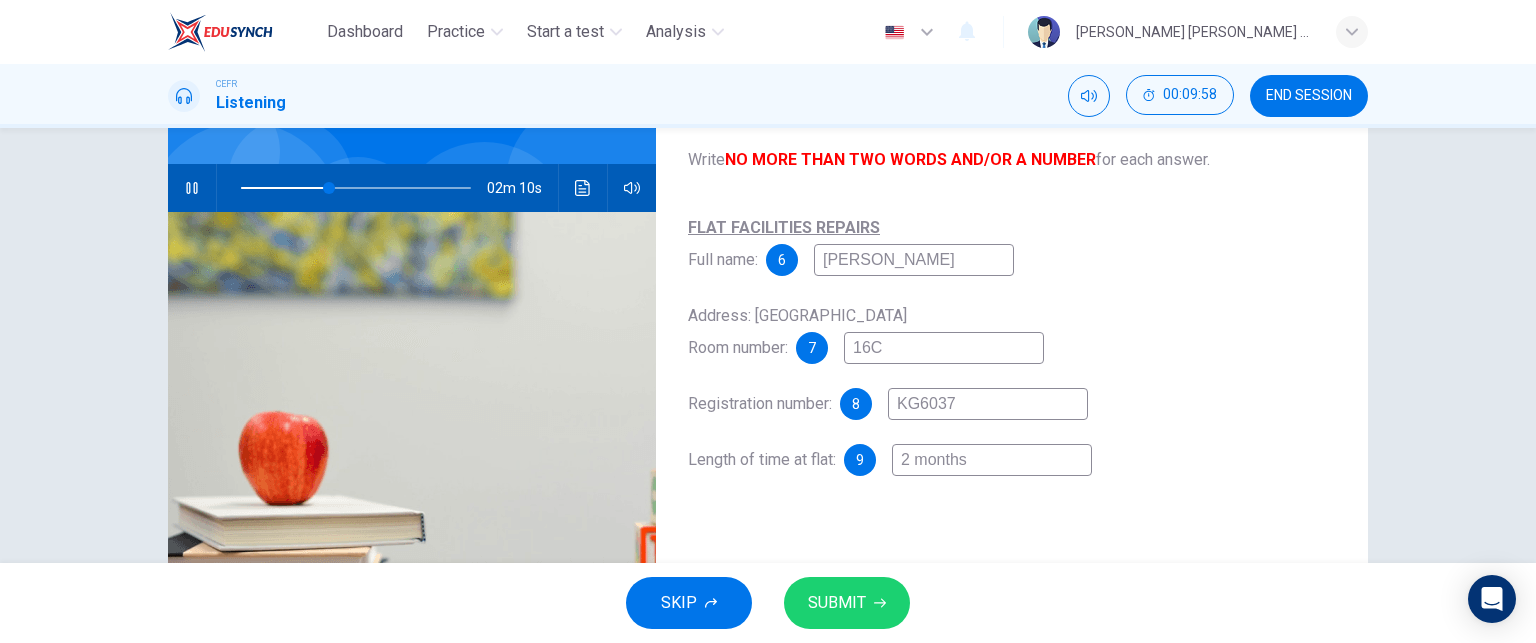 scroll, scrollTop: 268, scrollLeft: 0, axis: vertical 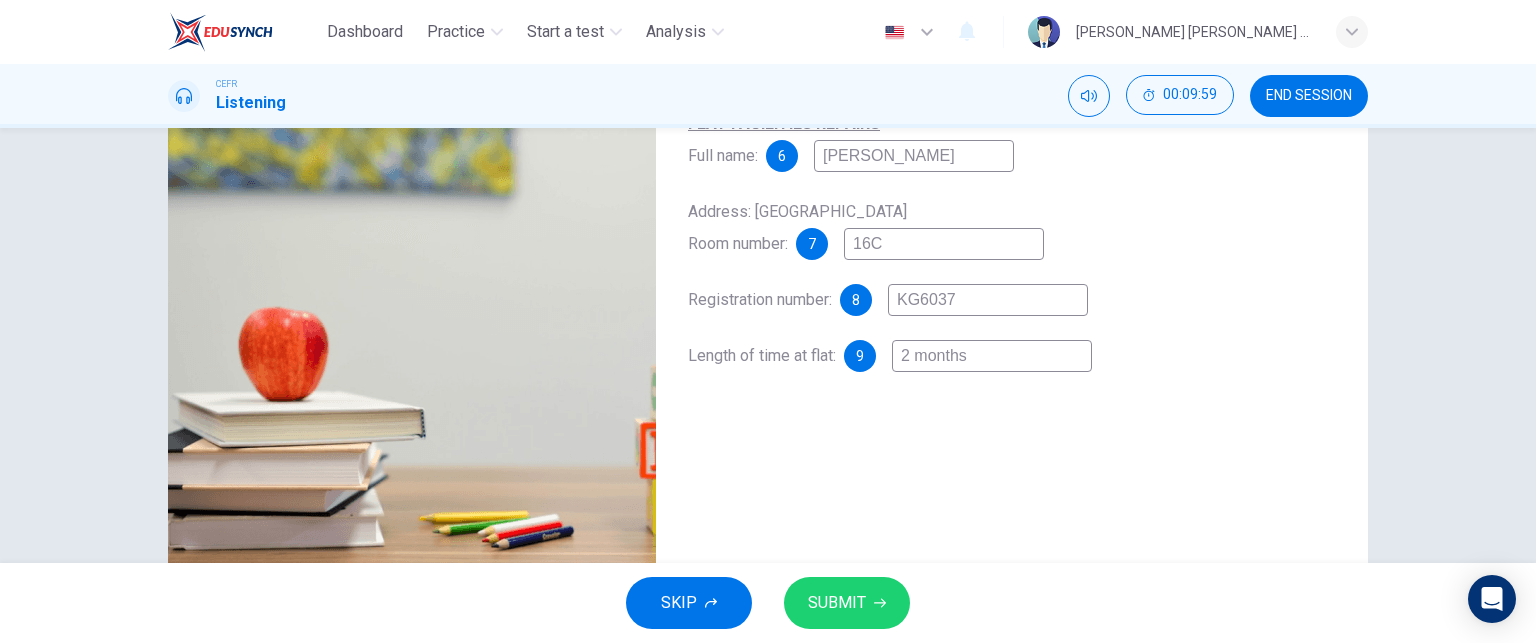 type on "39" 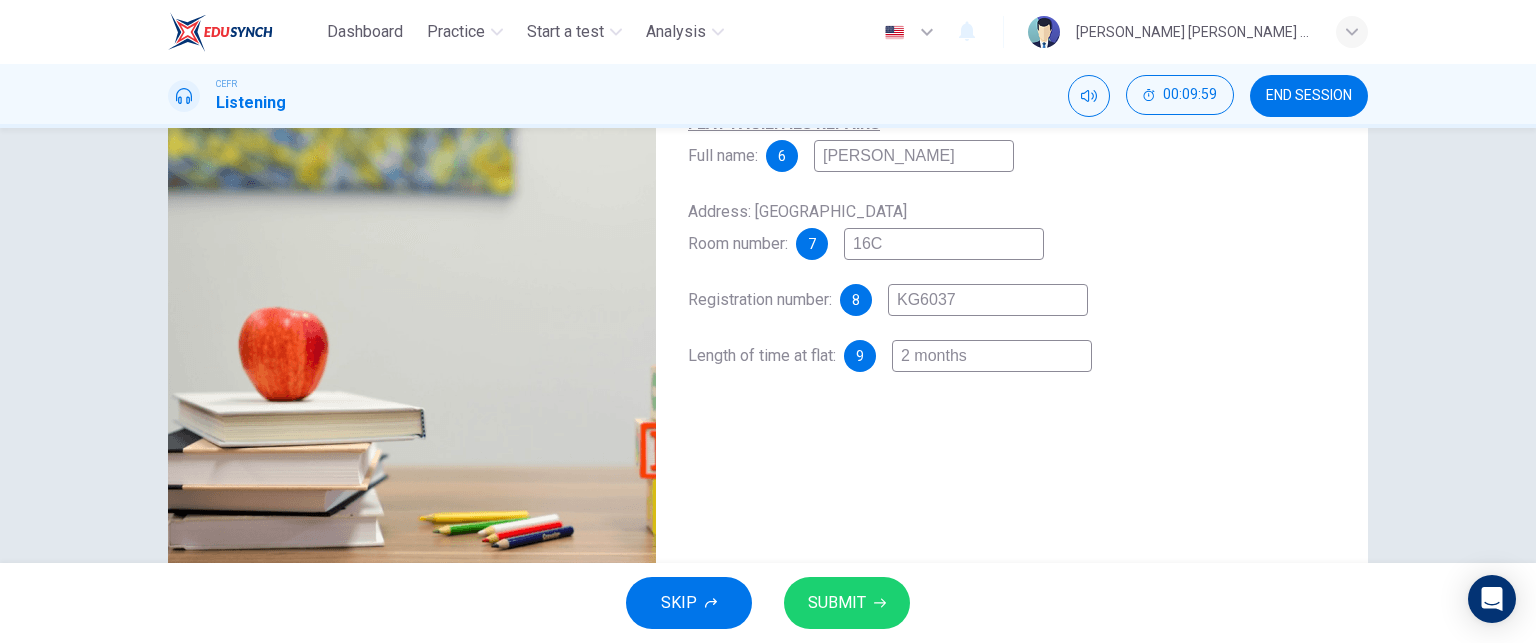 type on "KG6037" 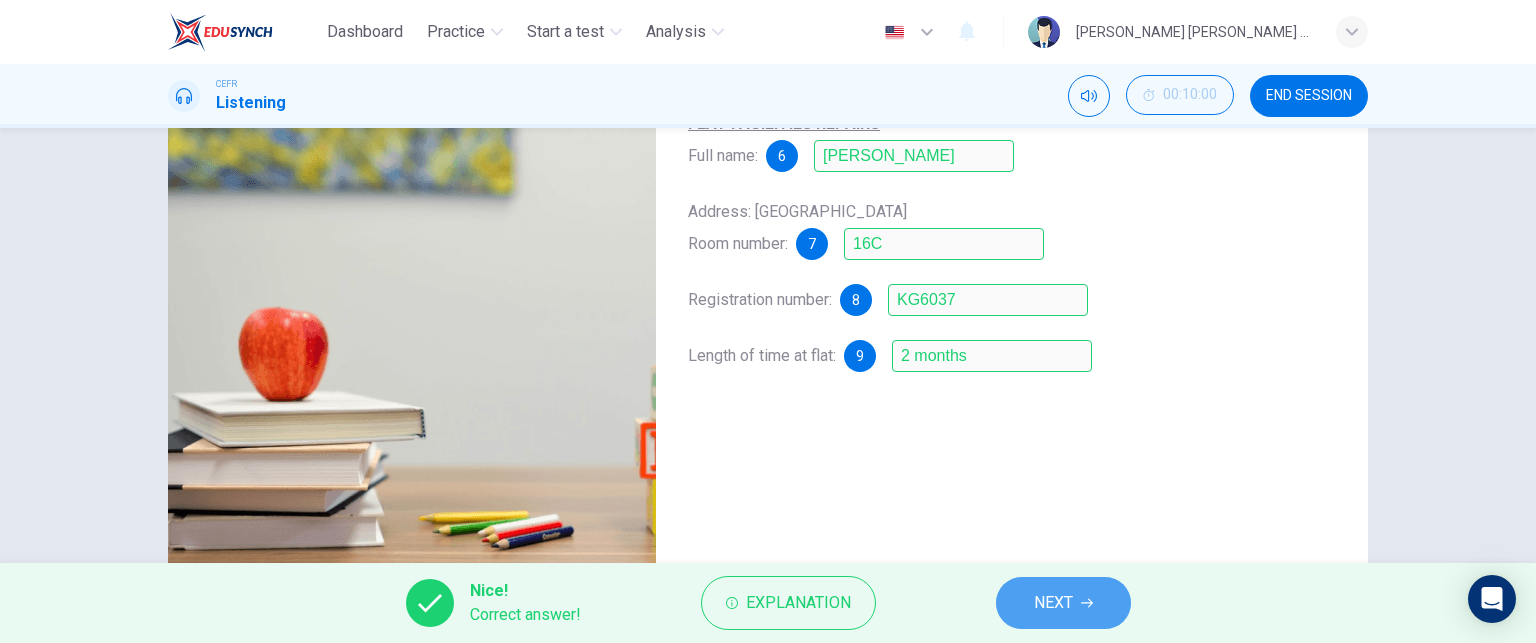 click on "NEXT" at bounding box center (1063, 603) 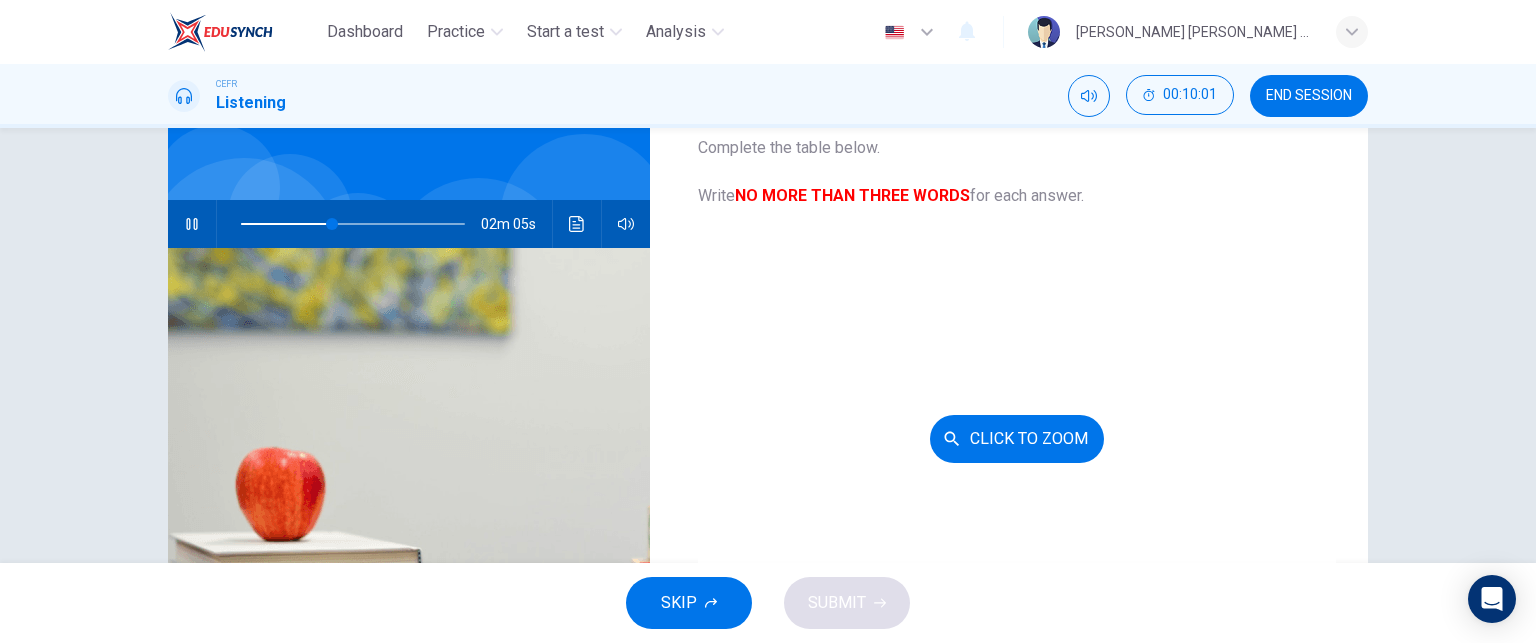 scroll, scrollTop: 124, scrollLeft: 0, axis: vertical 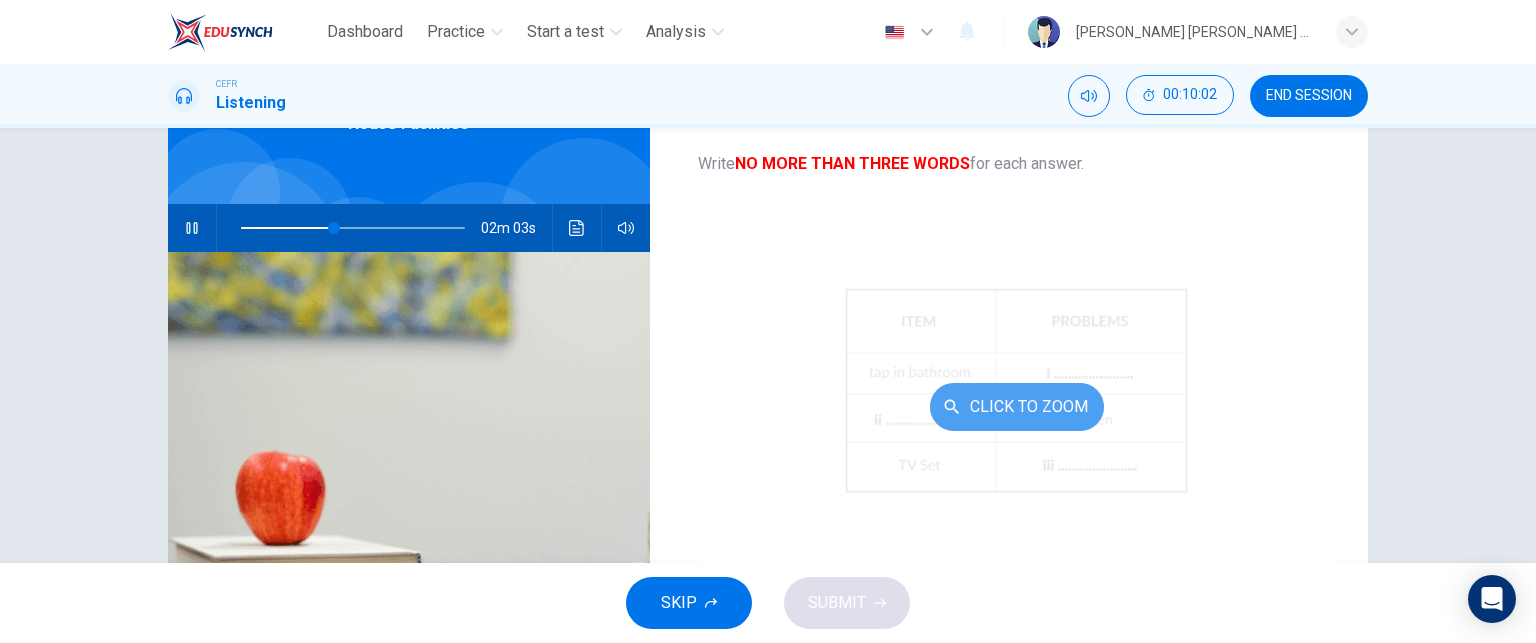 click on "Click to Zoom" at bounding box center (1017, 407) 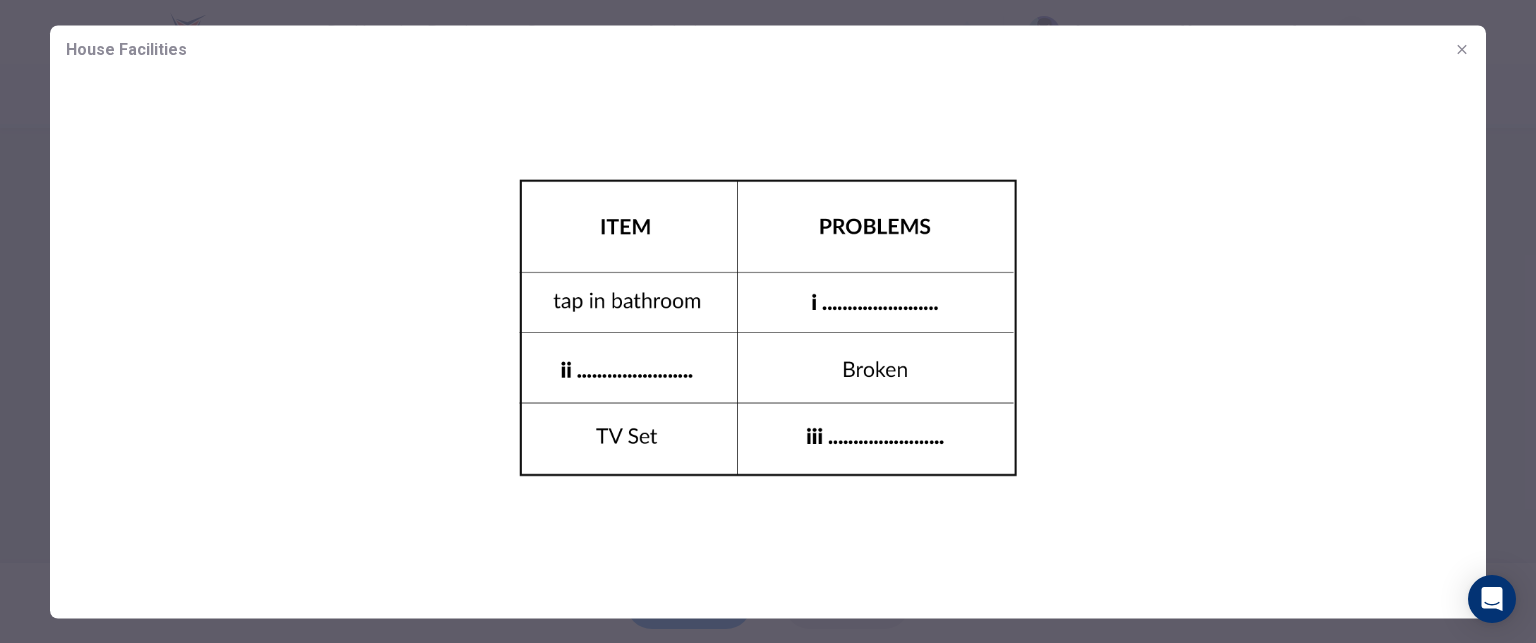 click at bounding box center (768, 327) 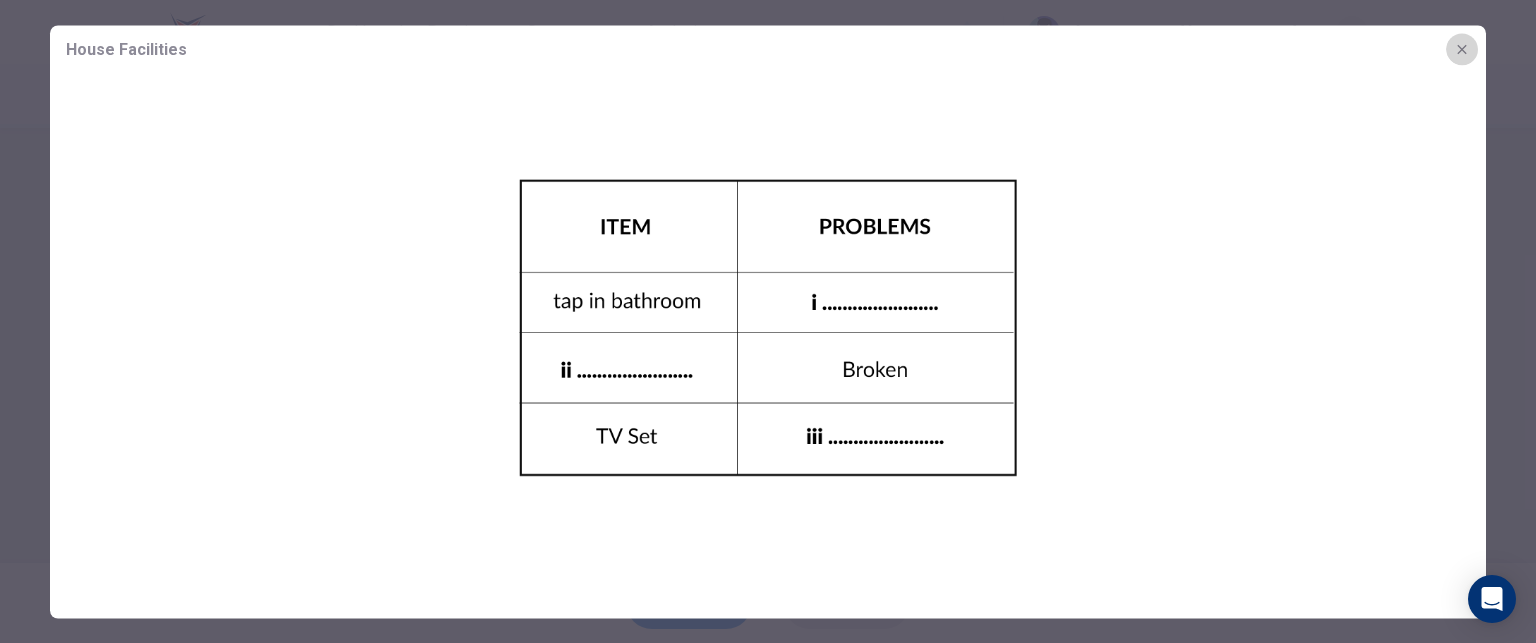 click 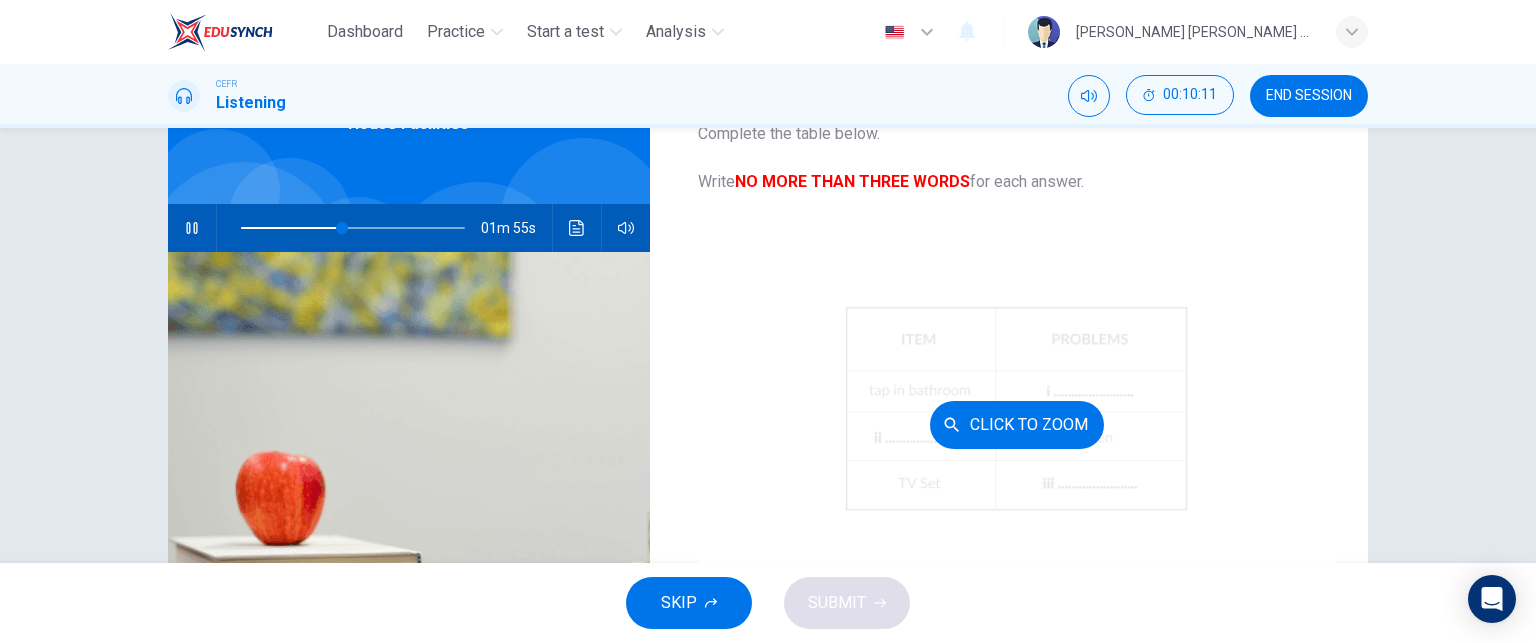 scroll, scrollTop: 117, scrollLeft: 0, axis: vertical 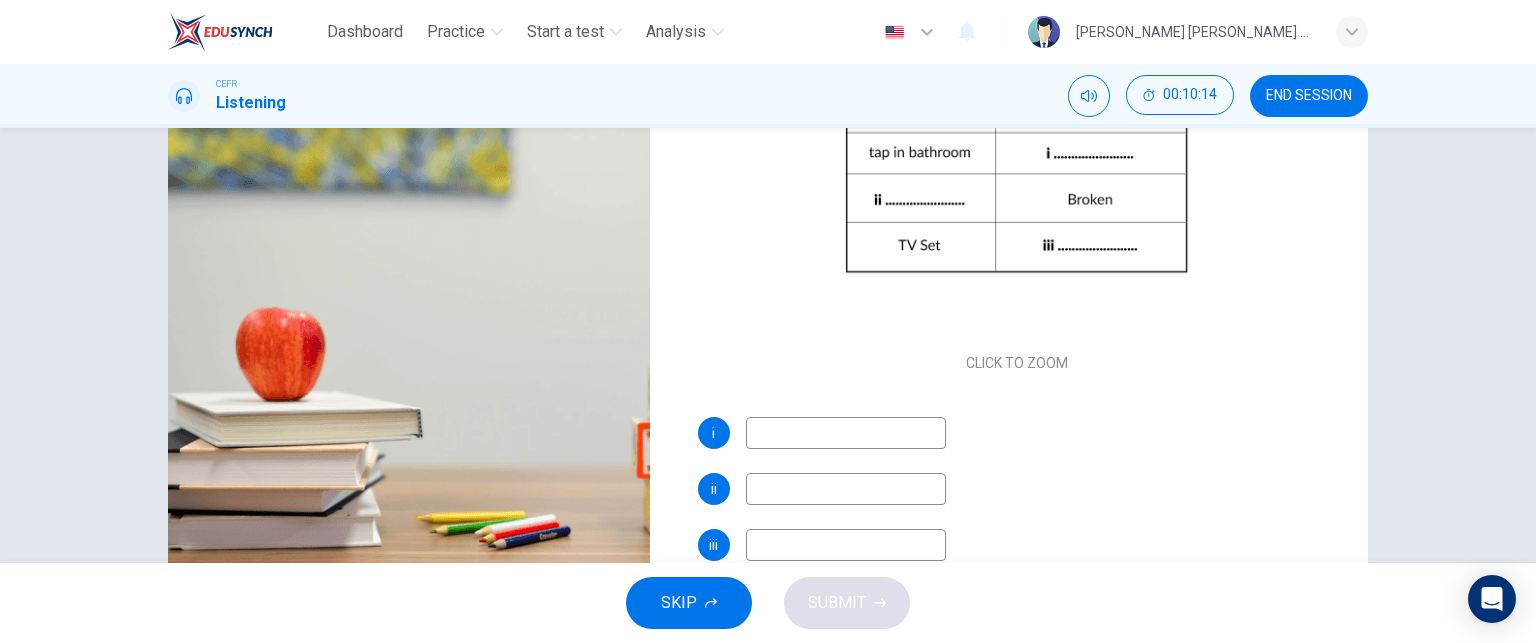 click at bounding box center [846, 433] 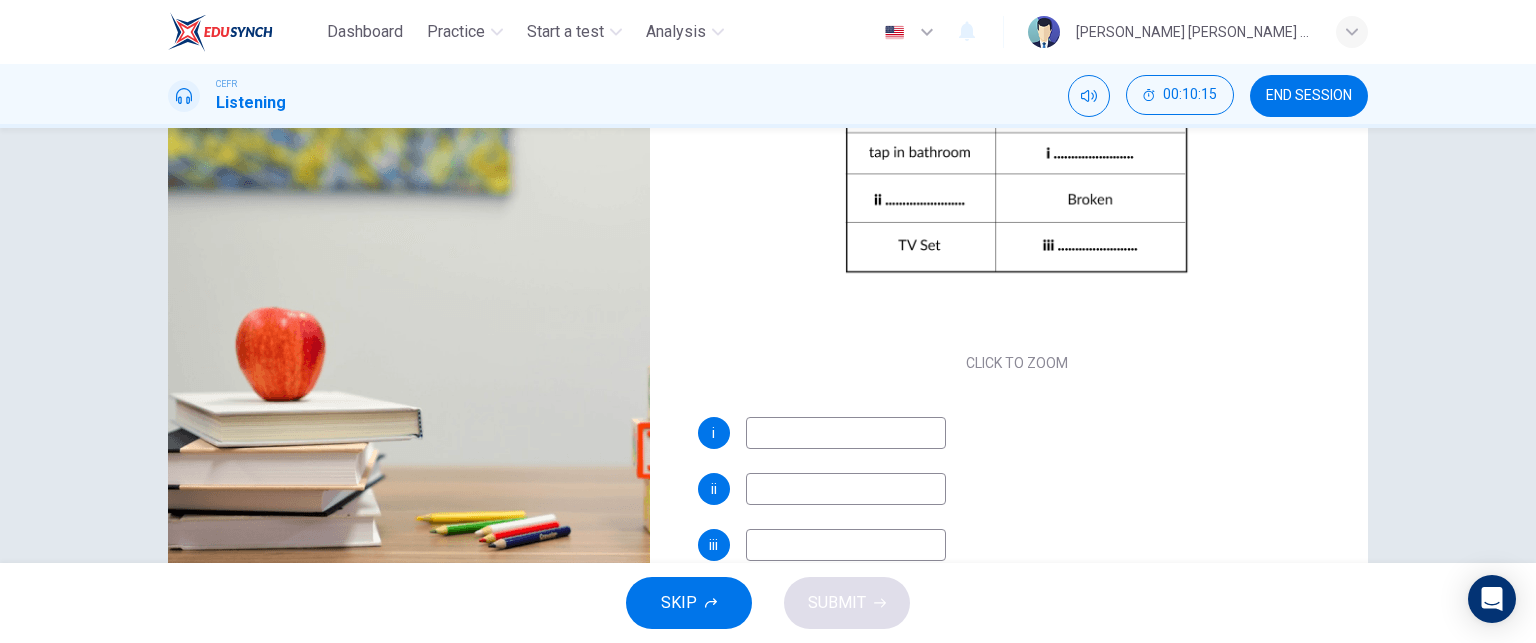 type on "48" 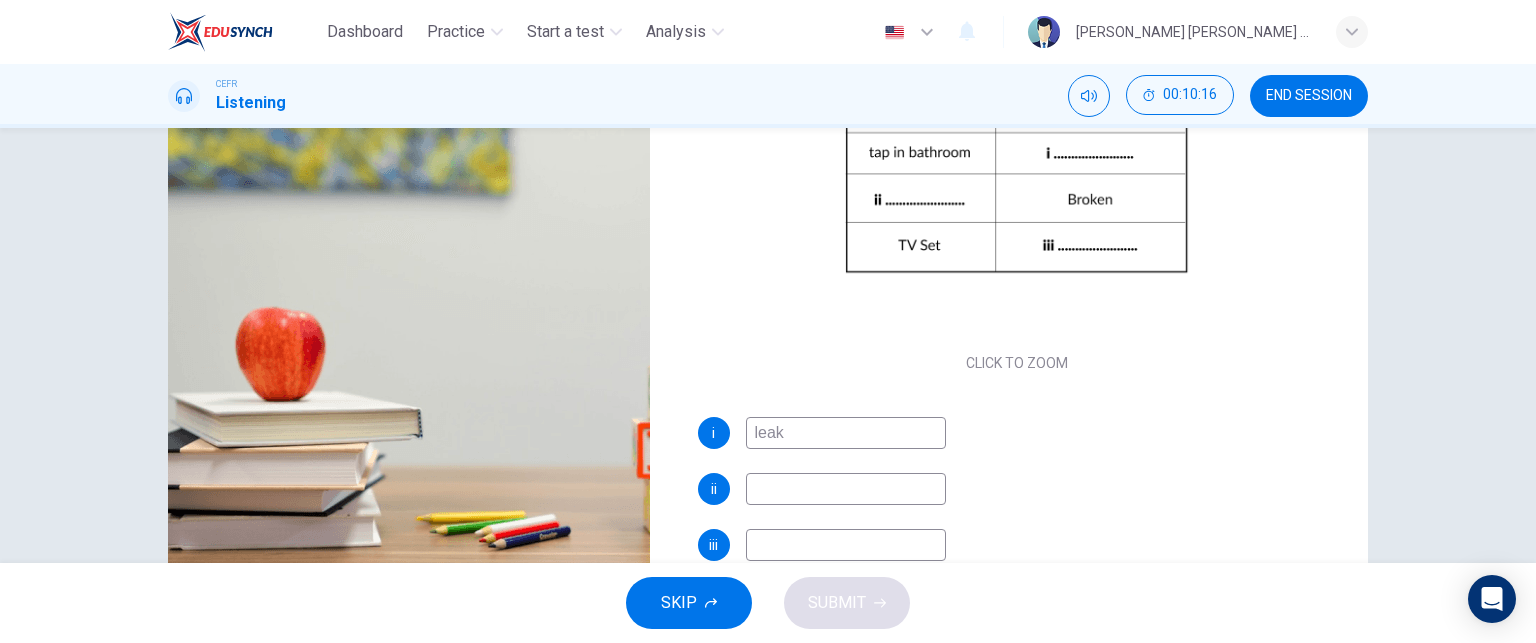 type on "leaki" 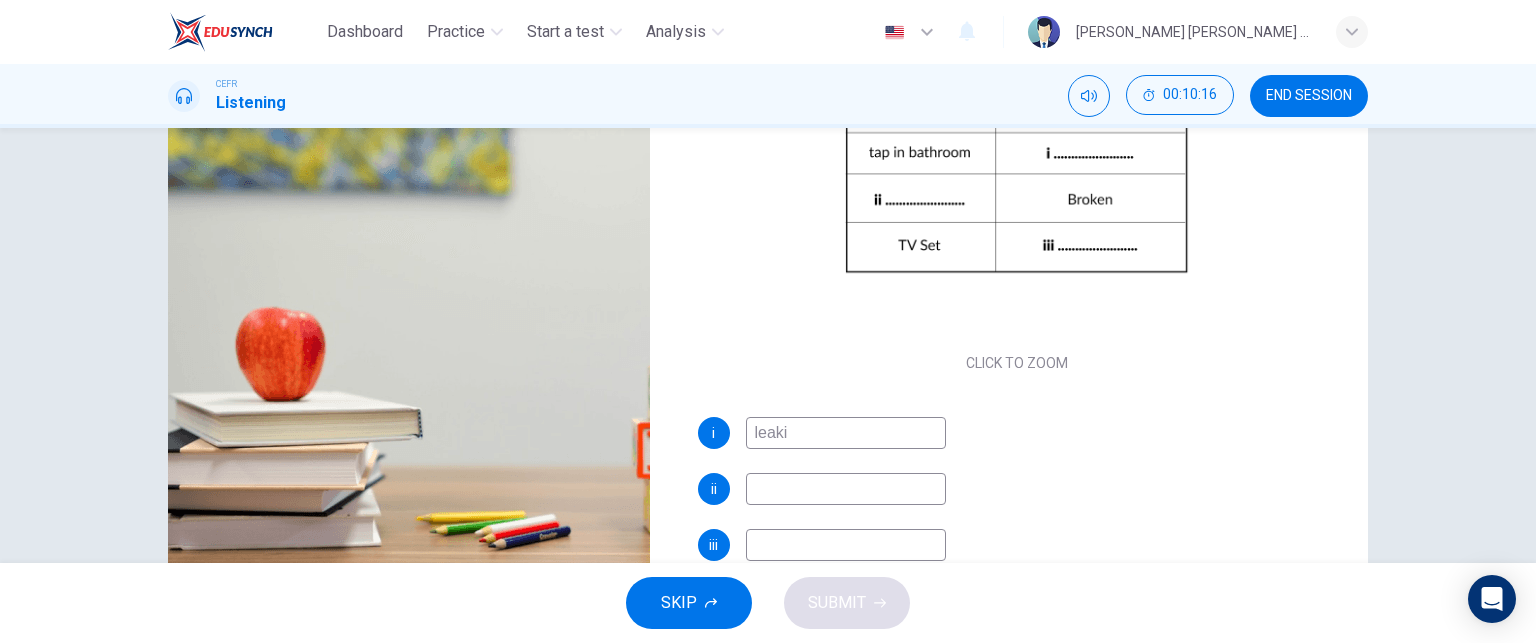 type on "48" 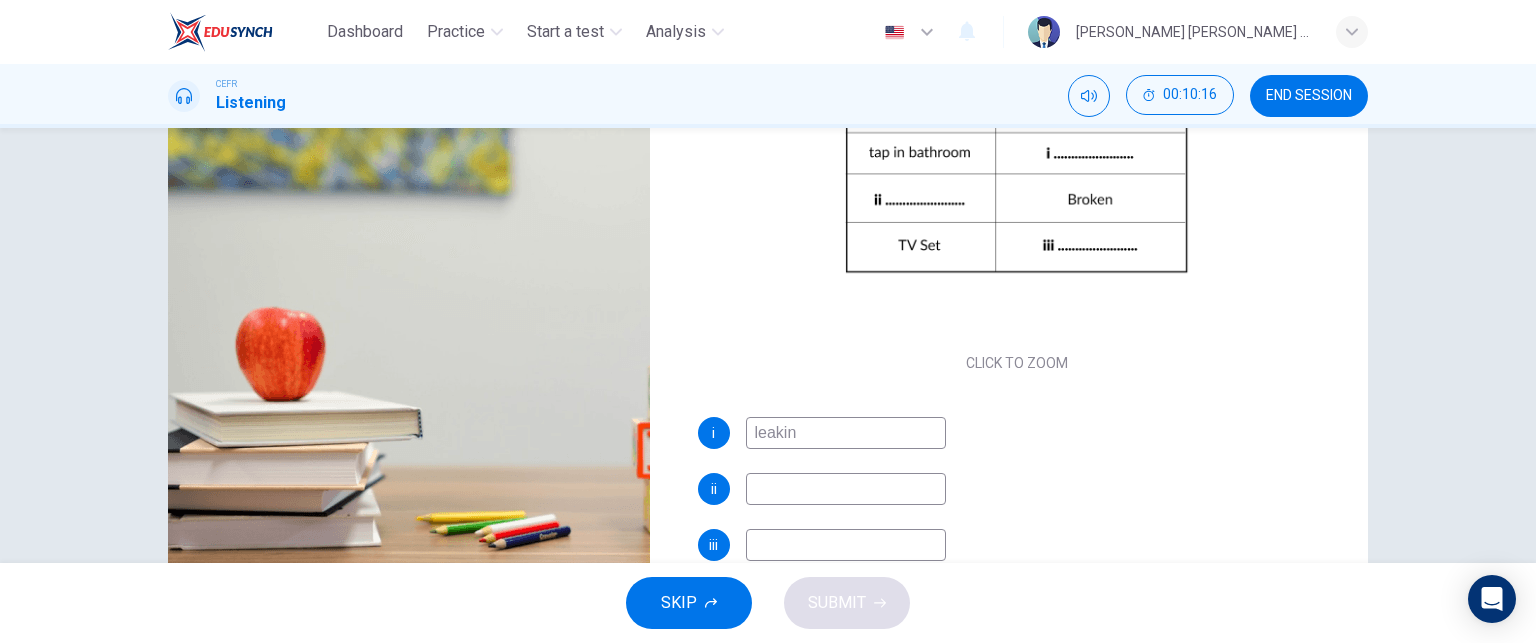 type on "leaking" 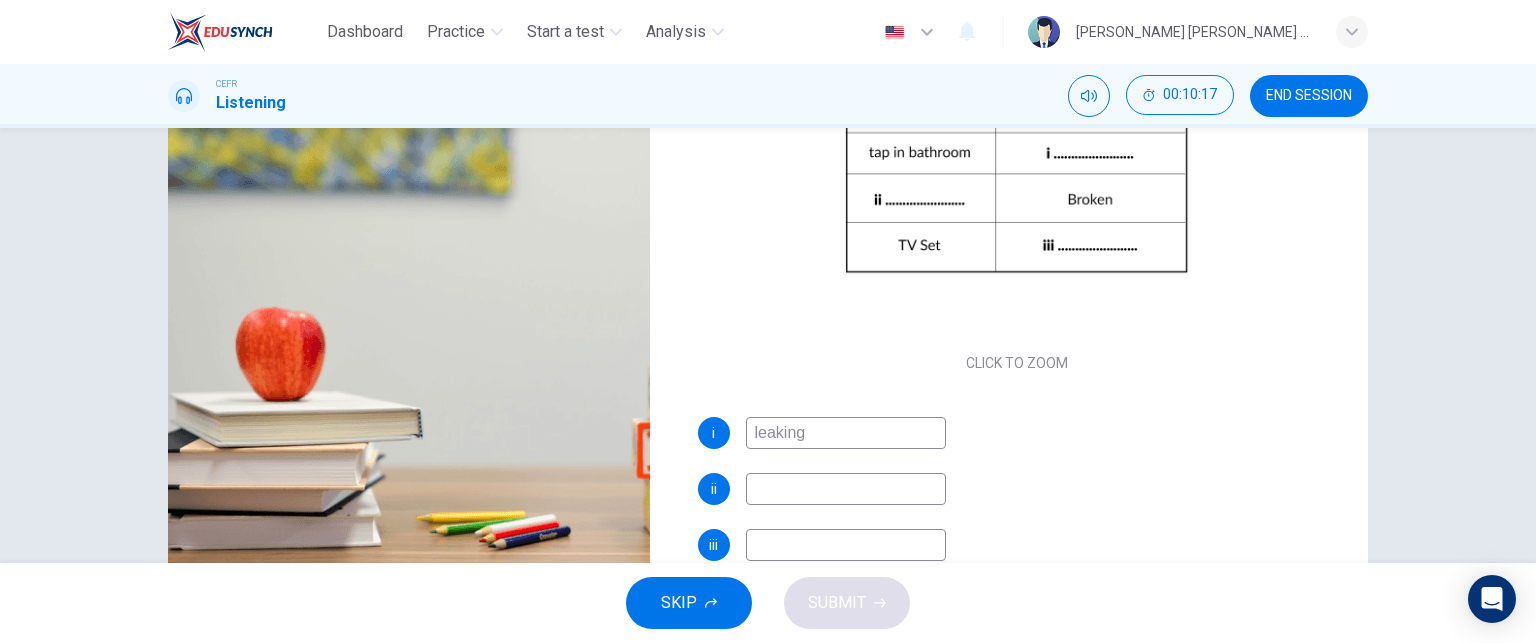 type on "49" 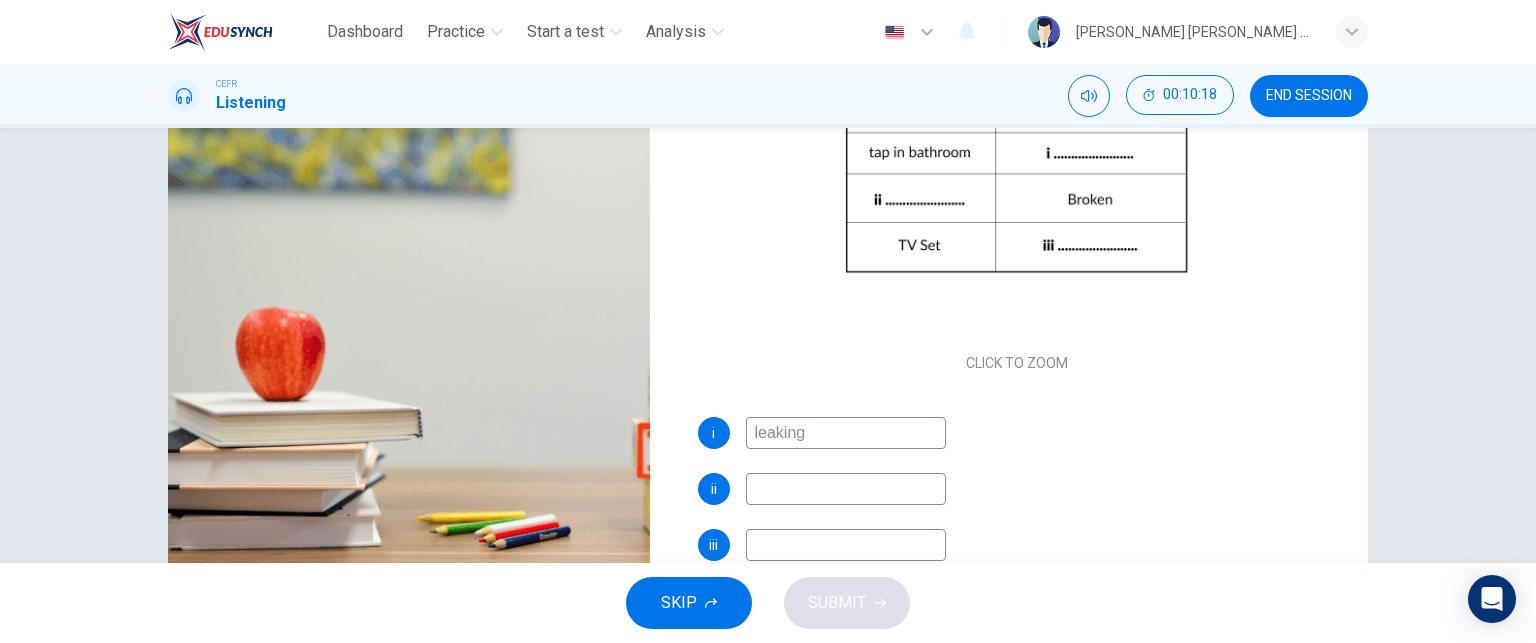 type on "leaking" 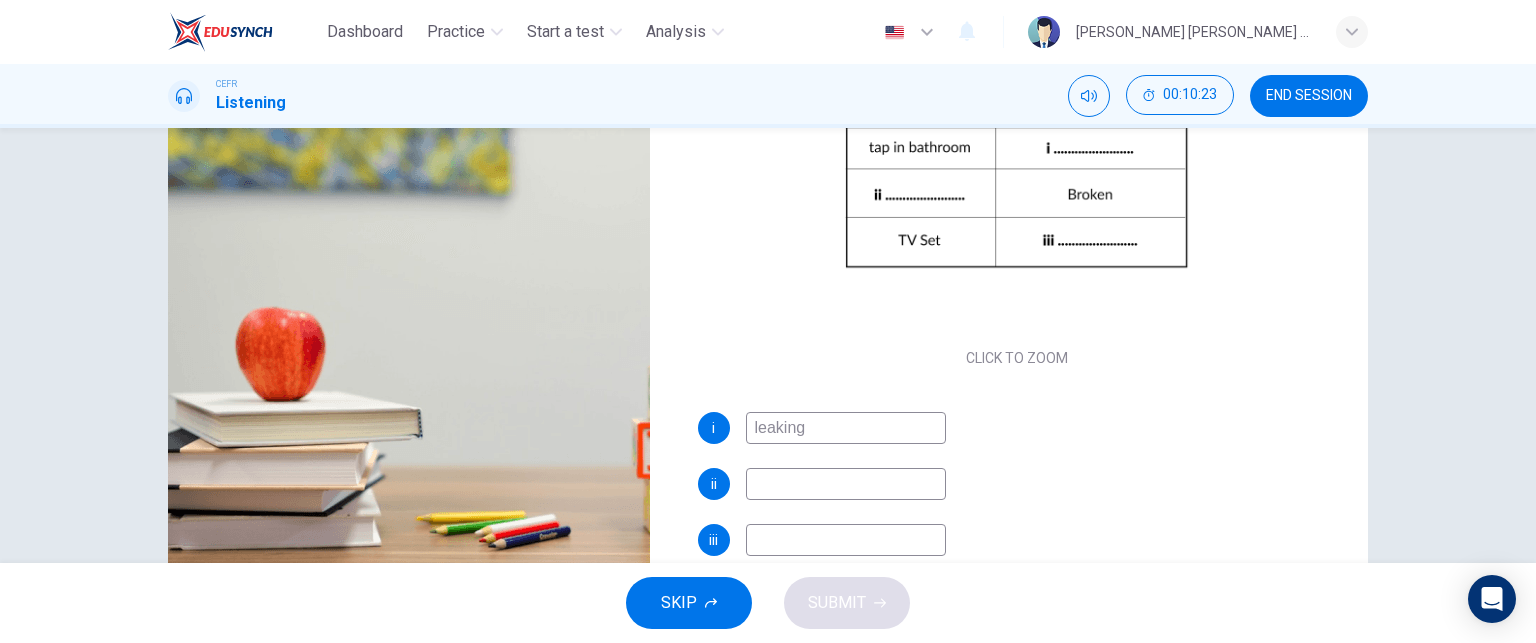 scroll, scrollTop: 88, scrollLeft: 0, axis: vertical 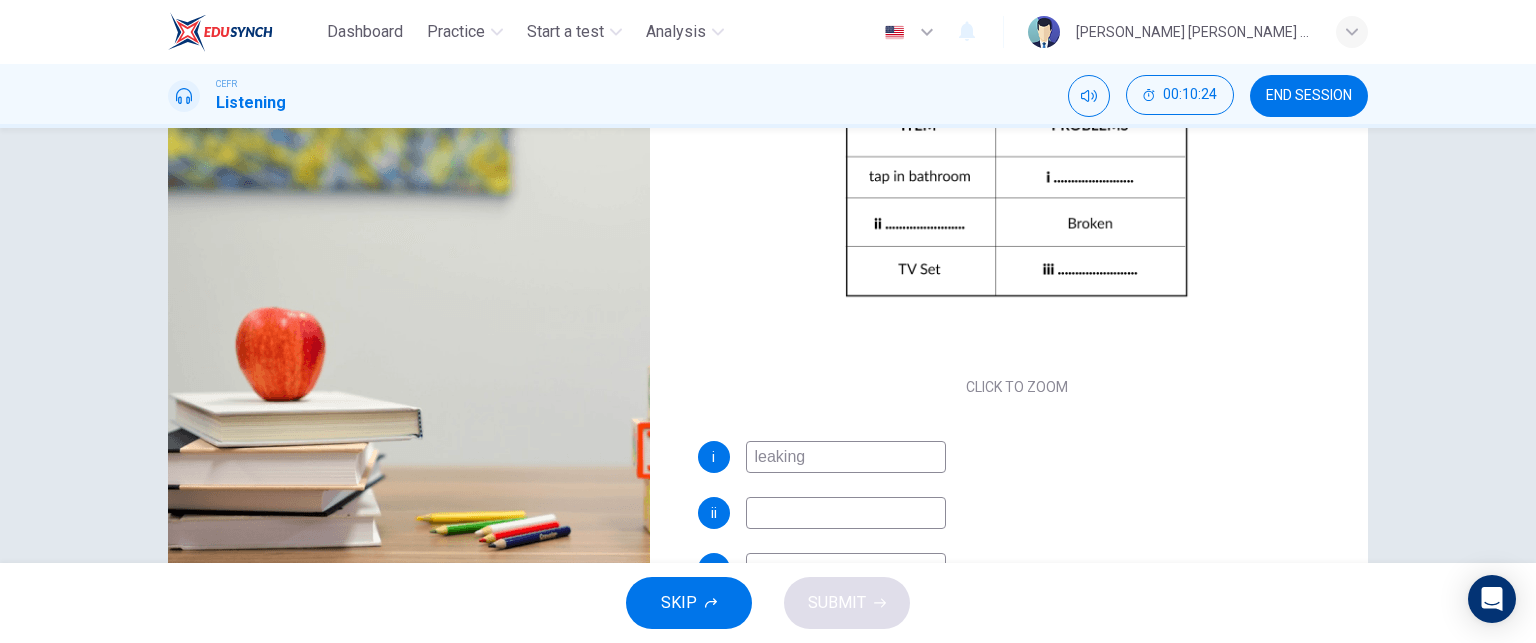 type on "52" 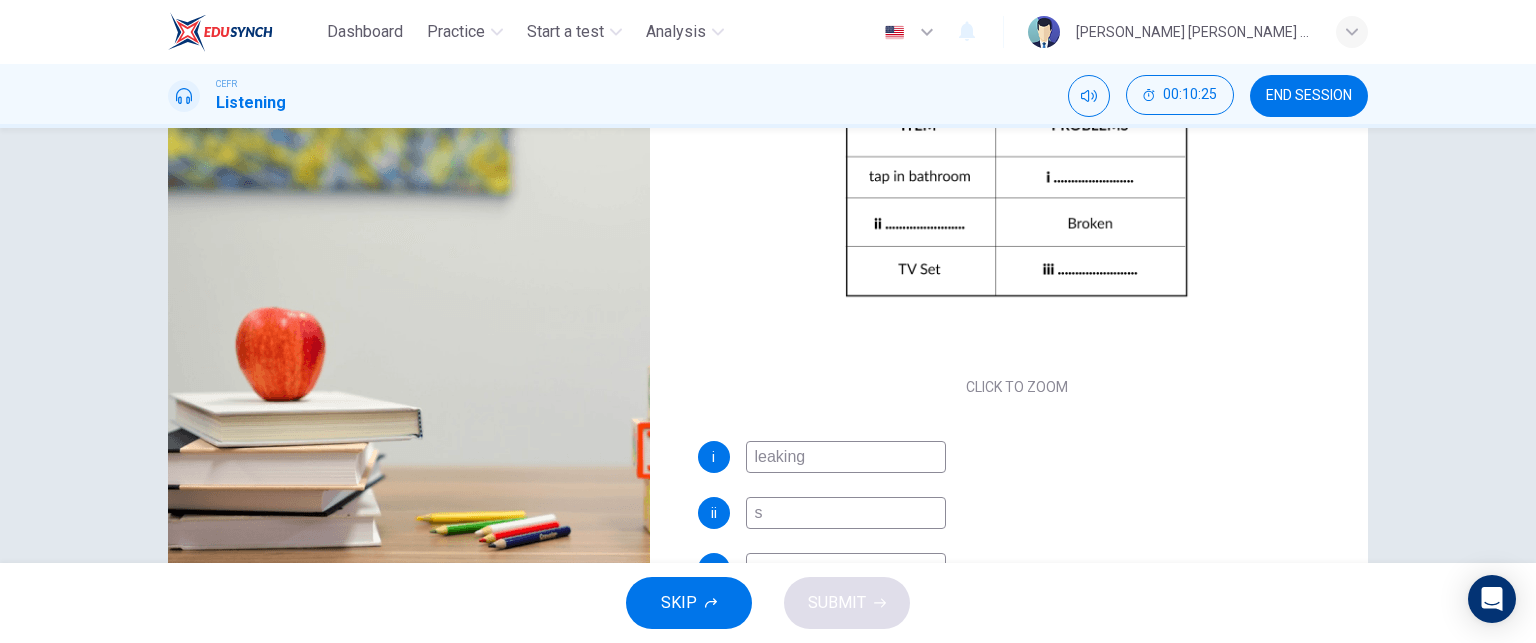type on "st" 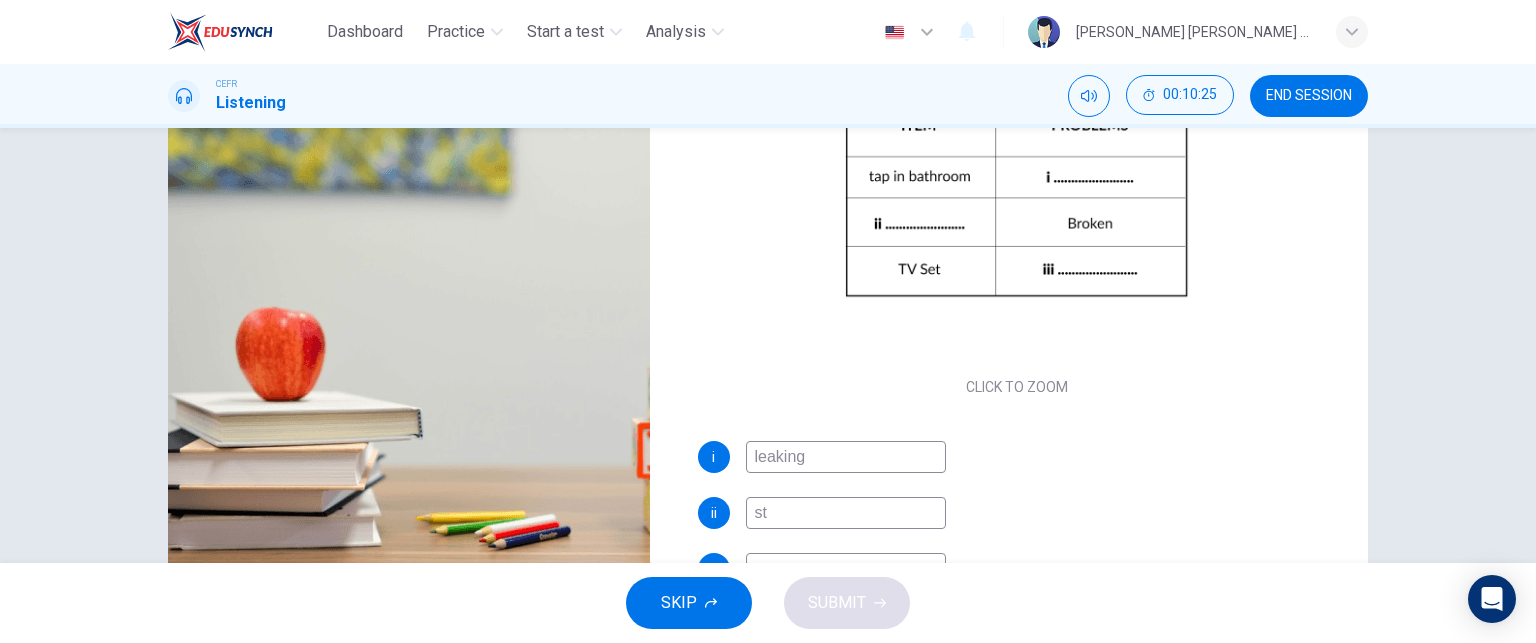 type on "53" 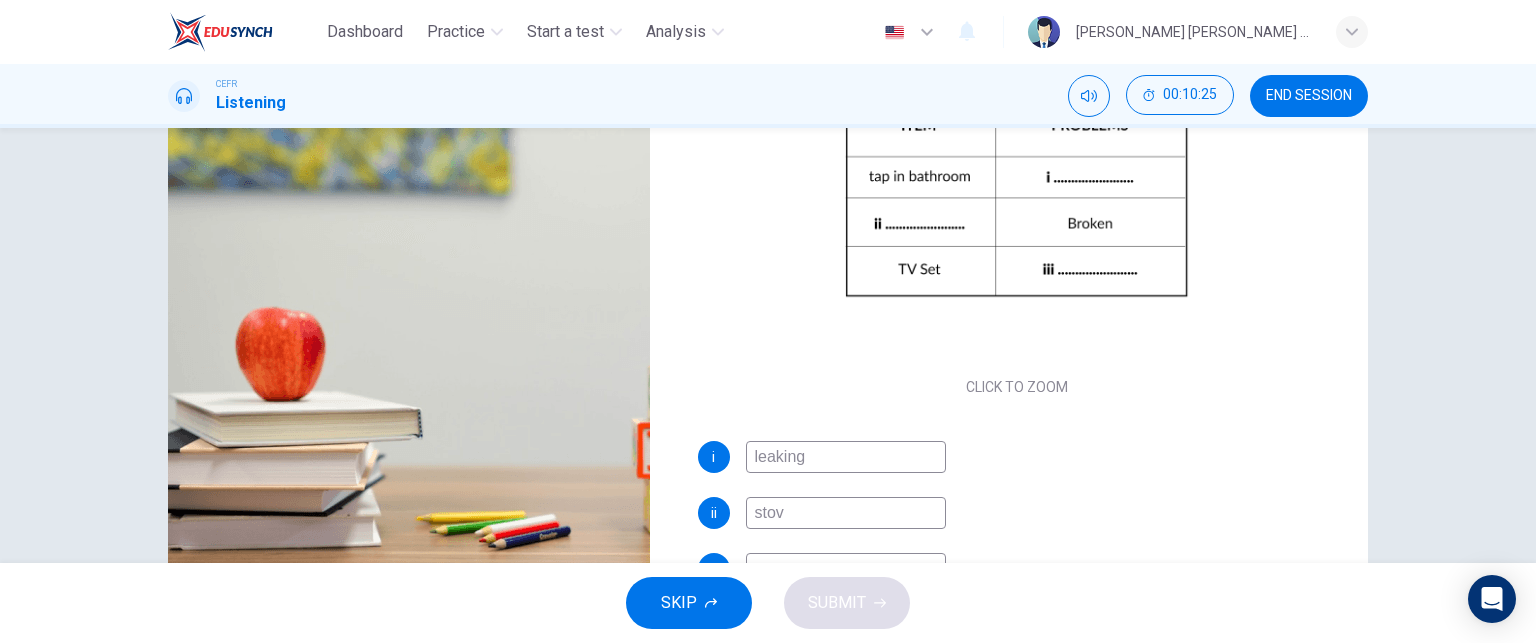 type on "stove" 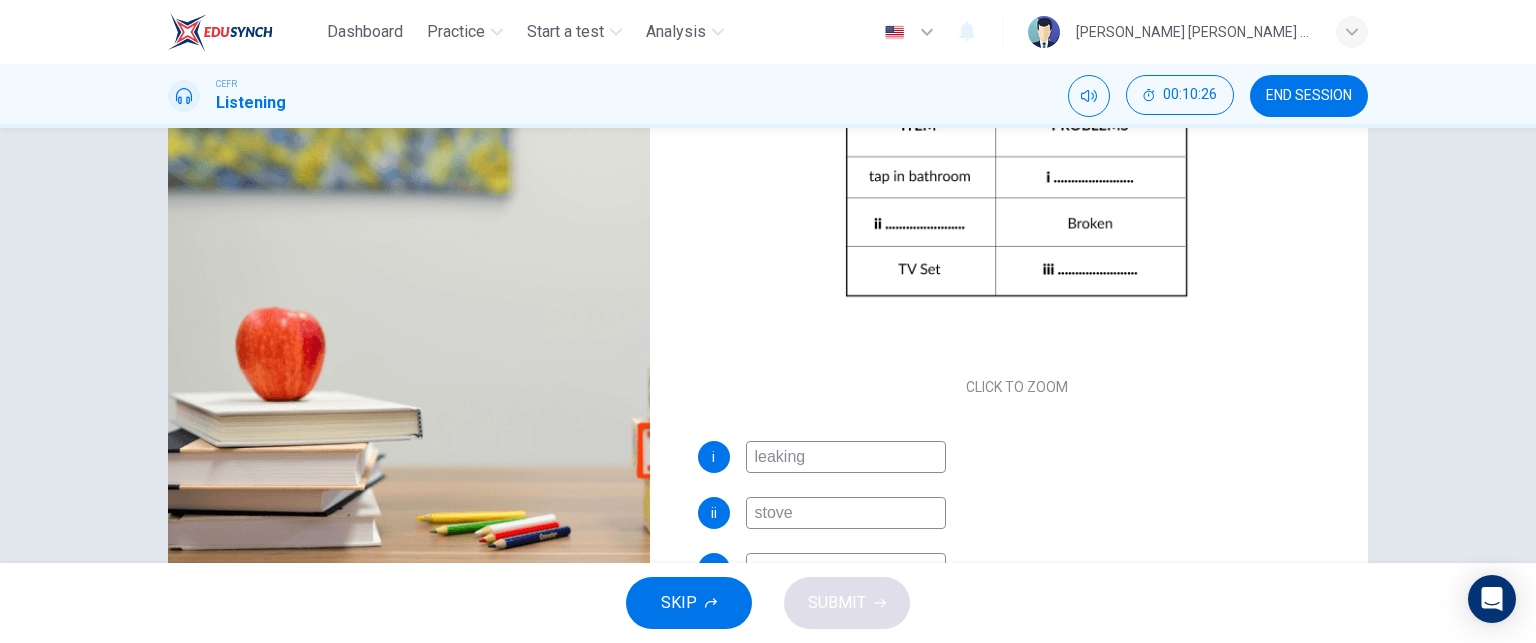 type on "53" 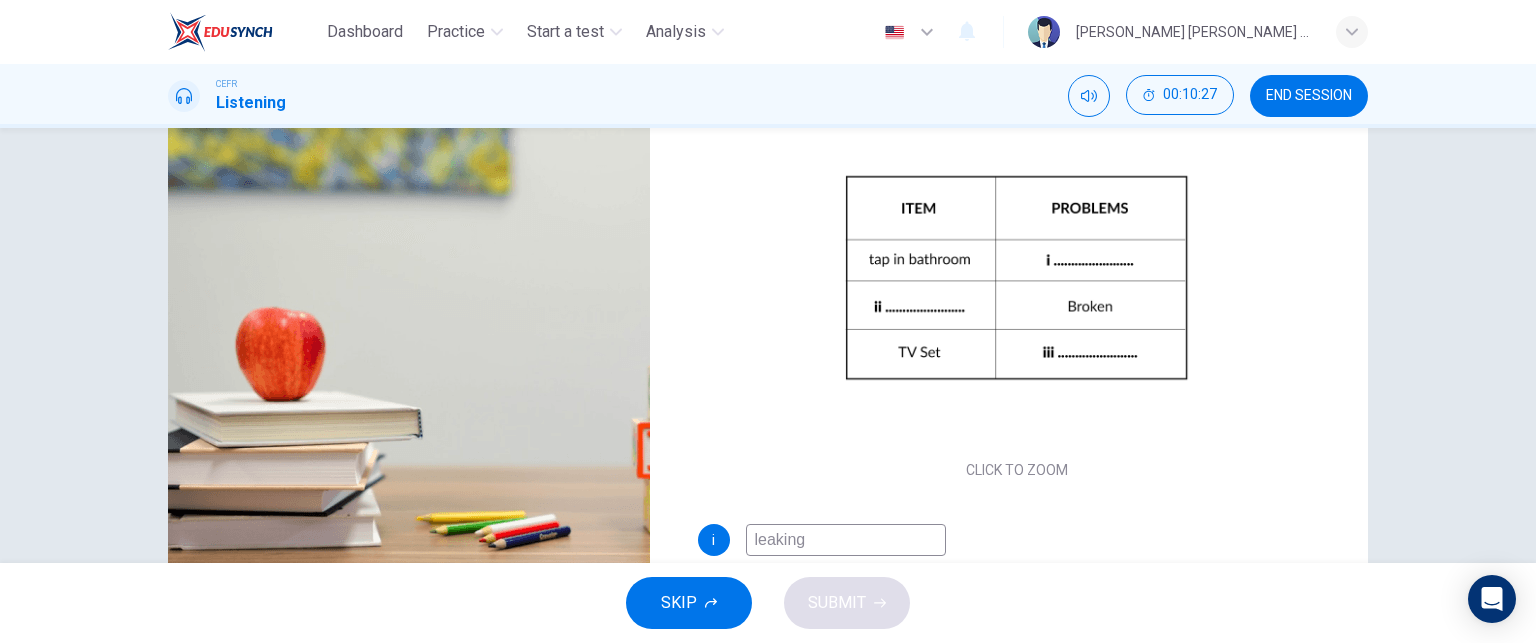 scroll, scrollTop: 0, scrollLeft: 0, axis: both 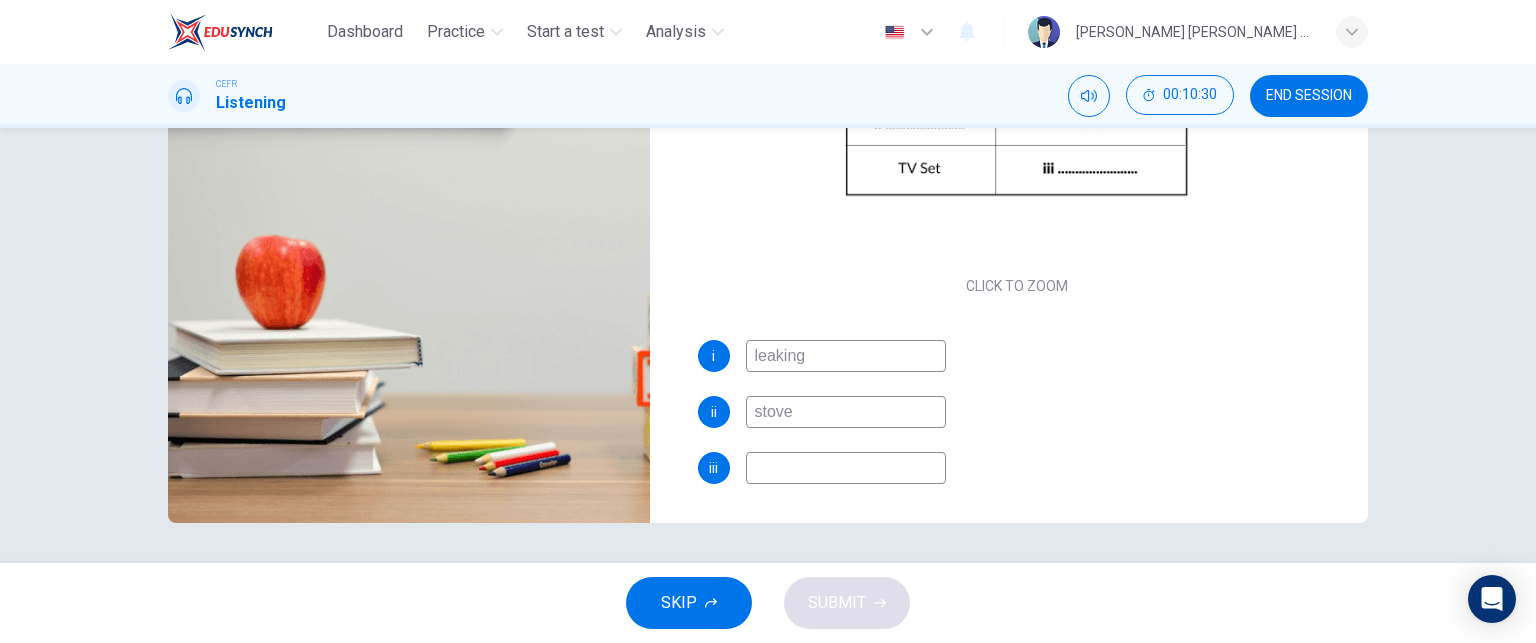 type on "55" 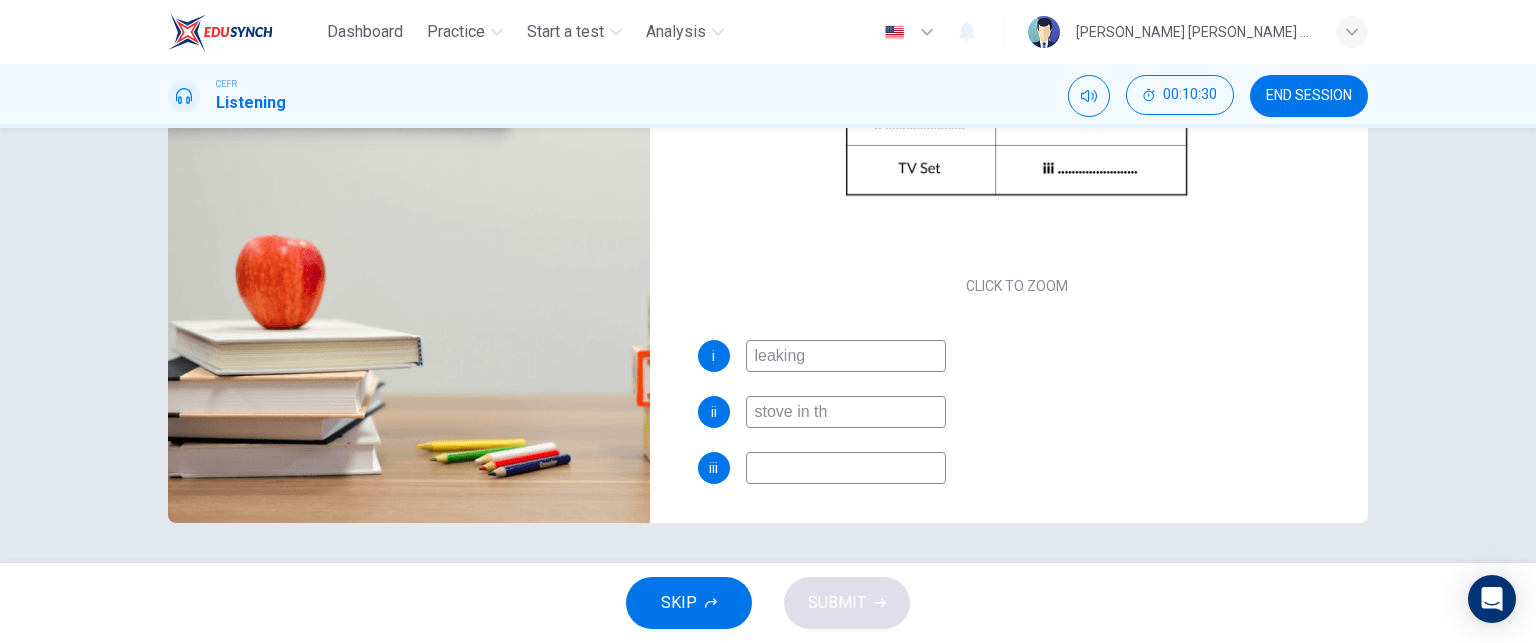 type on "stove in the" 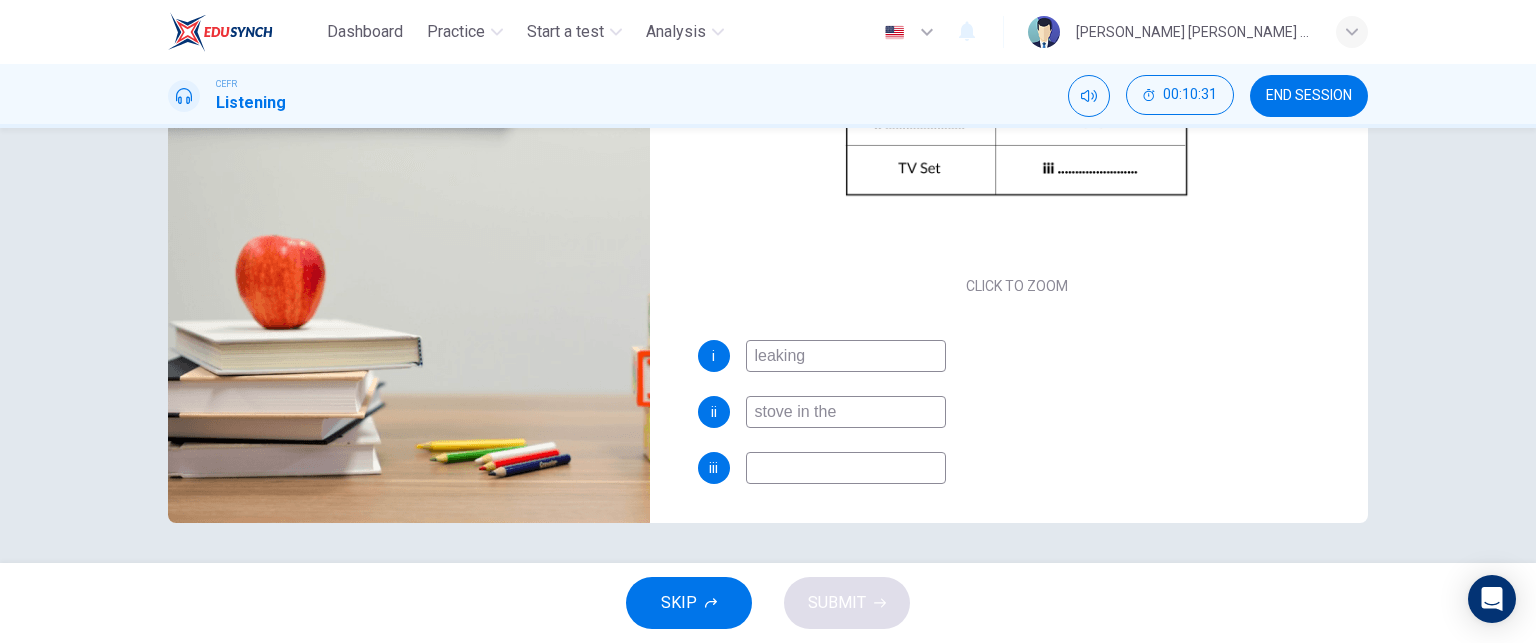 type on "55" 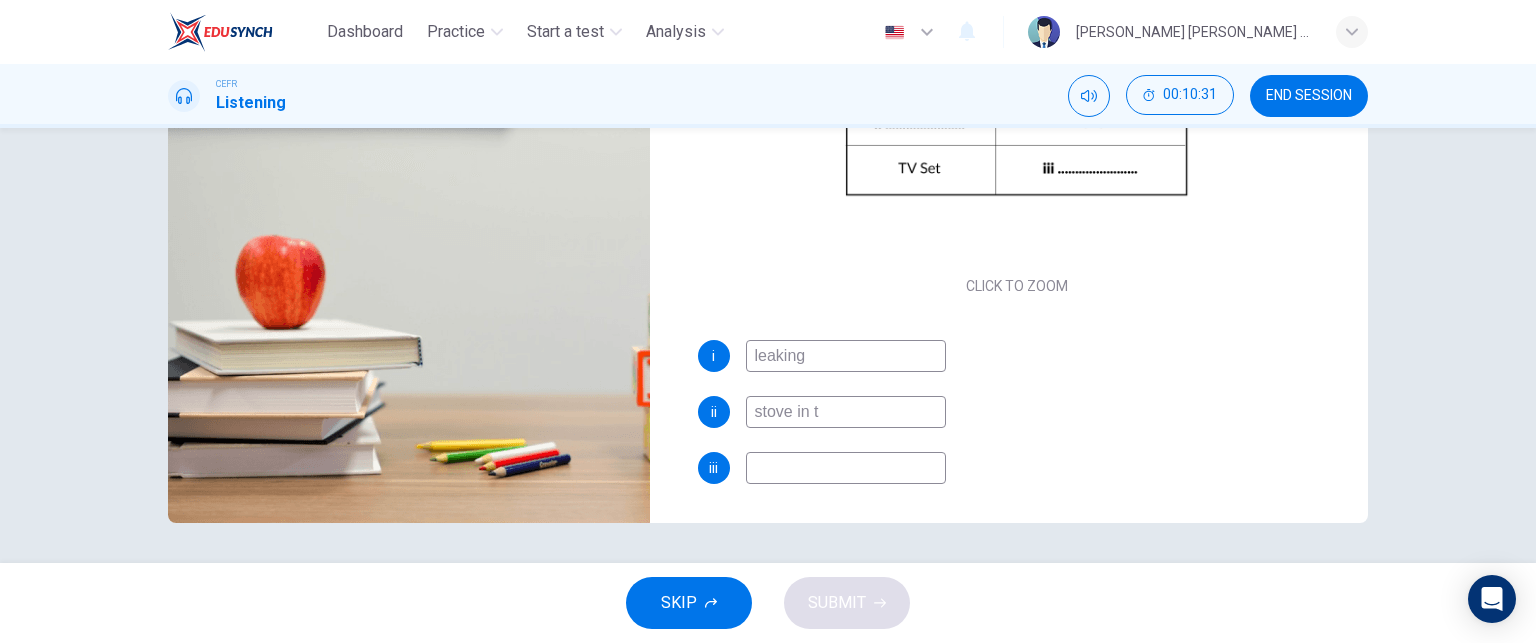 type on "stove in" 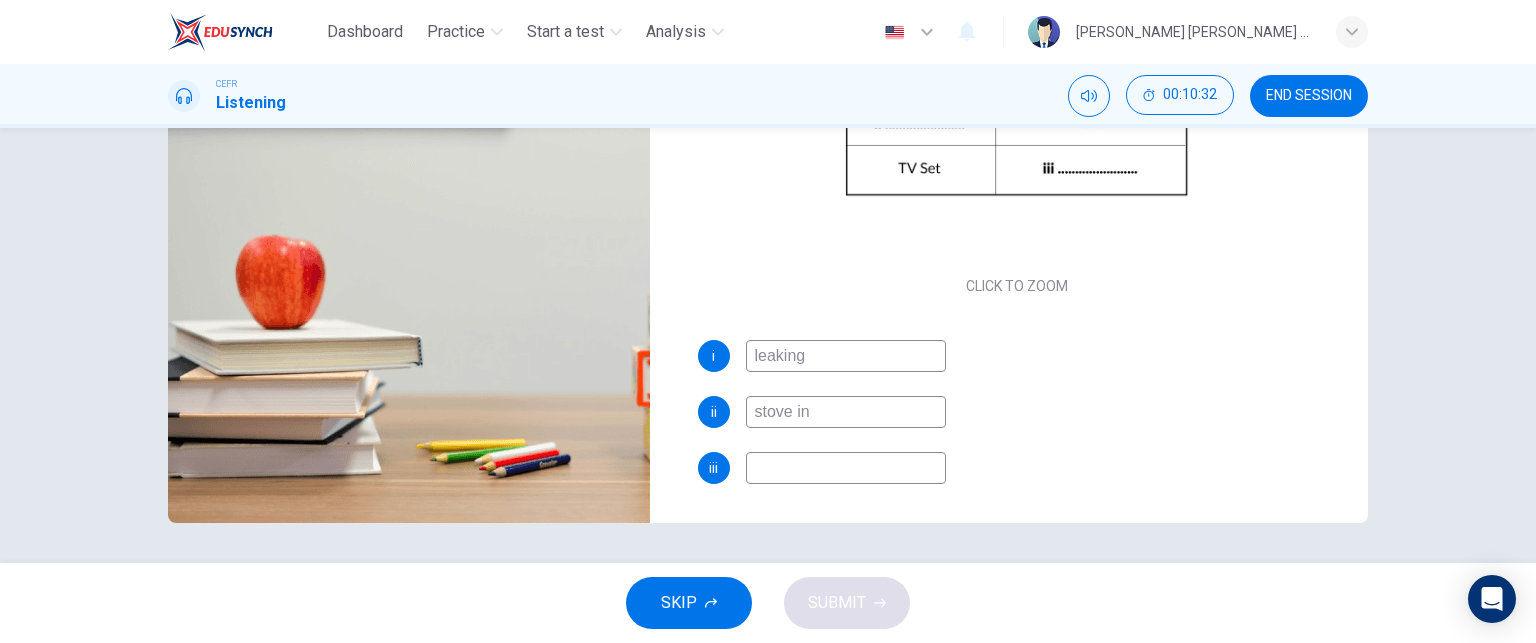 type on "56" 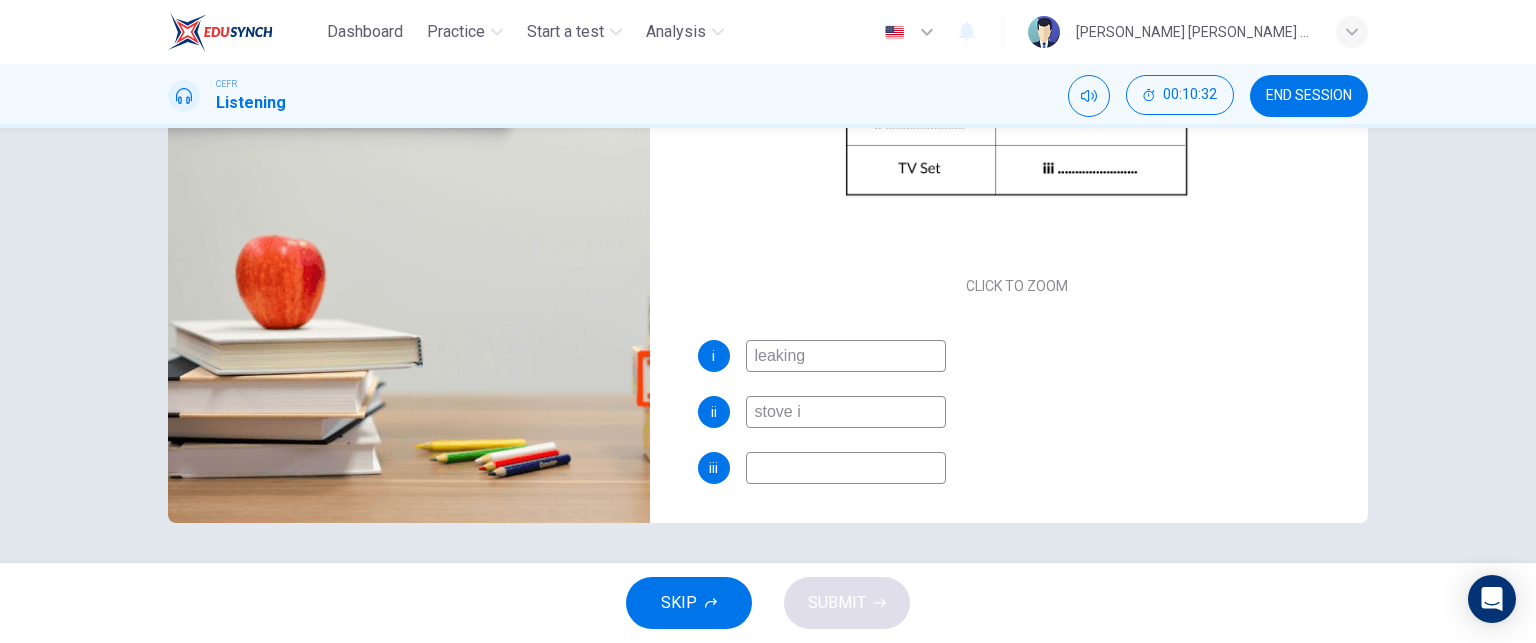 type on "stove" 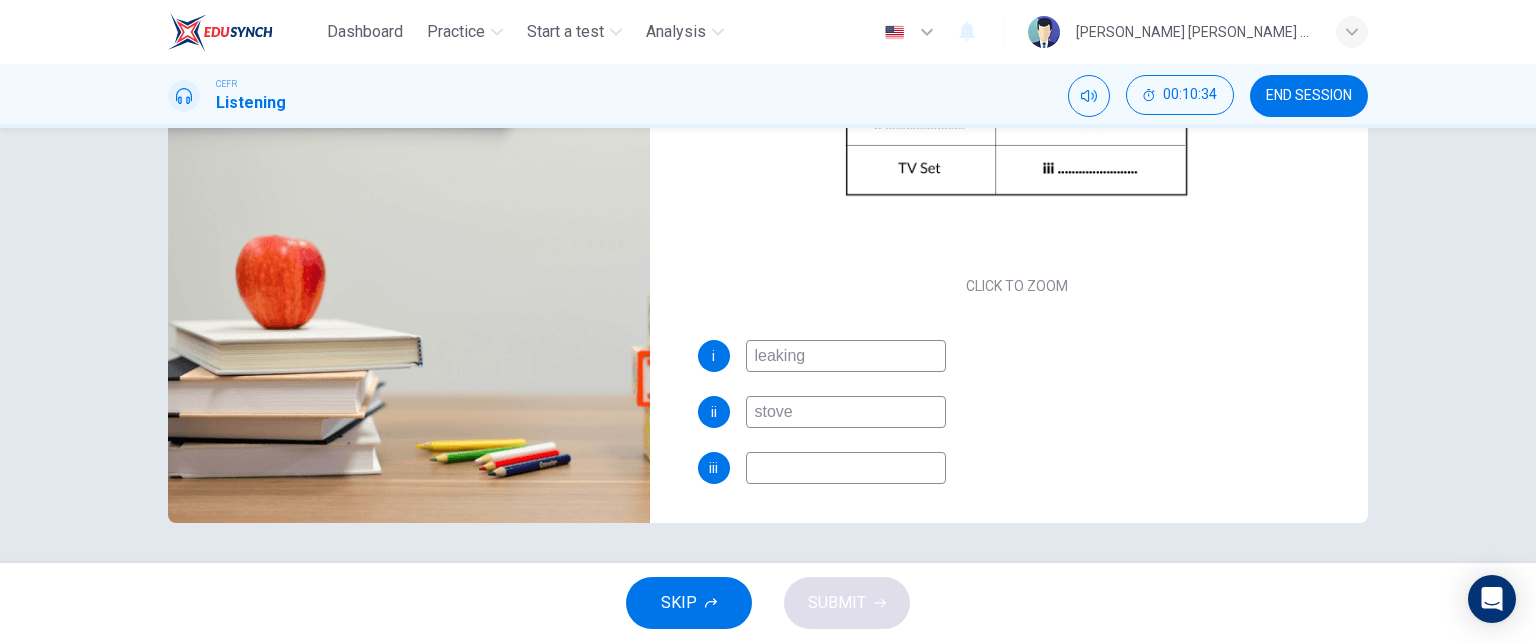 type on "57" 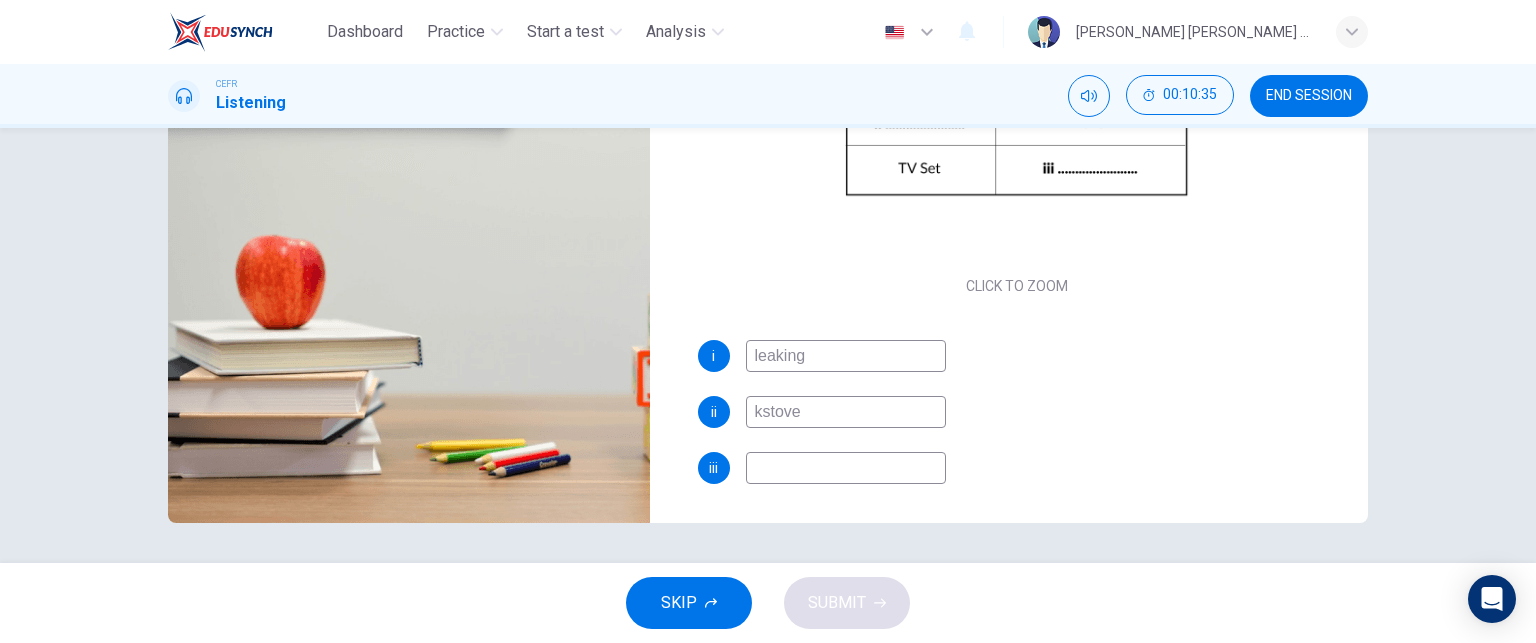 type on "kistove" 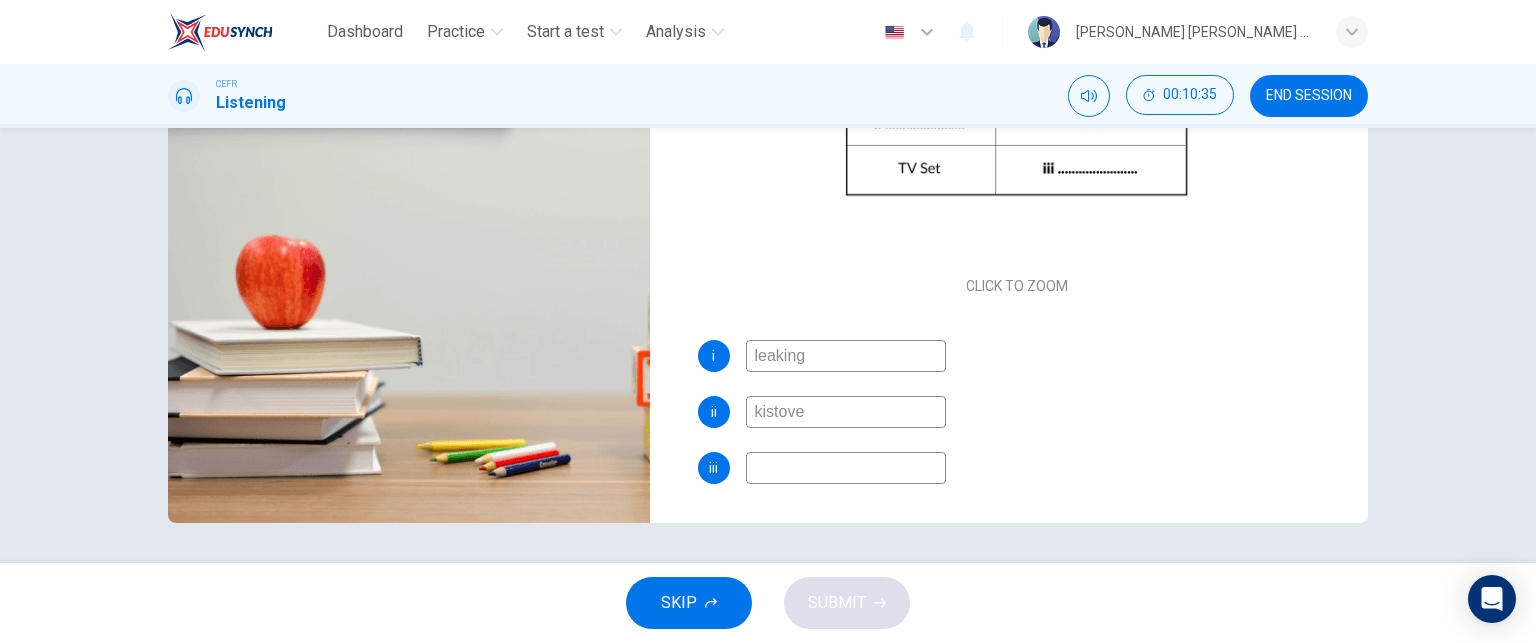 type on "57" 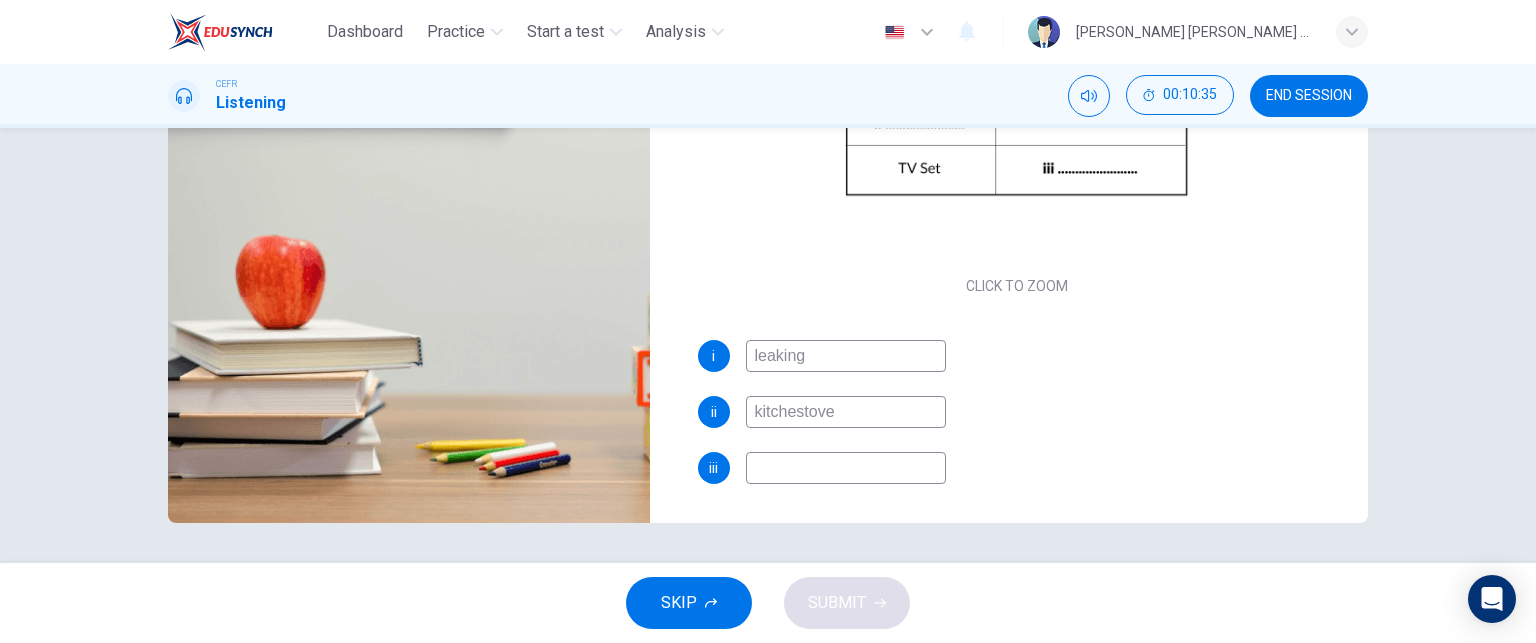 type on "kitchenstove" 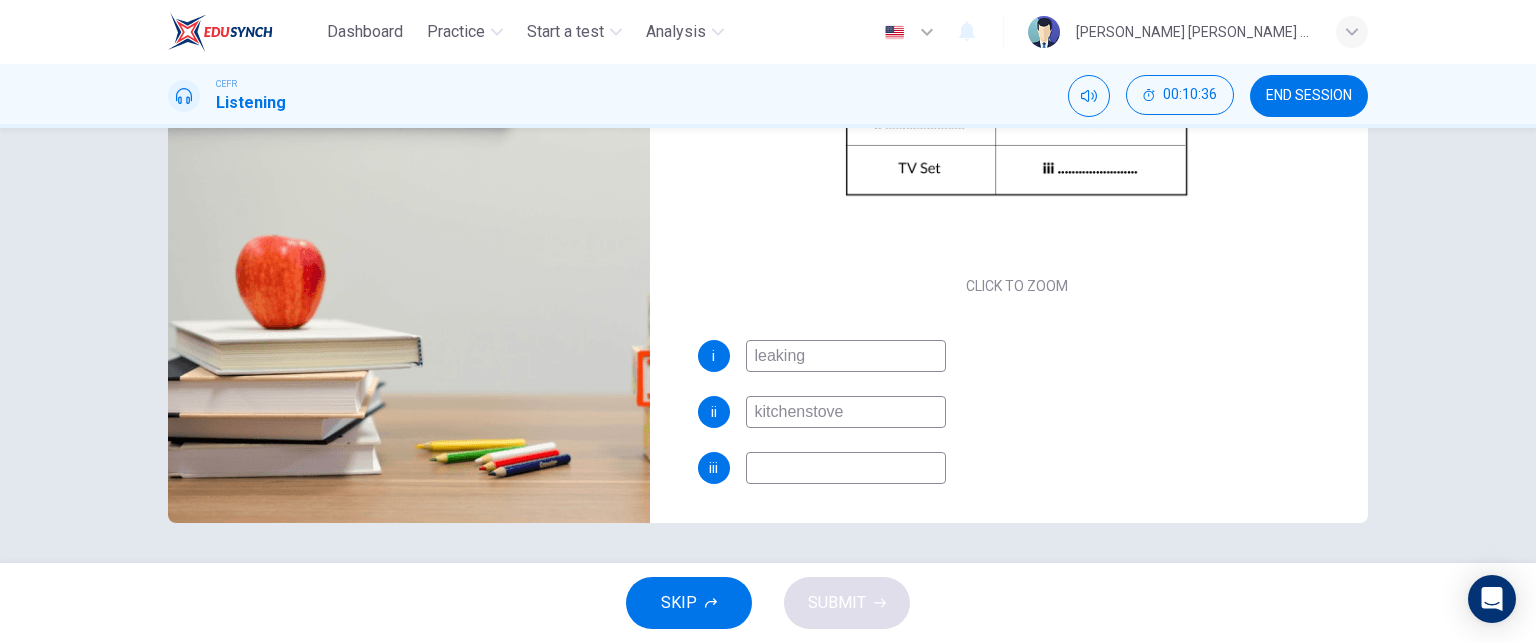 type on "58" 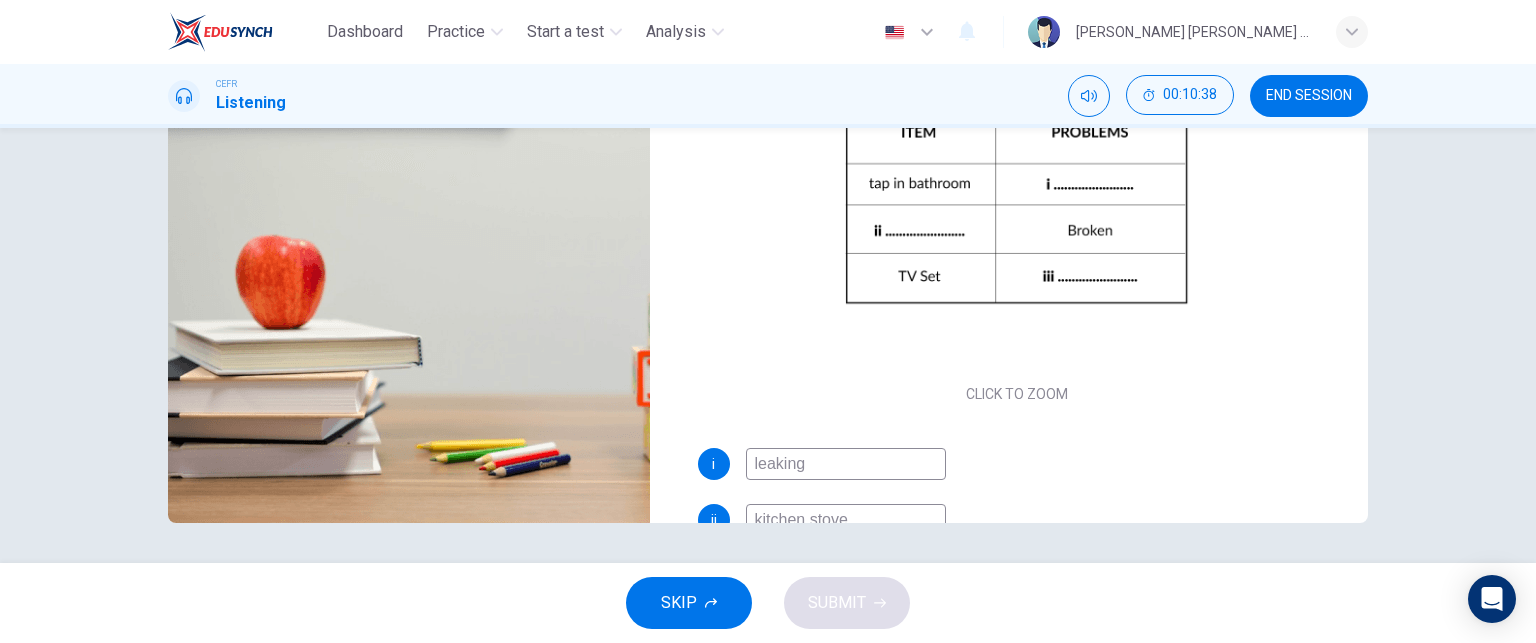 scroll, scrollTop: 98, scrollLeft: 0, axis: vertical 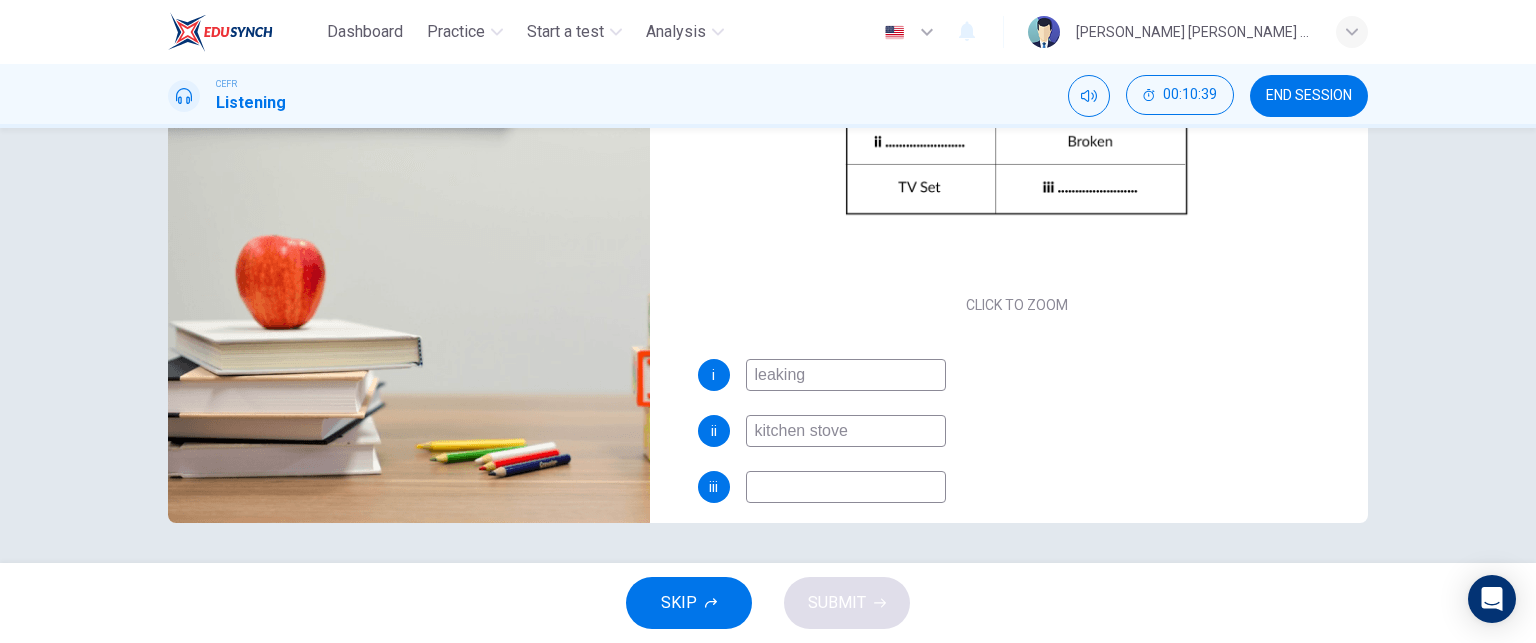 type on "59" 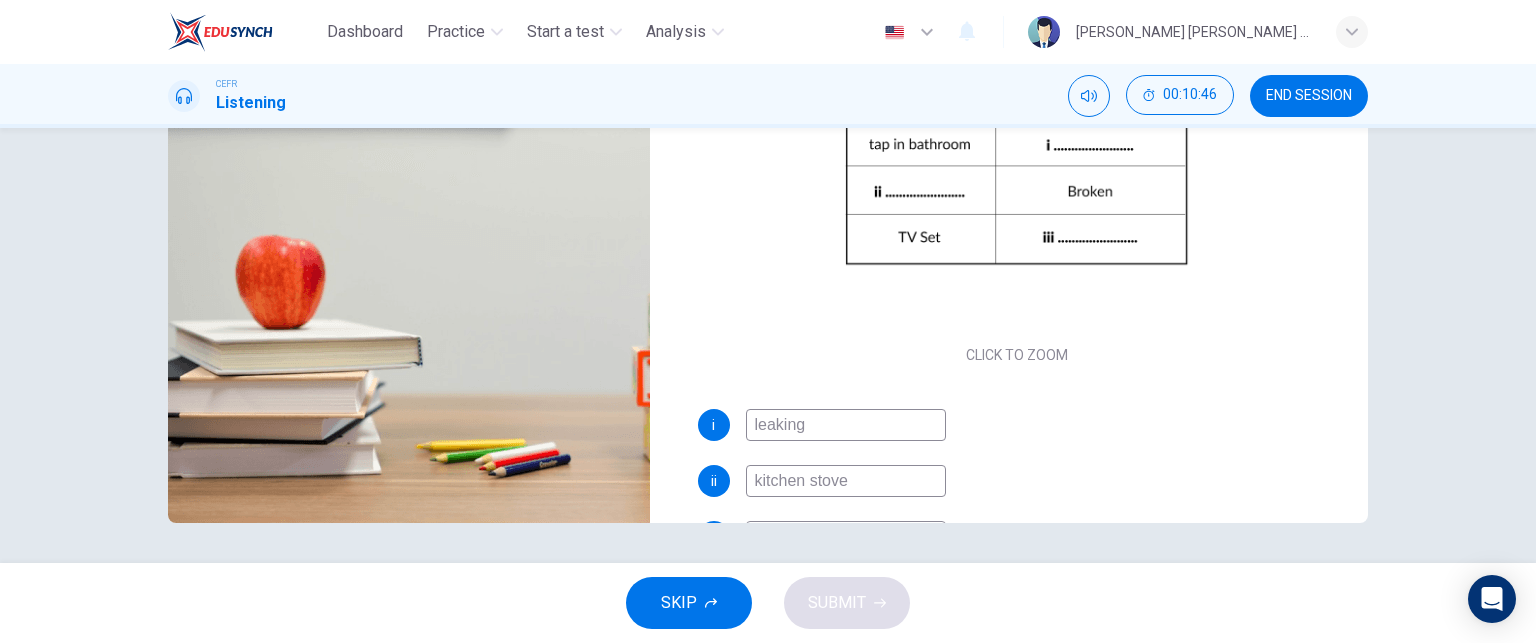scroll, scrollTop: 43, scrollLeft: 0, axis: vertical 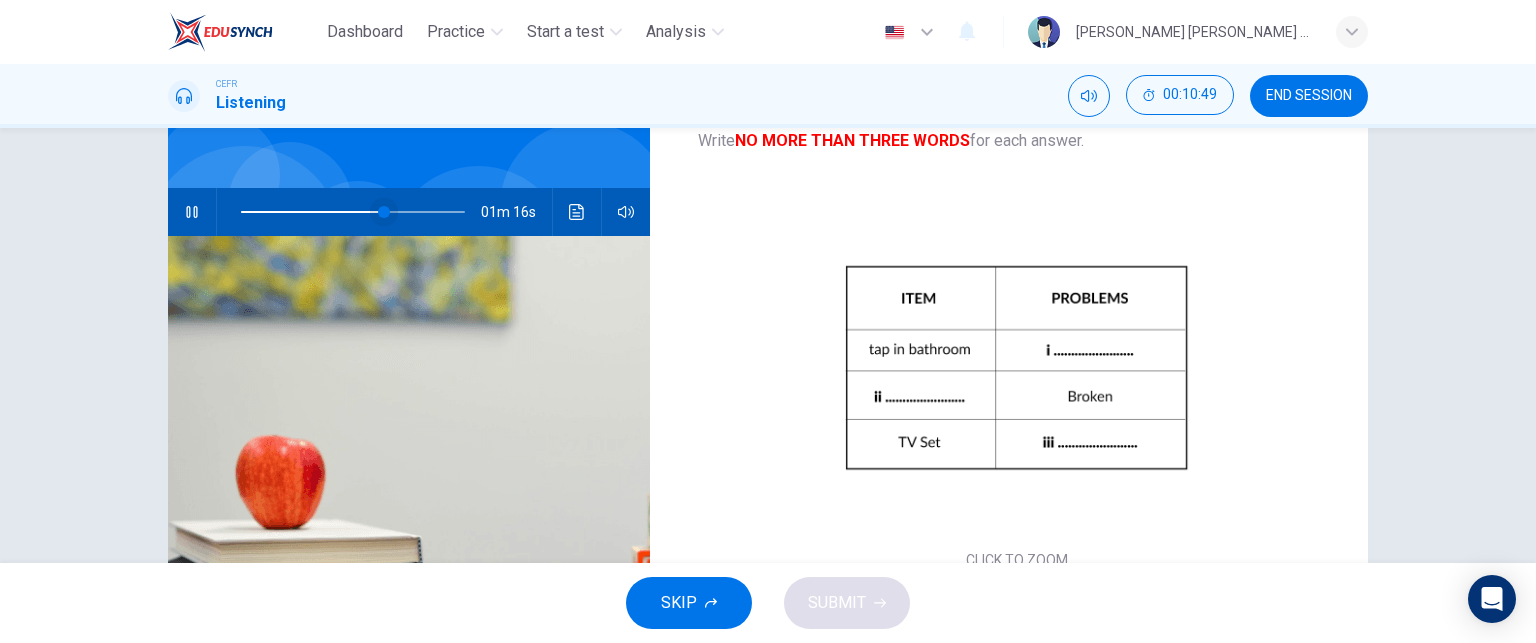 click at bounding box center (384, 212) 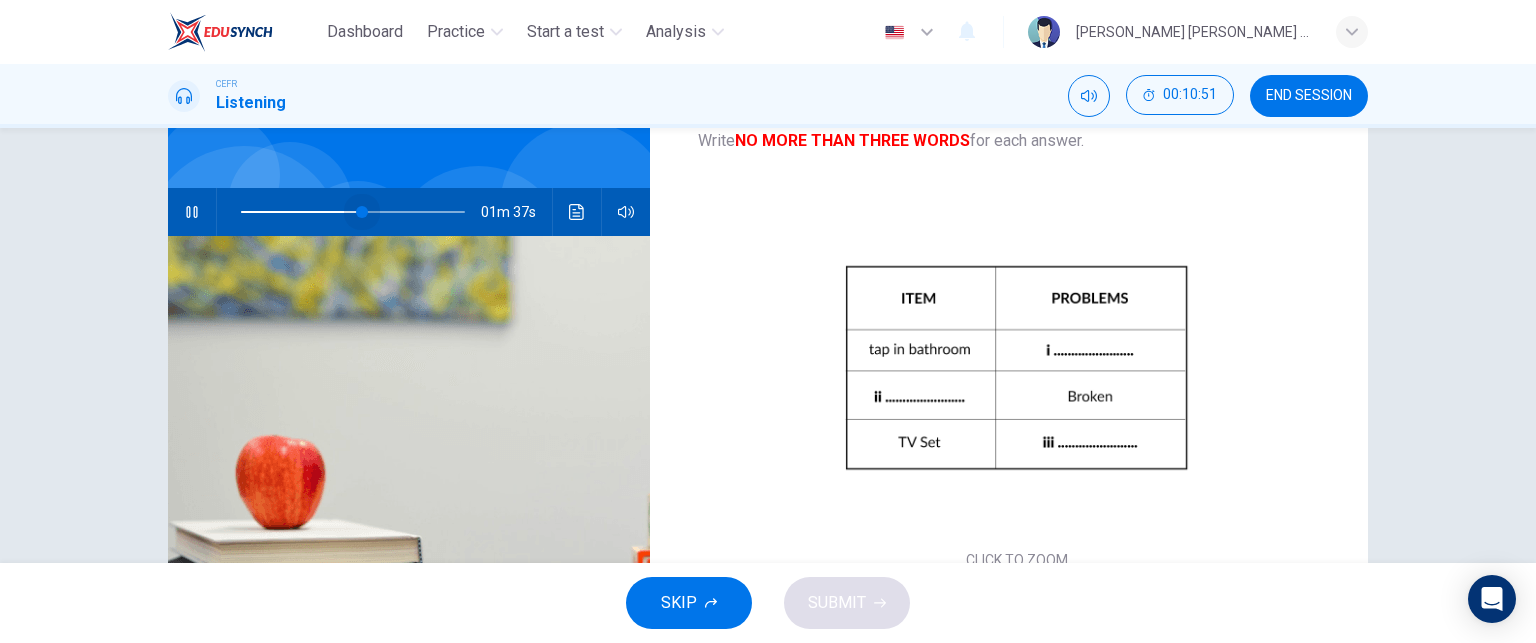 click at bounding box center (362, 212) 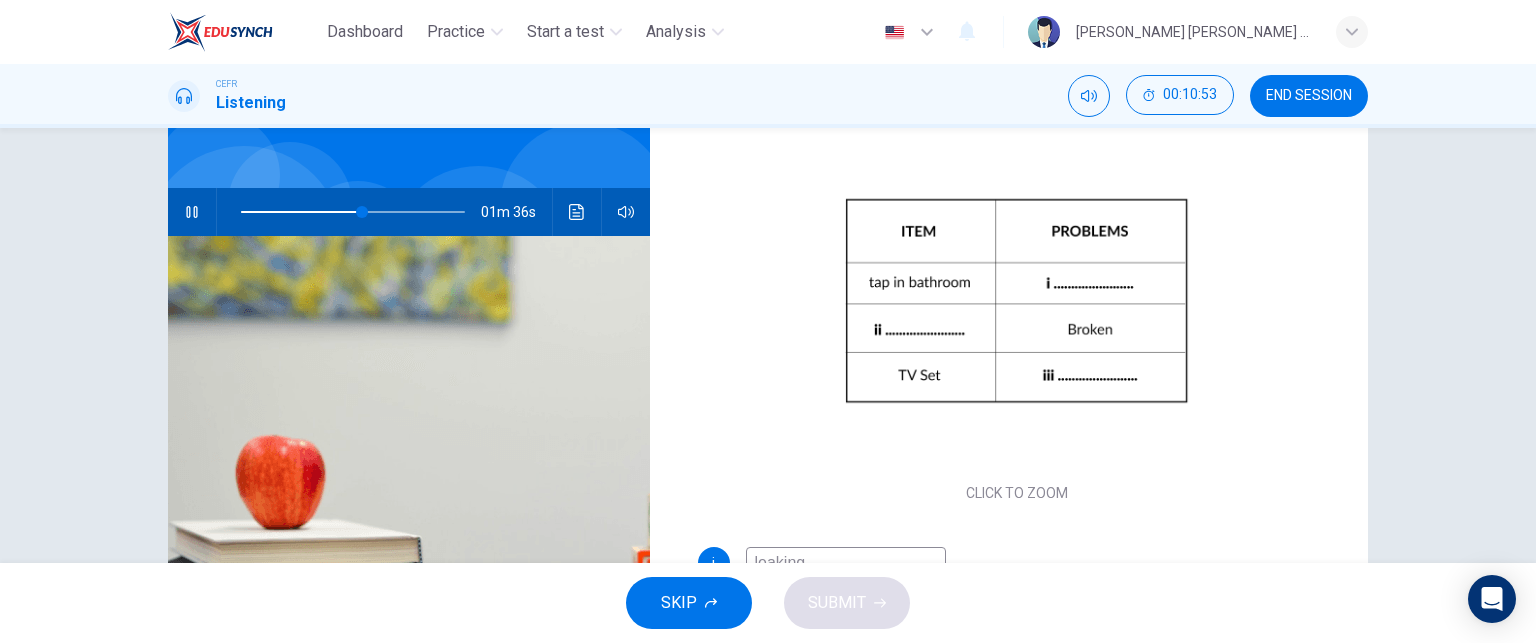 scroll, scrollTop: 112, scrollLeft: 0, axis: vertical 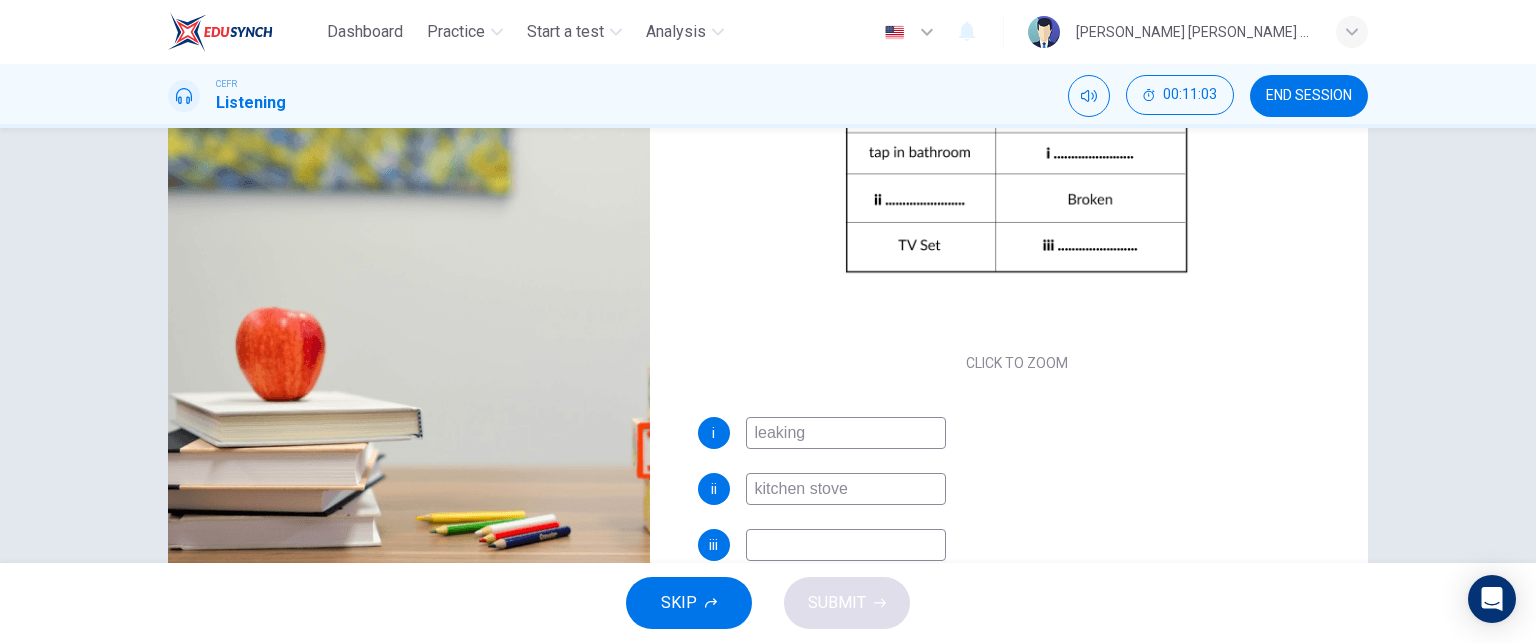drag, startPoint x: 801, startPoint y: 489, endPoint x: 744, endPoint y: 491, distance: 57.035076 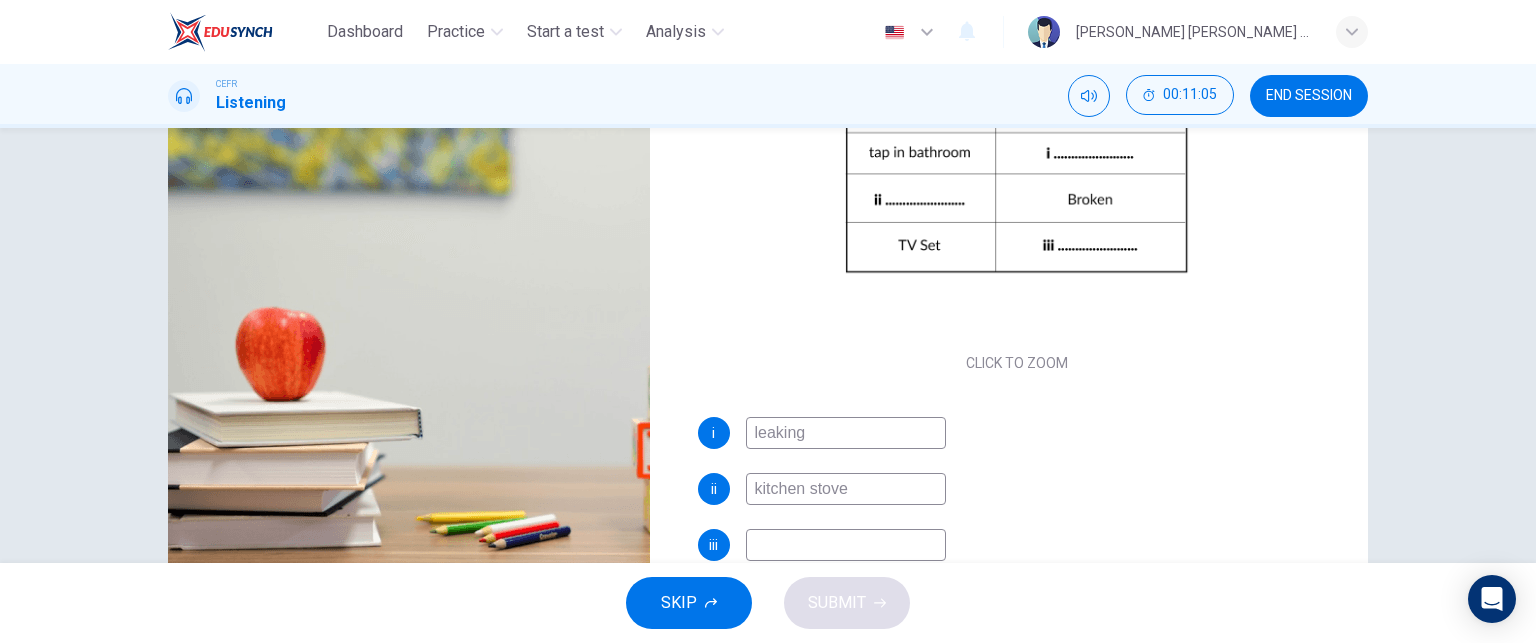 type on "60" 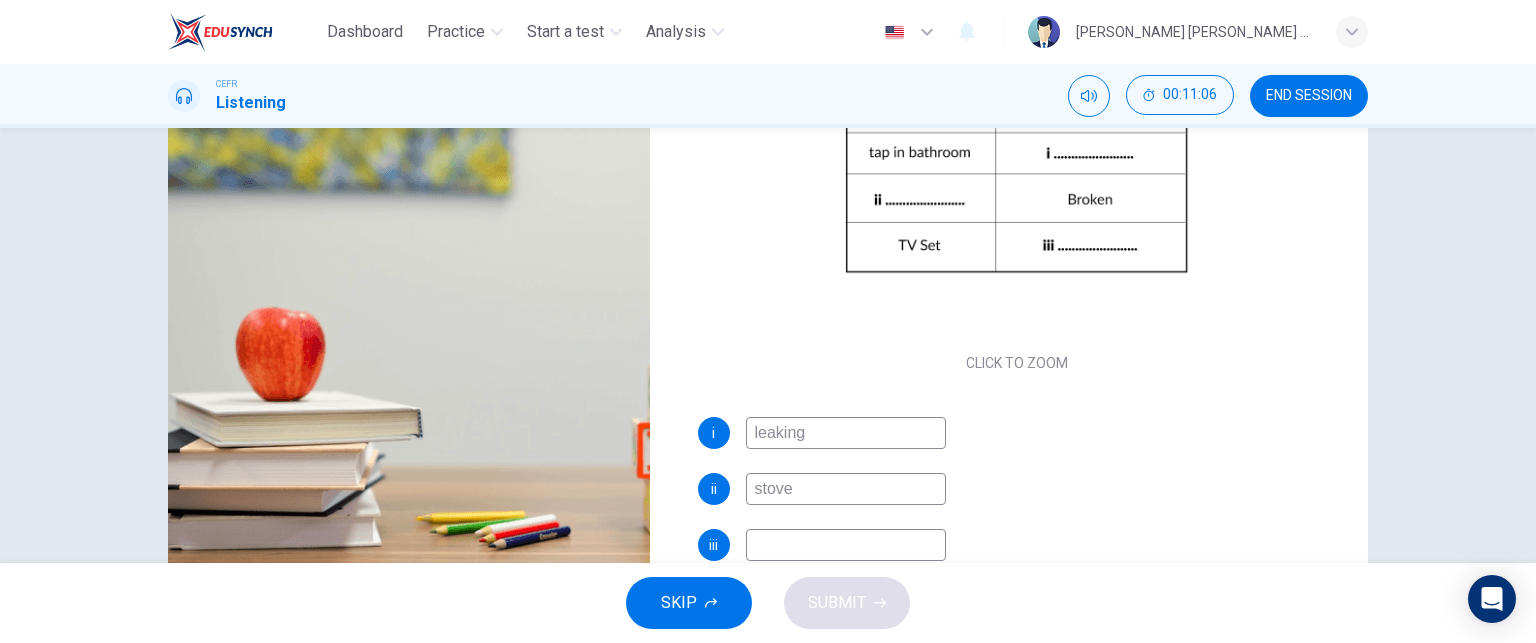 type on "61" 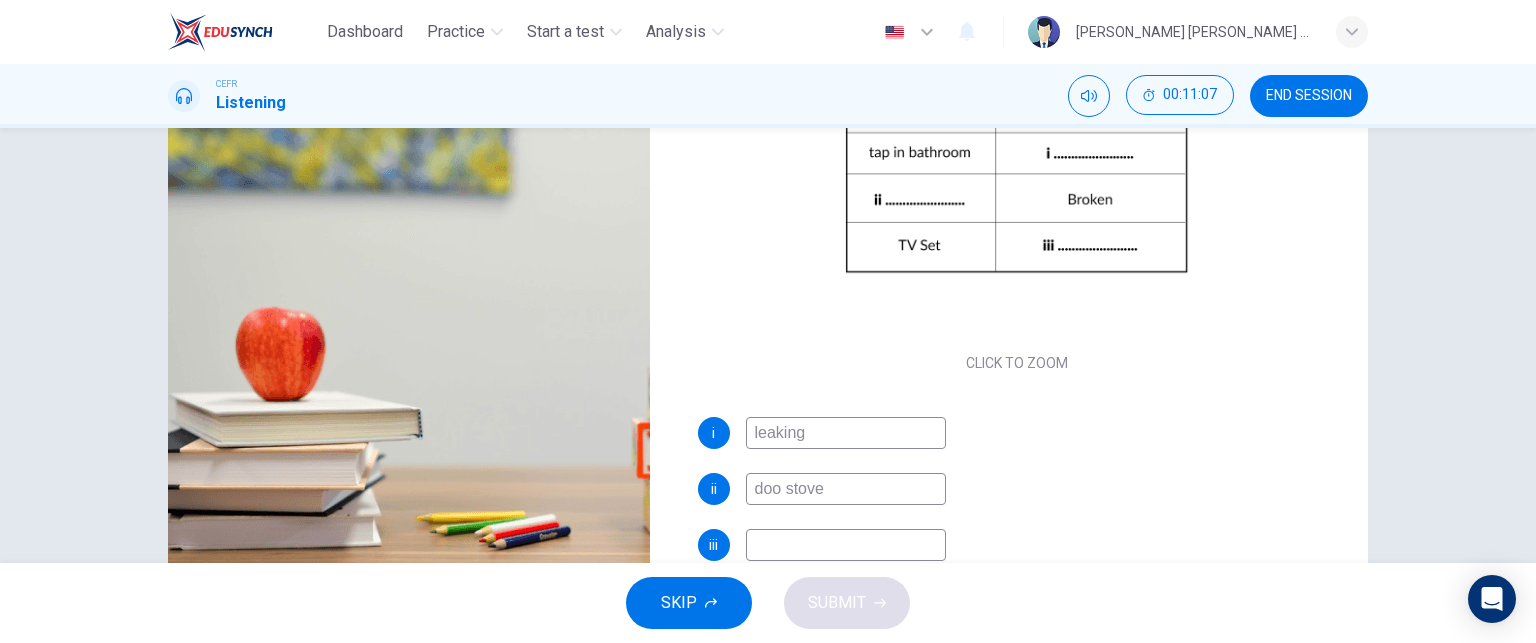 type on "door stove" 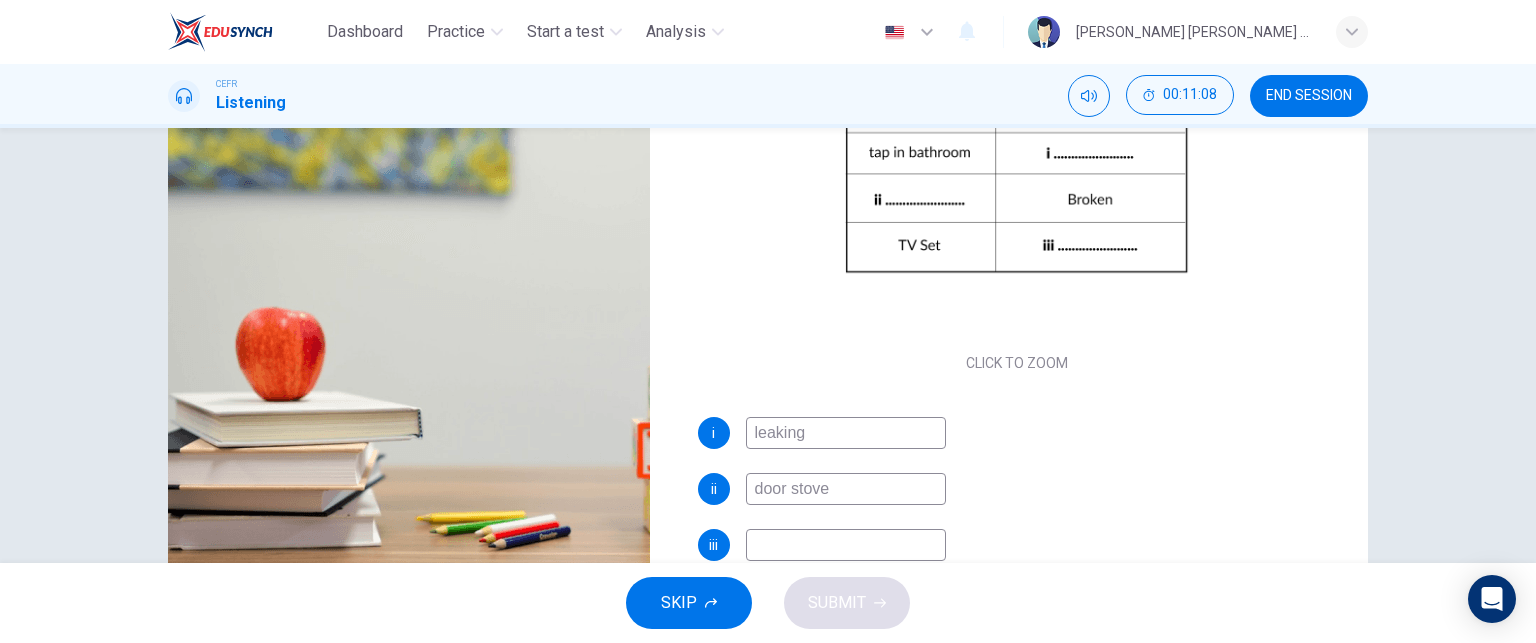 scroll, scrollTop: 117, scrollLeft: 0, axis: vertical 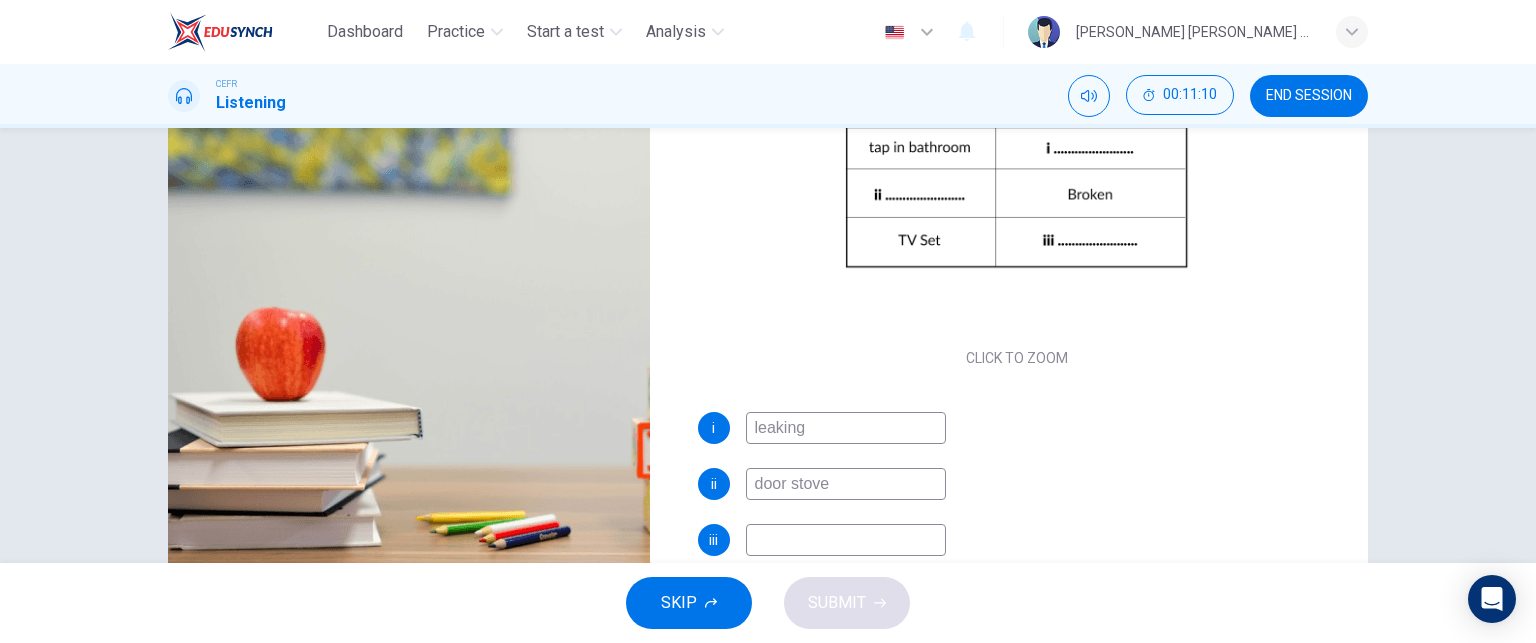 click on "door stove" at bounding box center [846, 484] 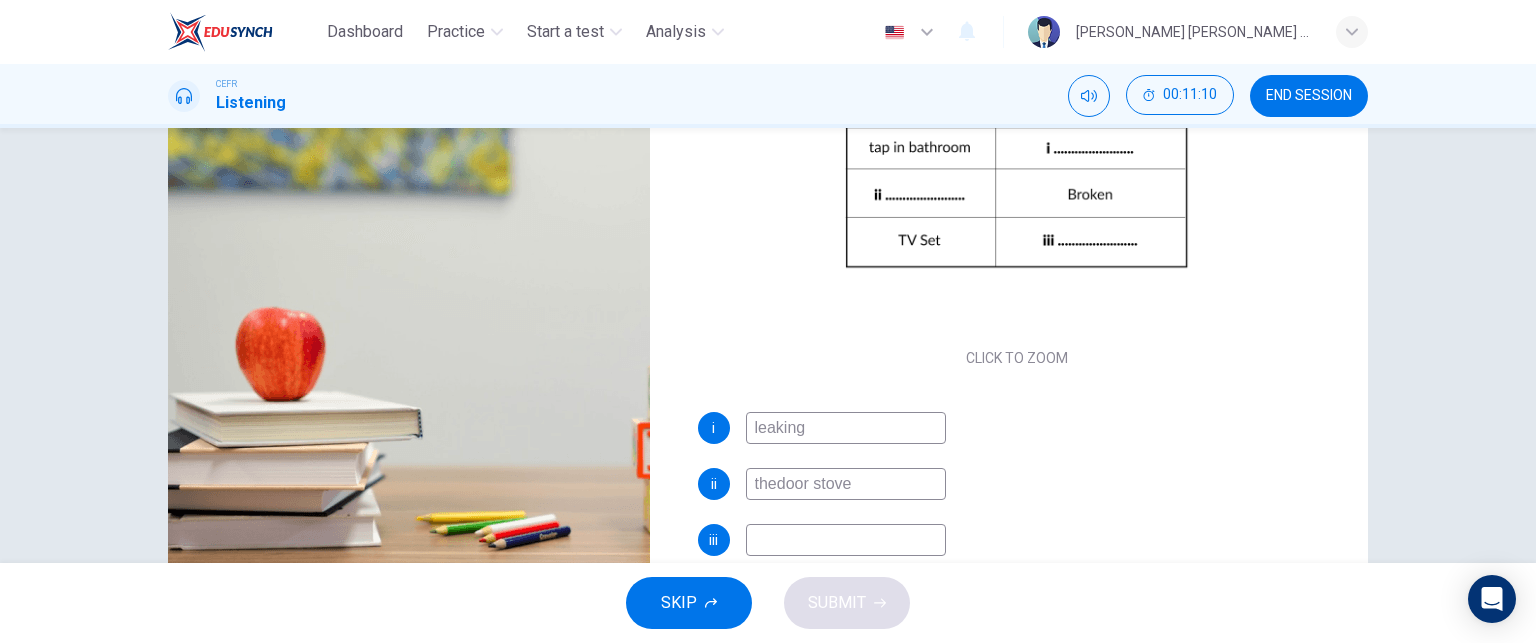 type on "the door stove" 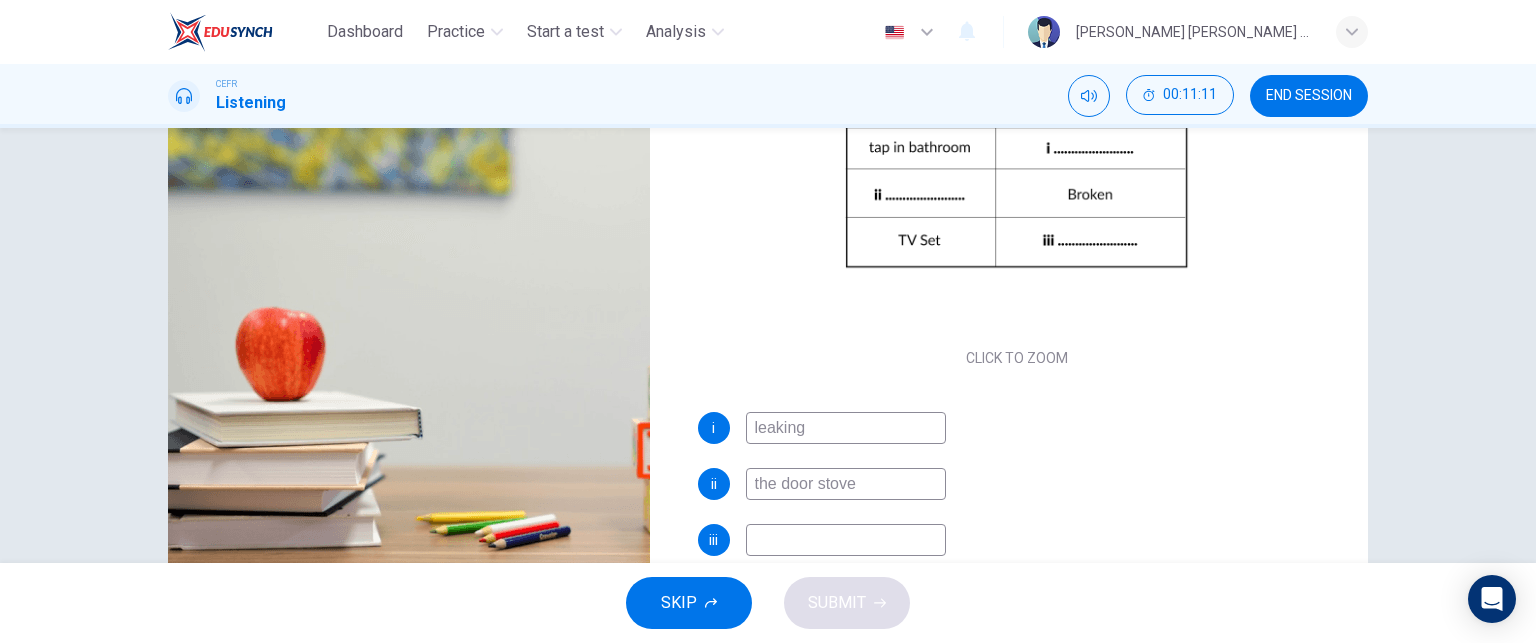 type on "63" 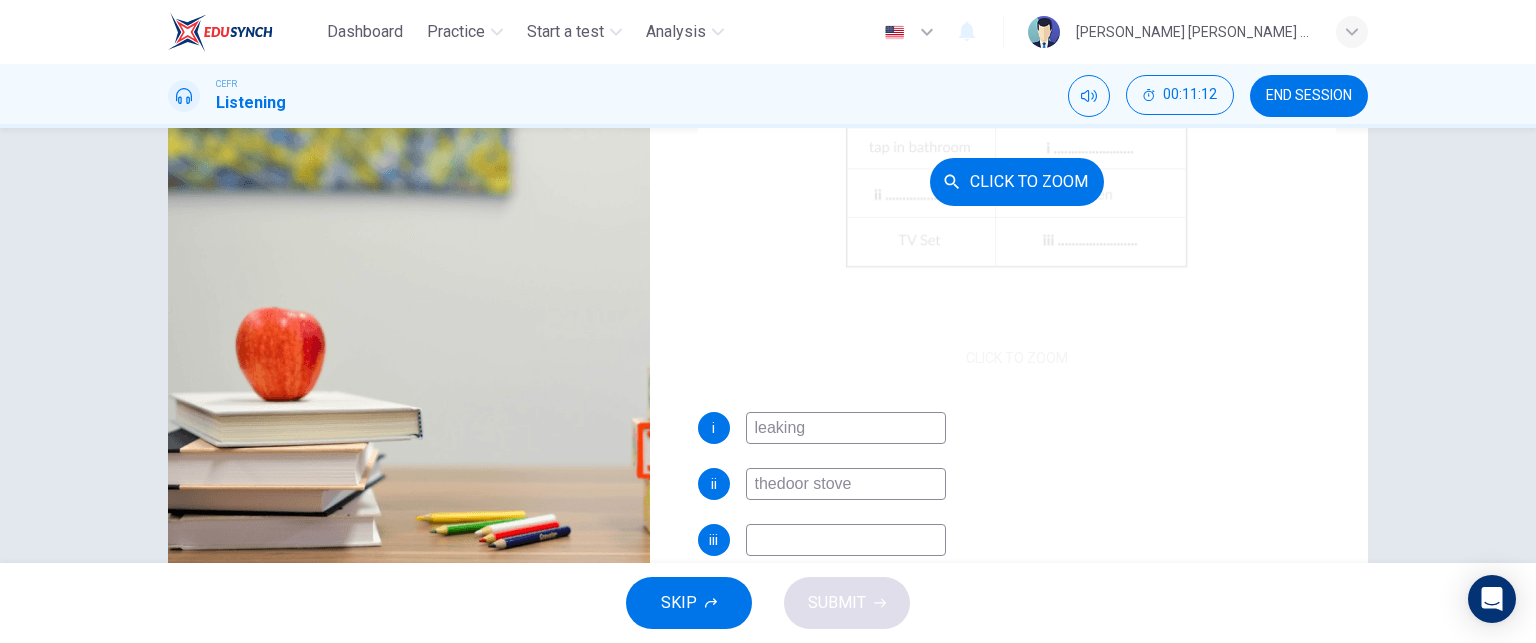 type on "thdoor stove" 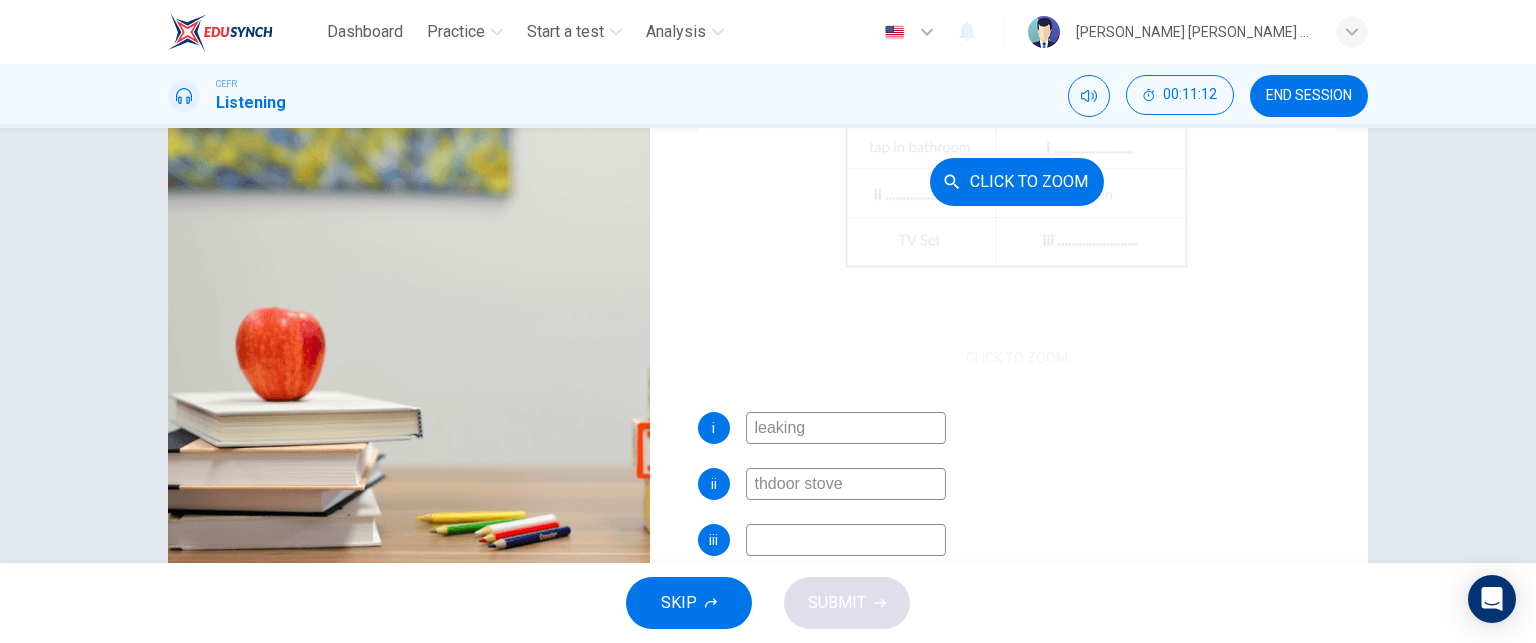 type on "64" 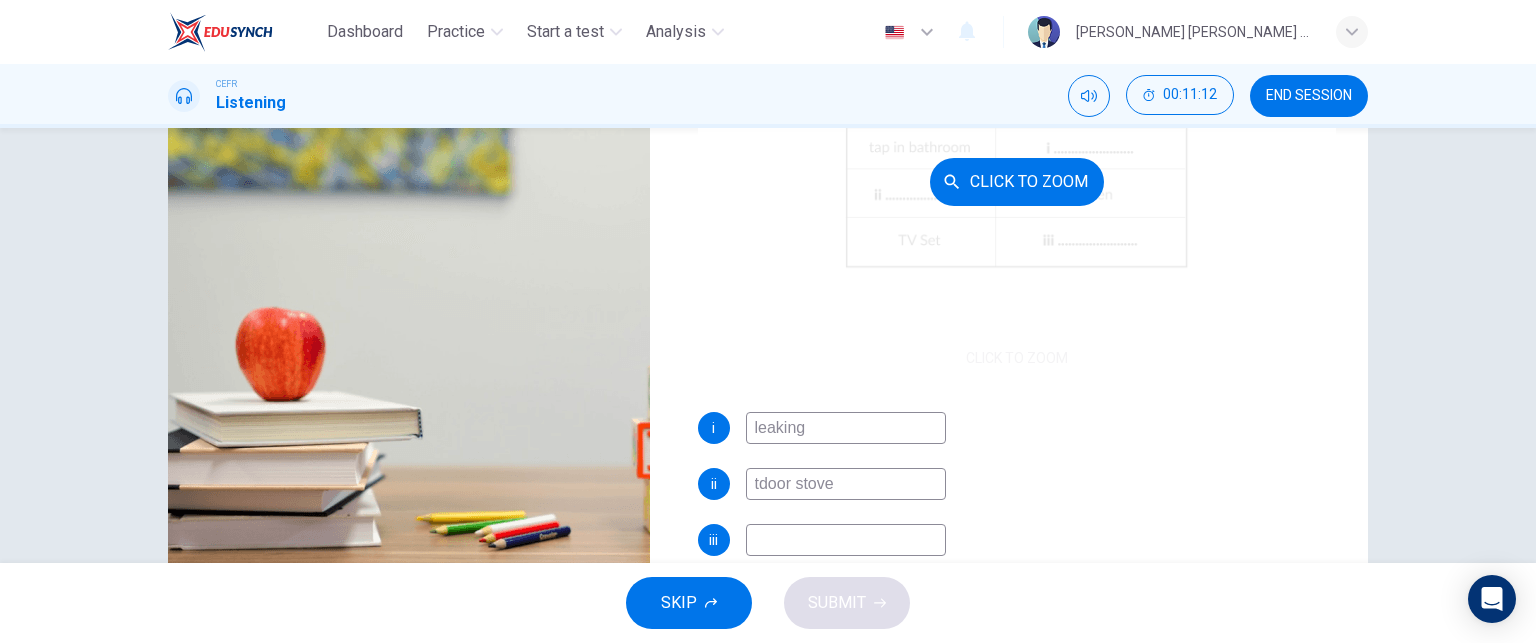 type on "door stove" 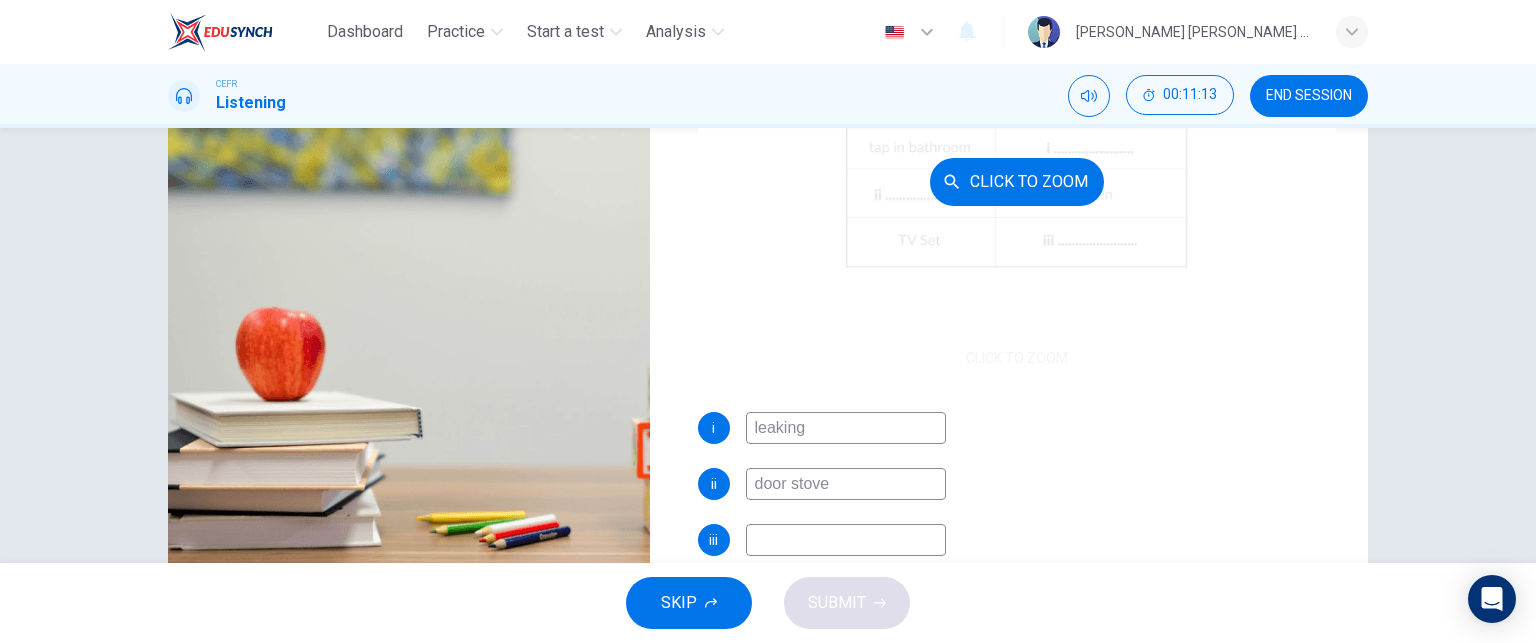 scroll, scrollTop: 340, scrollLeft: 0, axis: vertical 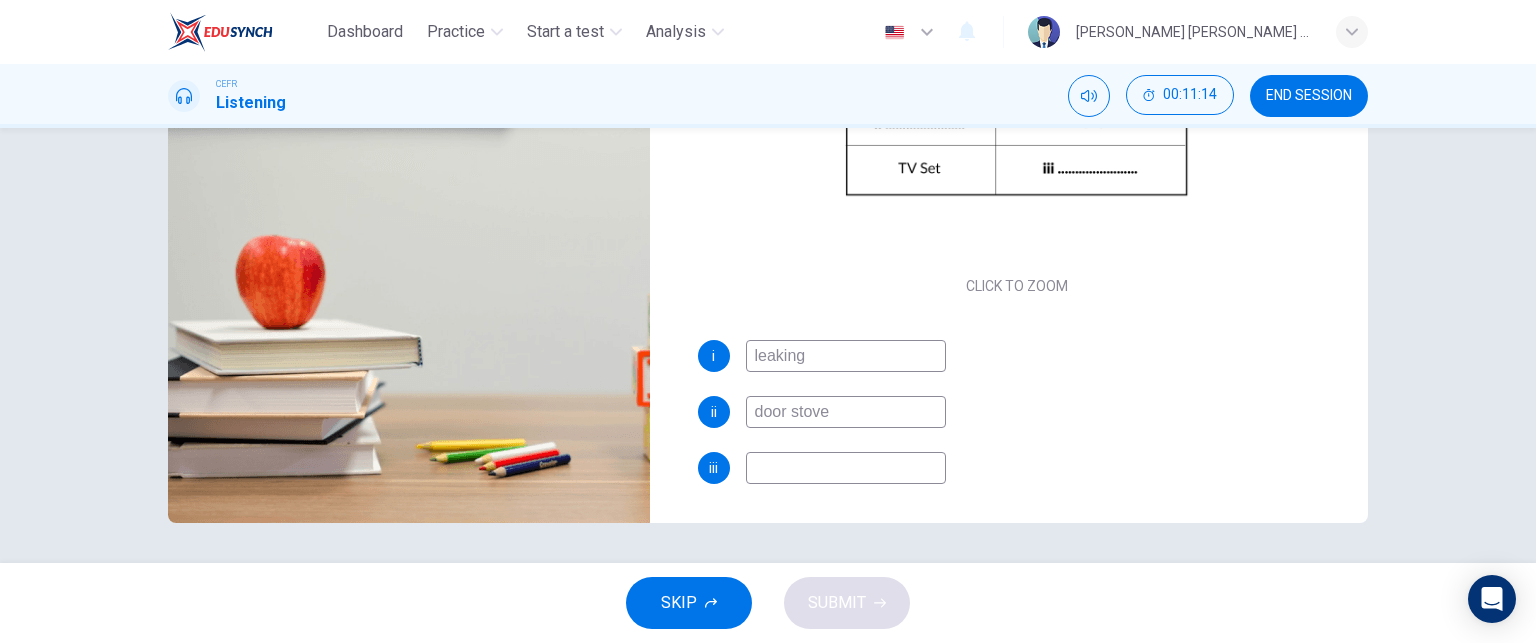 type on "64" 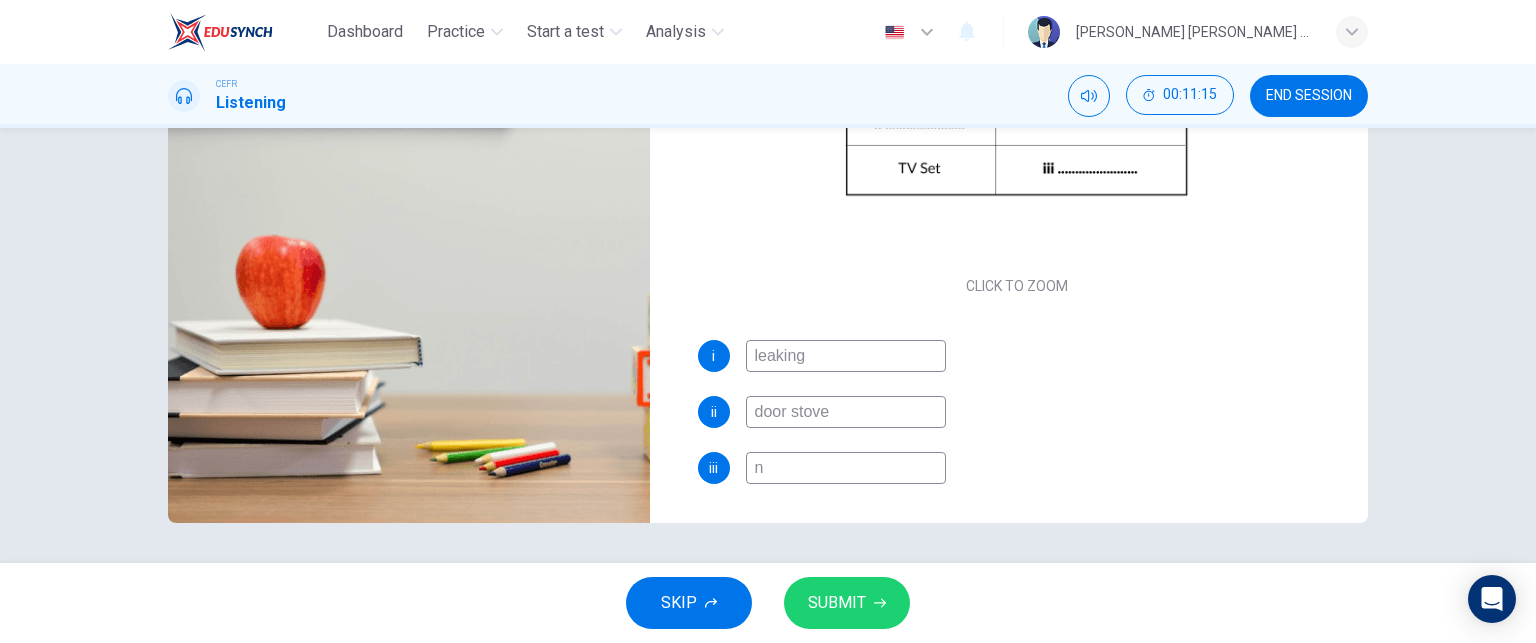 type on "no" 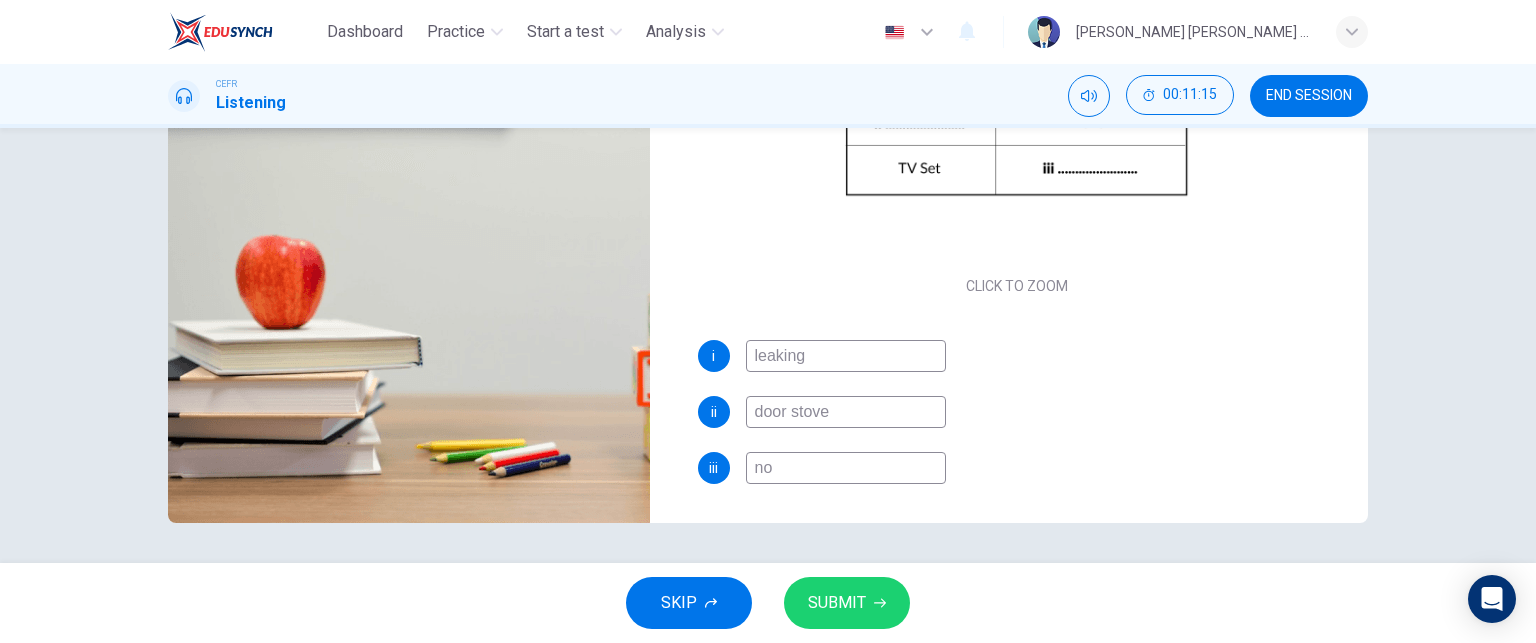 type on "65" 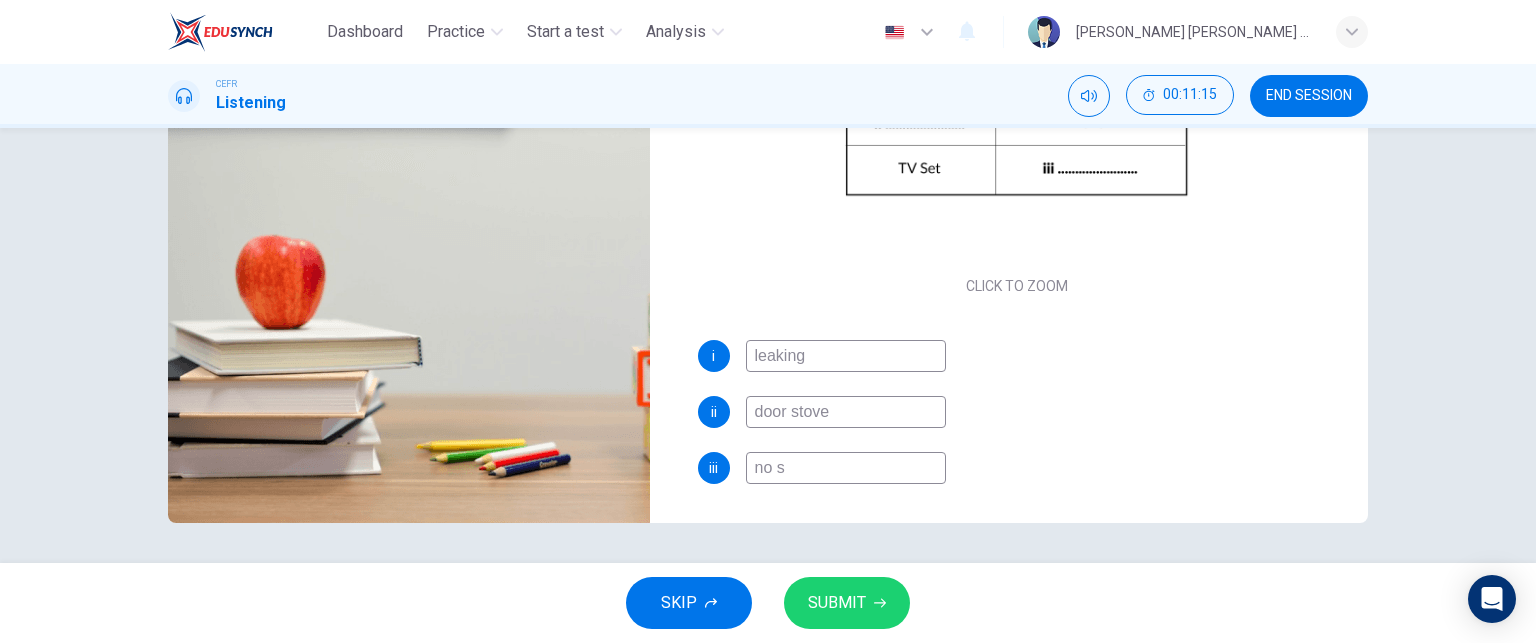 type on "65" 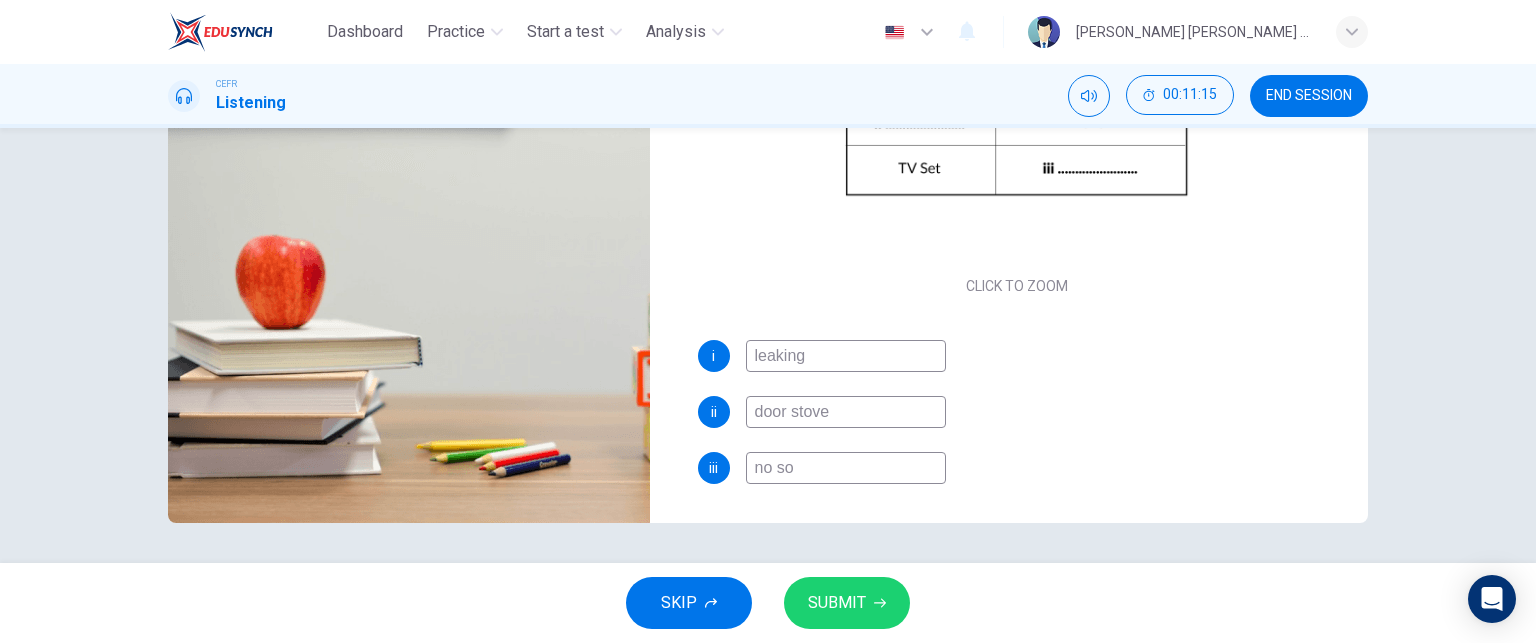 type on "65" 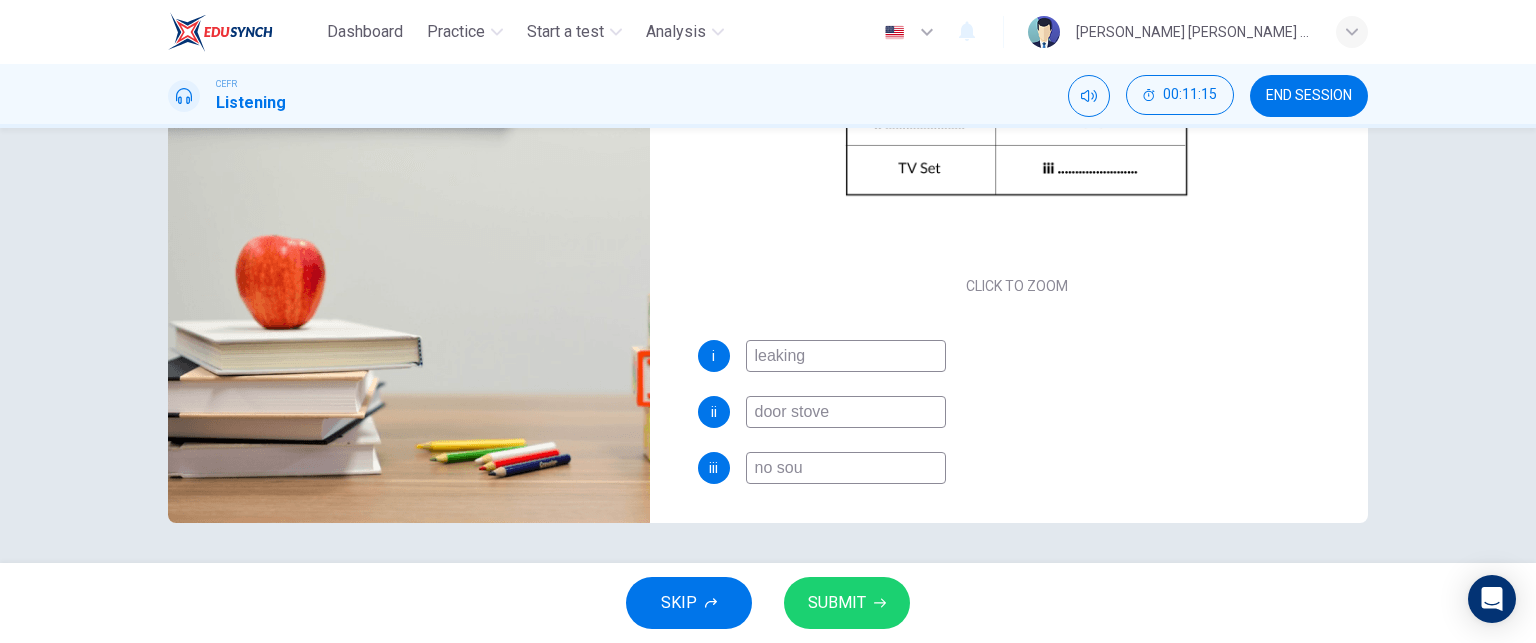 type on "65" 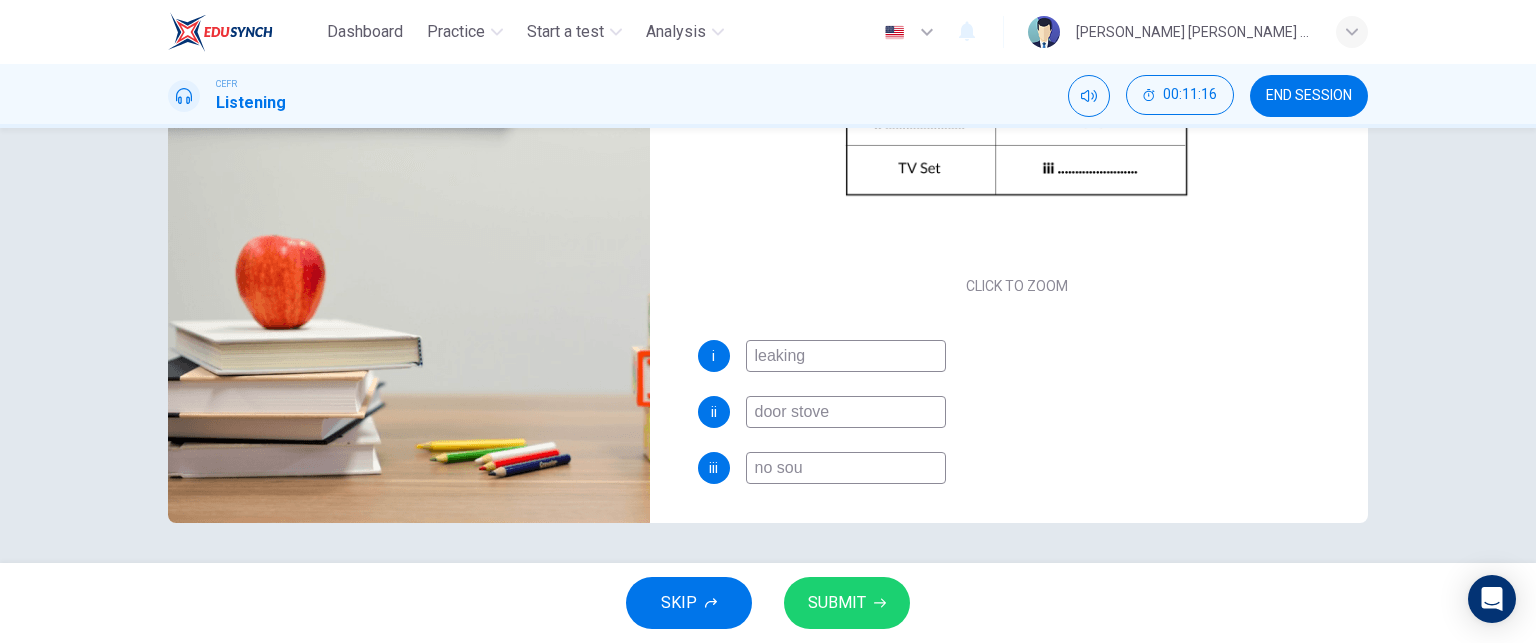 type on "no soun" 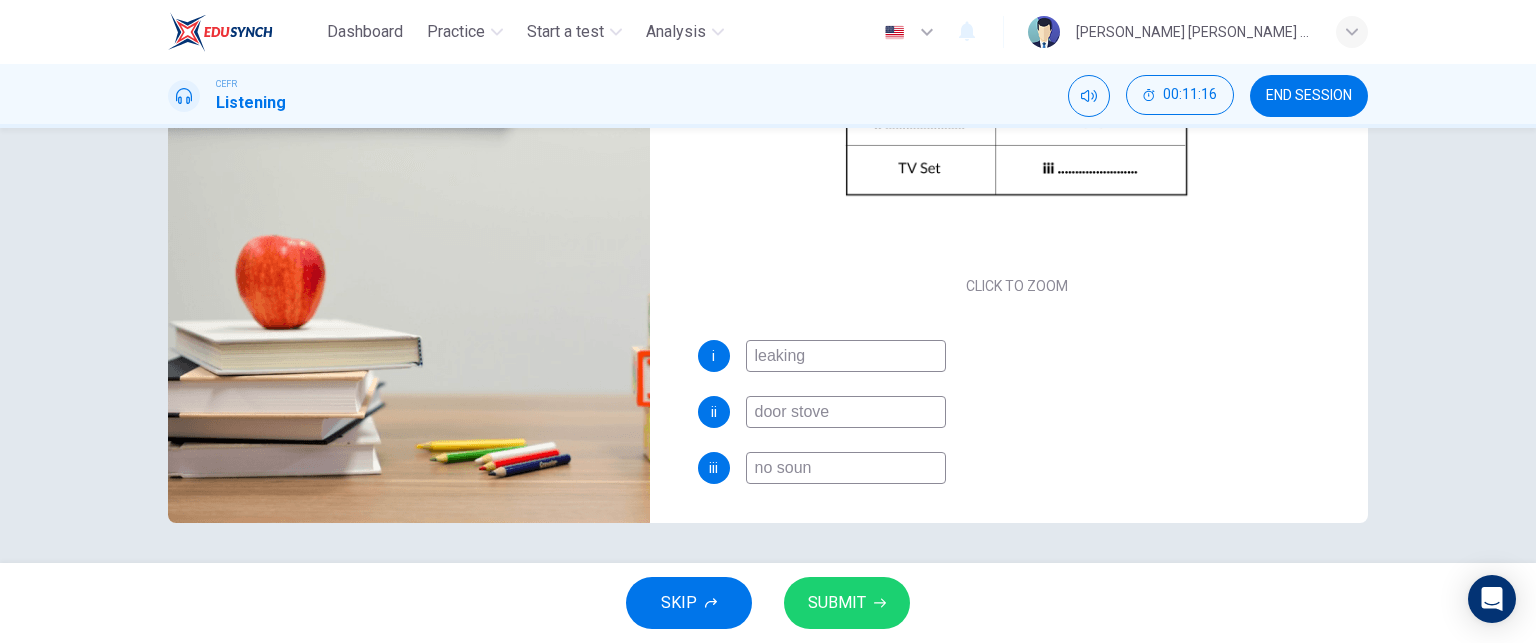 type on "66" 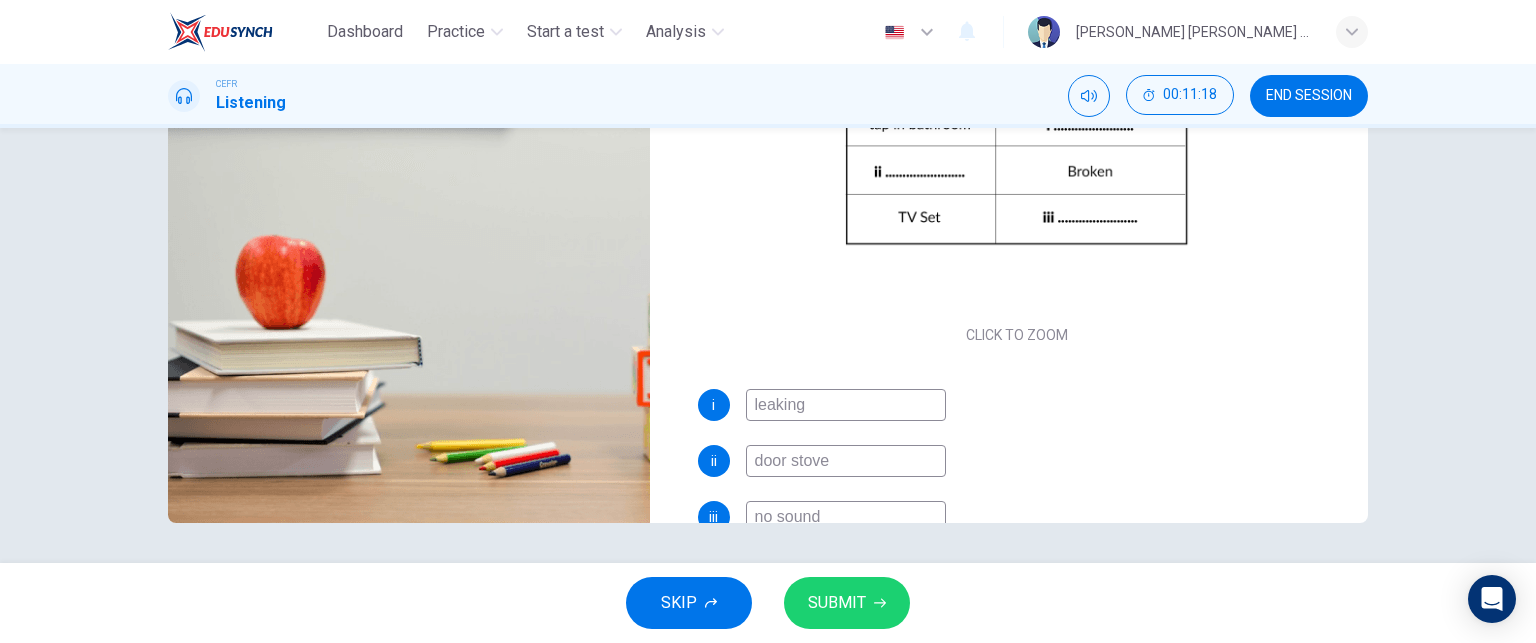 scroll, scrollTop: 0, scrollLeft: 0, axis: both 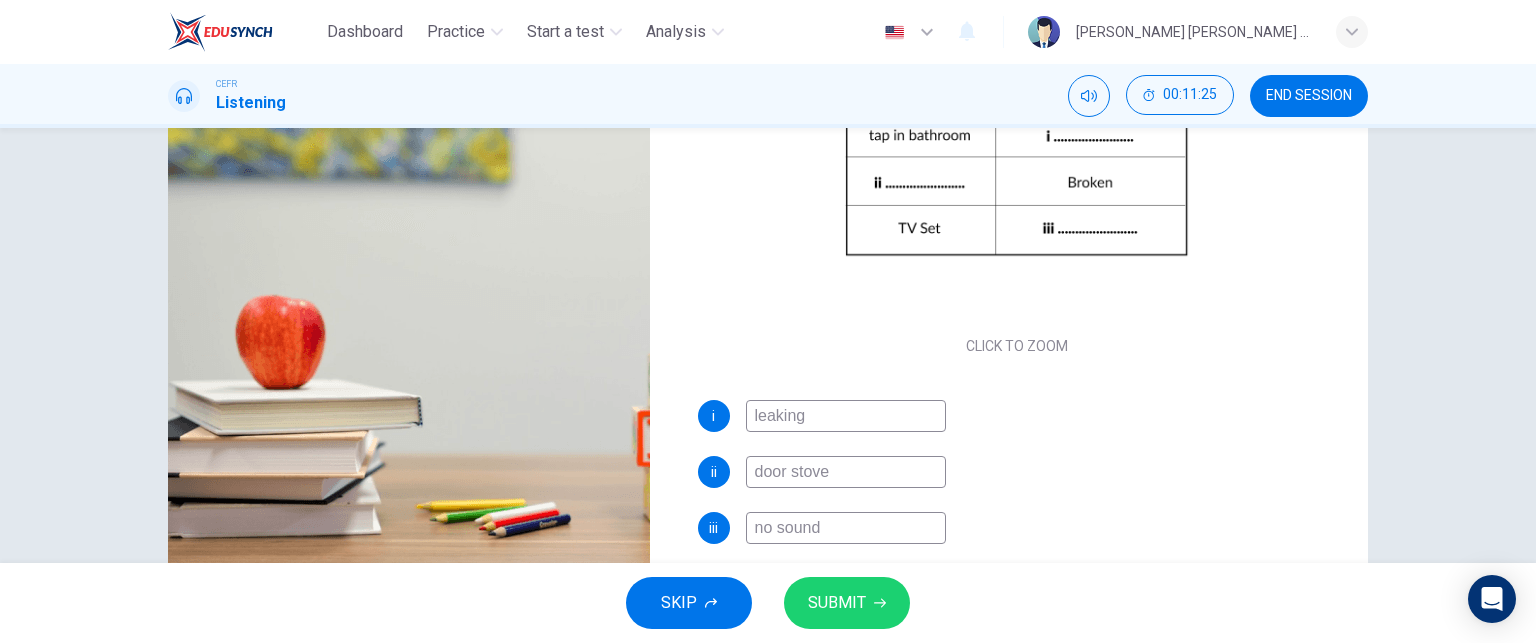 type on "69" 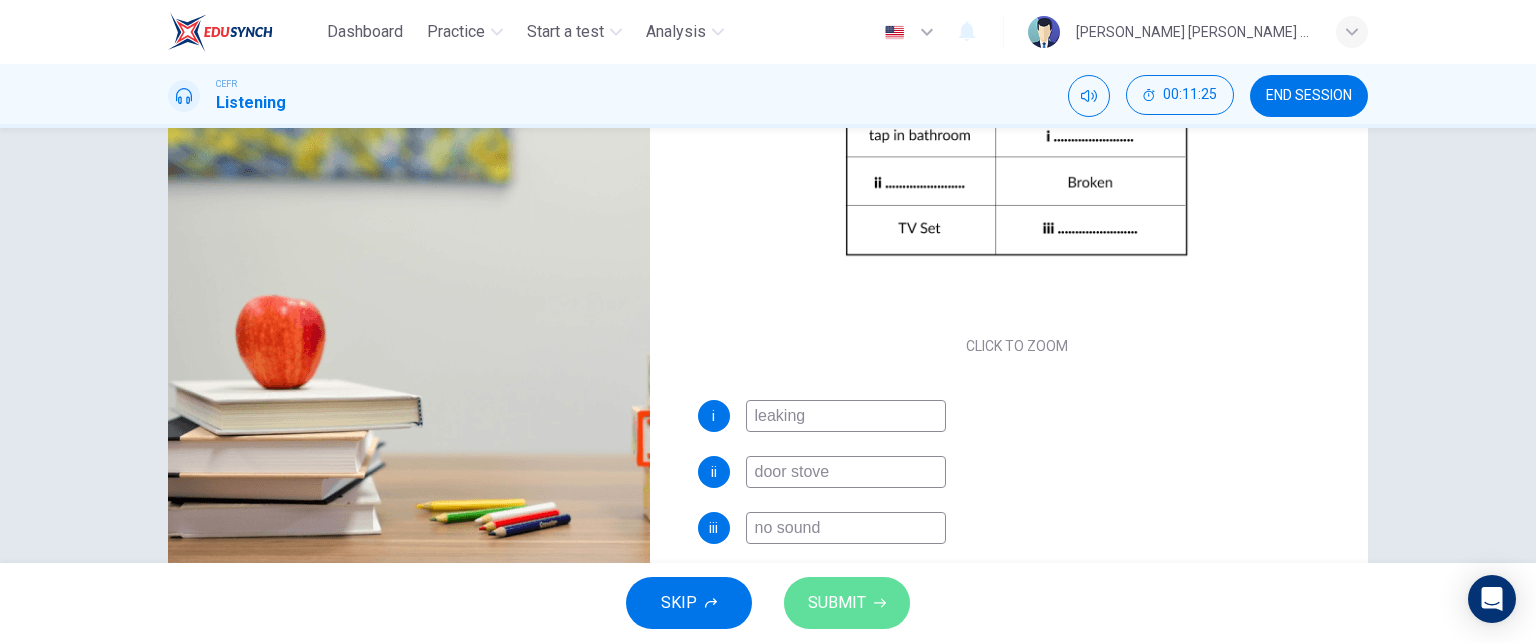 click on "SUBMIT" at bounding box center [837, 603] 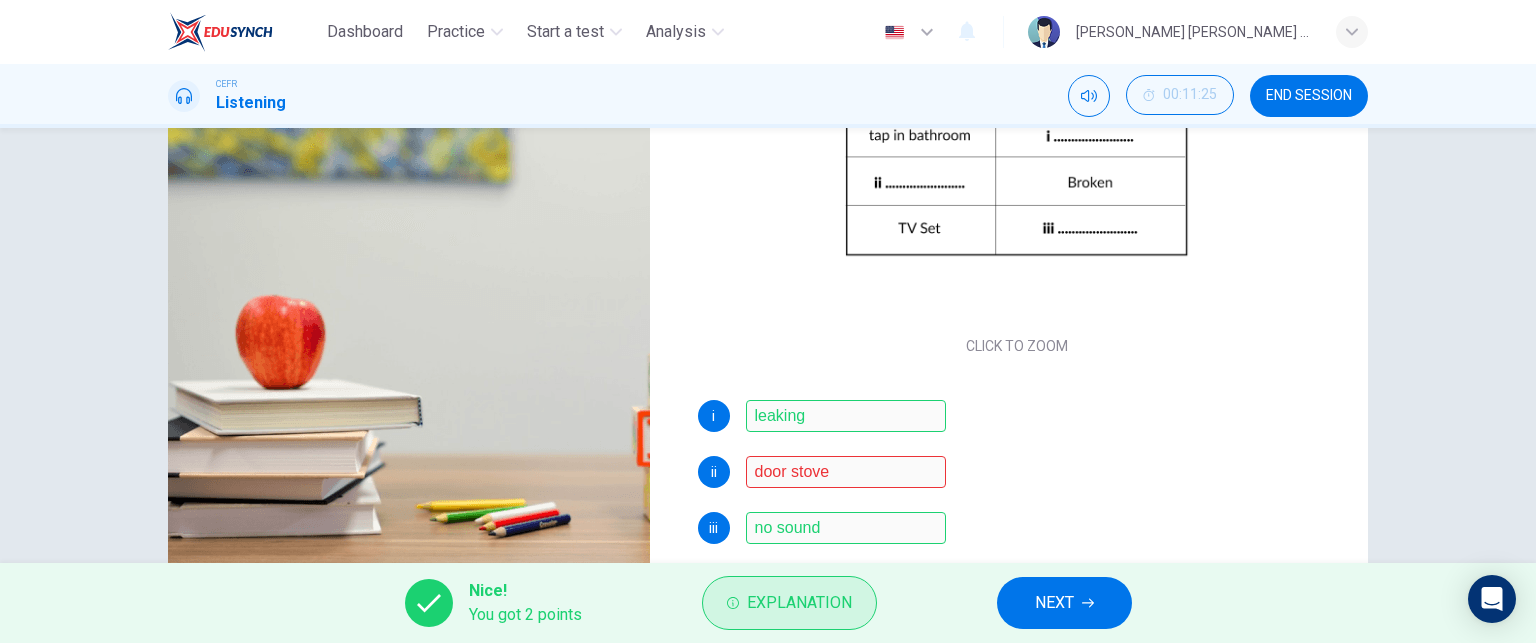 click on "Explanation" at bounding box center (799, 603) 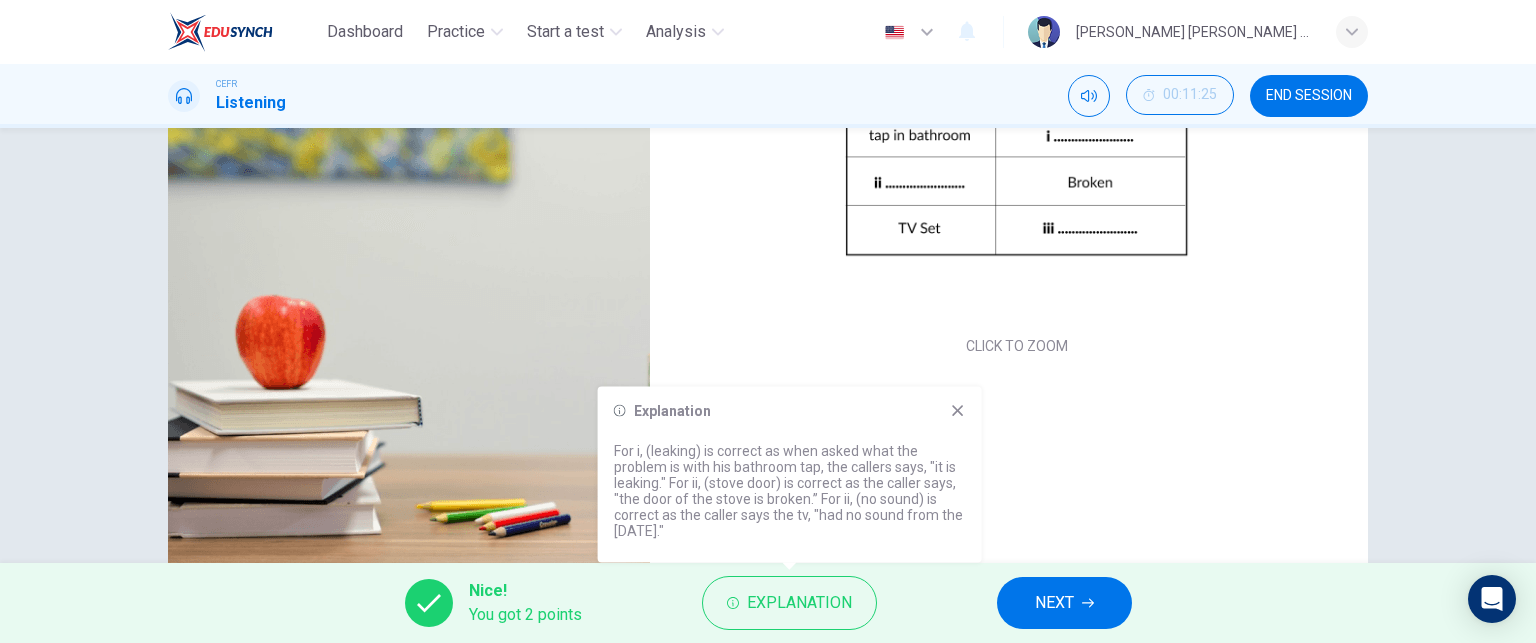 click 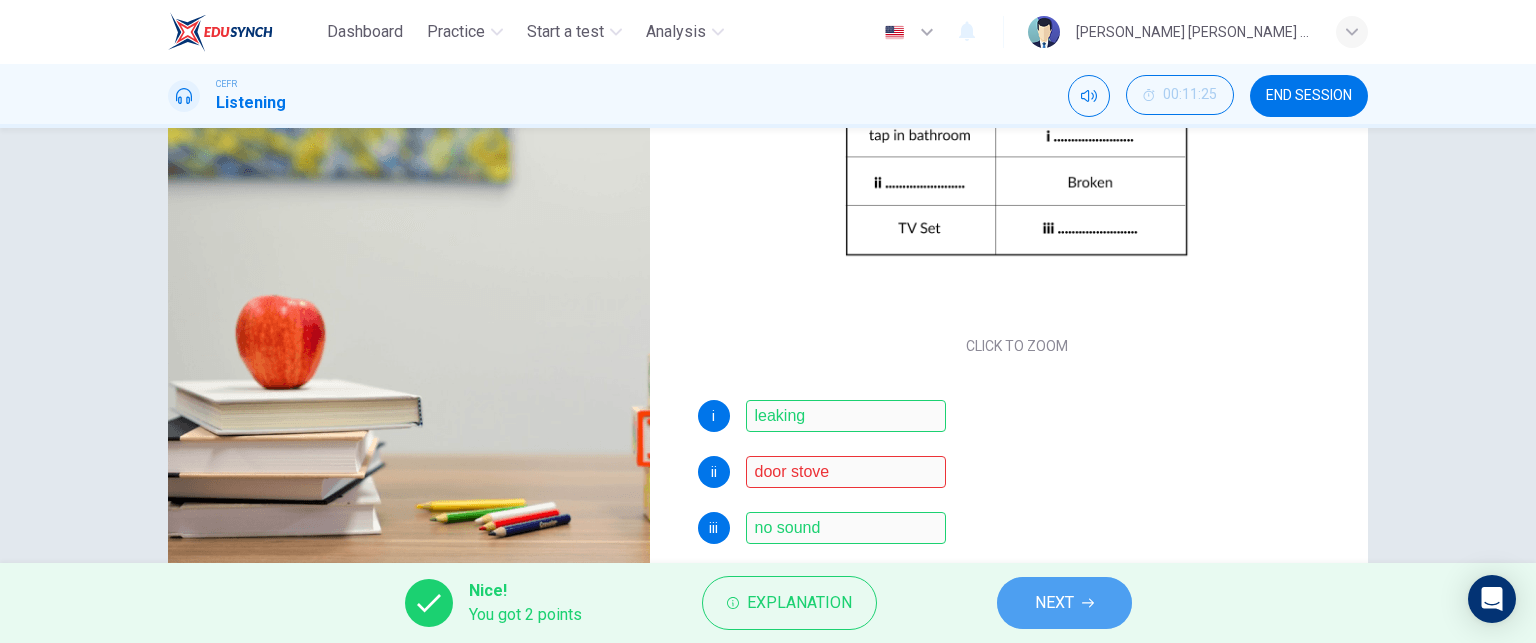 click on "NEXT" at bounding box center (1064, 603) 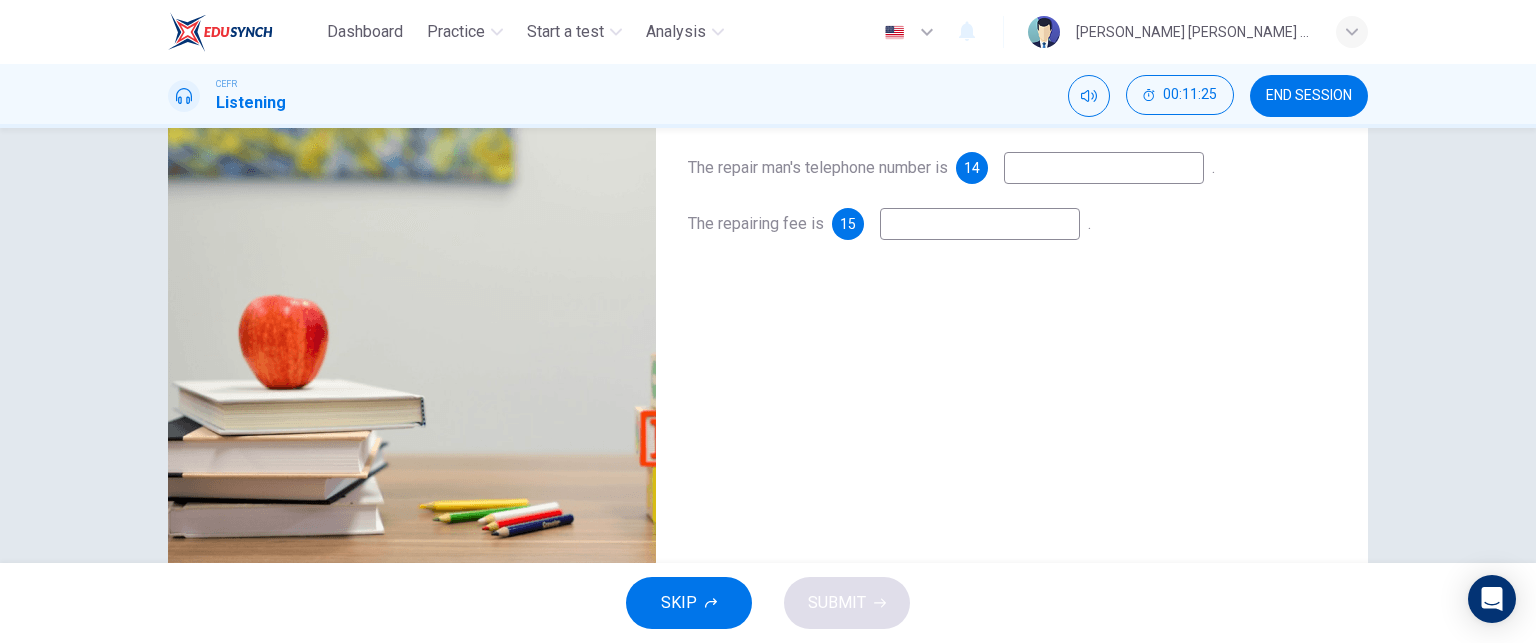 scroll, scrollTop: 104, scrollLeft: 0, axis: vertical 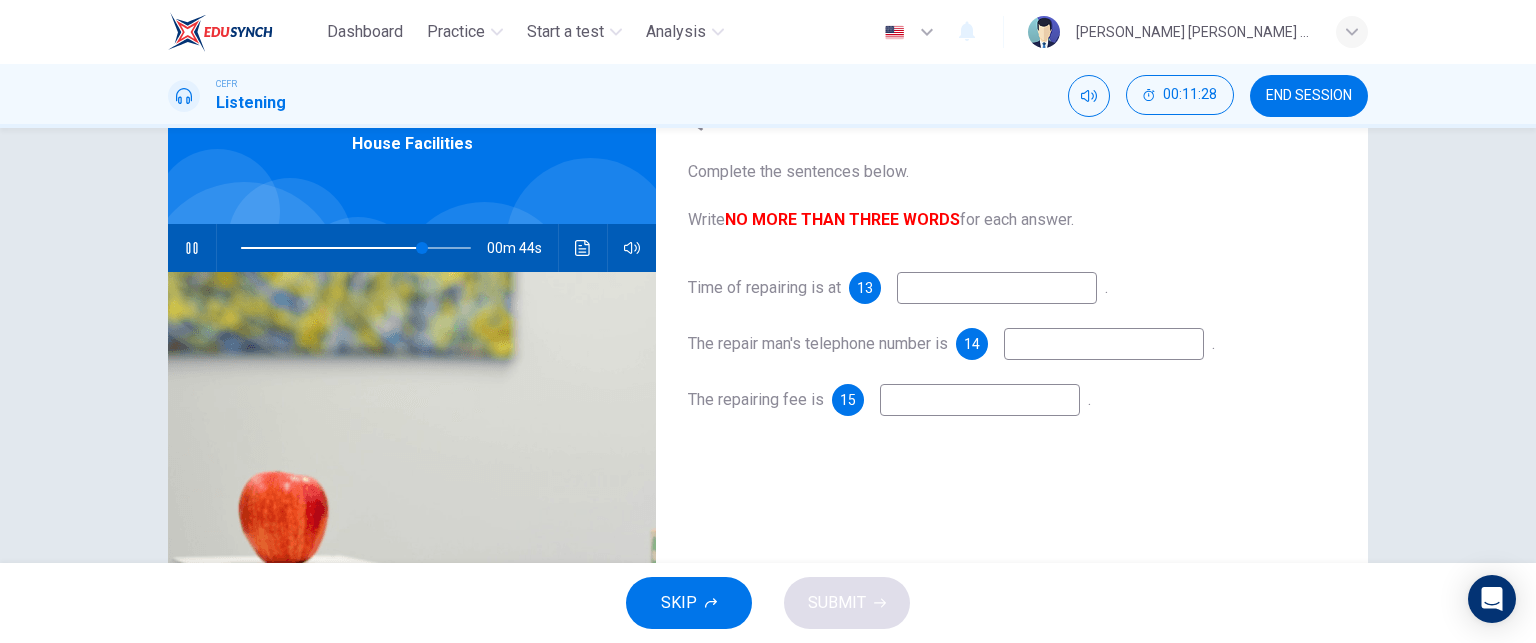 click at bounding box center (997, 288) 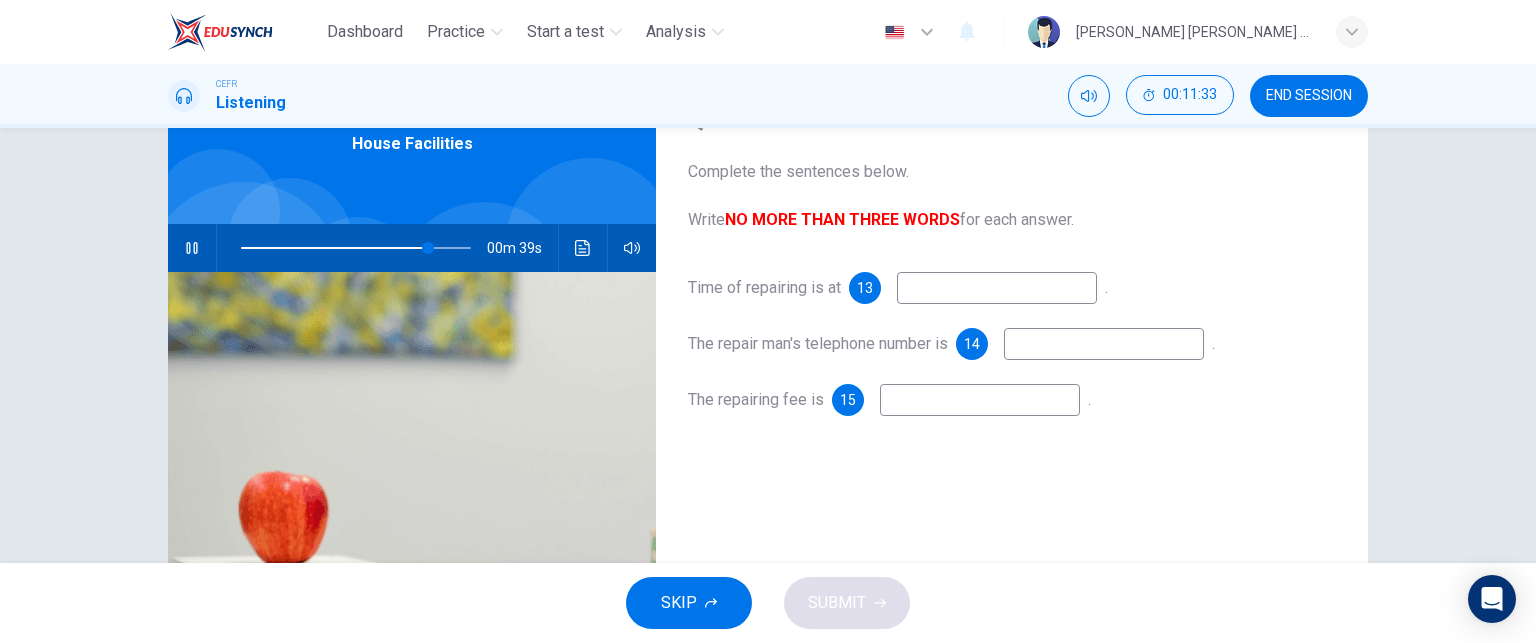 type on "82" 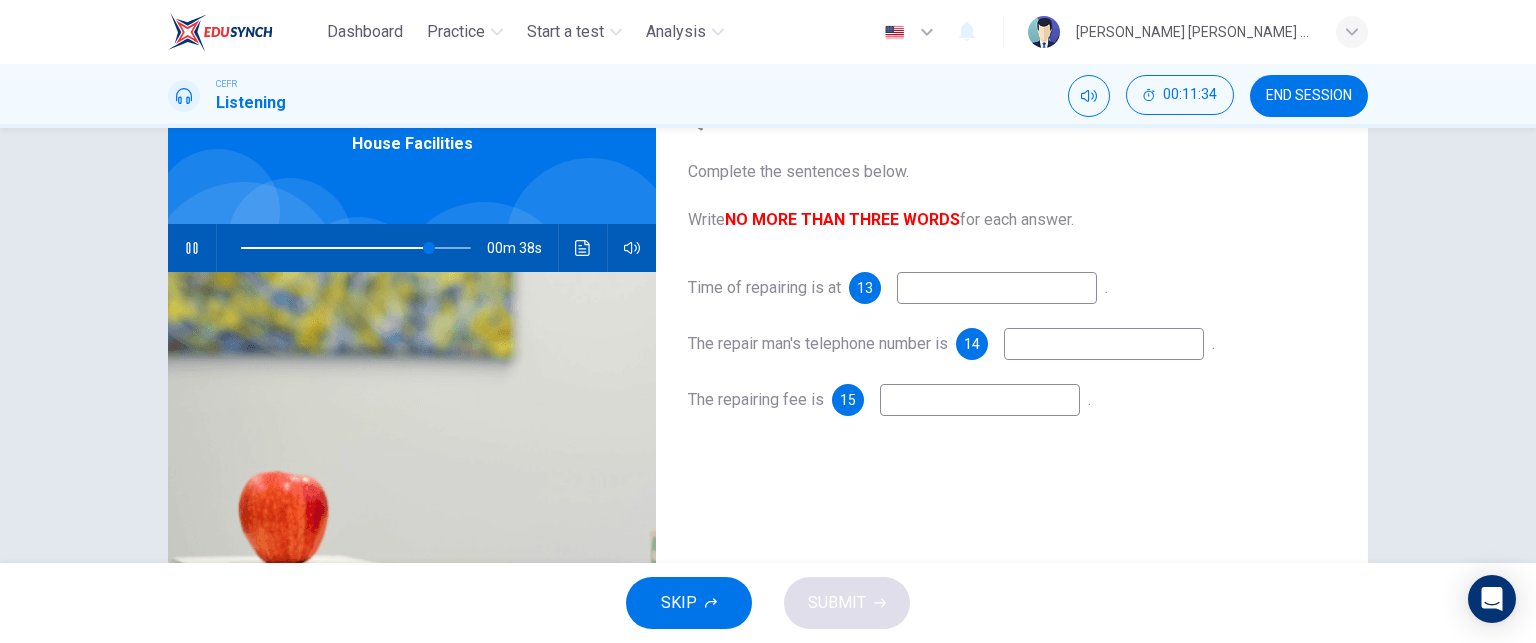 type on "5" 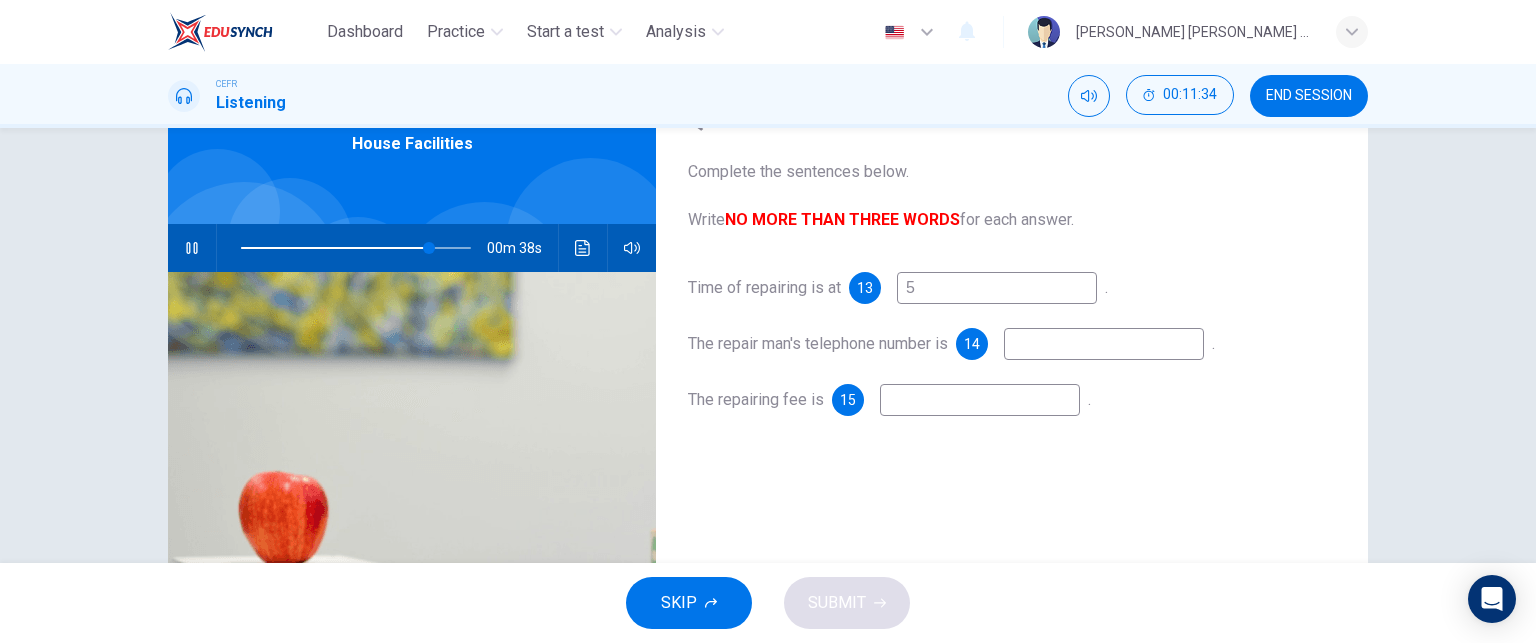 type on "82" 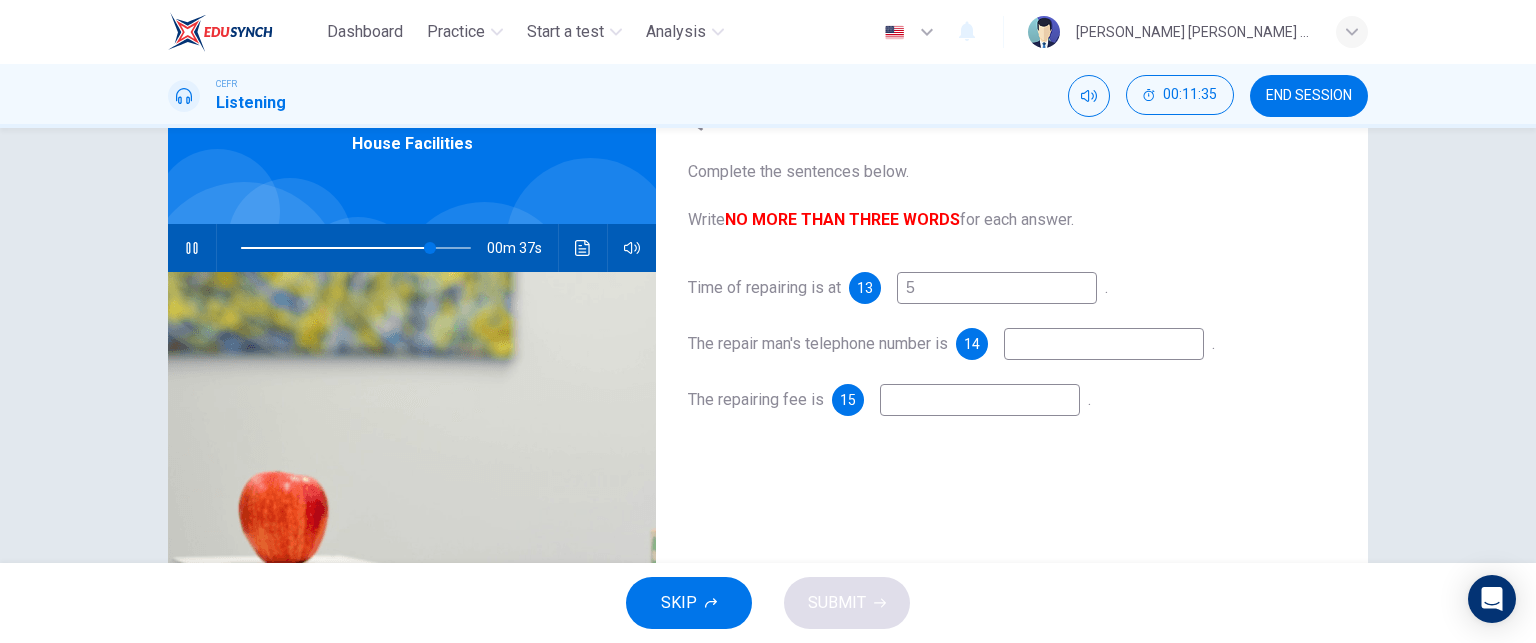 type on "5 O" 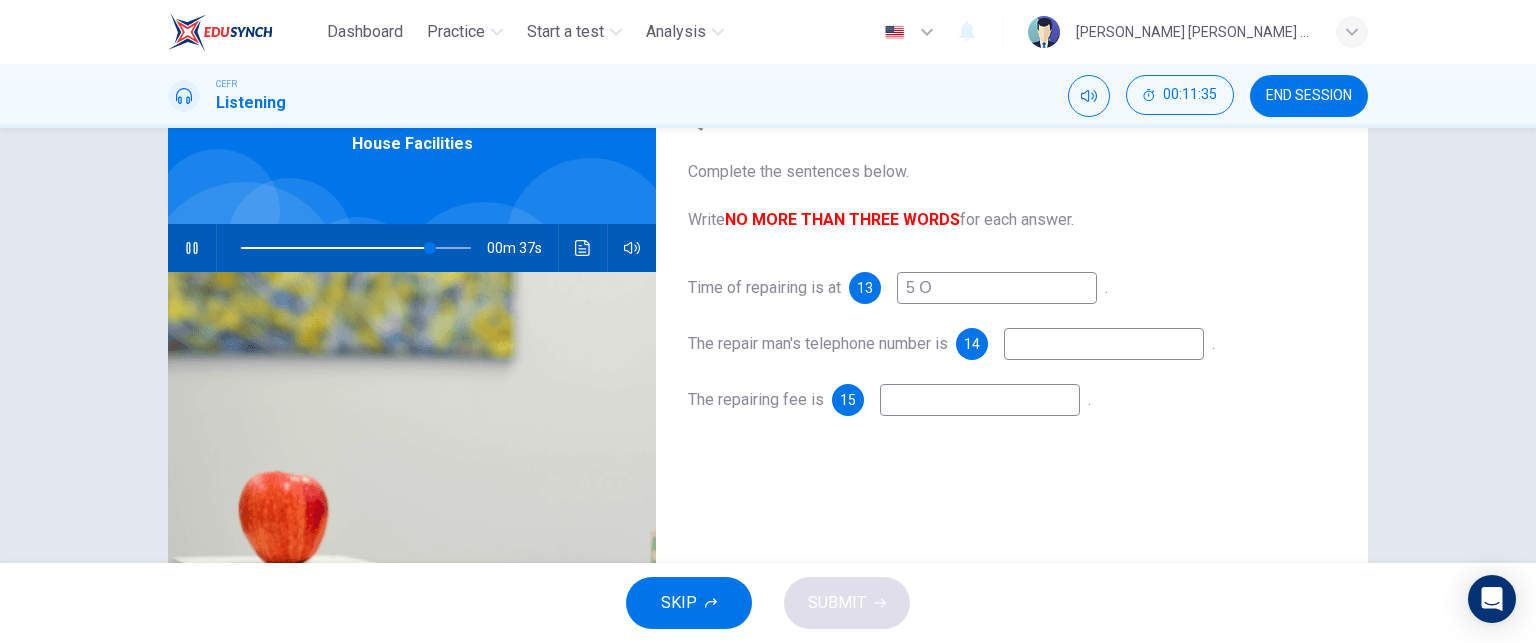 type on "83" 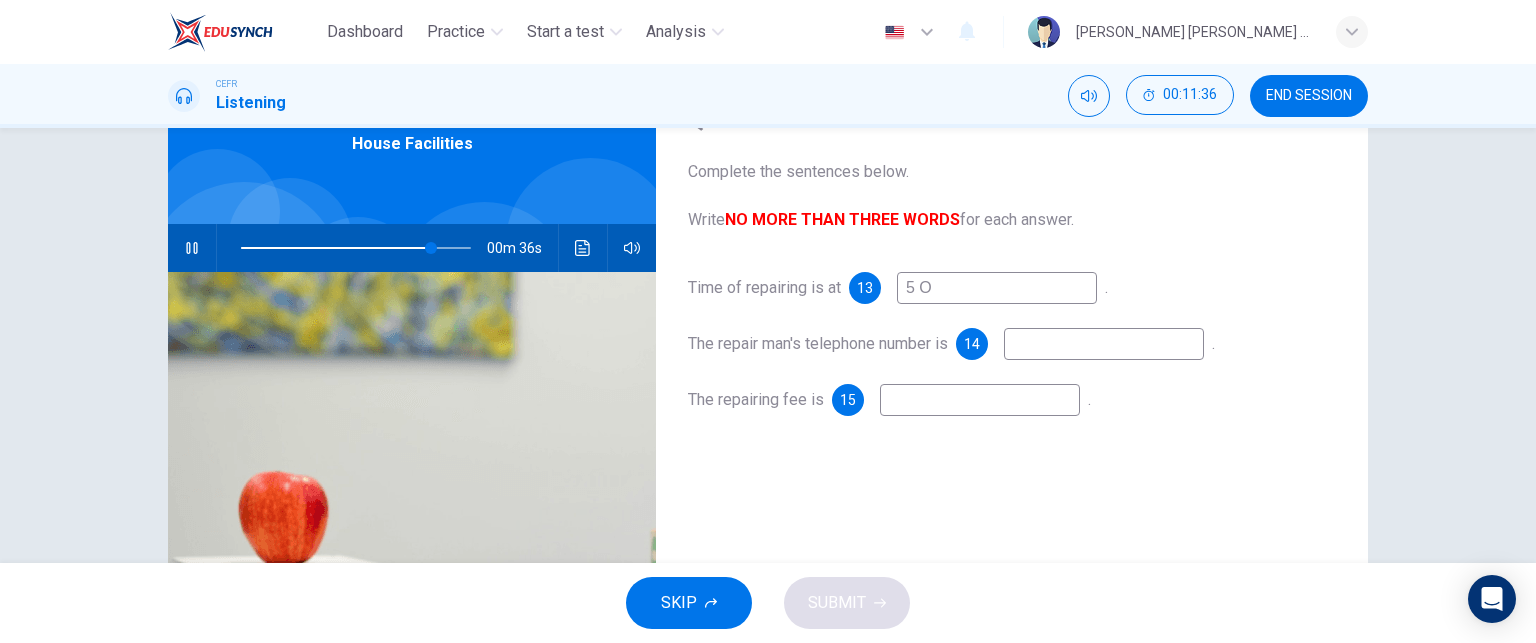 type on "5 Oç" 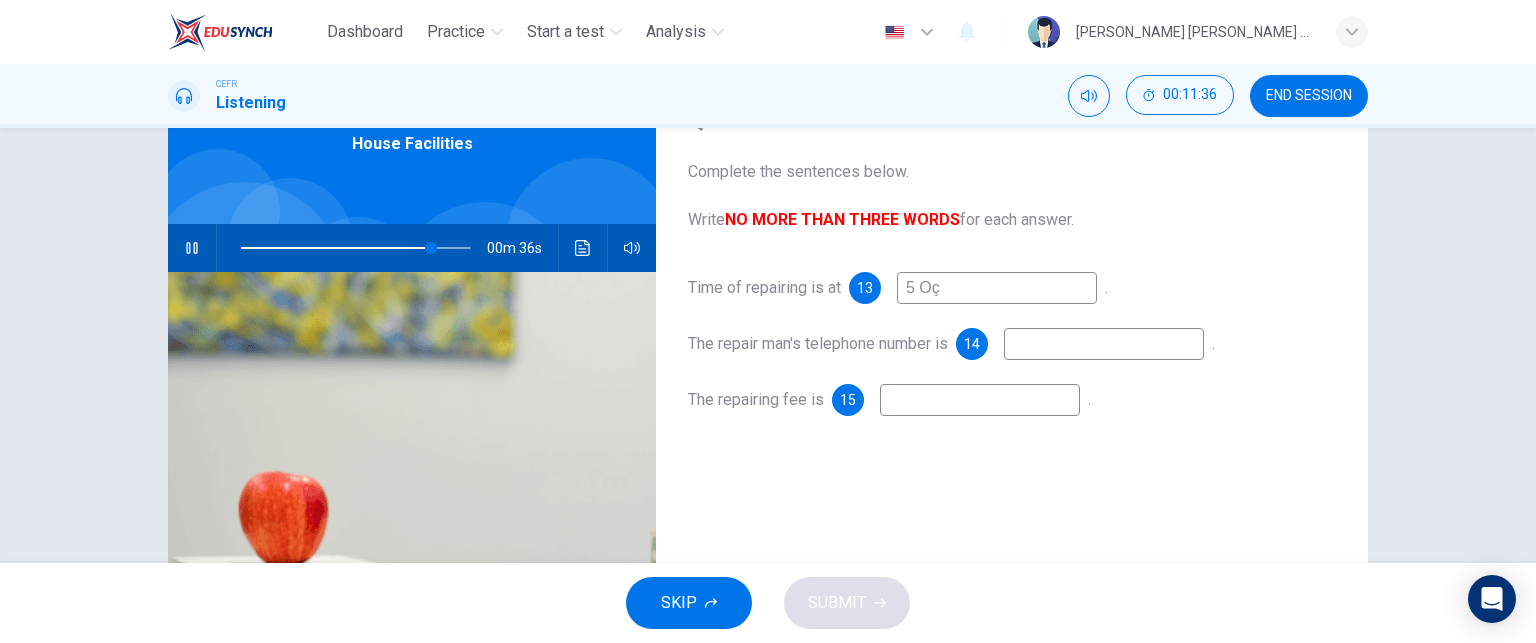 type on "83" 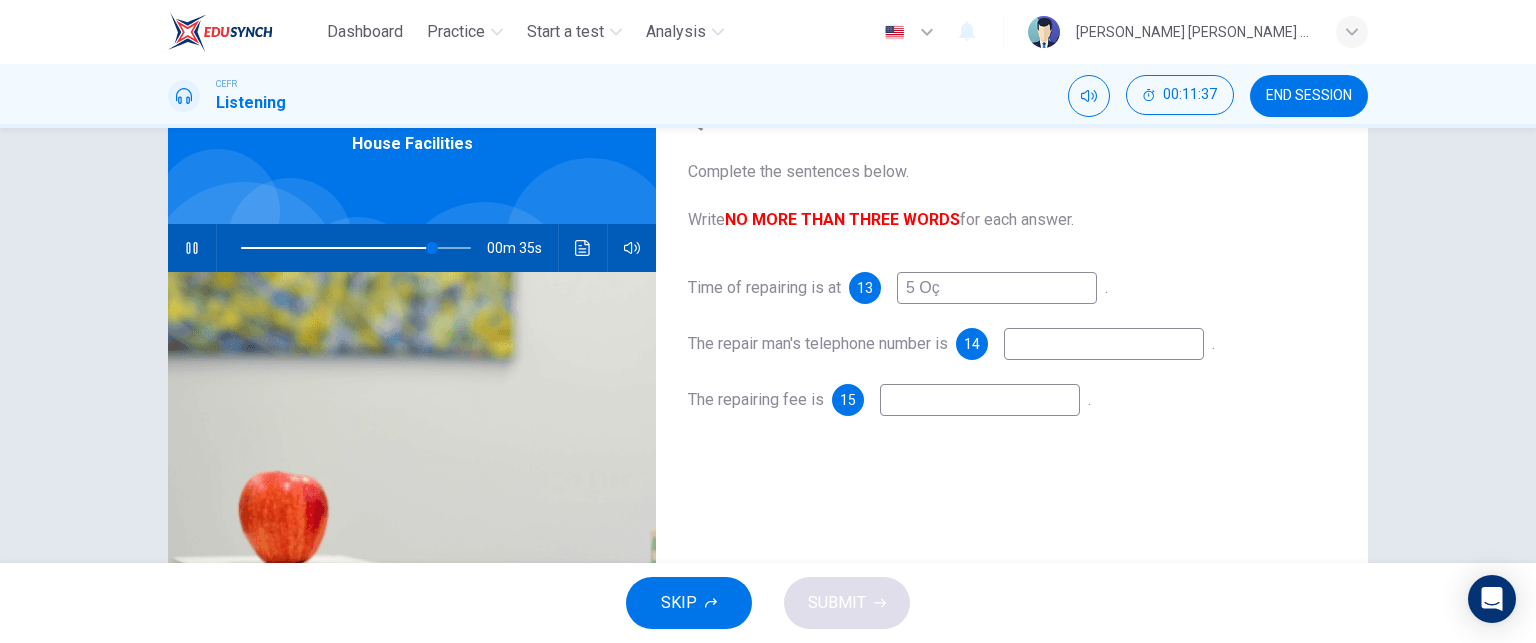 type on "5 O" 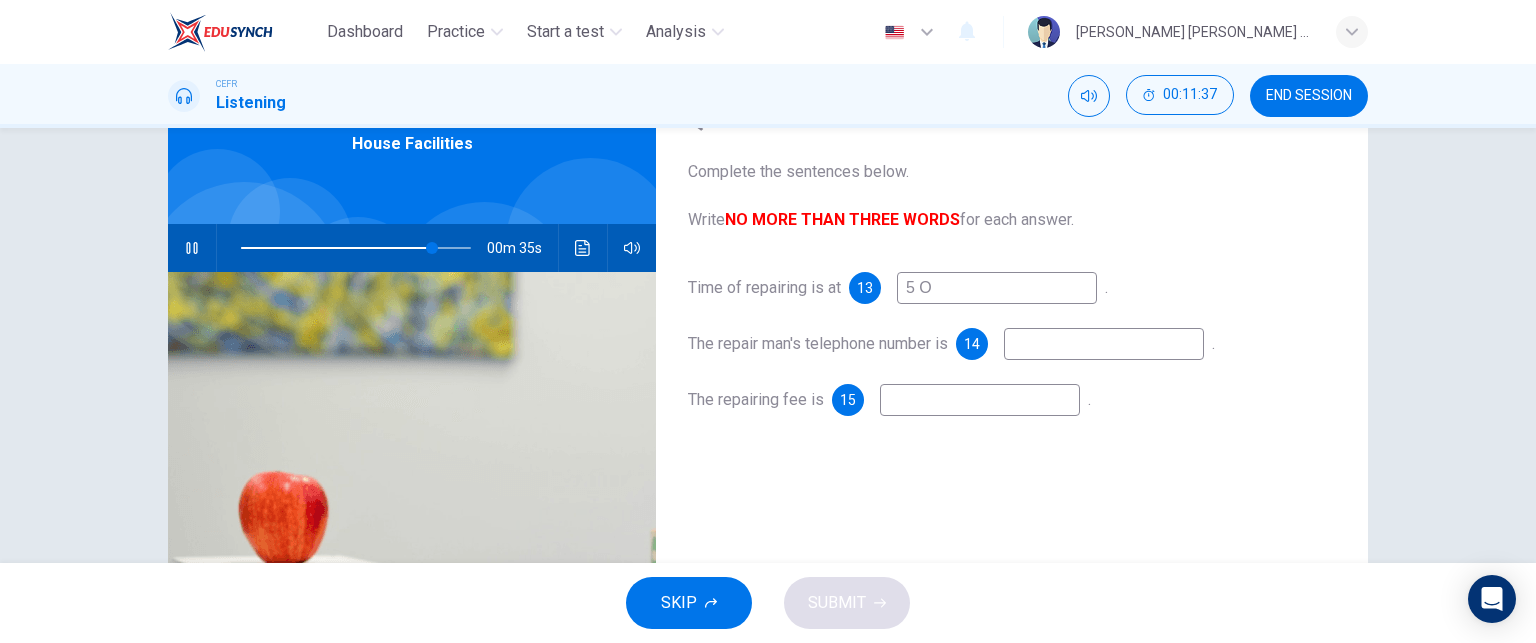 type on "84" 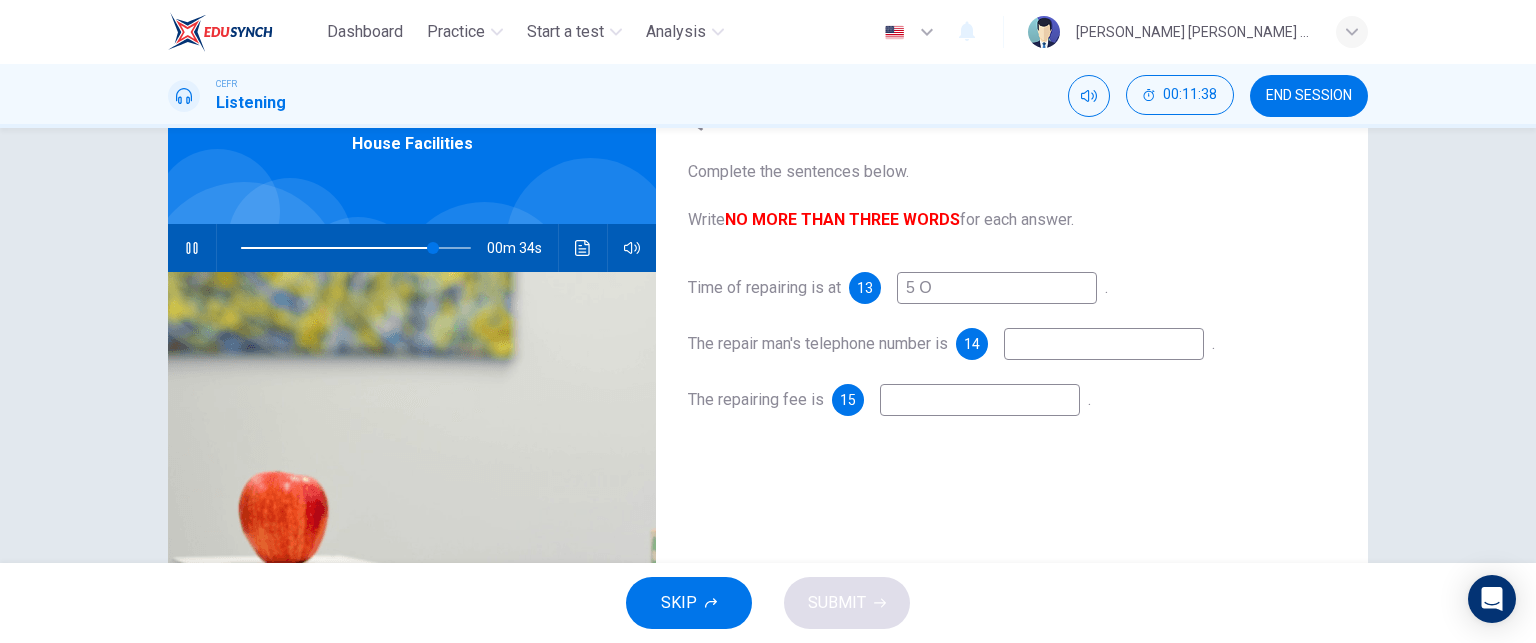 type on "5 O'" 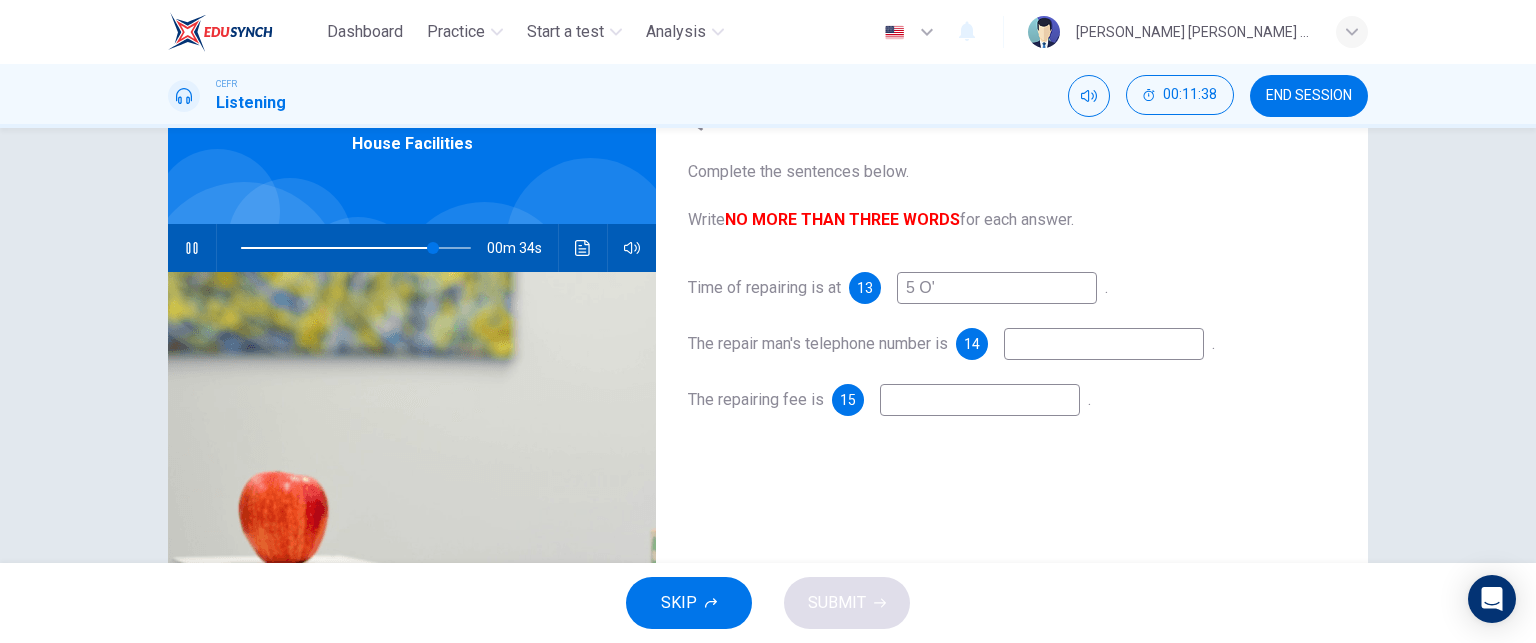 type on "84" 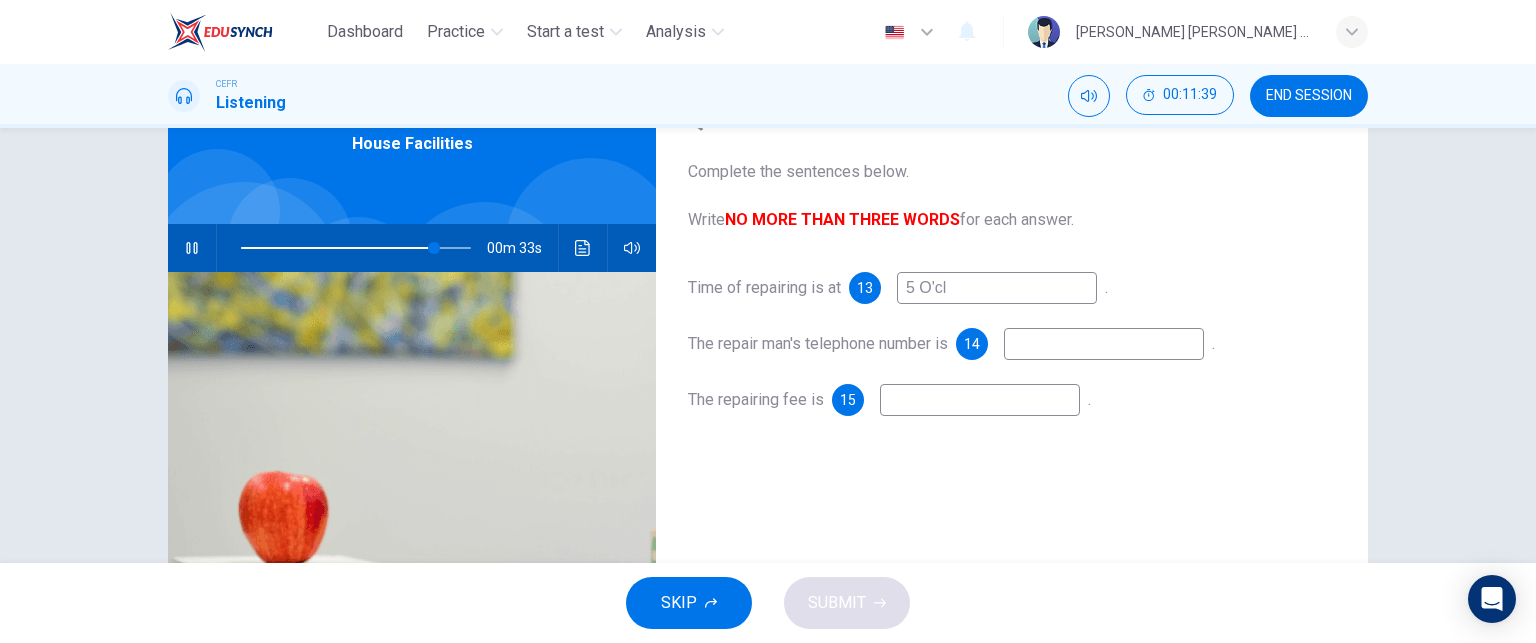 type on "5 O'clo" 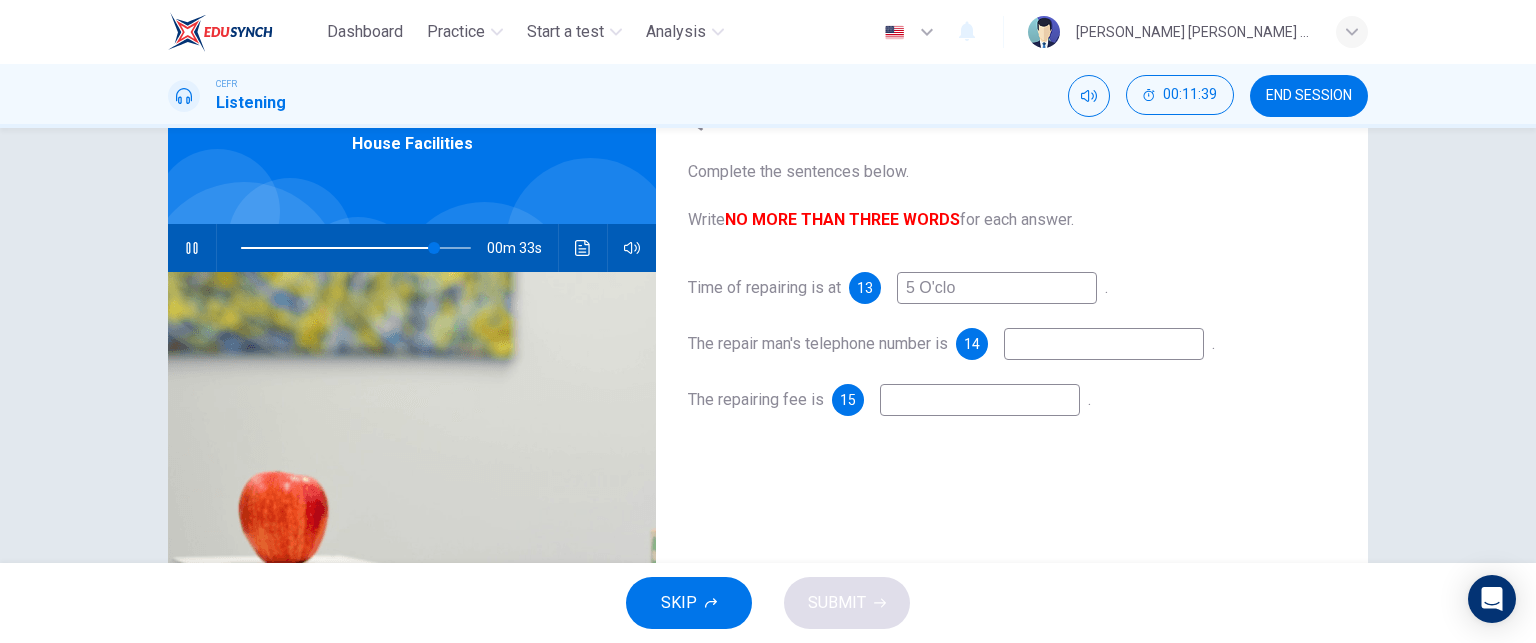 type on "85" 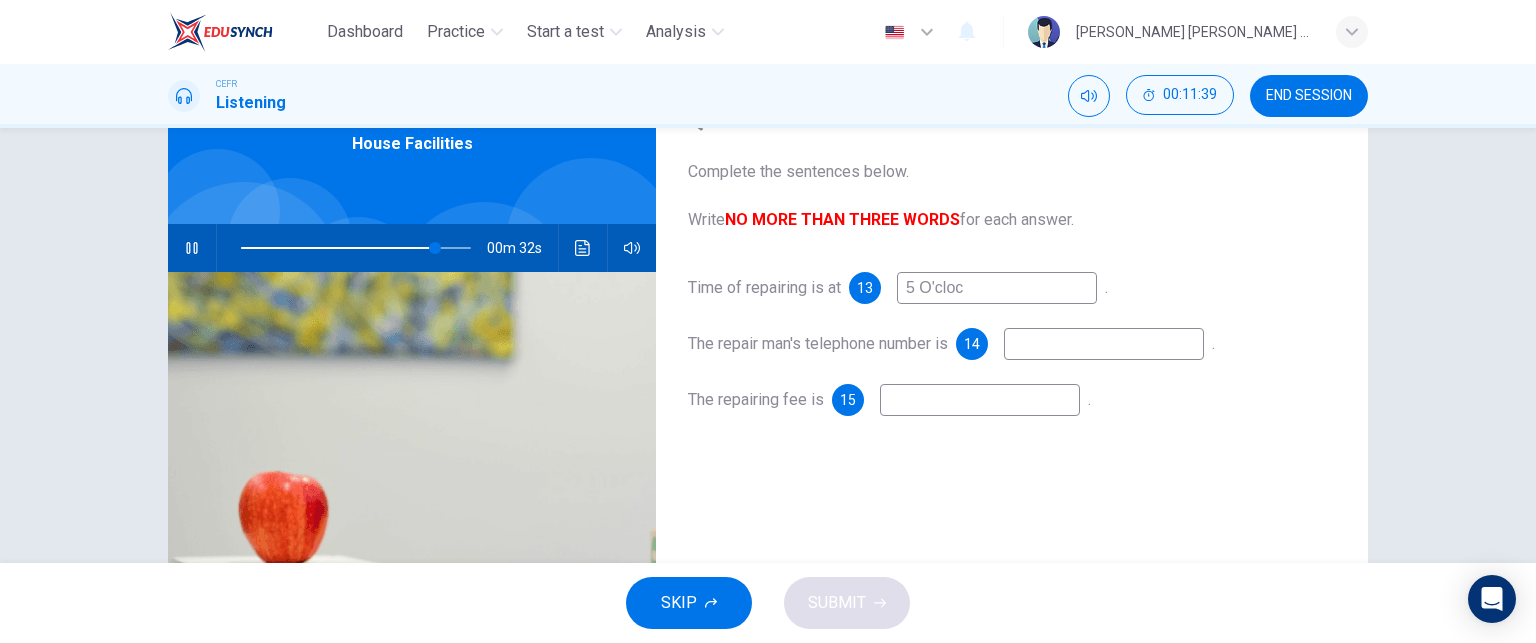 type on "5 O'clock" 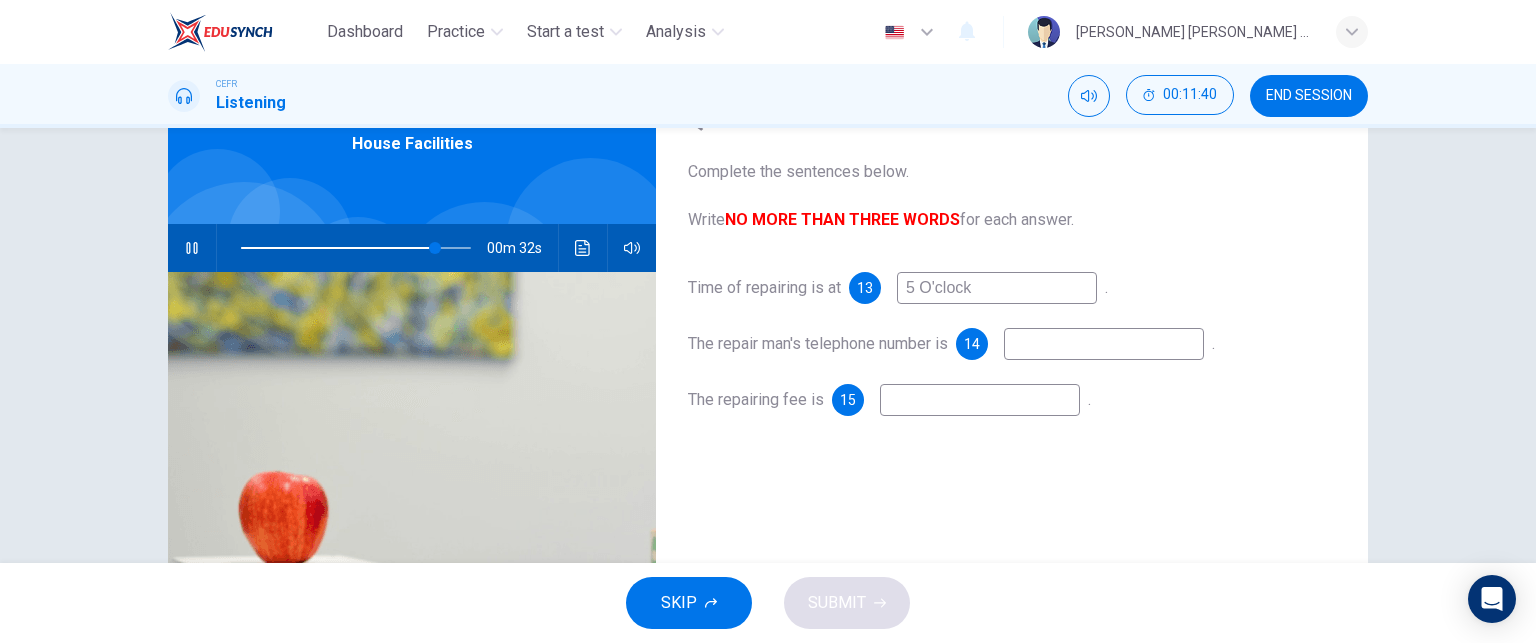 type on "85" 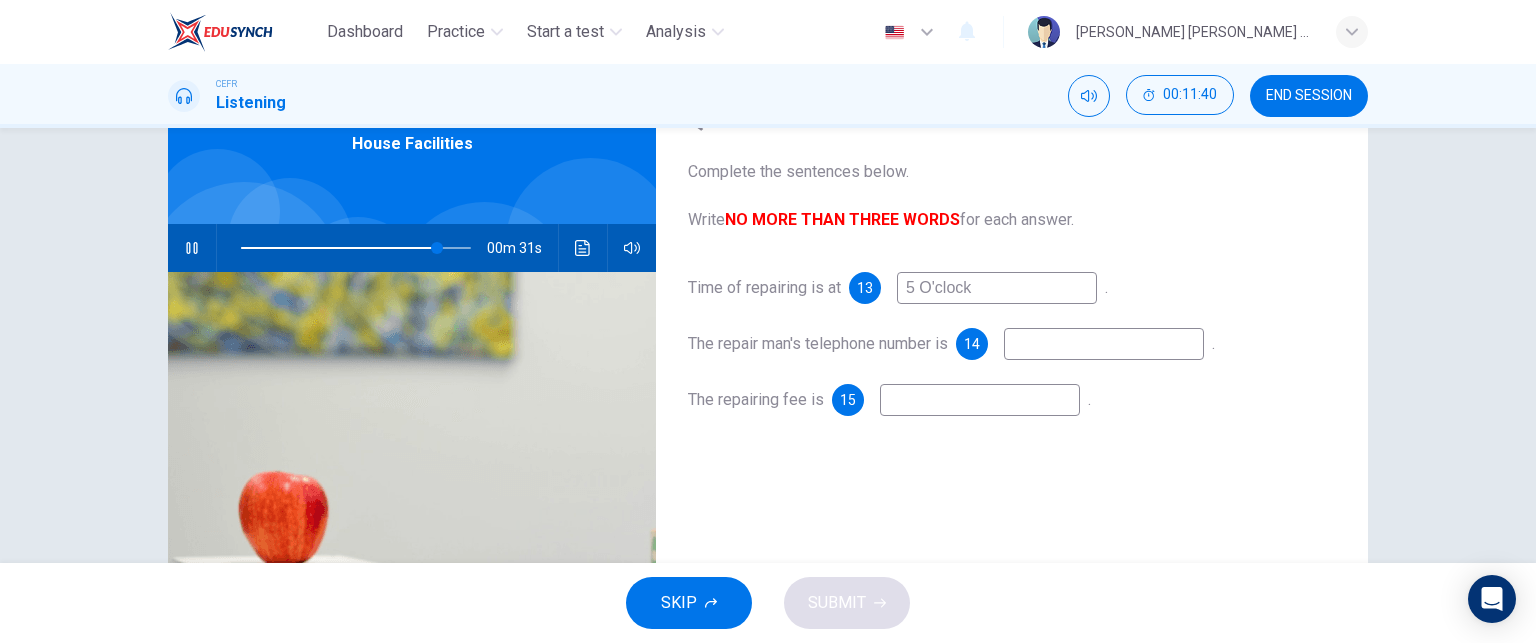 type on "5 O'clock" 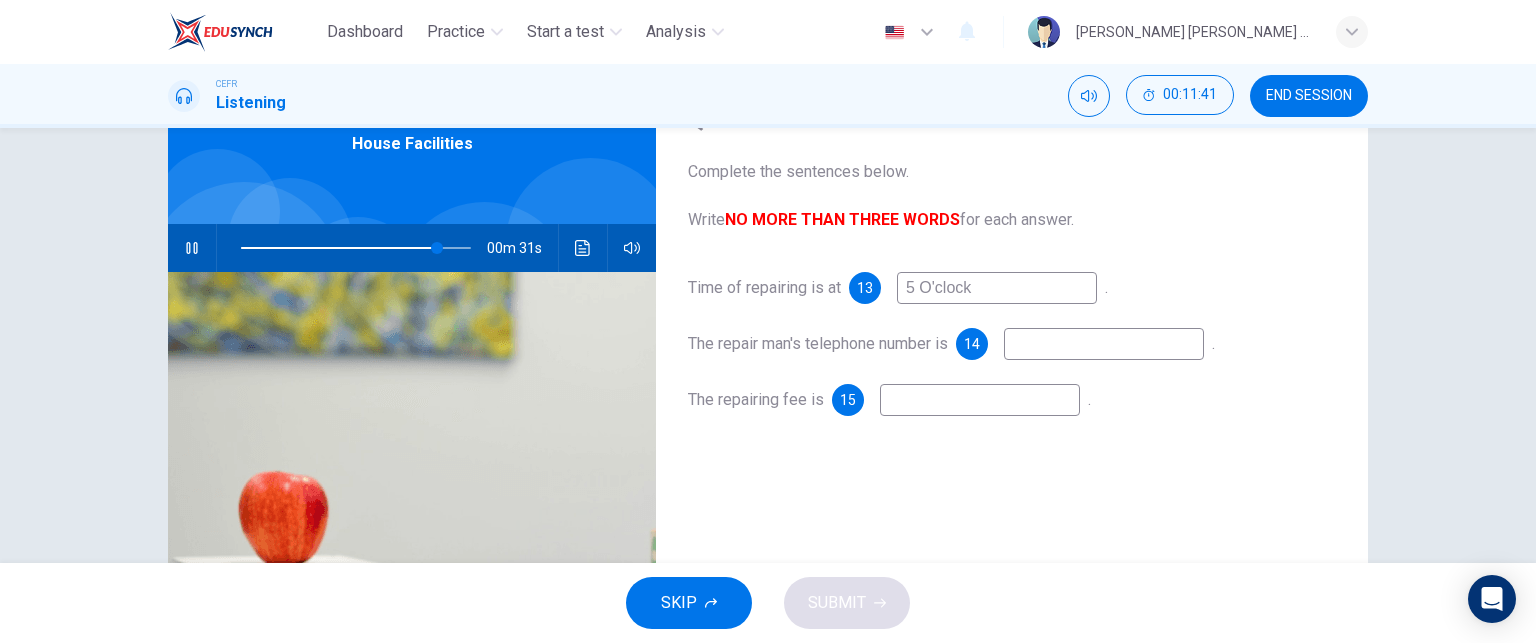 click at bounding box center (1104, 344) 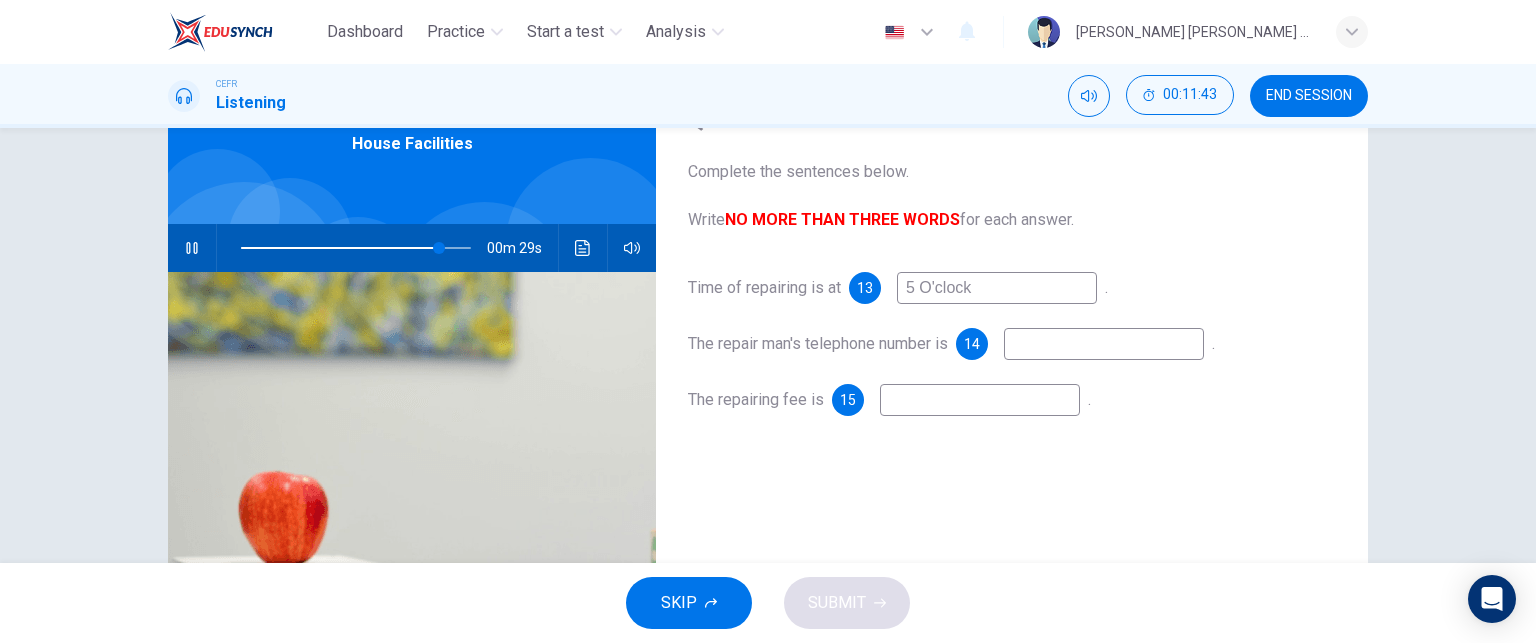 type on "86" 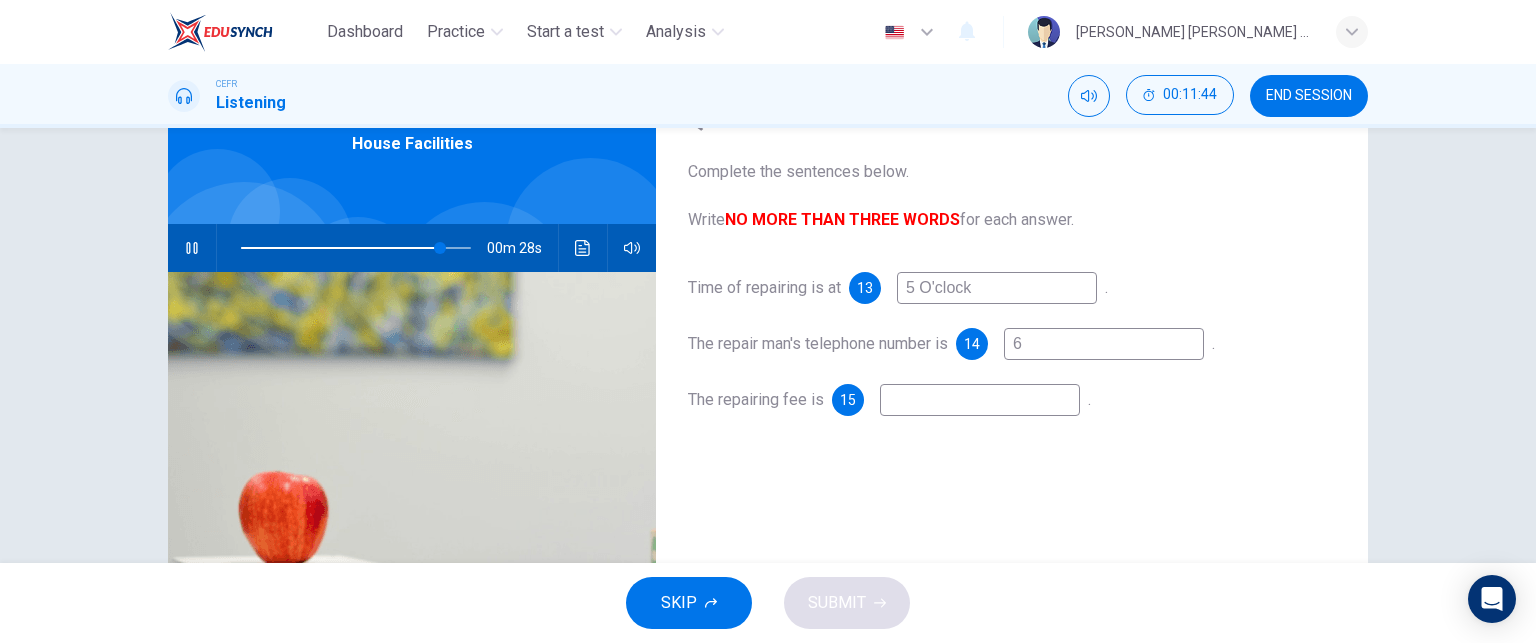 type on "65" 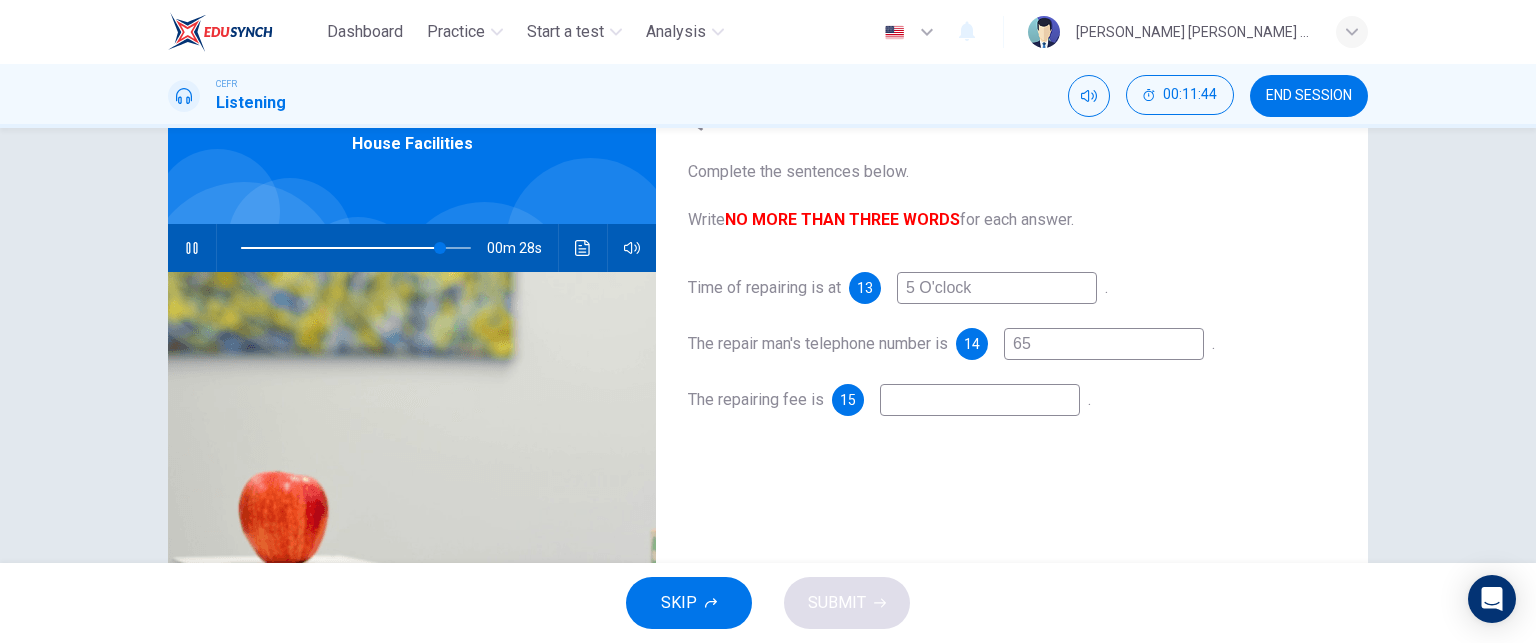 type on "87" 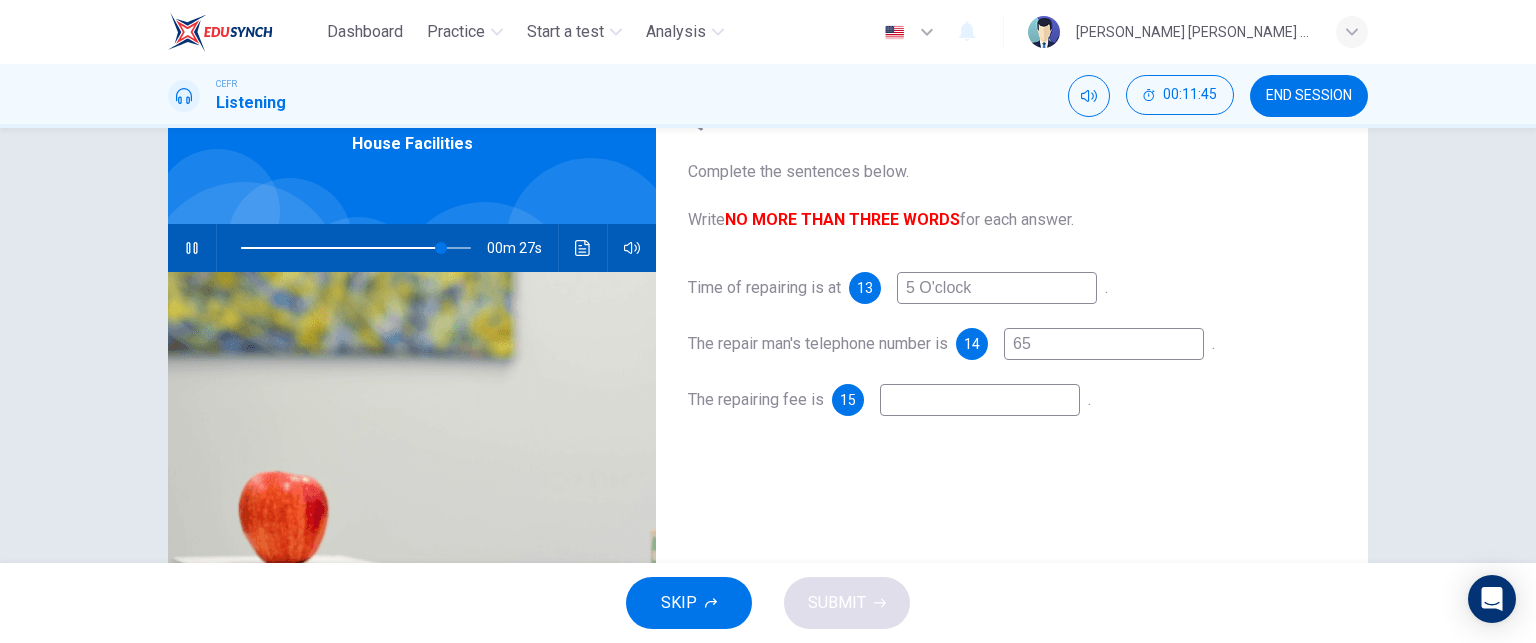 type on "654" 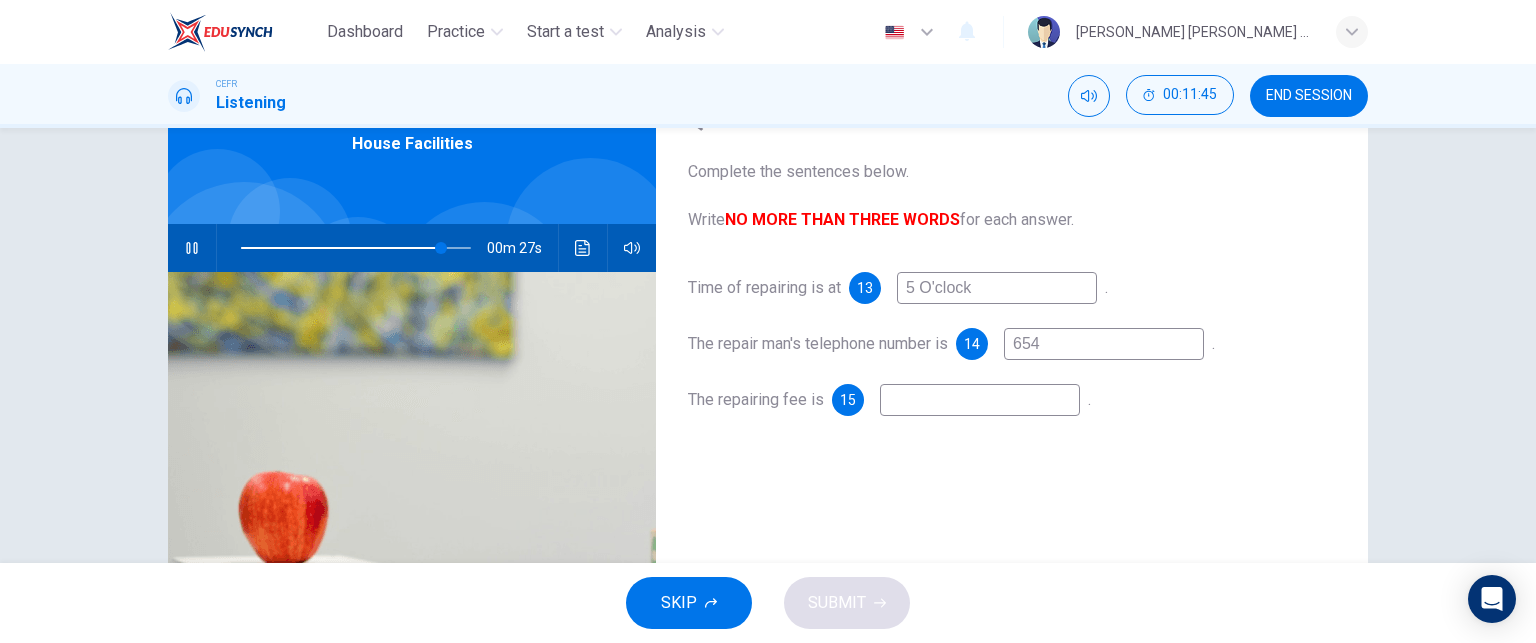 type on "87" 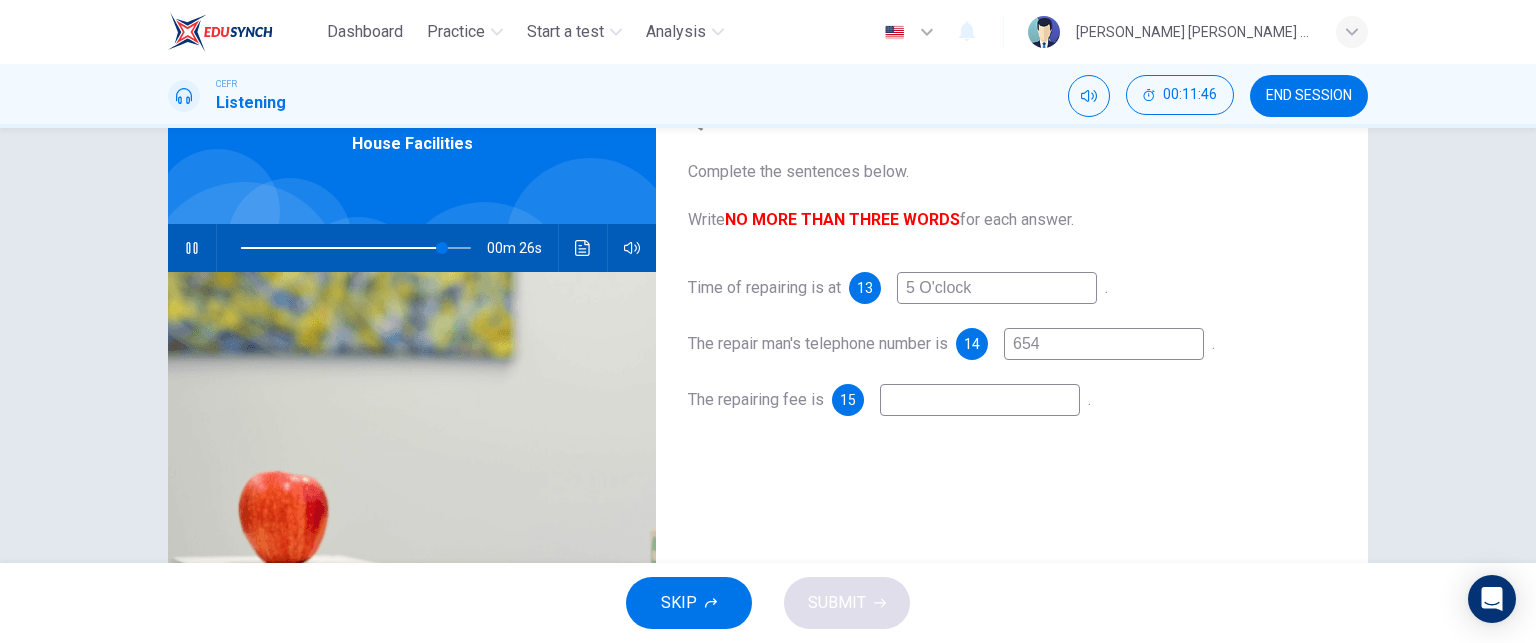 type on "6543" 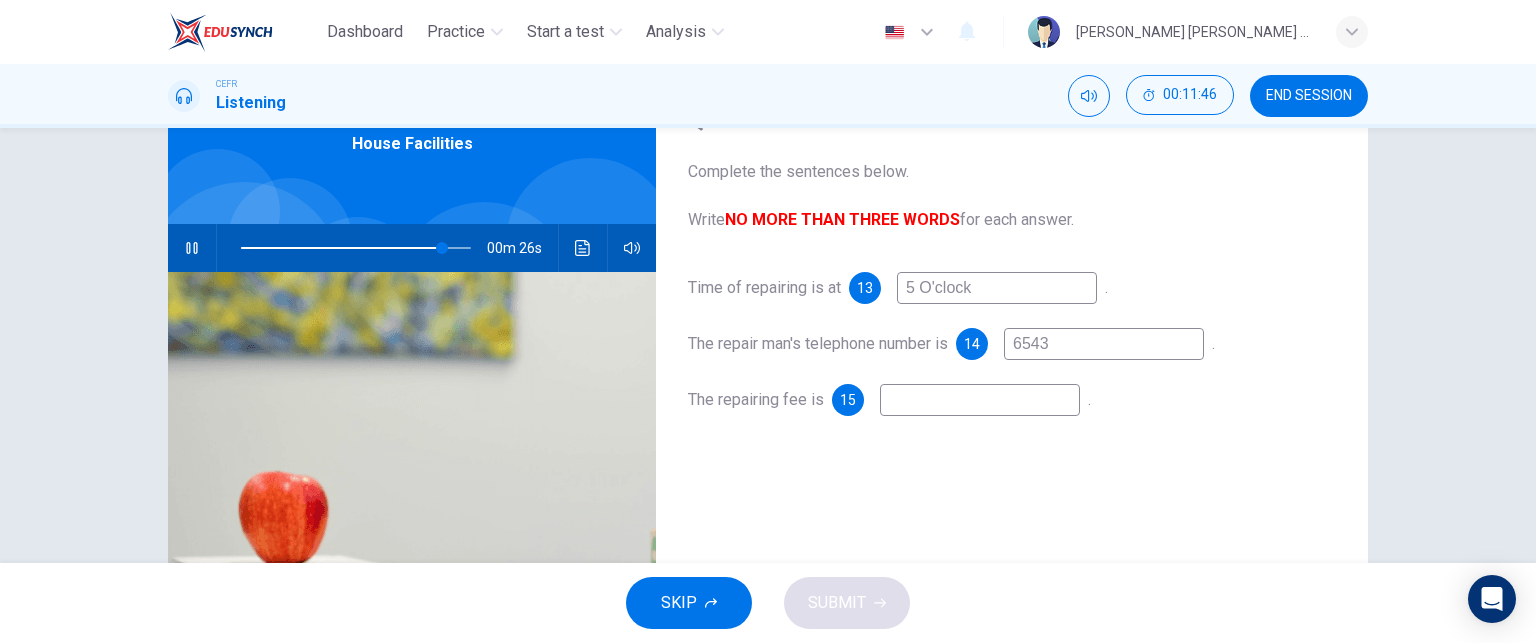 type on "88" 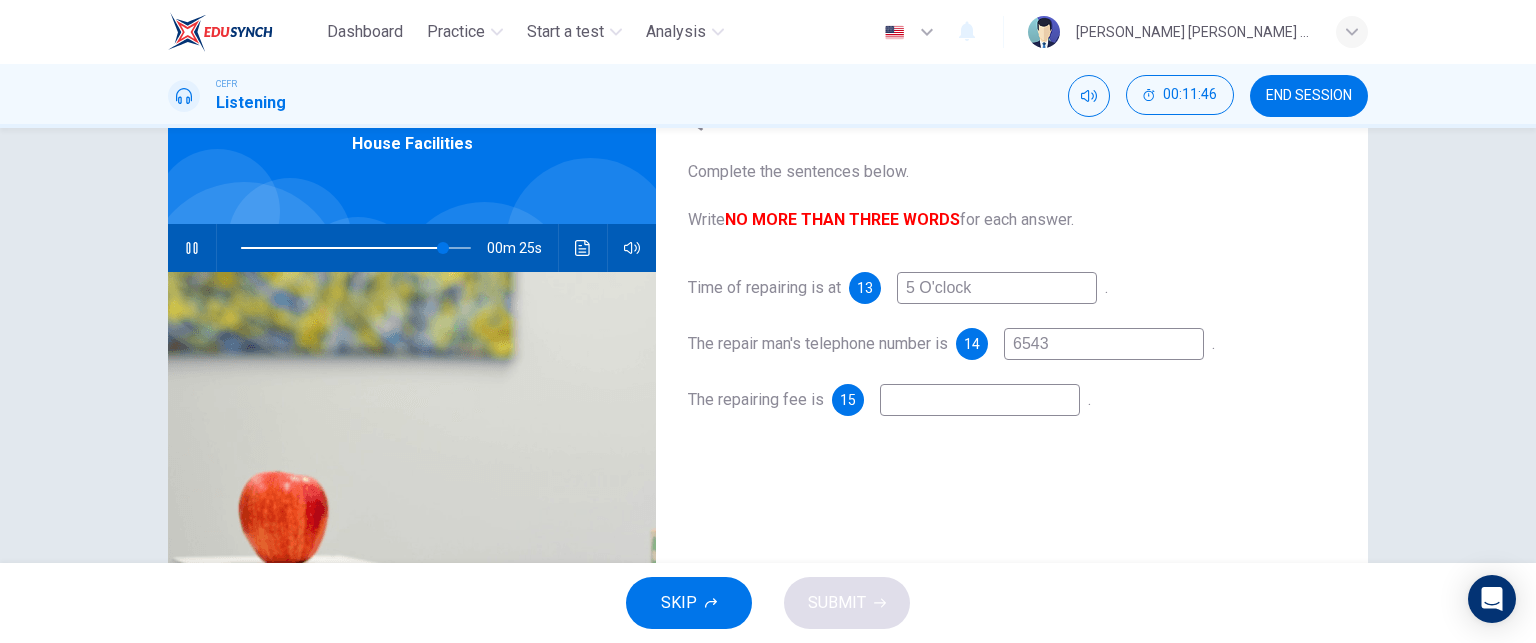 type on "65433" 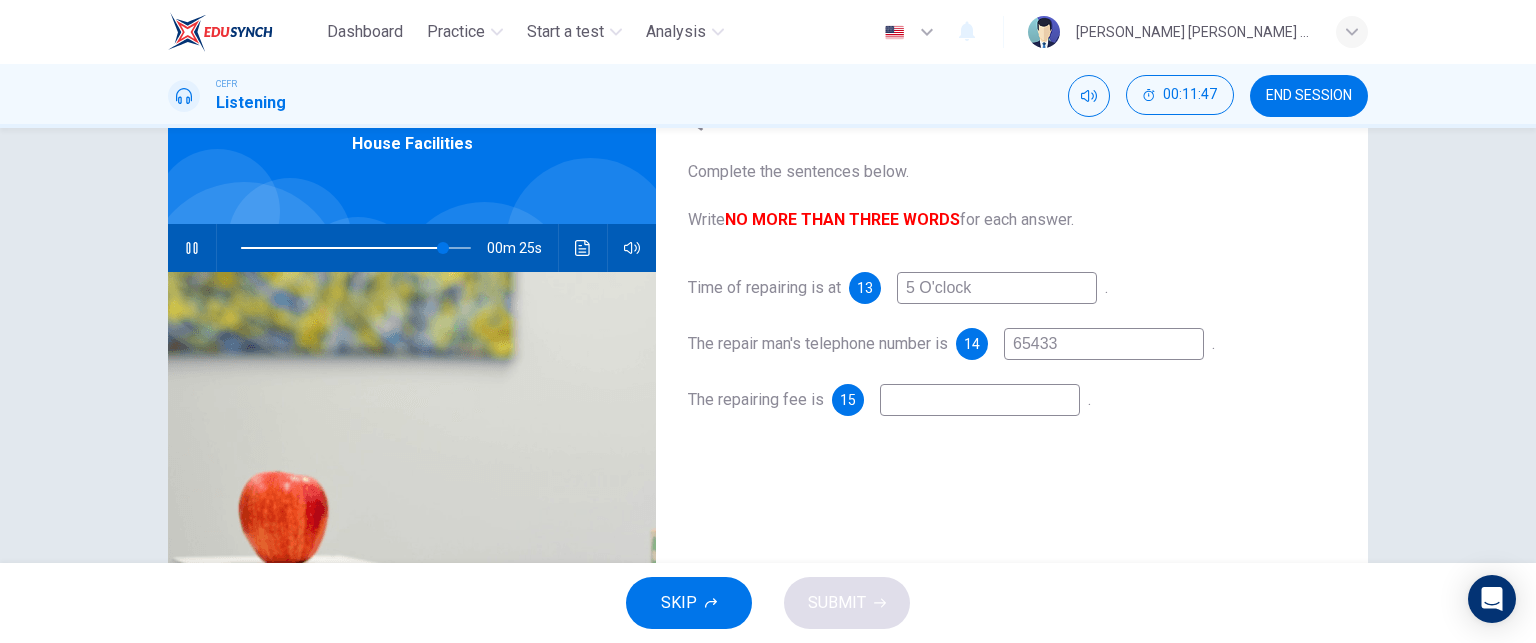 type on "88" 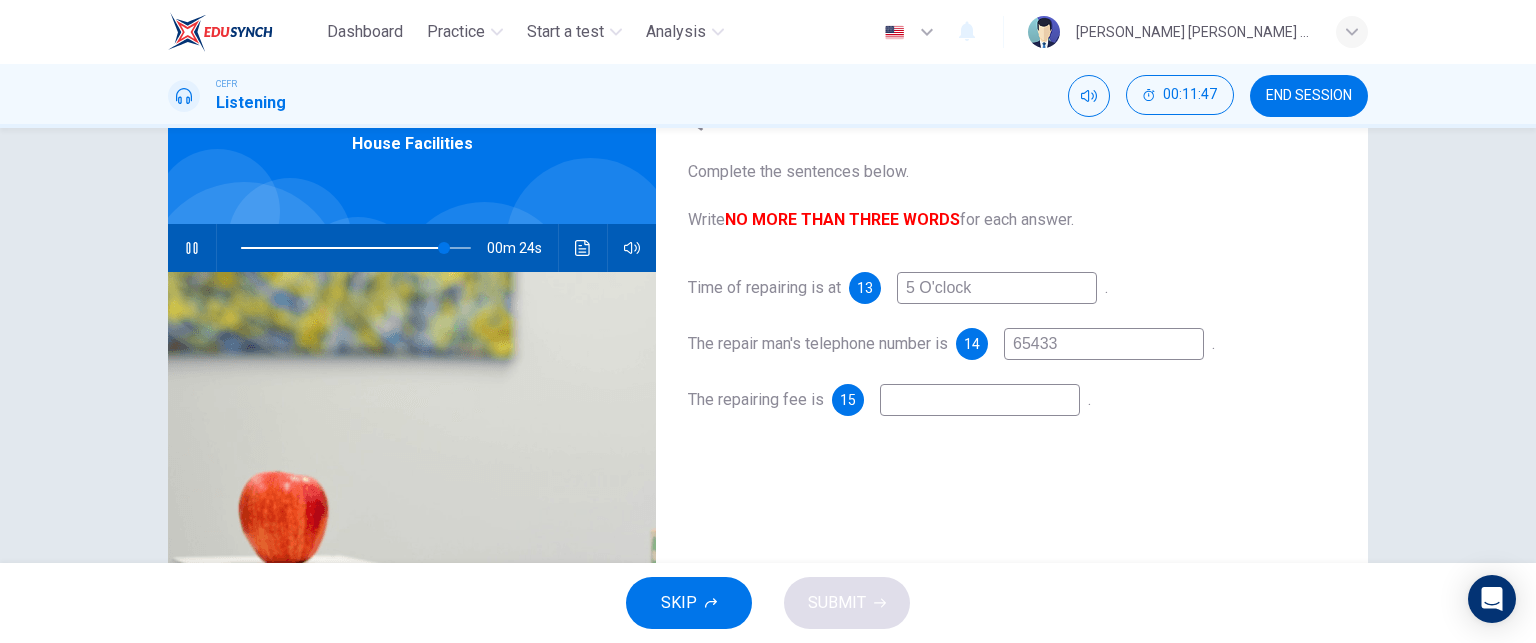 type on "654337" 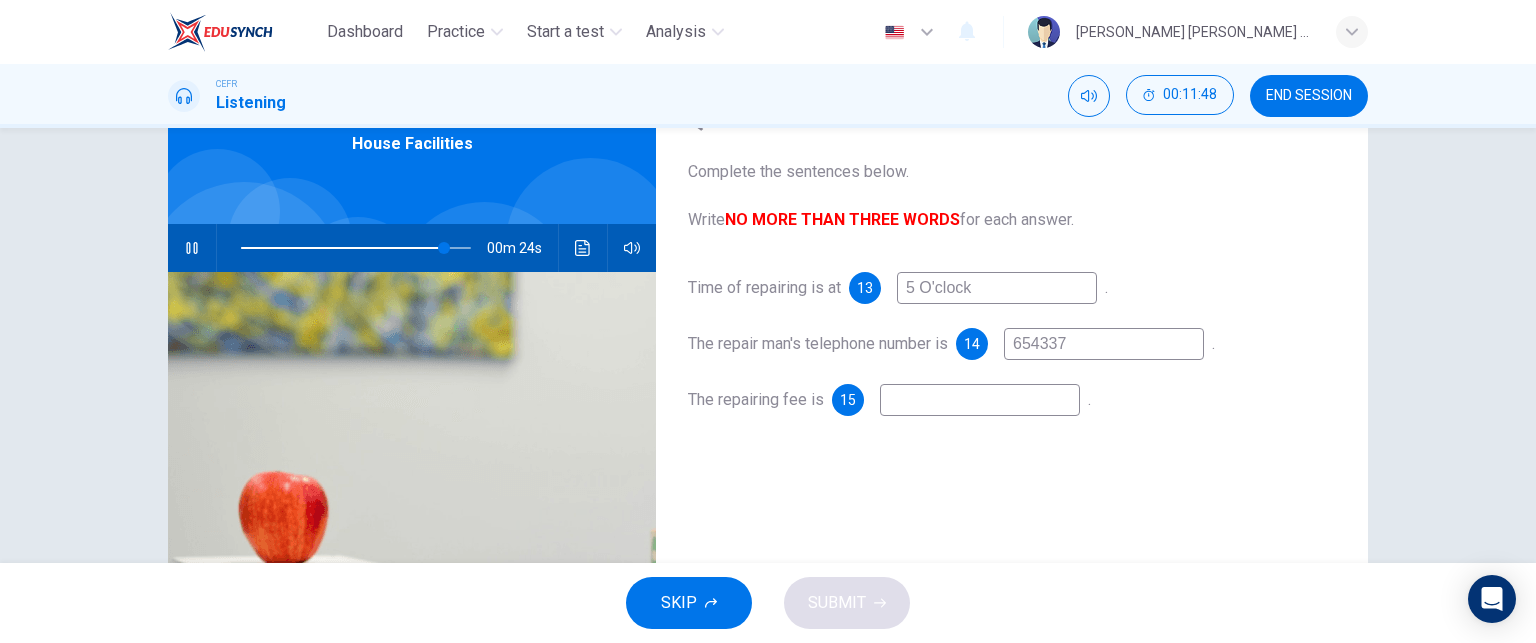 type on "89" 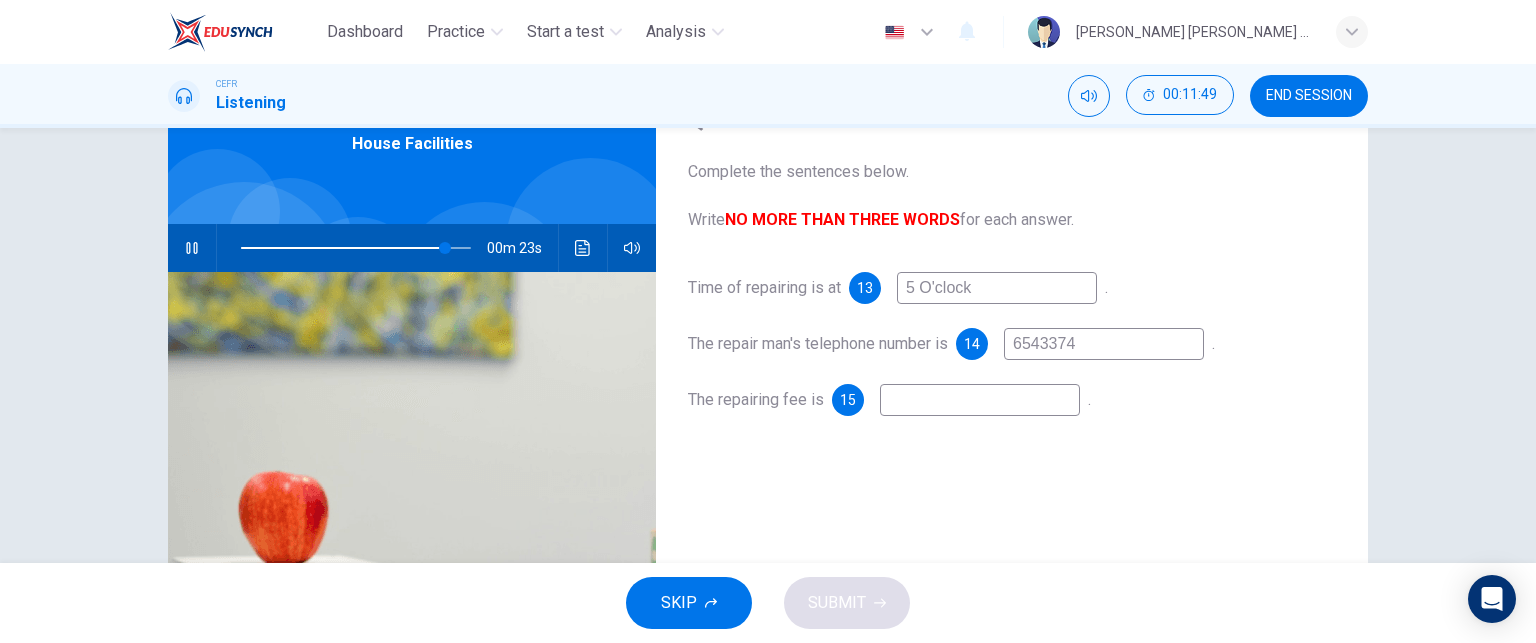 type on "65433747" 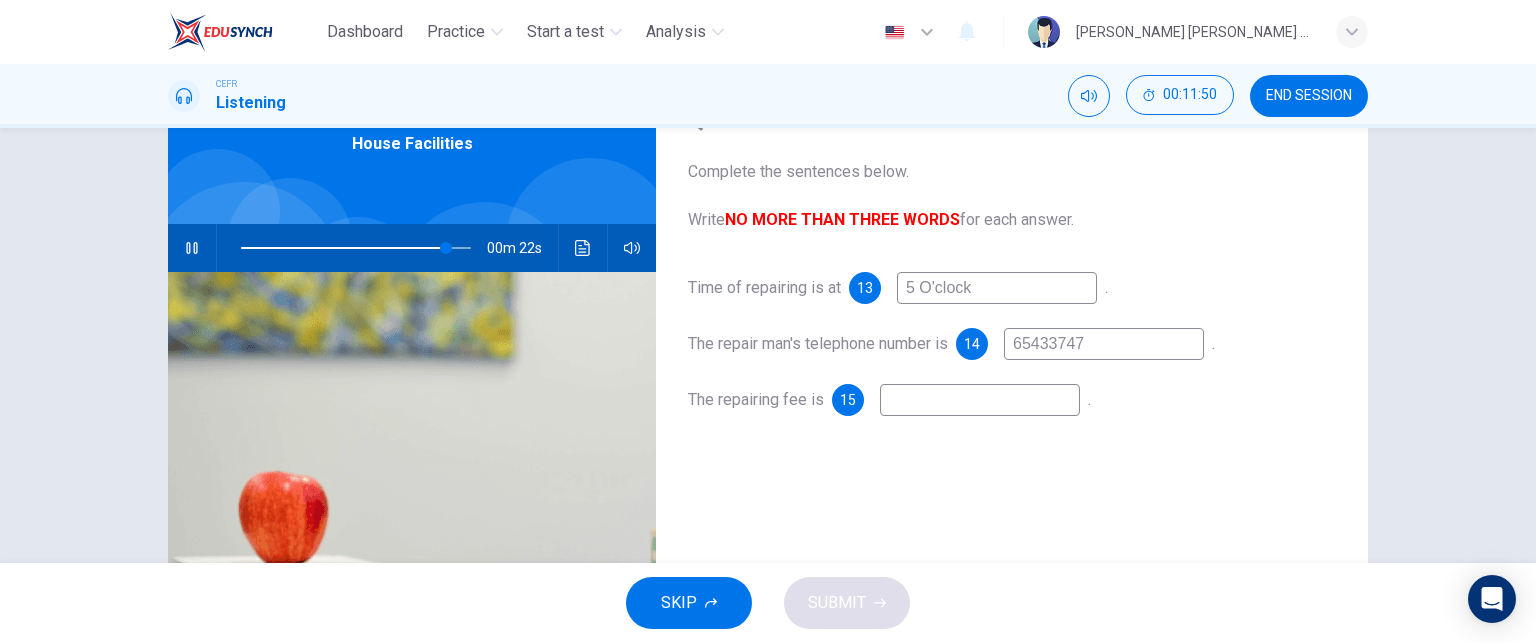type on "90" 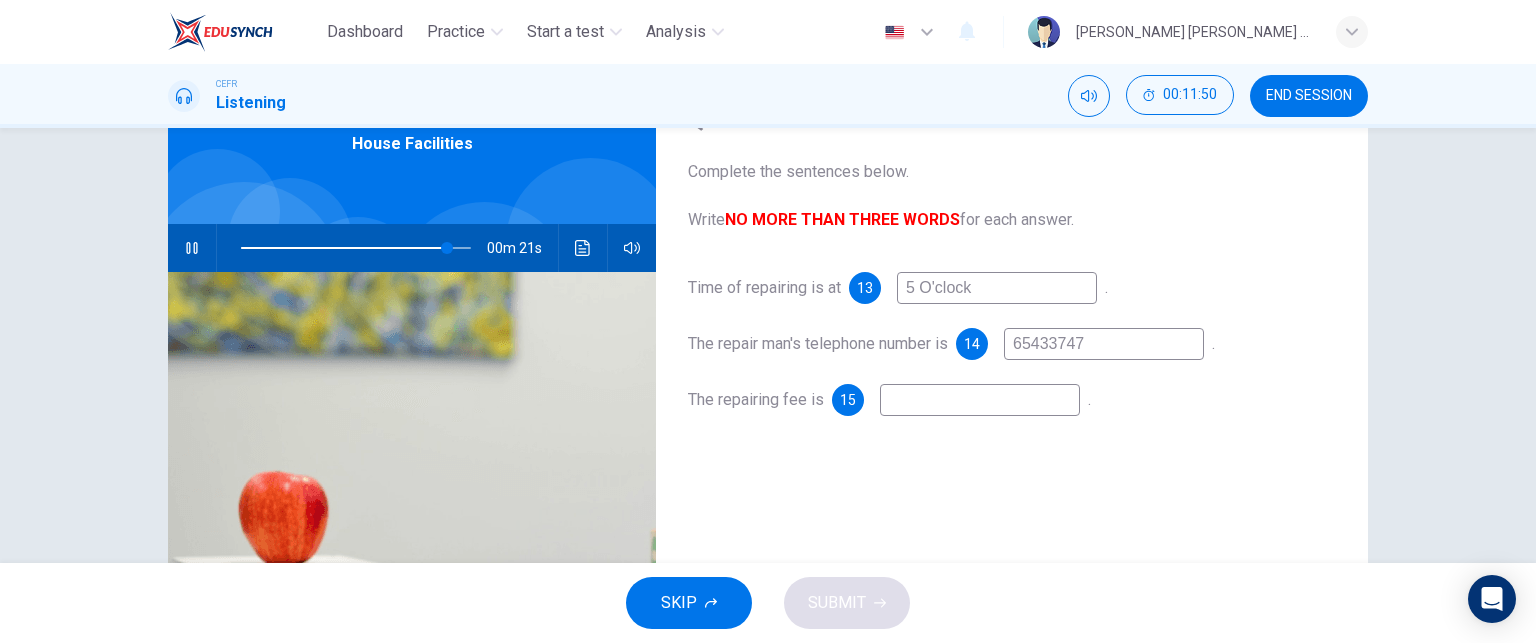 type on "65433747" 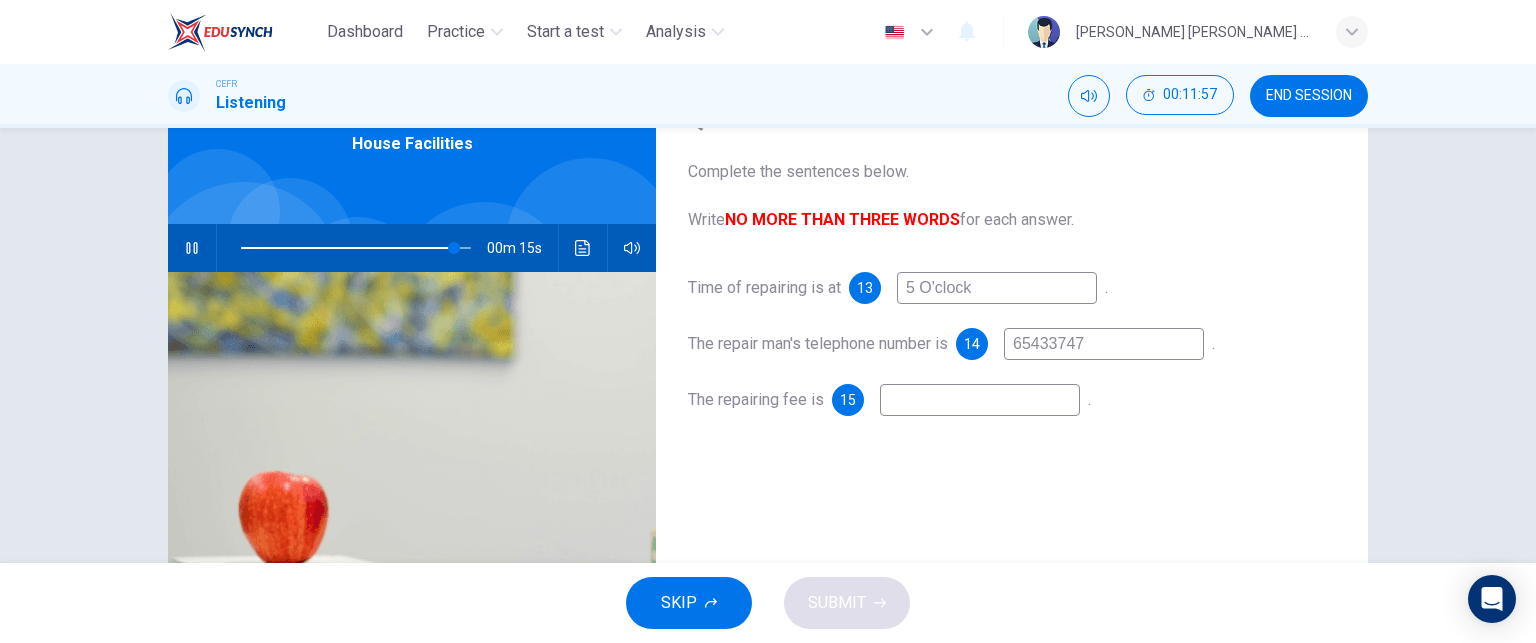 type on "93" 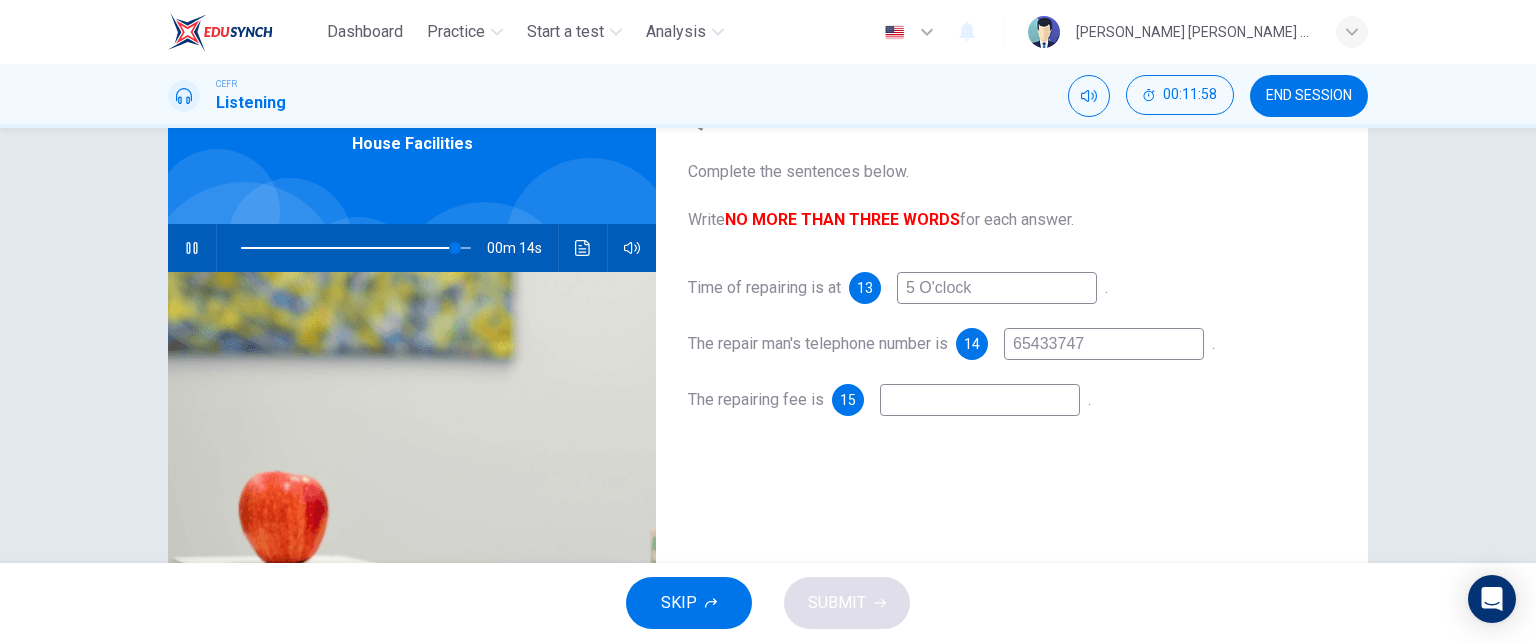 type on "f" 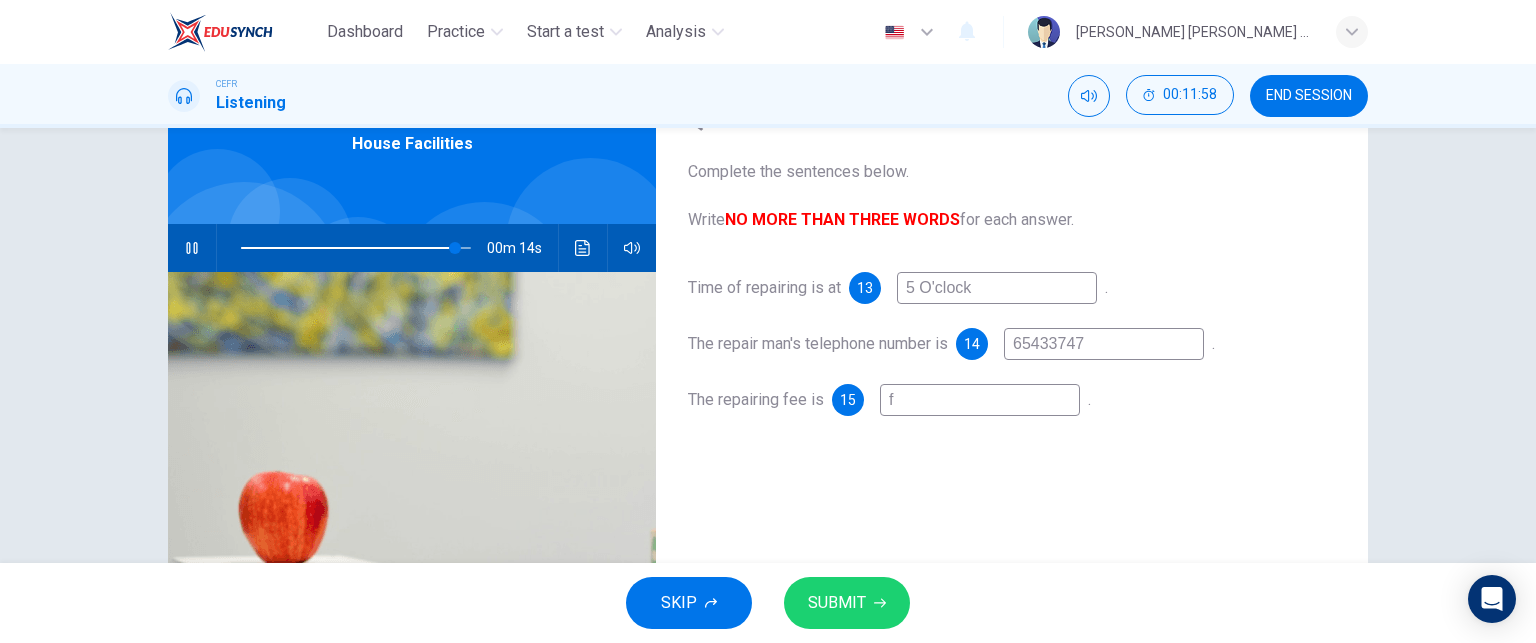 type on "94" 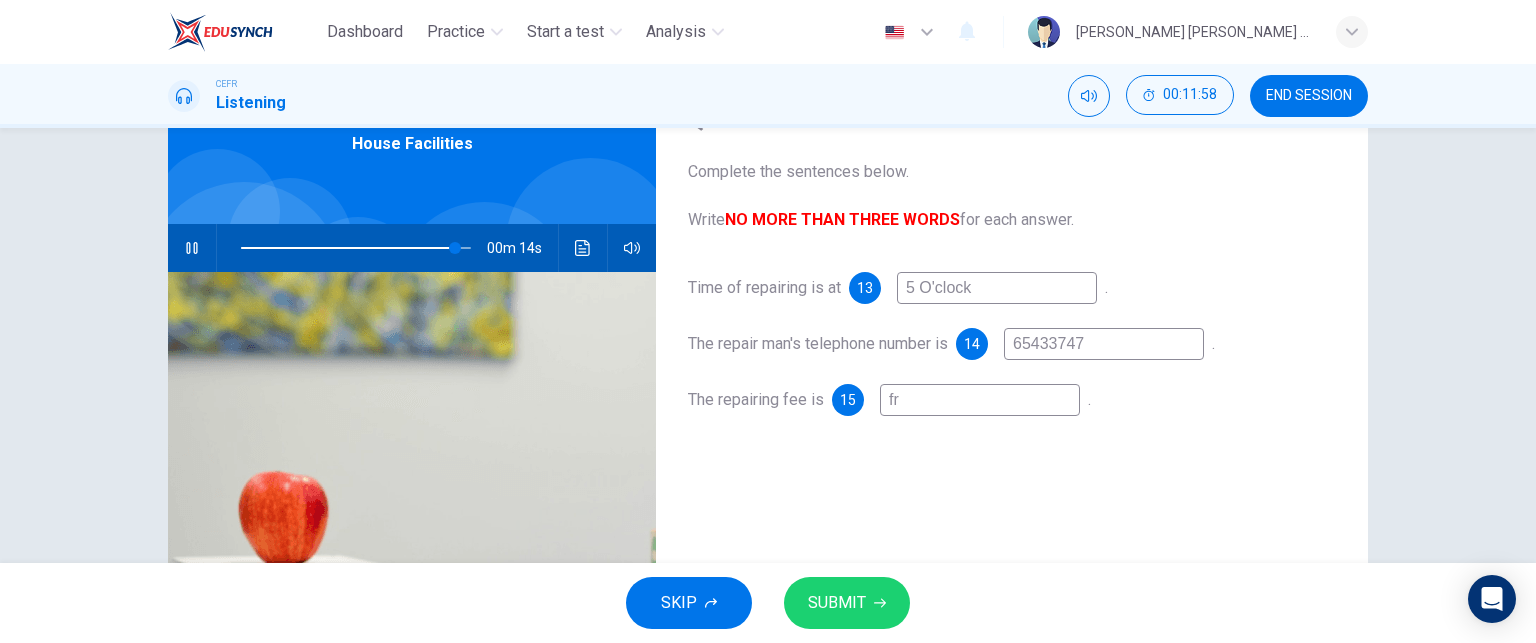 type on "94" 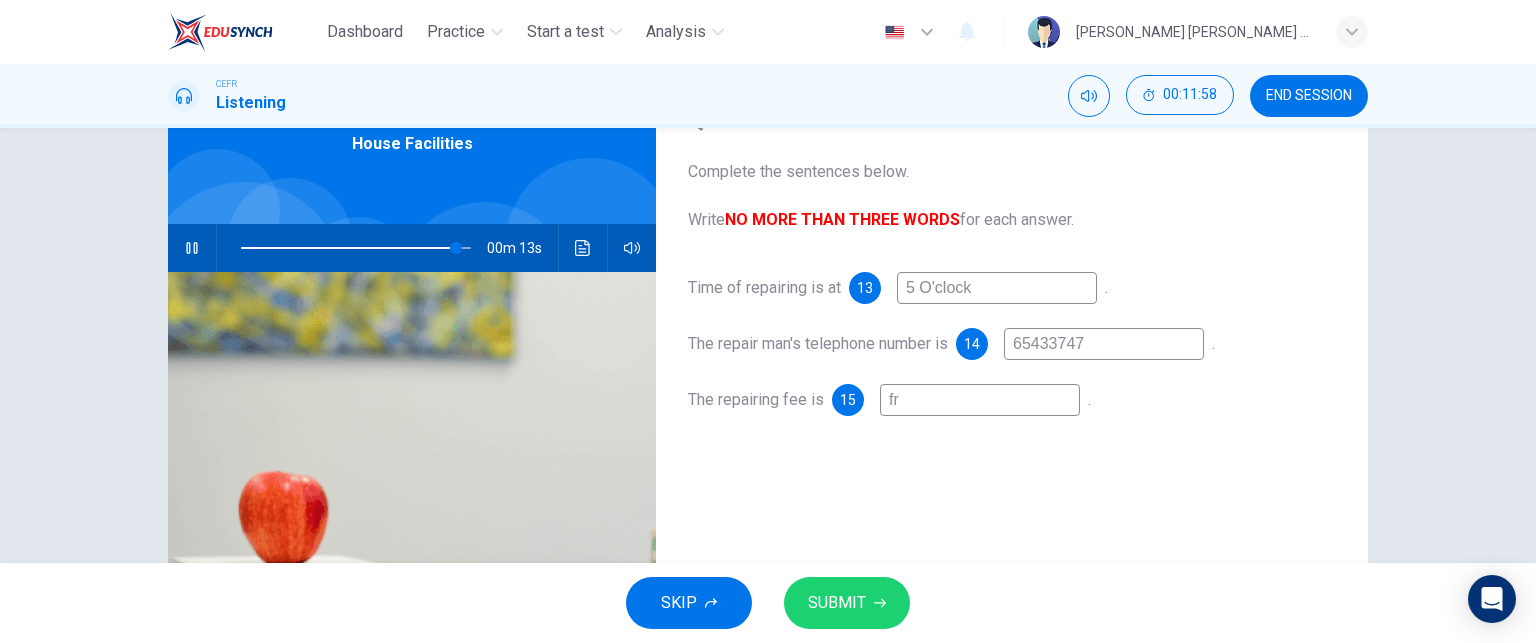 type on "fre" 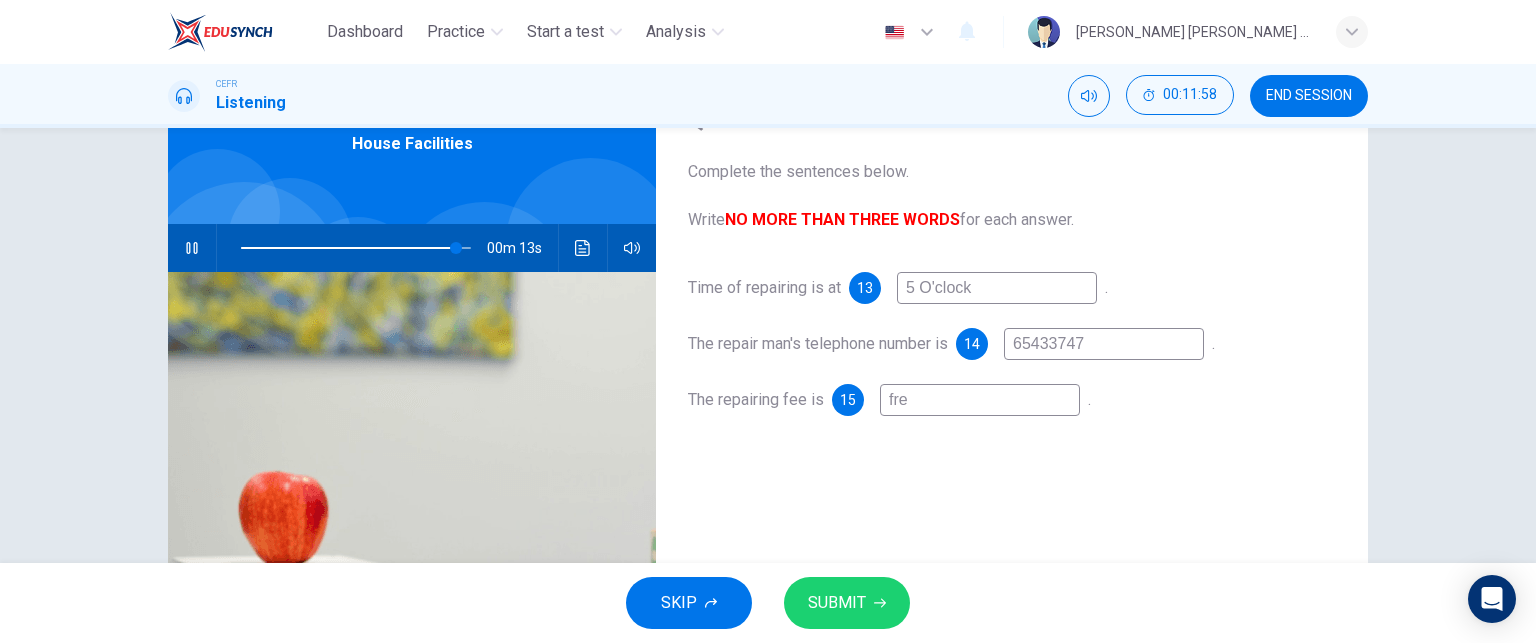 type on "94" 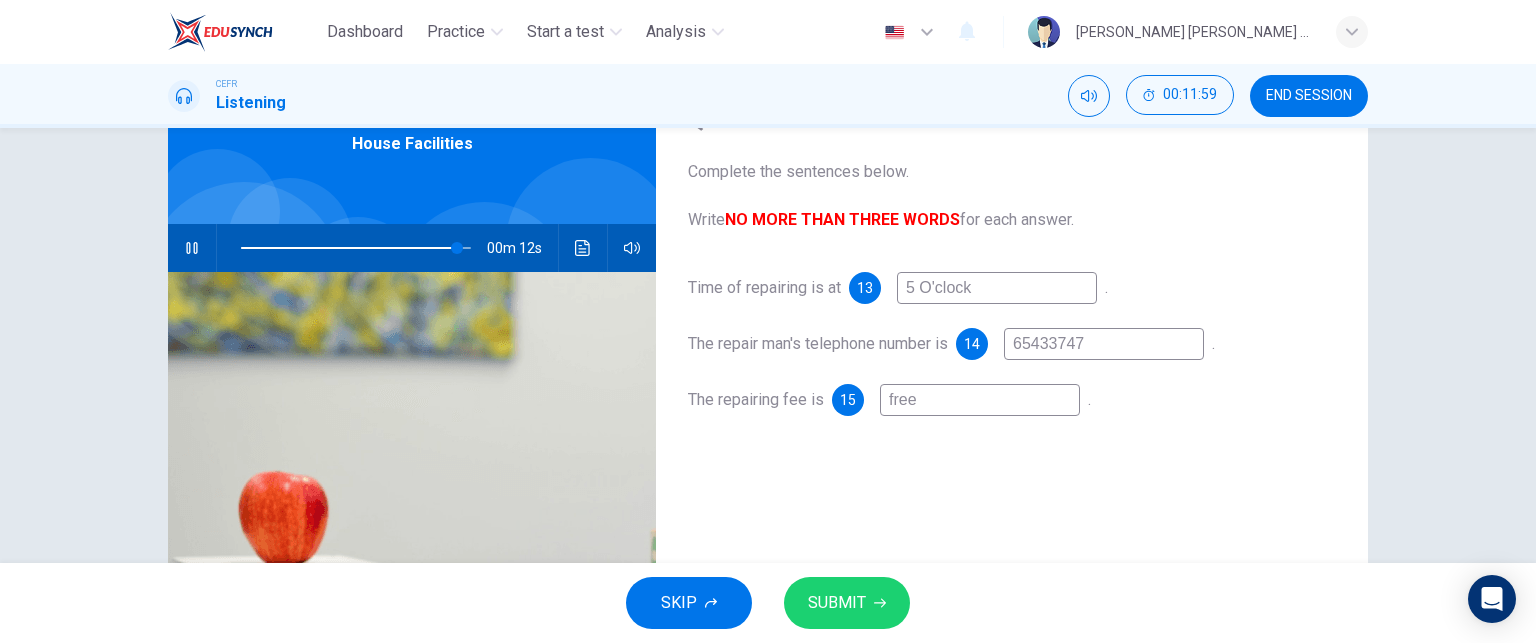 type on "94" 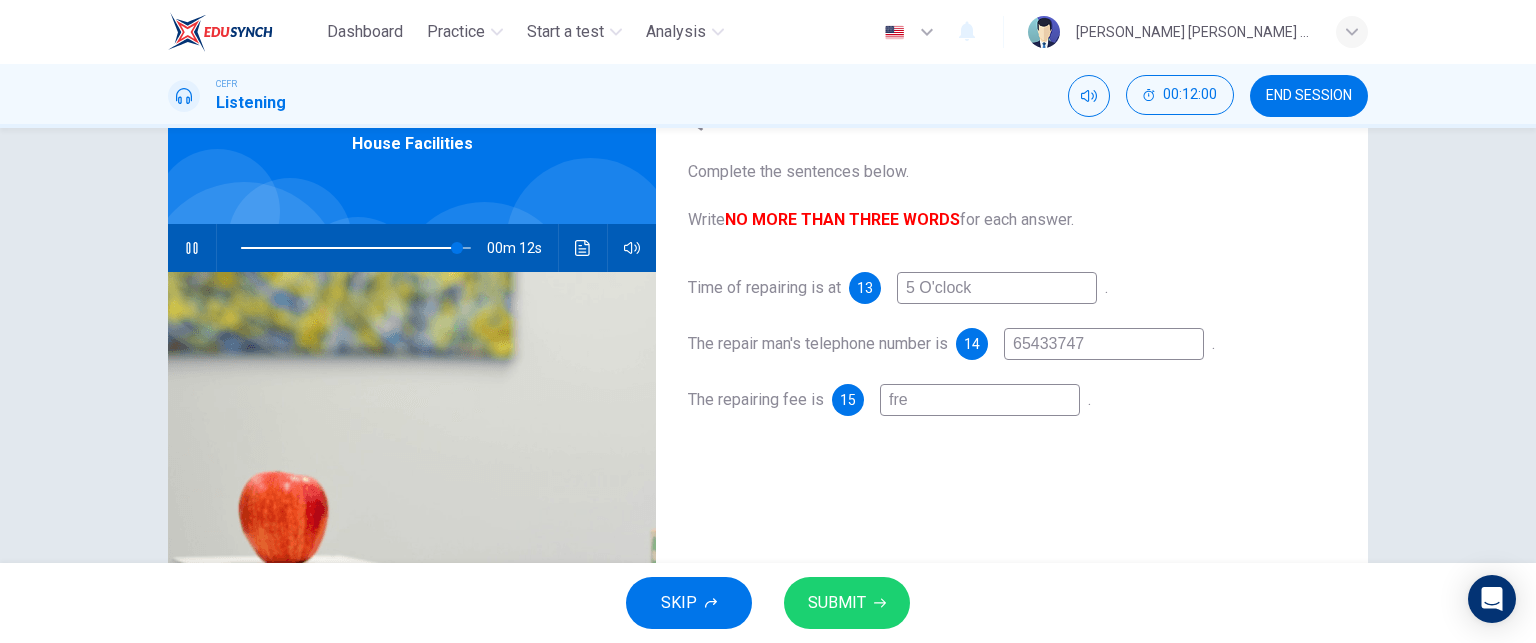 type on "fr" 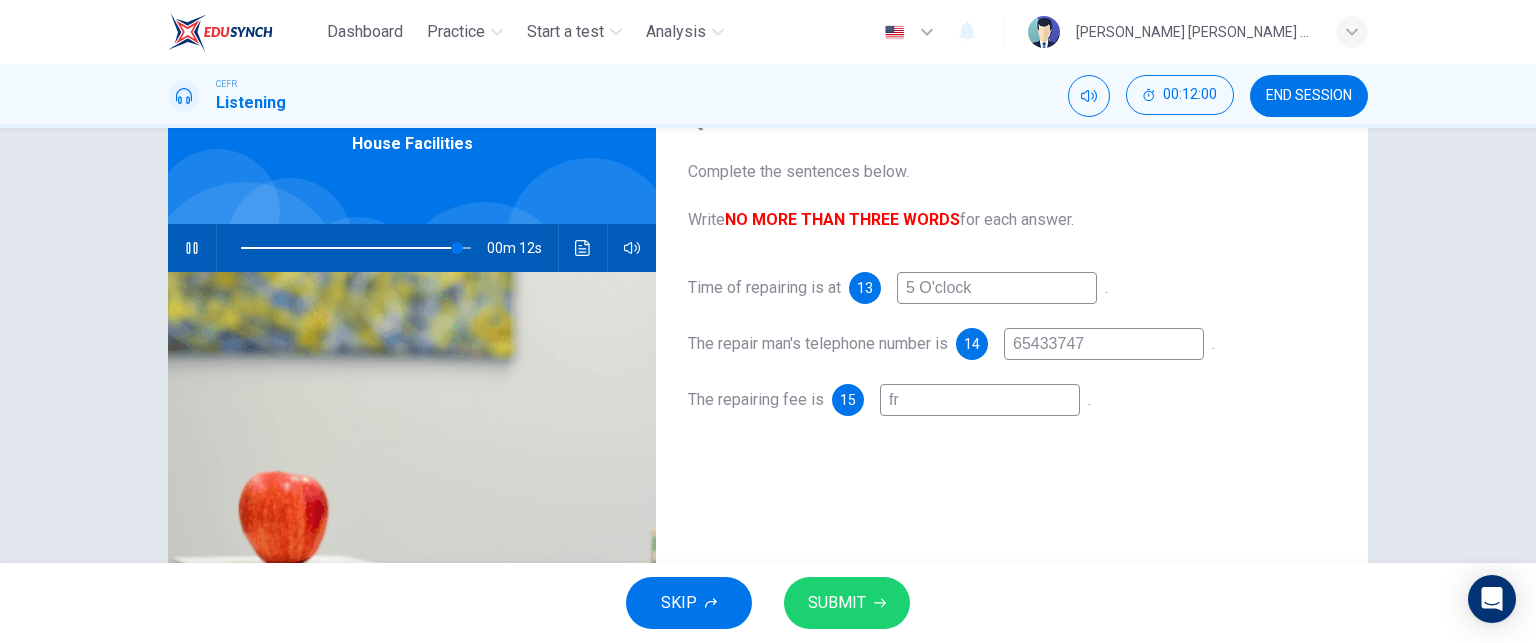 type on "f" 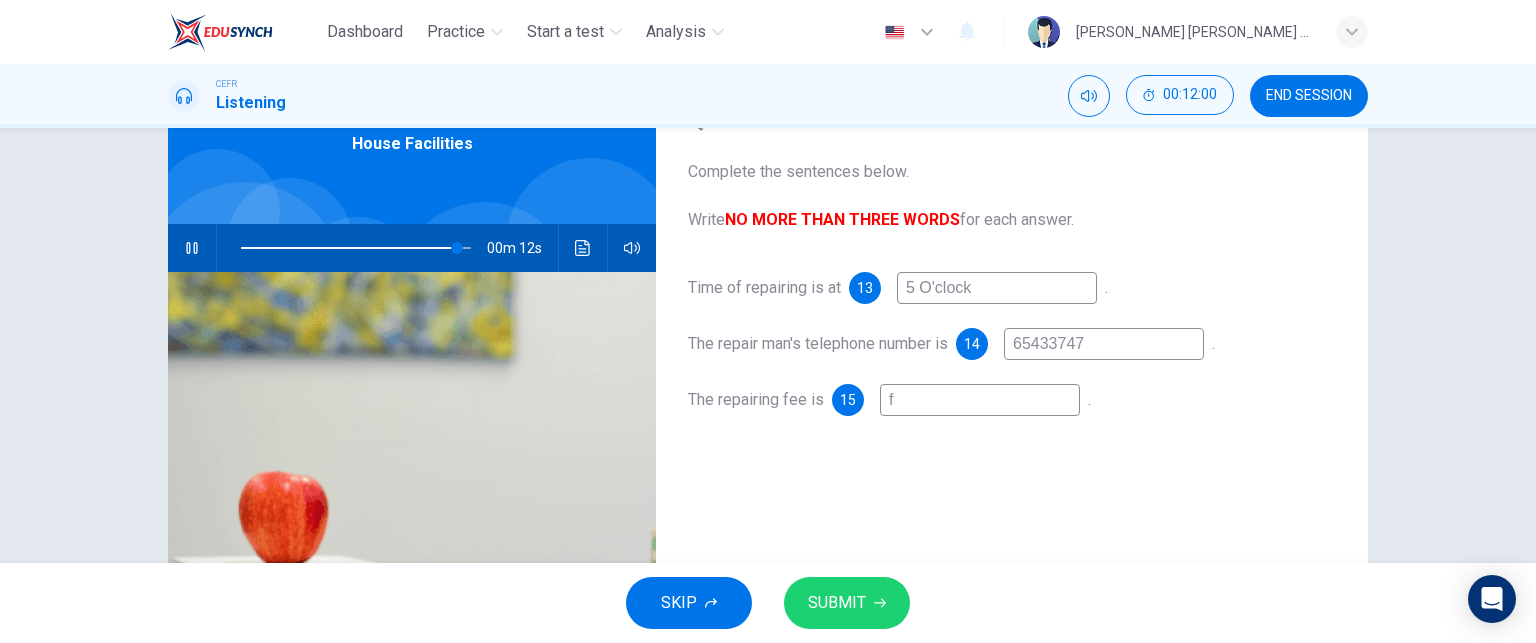 type on "94" 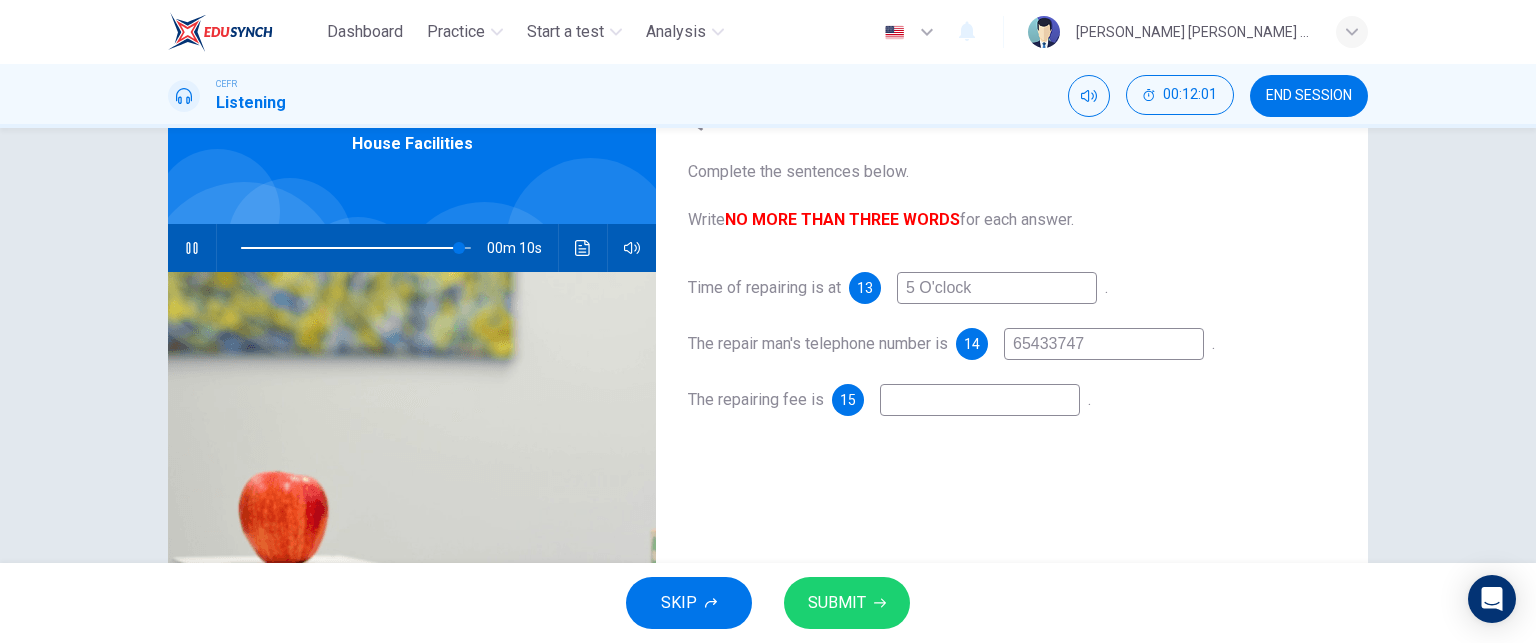 type on "95" 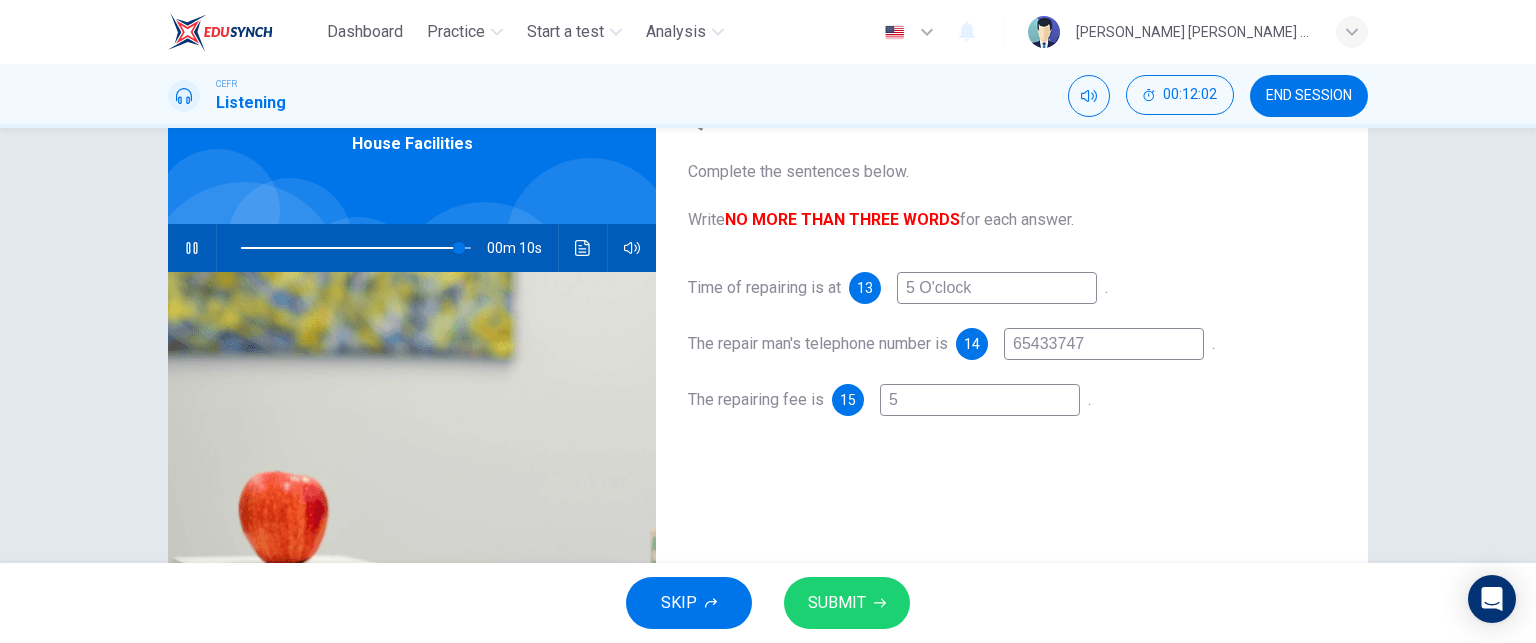 type 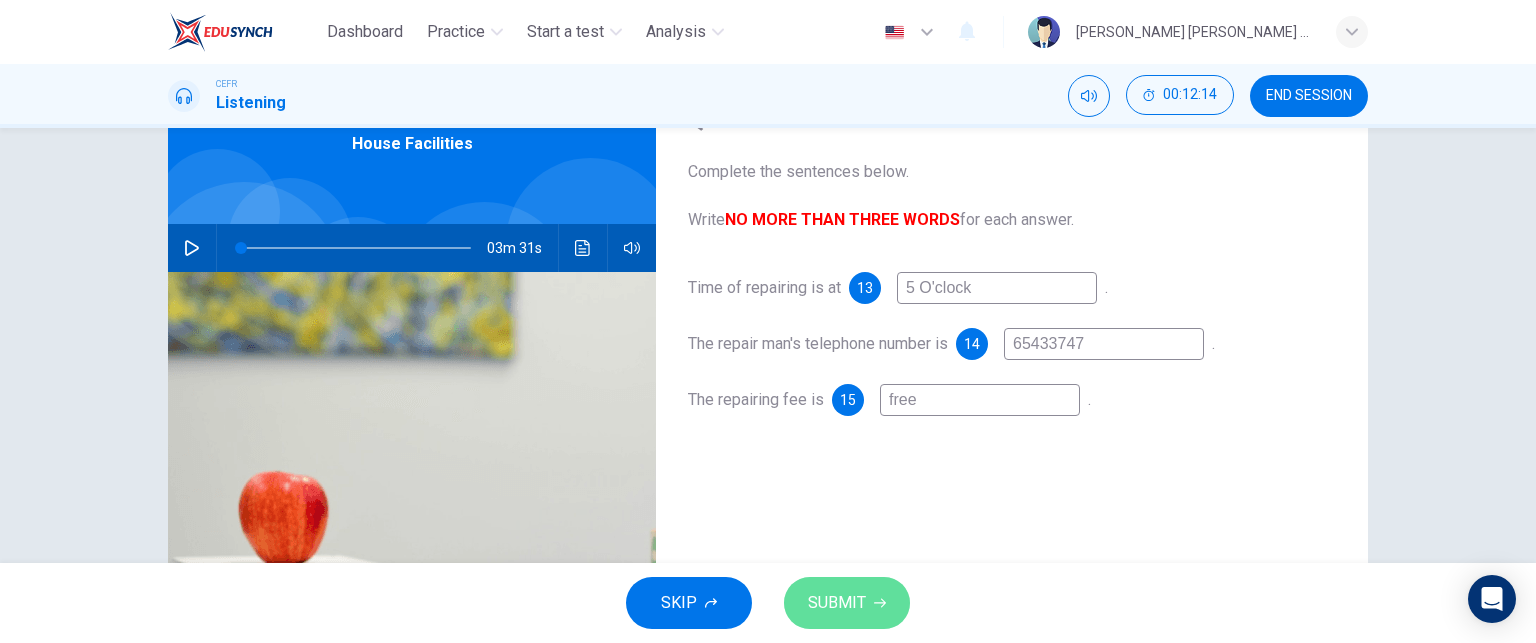 click on "SUBMIT" at bounding box center (847, 603) 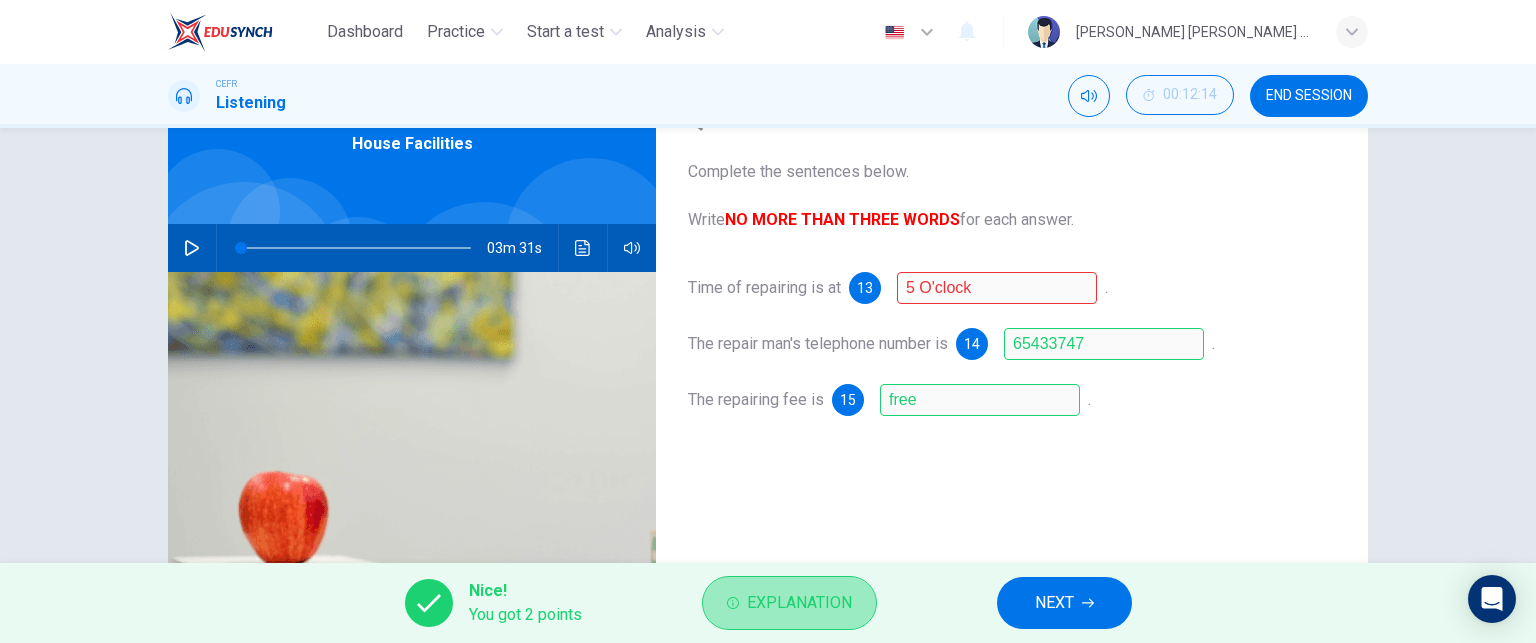 click on "Explanation" at bounding box center [789, 603] 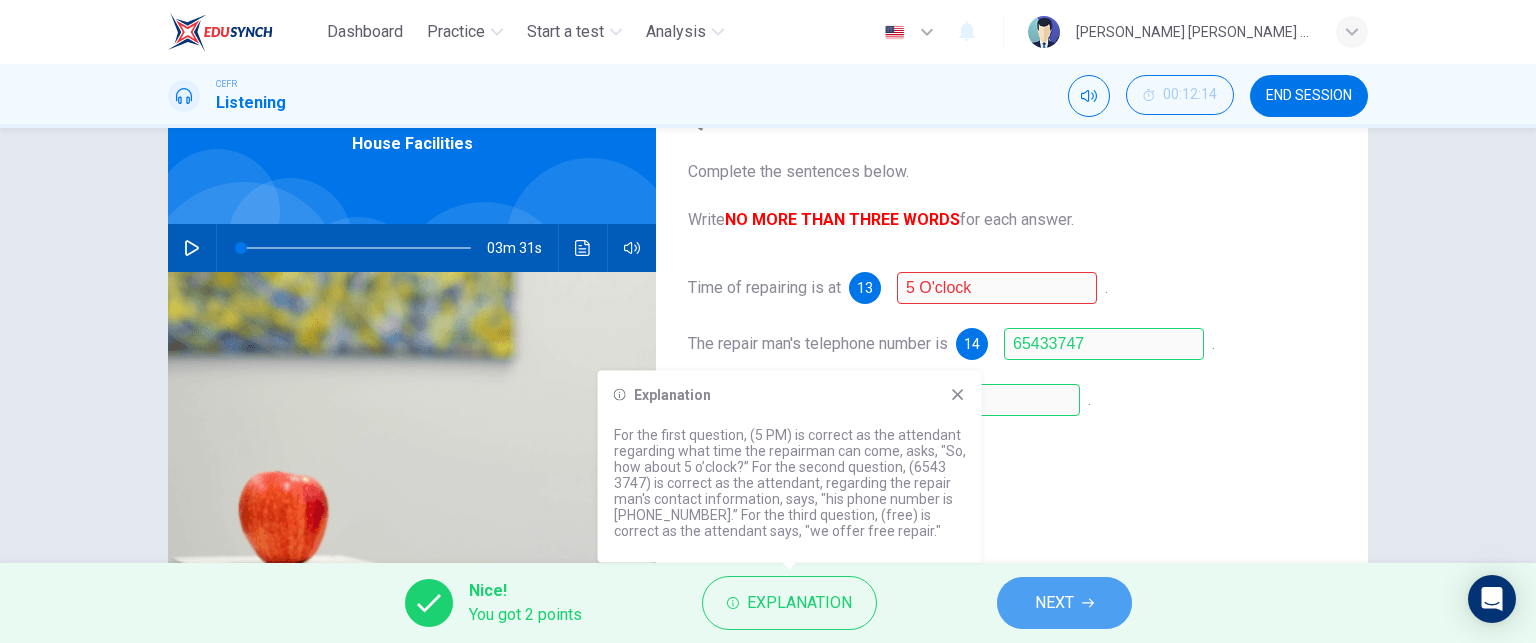 click on "NEXT" at bounding box center [1054, 603] 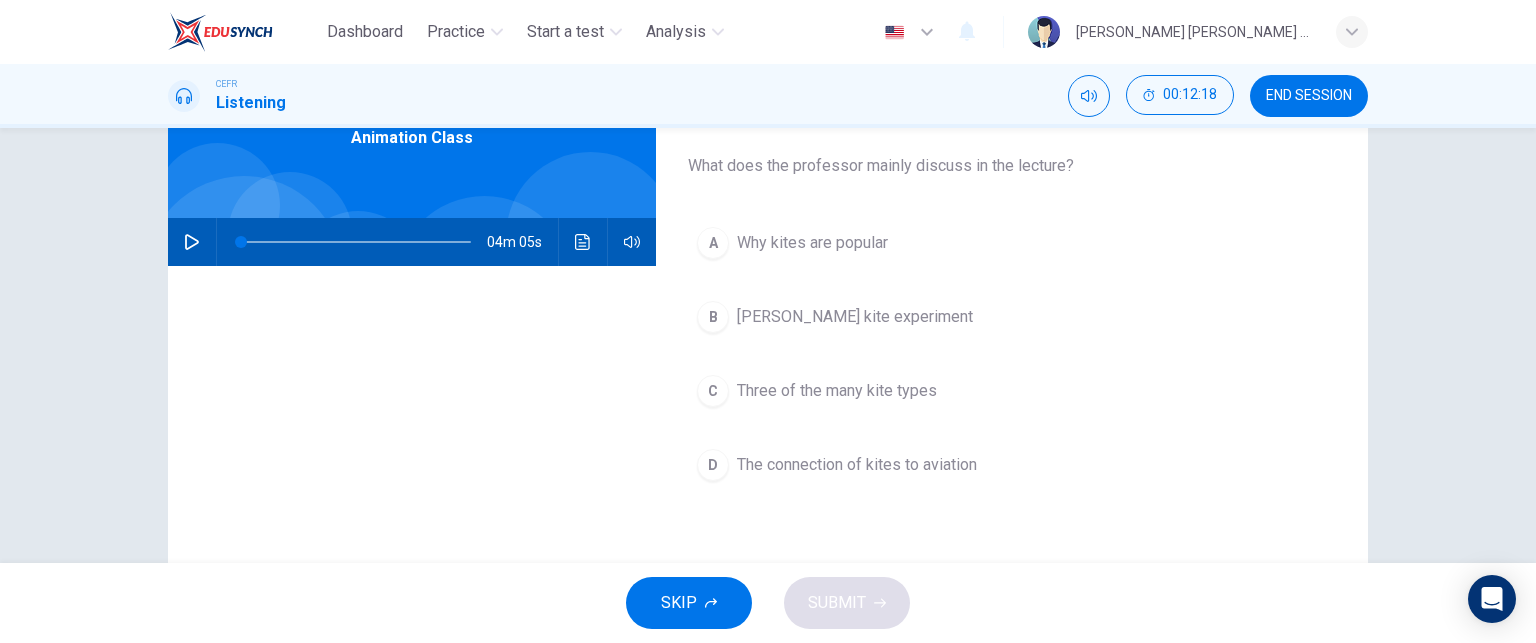 scroll, scrollTop: 111, scrollLeft: 0, axis: vertical 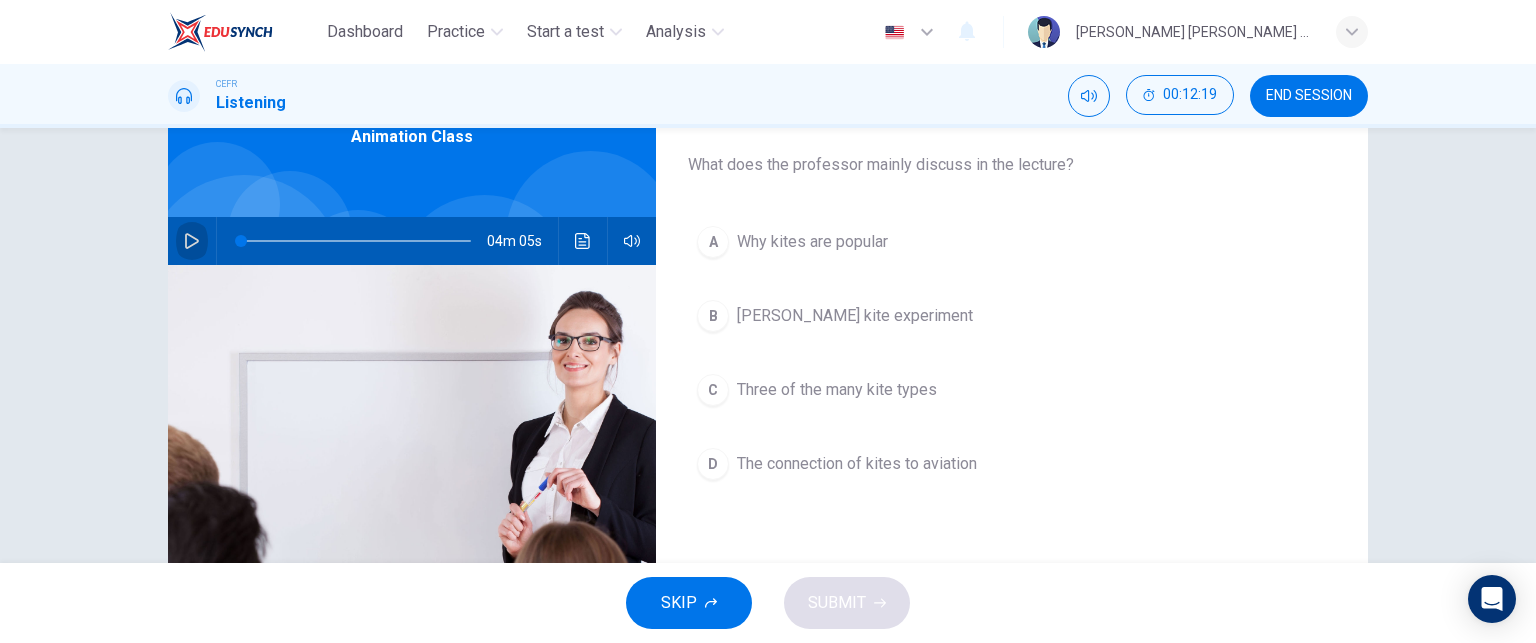 click 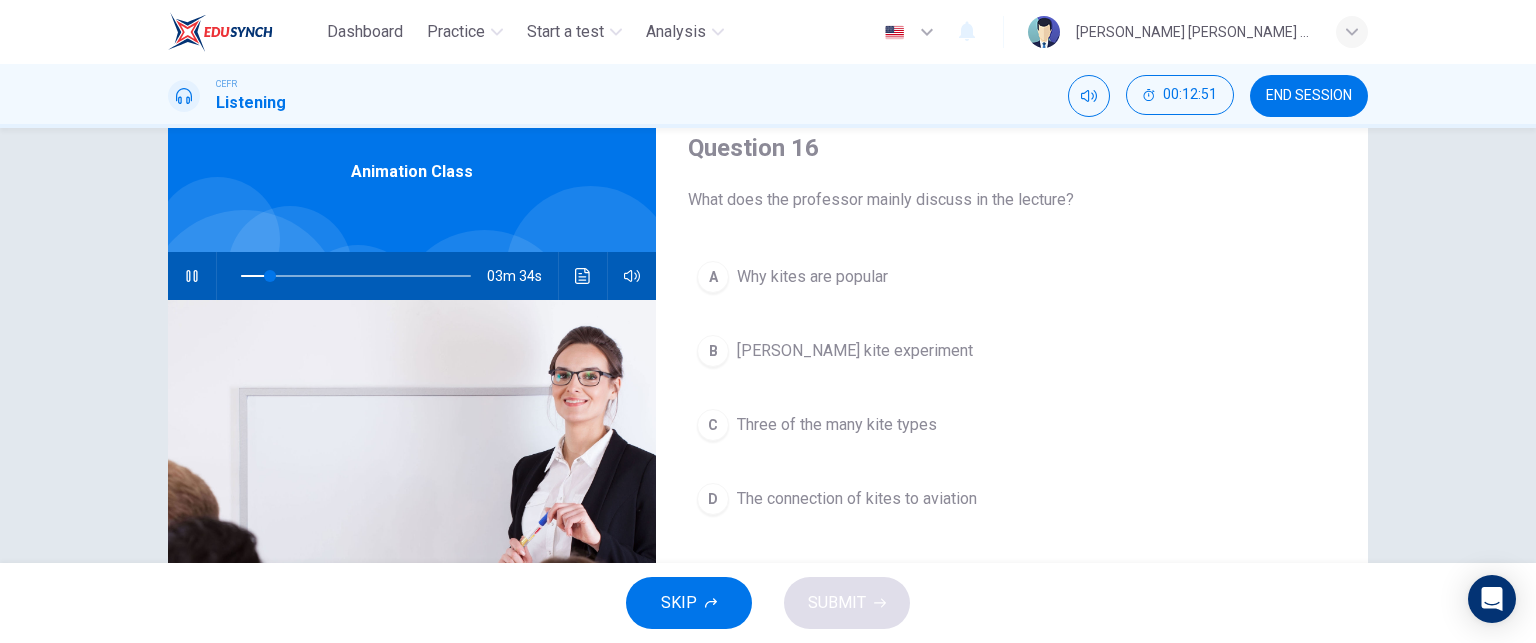 scroll, scrollTop: 0, scrollLeft: 0, axis: both 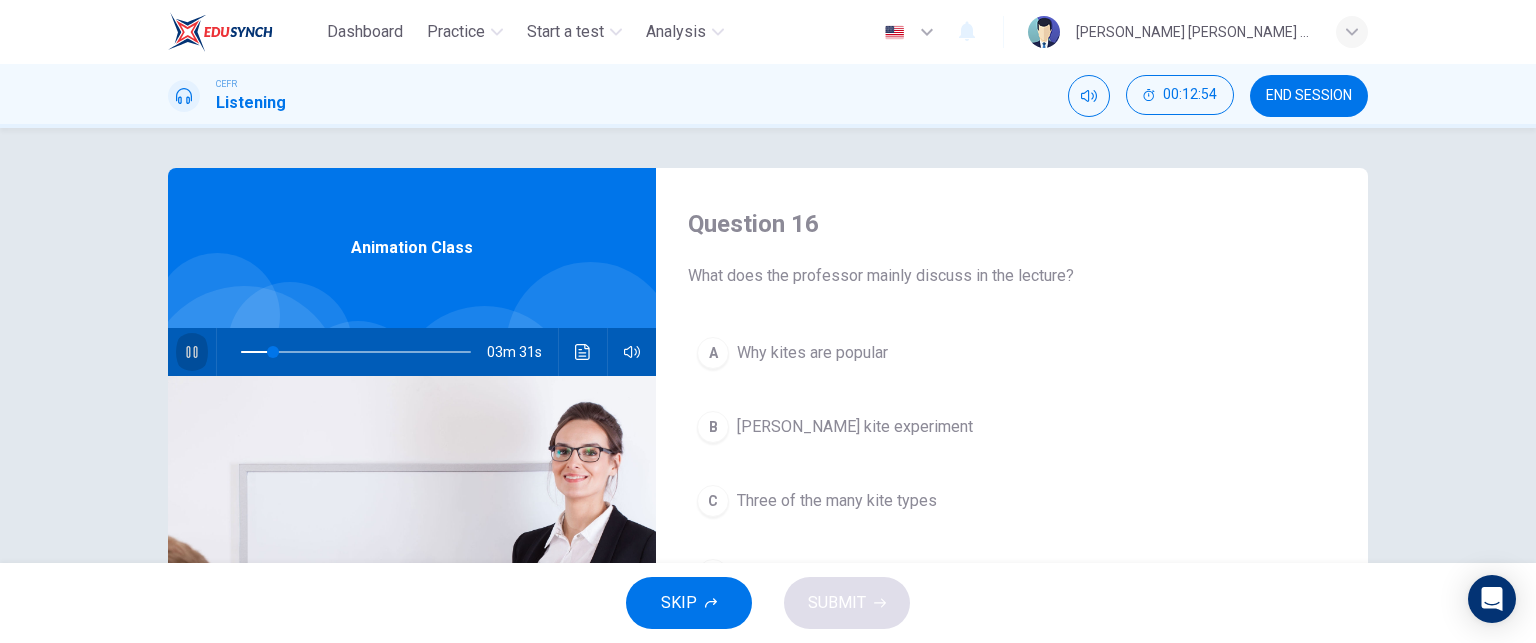 click 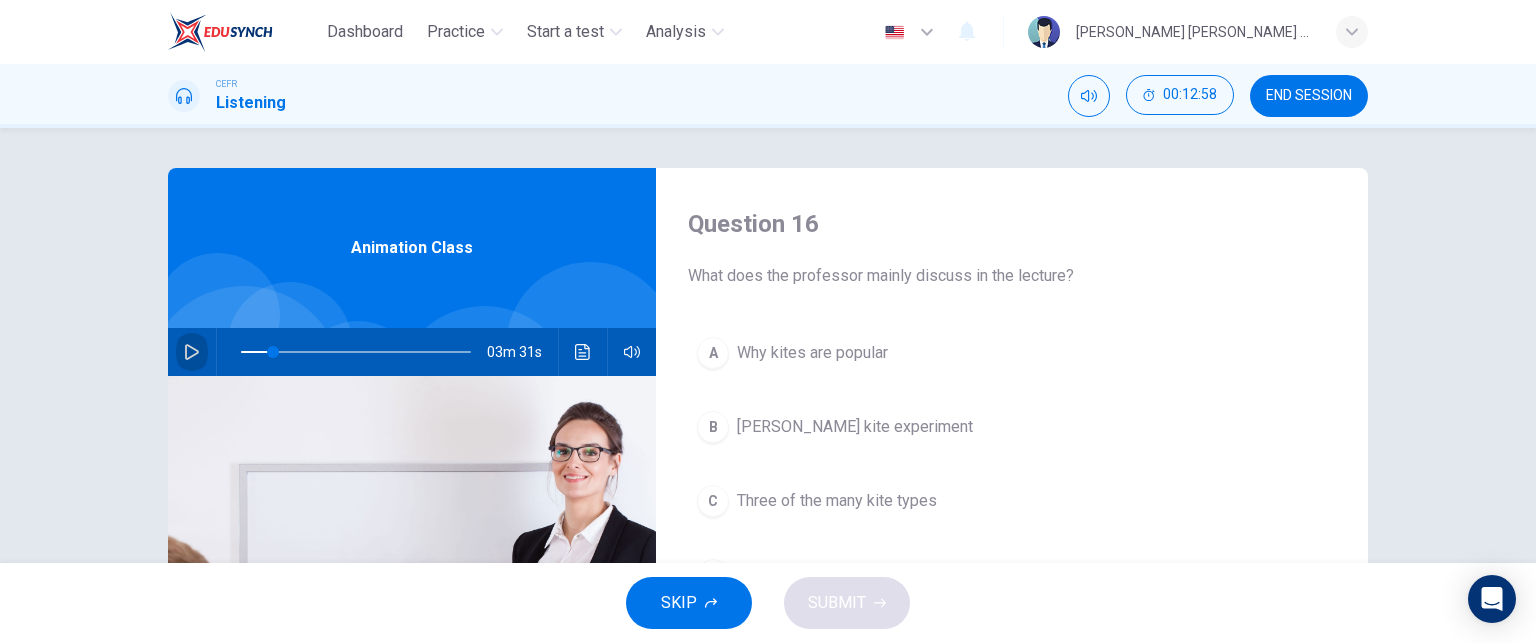 click 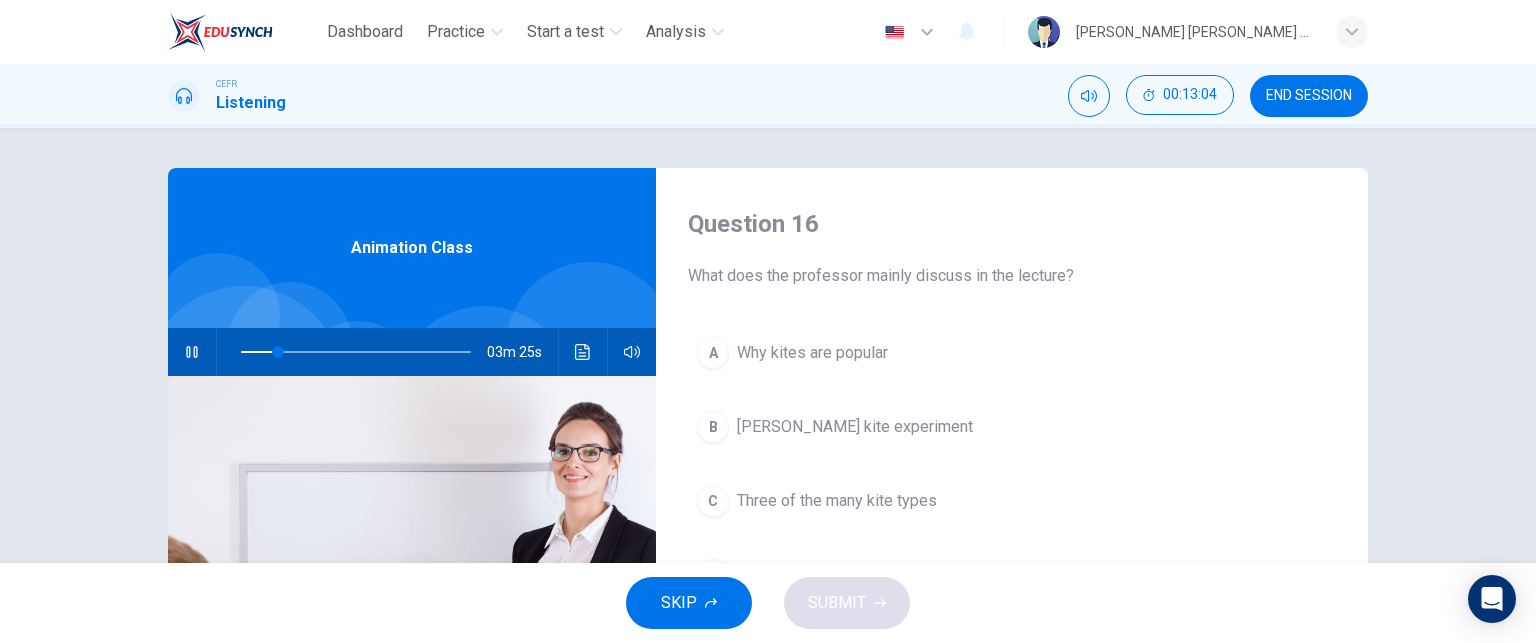 click 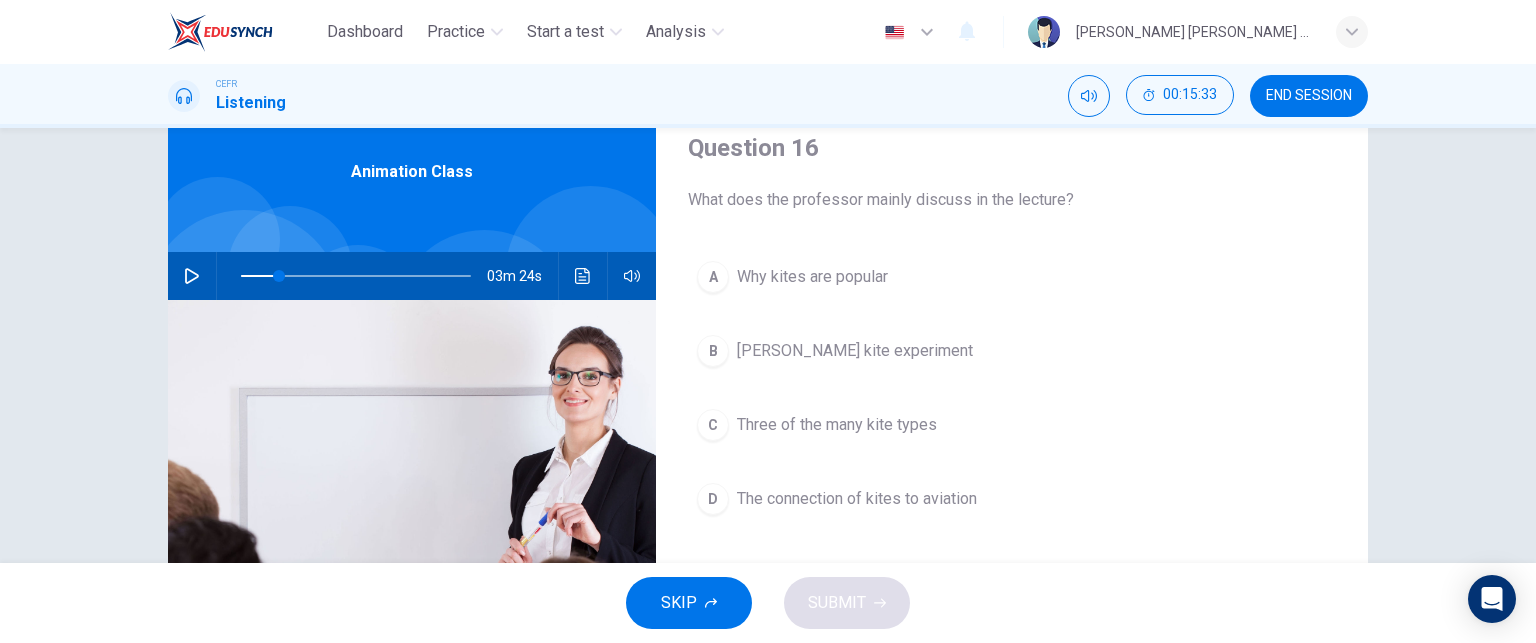 scroll, scrollTop: 0, scrollLeft: 0, axis: both 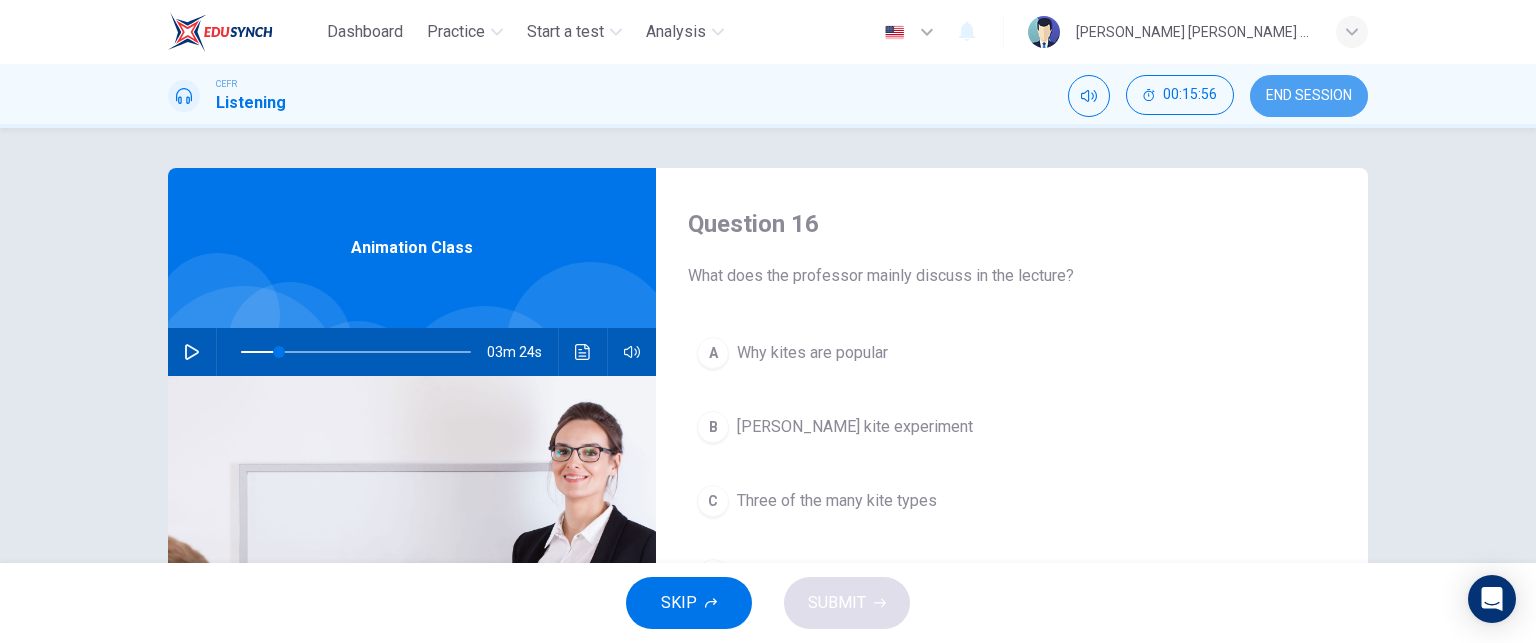 click on "END SESSION" at bounding box center (1309, 96) 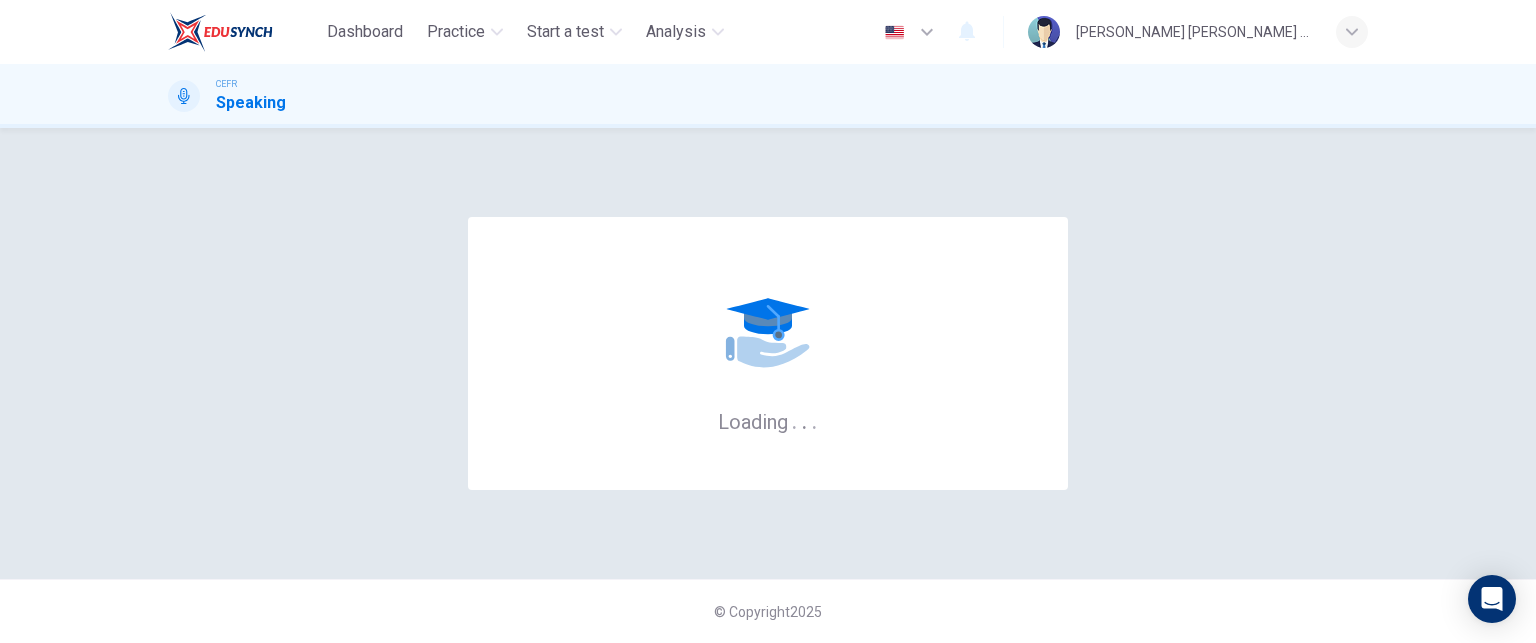 scroll, scrollTop: 0, scrollLeft: 0, axis: both 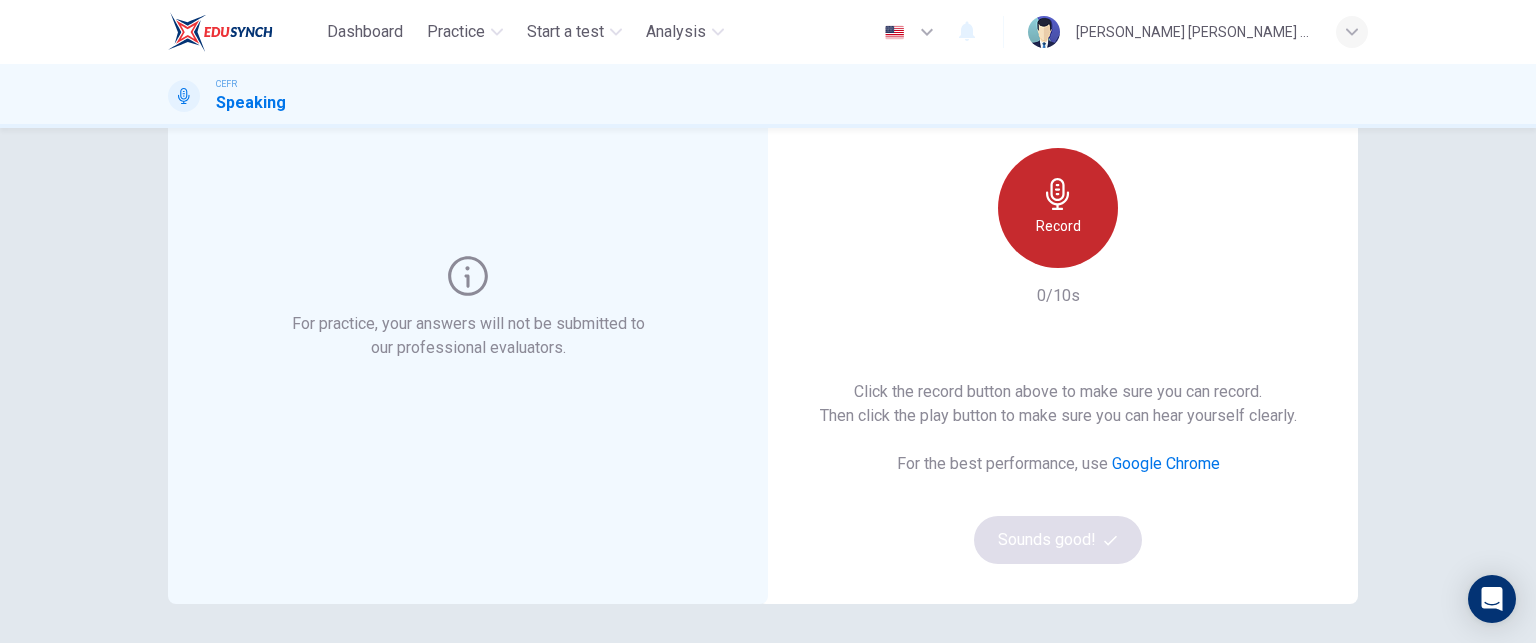 click on "Record" at bounding box center (1058, 208) 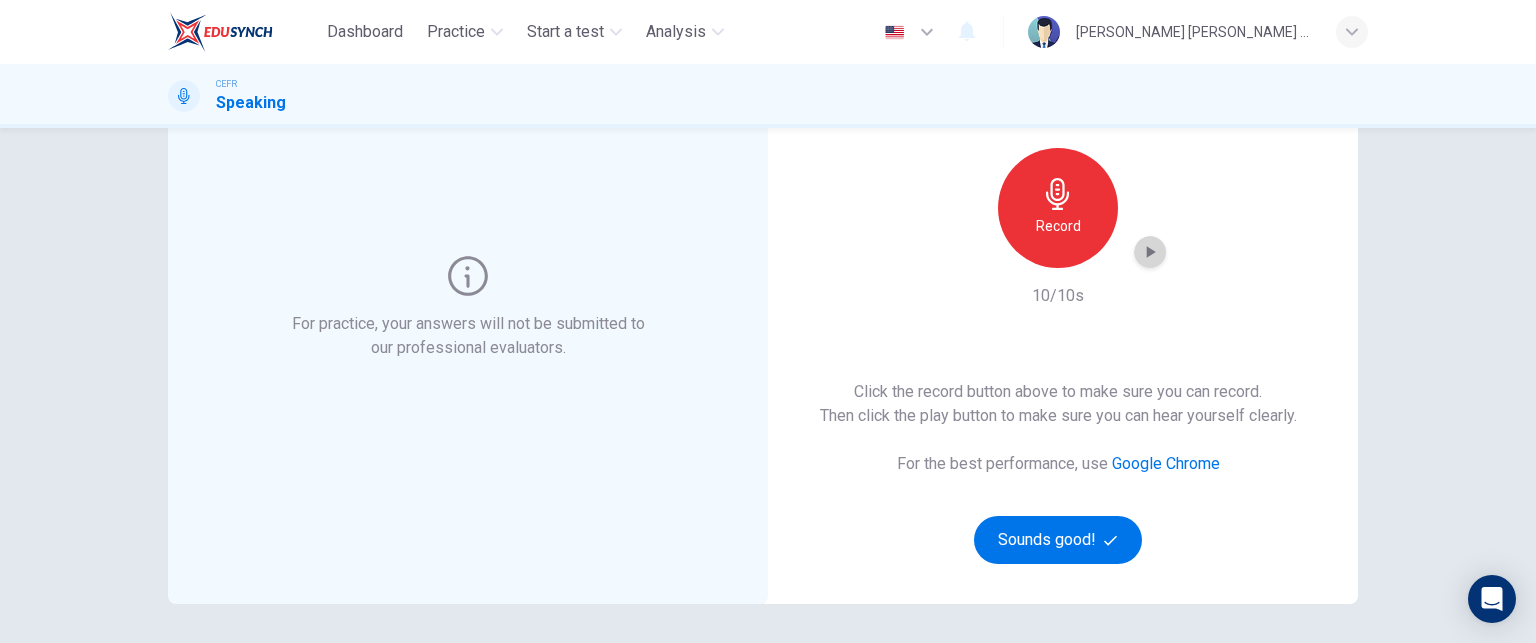 click 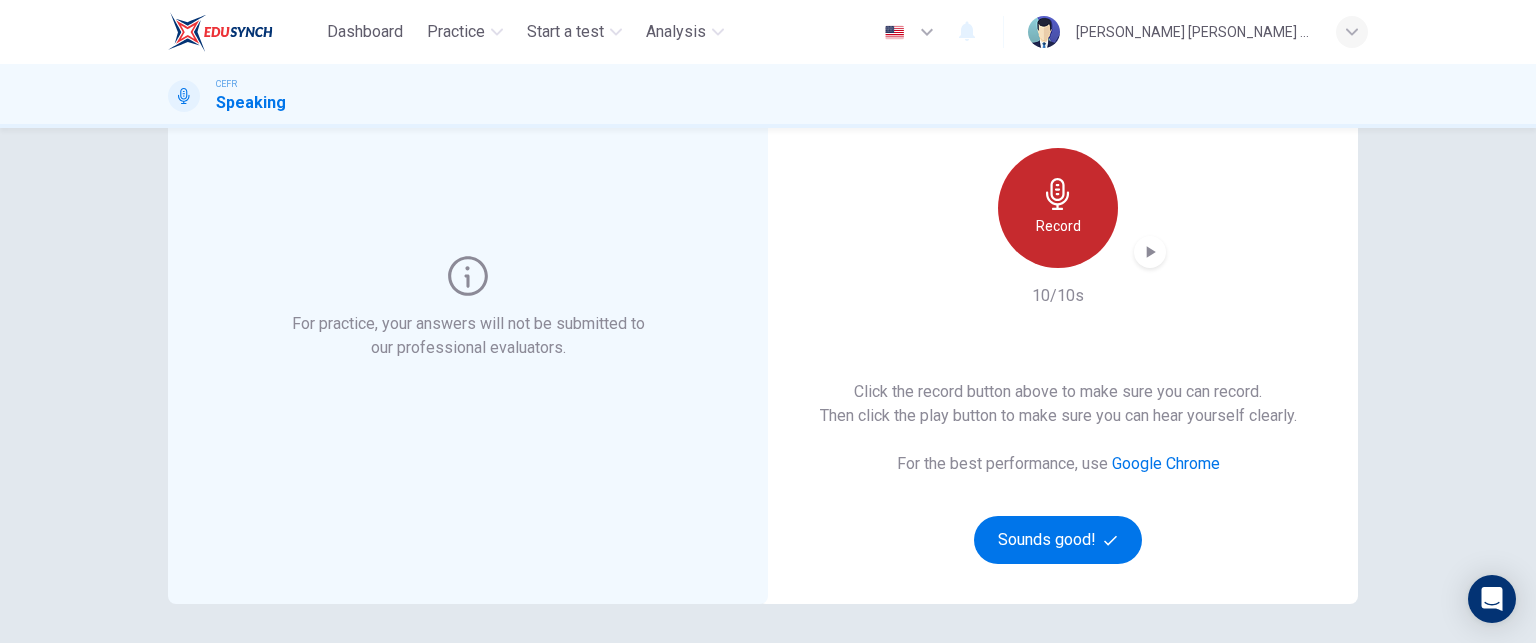 click 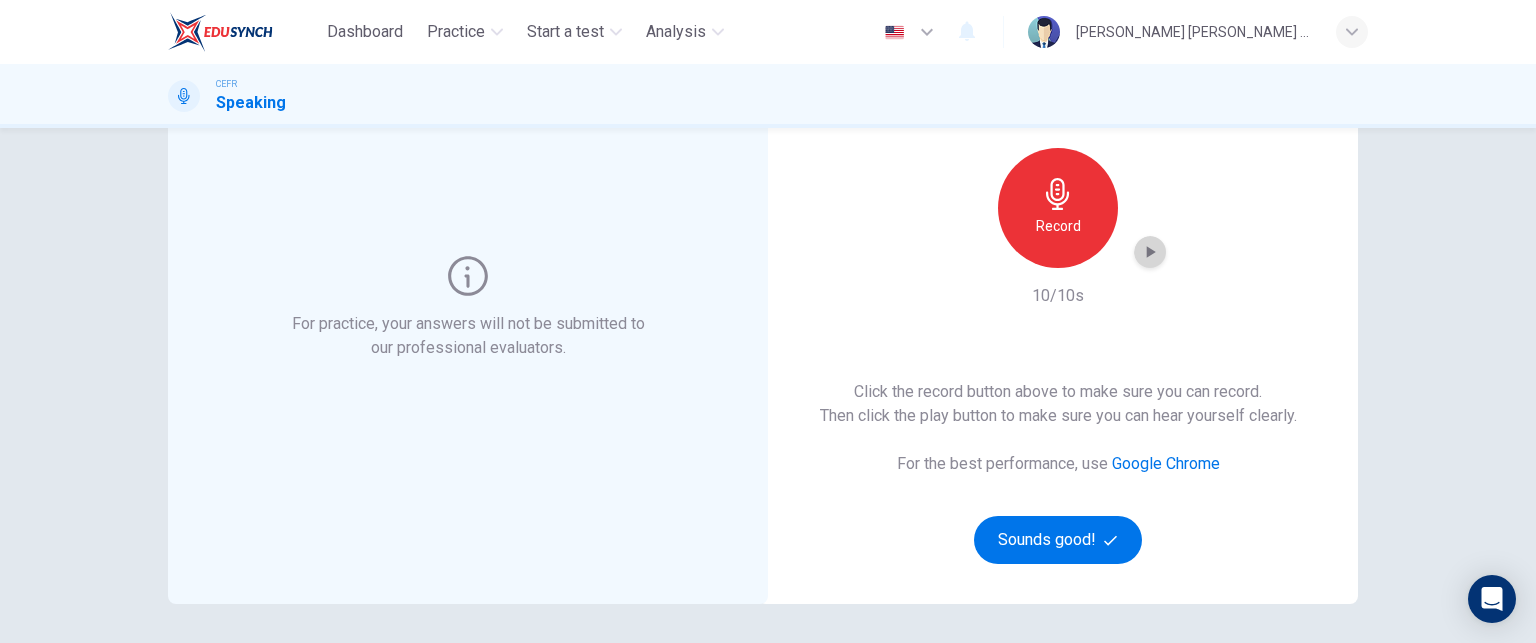 click at bounding box center [1150, 252] 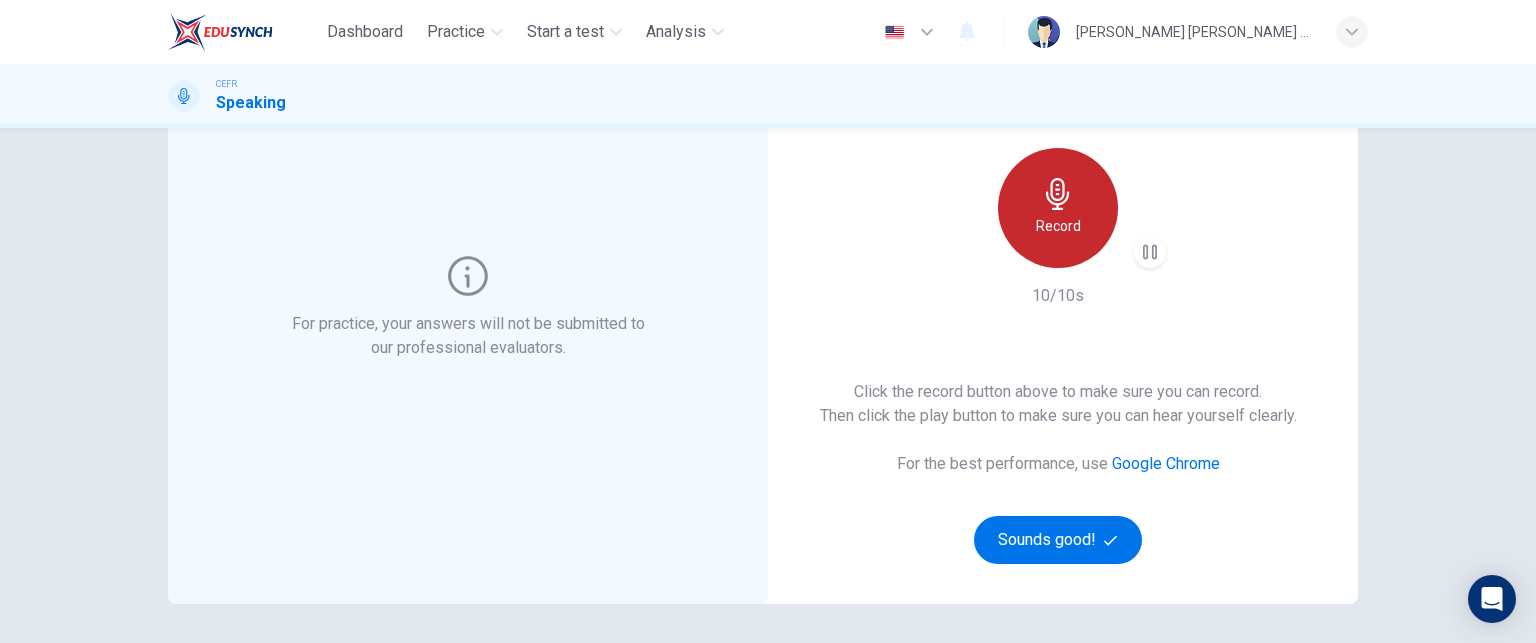 click 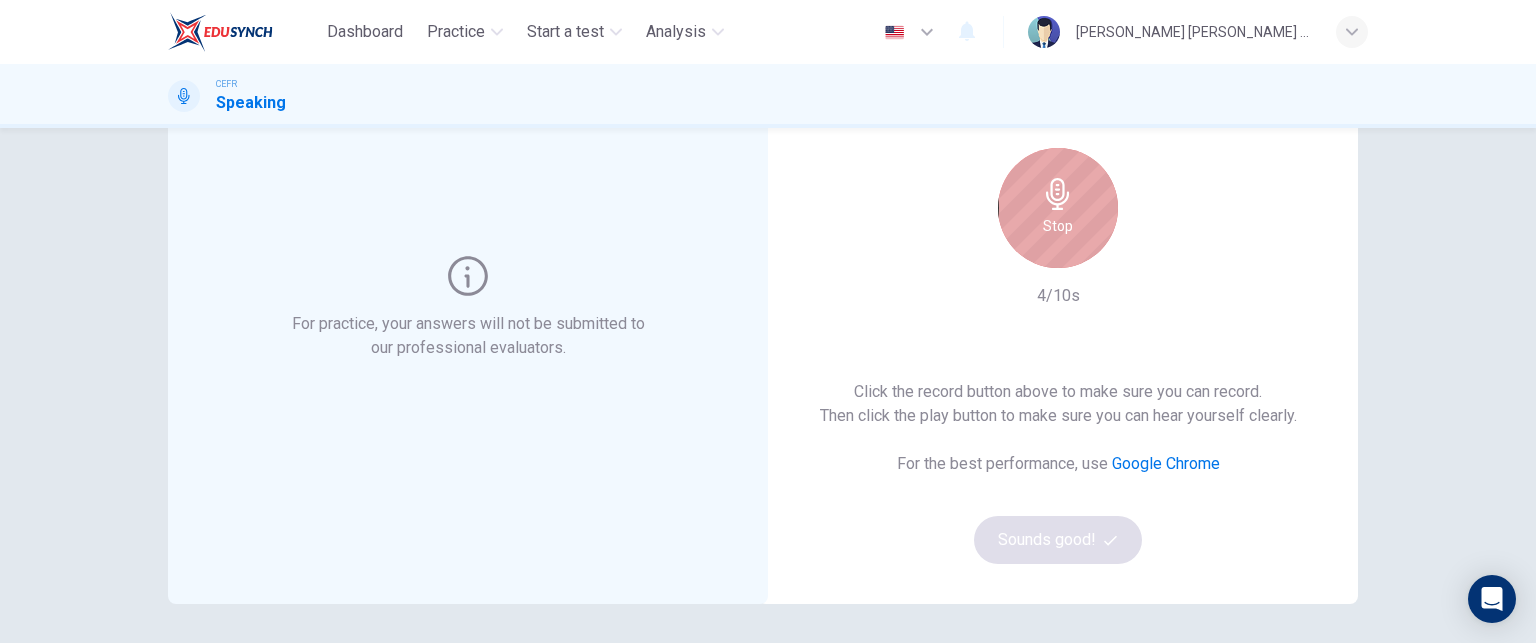 click 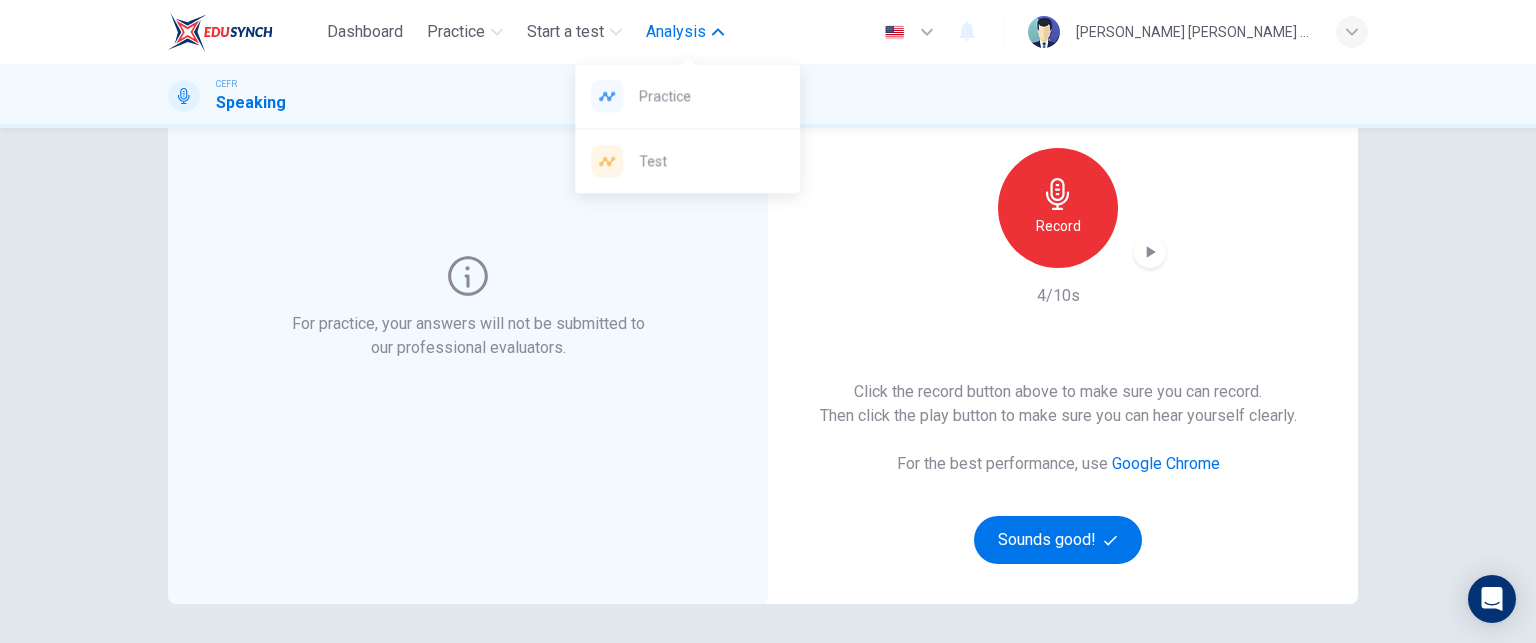 click 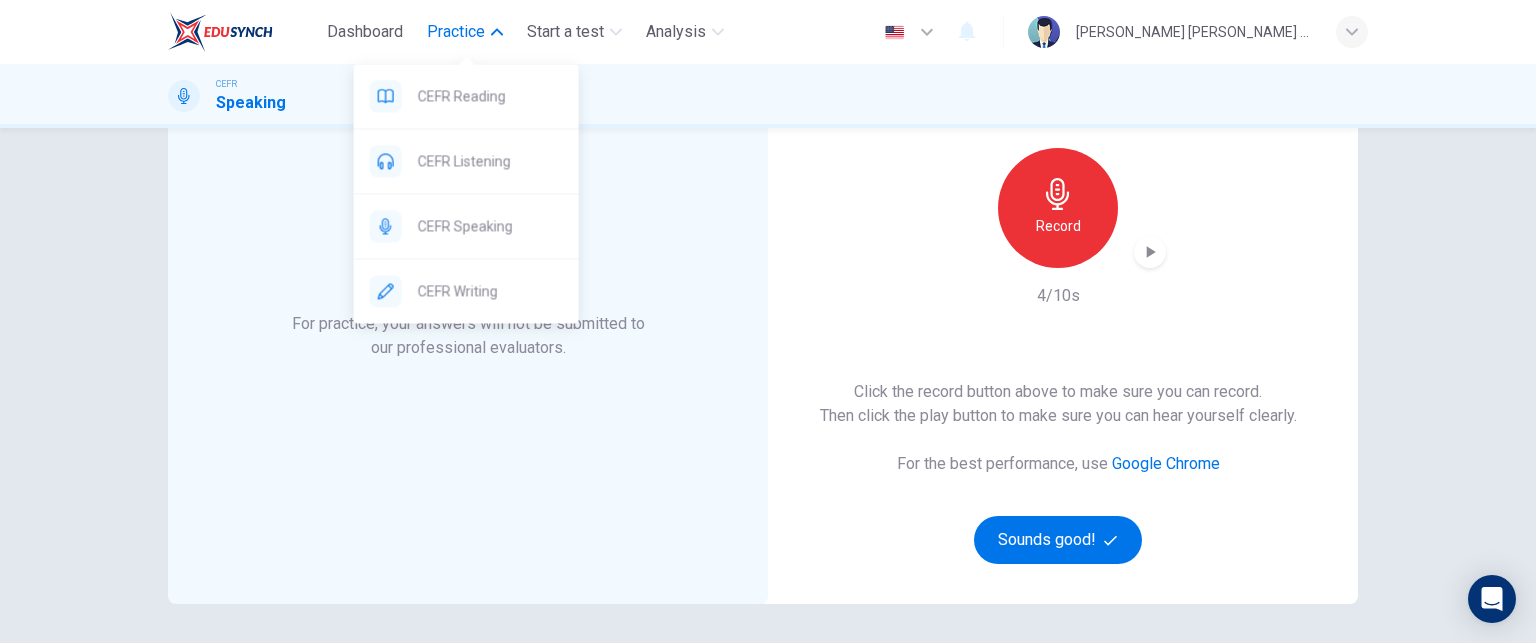 click on "Practice" at bounding box center (456, 32) 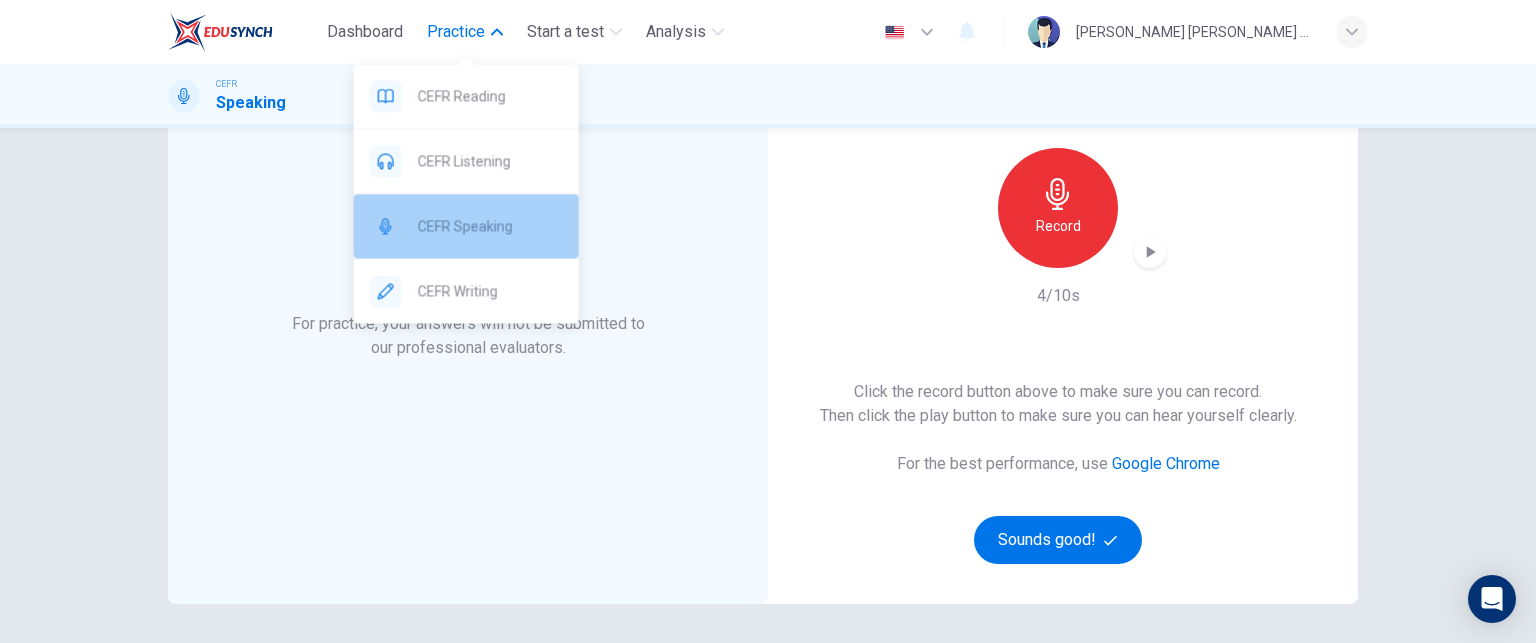 click on "CEFR Speaking" at bounding box center [466, 226] 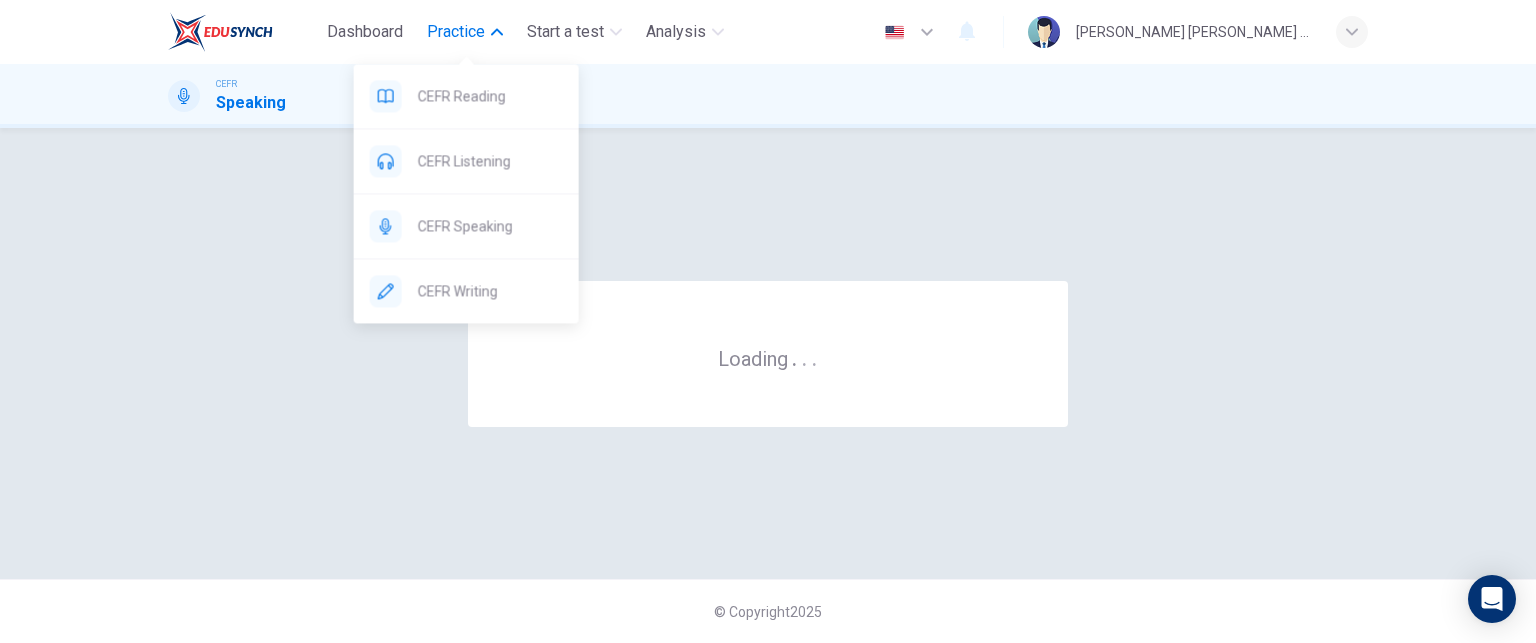 scroll, scrollTop: 0, scrollLeft: 0, axis: both 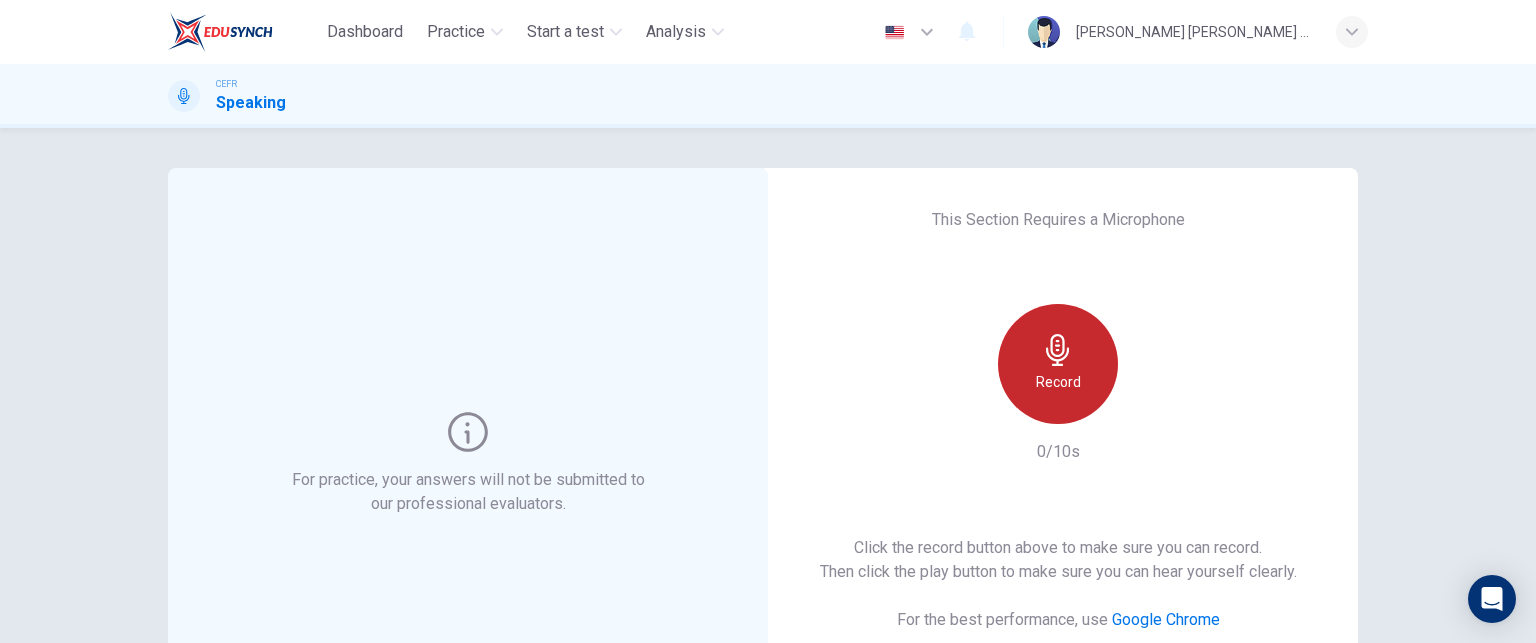click 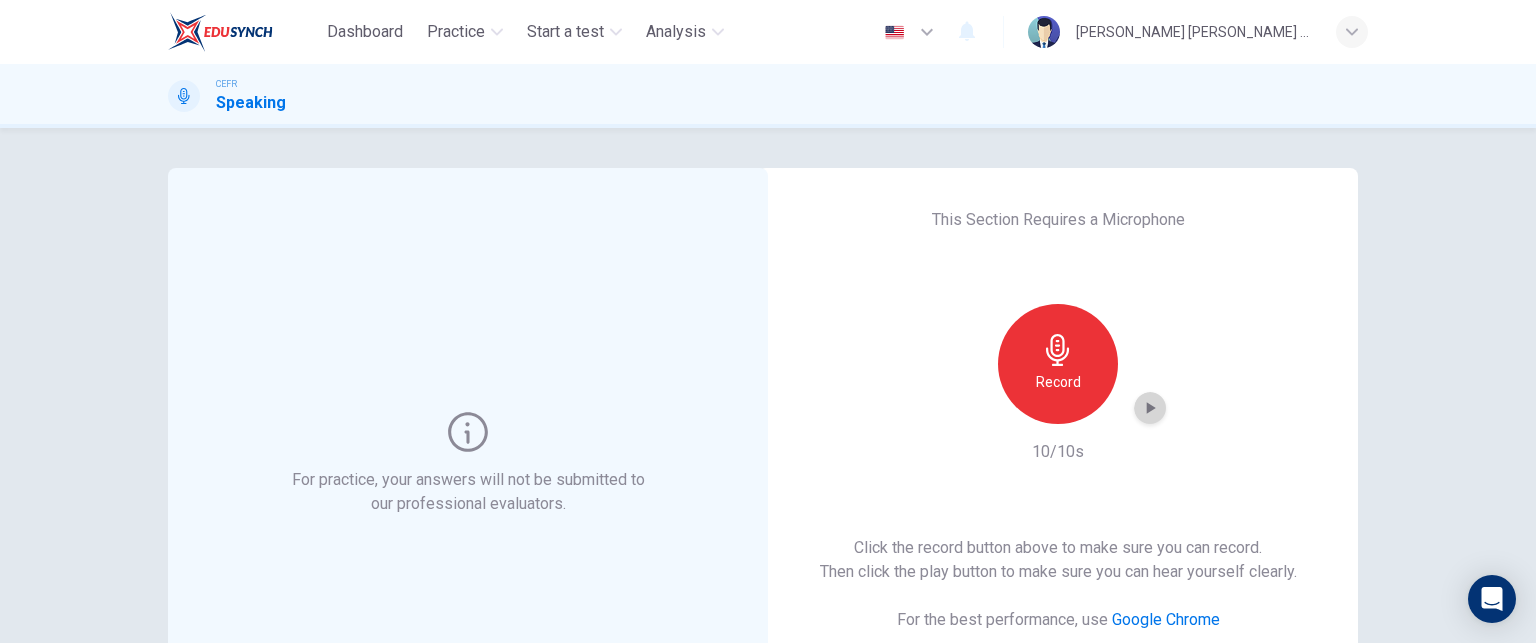 click 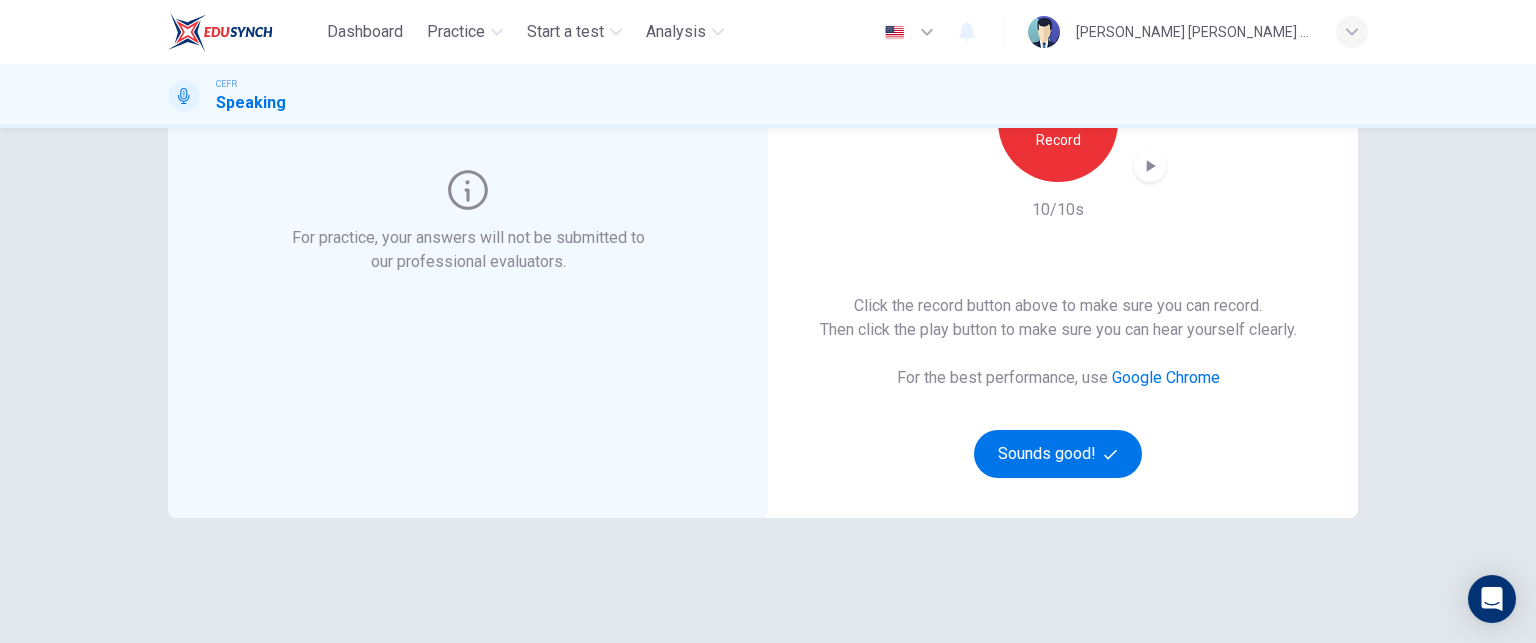 scroll, scrollTop: 319, scrollLeft: 0, axis: vertical 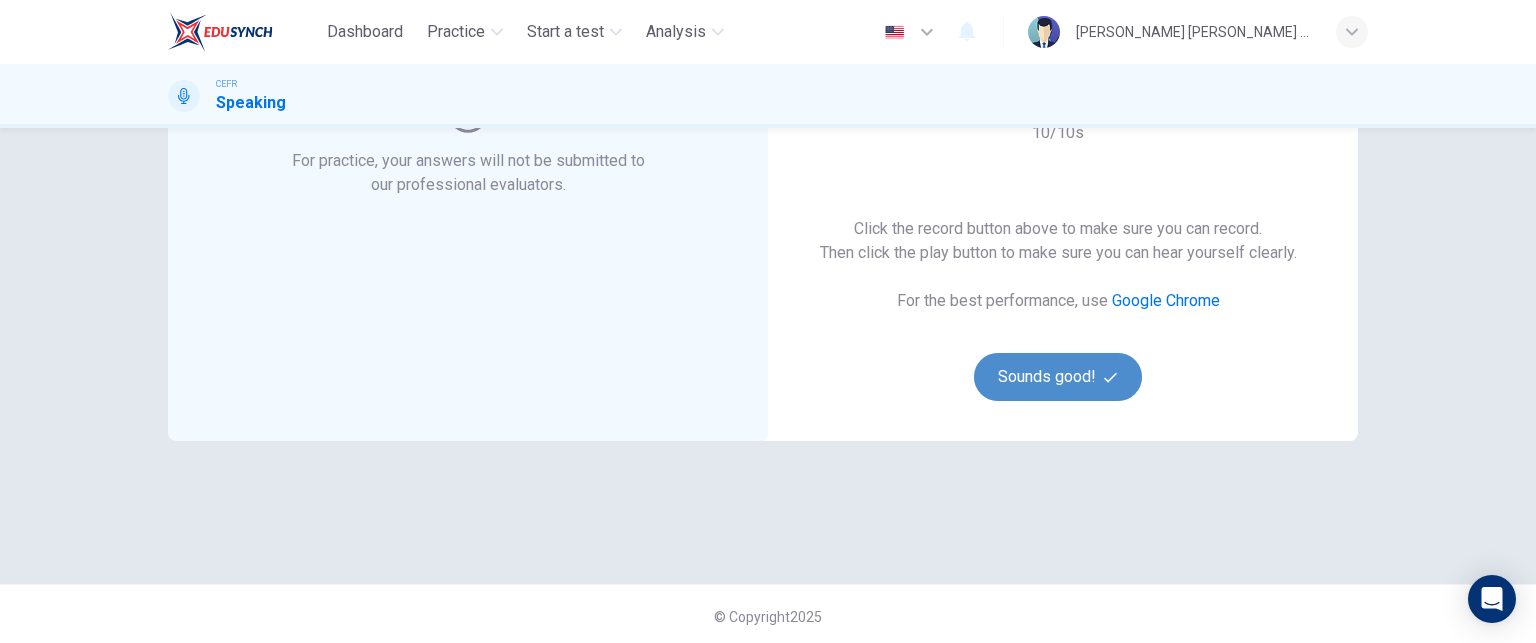 click on "Sounds good!" at bounding box center [1058, 377] 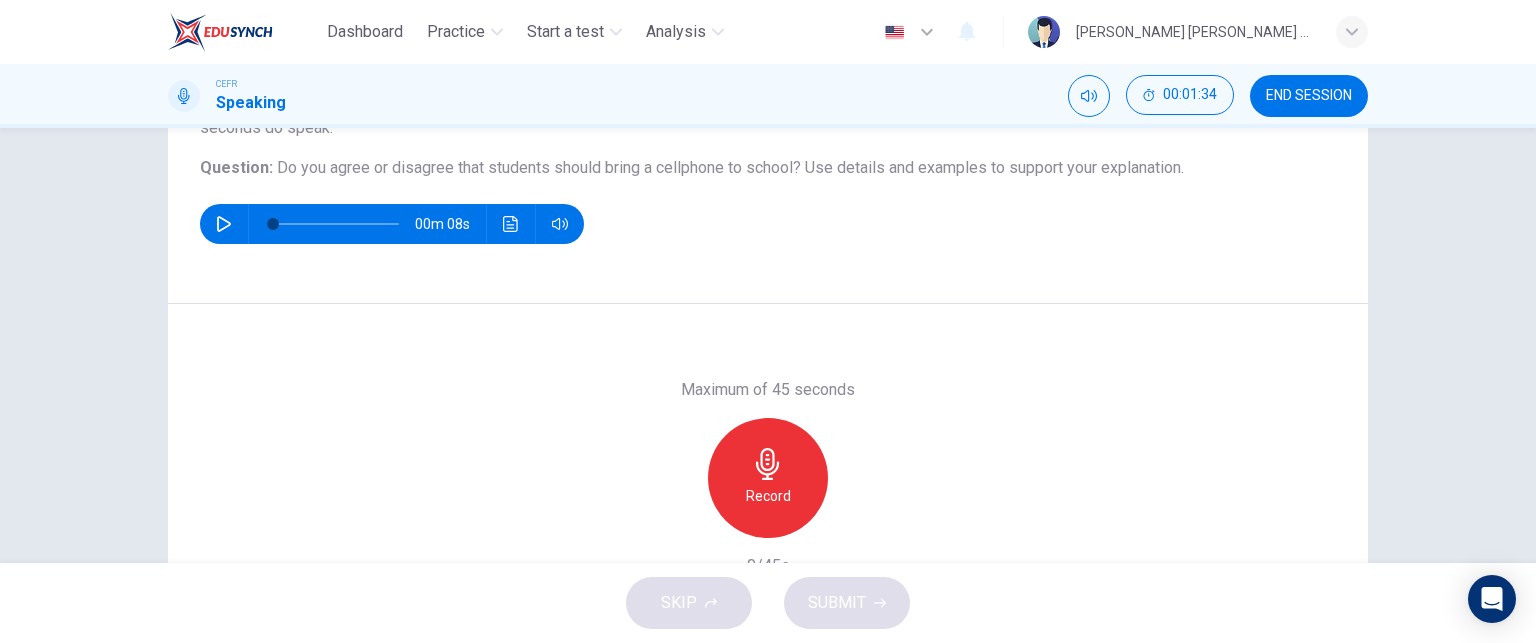 scroll, scrollTop: 214, scrollLeft: 0, axis: vertical 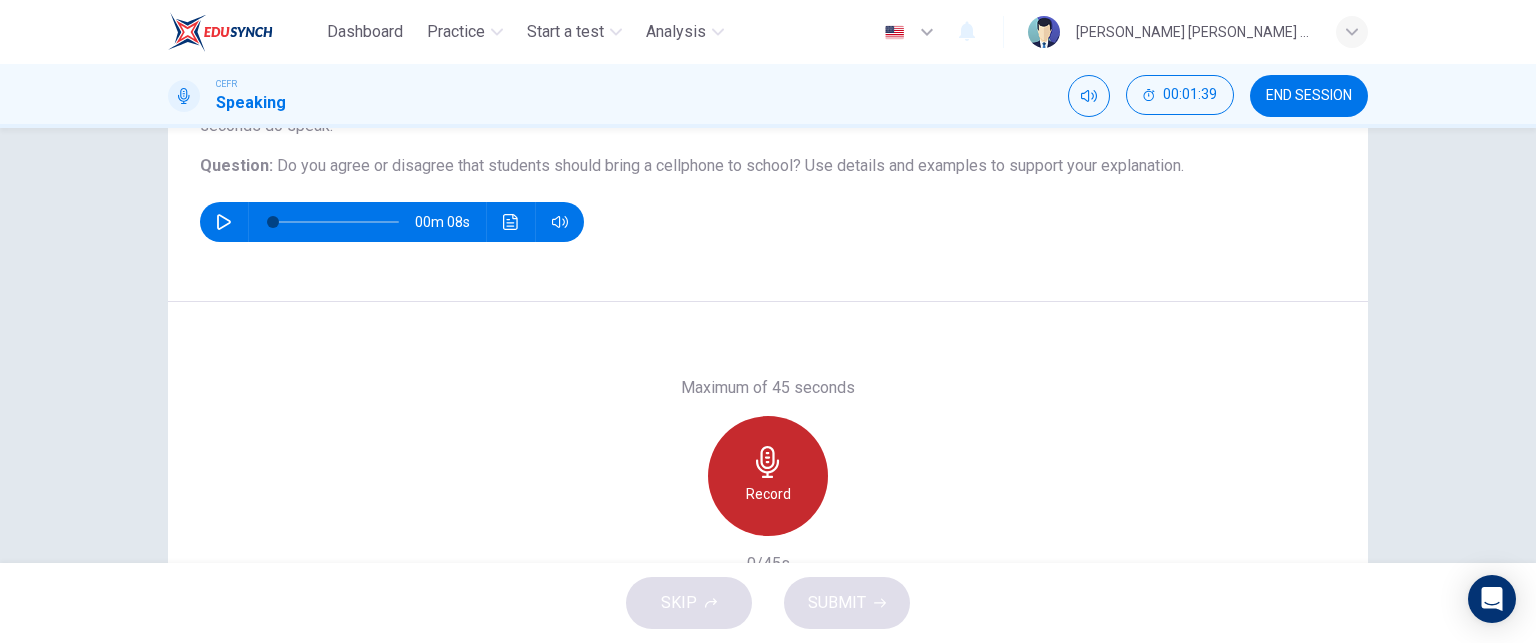click 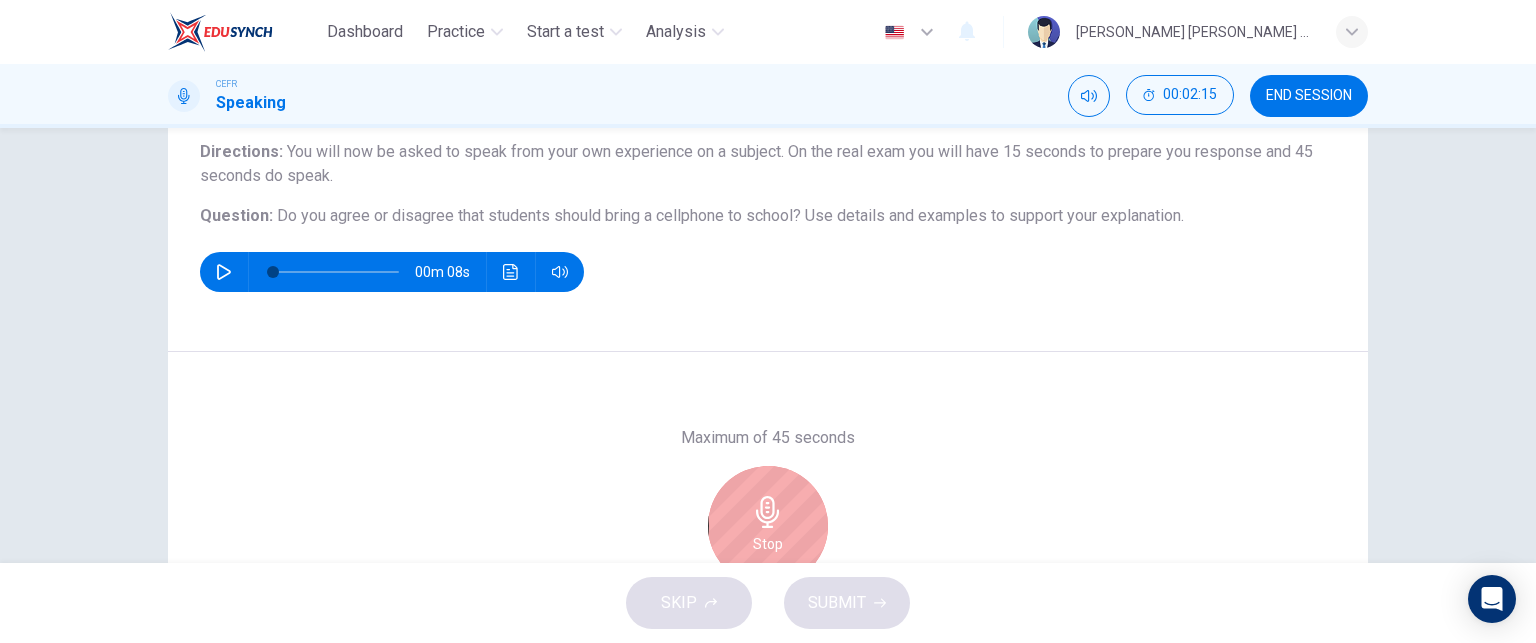 scroll, scrollTop: 282, scrollLeft: 0, axis: vertical 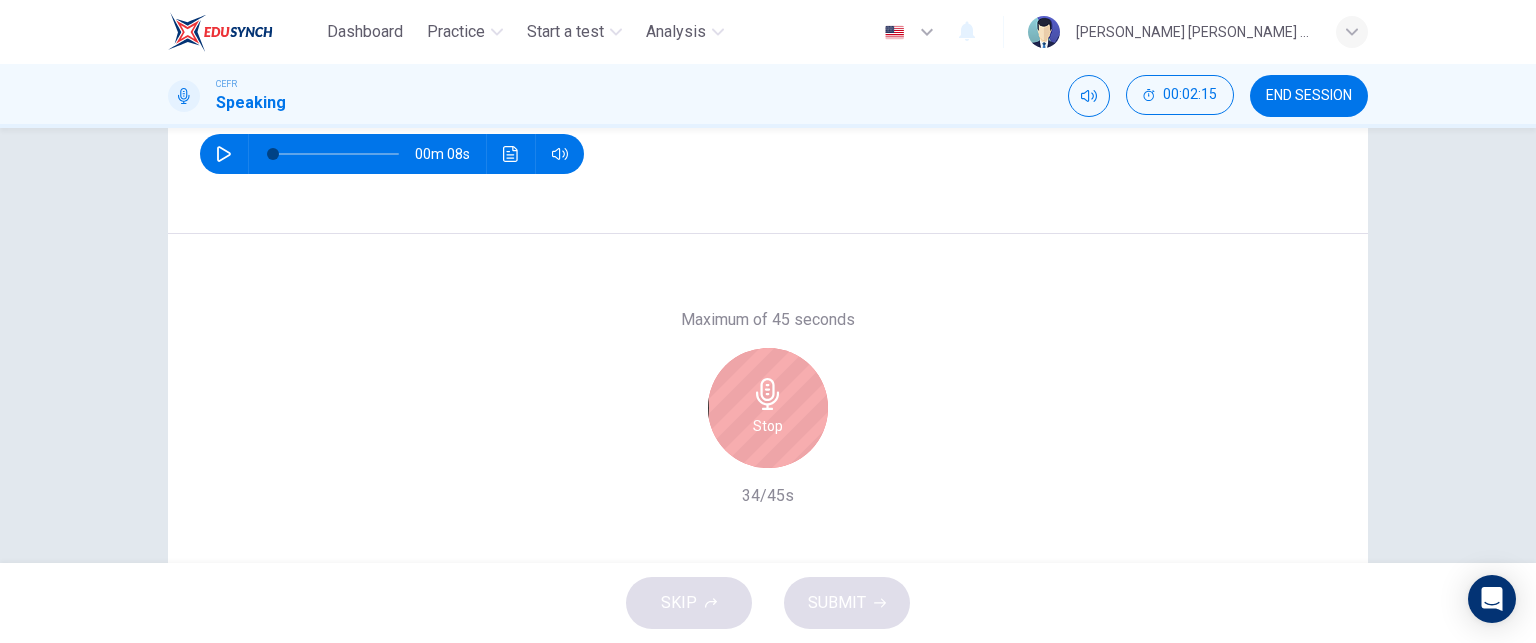 click 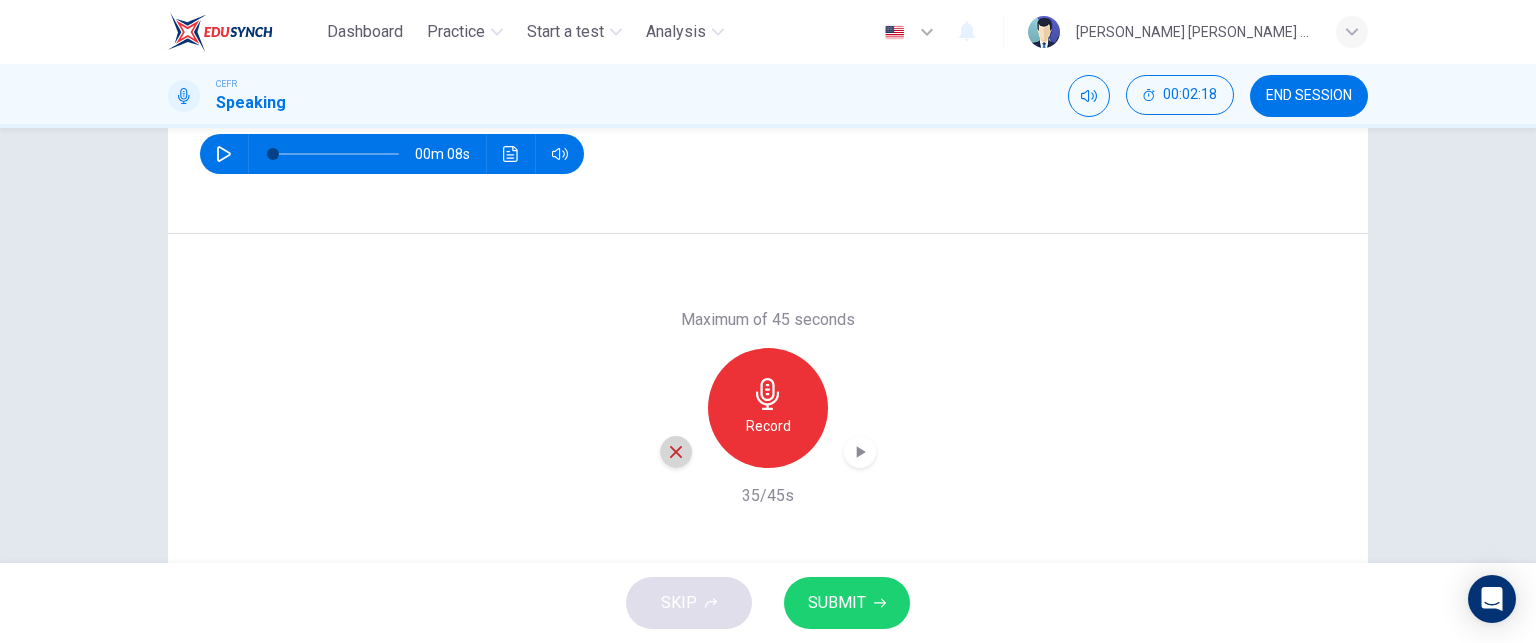 click at bounding box center [676, 452] 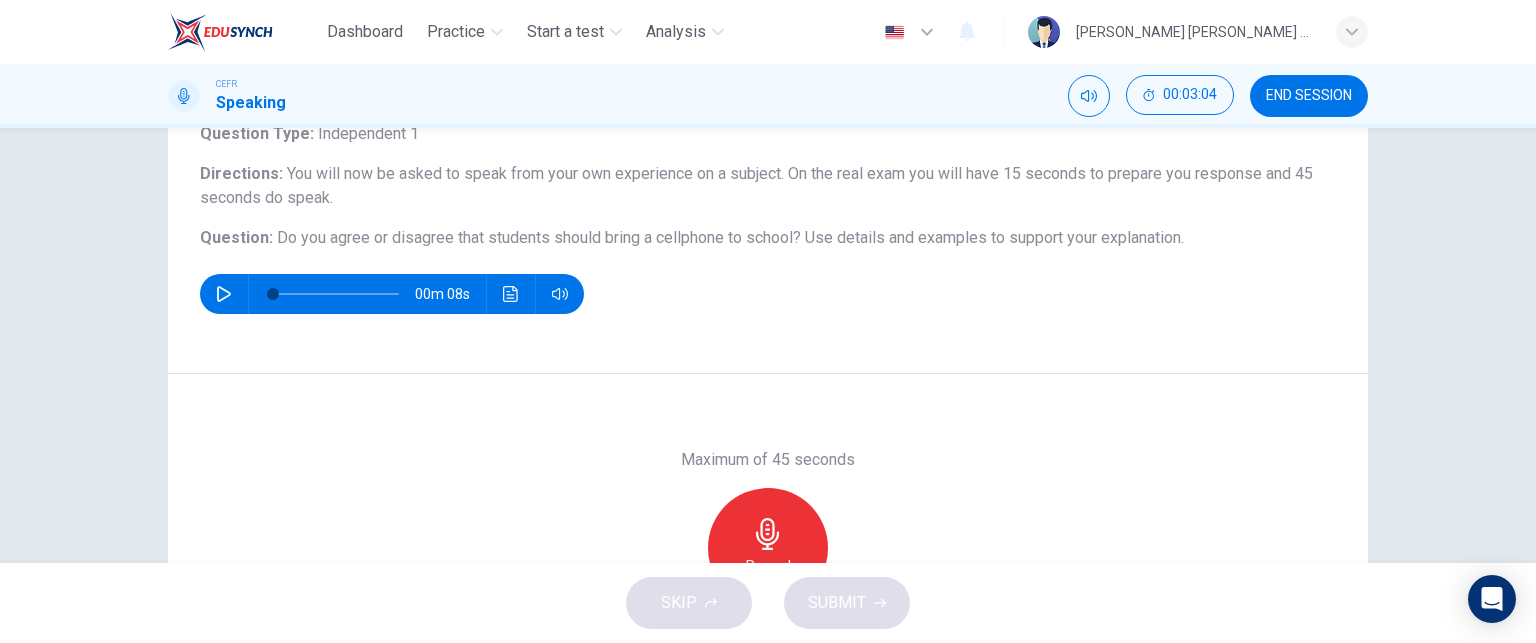 scroll, scrollTop: 224, scrollLeft: 0, axis: vertical 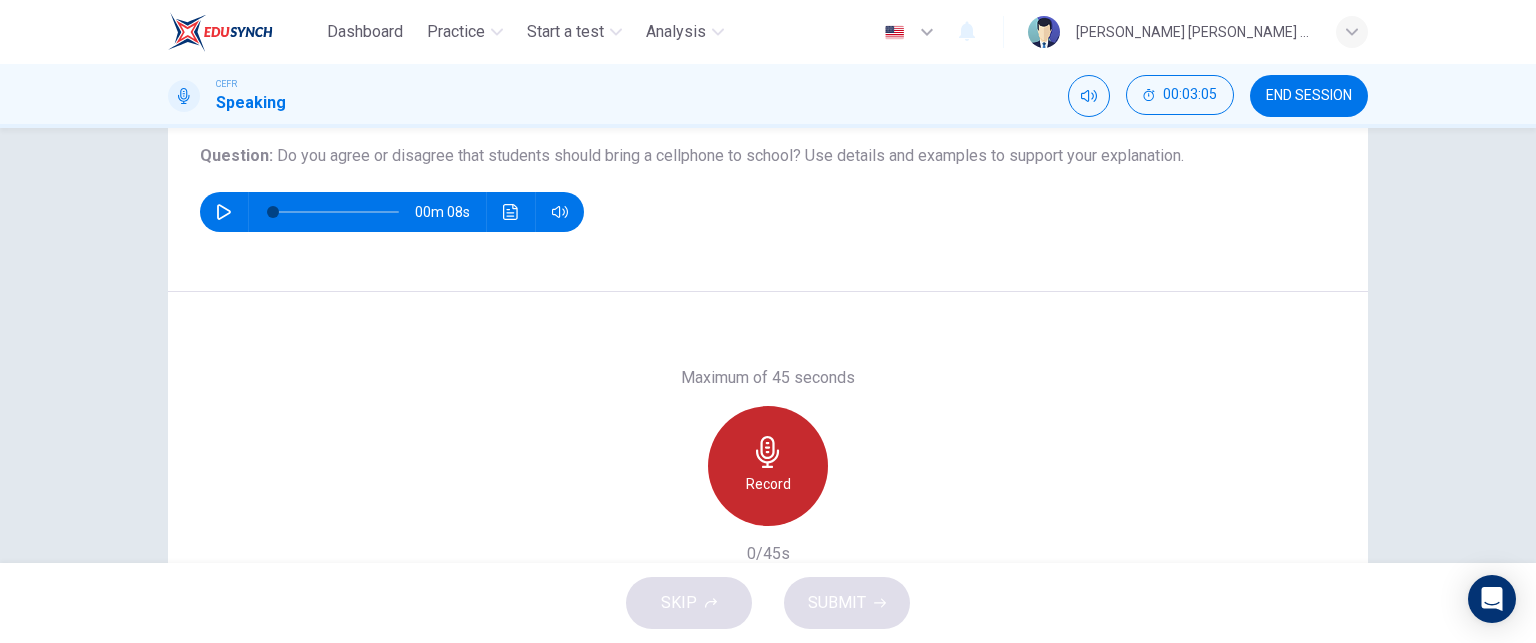 click 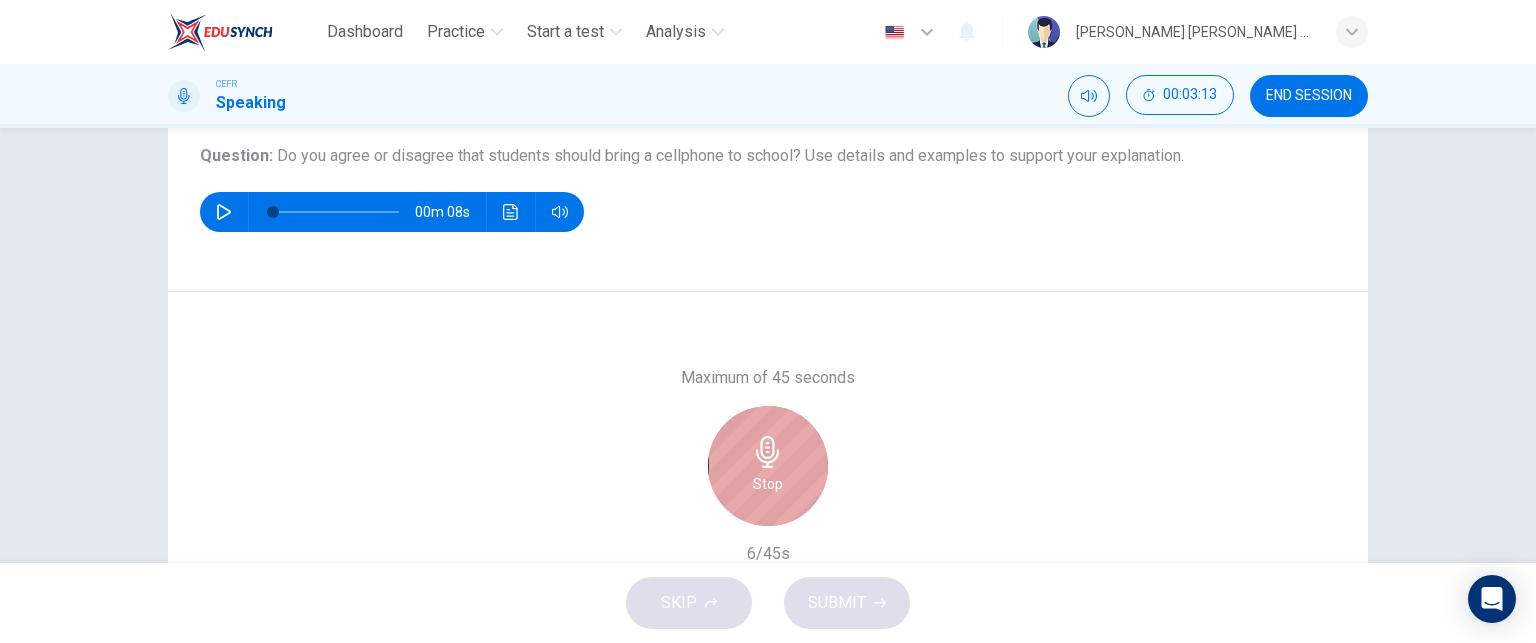 click 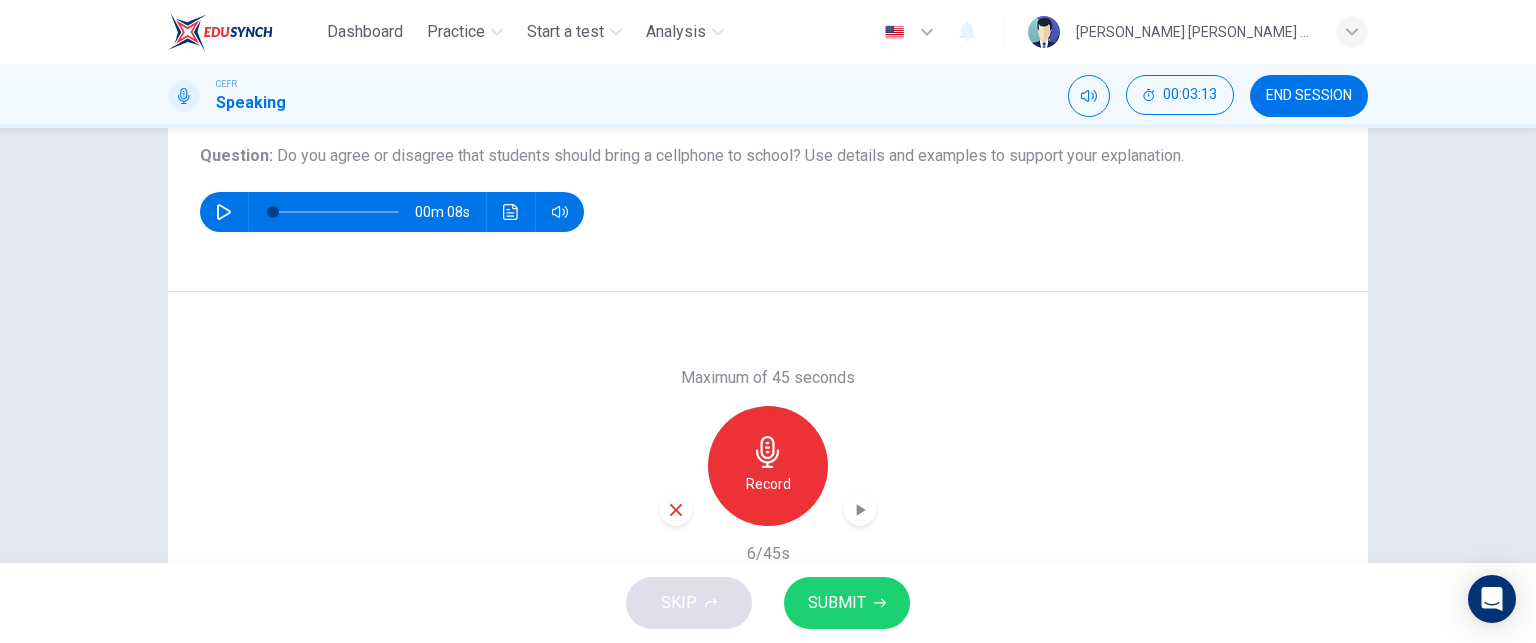 scroll, scrollTop: 336, scrollLeft: 0, axis: vertical 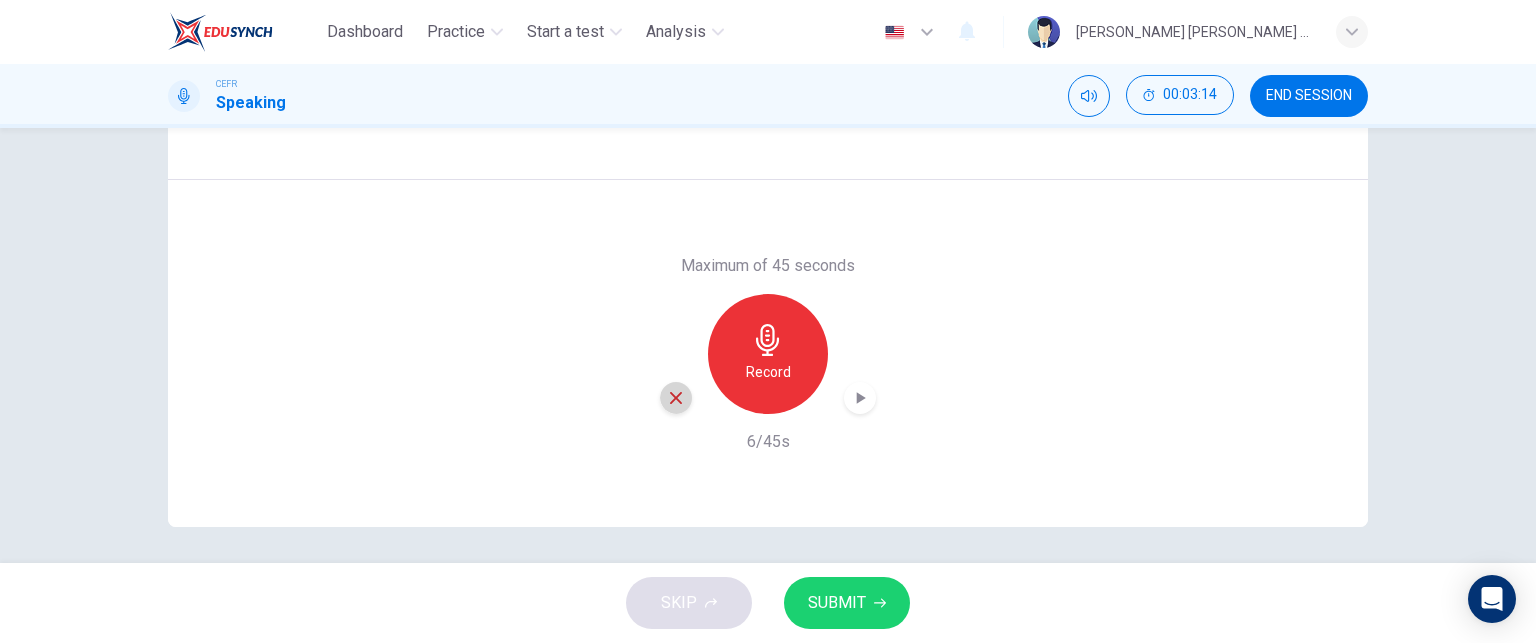click at bounding box center [676, 398] 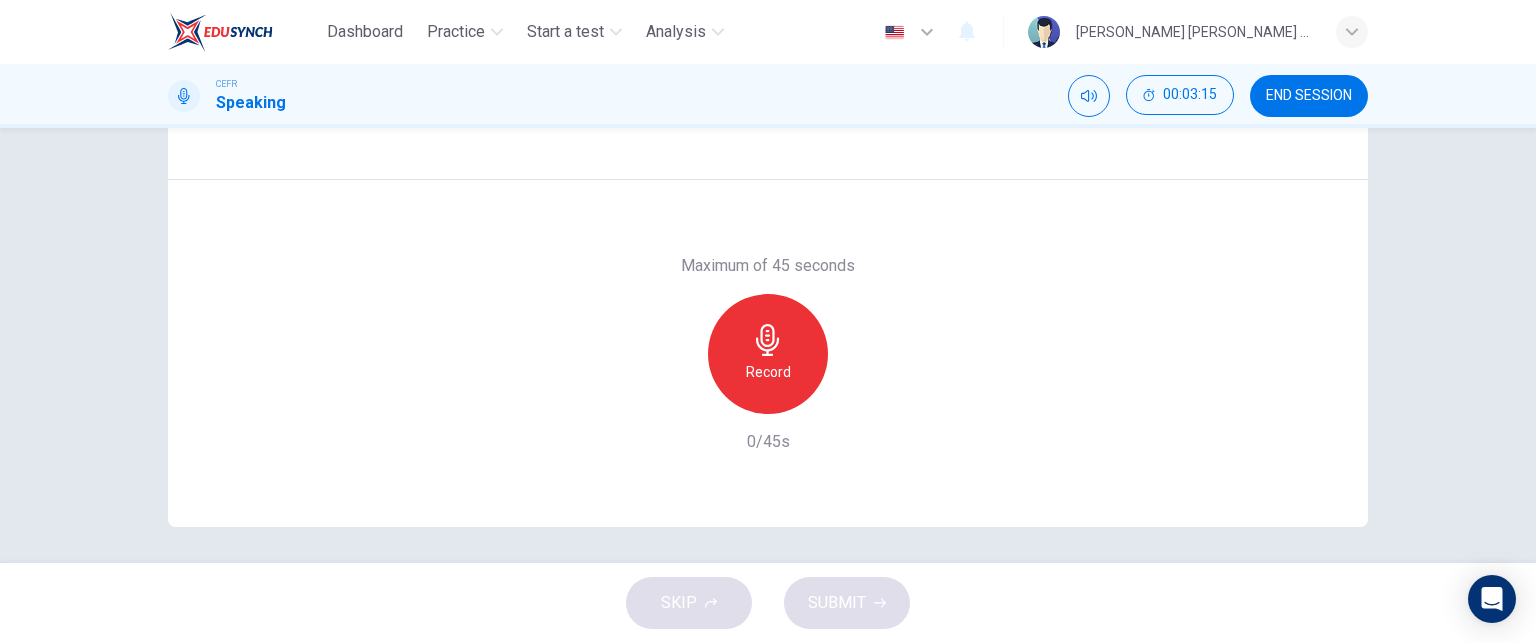 click on "Record" at bounding box center (768, 372) 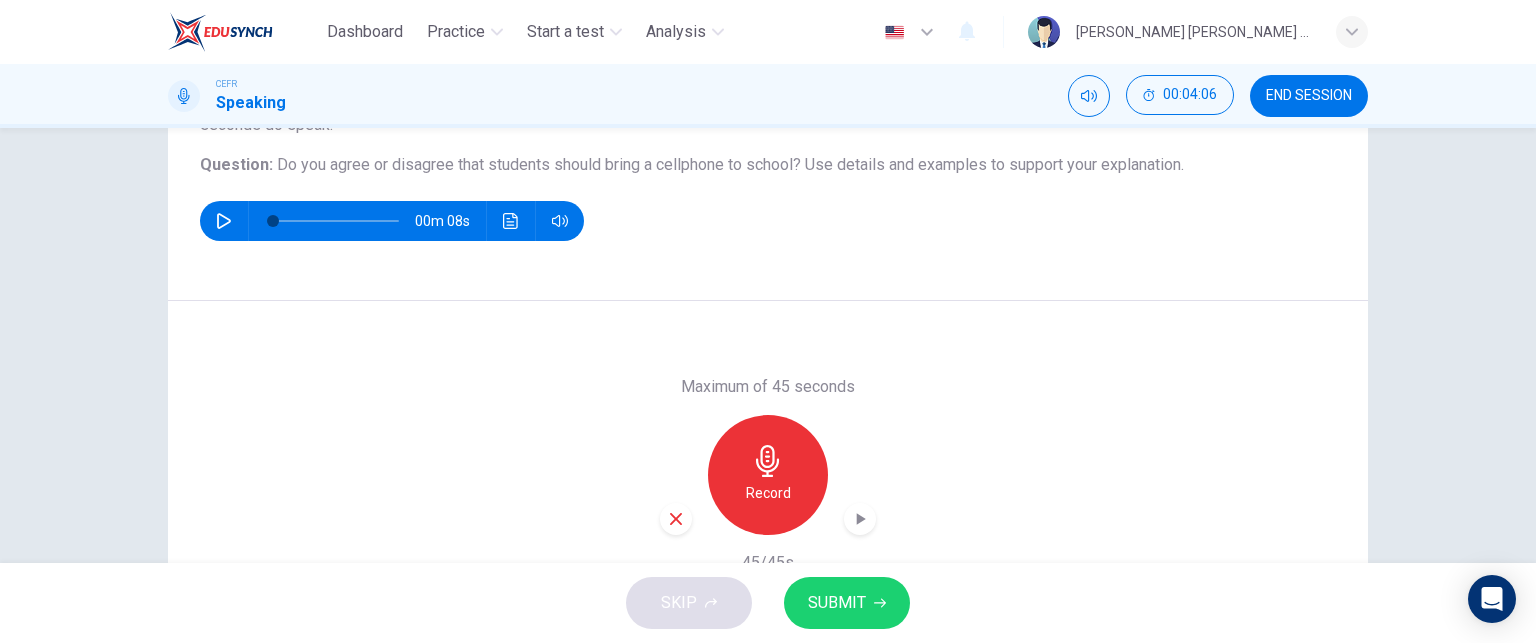 scroll, scrollTop: 252, scrollLeft: 0, axis: vertical 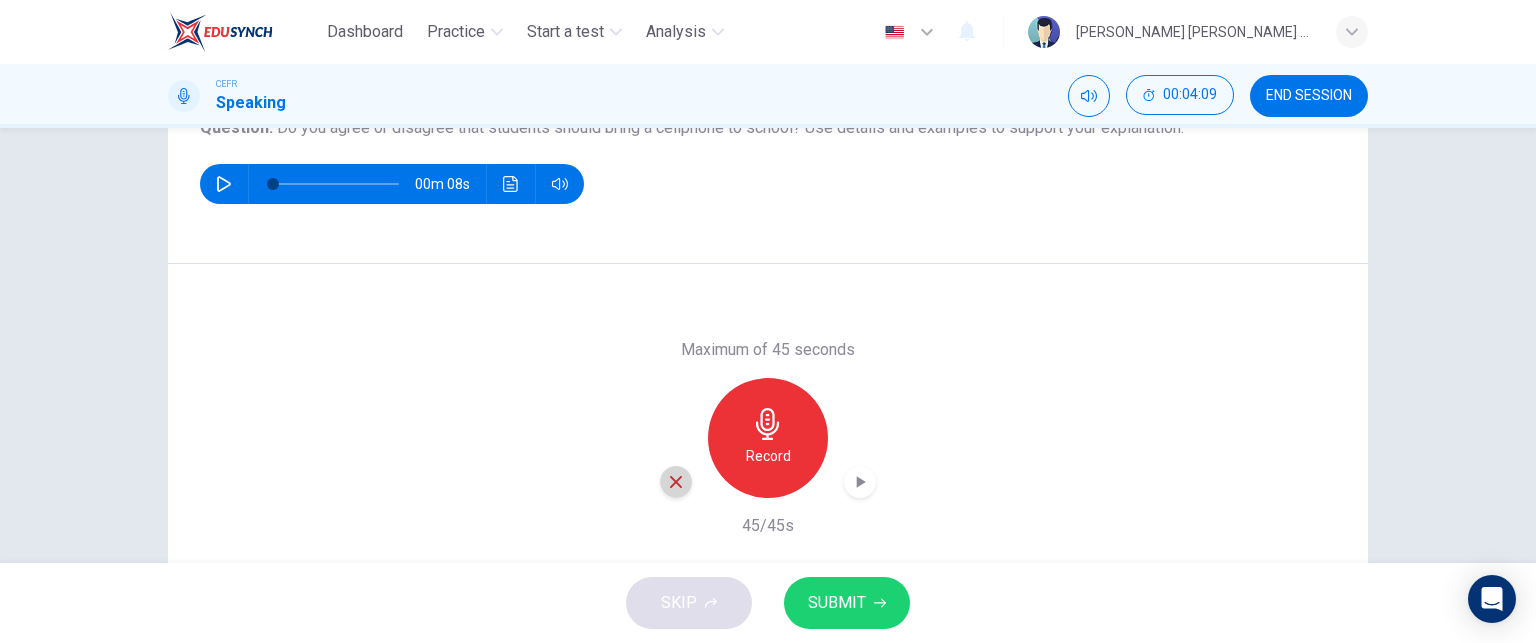 click 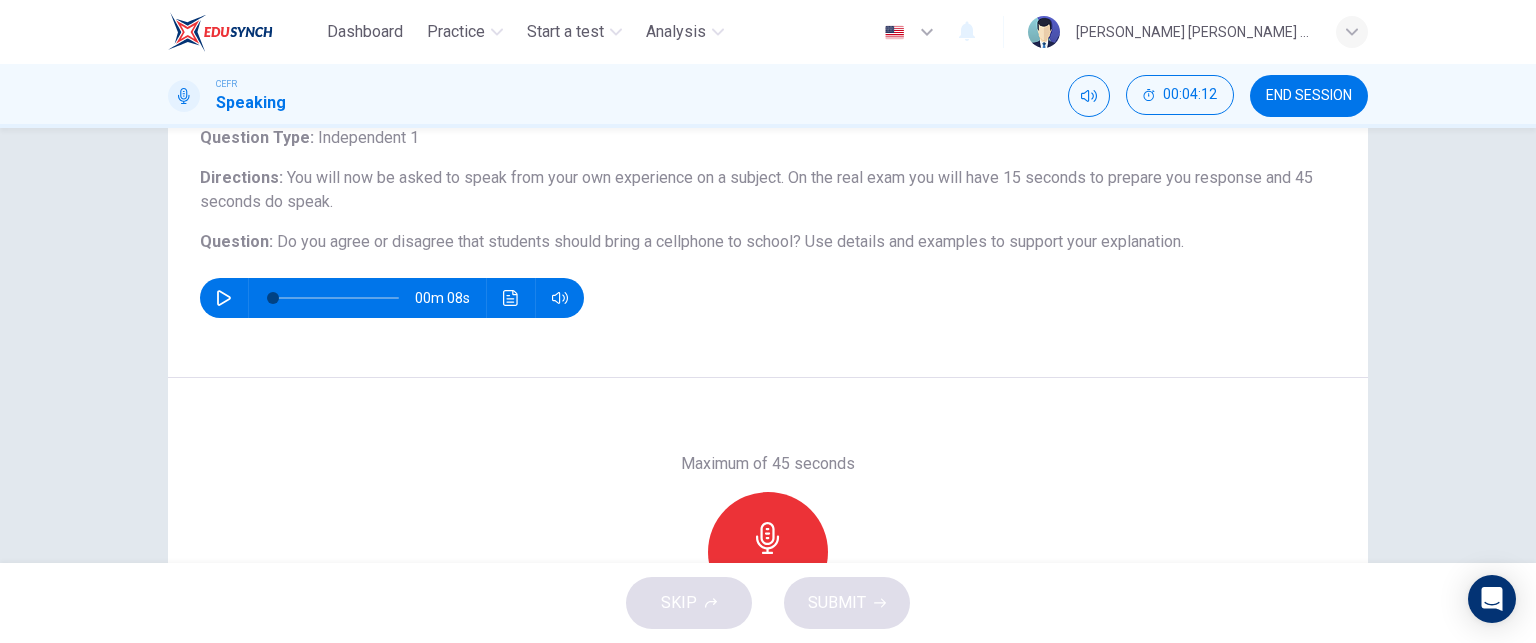 scroll, scrollTop: 175, scrollLeft: 0, axis: vertical 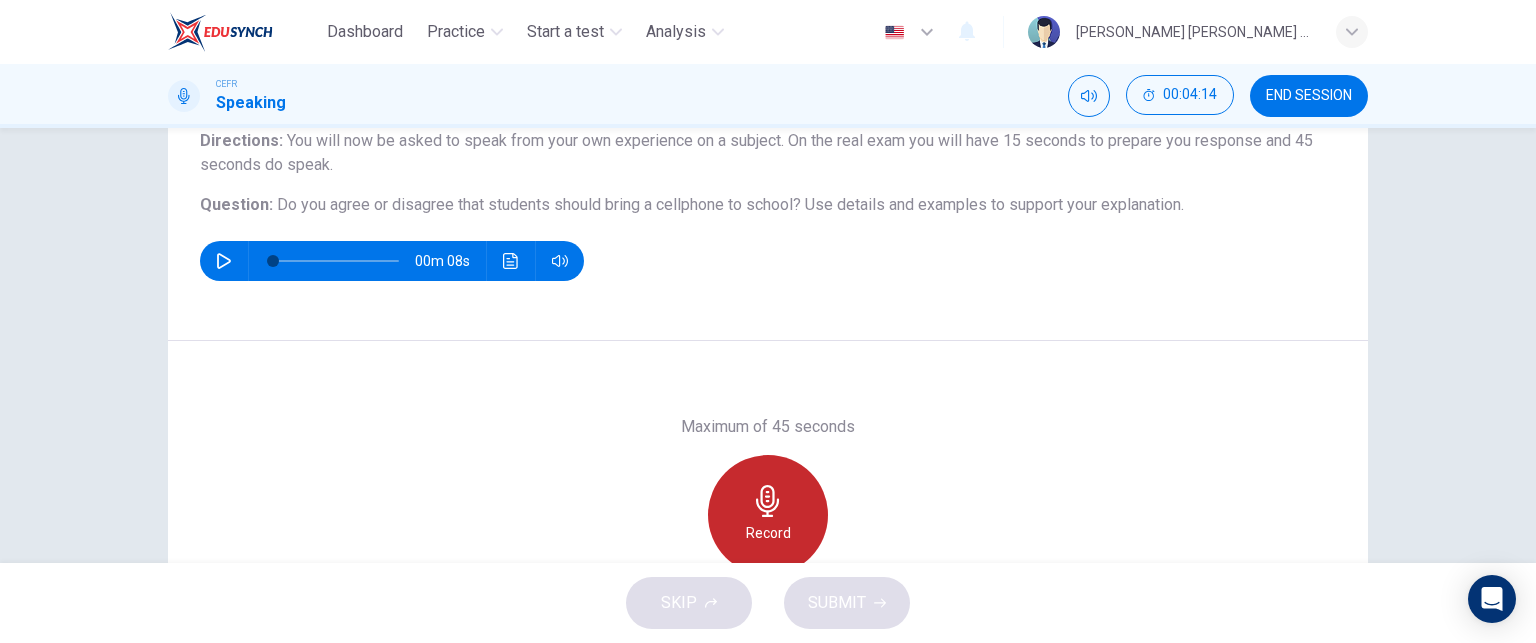 click on "Record" at bounding box center [768, 515] 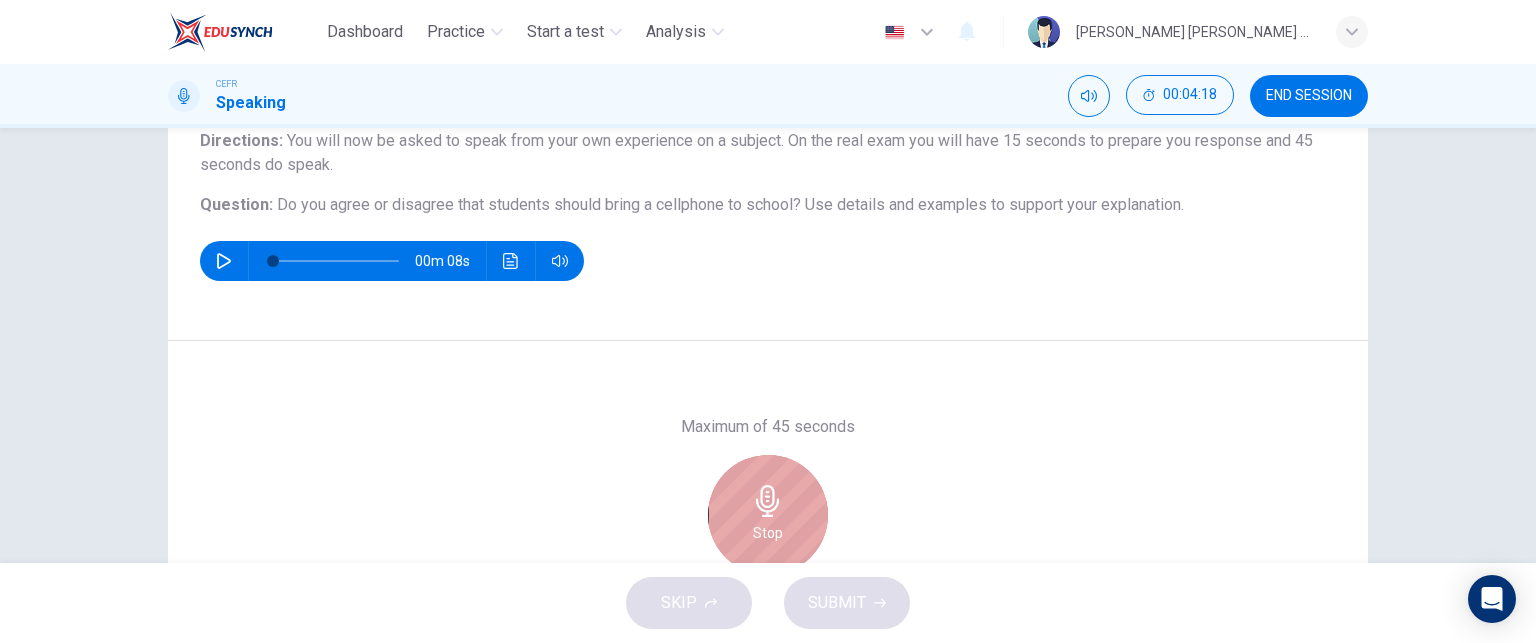 click on "Stop" at bounding box center [768, 515] 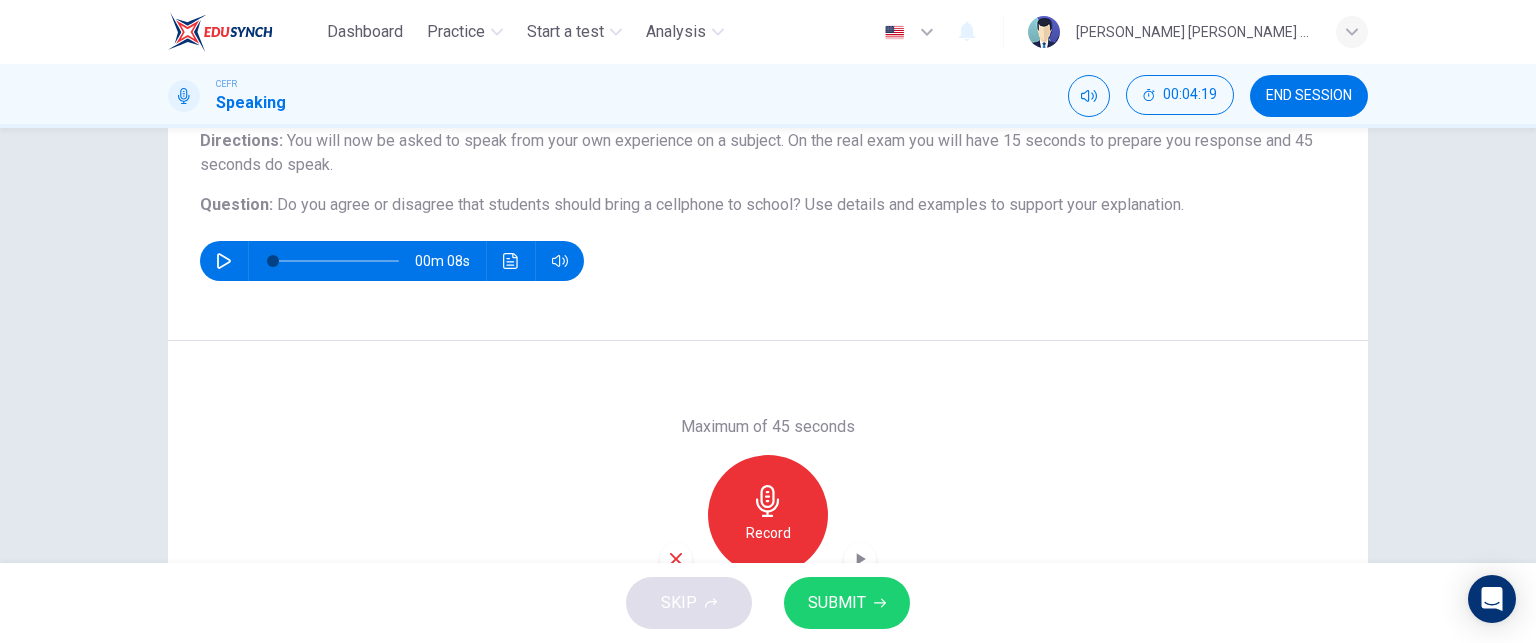 scroll, scrollTop: 340, scrollLeft: 0, axis: vertical 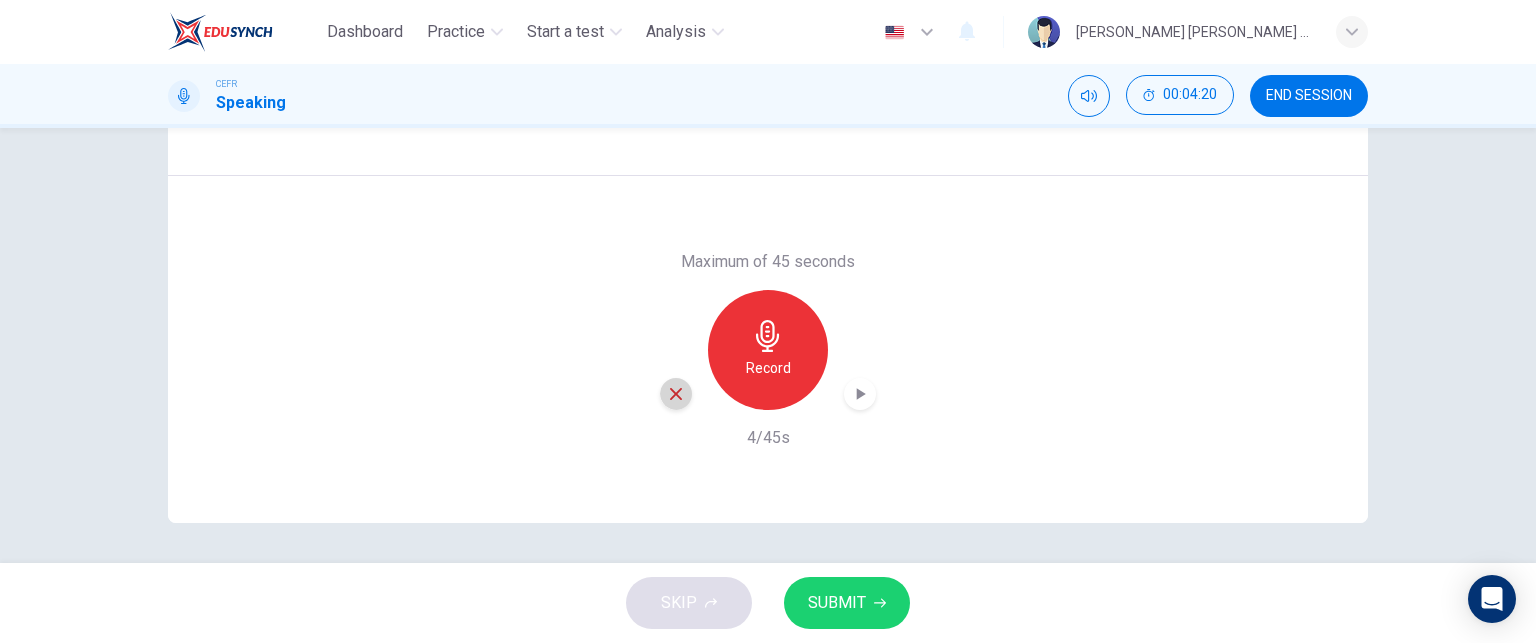 click at bounding box center (676, 394) 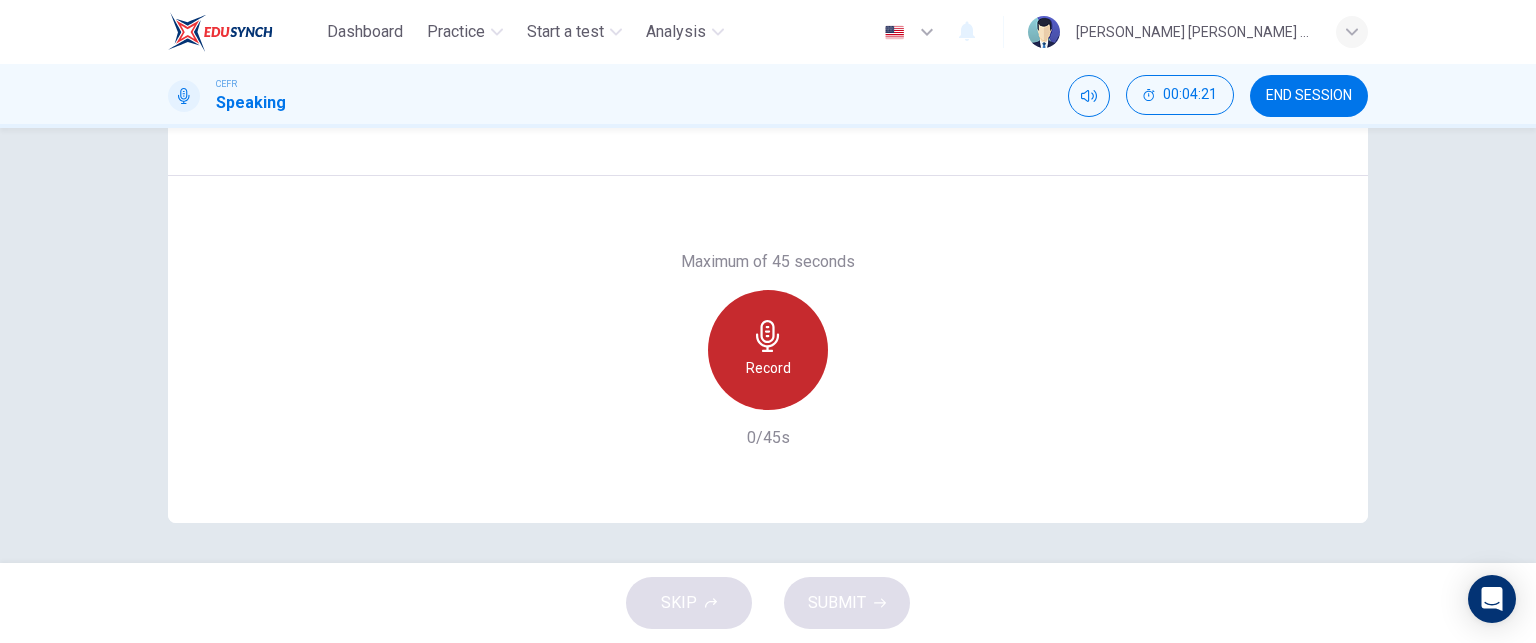 click on "Record" at bounding box center (768, 350) 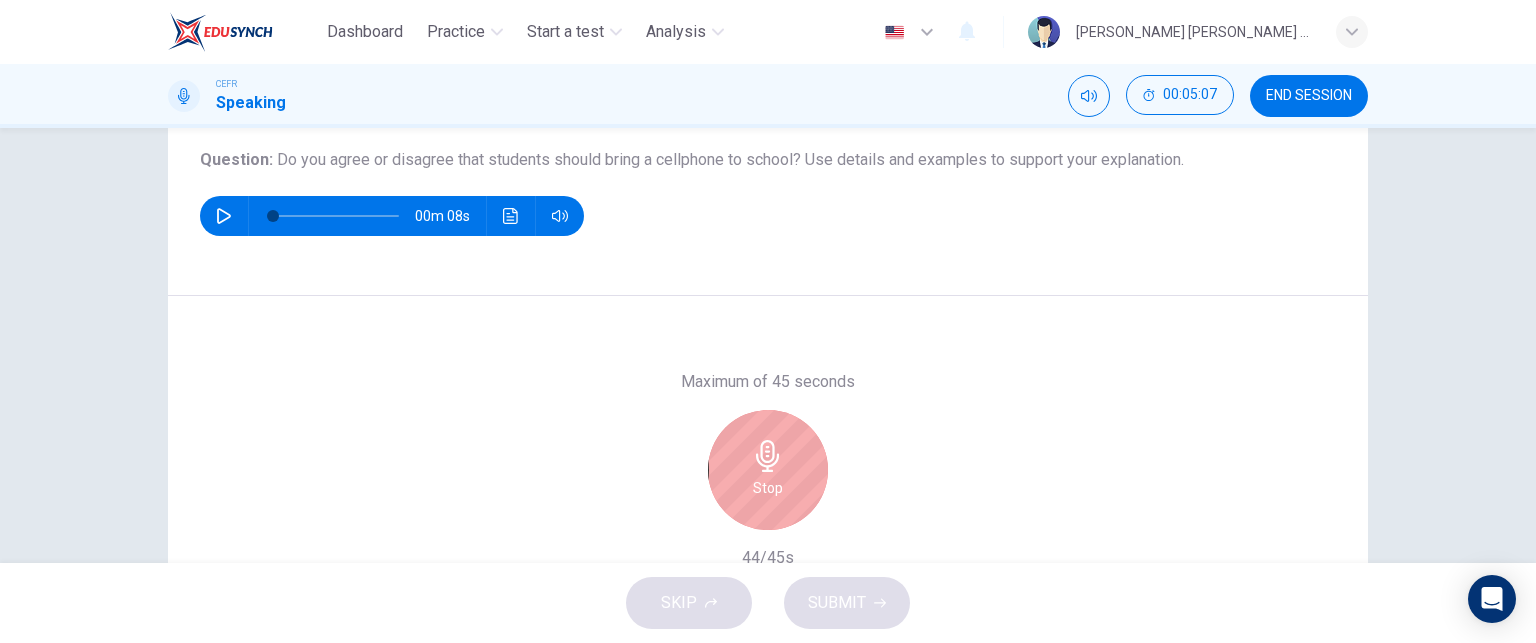 scroll, scrollTop: 332, scrollLeft: 0, axis: vertical 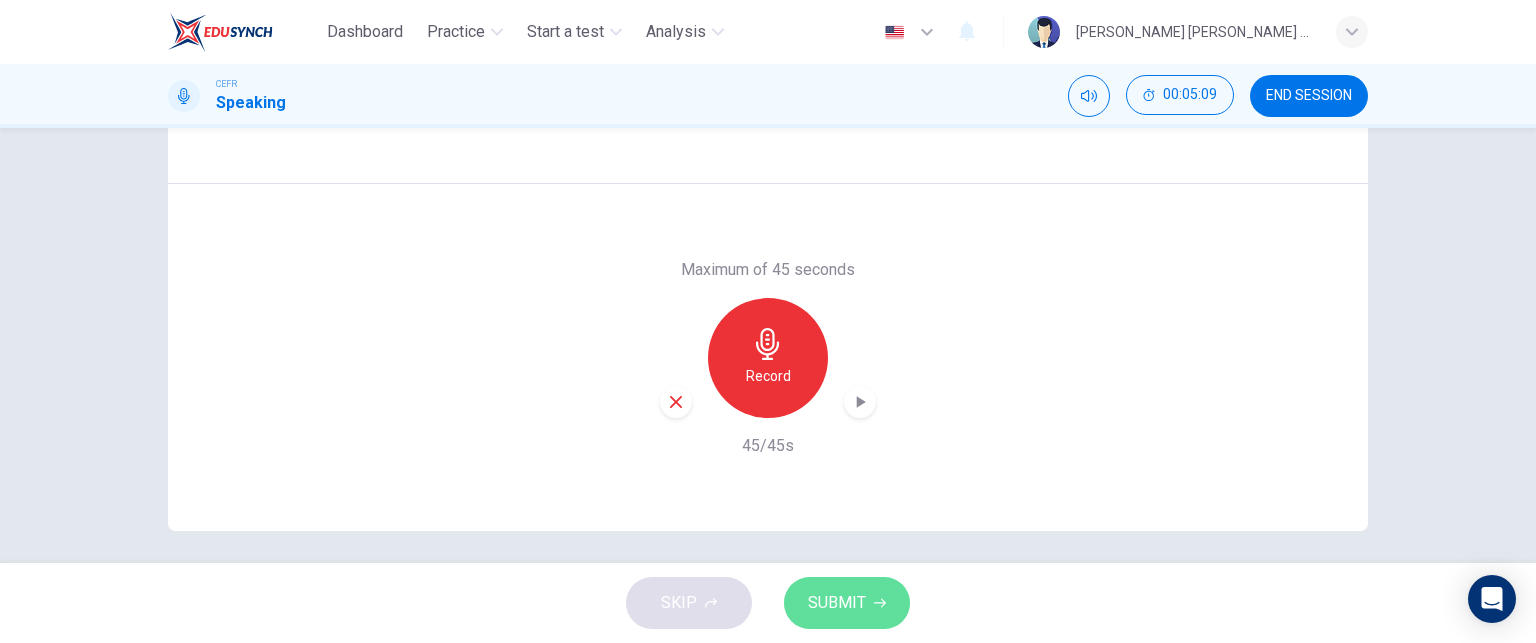 click on "SUBMIT" at bounding box center [837, 603] 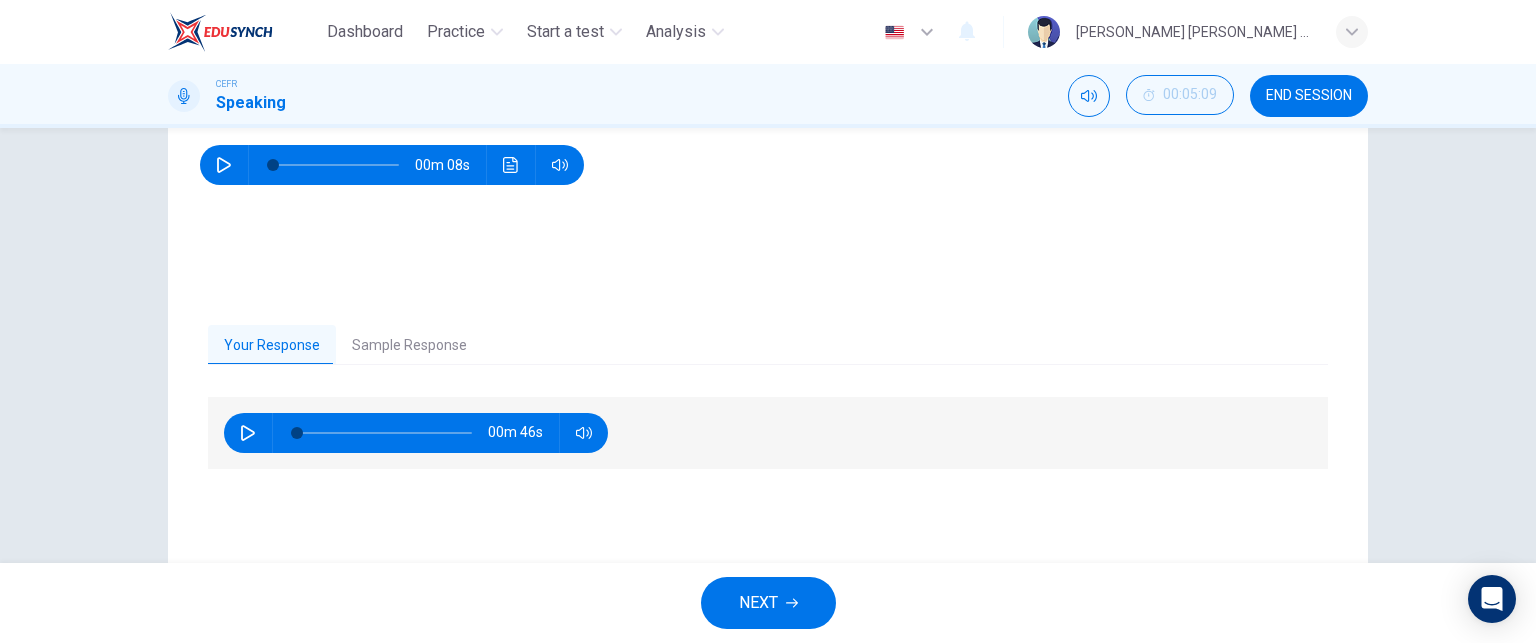 scroll, scrollTop: 272, scrollLeft: 0, axis: vertical 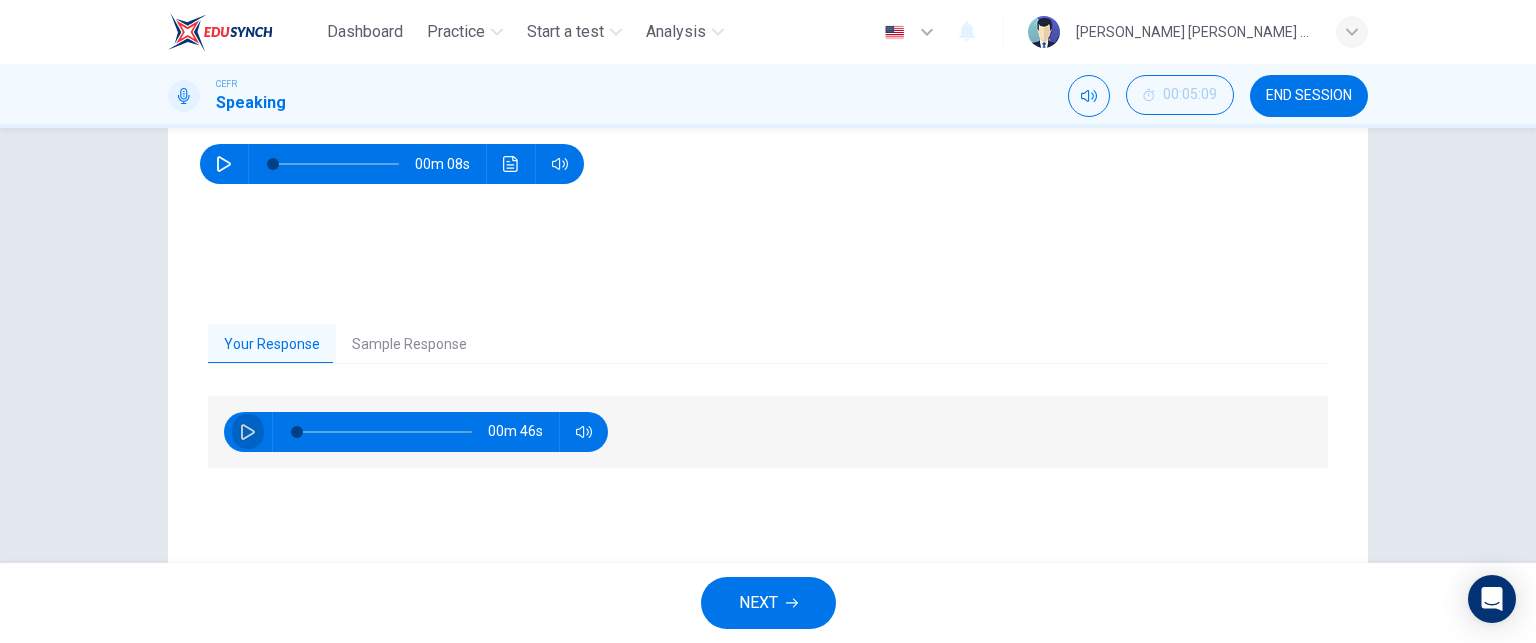 click 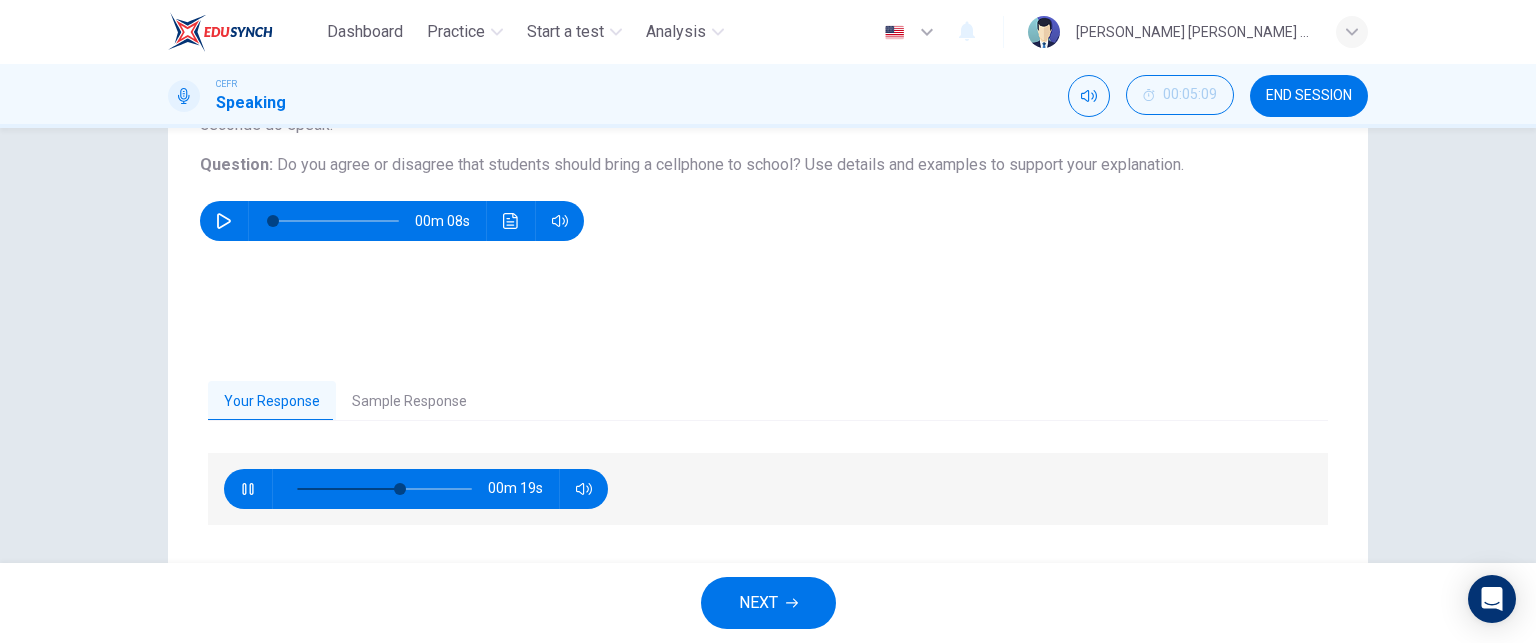 scroll, scrollTop: 216, scrollLeft: 0, axis: vertical 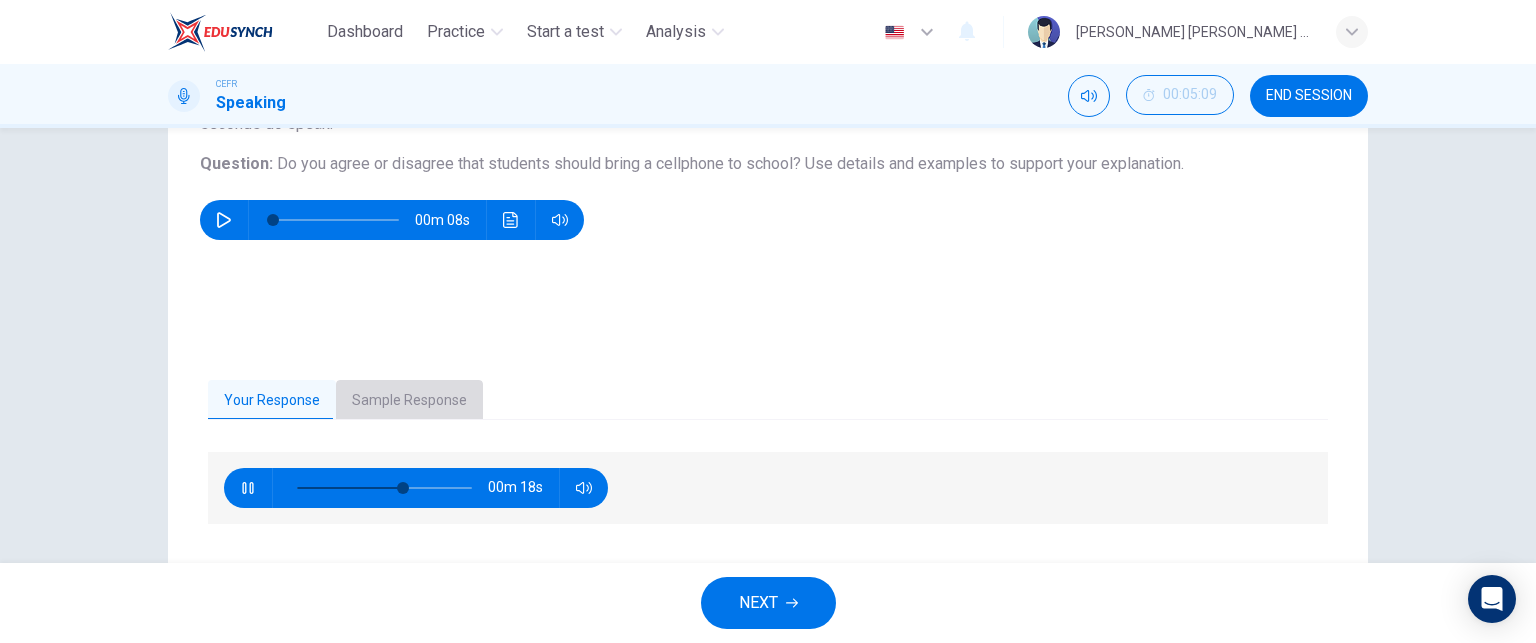 click on "Sample Response" at bounding box center [409, 401] 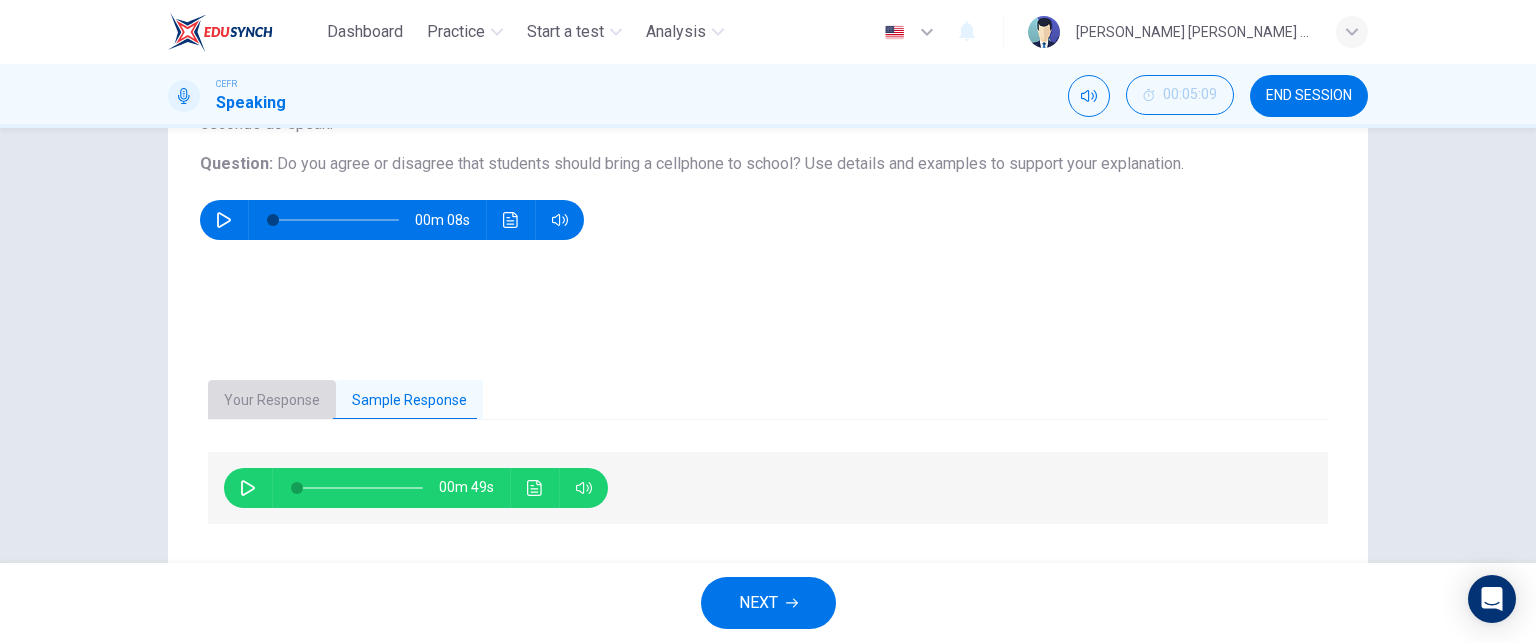 click on "Your Response" at bounding box center [272, 401] 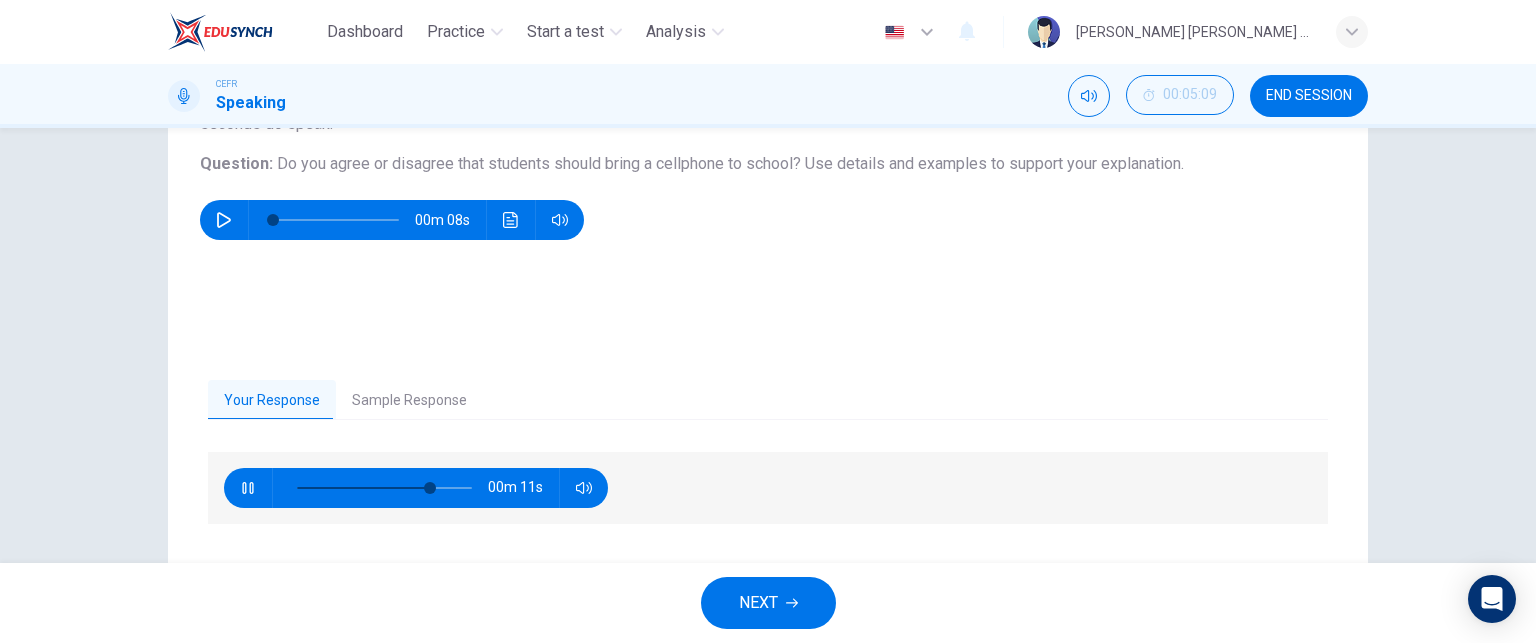 type on "78" 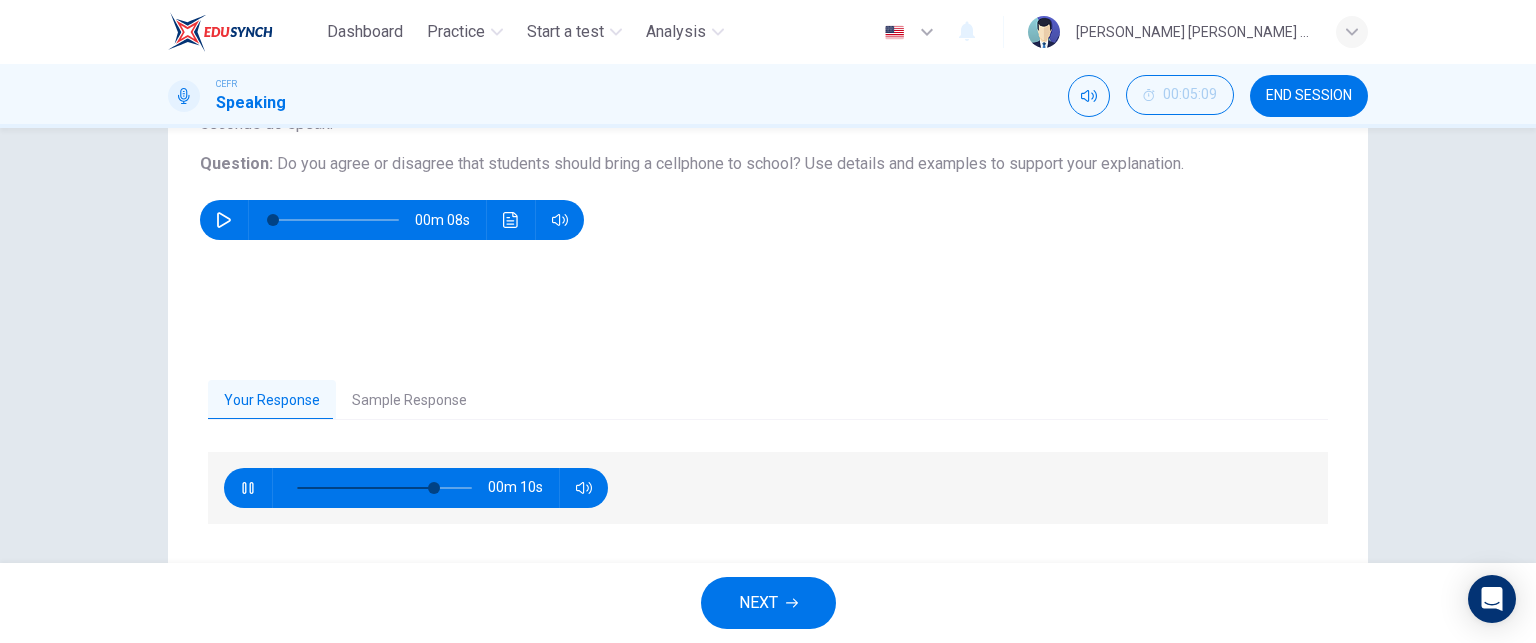 click on "NEXT" at bounding box center [768, 603] 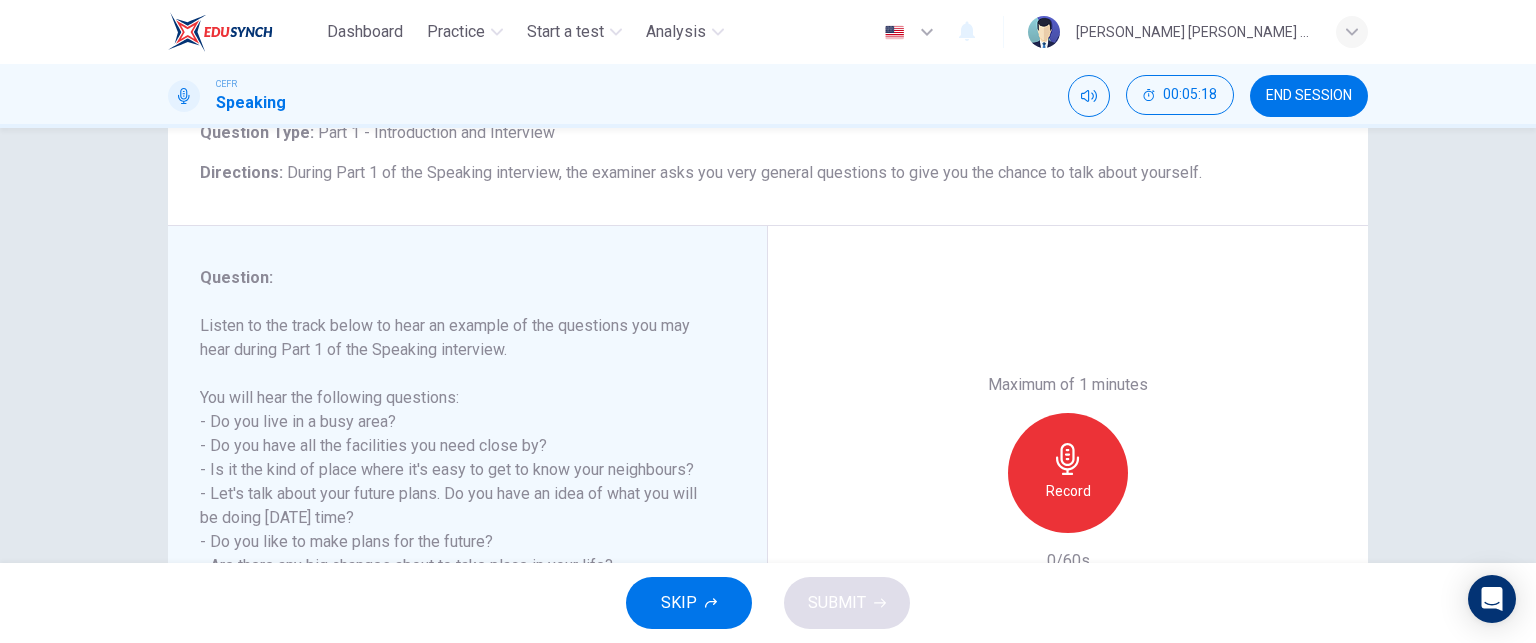scroll, scrollTop: 340, scrollLeft: 0, axis: vertical 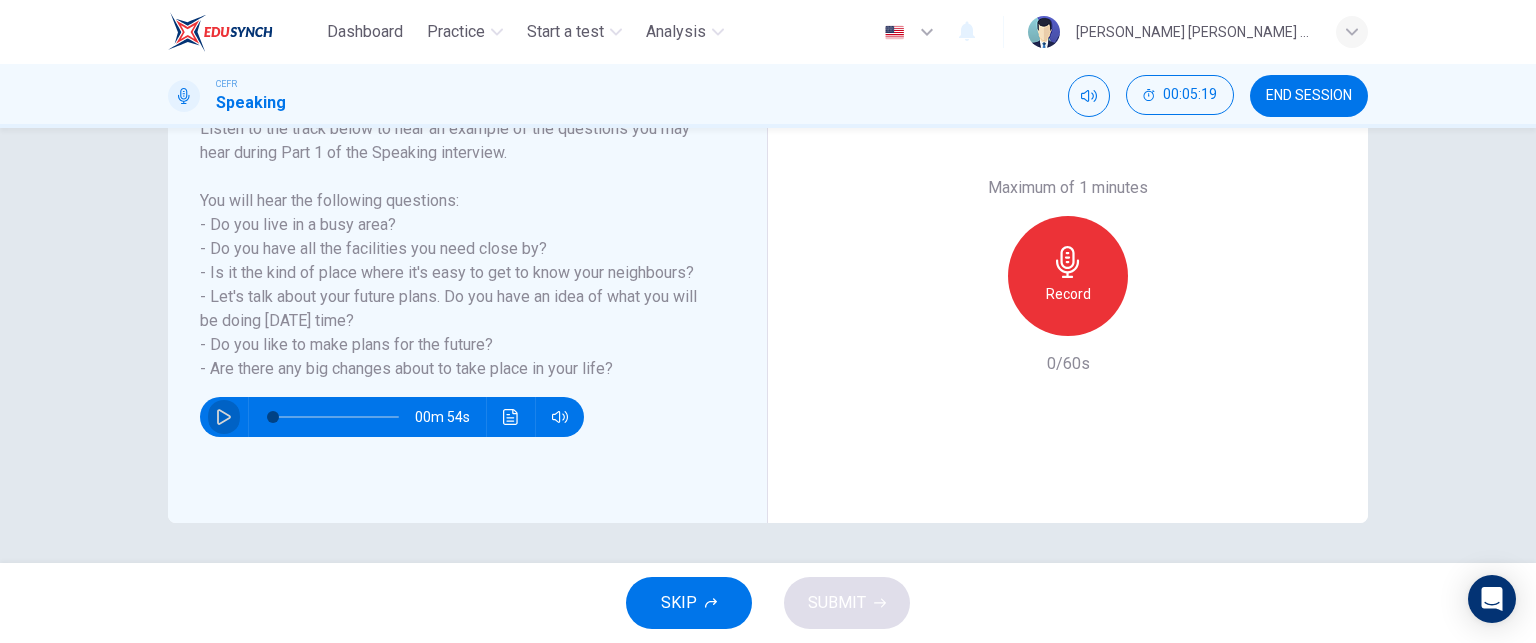 click at bounding box center [224, 417] 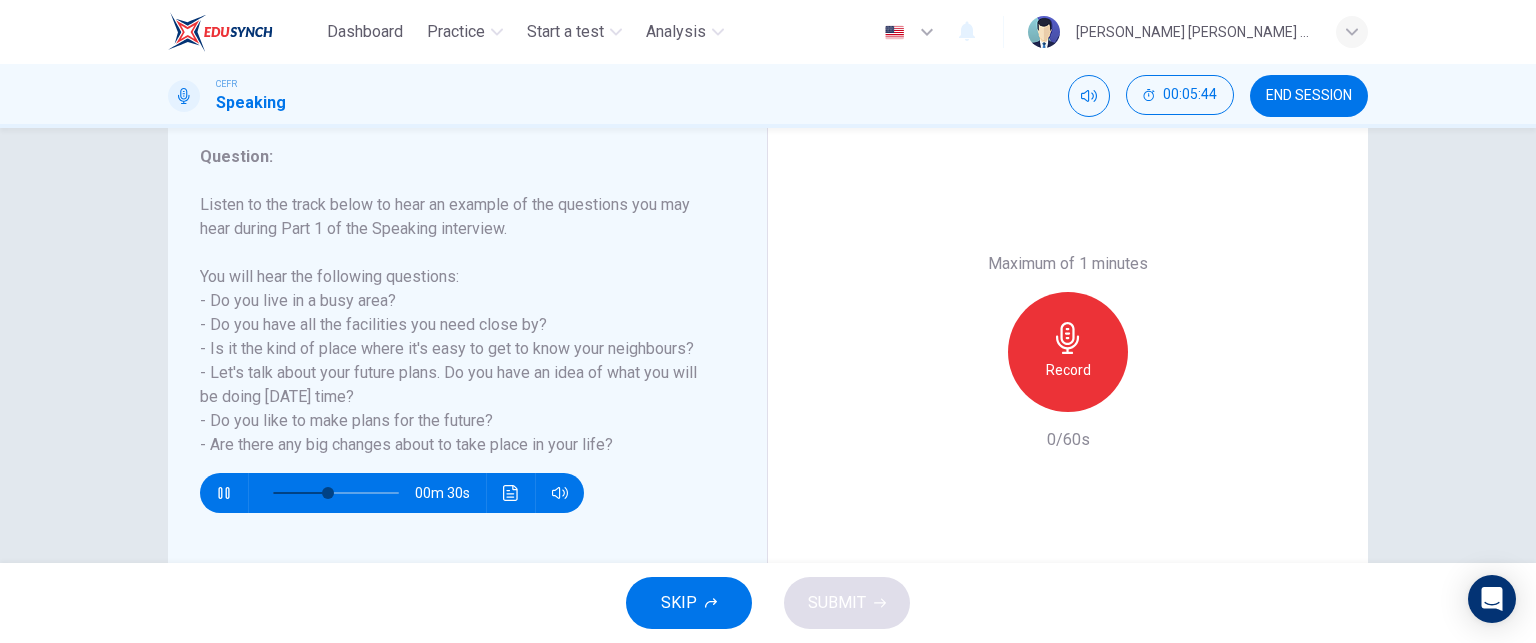 scroll, scrollTop: 264, scrollLeft: 0, axis: vertical 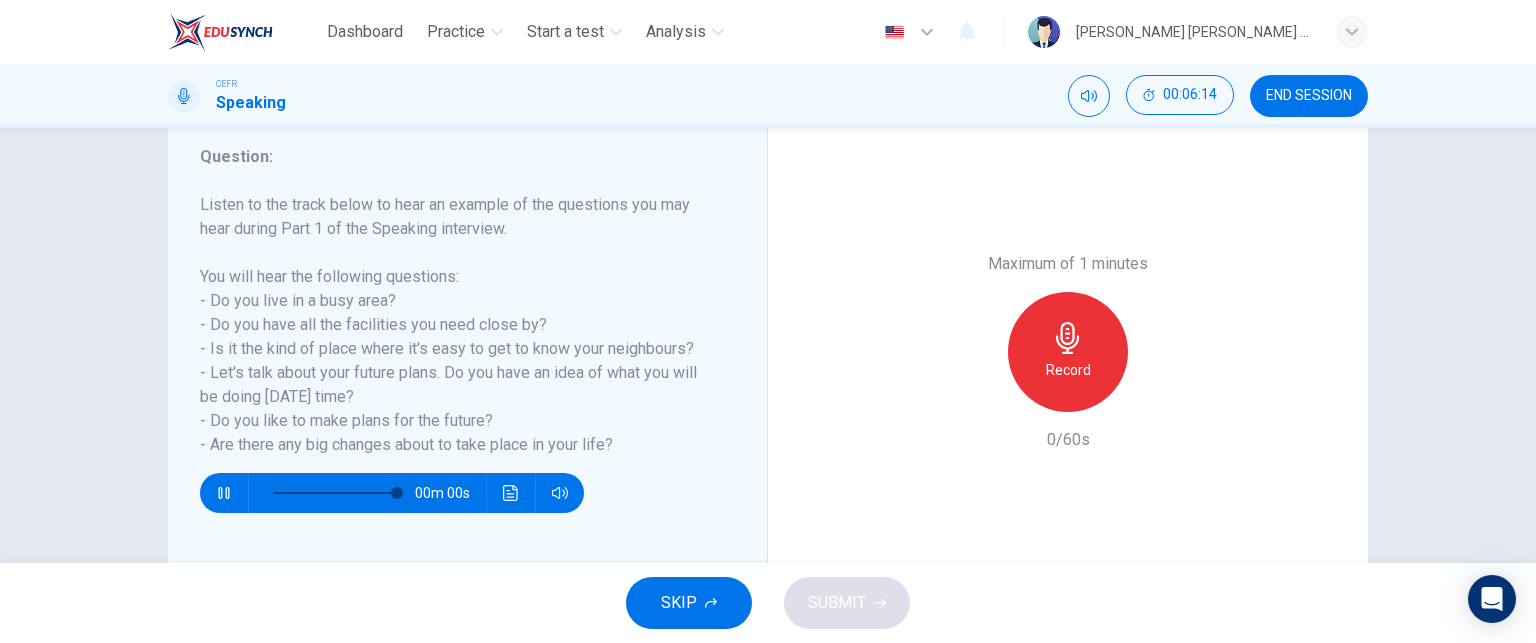 type on "0" 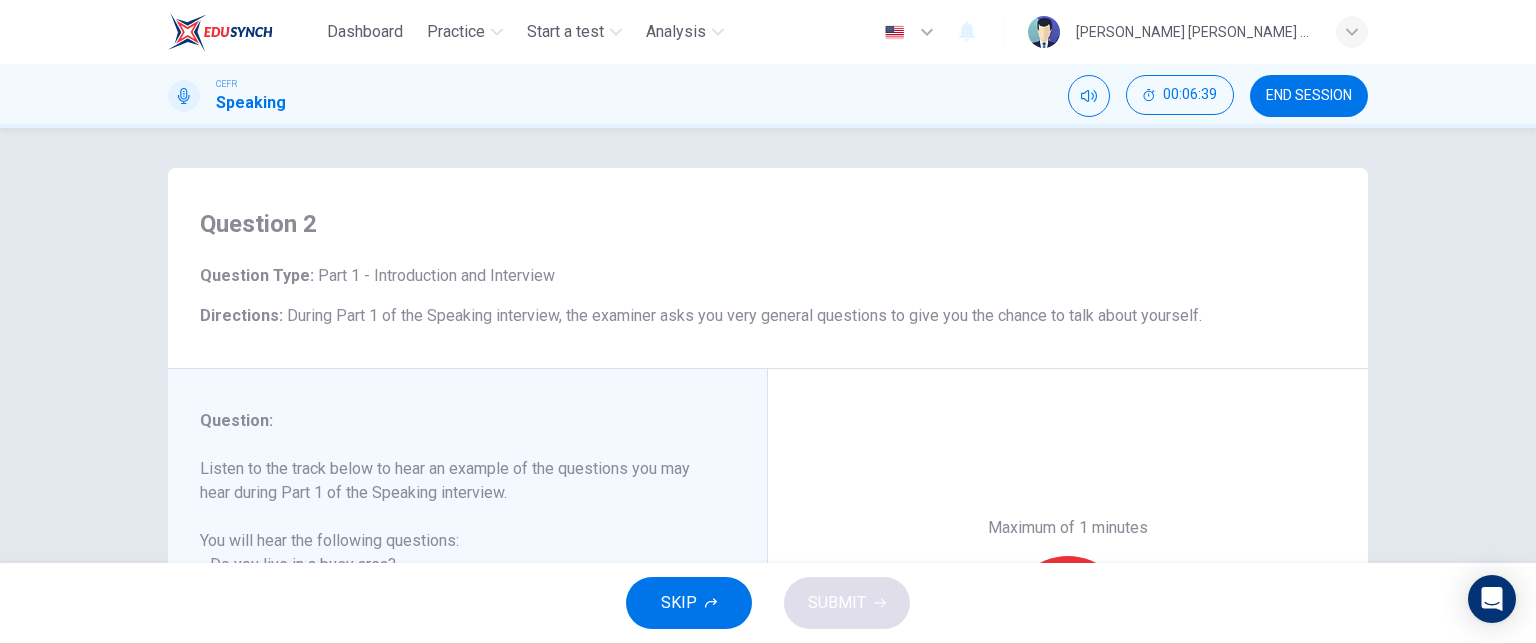 scroll, scrollTop: 260, scrollLeft: 0, axis: vertical 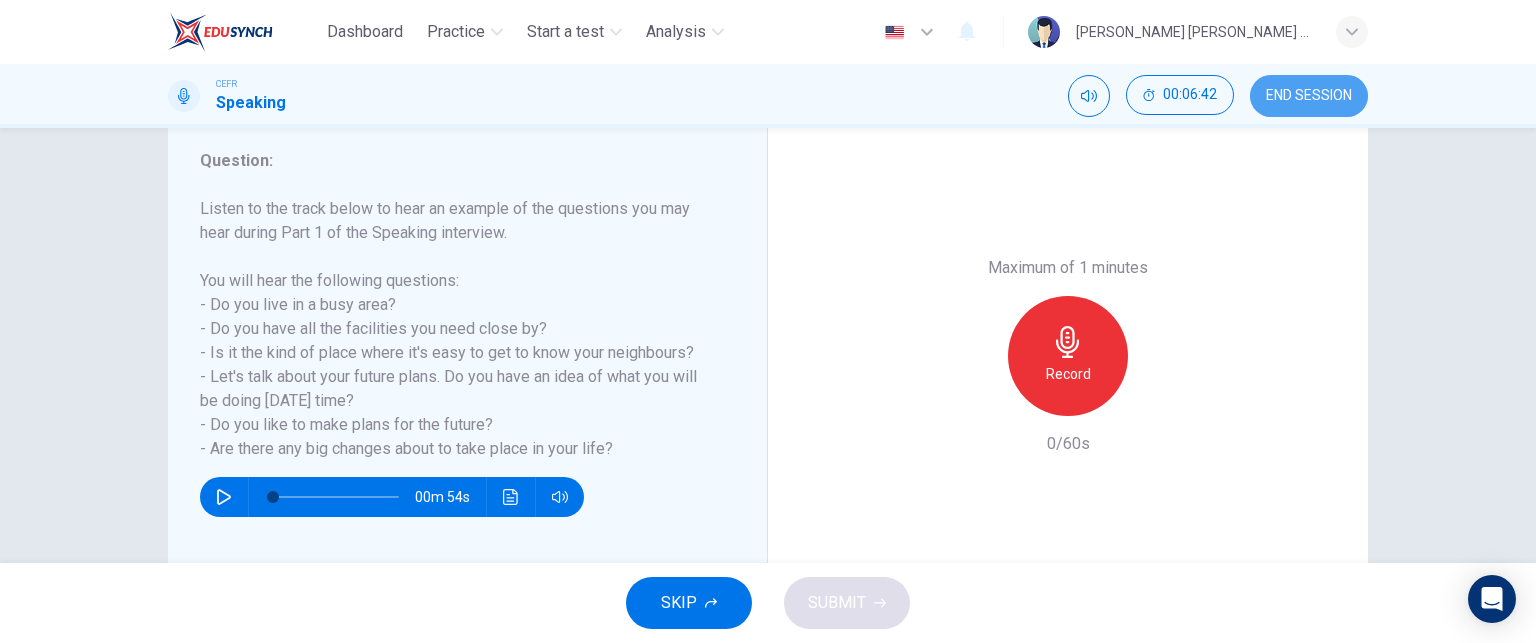 click on "END SESSION" at bounding box center [1309, 96] 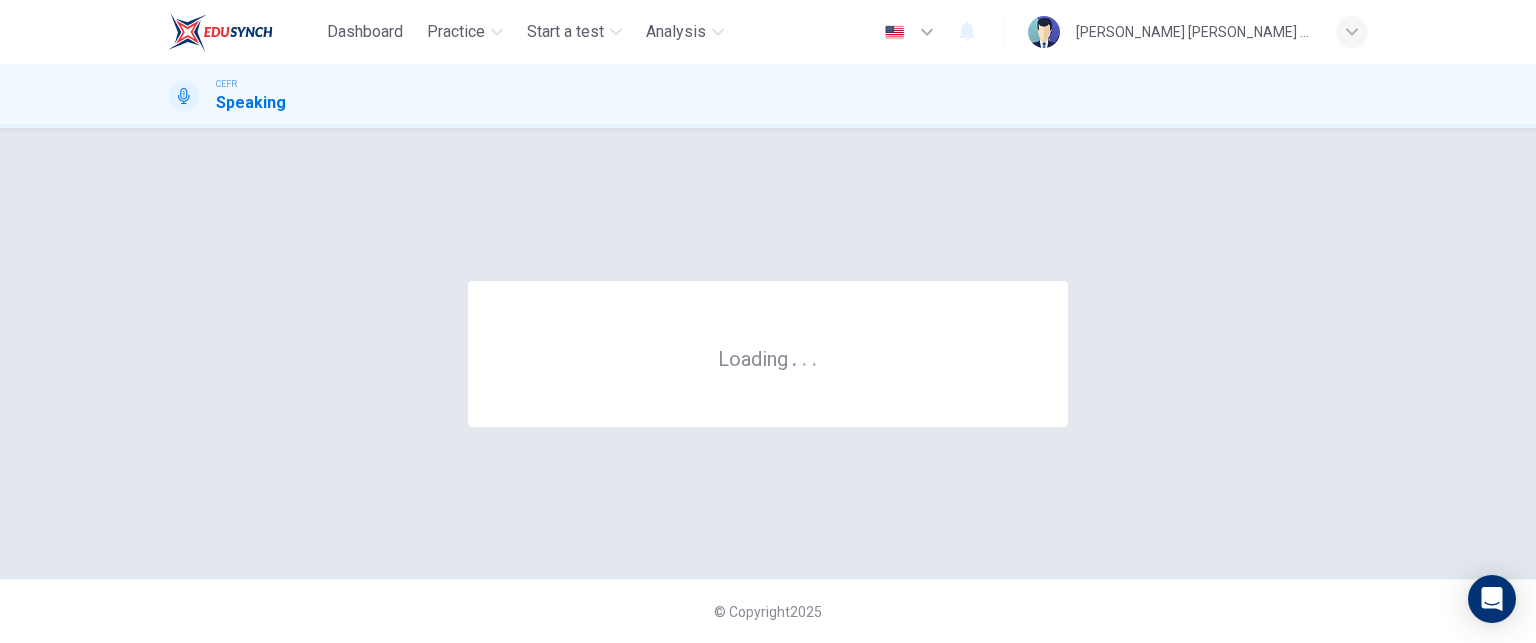 scroll, scrollTop: 0, scrollLeft: 0, axis: both 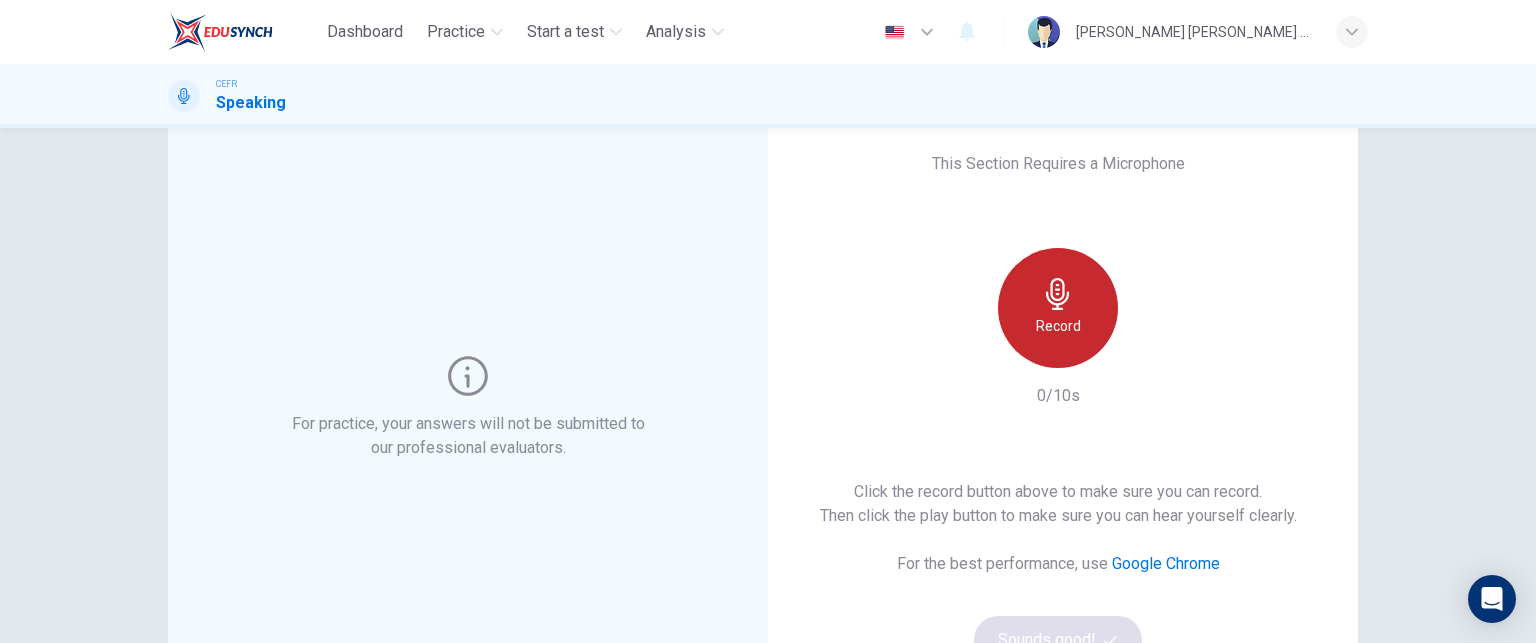 click 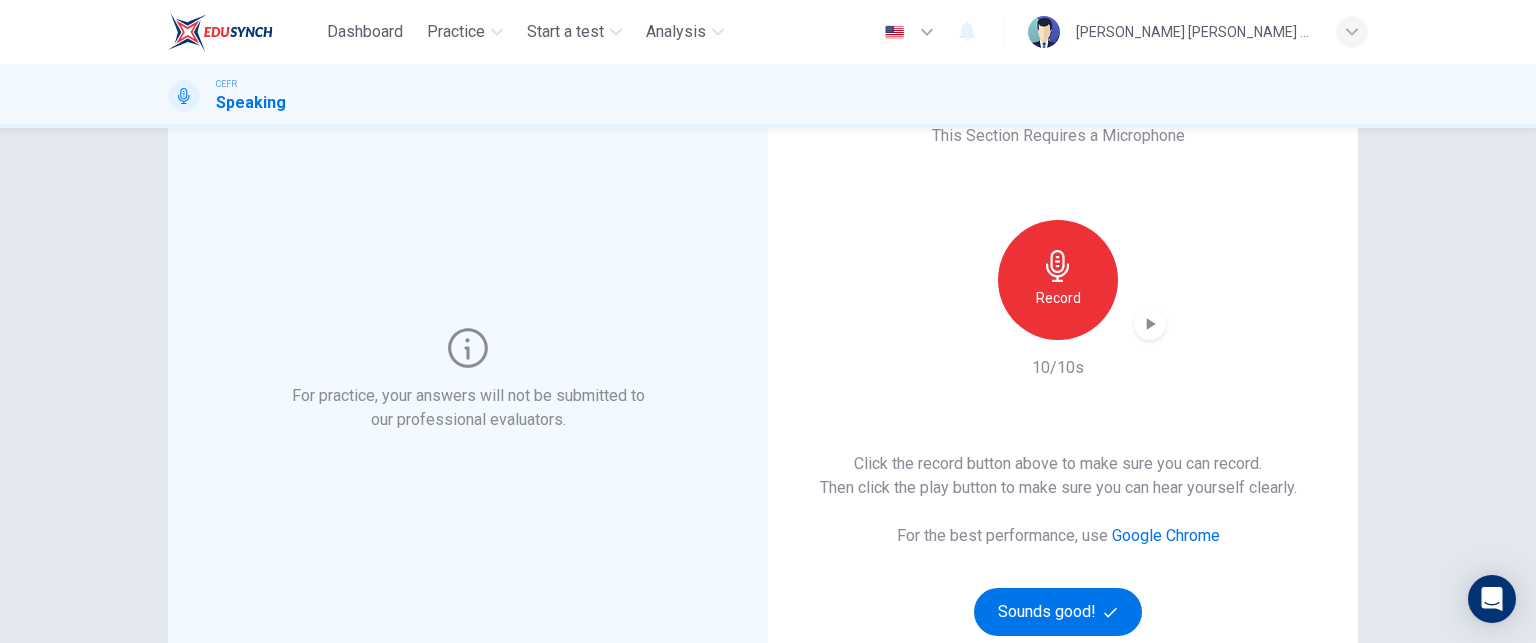 scroll, scrollTop: 75, scrollLeft: 0, axis: vertical 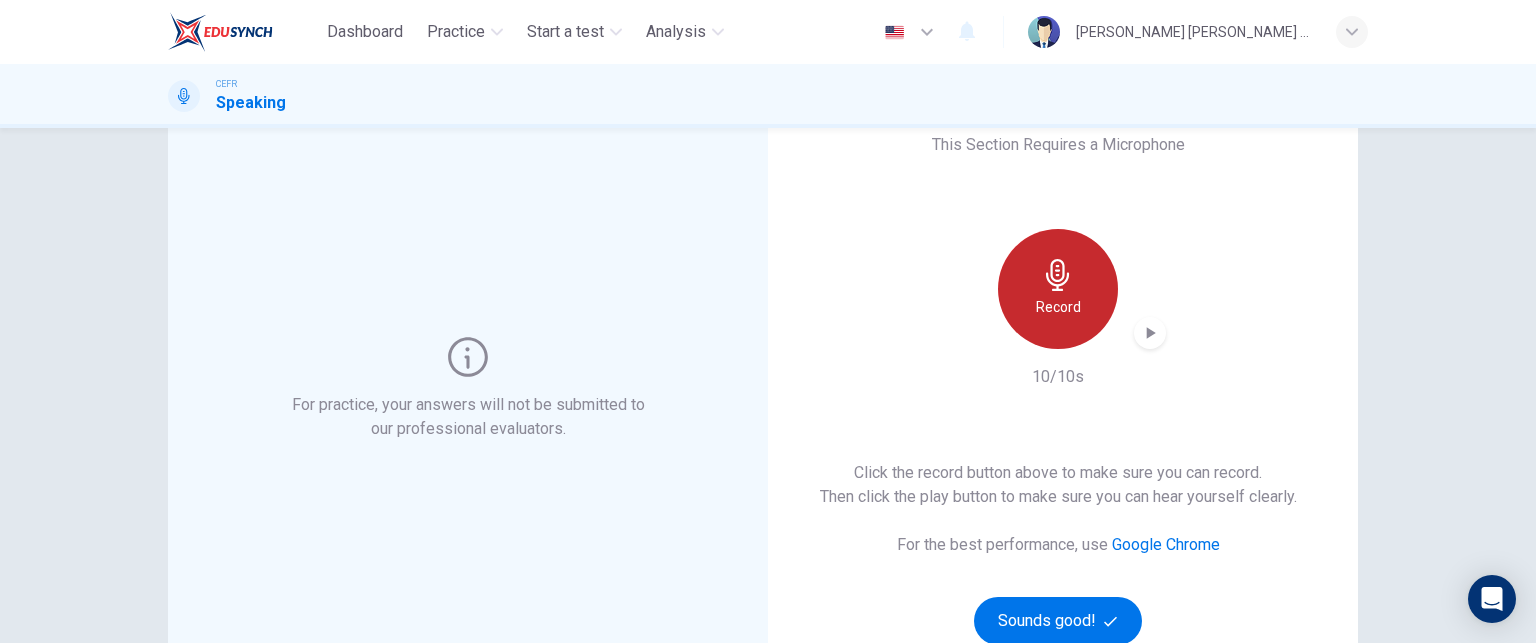 click on "Record" at bounding box center (1058, 307) 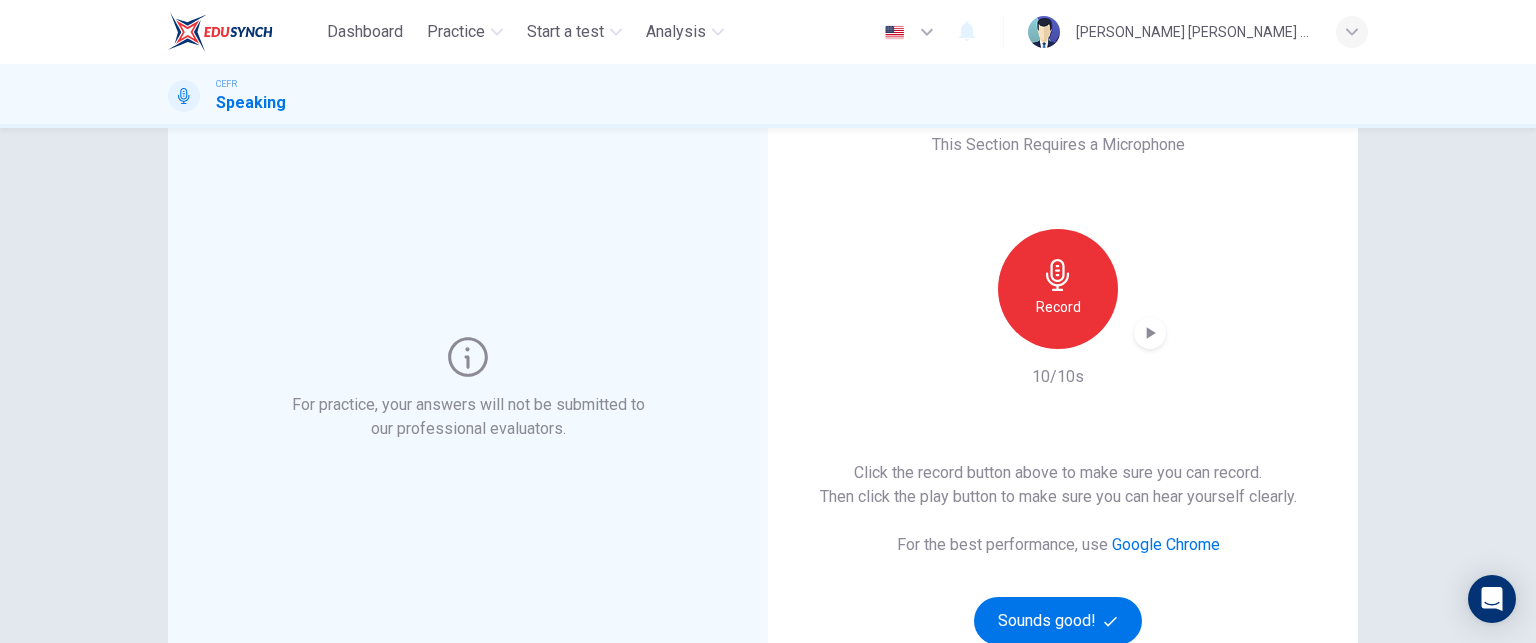 drag, startPoint x: 1264, startPoint y: 243, endPoint x: 1136, endPoint y: 341, distance: 161.20795 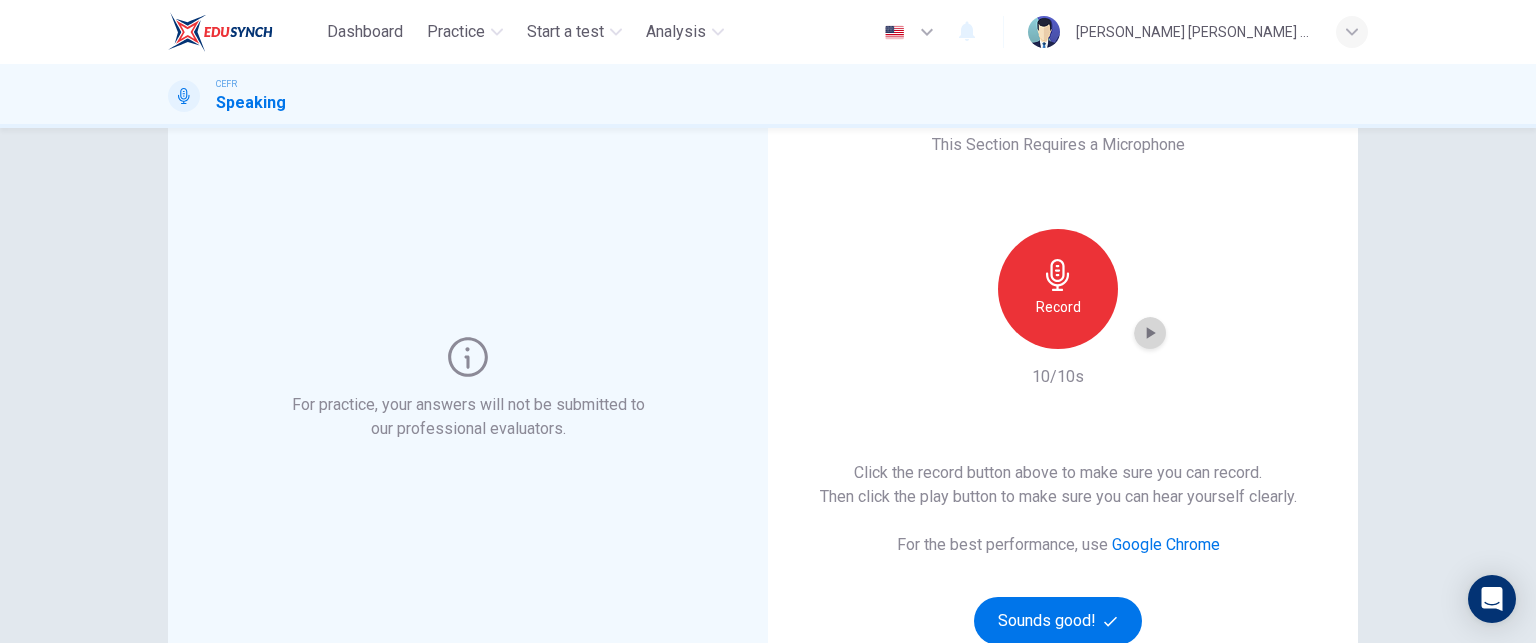 click 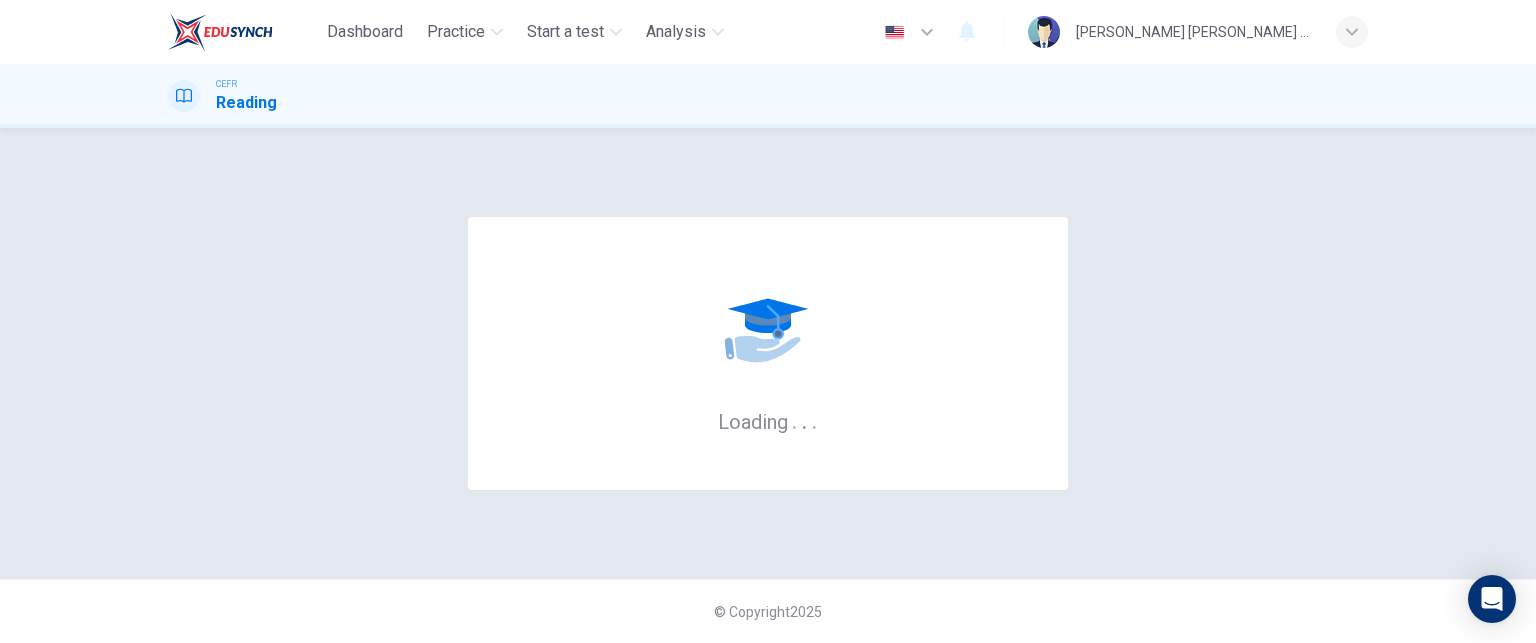scroll, scrollTop: 0, scrollLeft: 0, axis: both 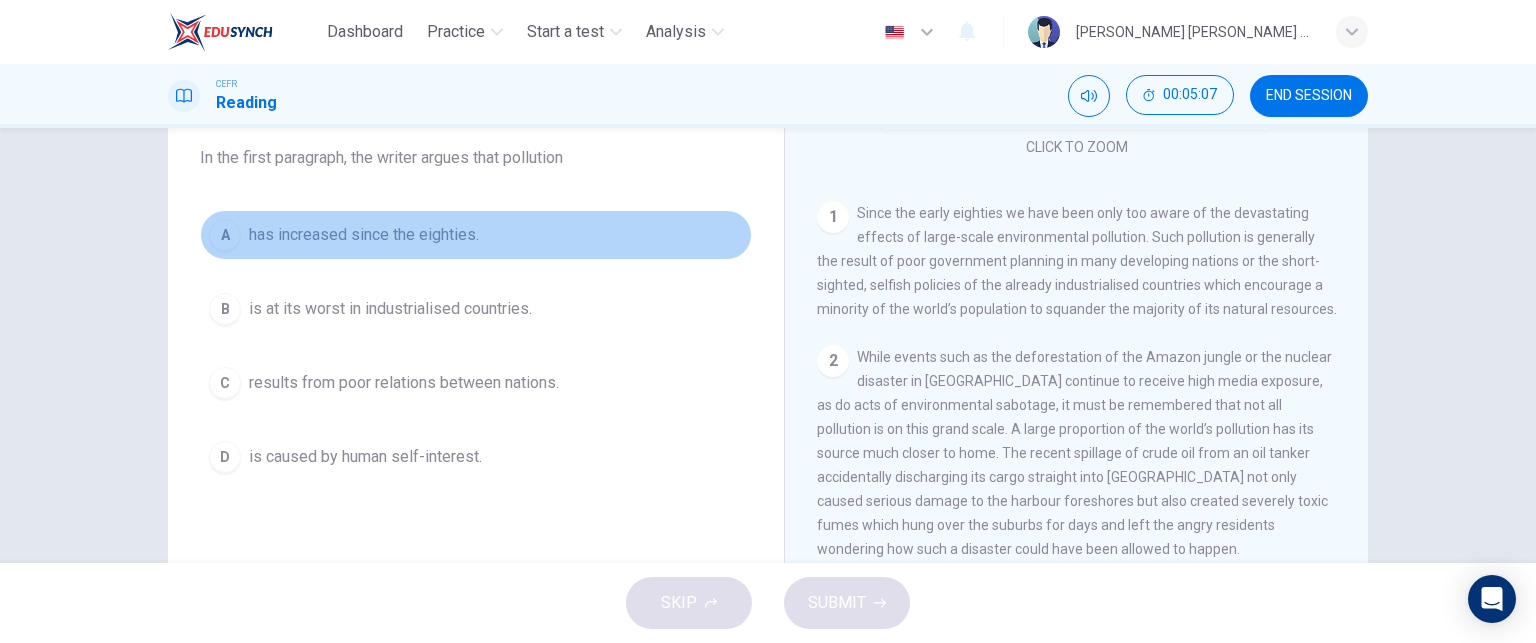 click on "A" at bounding box center [225, 235] 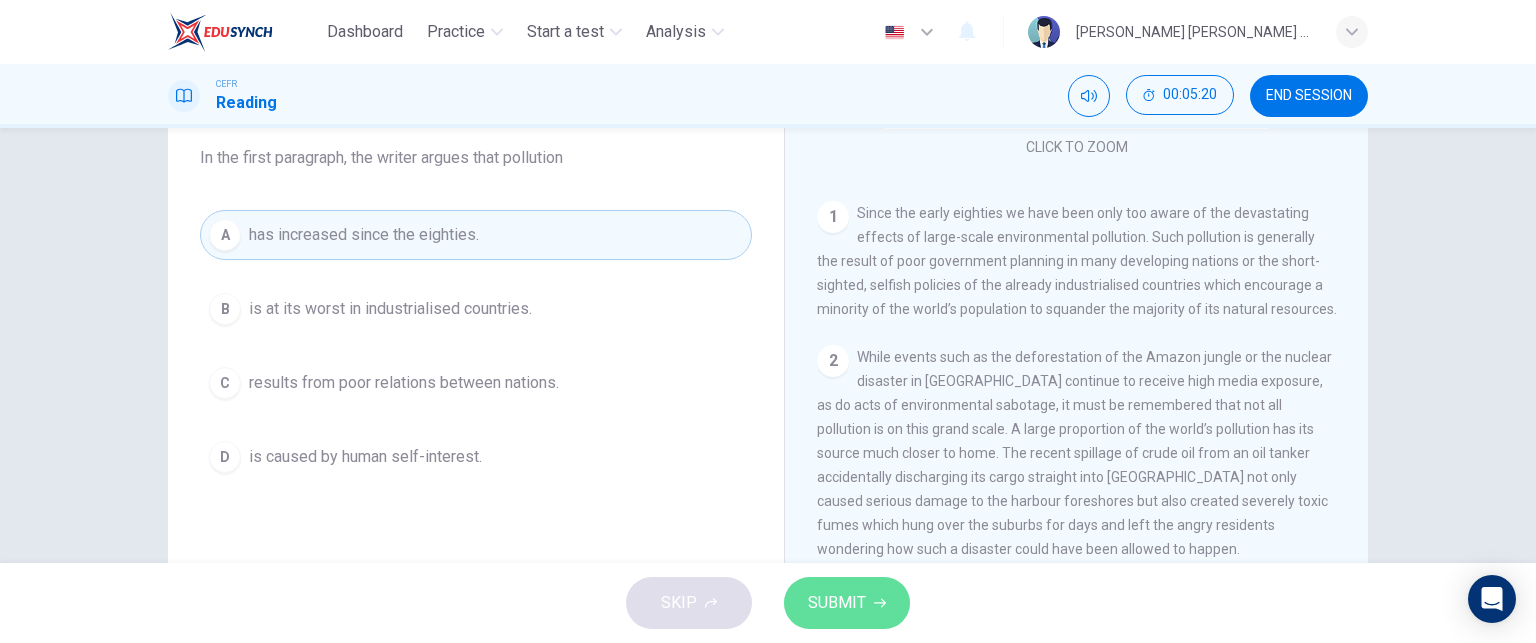 click on "SUBMIT" at bounding box center (847, 603) 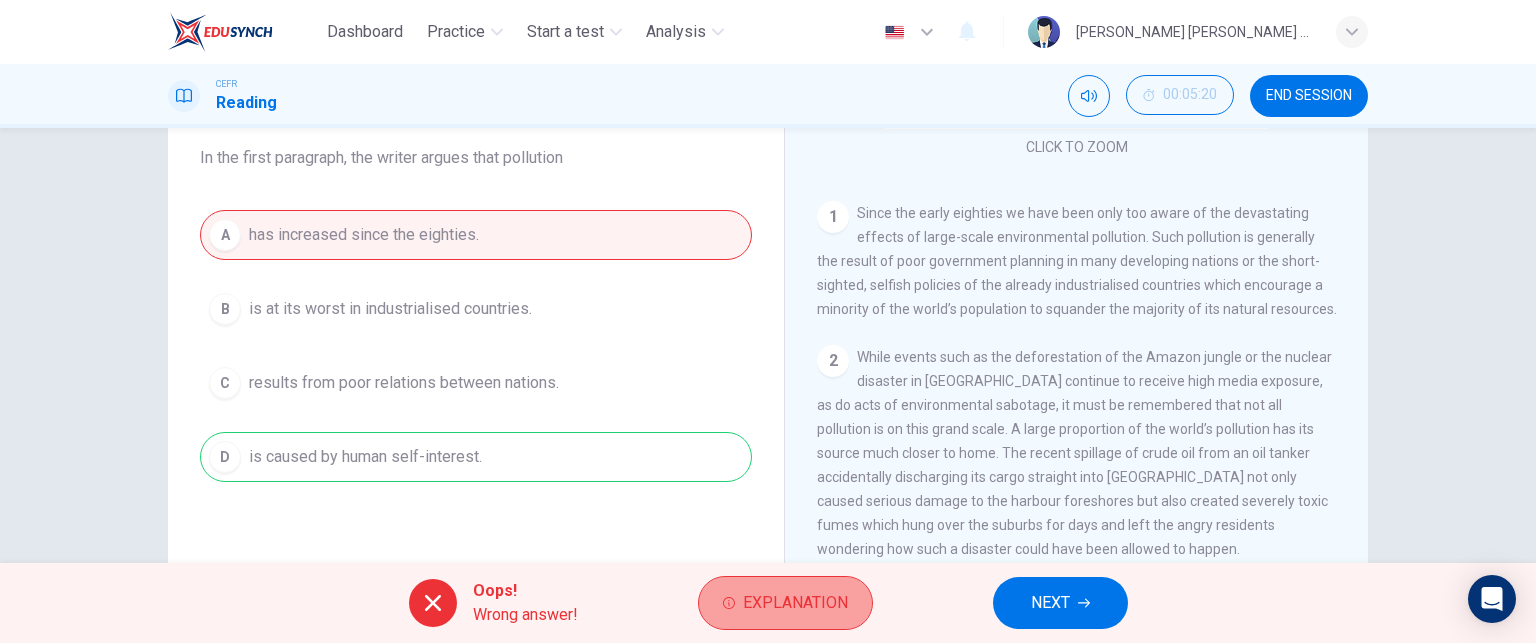 click on "Explanation" at bounding box center [795, 603] 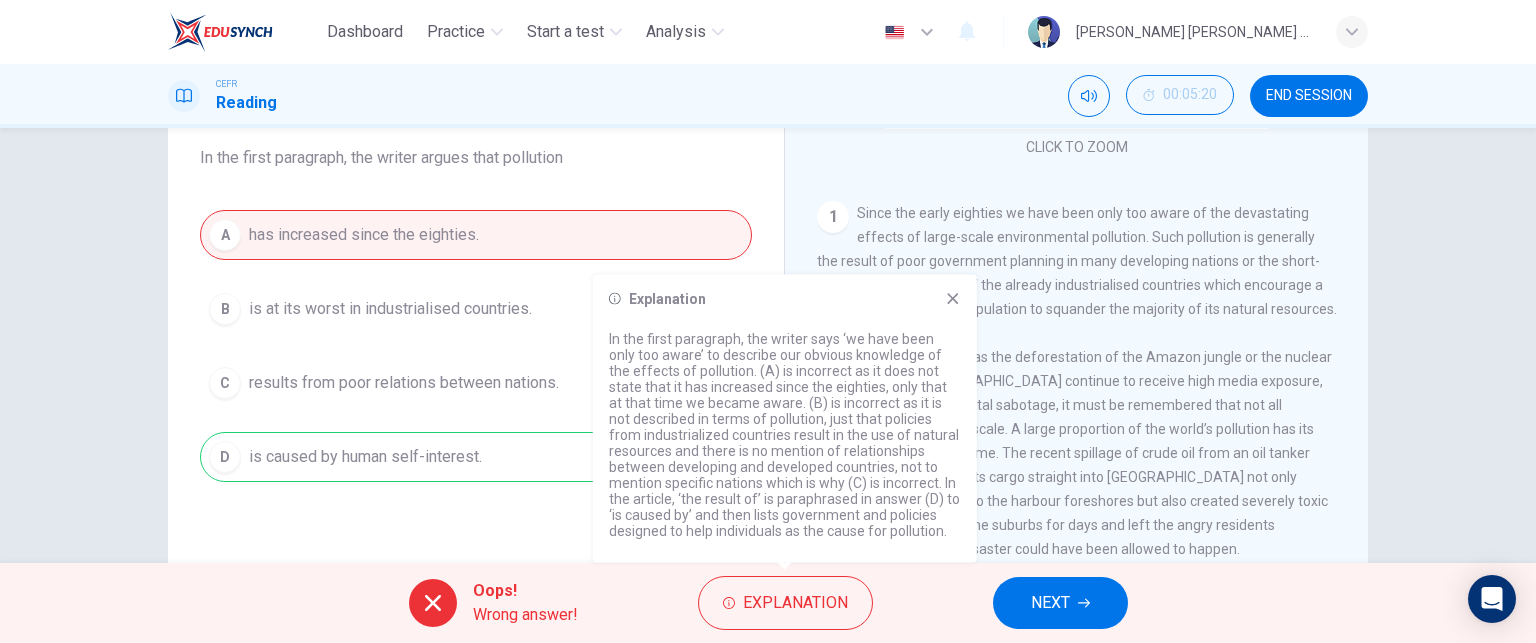 click on "A has increased since the eighties. B is at its worst in industrialised countries. C results from poor relations between nations. D is caused by human self-interest." at bounding box center (476, 346) 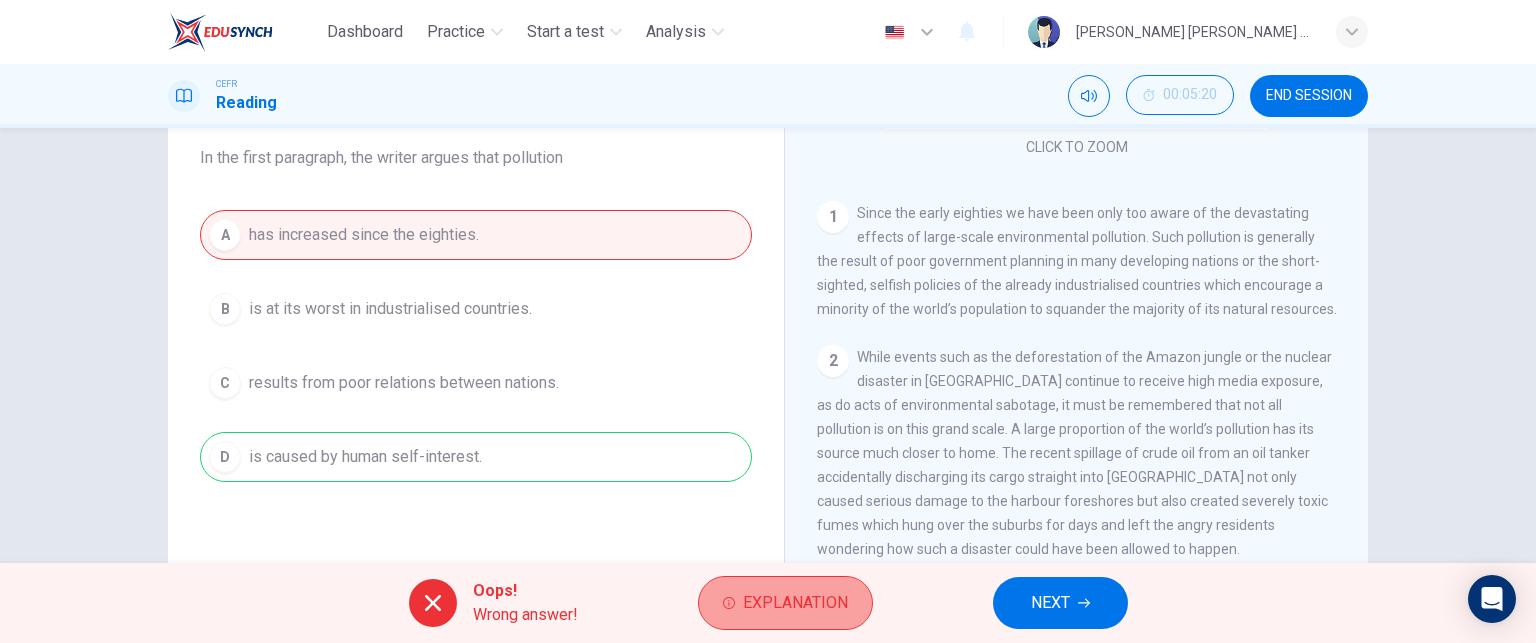 click on "Explanation" at bounding box center (785, 603) 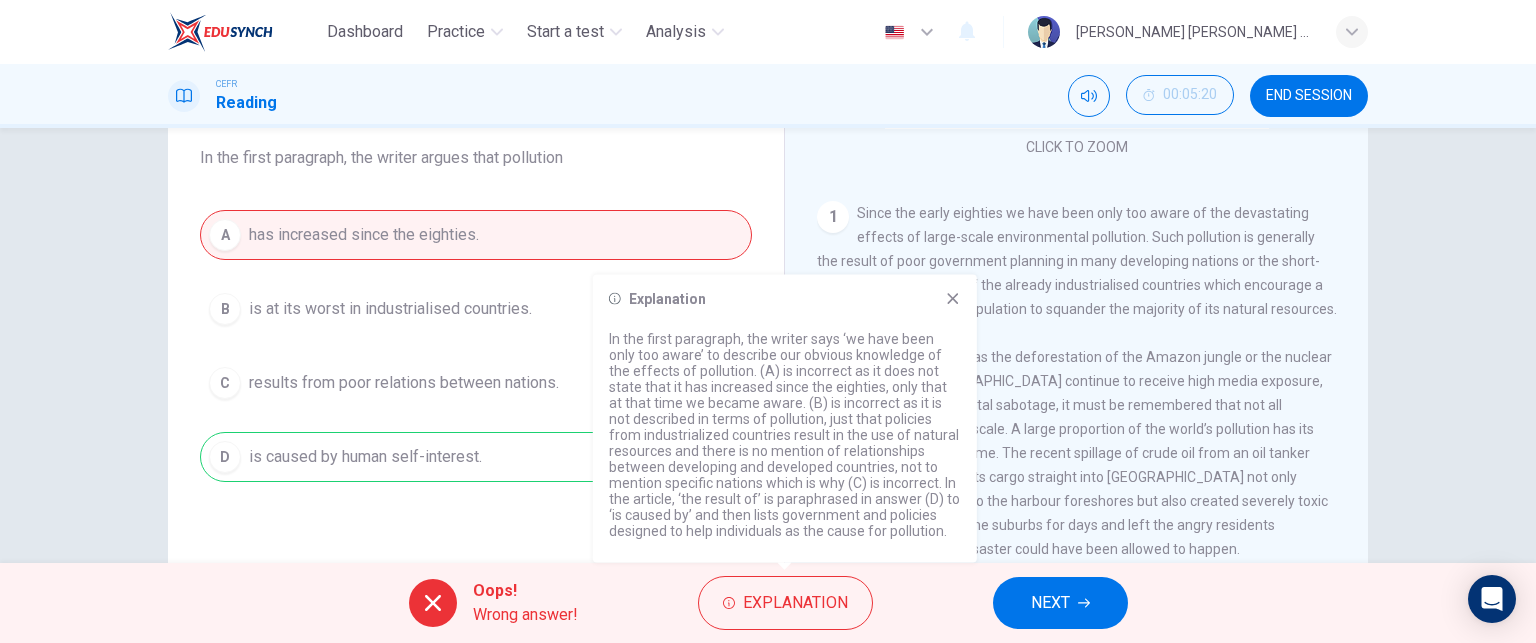 click 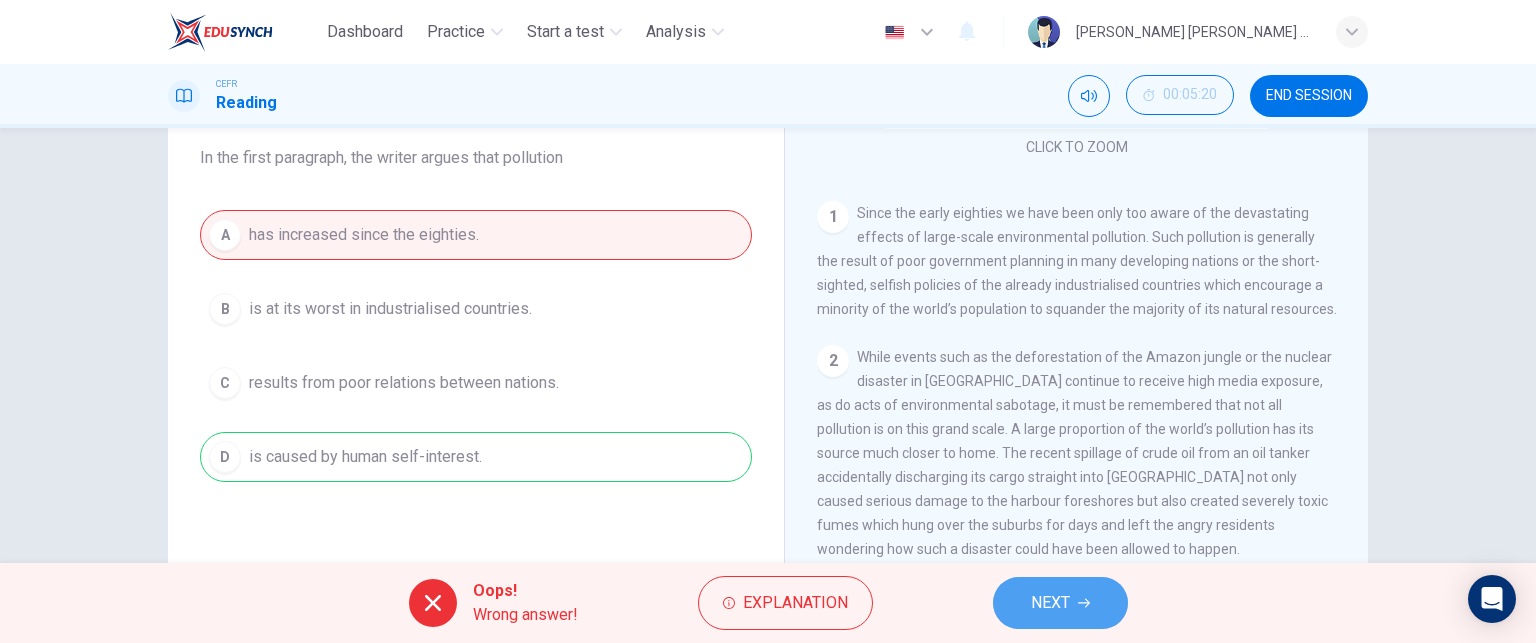 click on "NEXT" at bounding box center [1050, 603] 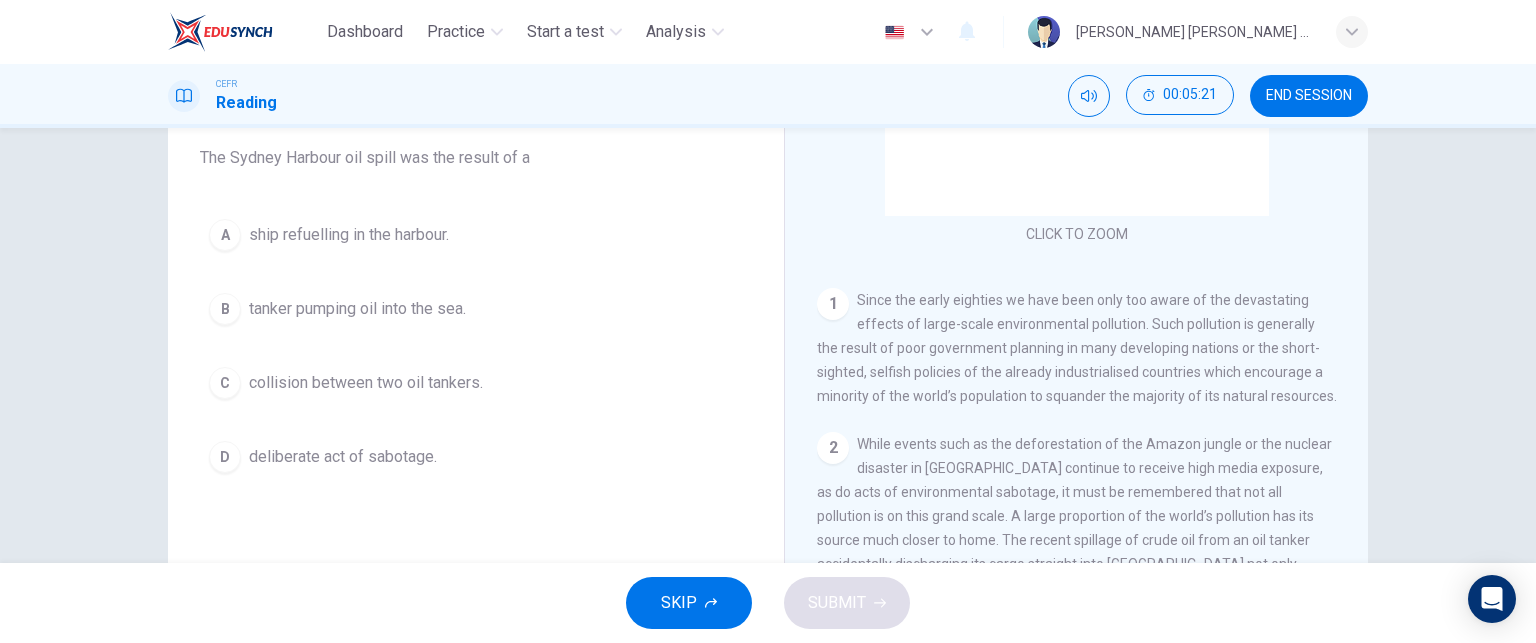 scroll, scrollTop: 362, scrollLeft: 0, axis: vertical 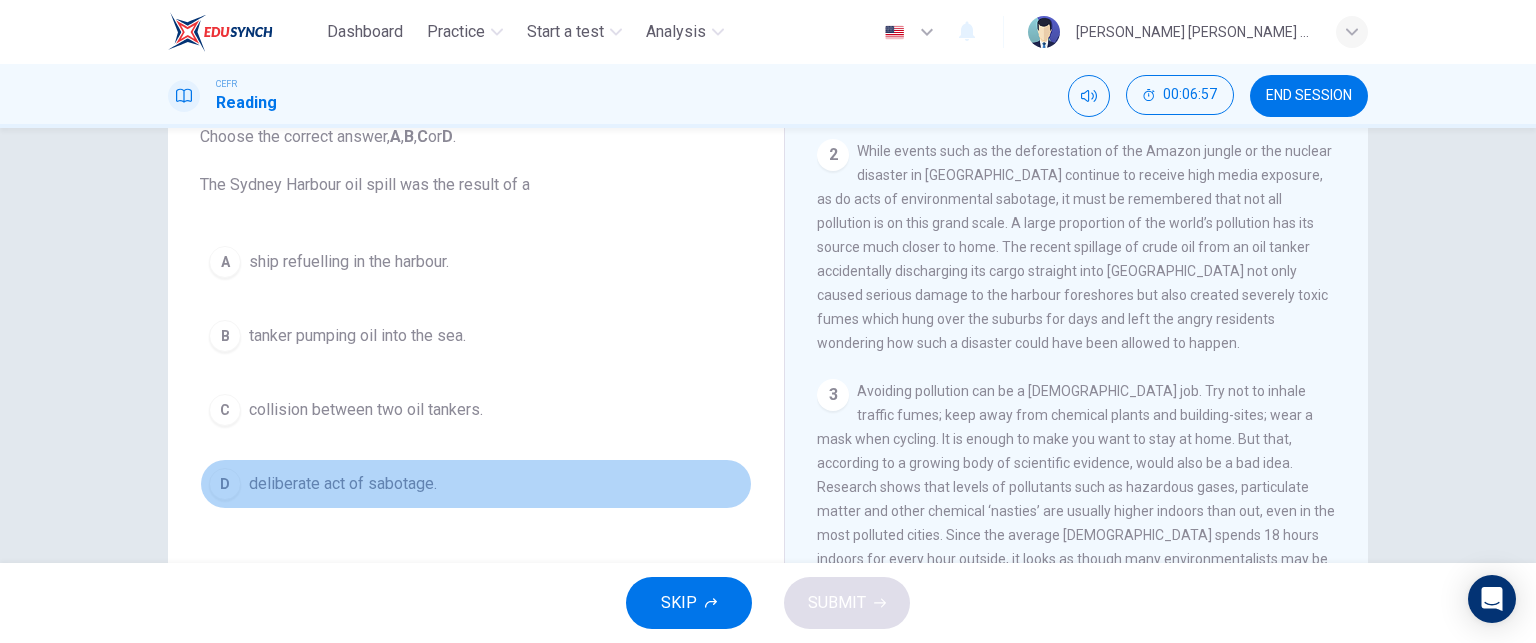 click on "D" at bounding box center (225, 484) 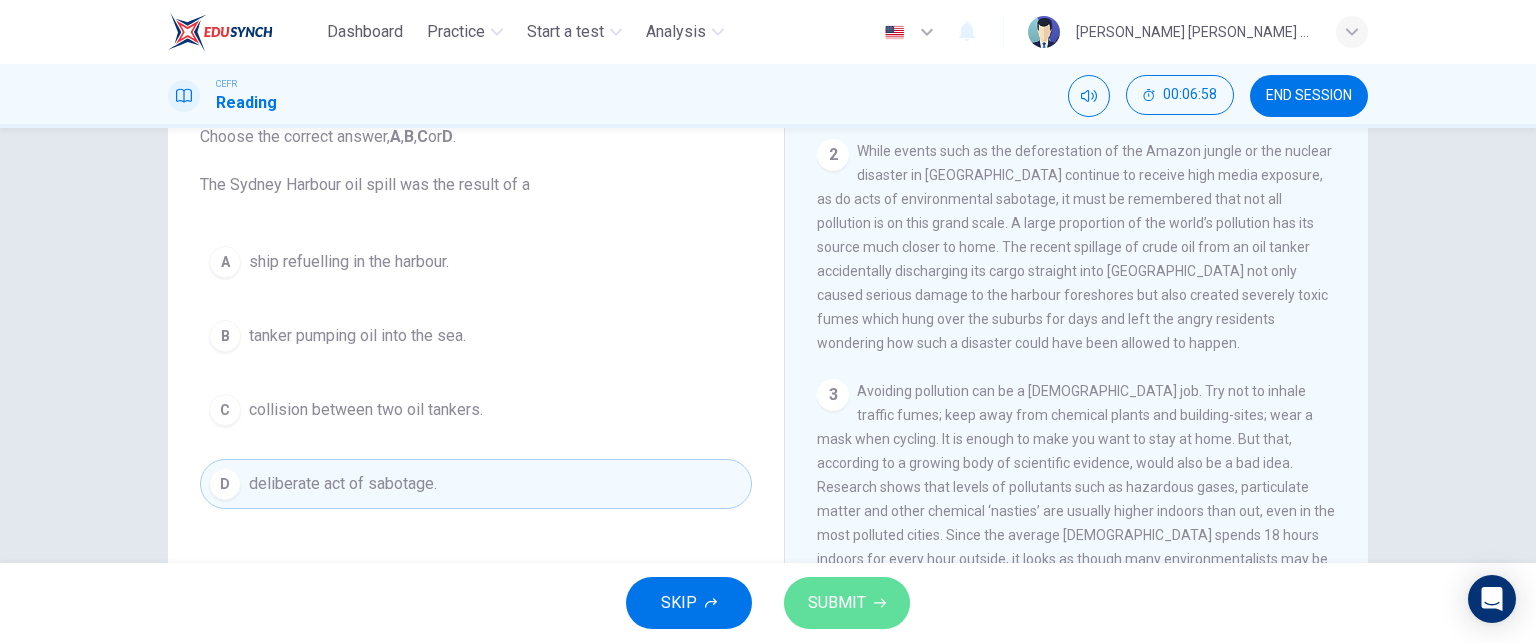 click on "SUBMIT" at bounding box center (847, 603) 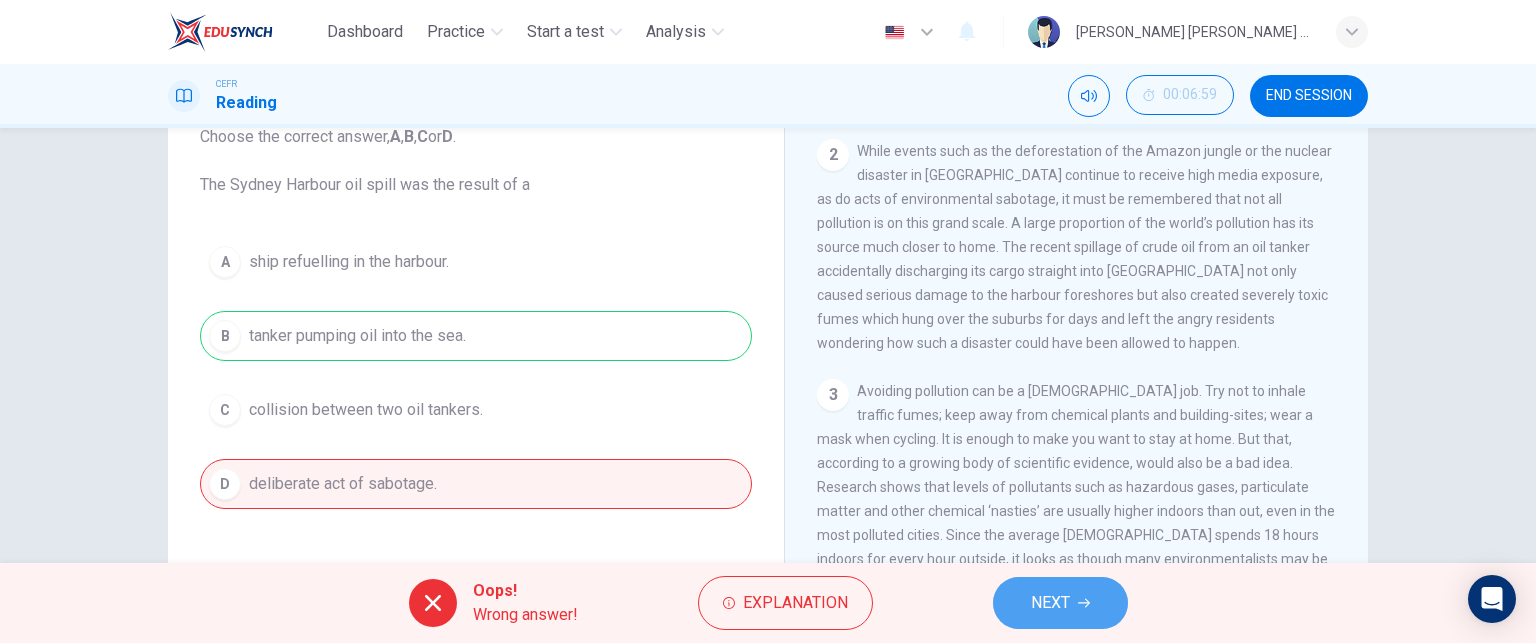click on "NEXT" at bounding box center (1060, 603) 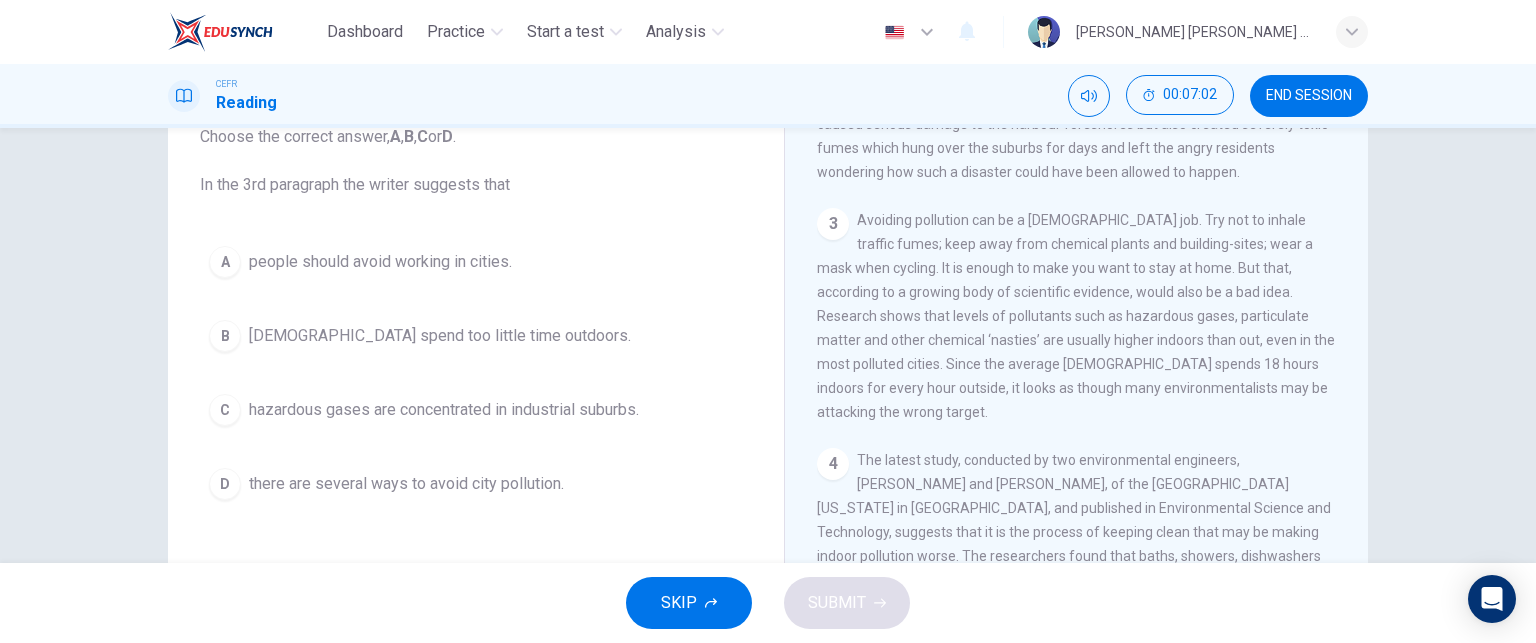 scroll, scrollTop: 715, scrollLeft: 0, axis: vertical 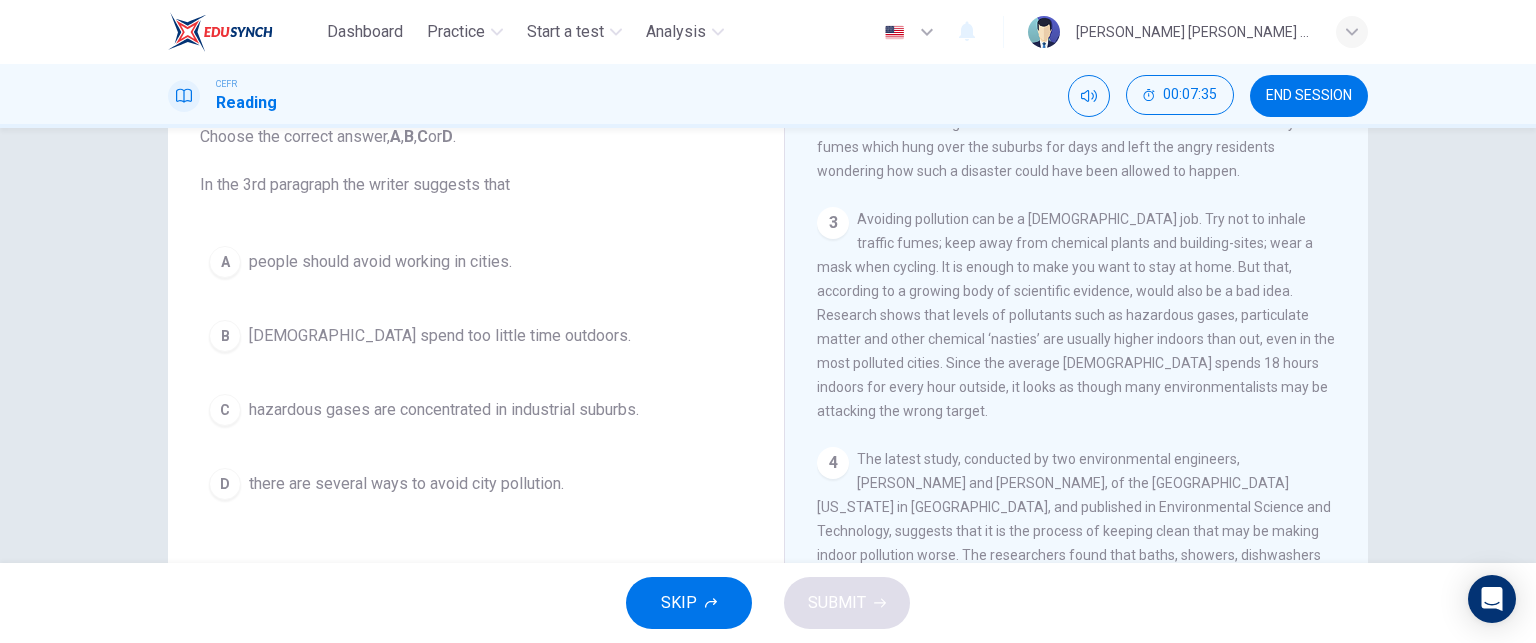 drag, startPoint x: 1036, startPoint y: 331, endPoint x: 1180, endPoint y: 344, distance: 144.58562 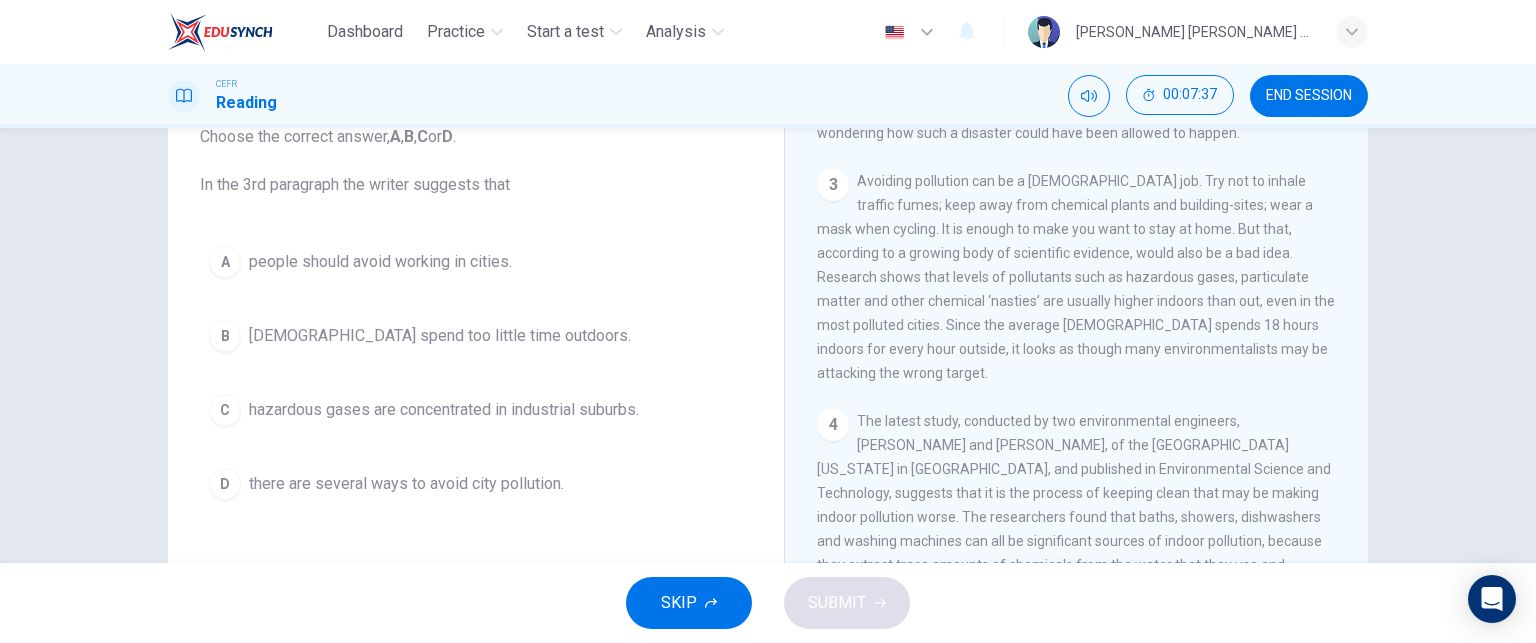 scroll, scrollTop: 754, scrollLeft: 0, axis: vertical 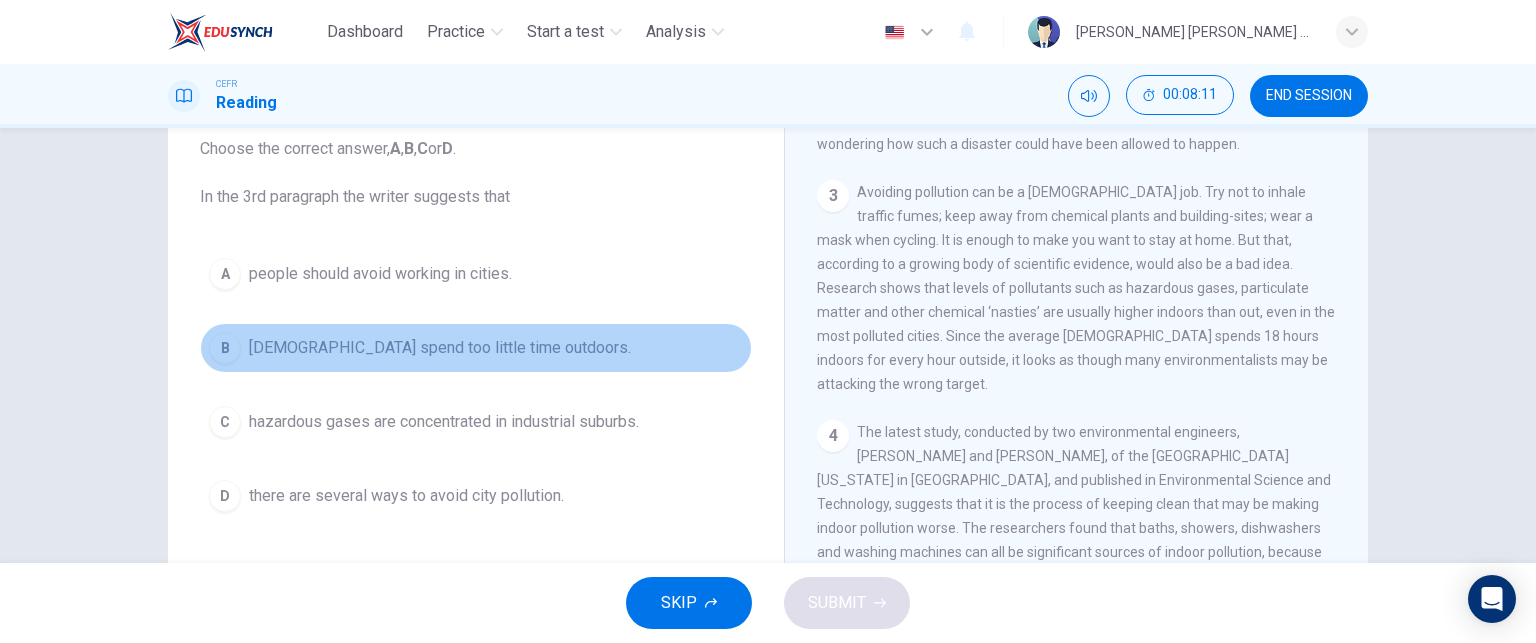 click on "B" at bounding box center [225, 348] 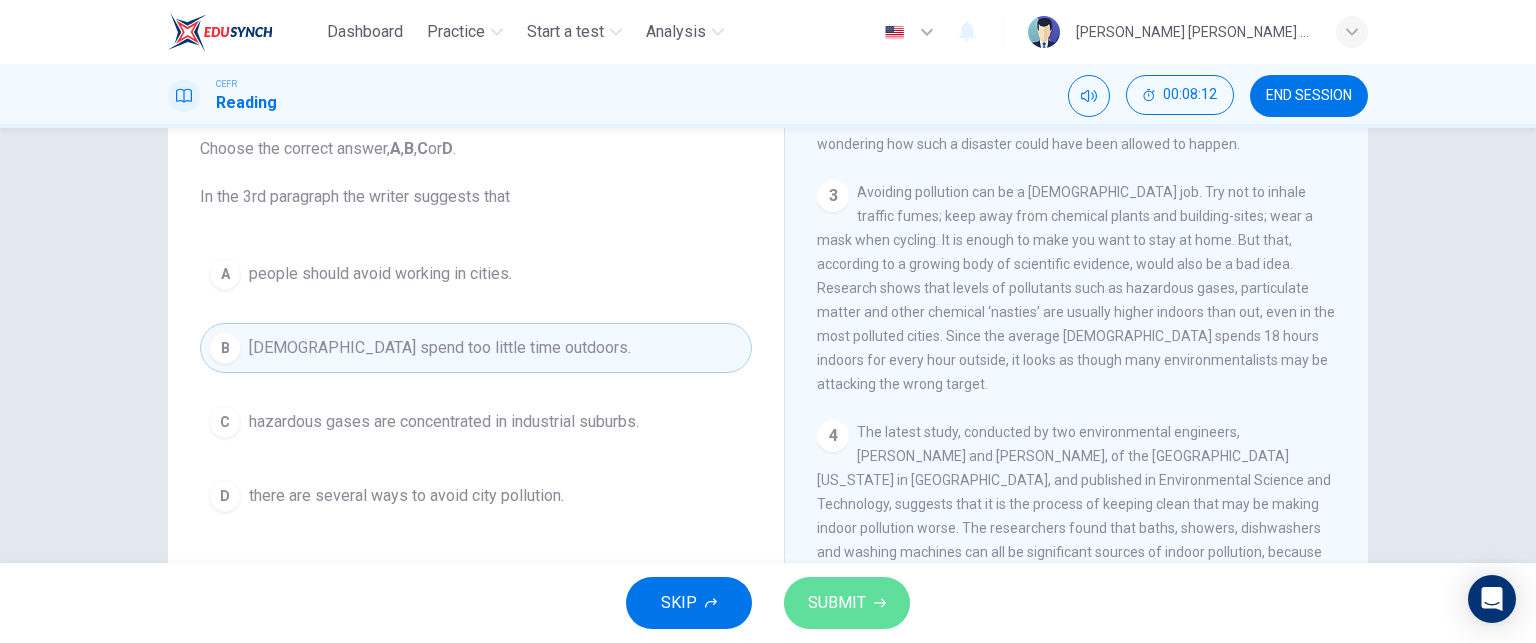 click on "SUBMIT" at bounding box center [837, 603] 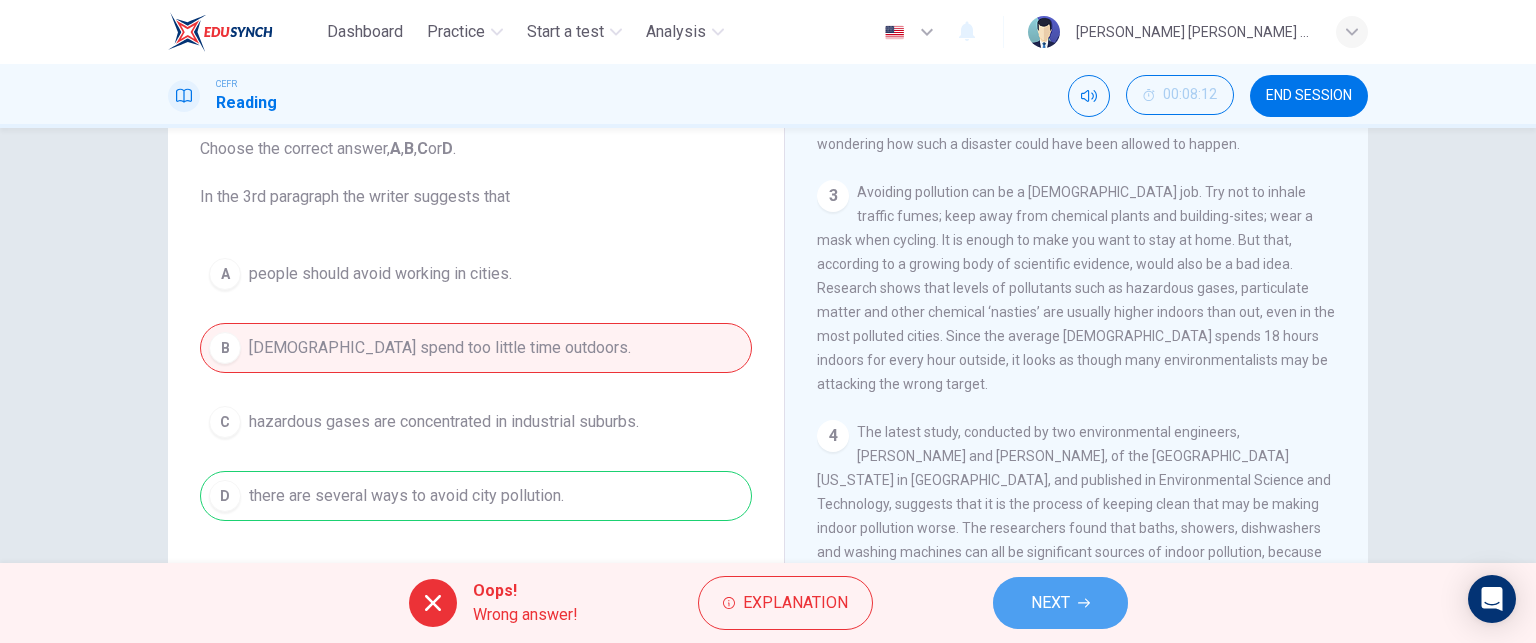 click on "NEXT" at bounding box center [1060, 603] 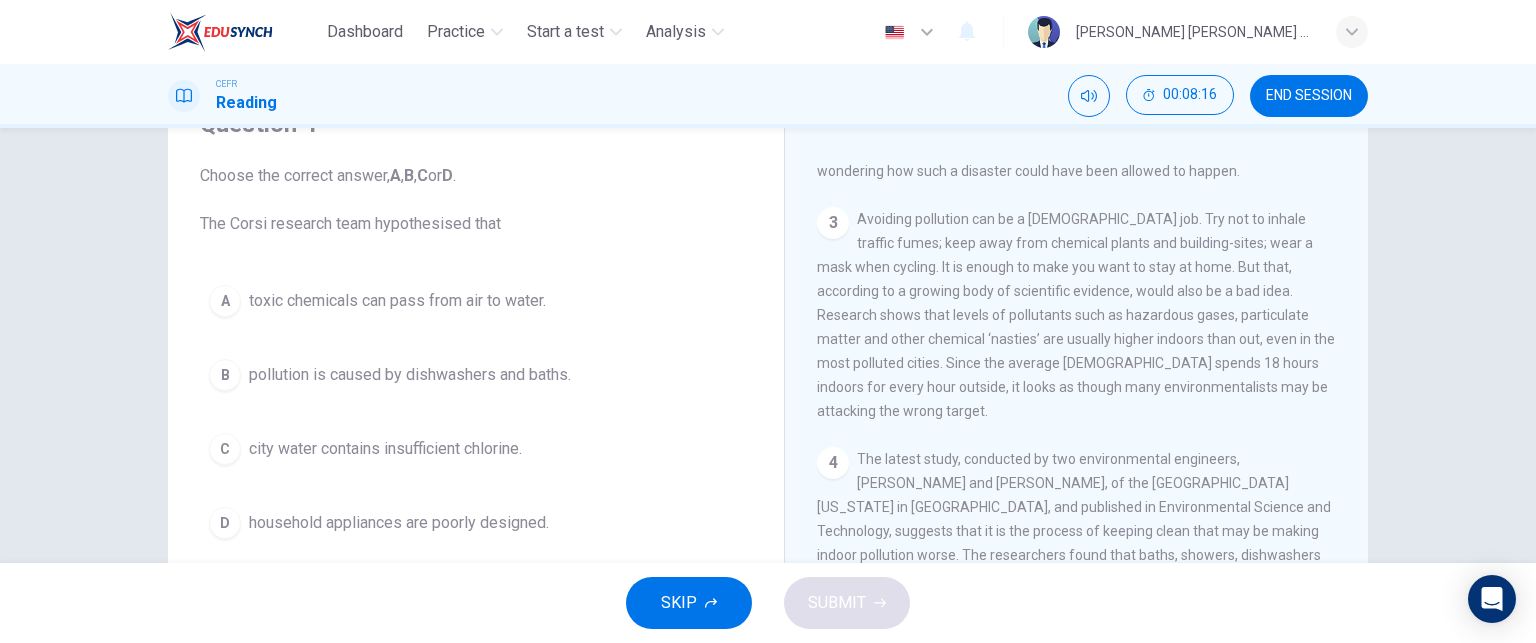 scroll, scrollTop: 102, scrollLeft: 0, axis: vertical 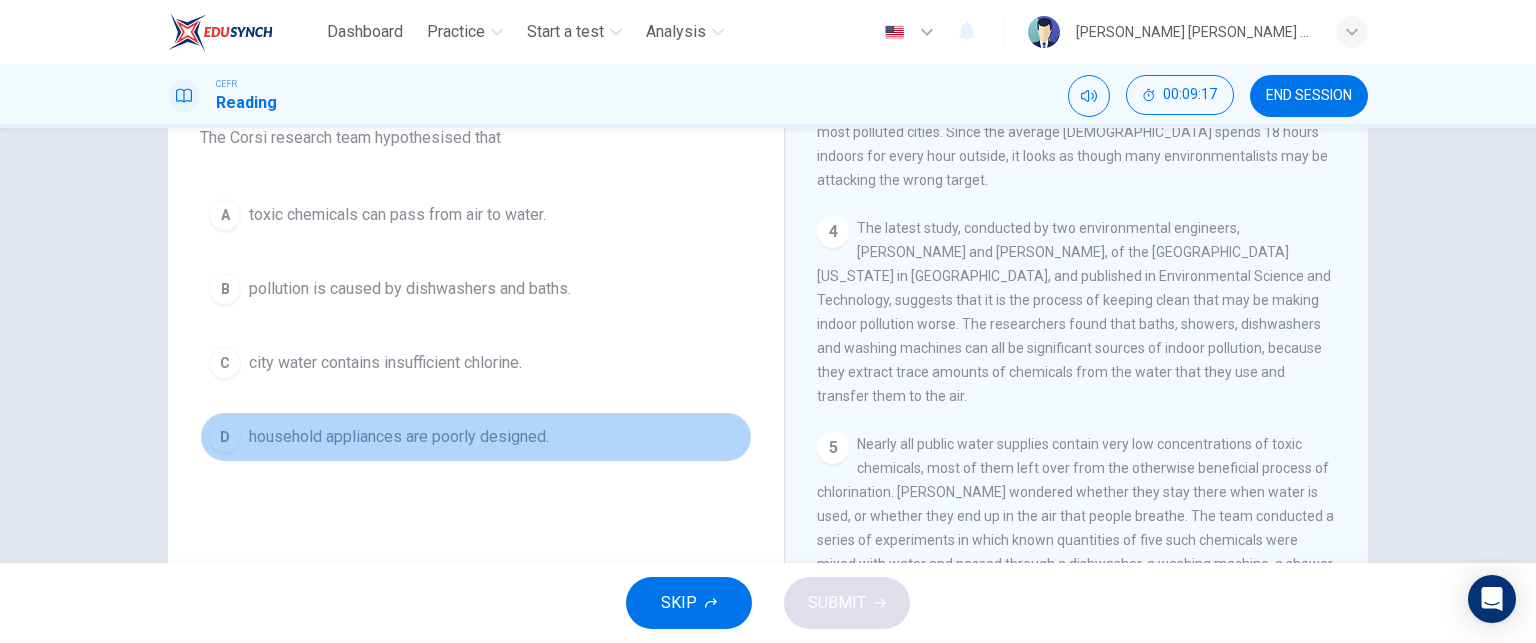 click on "D" at bounding box center [225, 437] 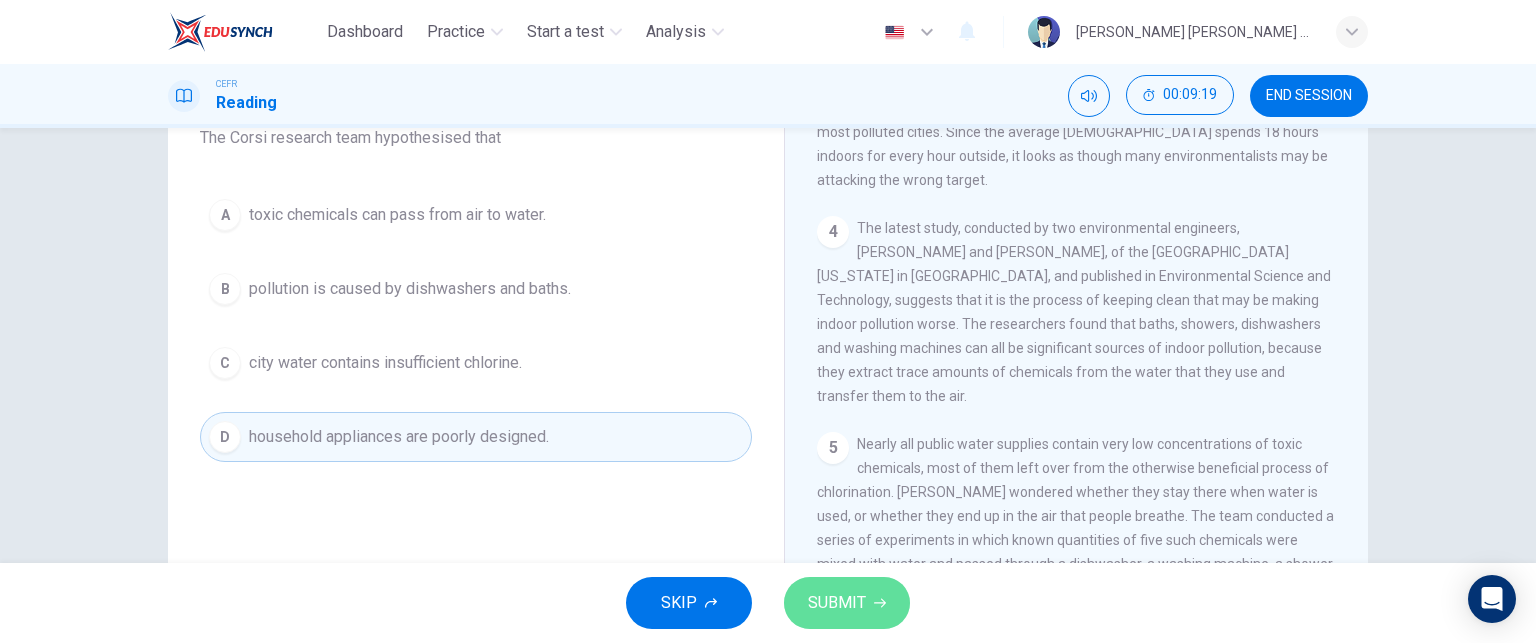 click on "SUBMIT" at bounding box center [847, 603] 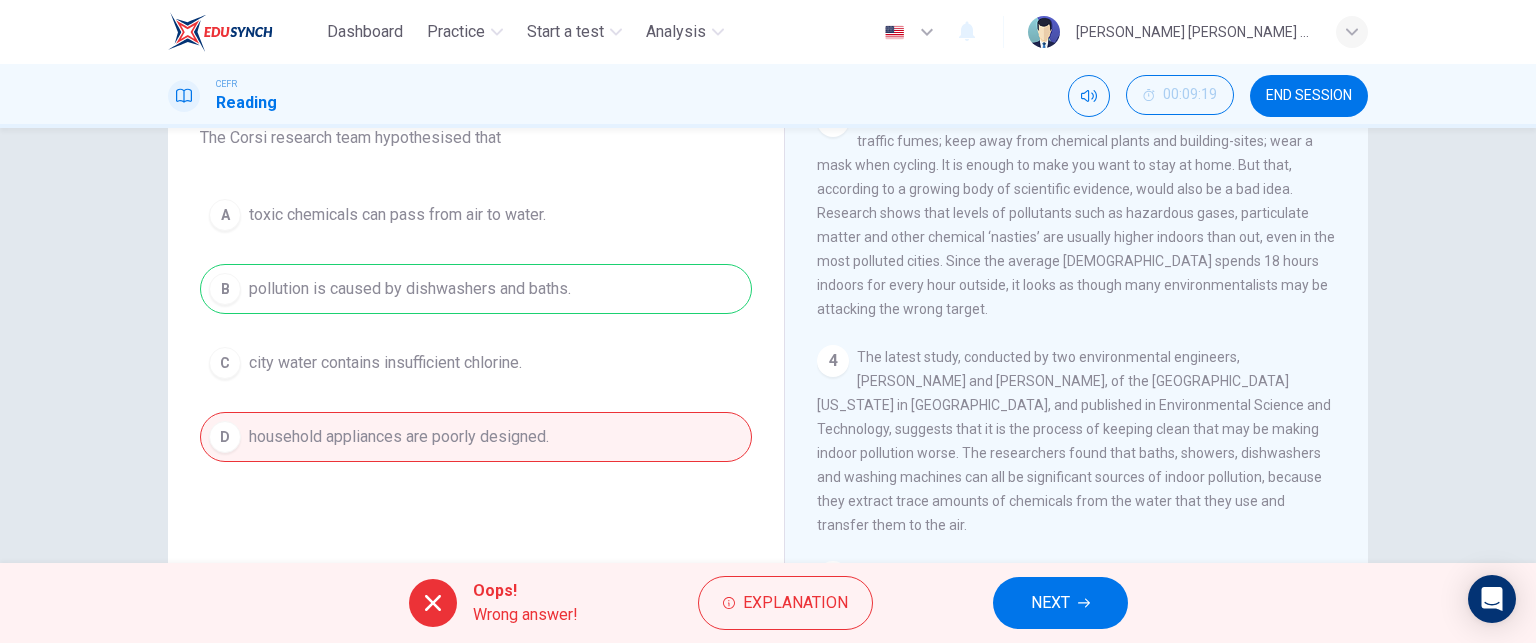 scroll, scrollTop: 771, scrollLeft: 0, axis: vertical 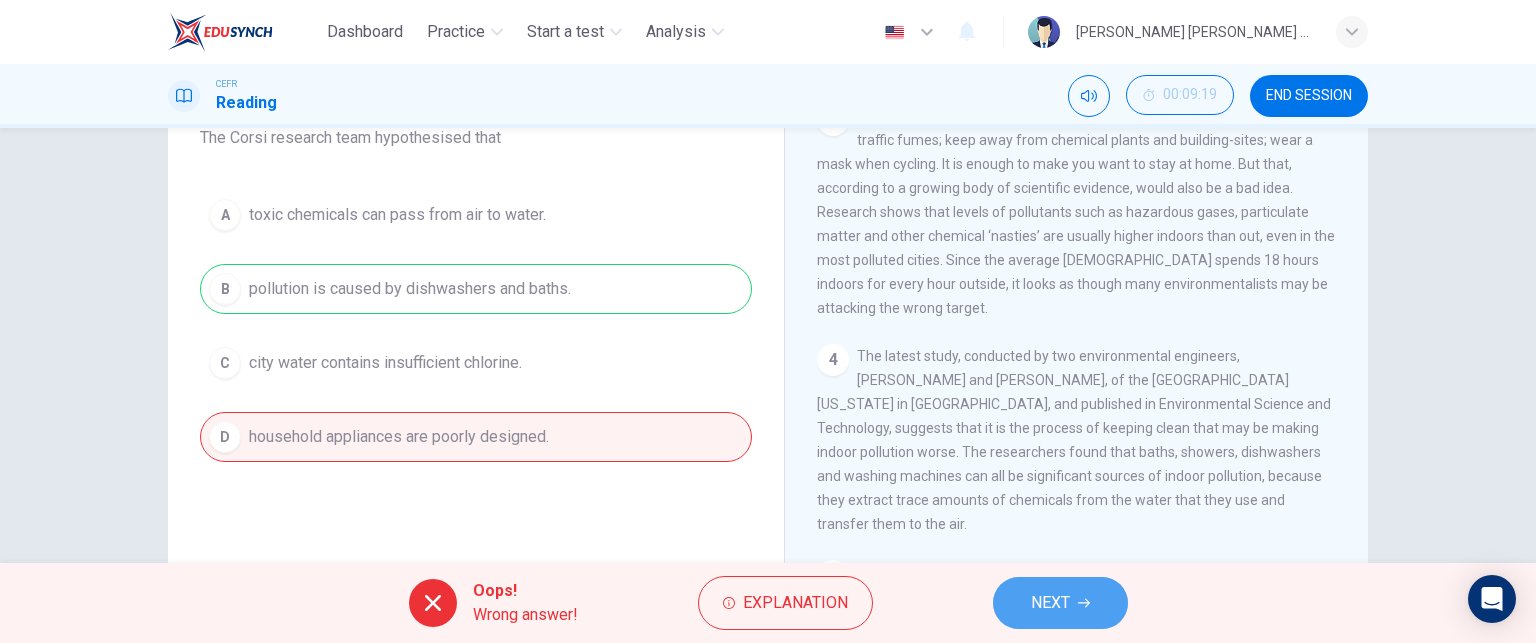 click on "NEXT" at bounding box center [1050, 603] 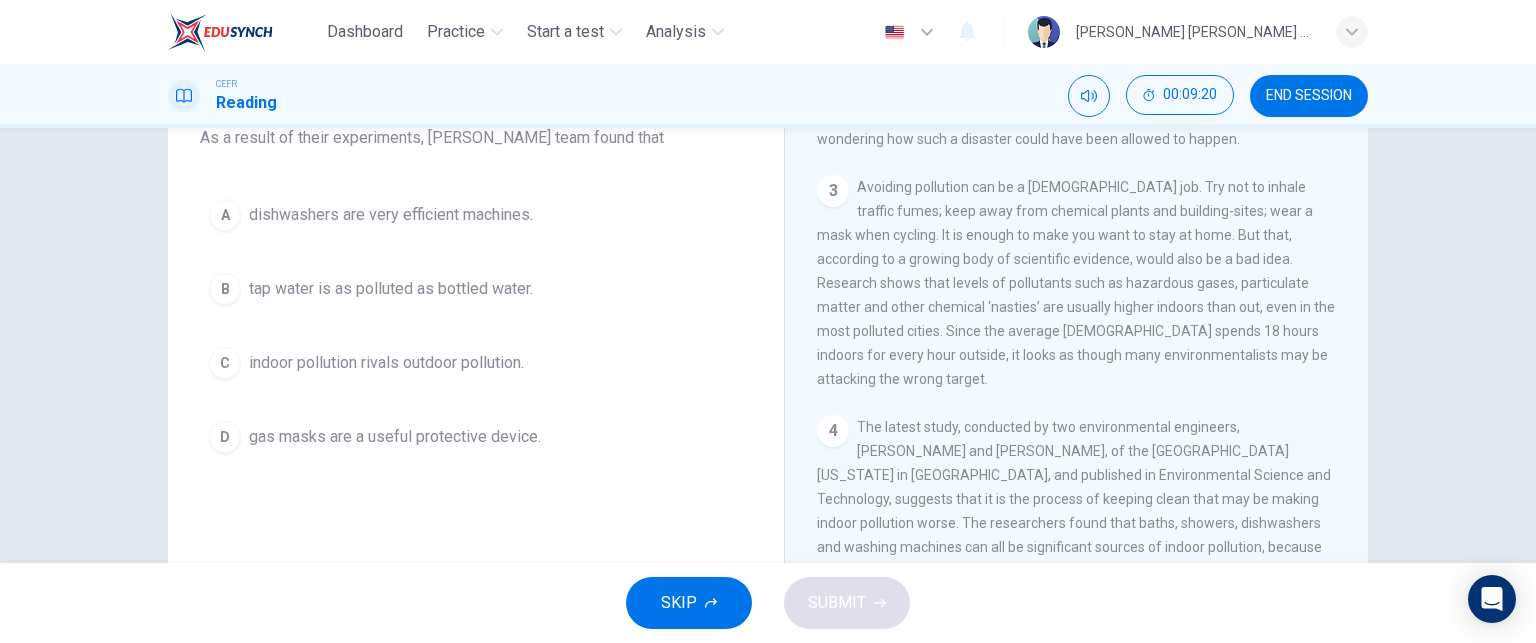 scroll, scrollTop: 699, scrollLeft: 0, axis: vertical 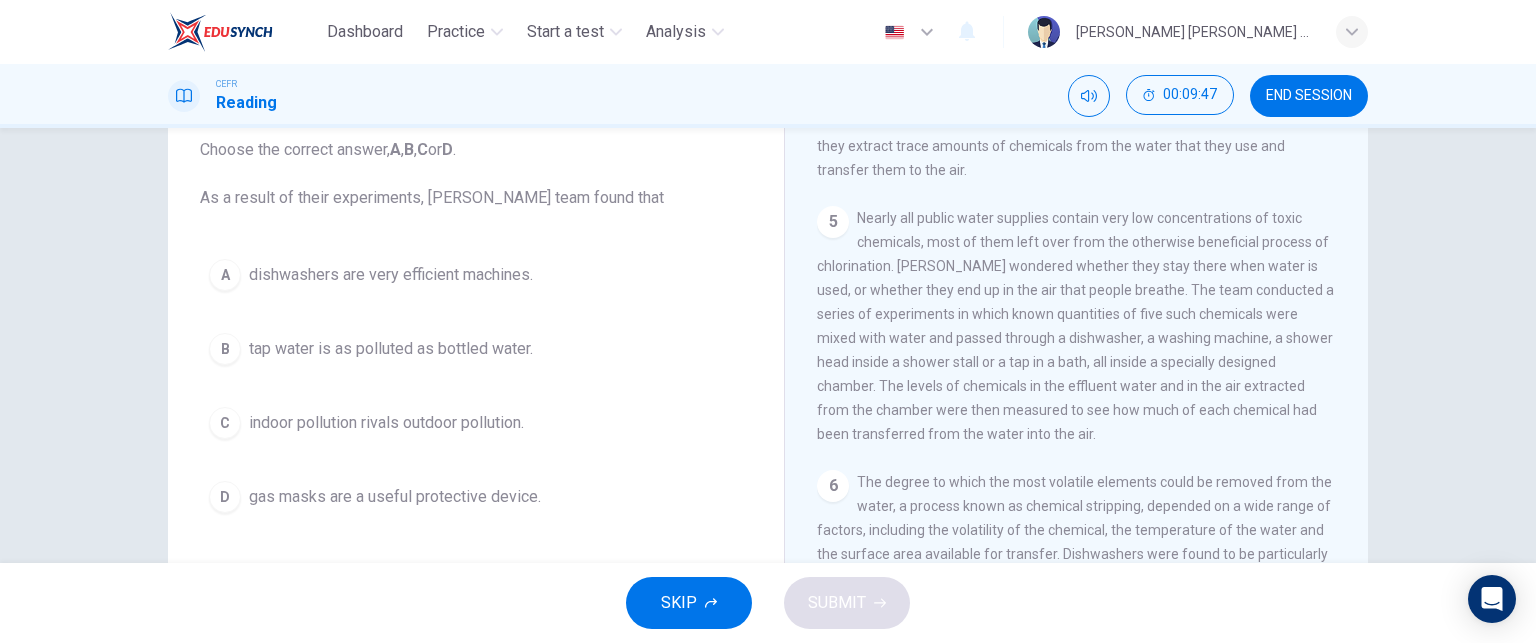 drag, startPoint x: 1013, startPoint y: 239, endPoint x: 1131, endPoint y: 240, distance: 118.004234 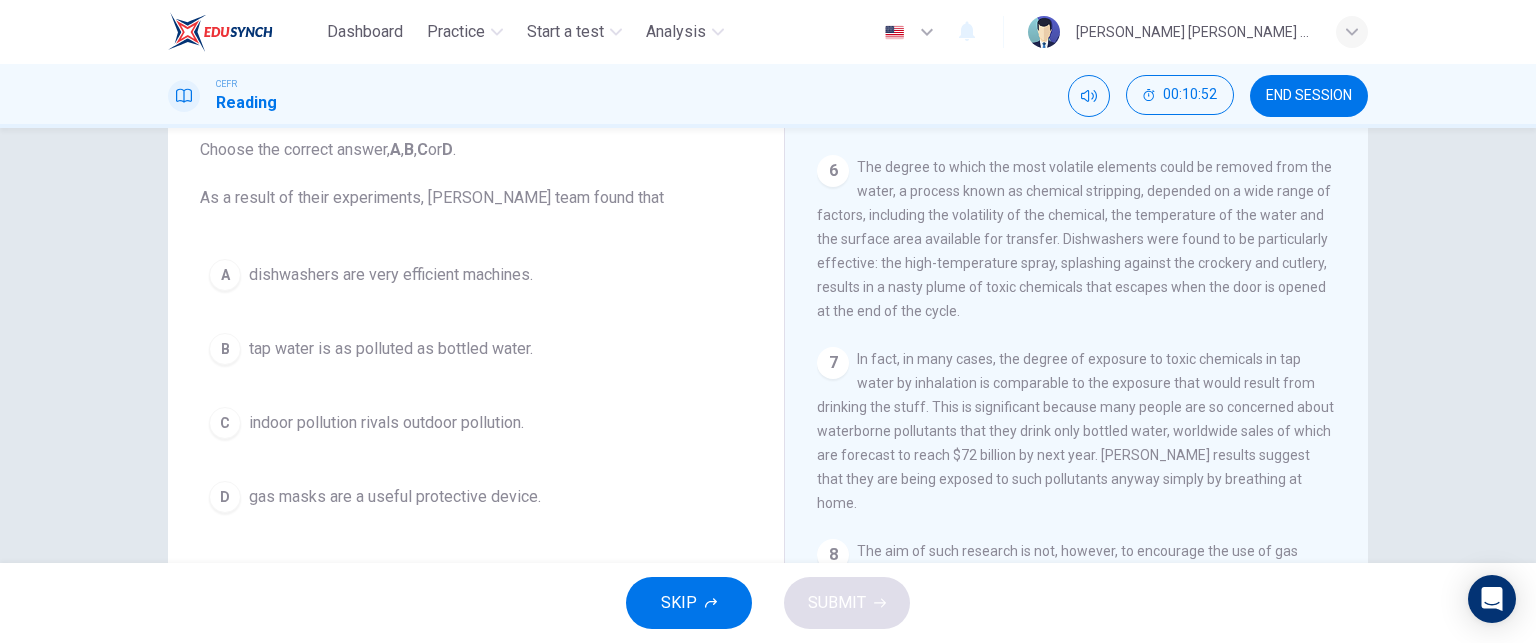 scroll, scrollTop: 1501, scrollLeft: 0, axis: vertical 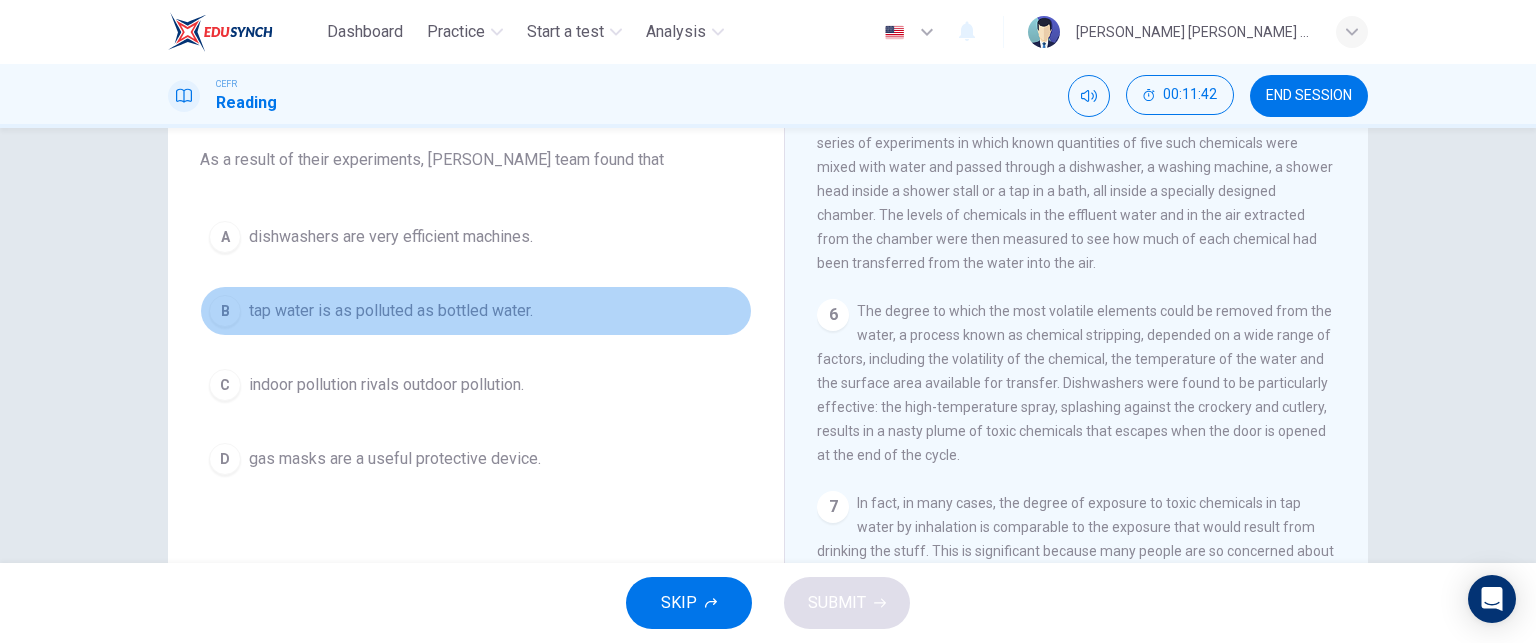 click on "B" at bounding box center [225, 311] 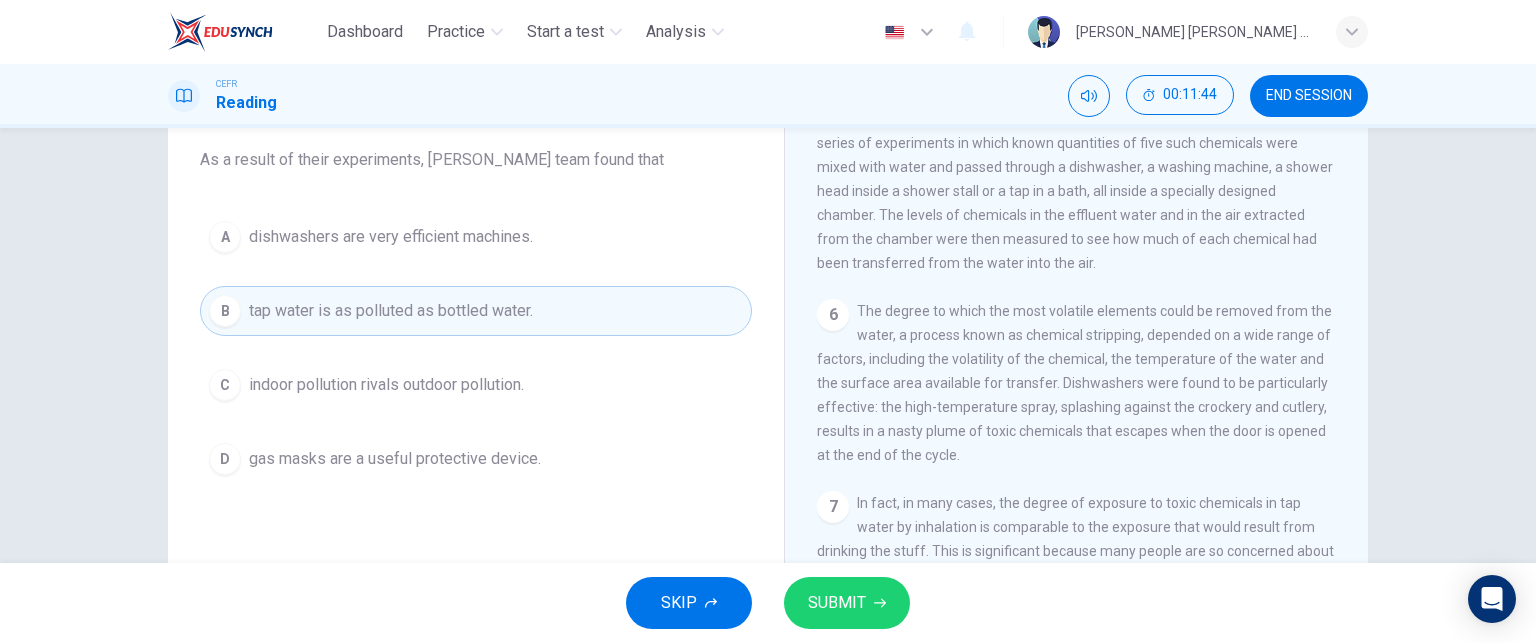 click on "SUBMIT" at bounding box center [847, 603] 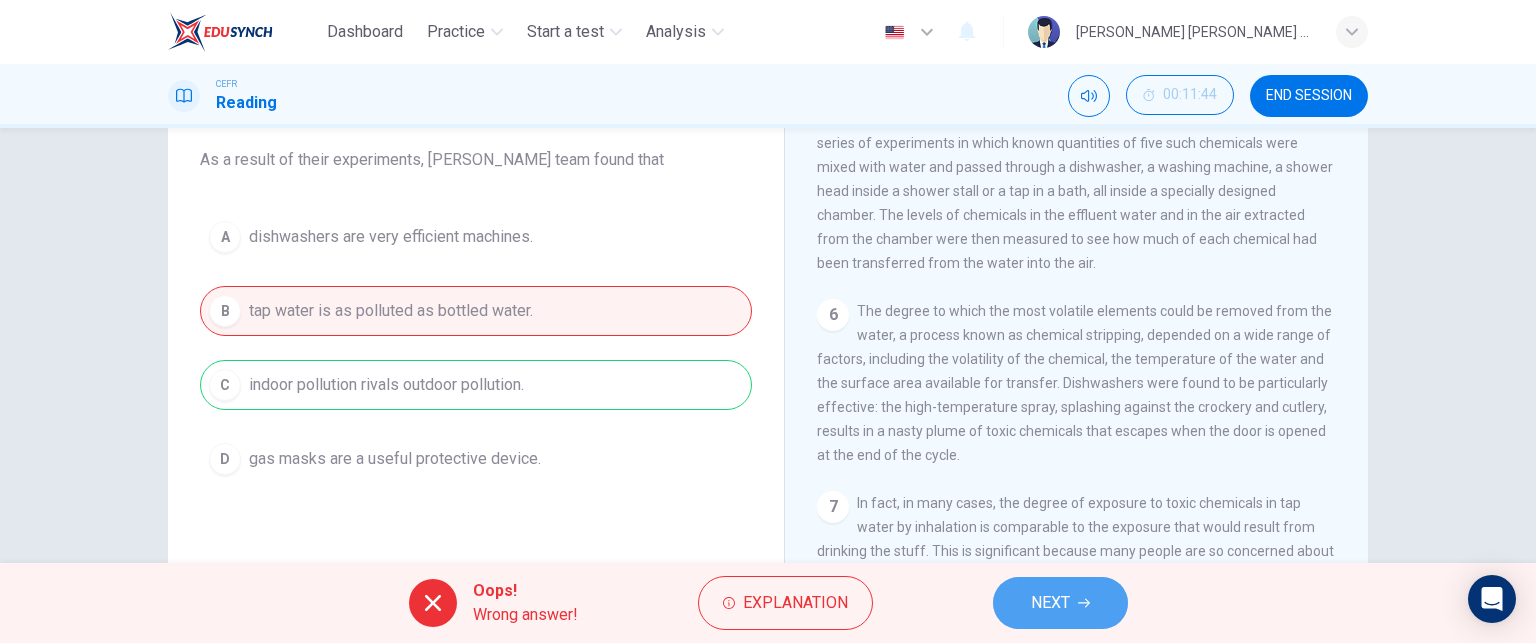 click on "NEXT" at bounding box center (1050, 603) 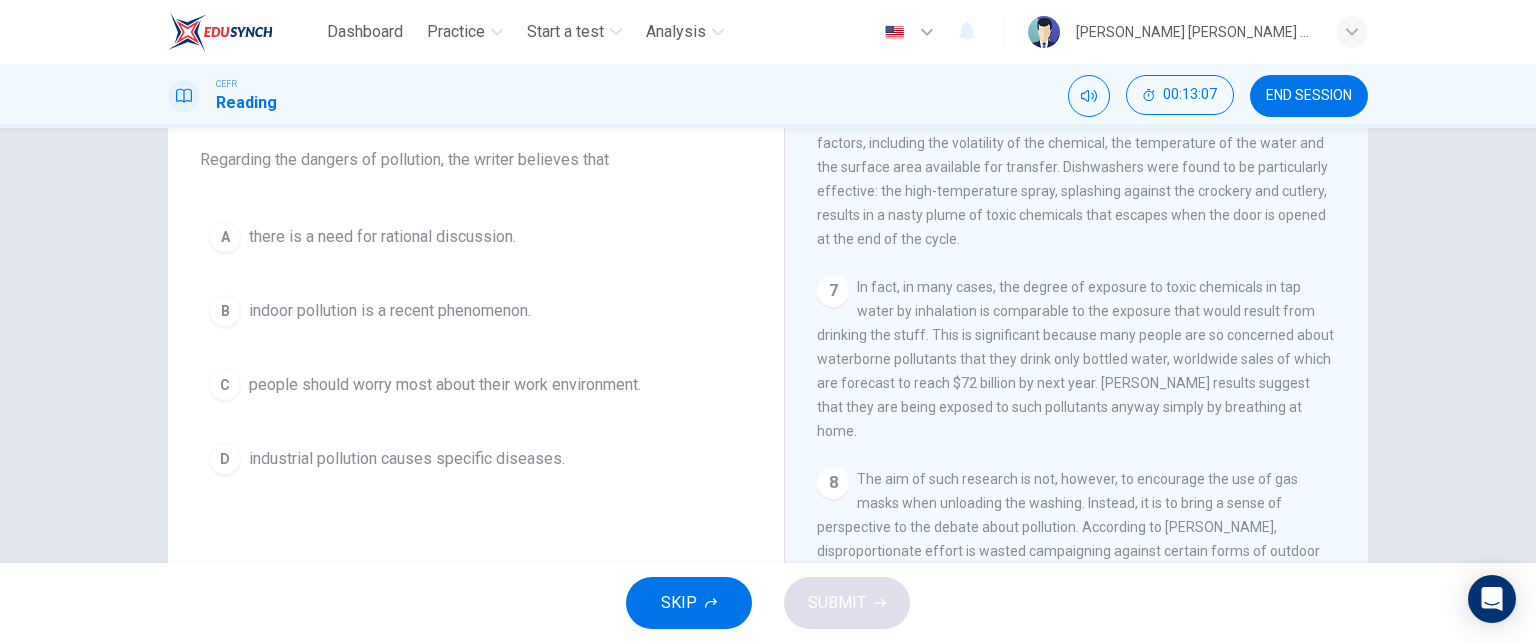 scroll, scrollTop: 1536, scrollLeft: 0, axis: vertical 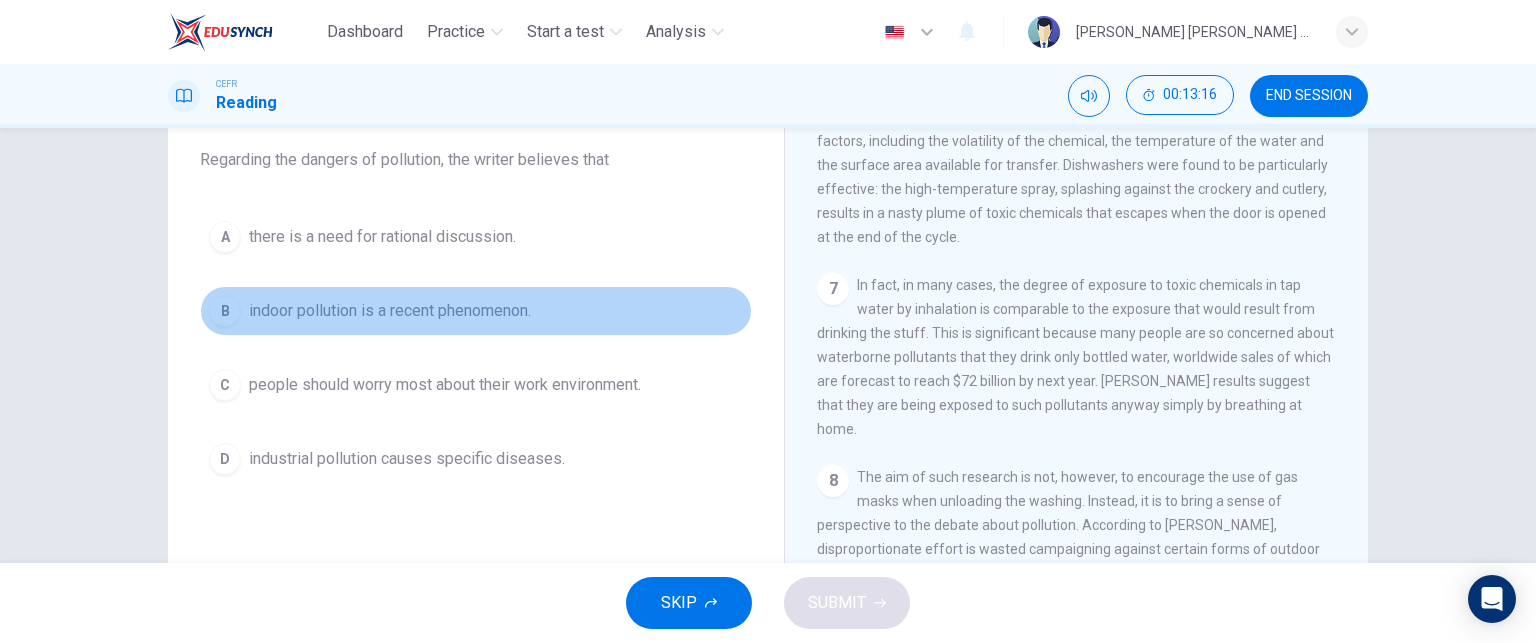 click on "B" at bounding box center (225, 311) 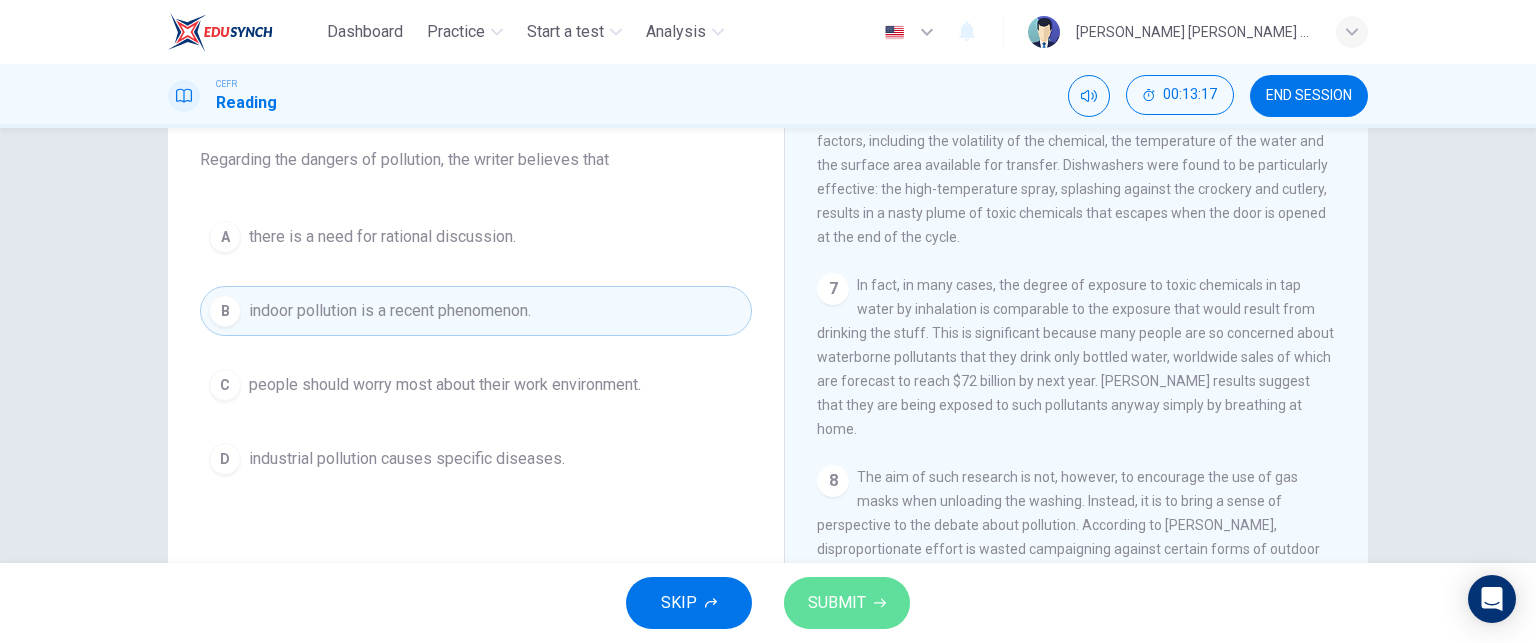 click on "SUBMIT" at bounding box center [837, 603] 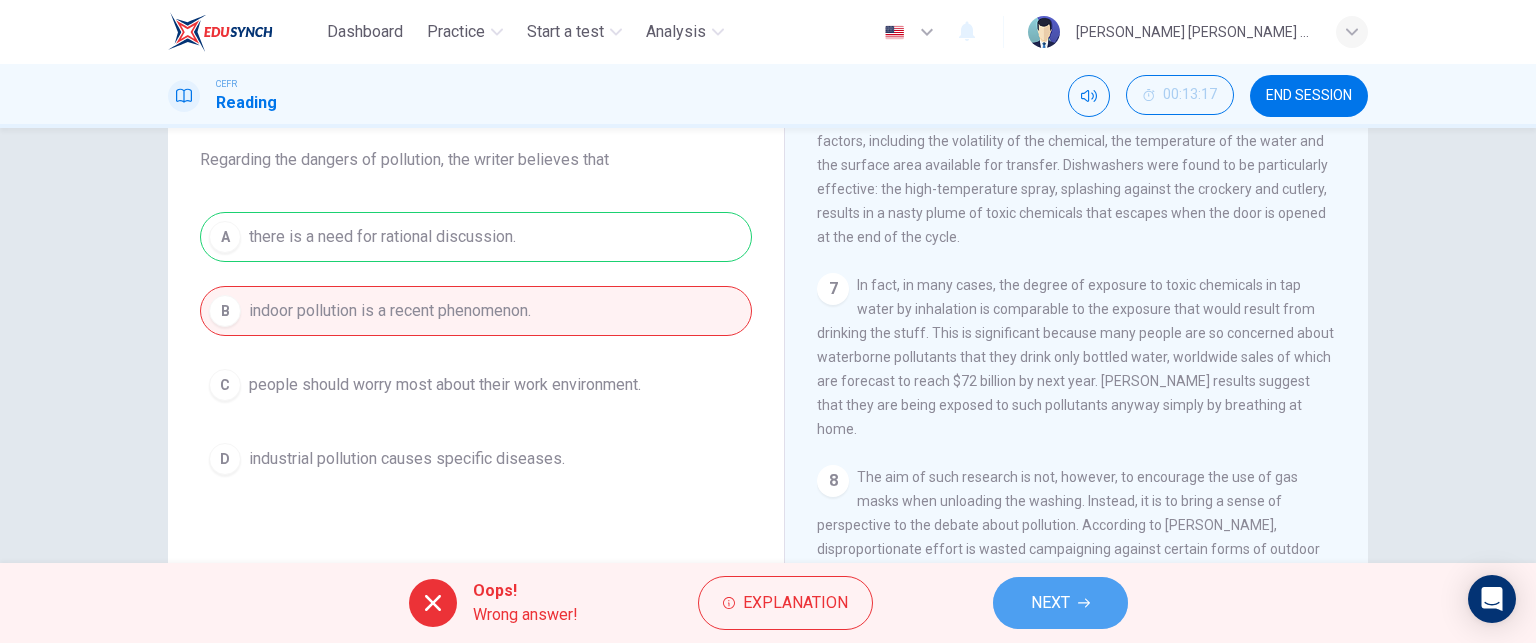 click on "NEXT" at bounding box center [1060, 603] 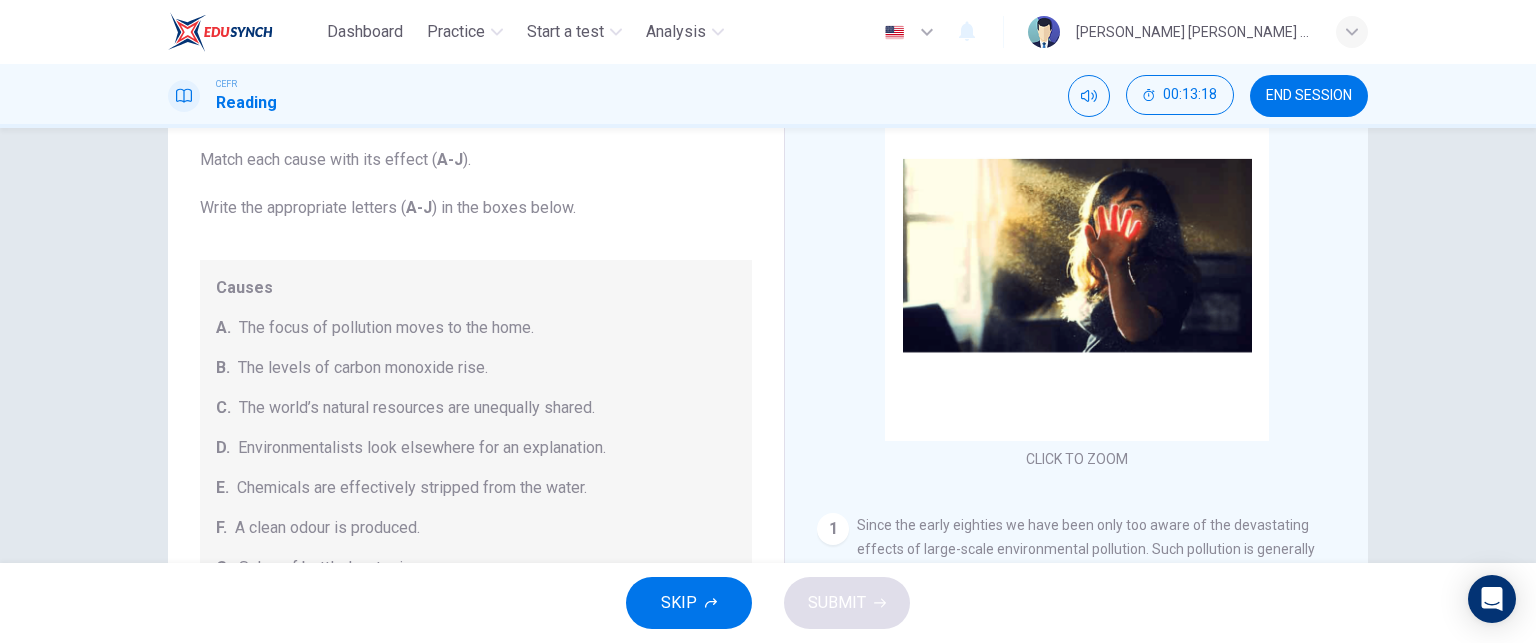 scroll, scrollTop: 0, scrollLeft: 0, axis: both 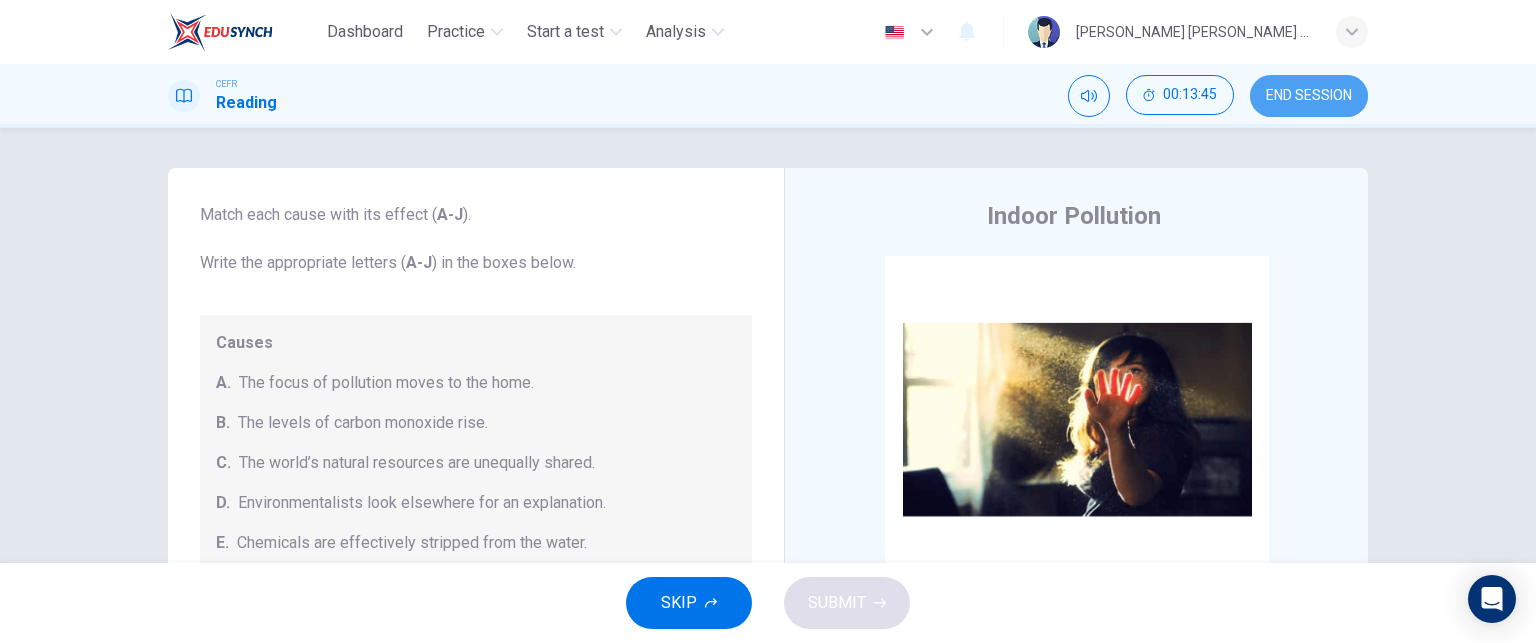 click on "END SESSION" at bounding box center [1309, 96] 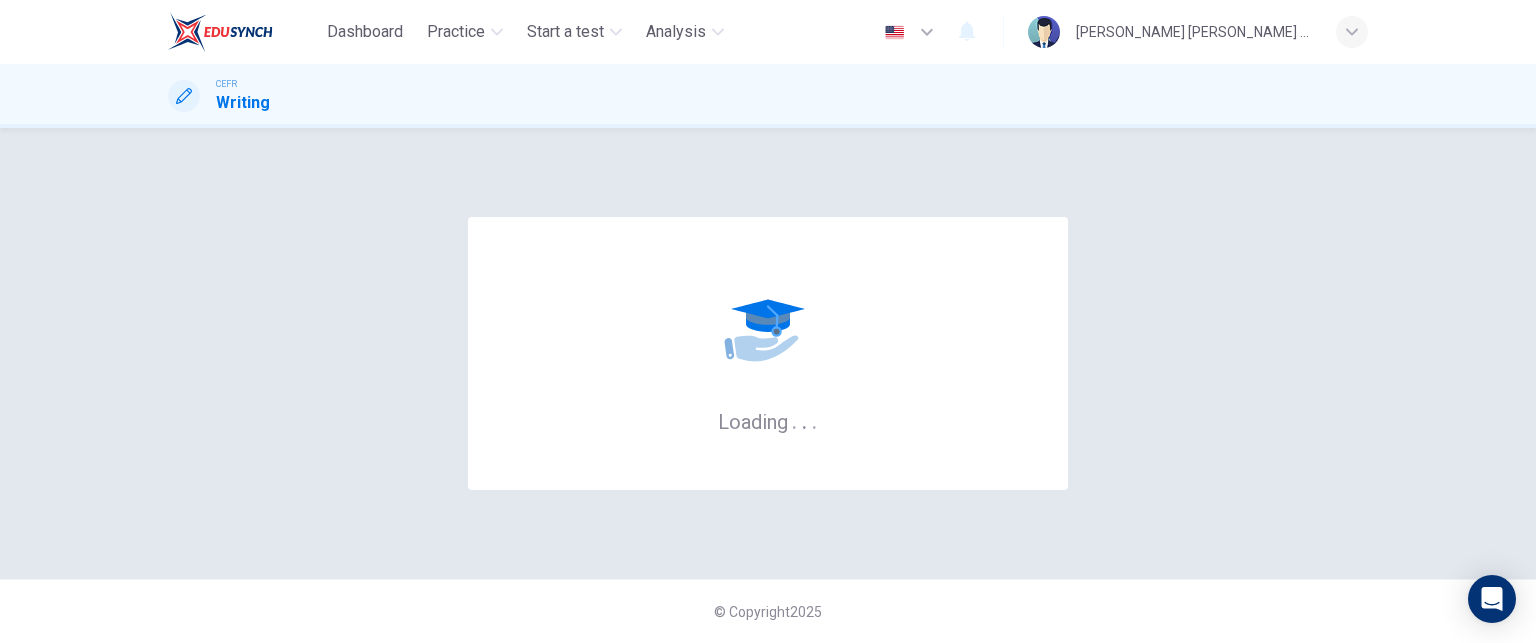 scroll, scrollTop: 0, scrollLeft: 0, axis: both 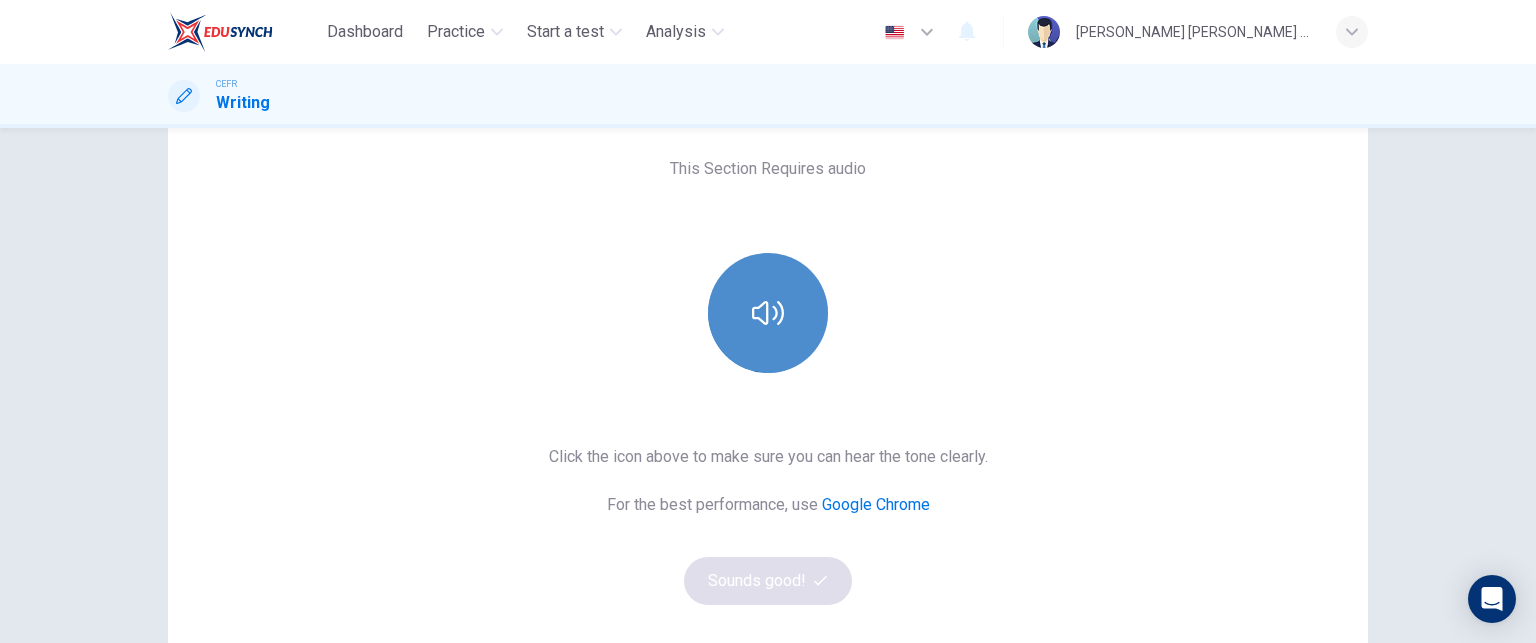 click 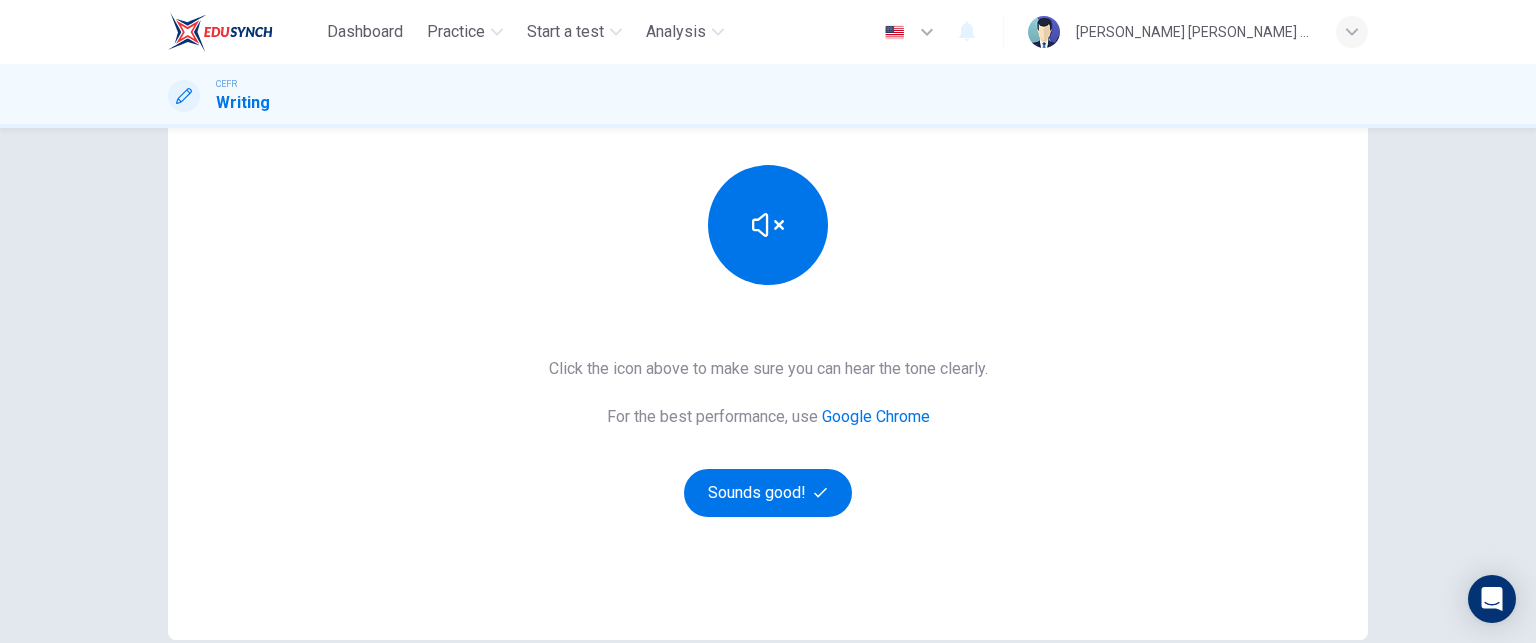 scroll, scrollTop: 224, scrollLeft: 0, axis: vertical 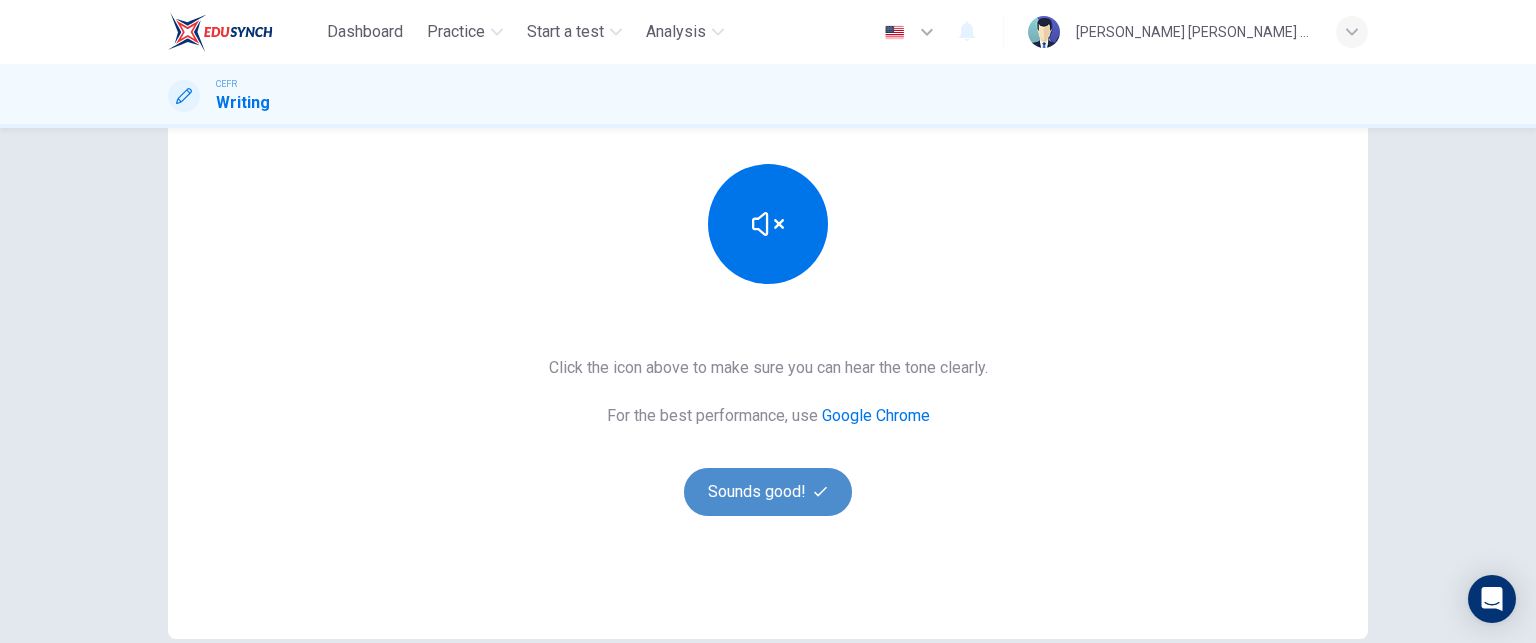 click on "Sounds good!" at bounding box center [768, 492] 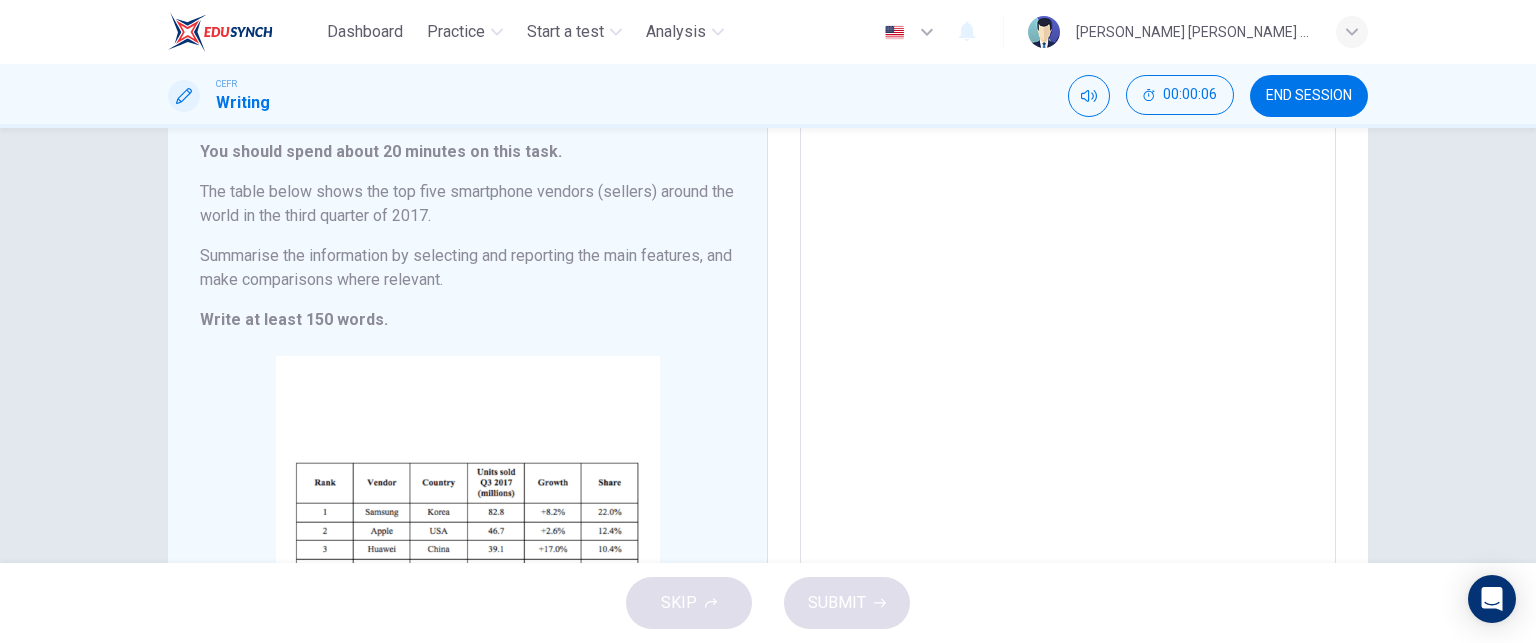 scroll, scrollTop: 7, scrollLeft: 0, axis: vertical 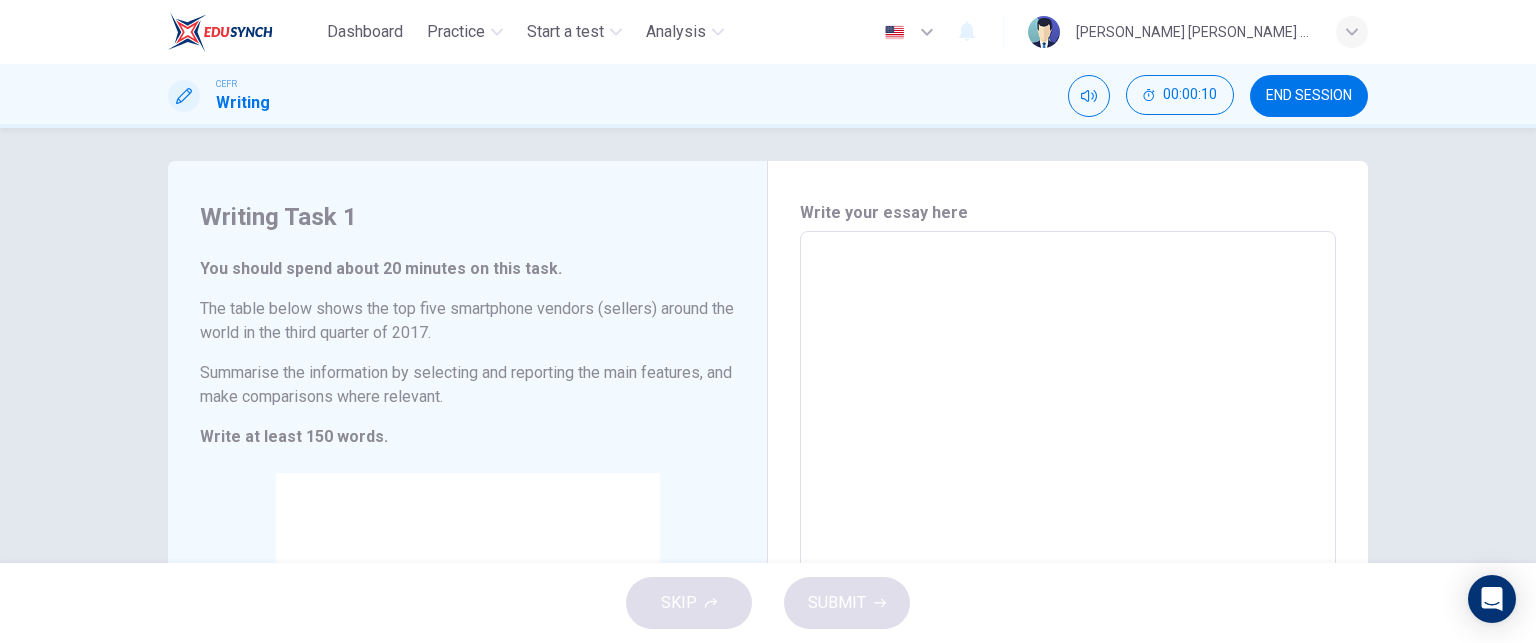 click at bounding box center [1068, 527] 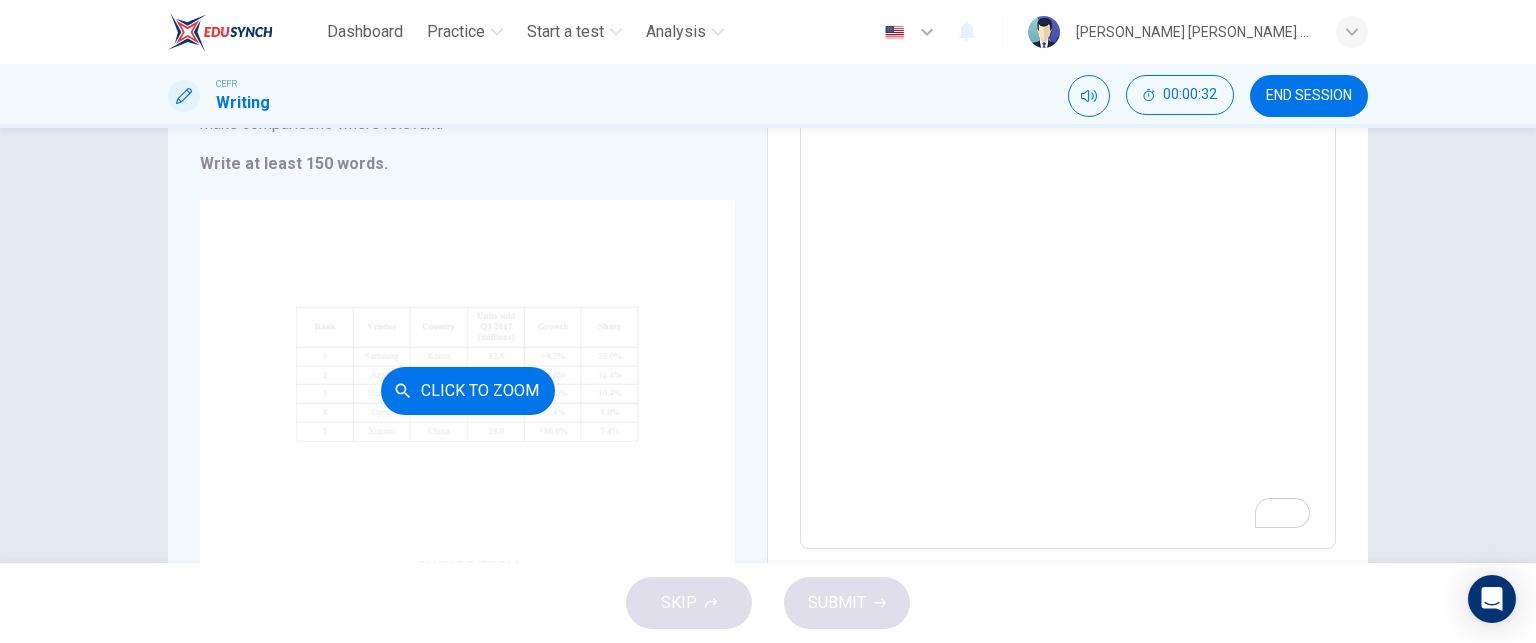 scroll, scrollTop: 377, scrollLeft: 0, axis: vertical 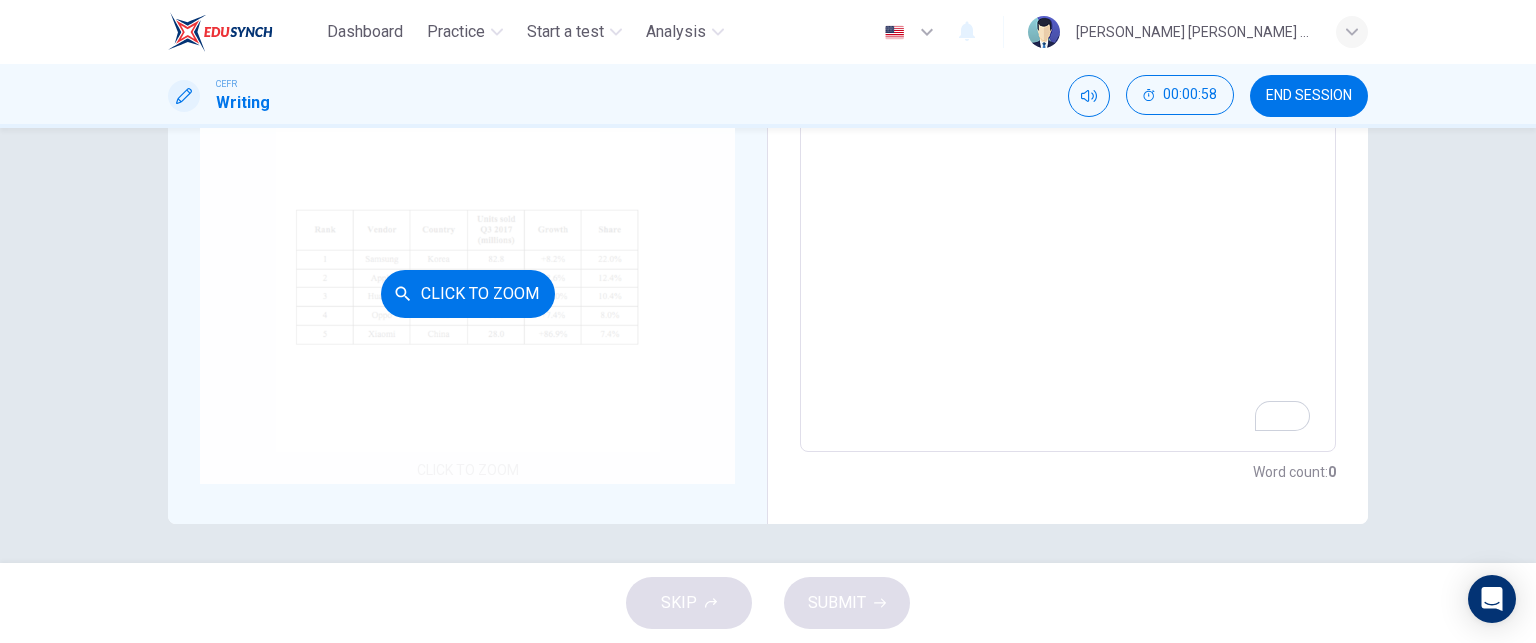 click on "Click to Zoom" at bounding box center (467, 293) 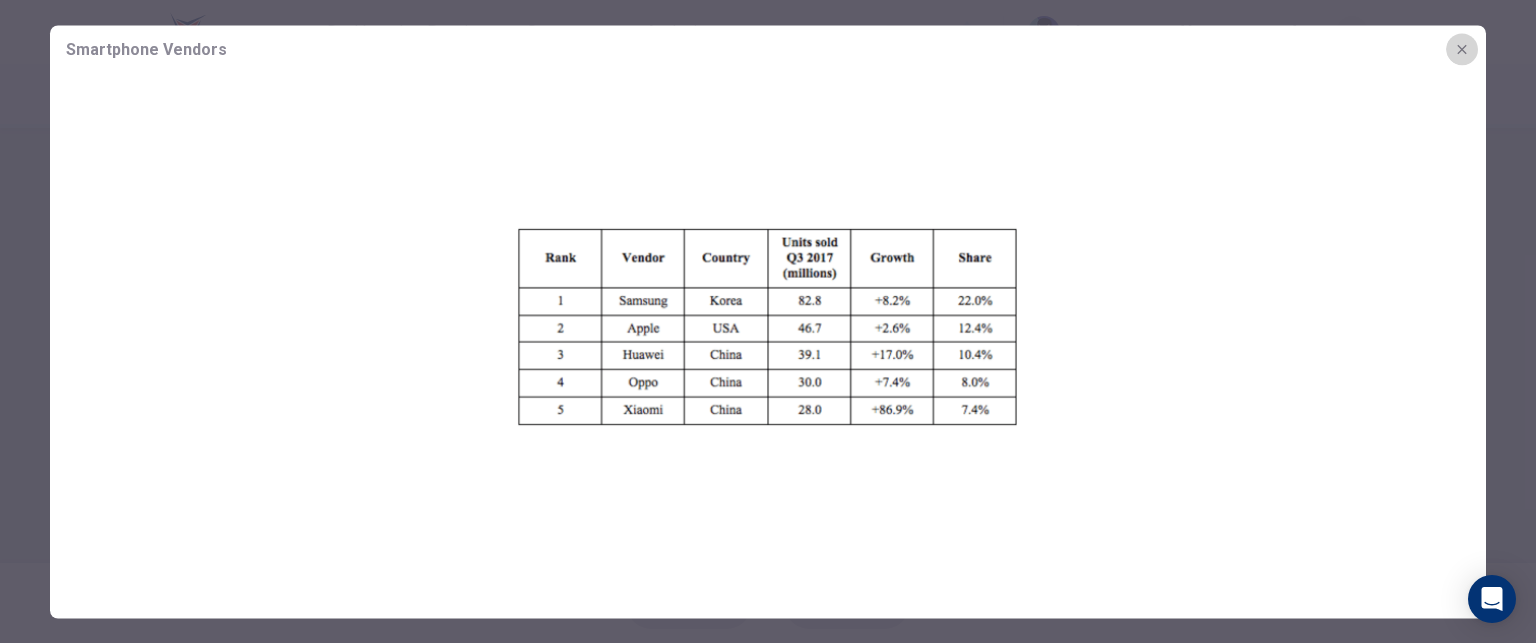 click 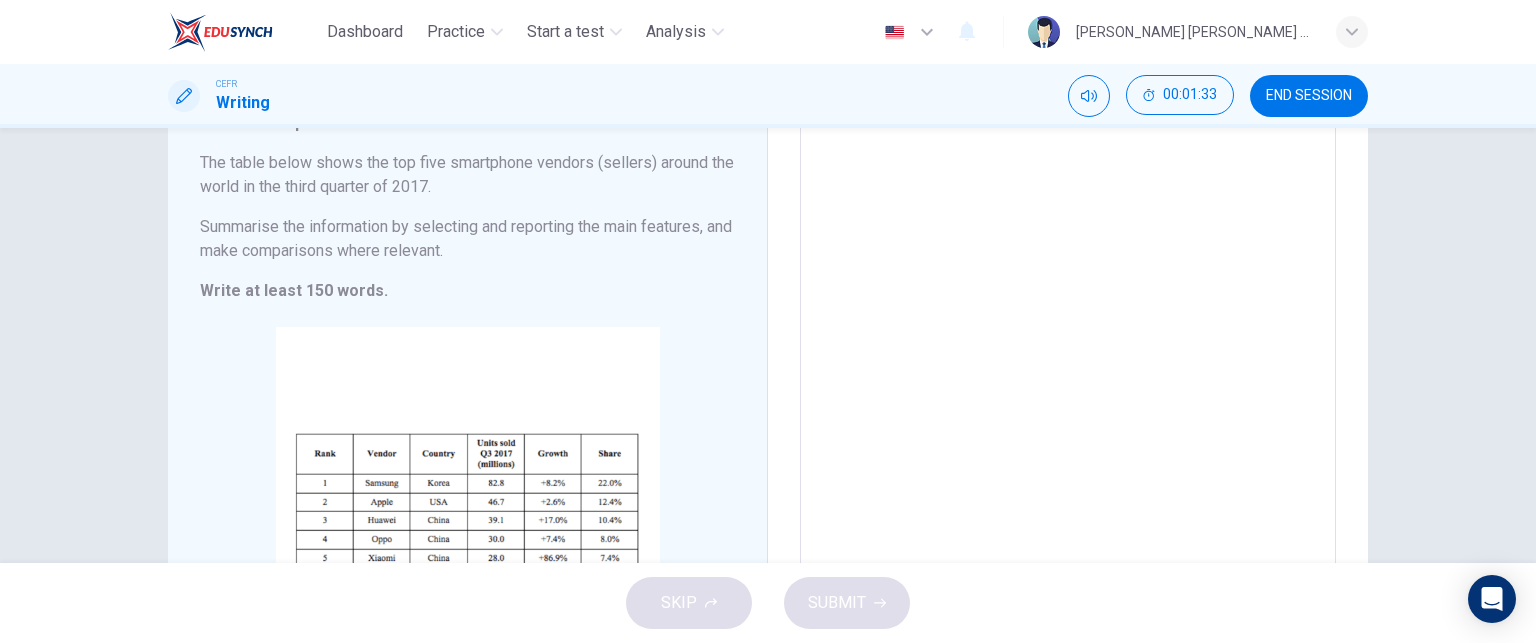 scroll, scrollTop: 0, scrollLeft: 0, axis: both 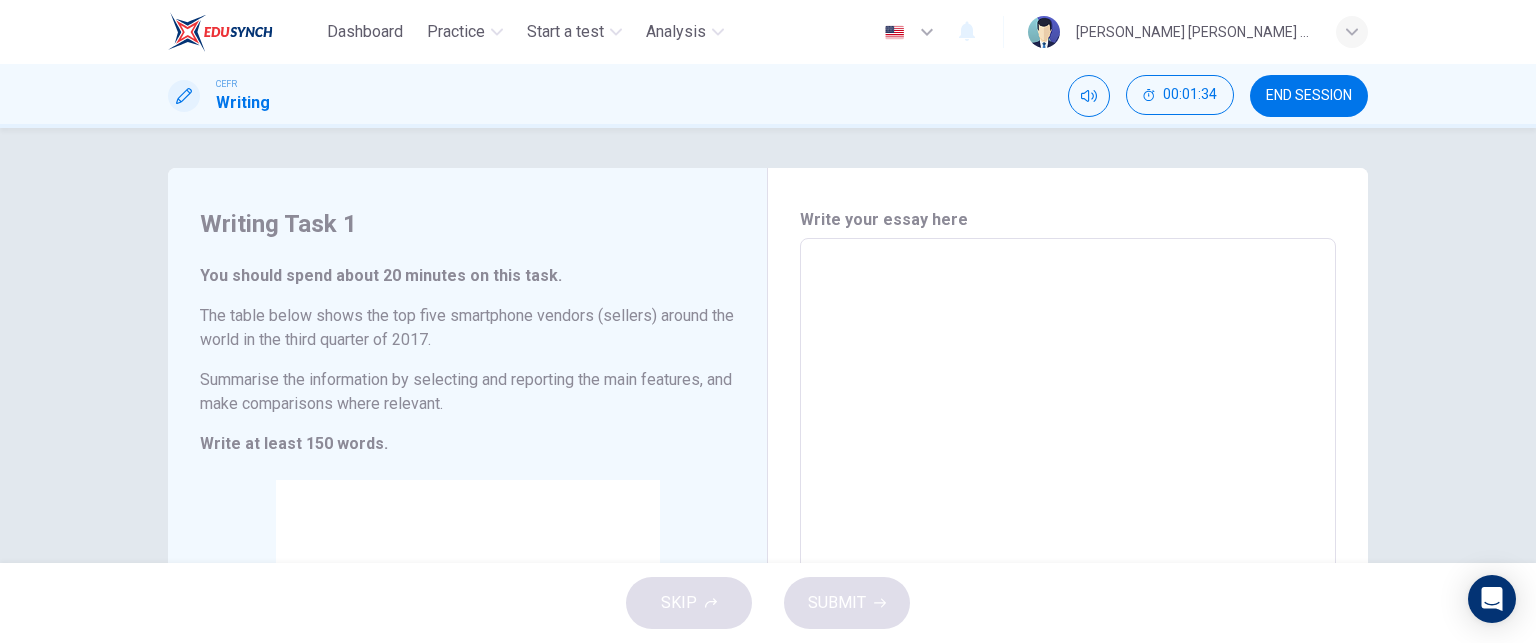 click at bounding box center (1068, 534) 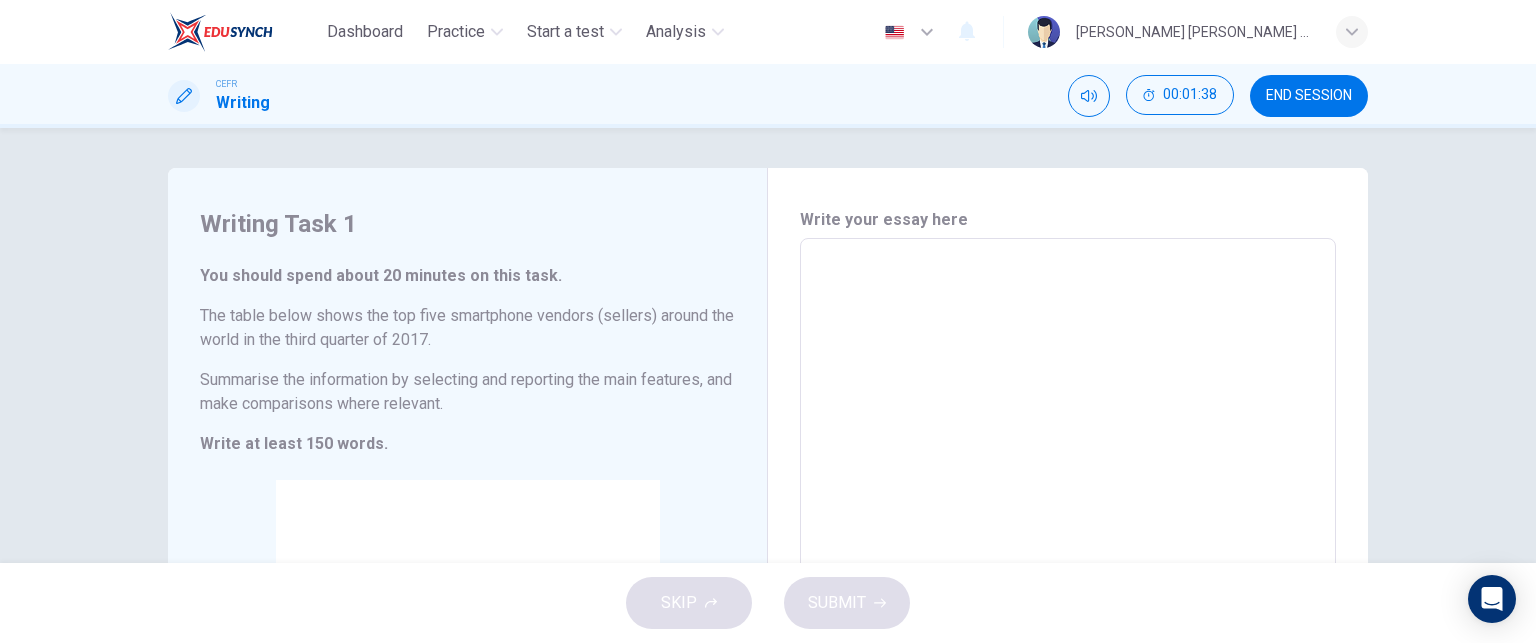 type on "T" 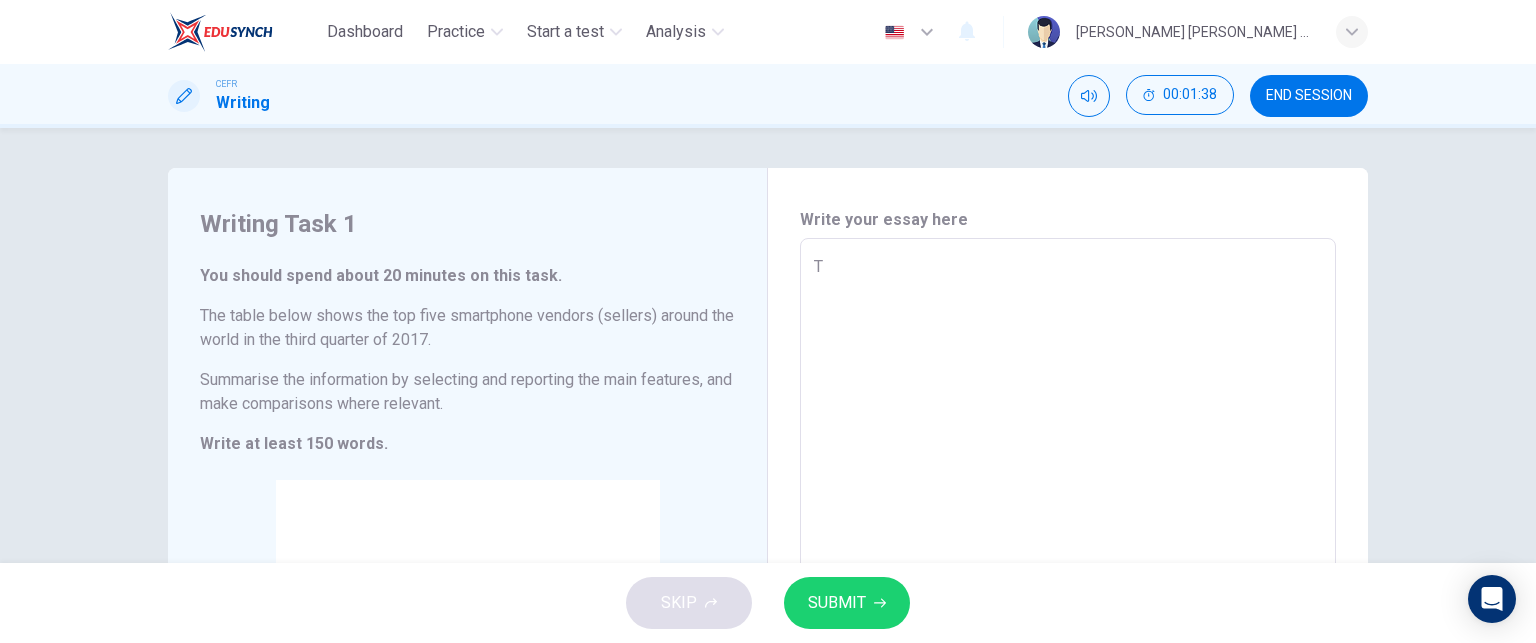 type on "x" 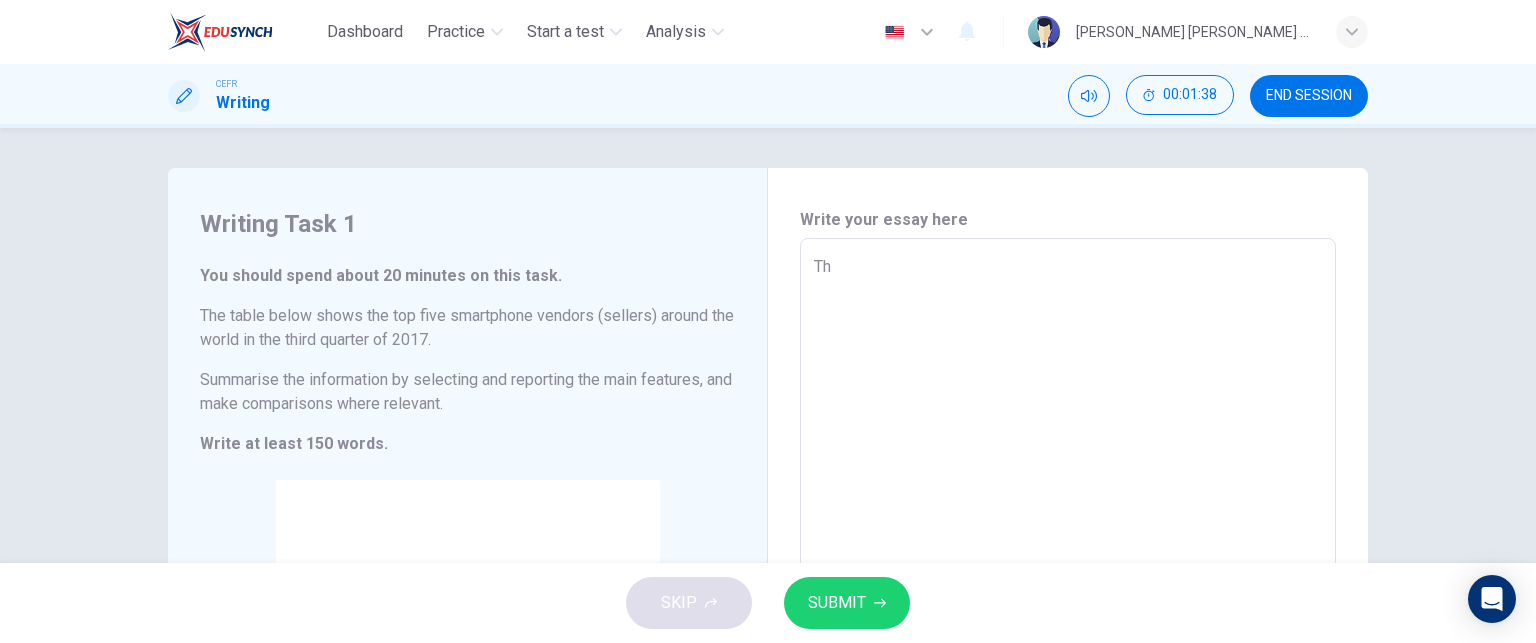 type on "x" 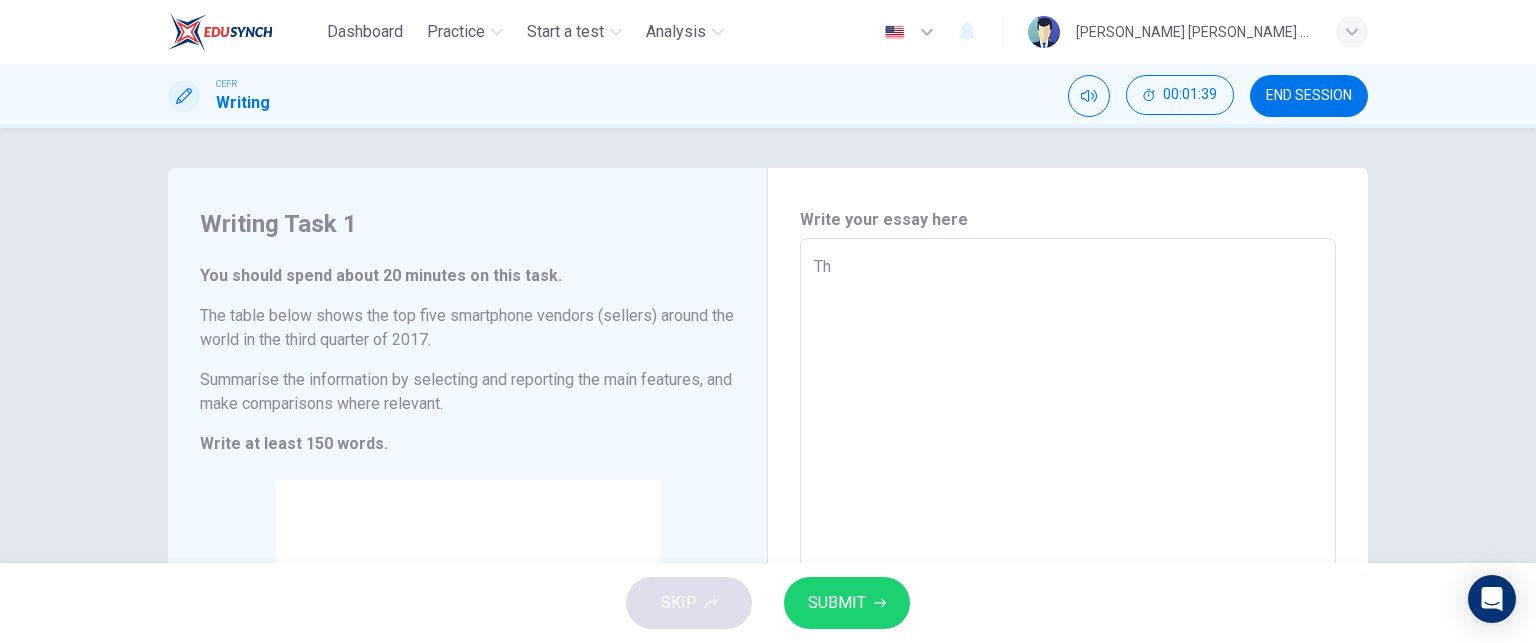 type on "Thi" 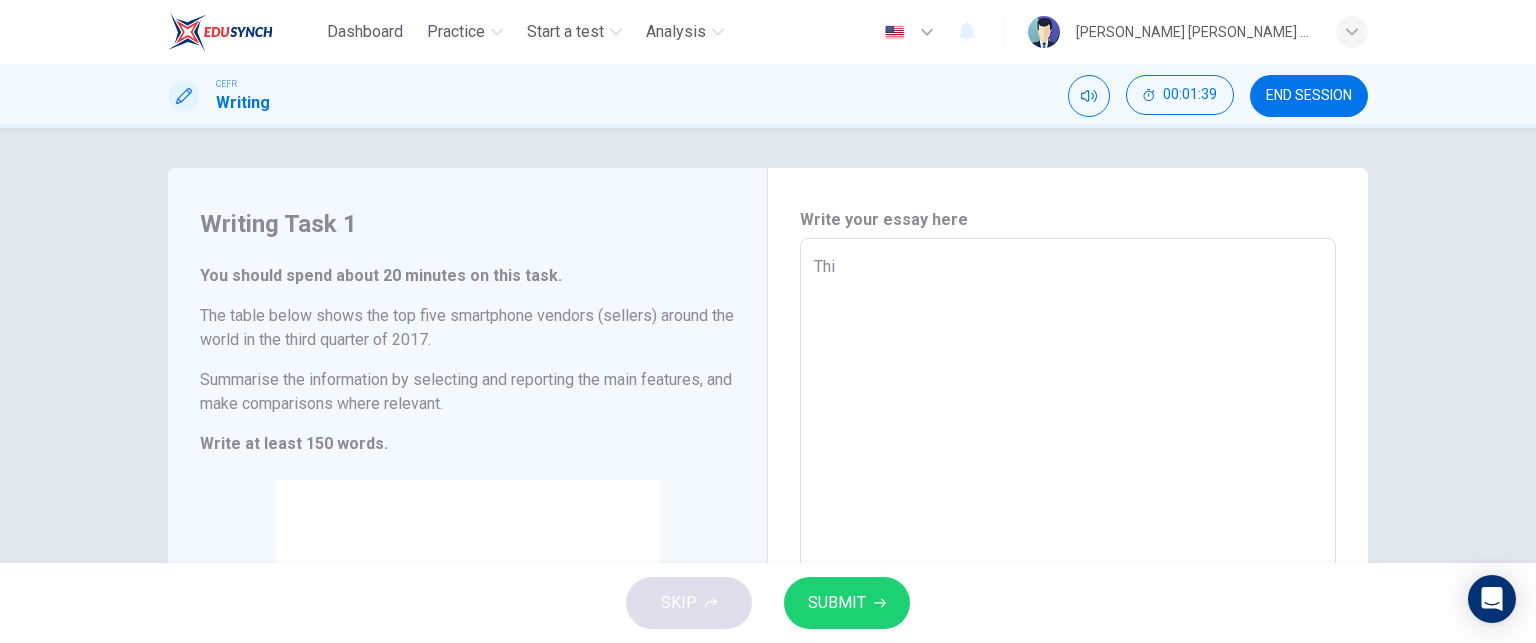type on "x" 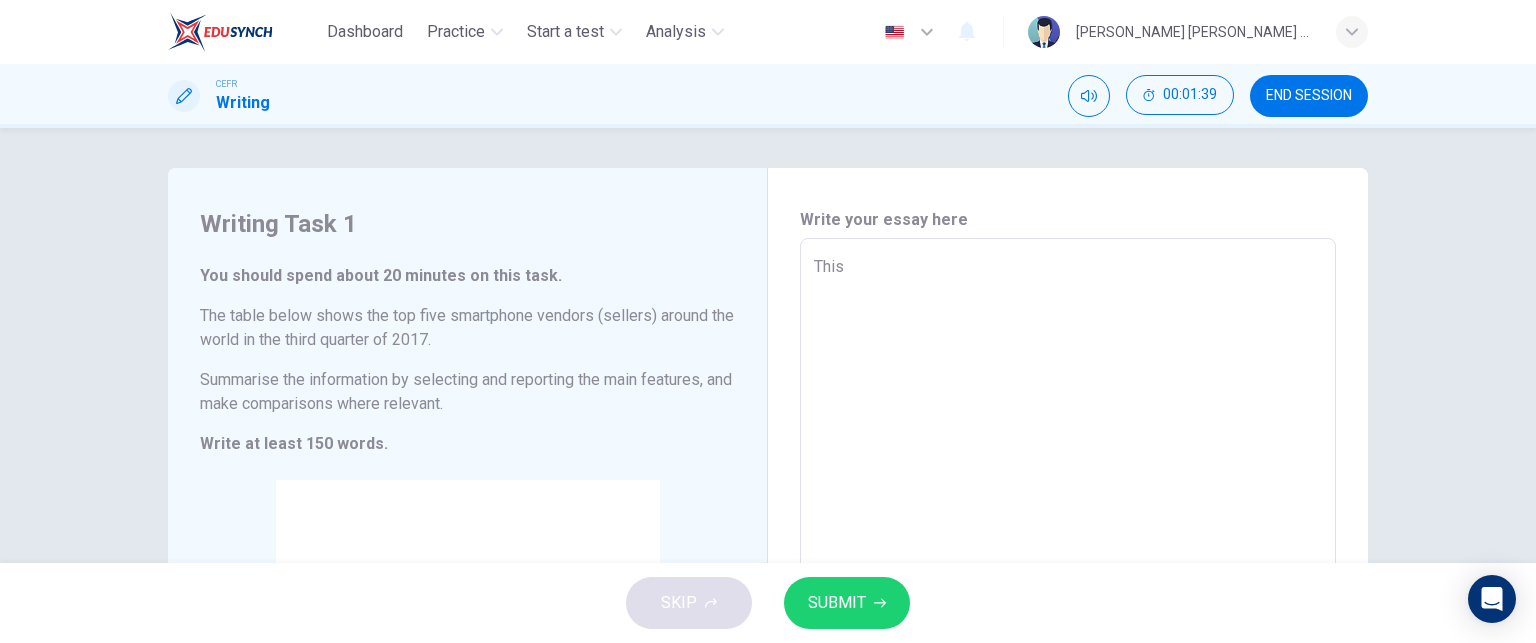 type on "x" 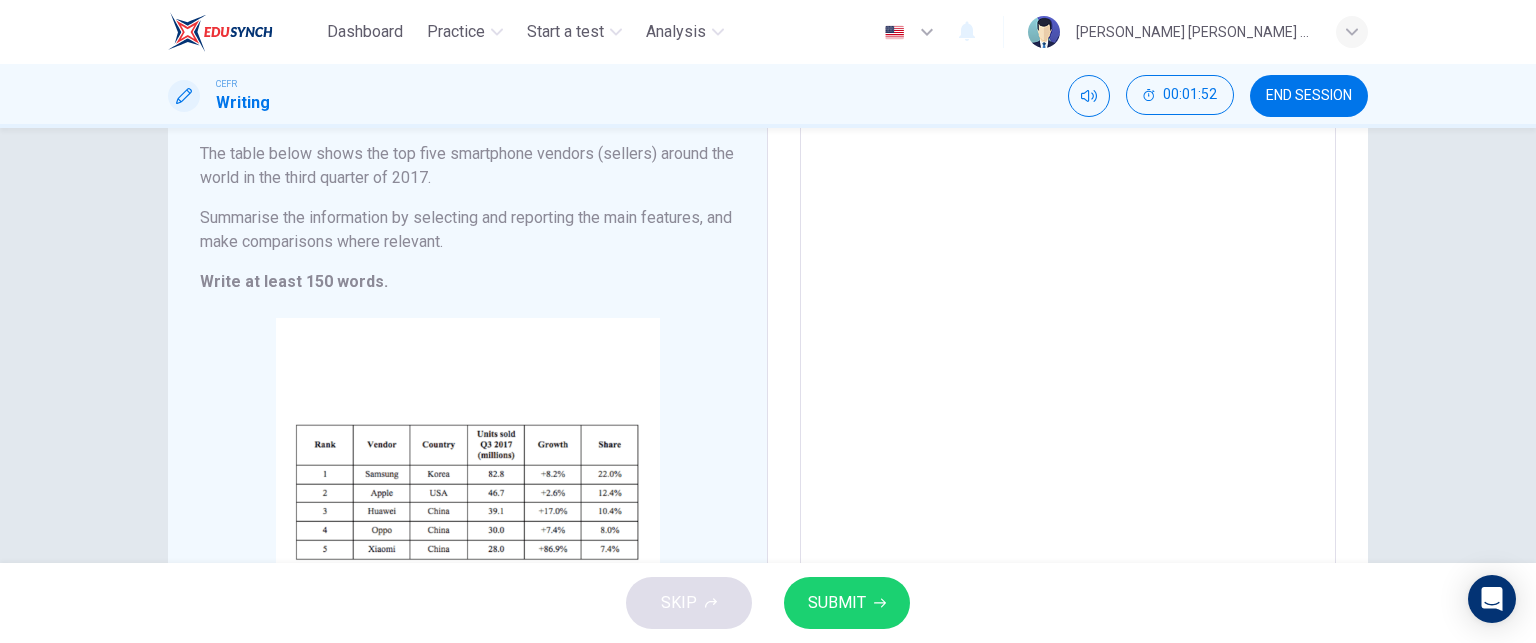scroll, scrollTop: 0, scrollLeft: 0, axis: both 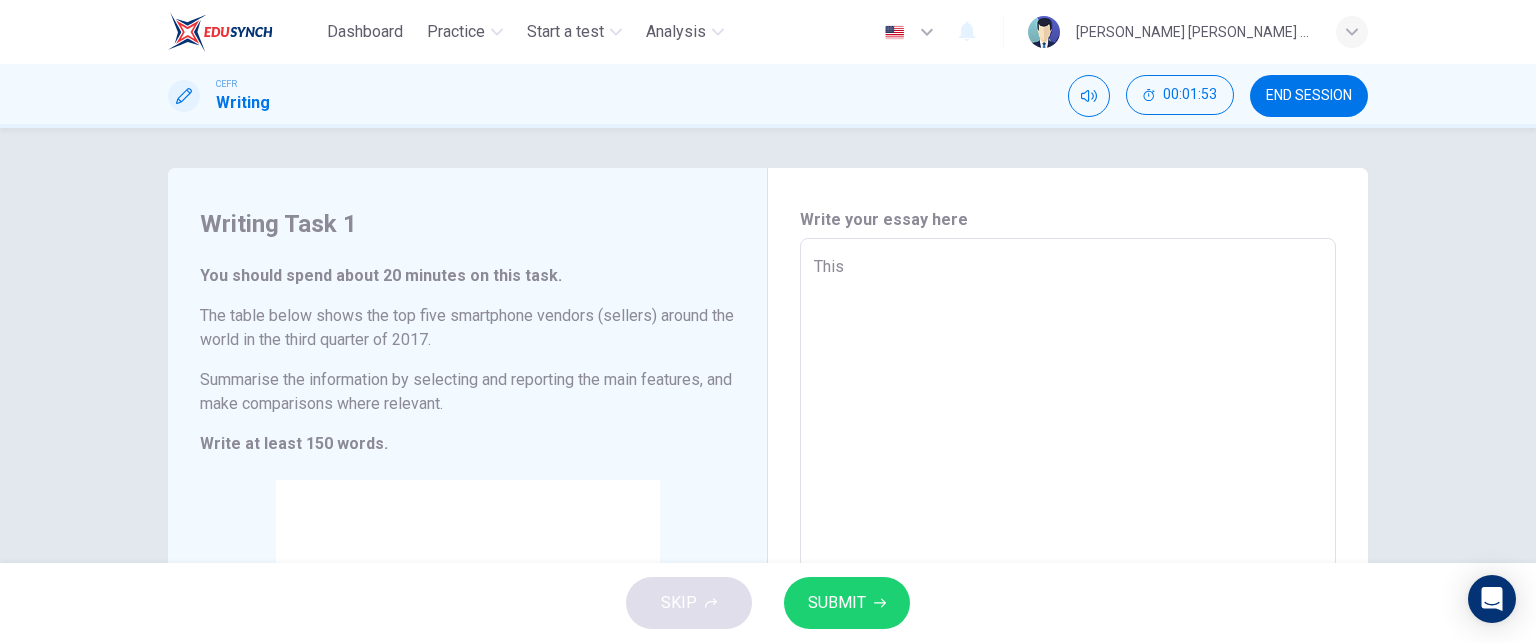 click on "This" at bounding box center (1068, 534) 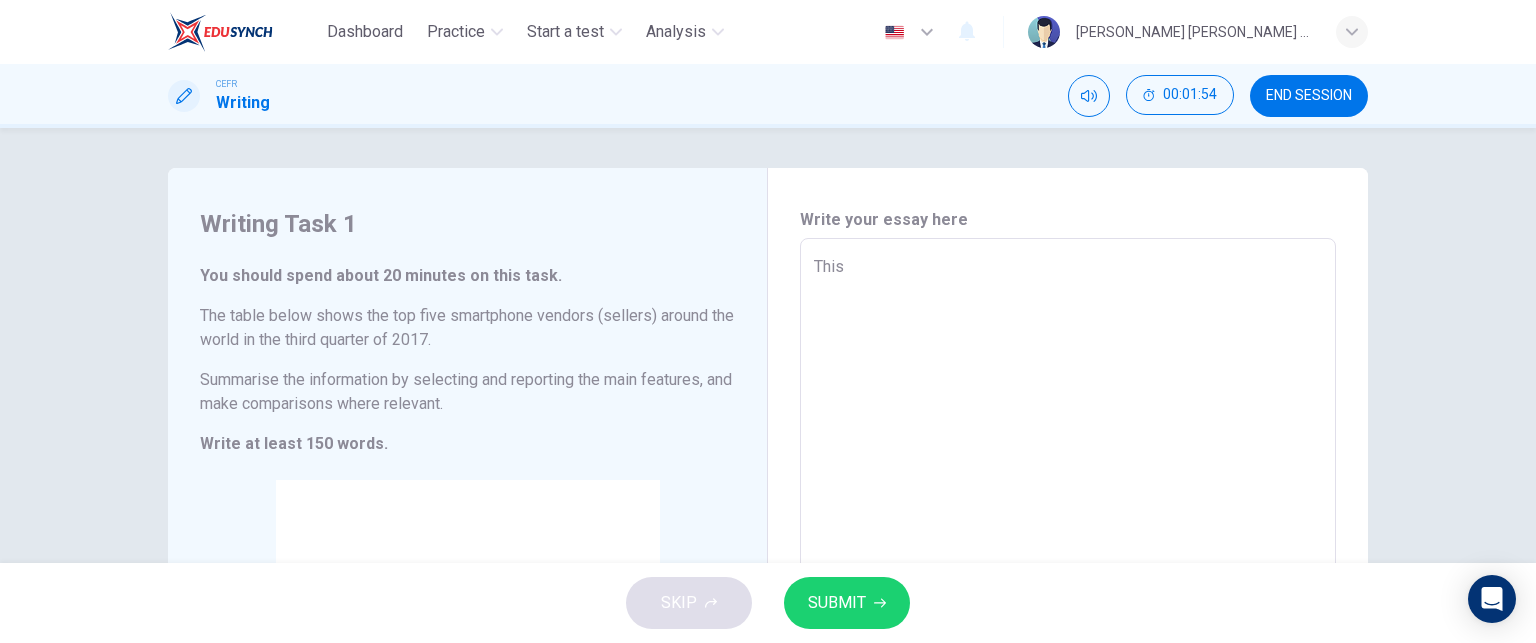 type on "x" 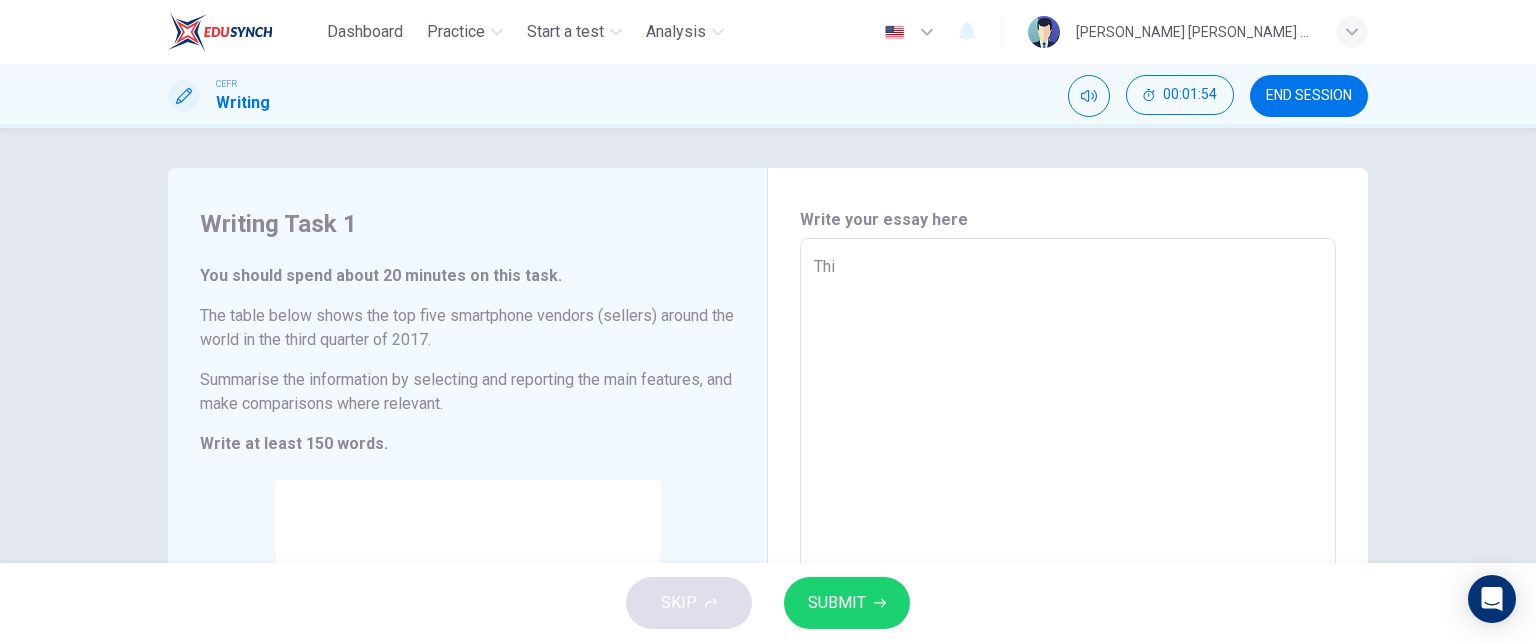 type on "x" 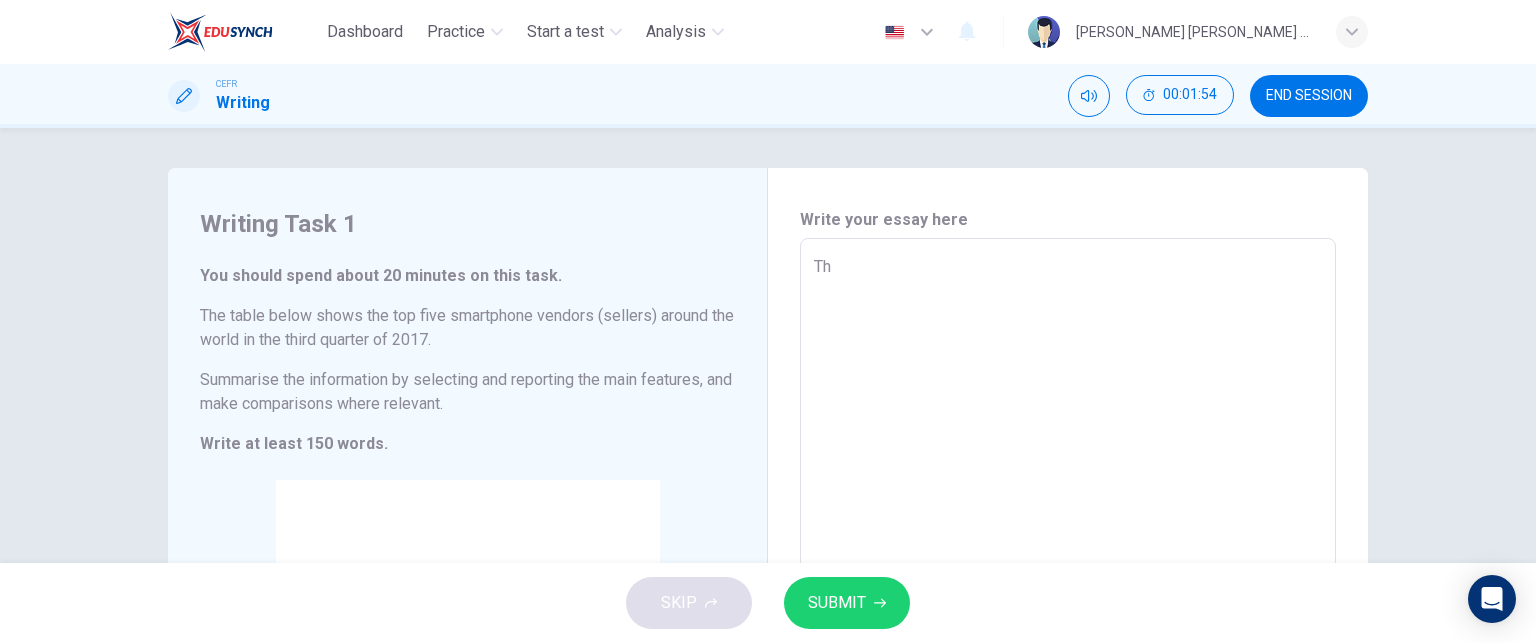 type on "x" 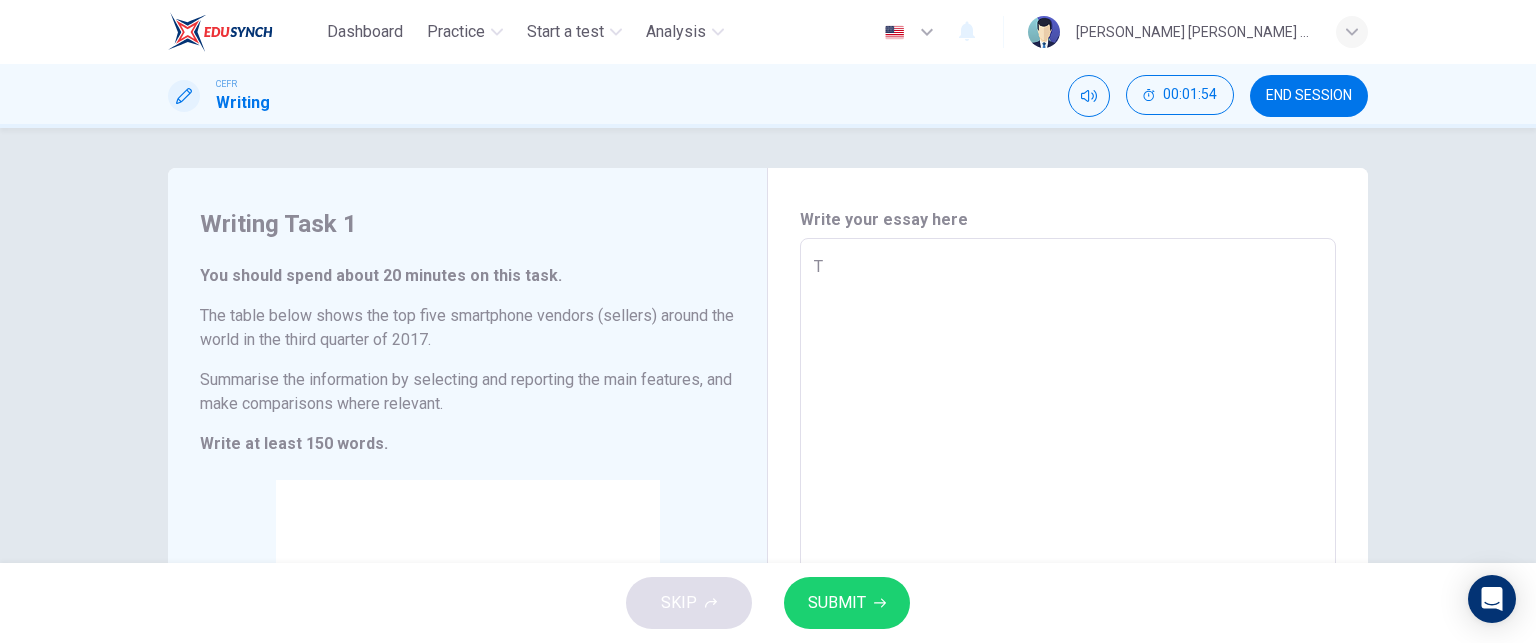 type on "x" 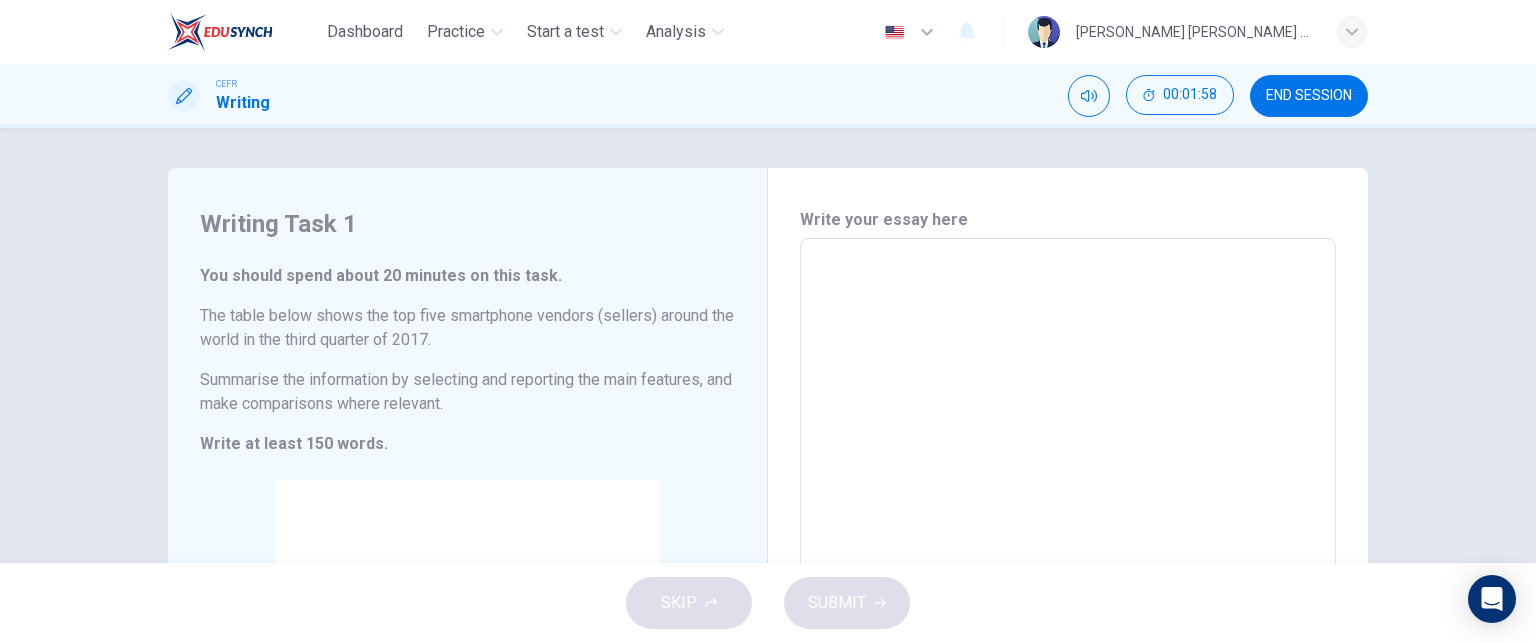 type on "T" 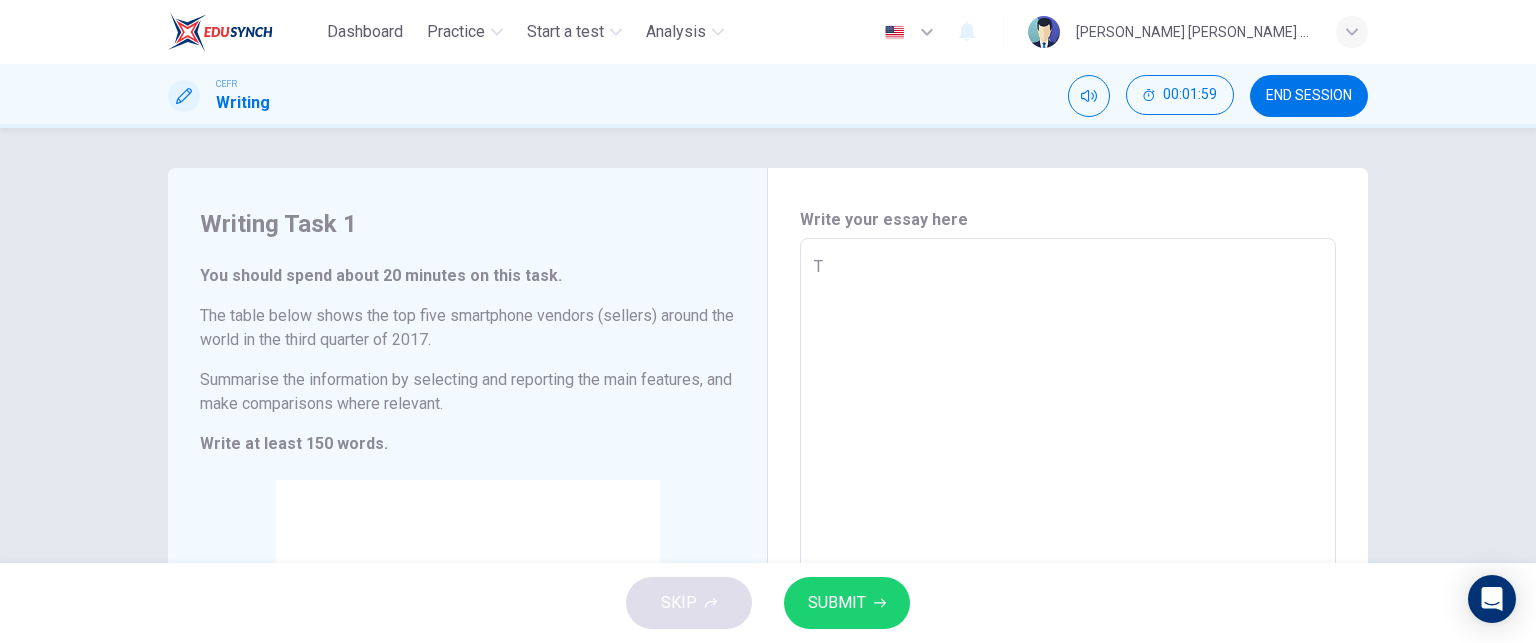 type on "x" 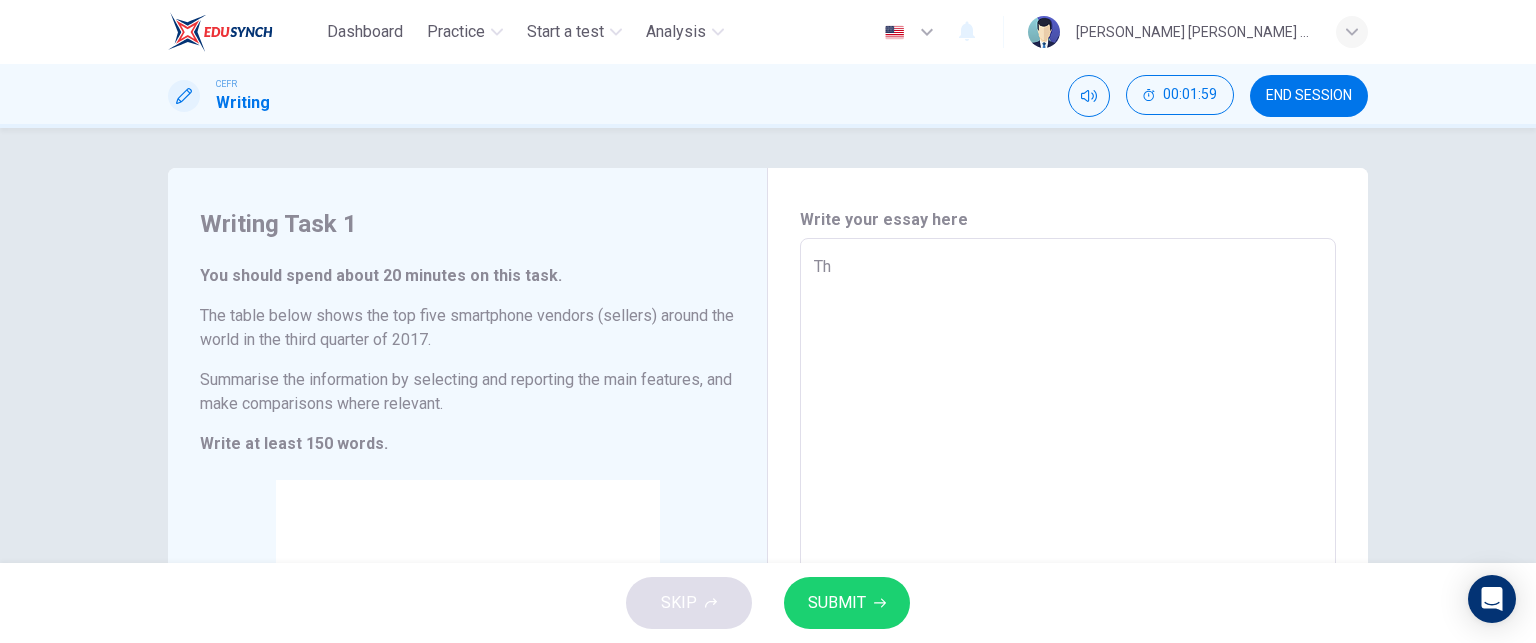 type on "The" 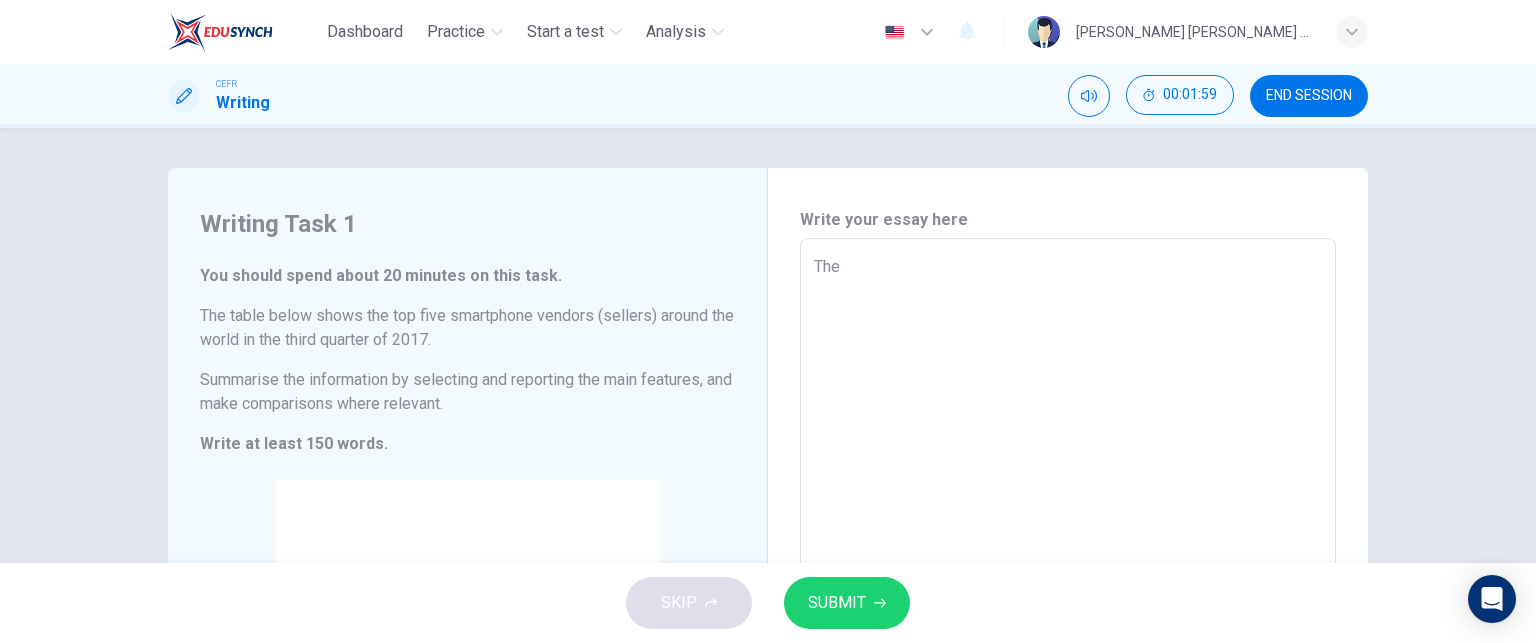 type on "x" 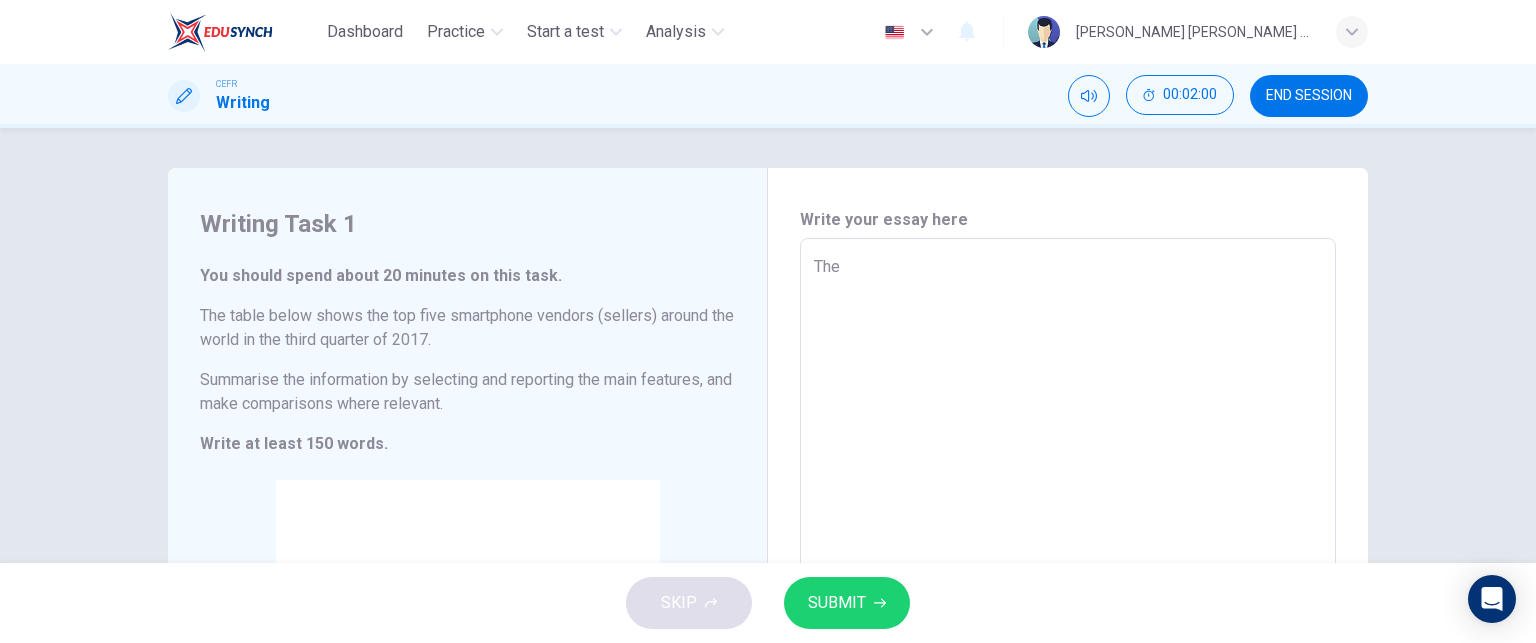 type on "The t" 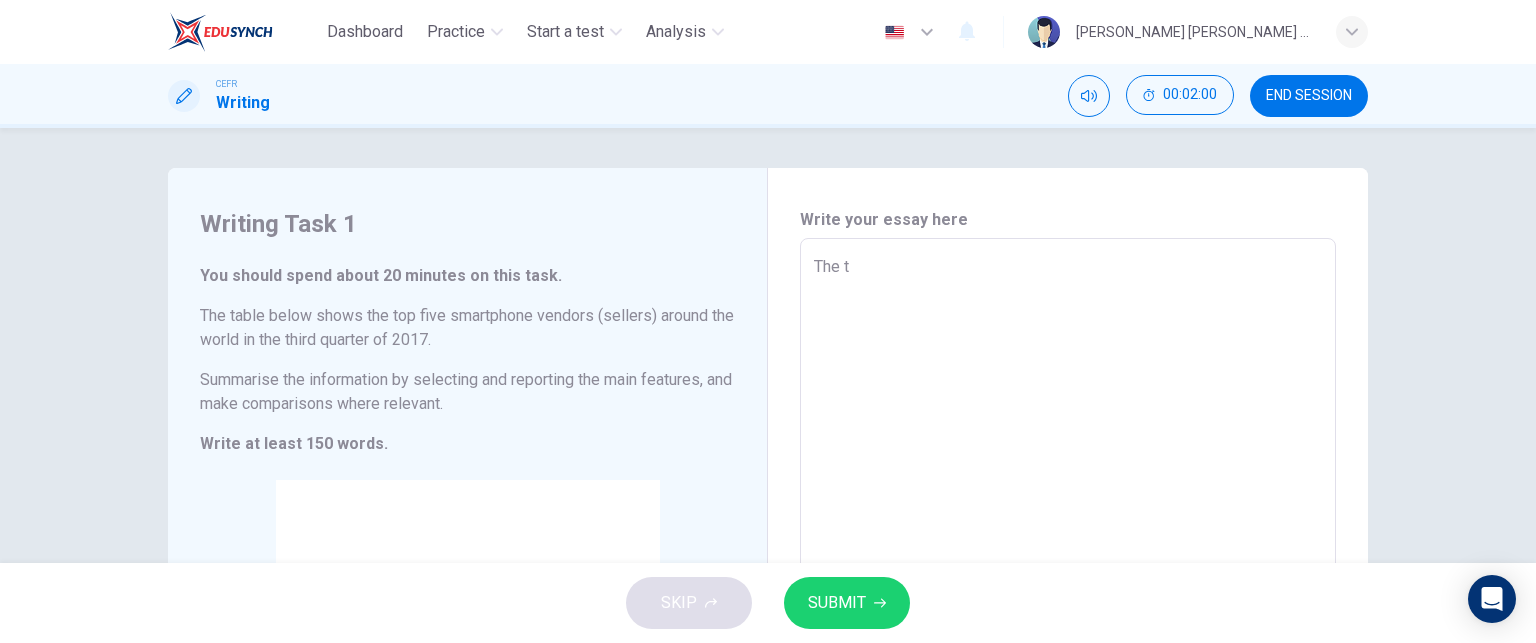 type on "The th" 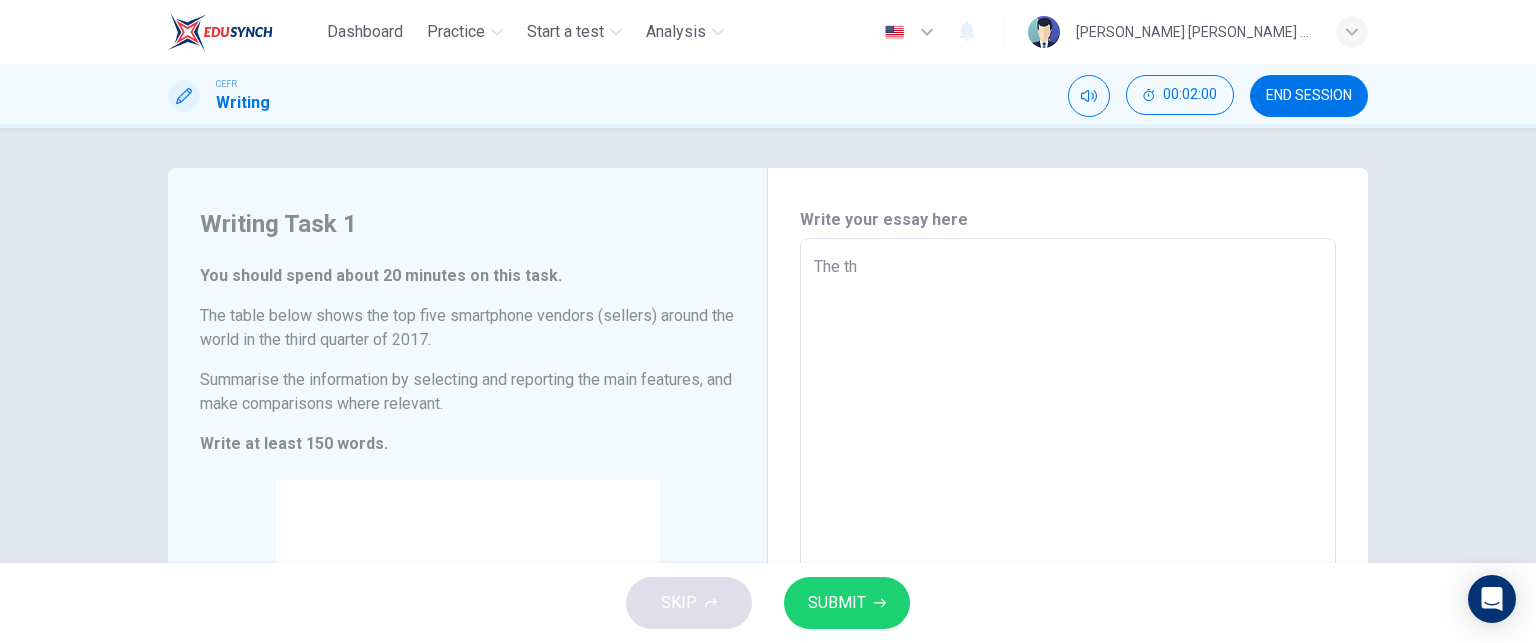 type on "x" 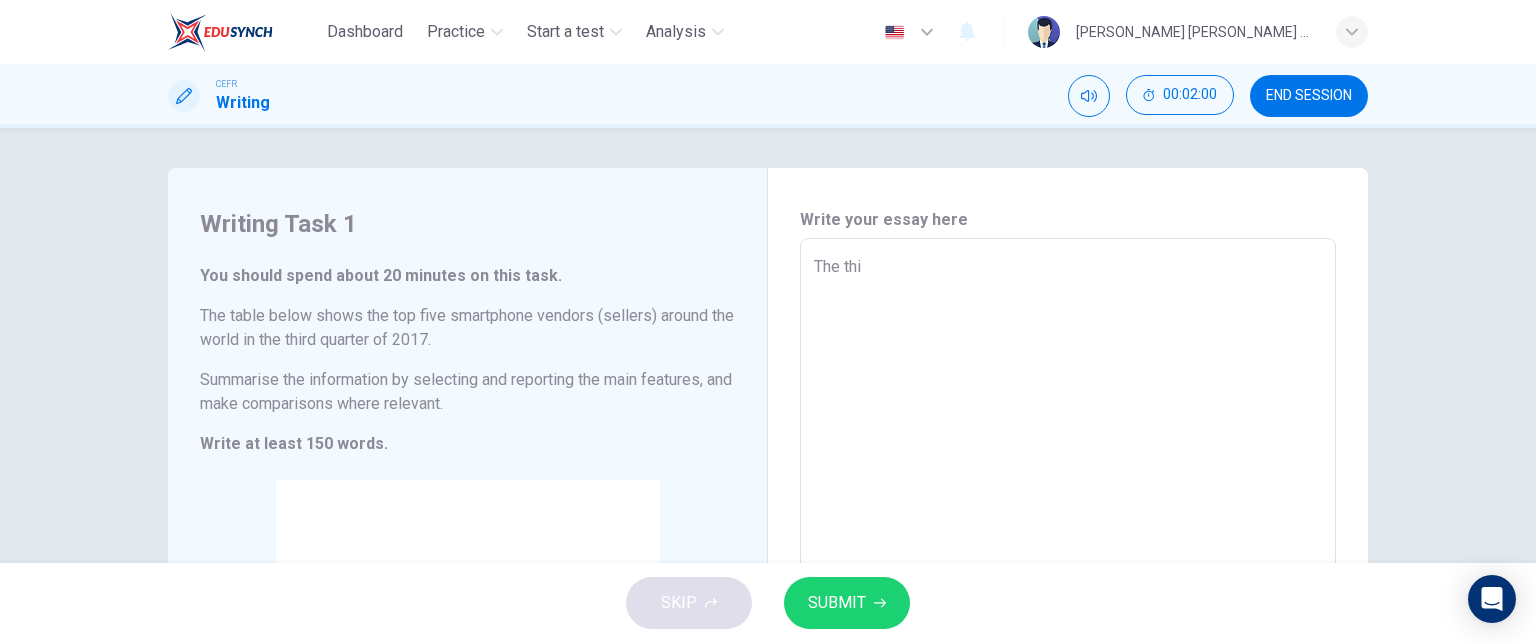 type on "The thir" 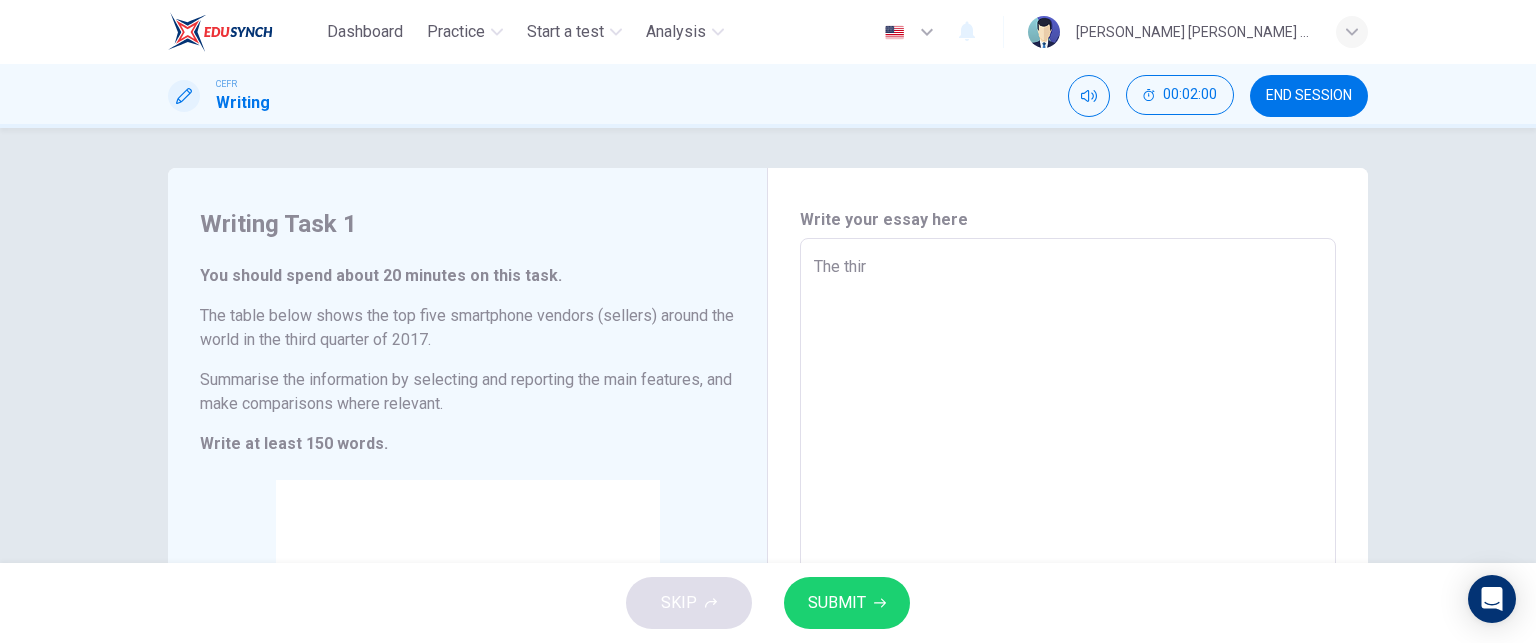 type on "x" 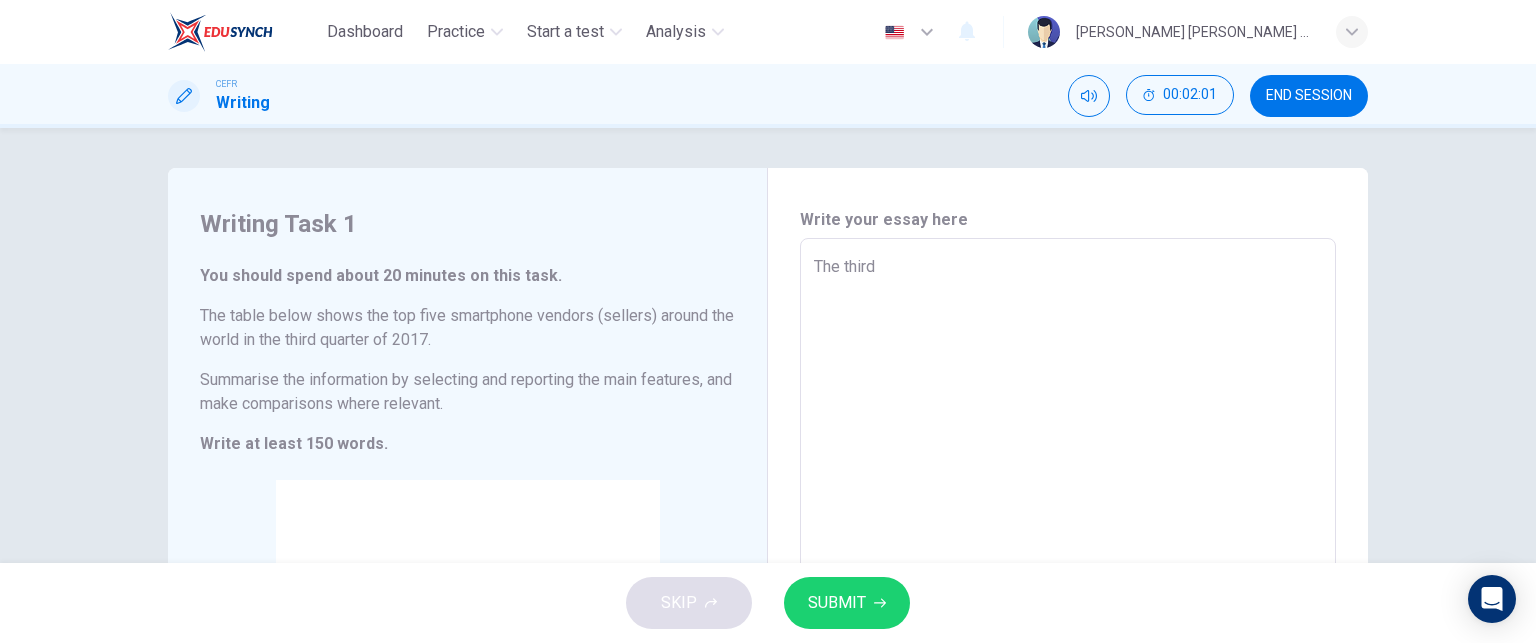 type on "x" 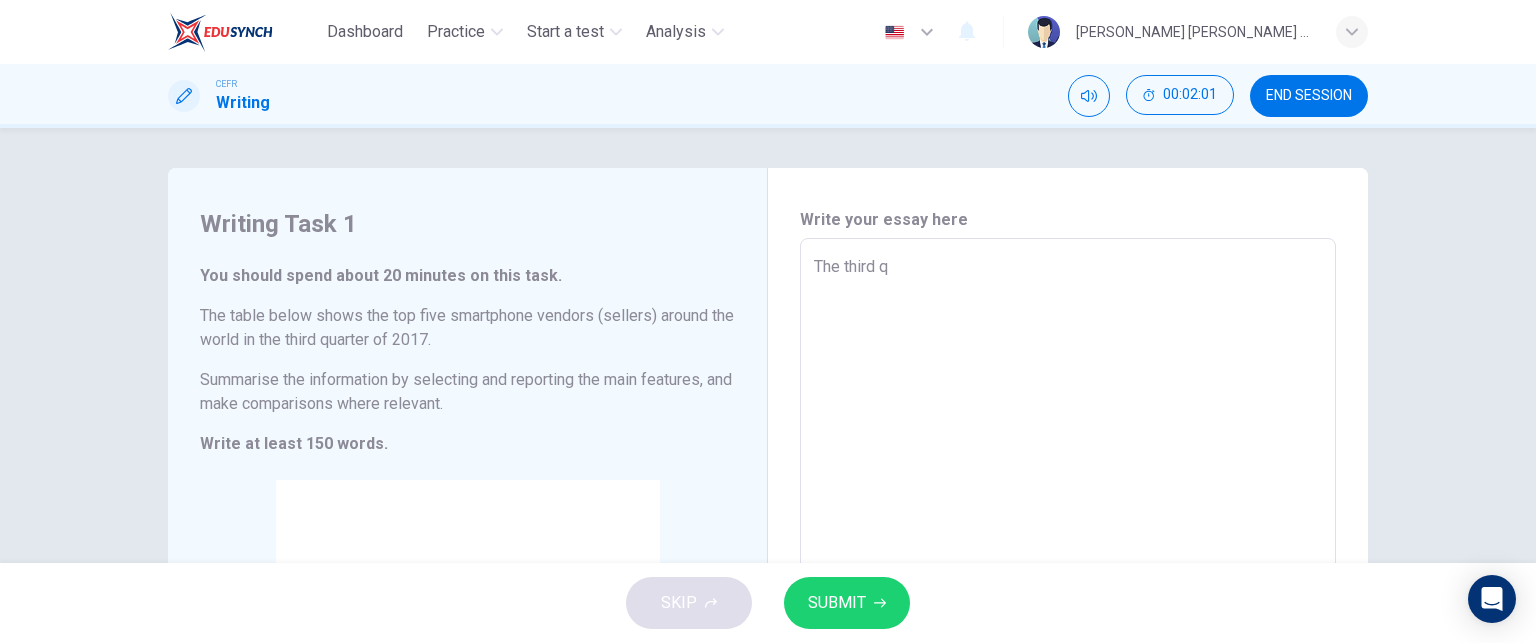 type on "x" 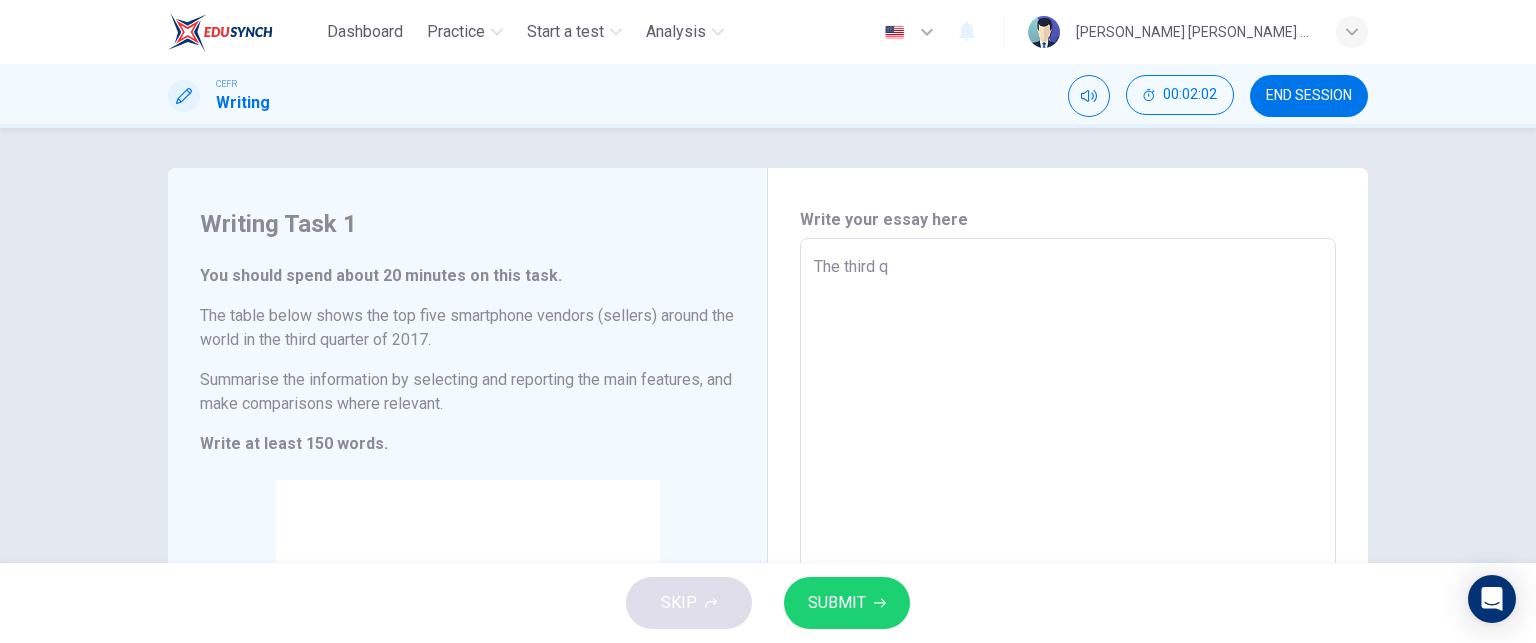 type on "The third qu" 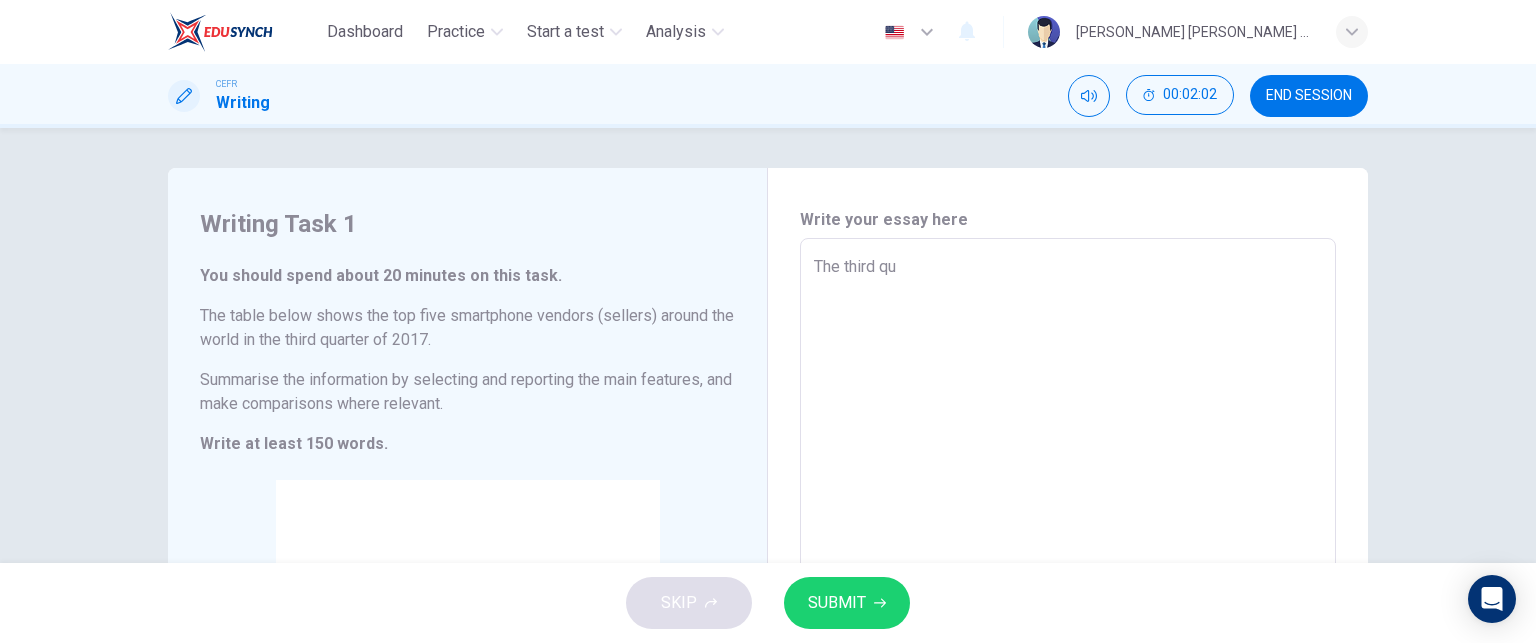 type on "x" 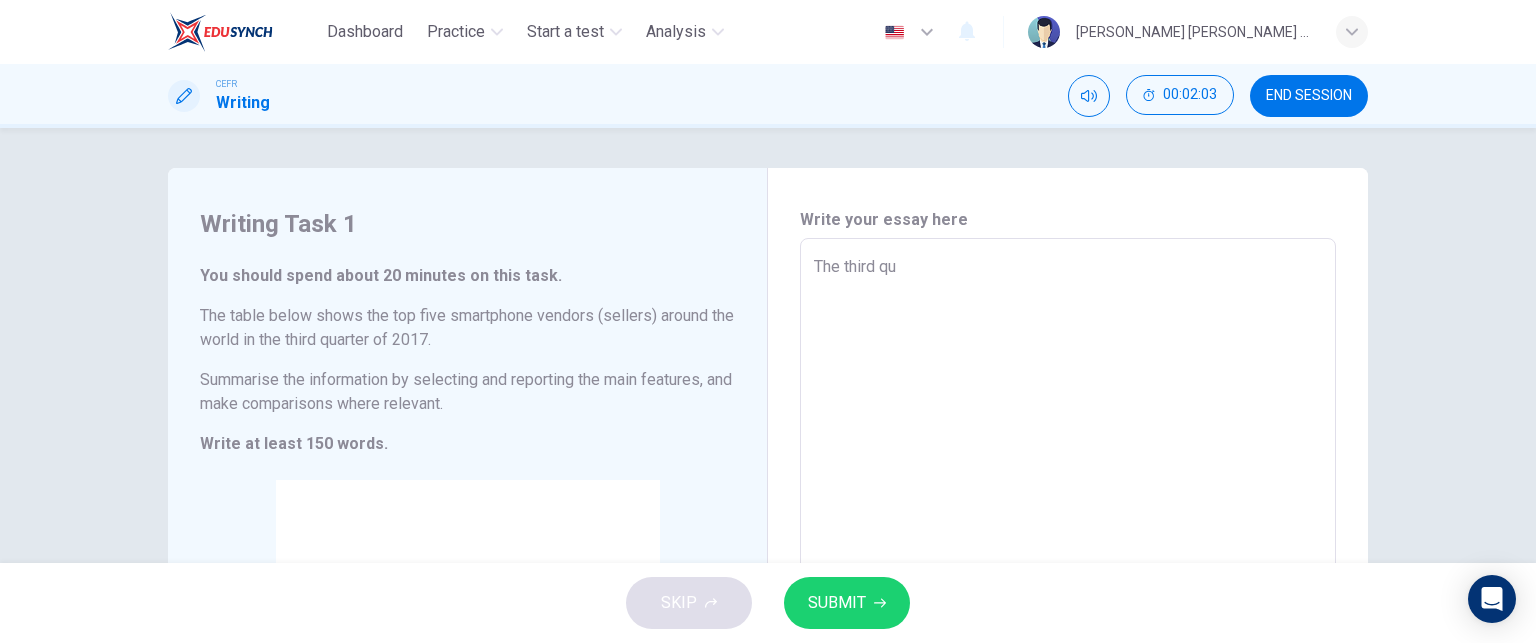 type on "The third q" 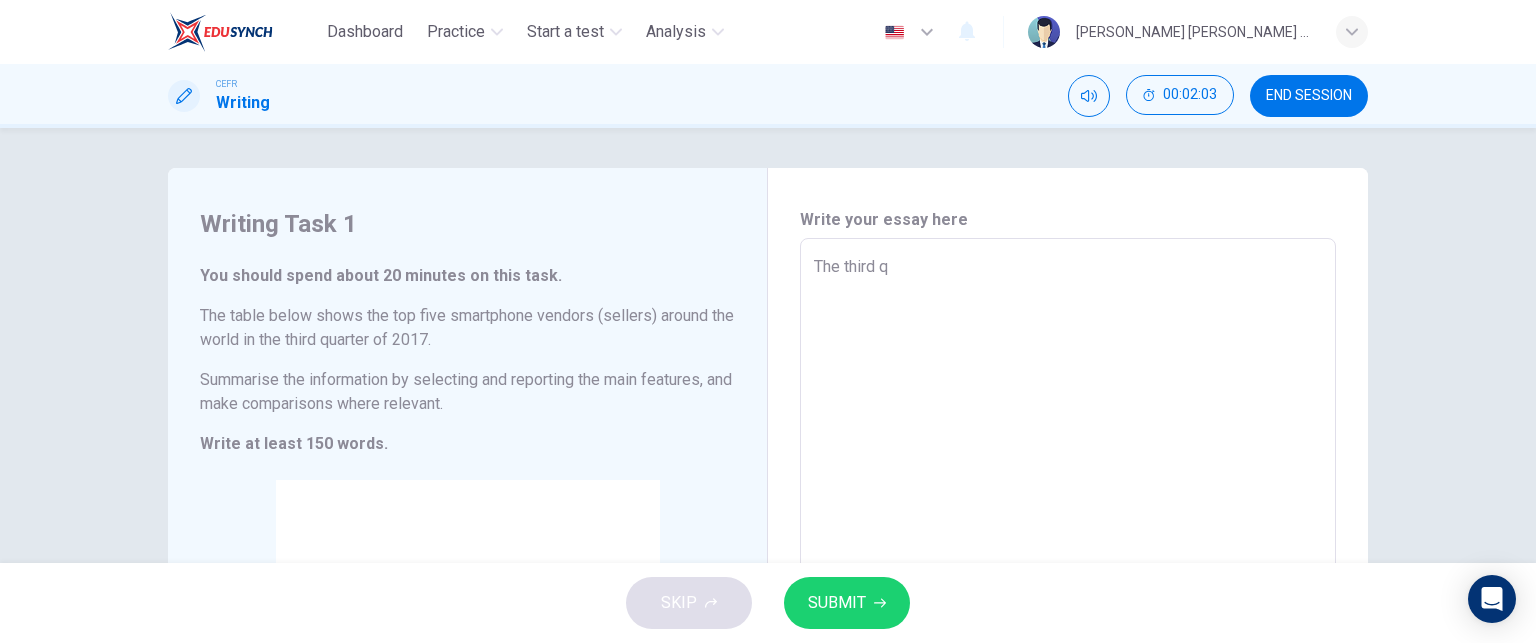 type on "x" 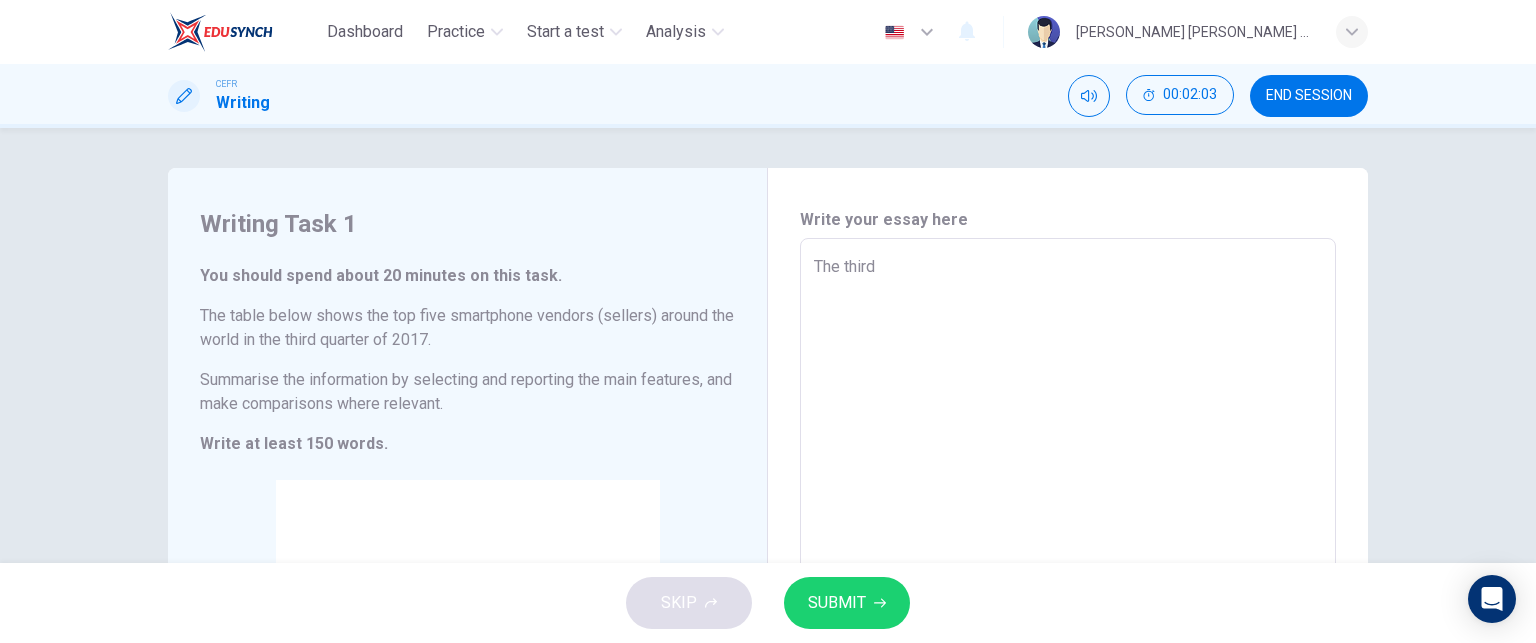 type on "x" 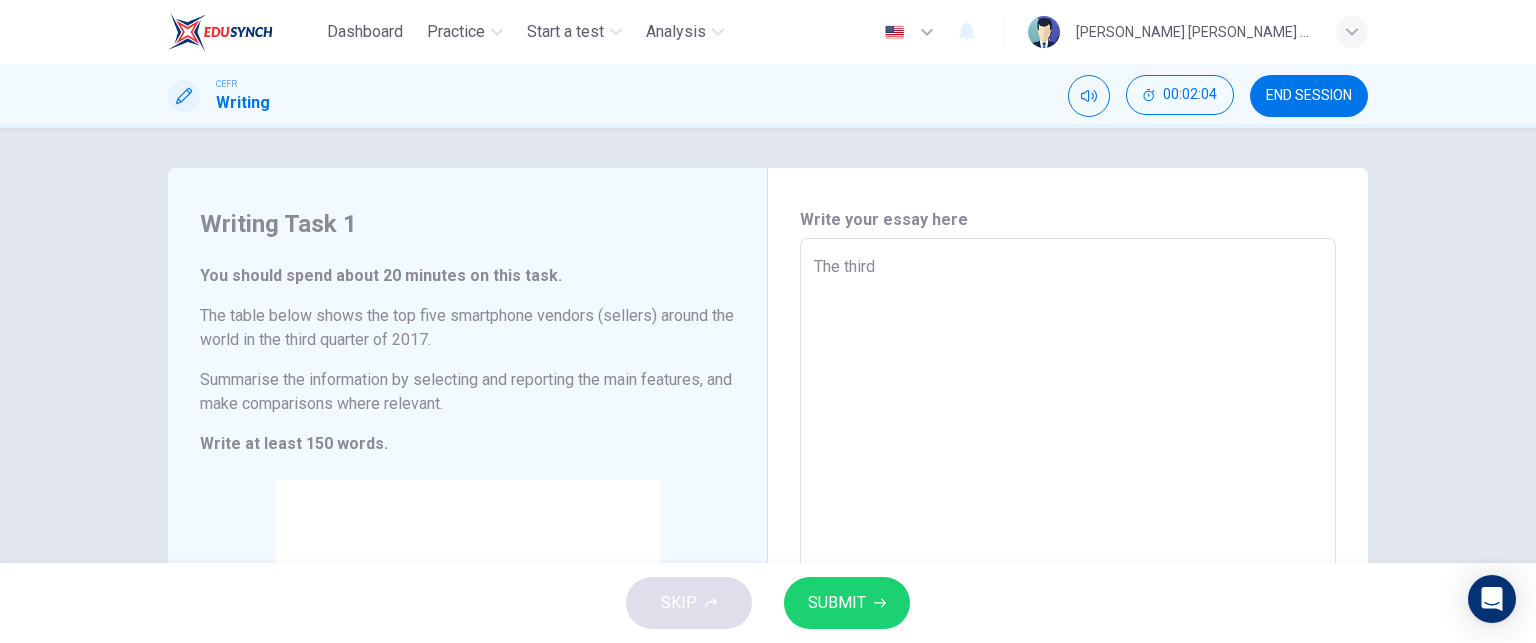 type on "The thir" 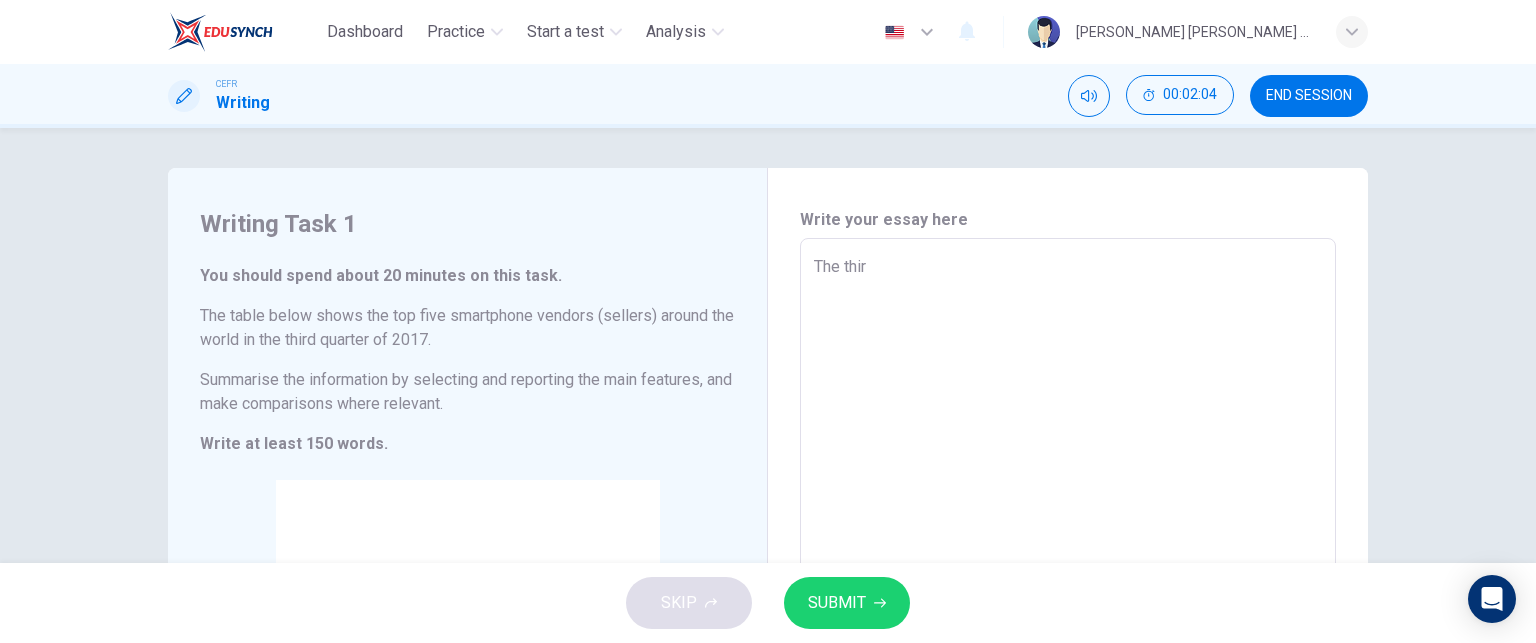 type on "x" 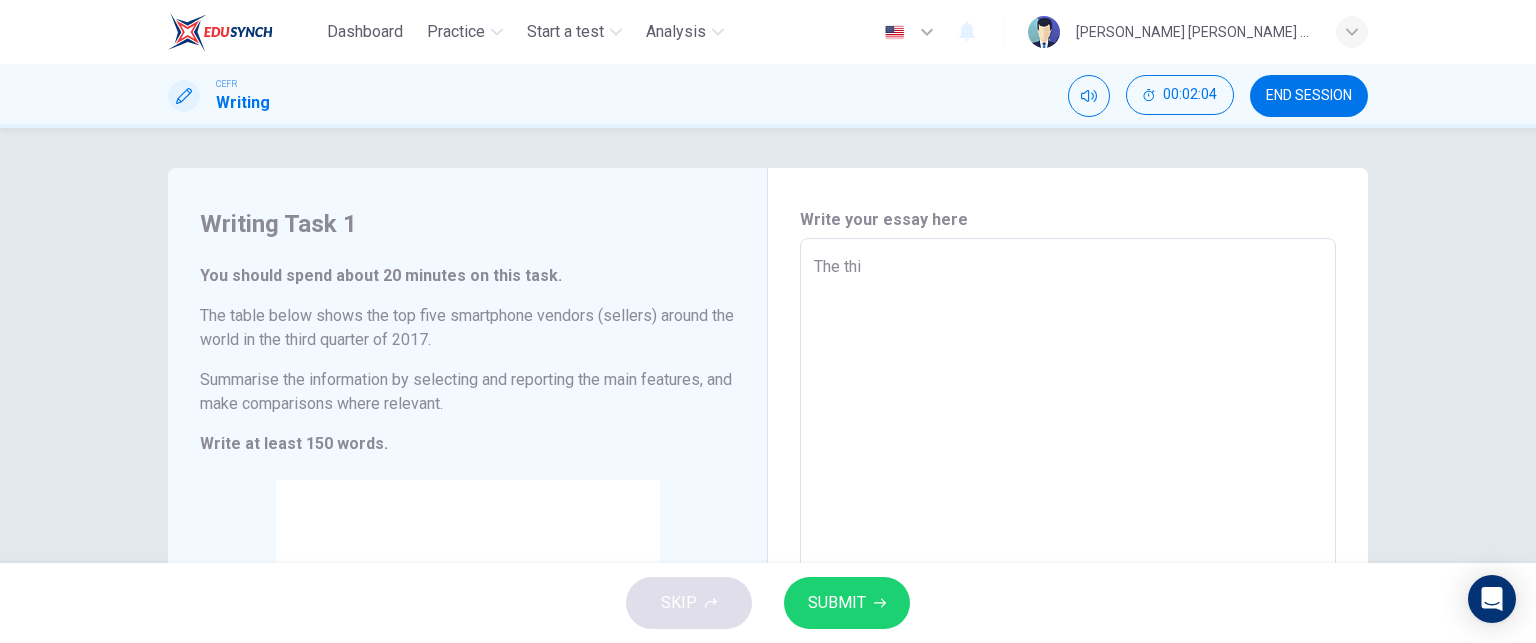 type on "x" 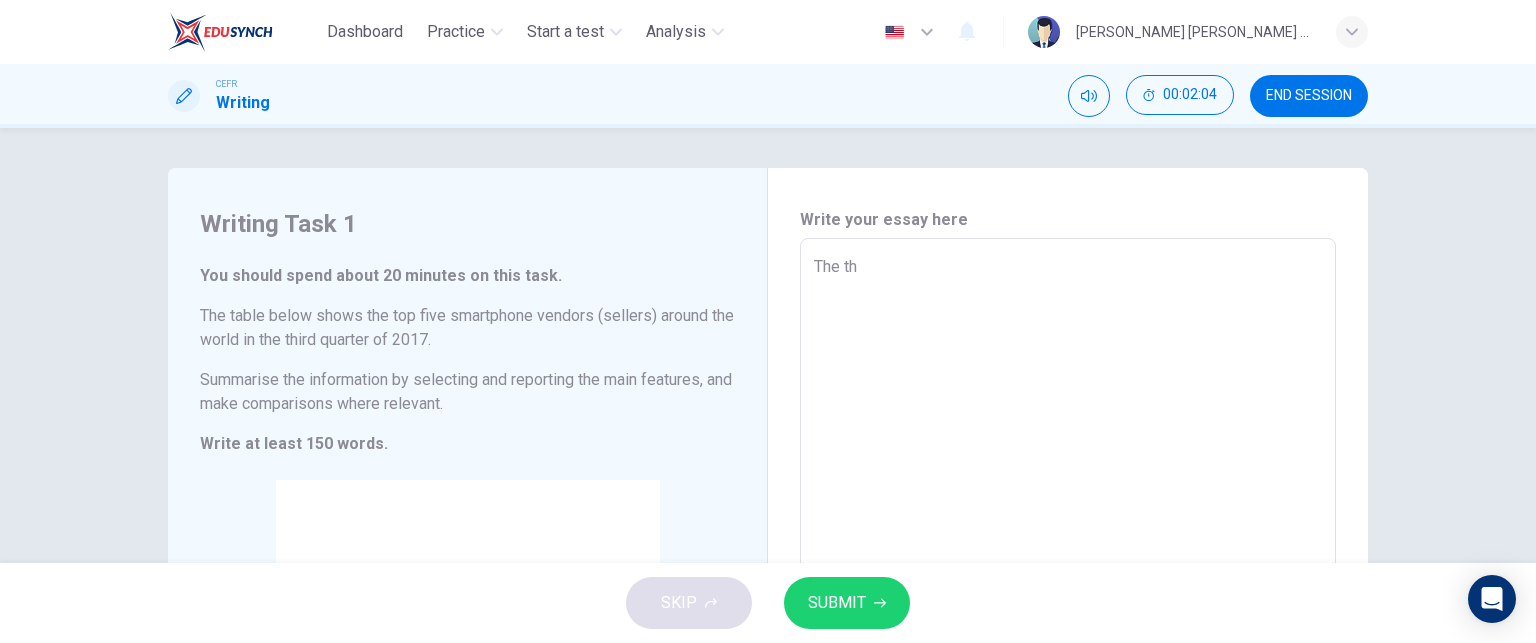 type on "x" 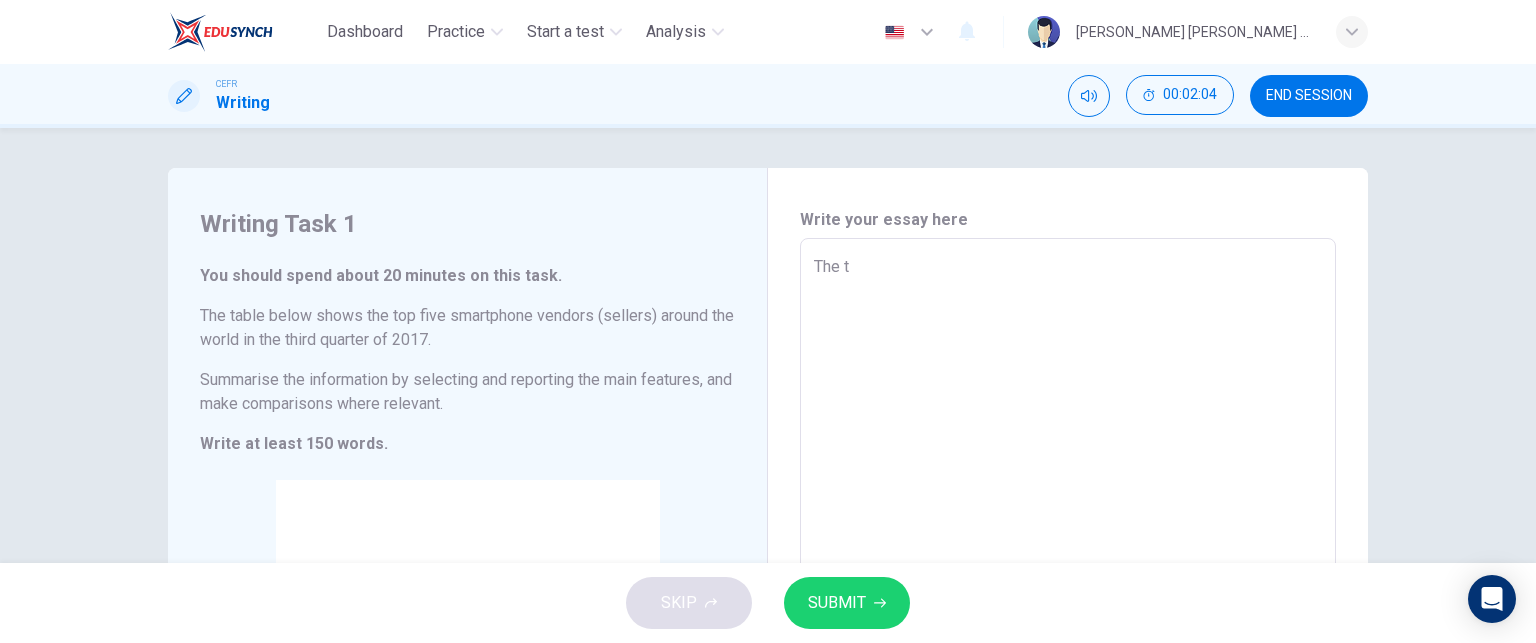 type on "x" 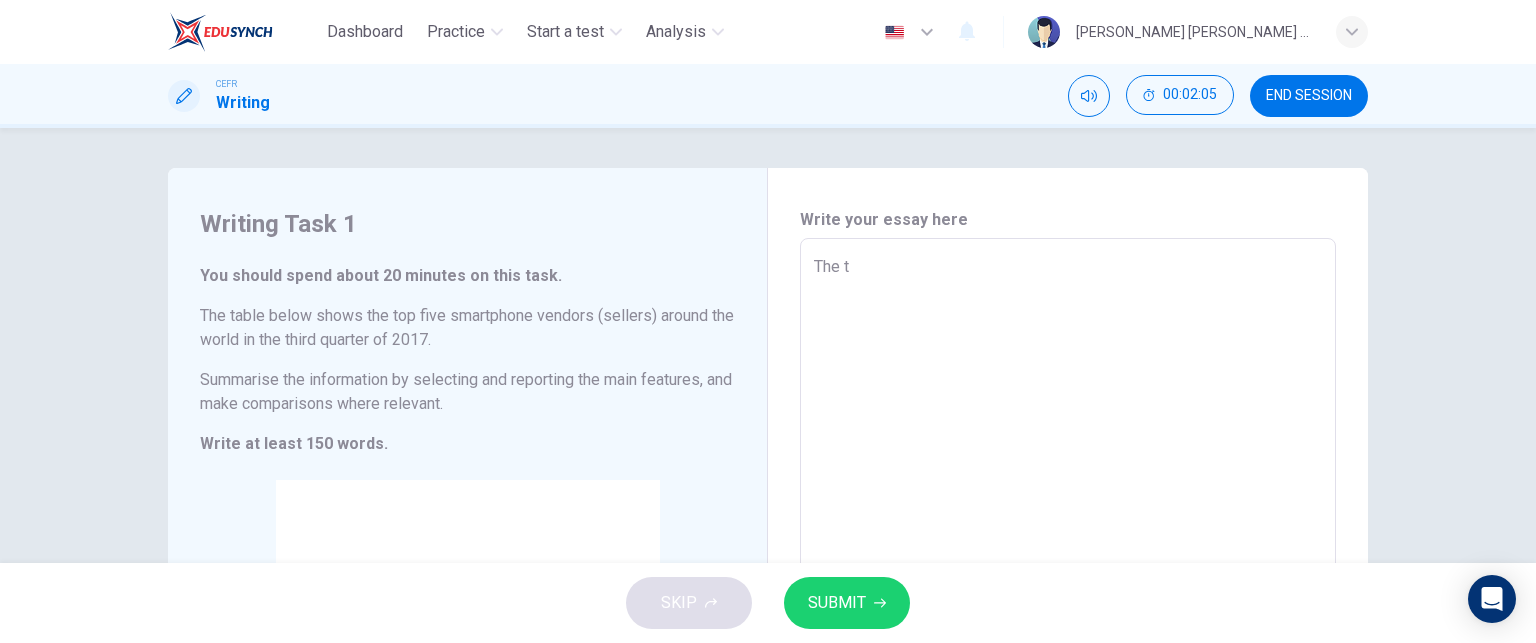 type on "The" 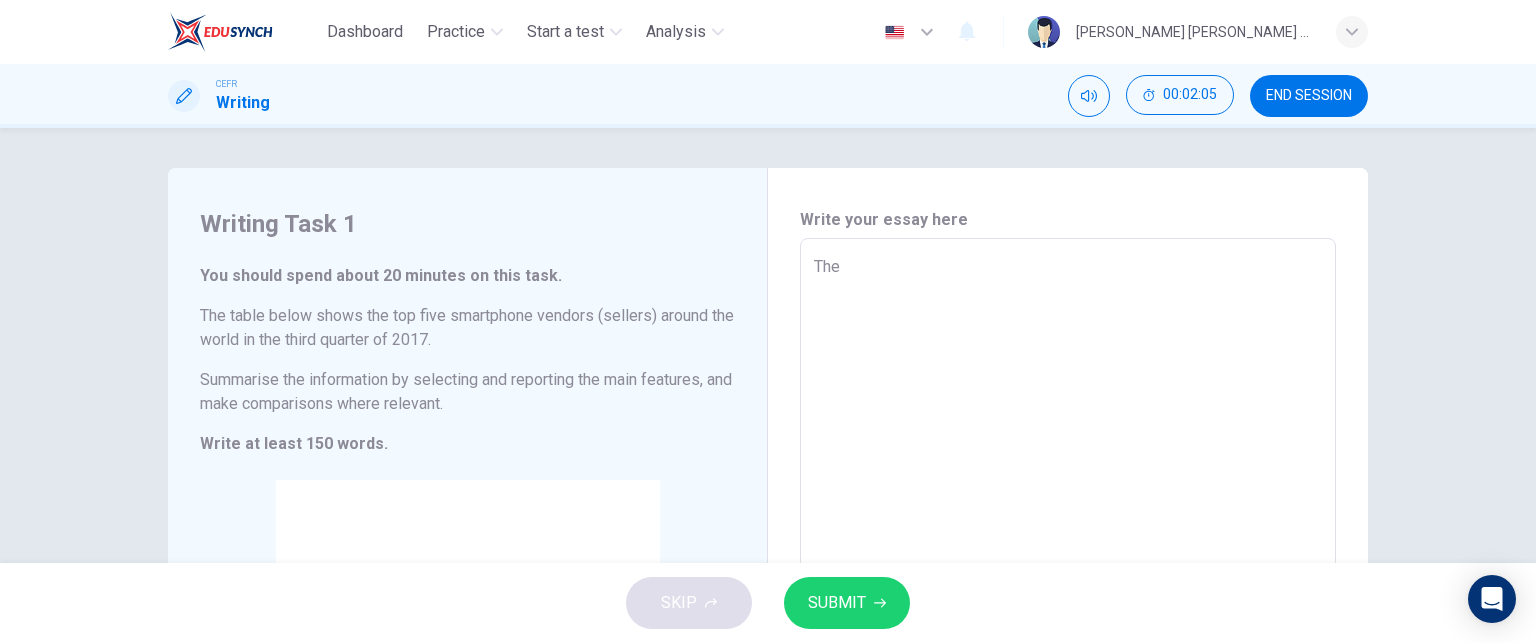 type on "x" 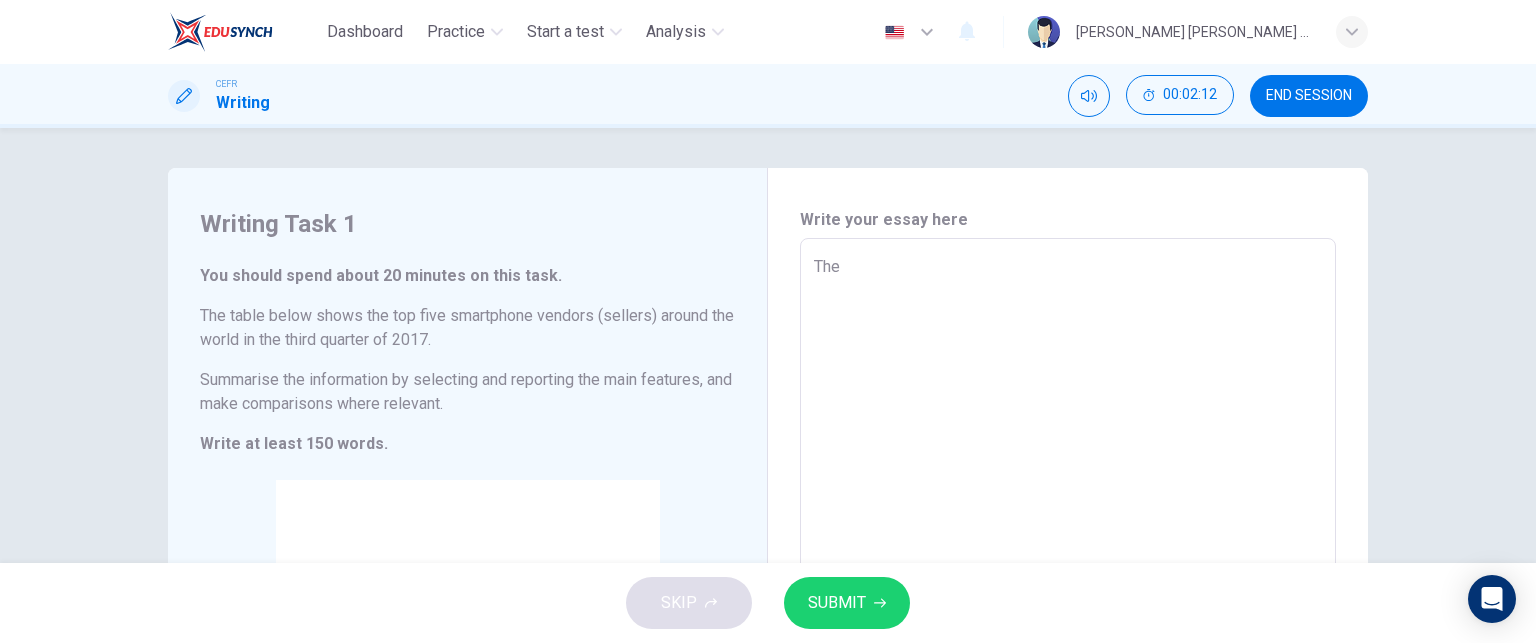 type on "The" 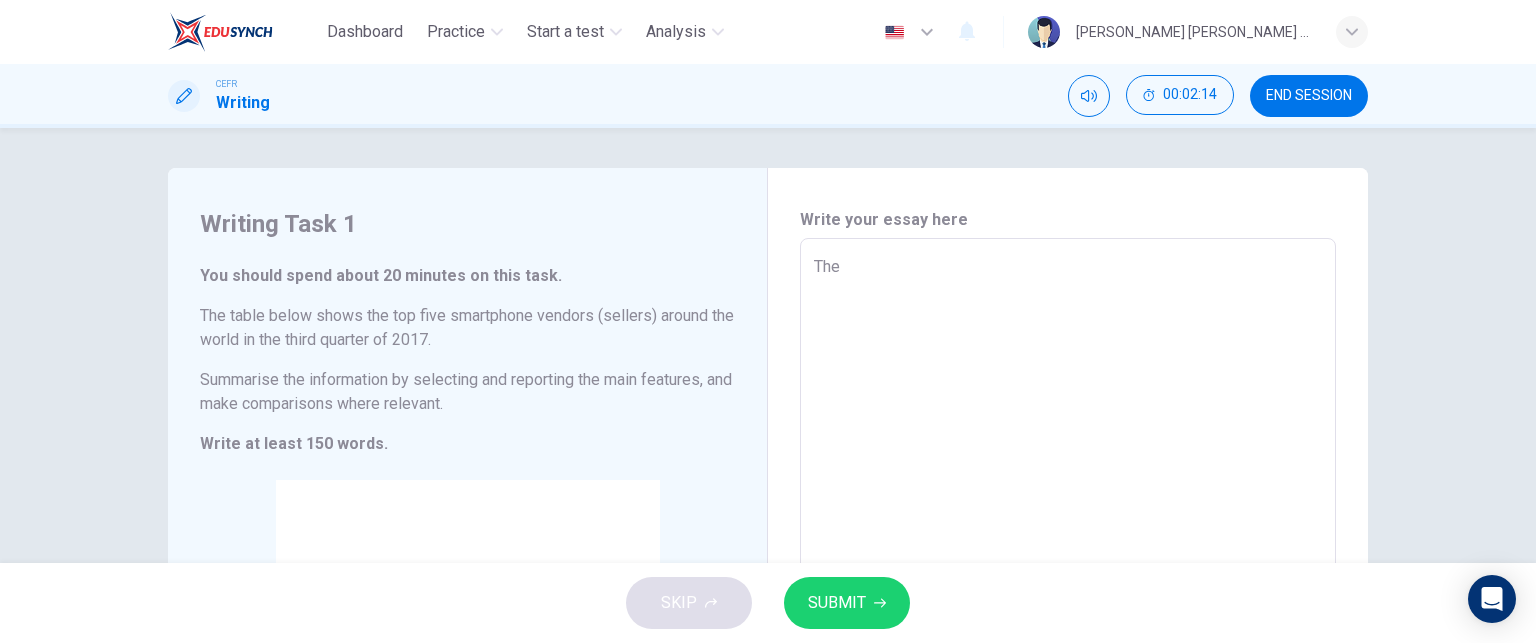 type on "Th" 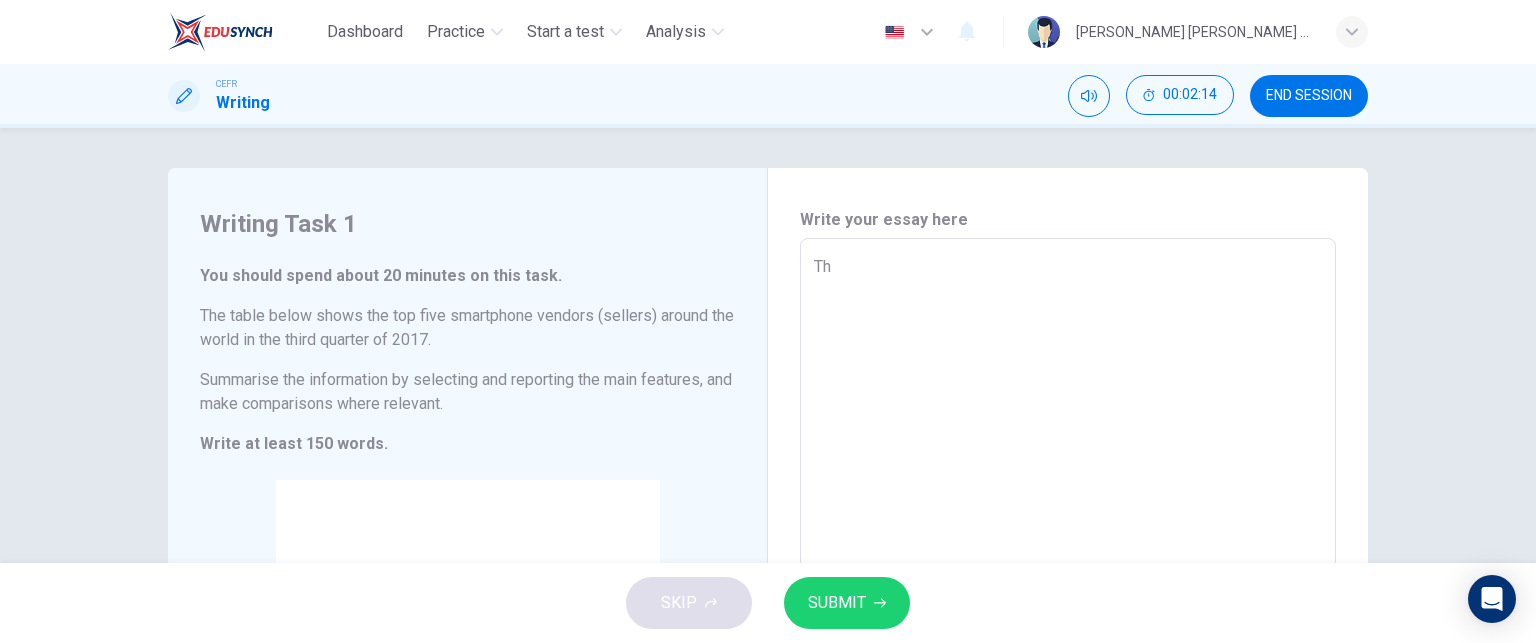 type on "x" 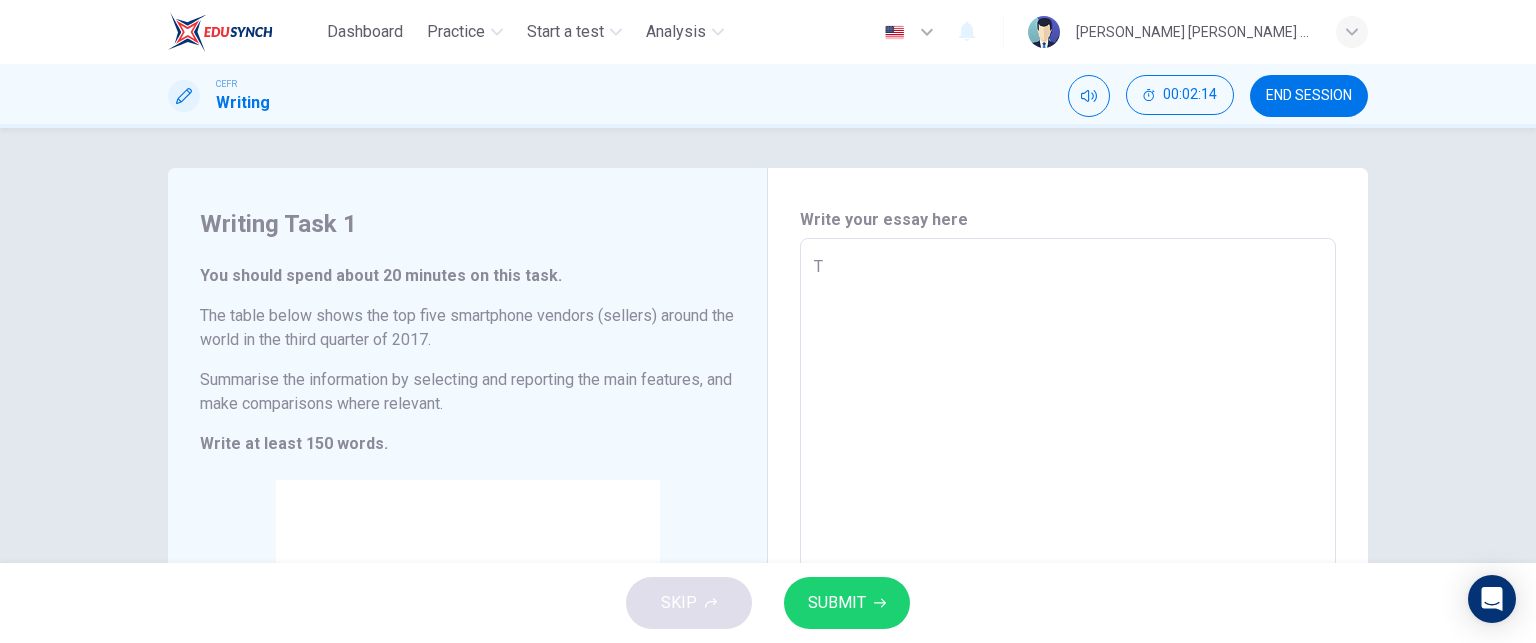type on "x" 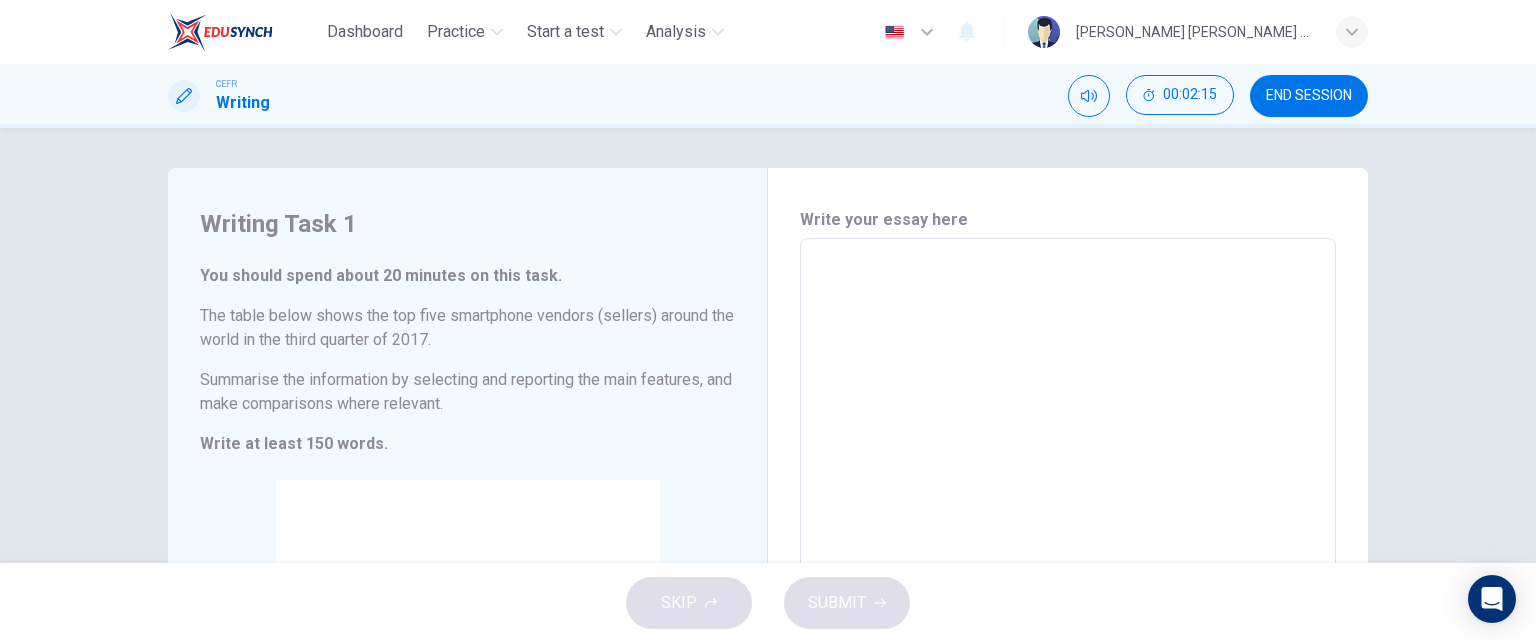 type on "N" 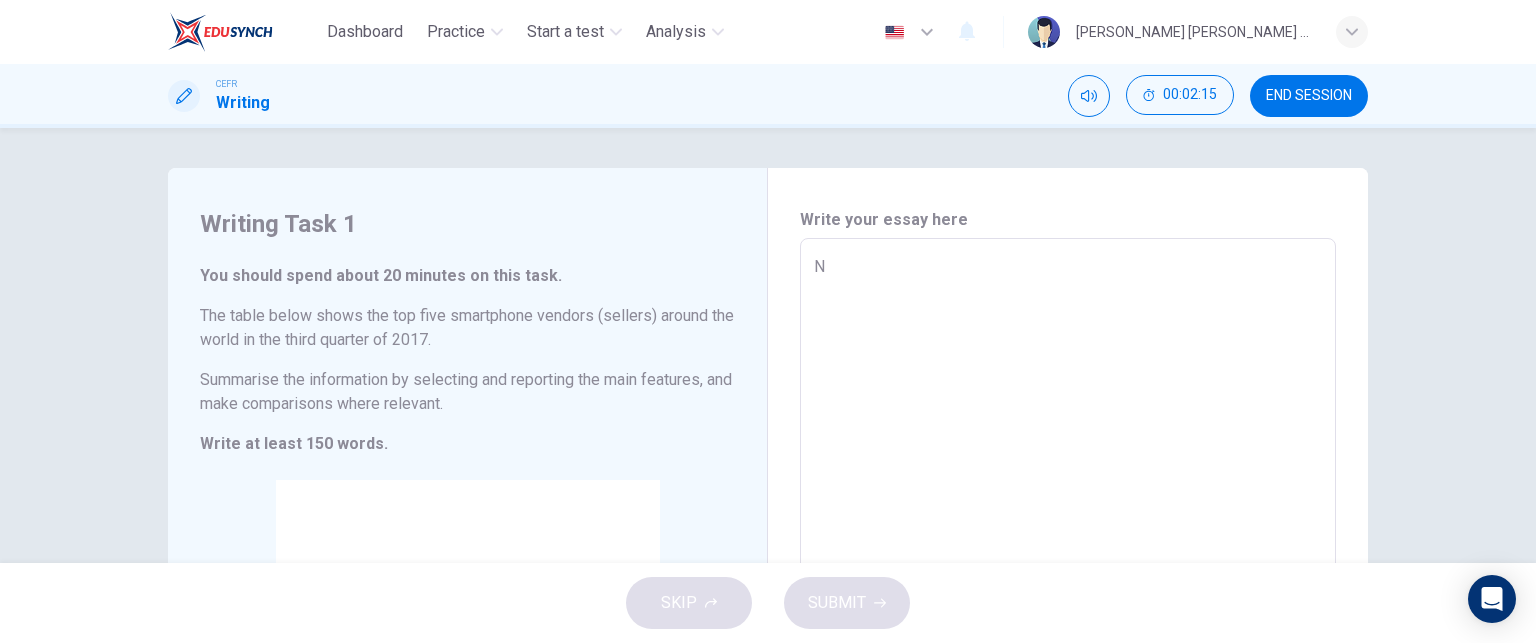 type on "x" 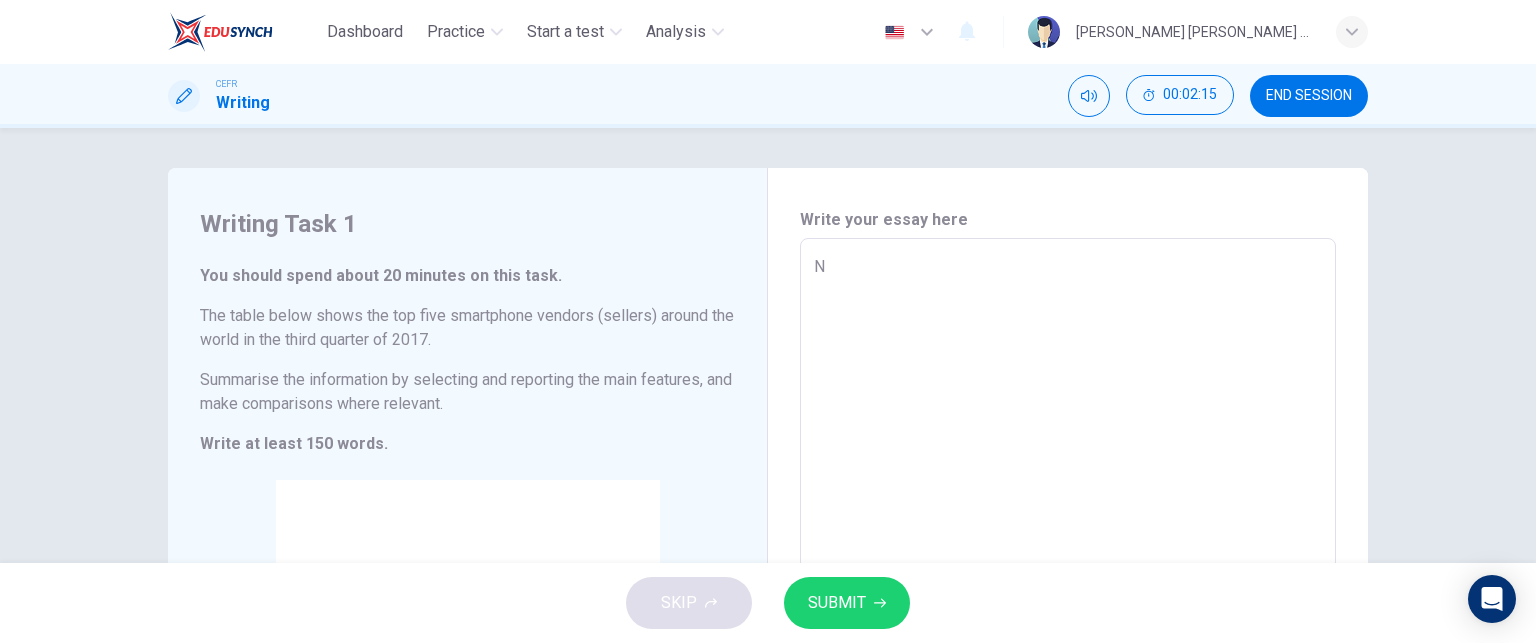 type on "Nu" 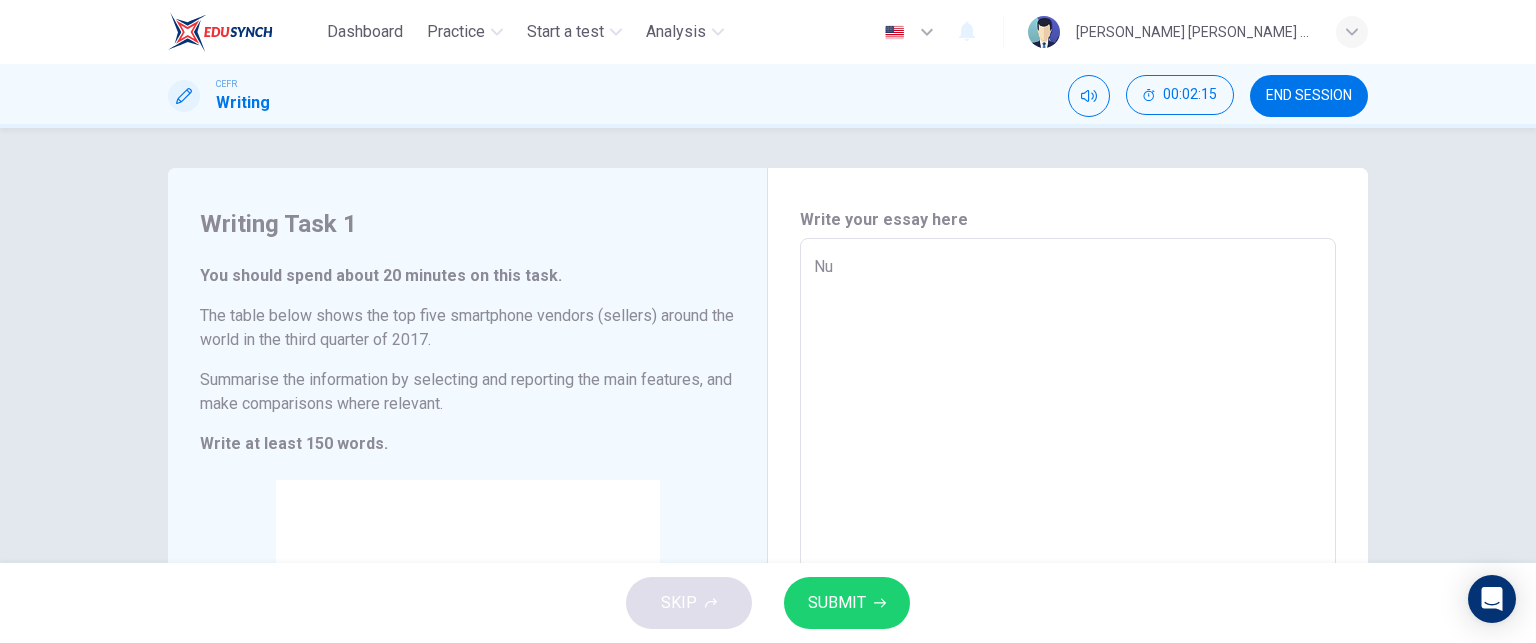 type on "x" 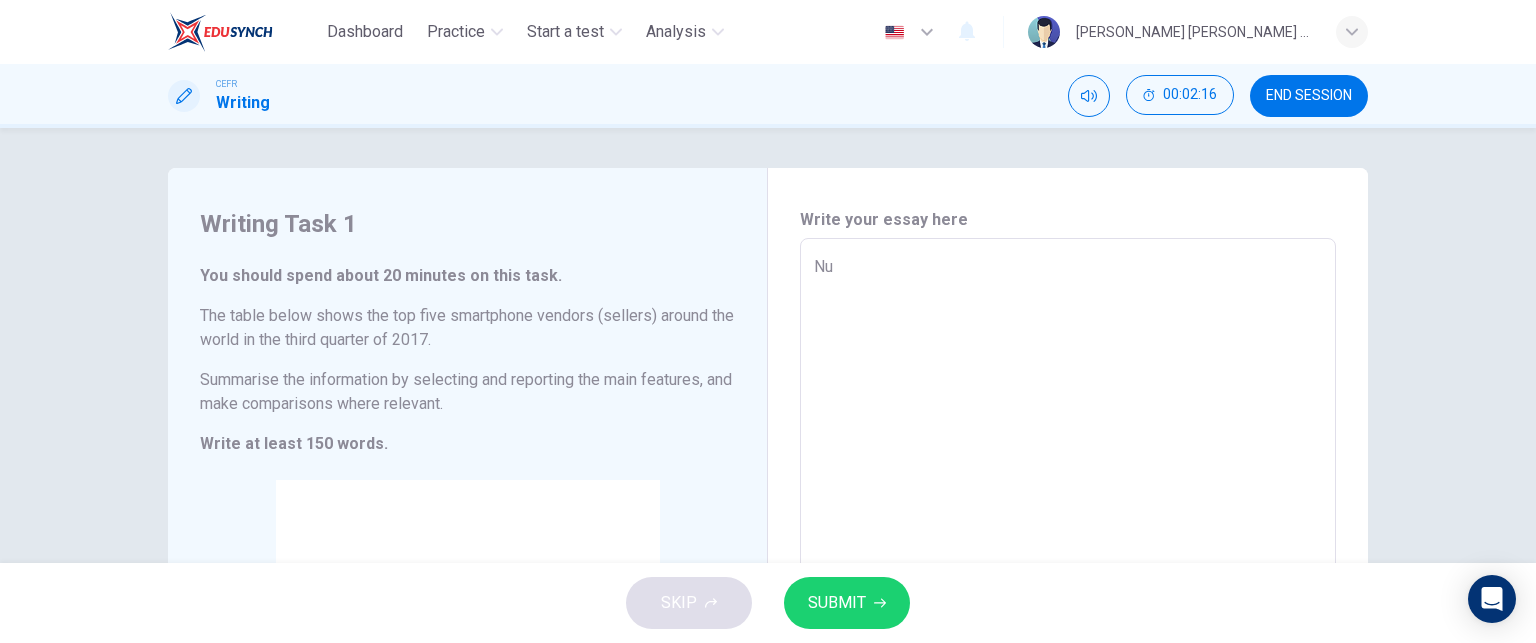 type on "Num" 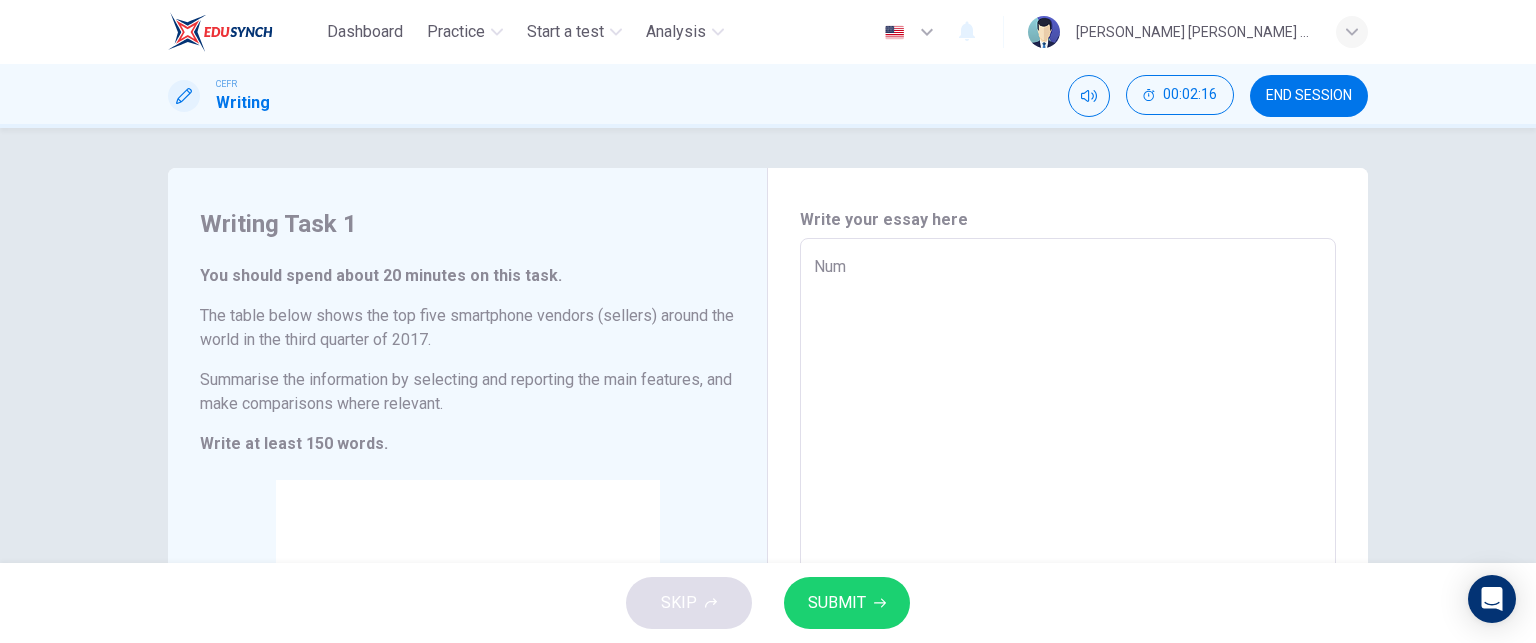 type on "x" 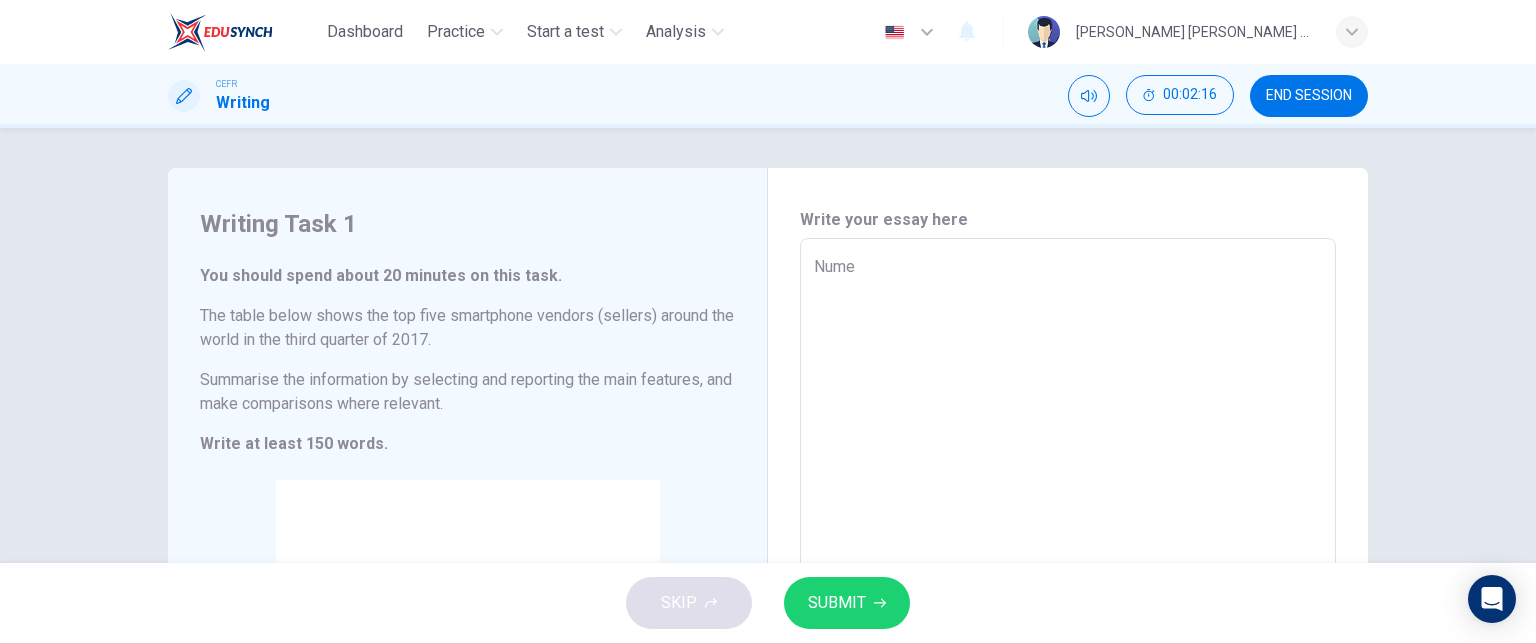 type on "x" 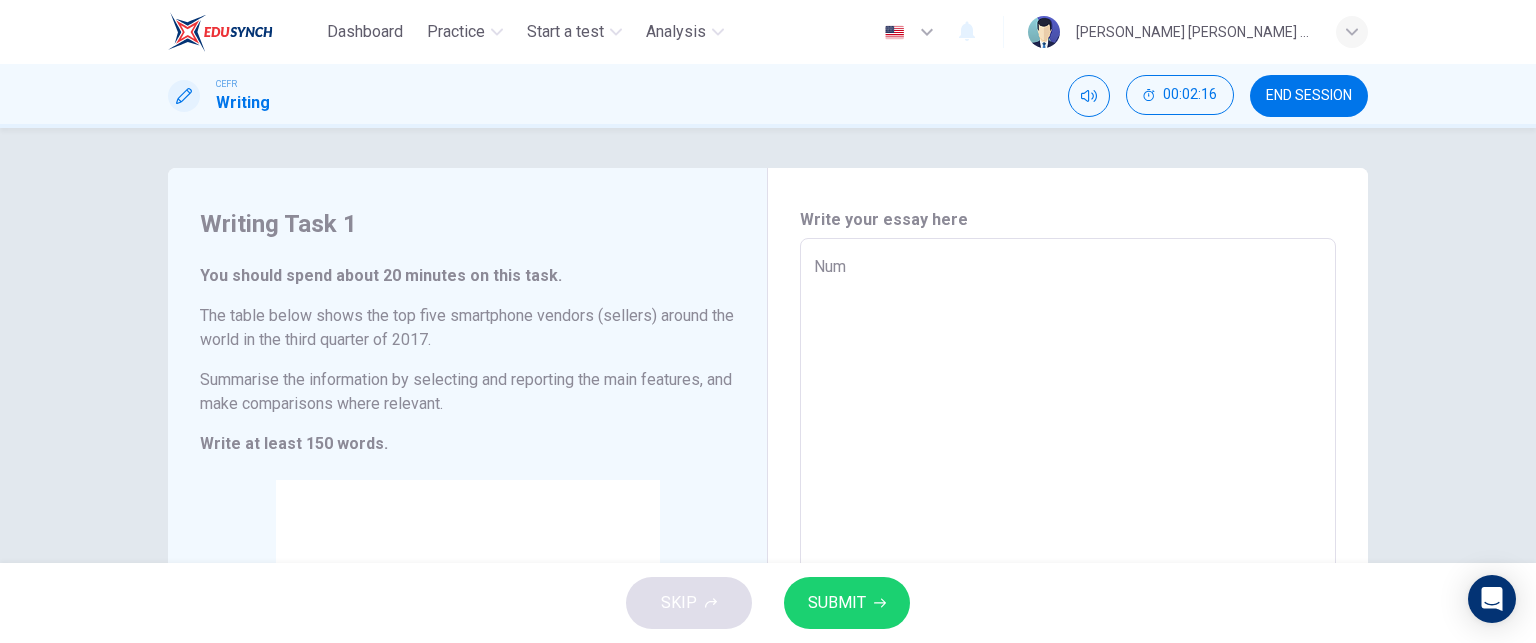 type on "x" 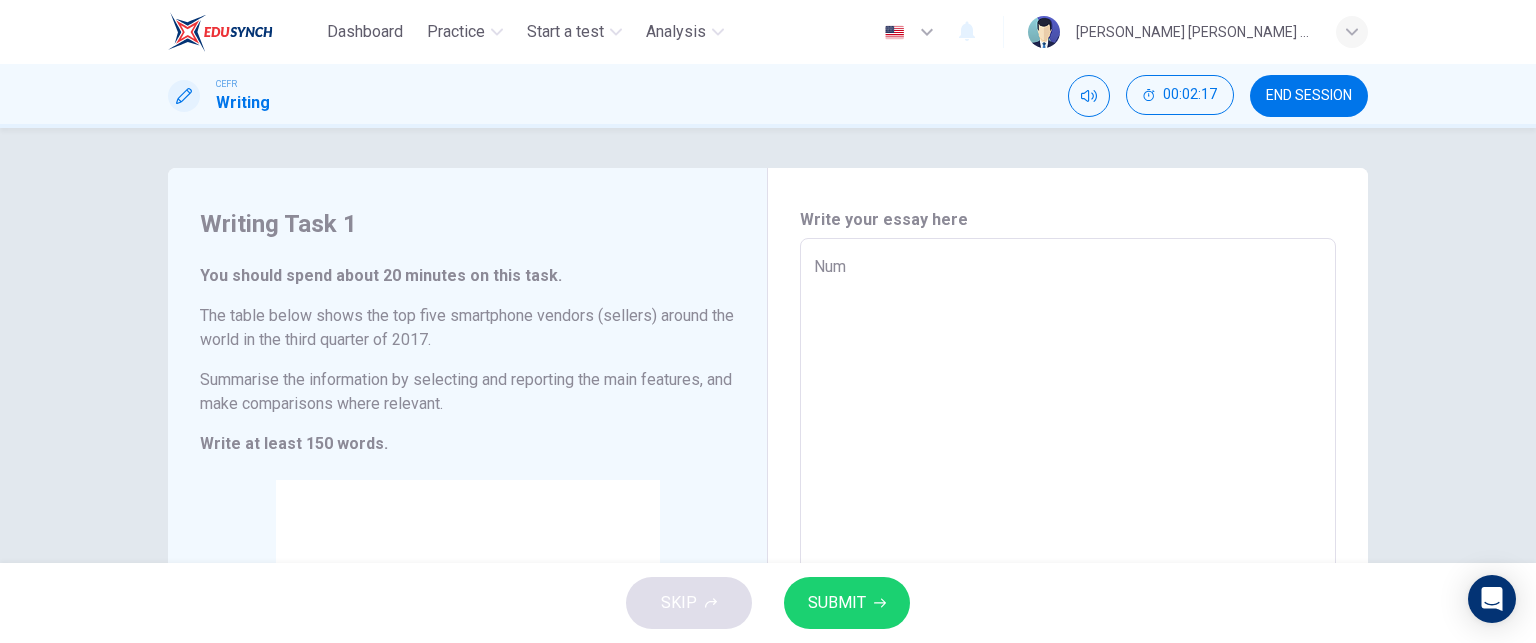 type on "Numu" 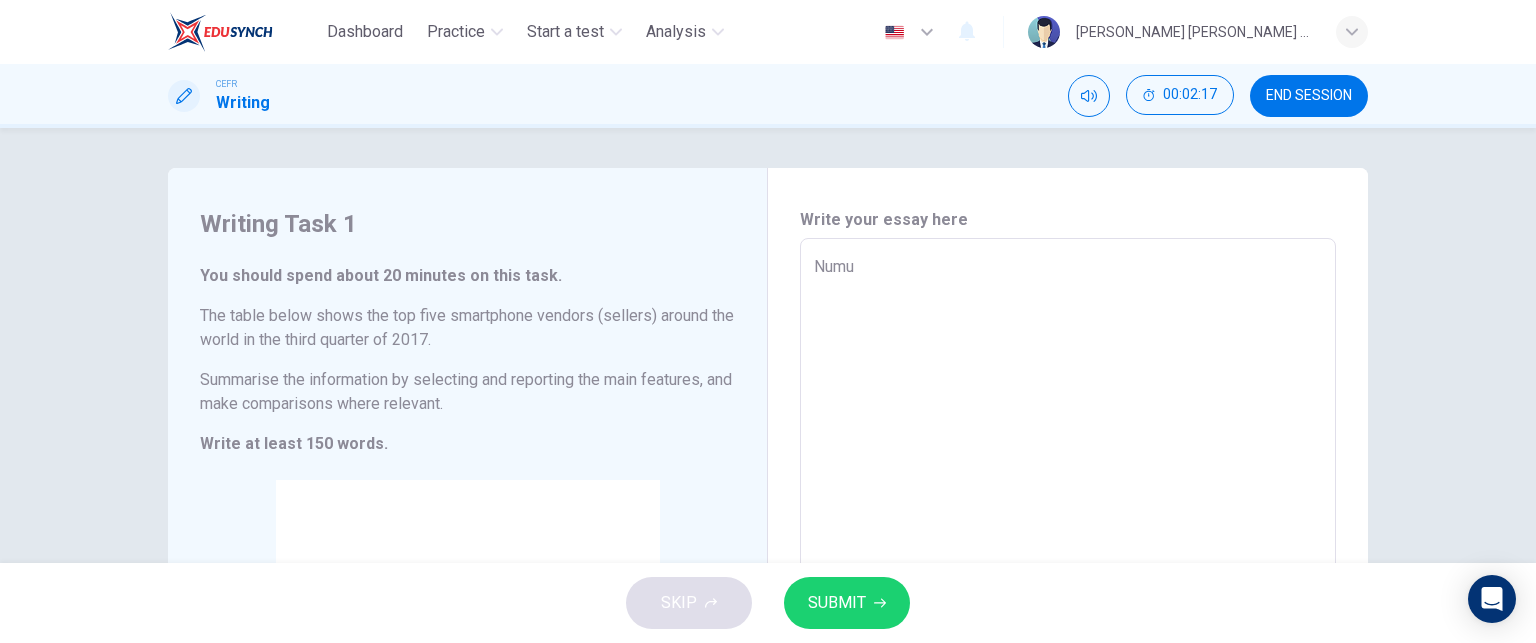 type on "Numue" 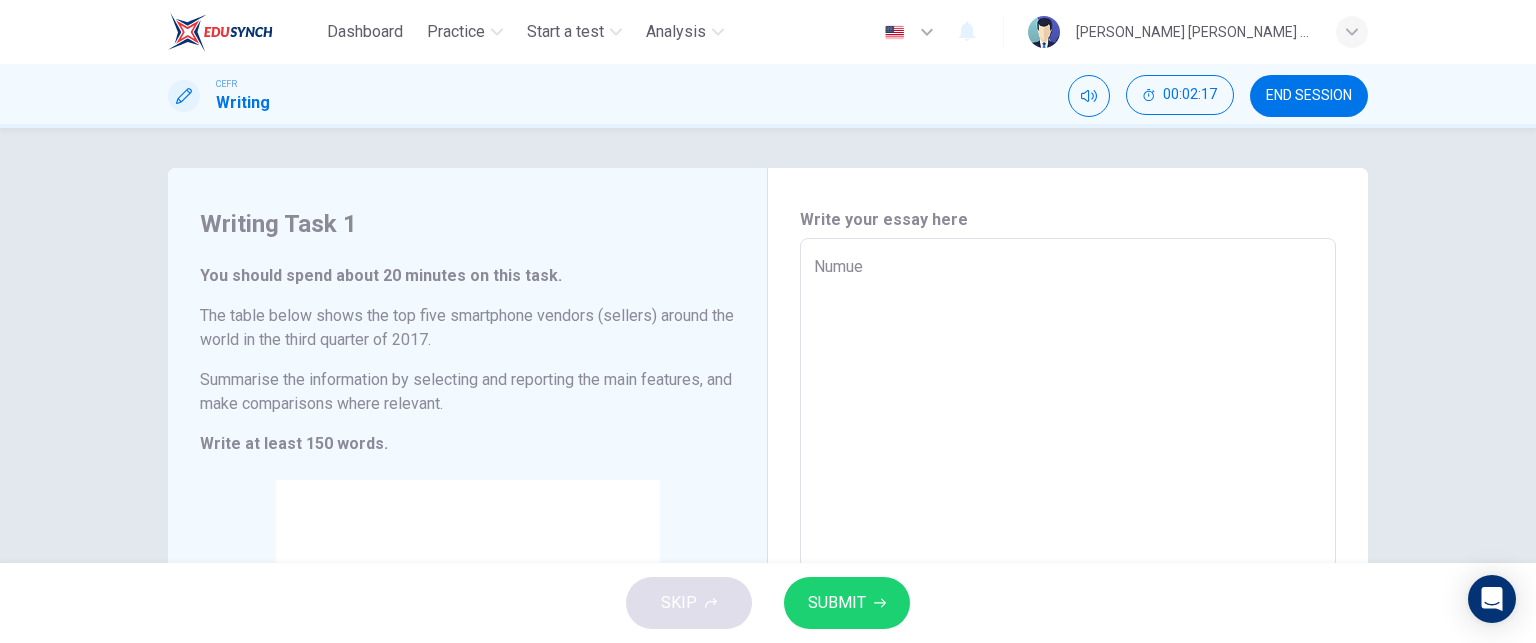 type on "x" 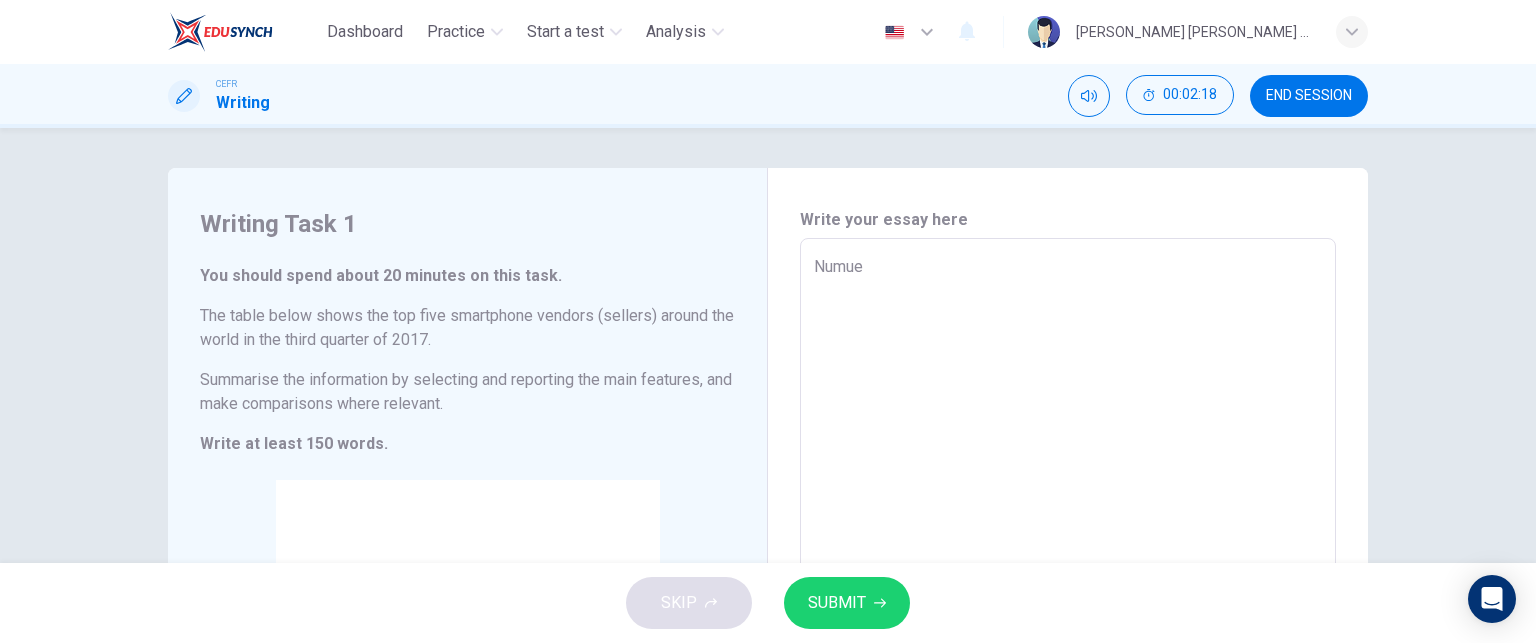 type on "Numu" 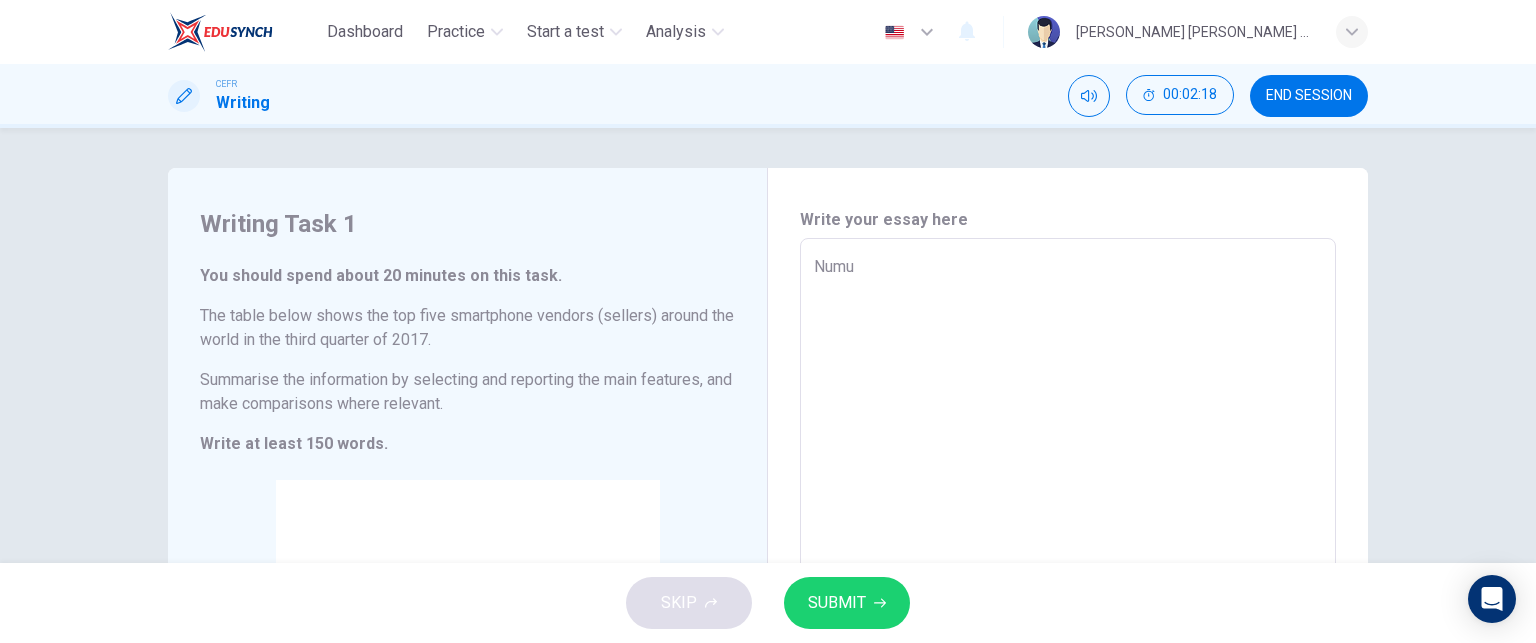type on "x" 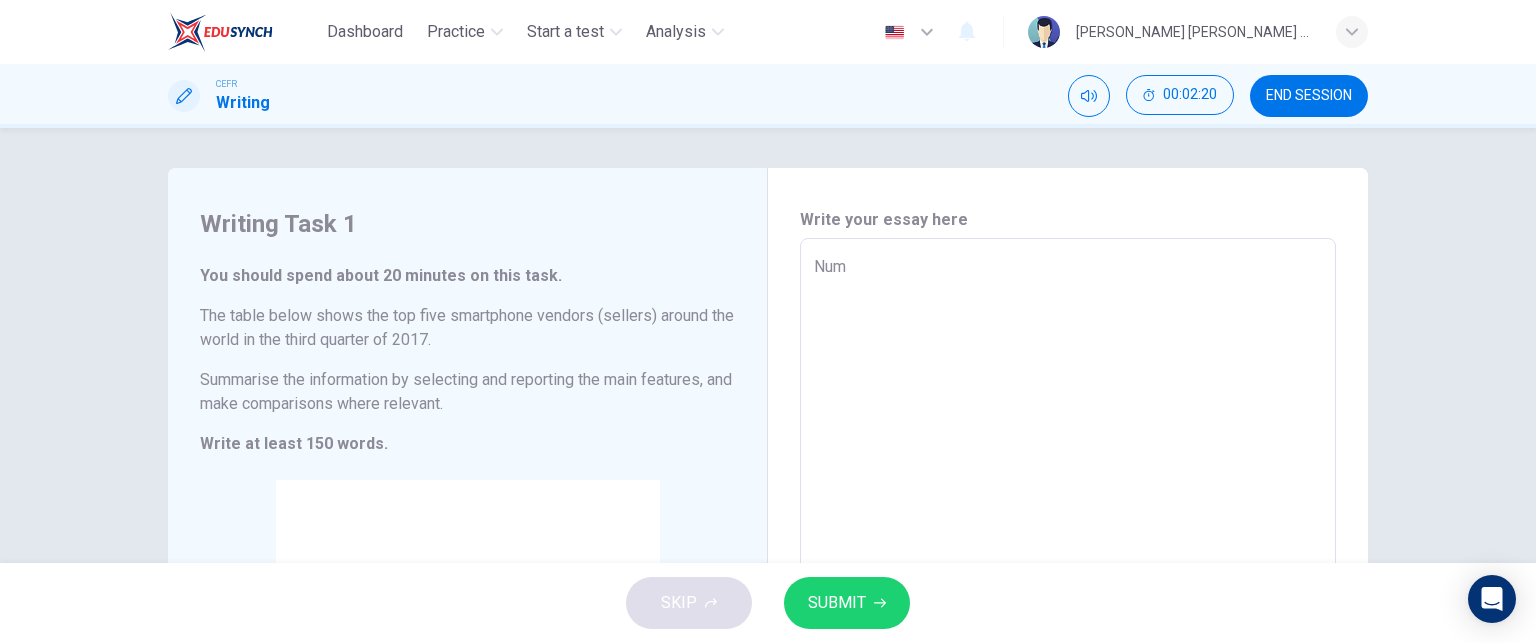 type on "Nume" 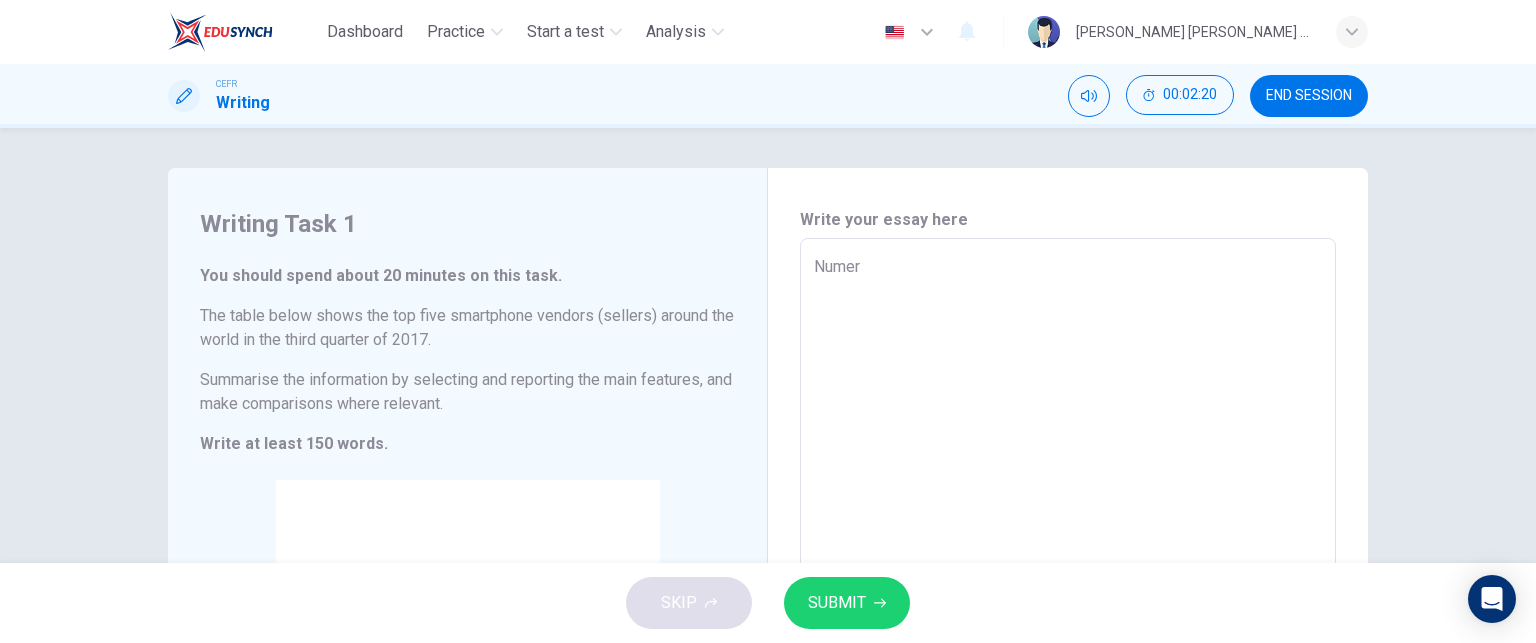 type on "Numero" 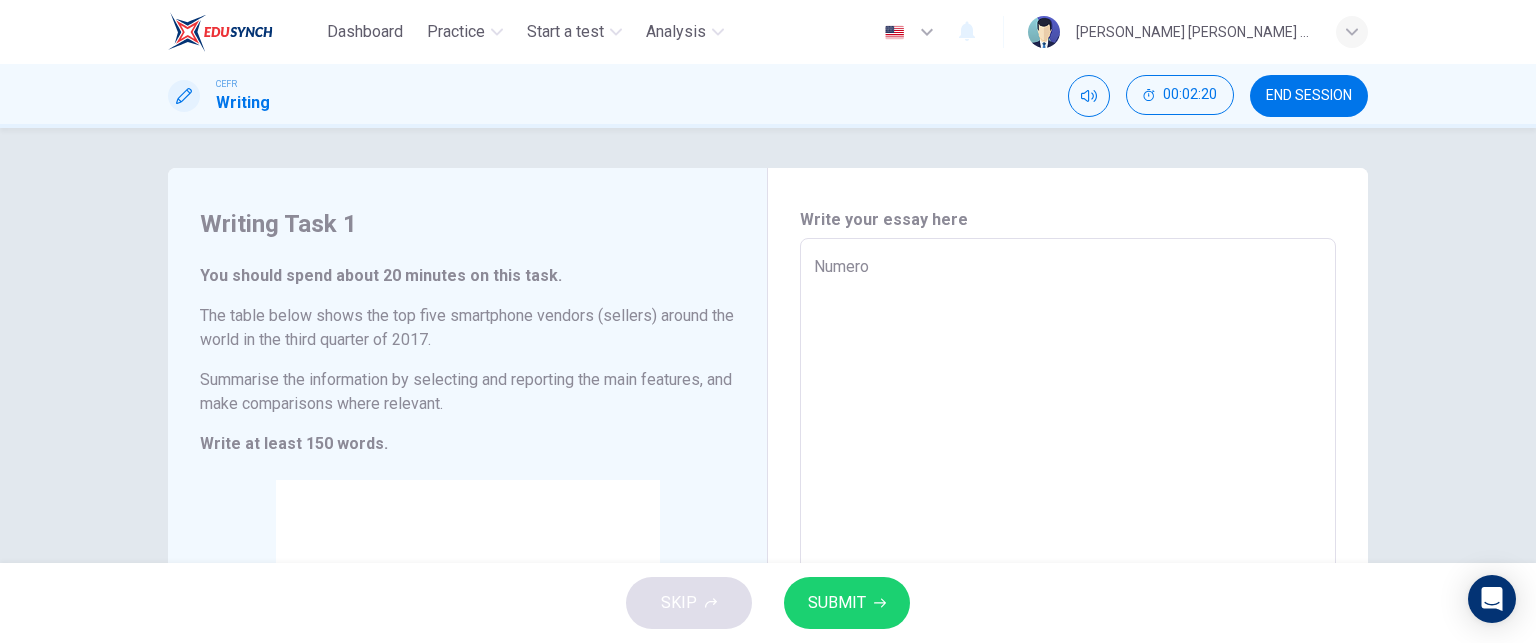 type on "x" 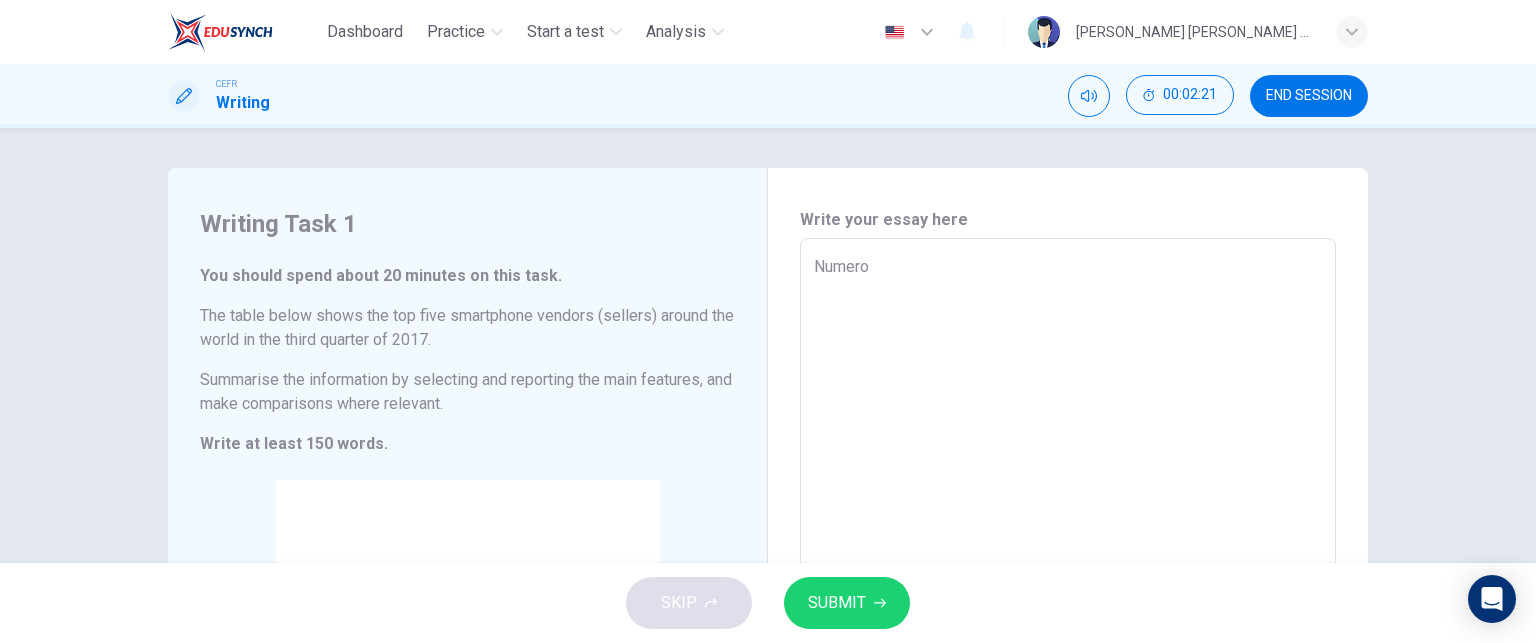 type on "Numerou" 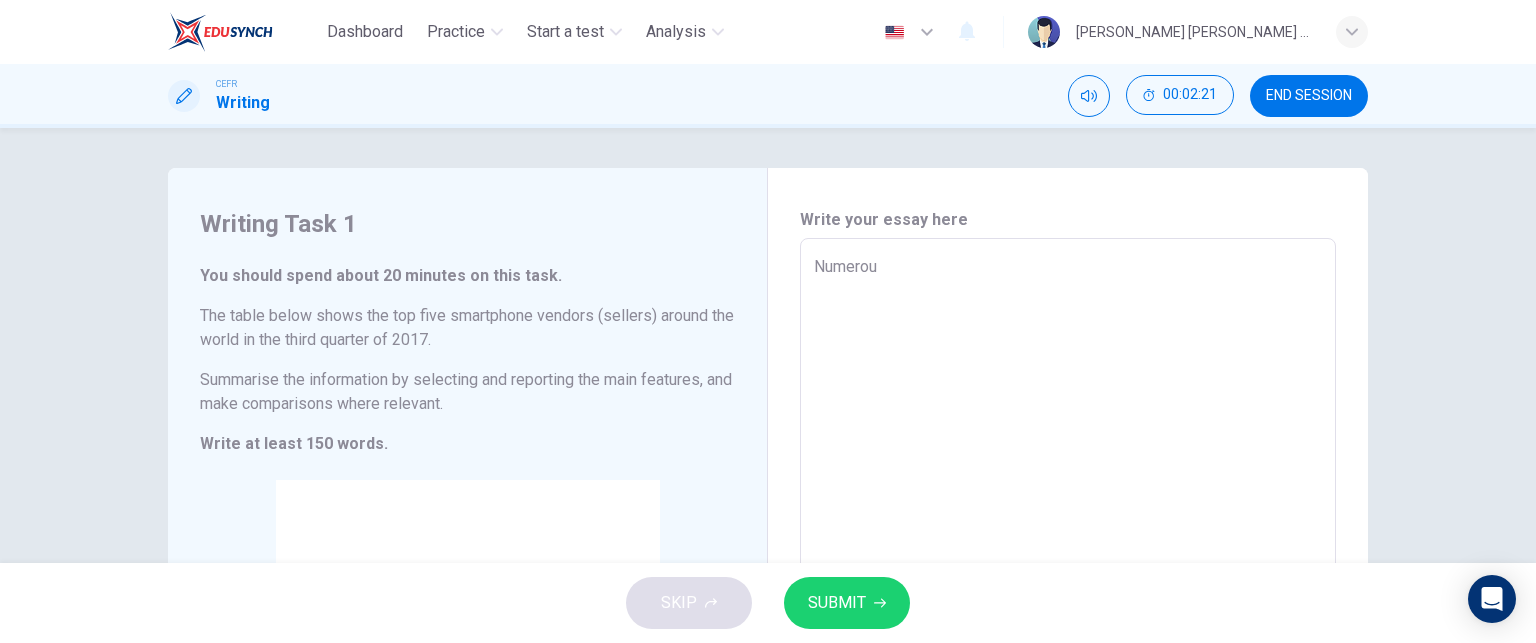 type on "x" 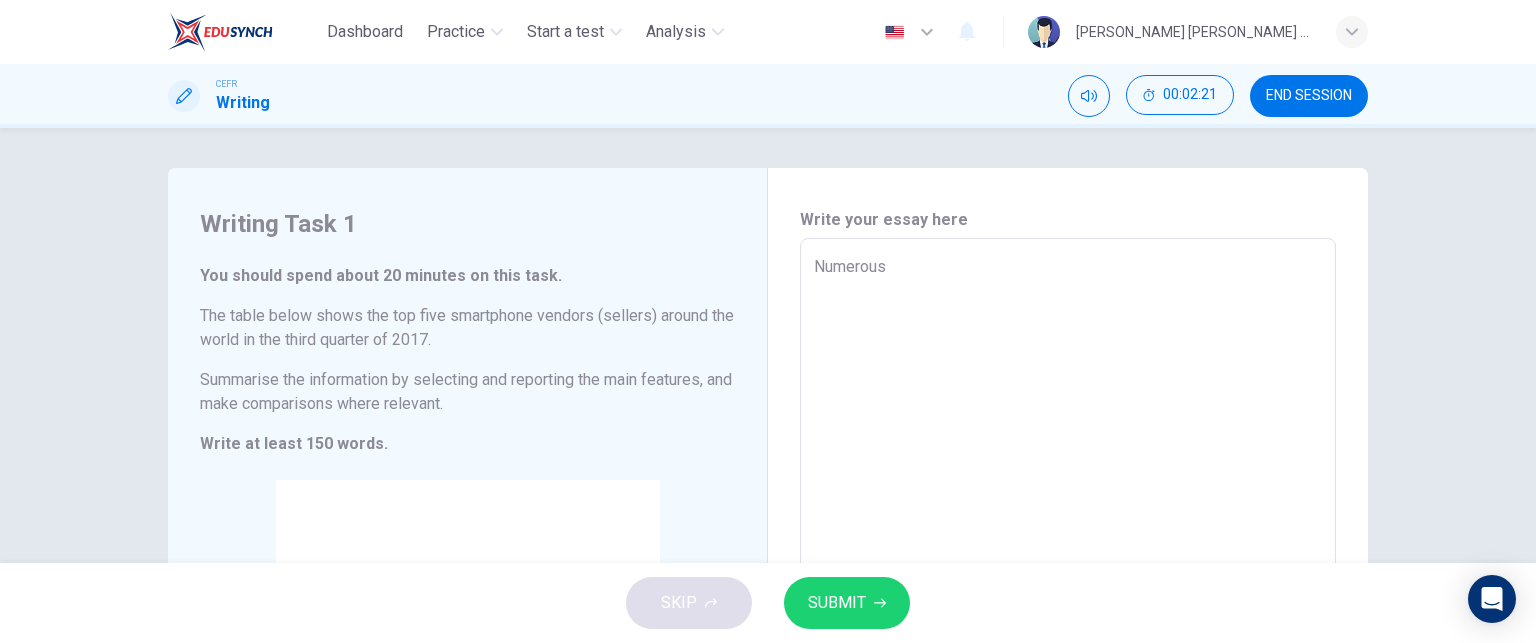 type on "x" 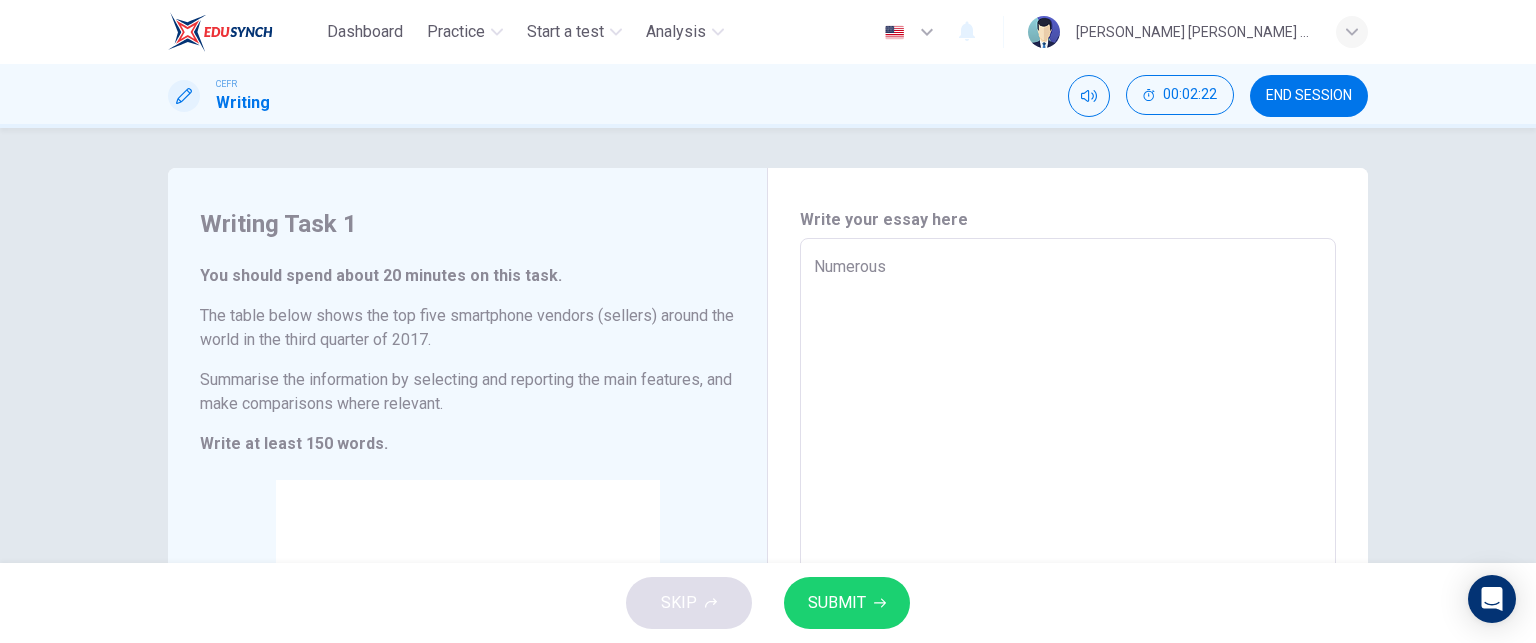 type on "Numerous s" 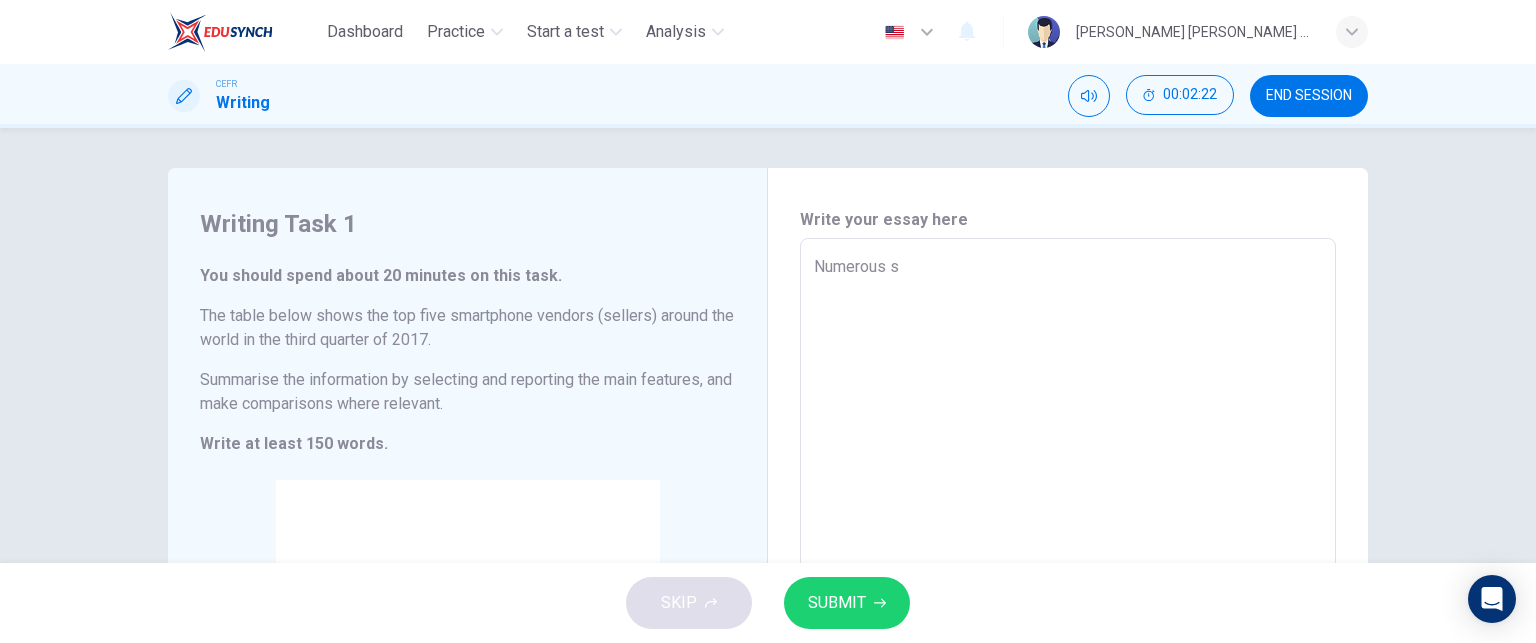 type on "Numerous se" 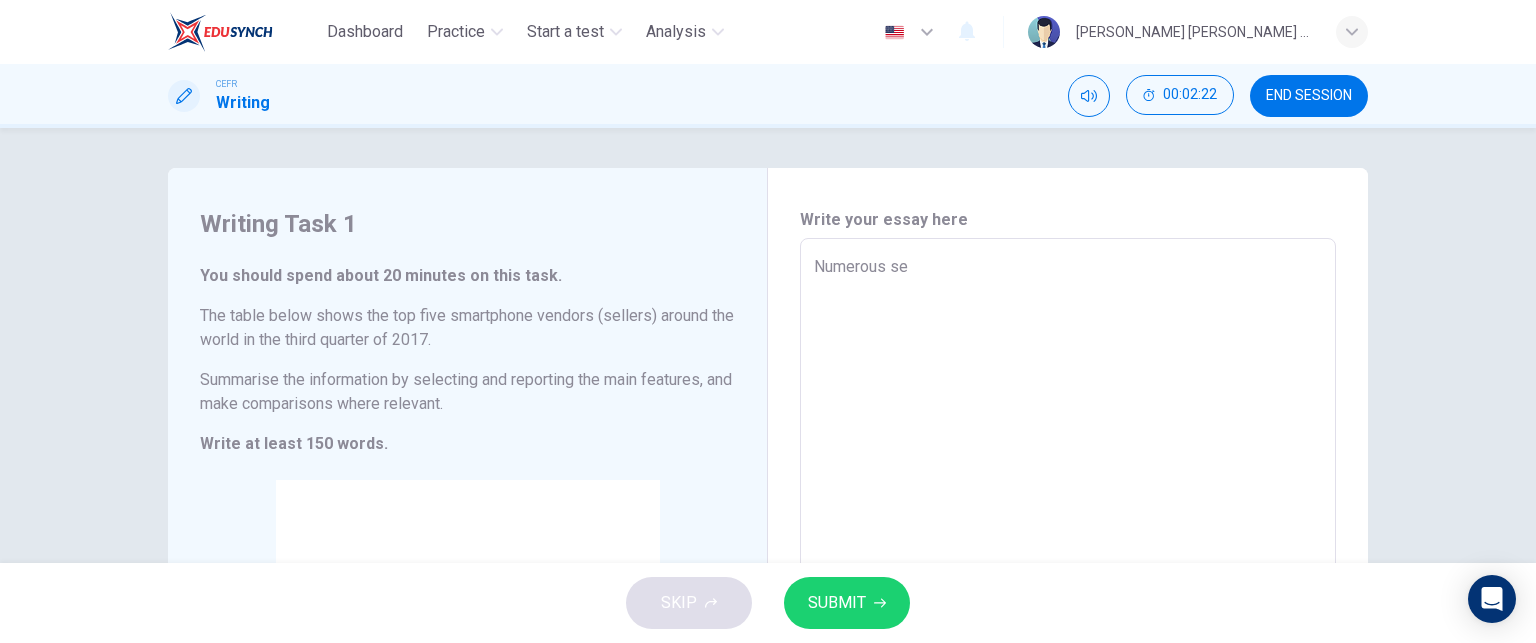 type on "x" 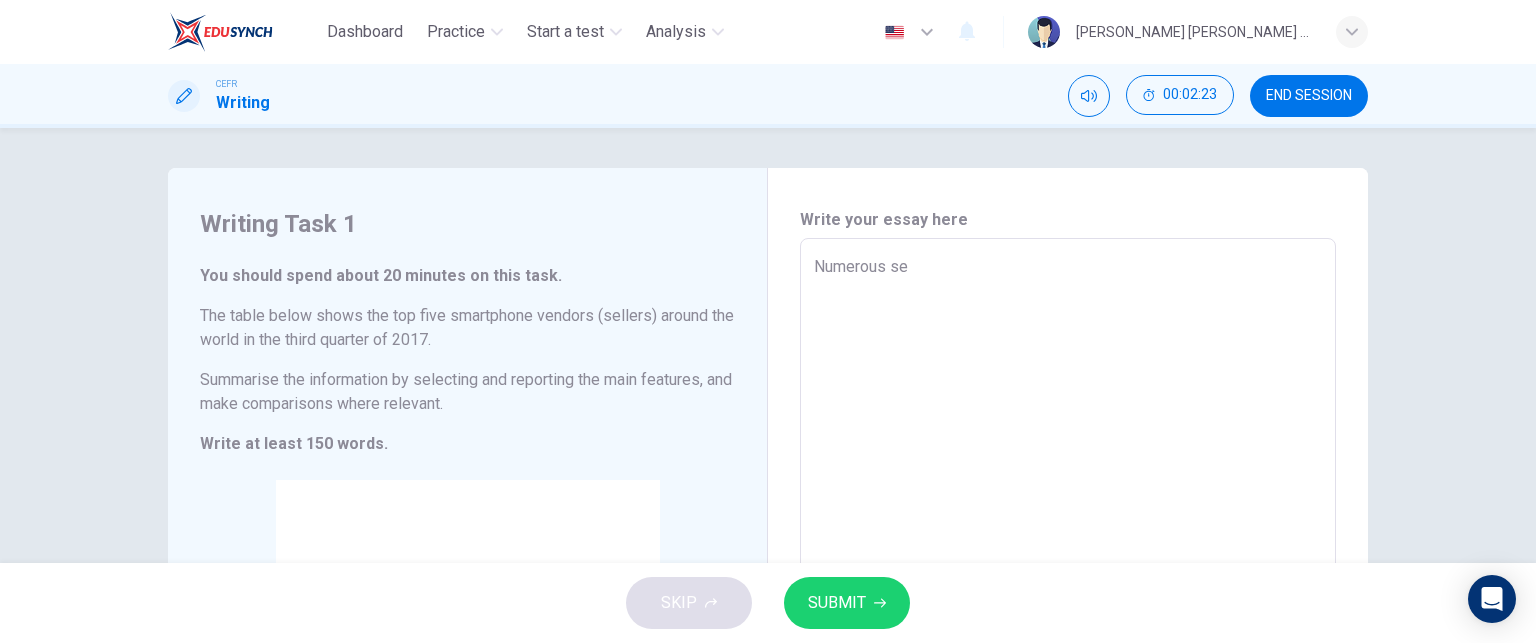 type on "Numerous sen" 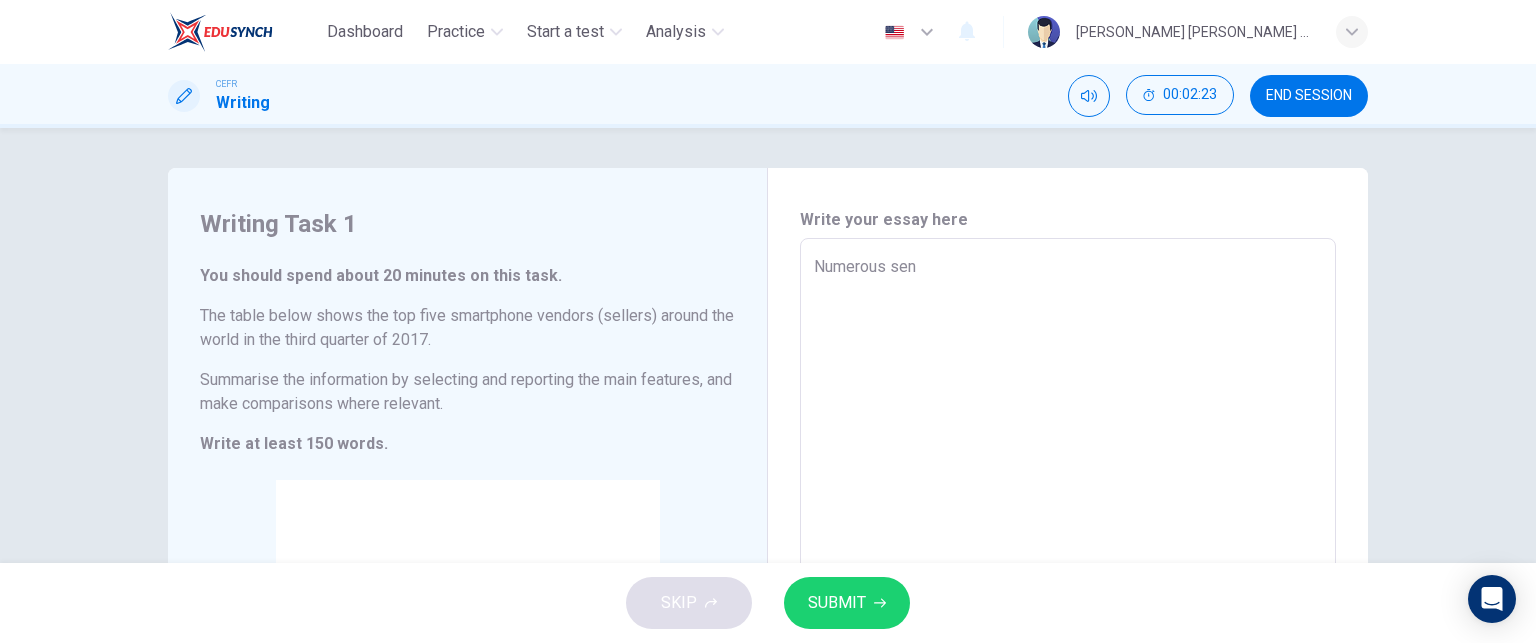 type on "x" 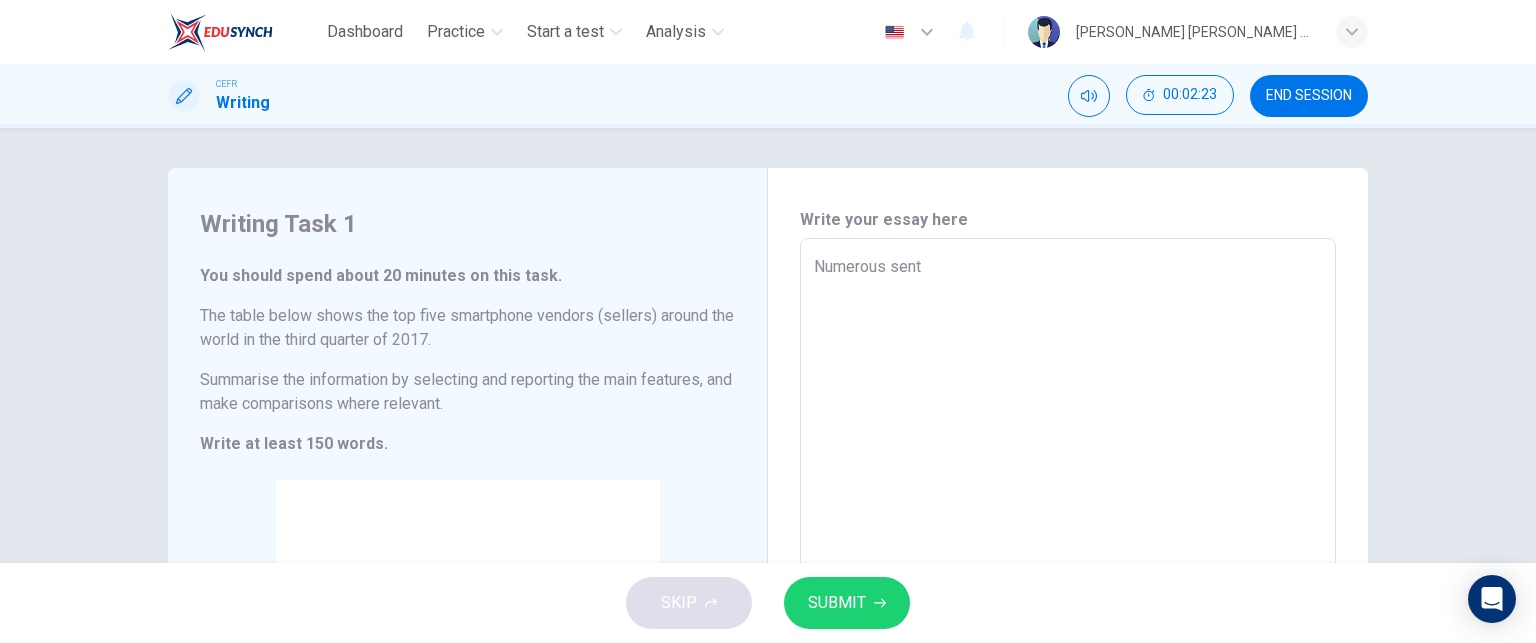 type on "Numerous sen" 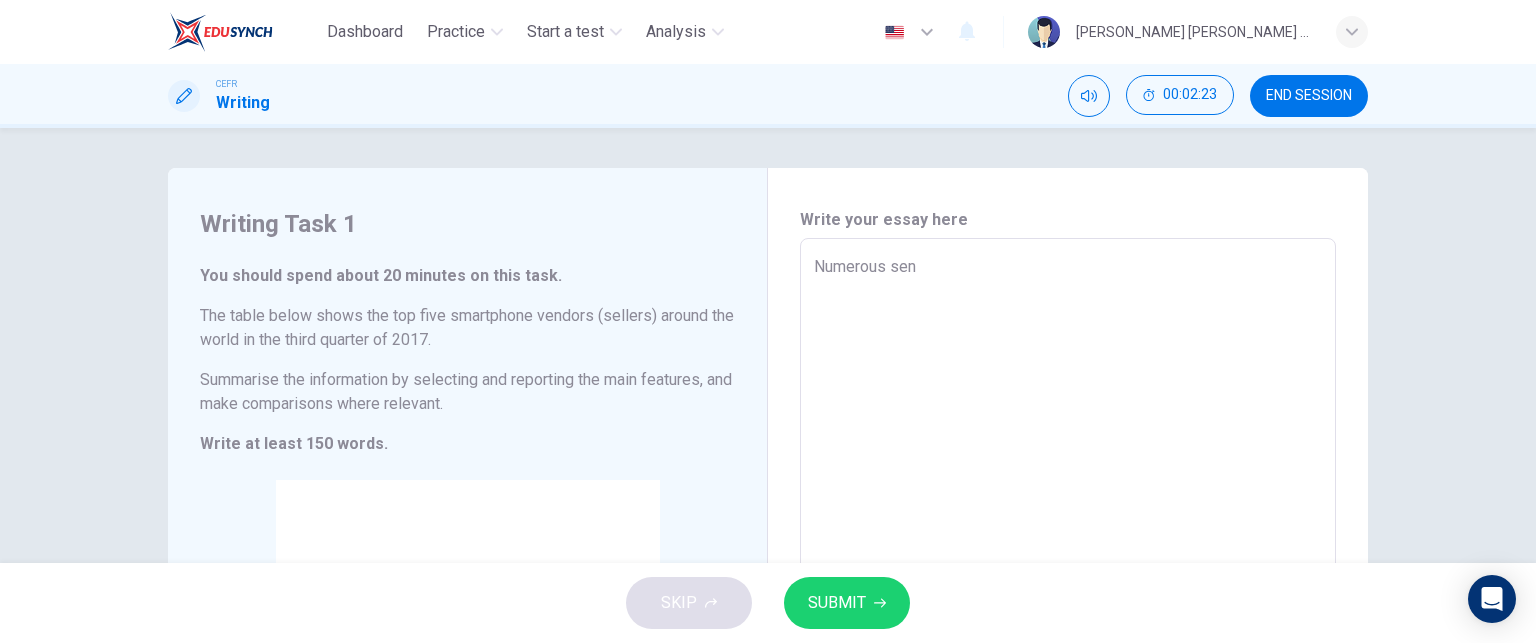 type on "x" 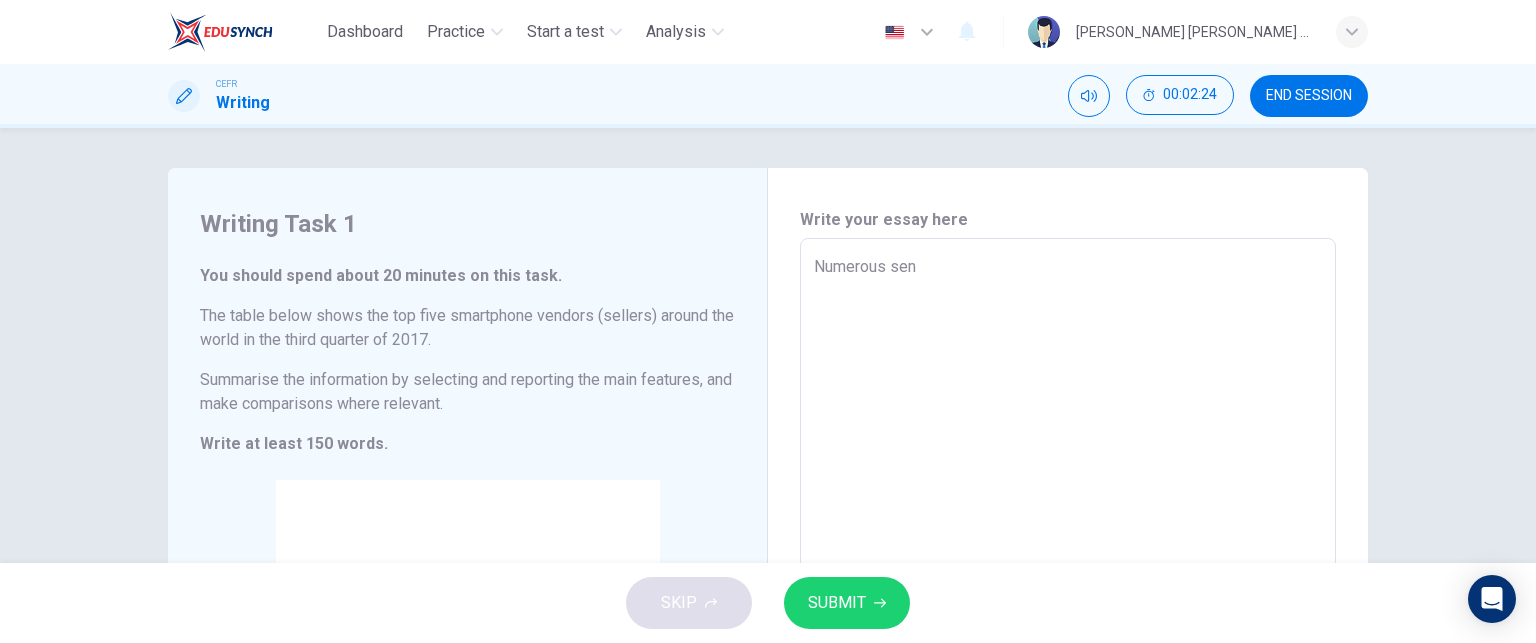 type on "Numerous se" 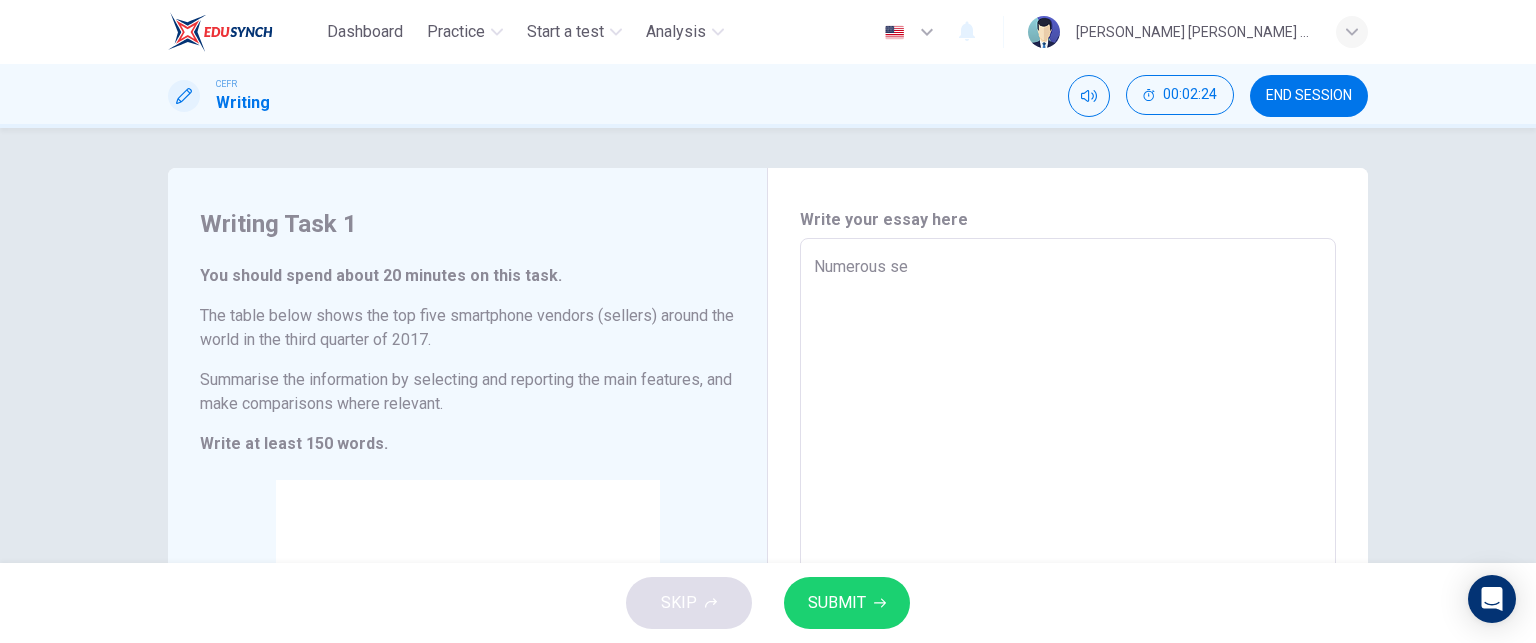 type on "x" 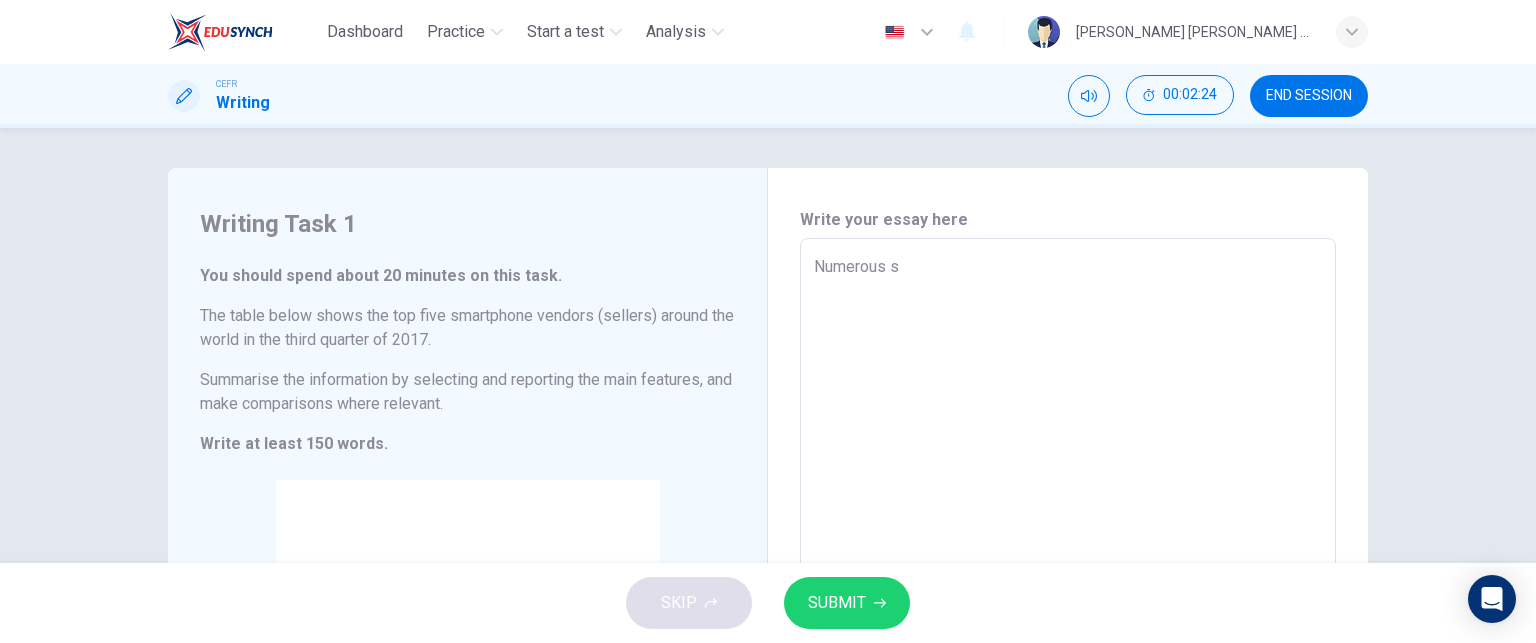 type on "Numerous" 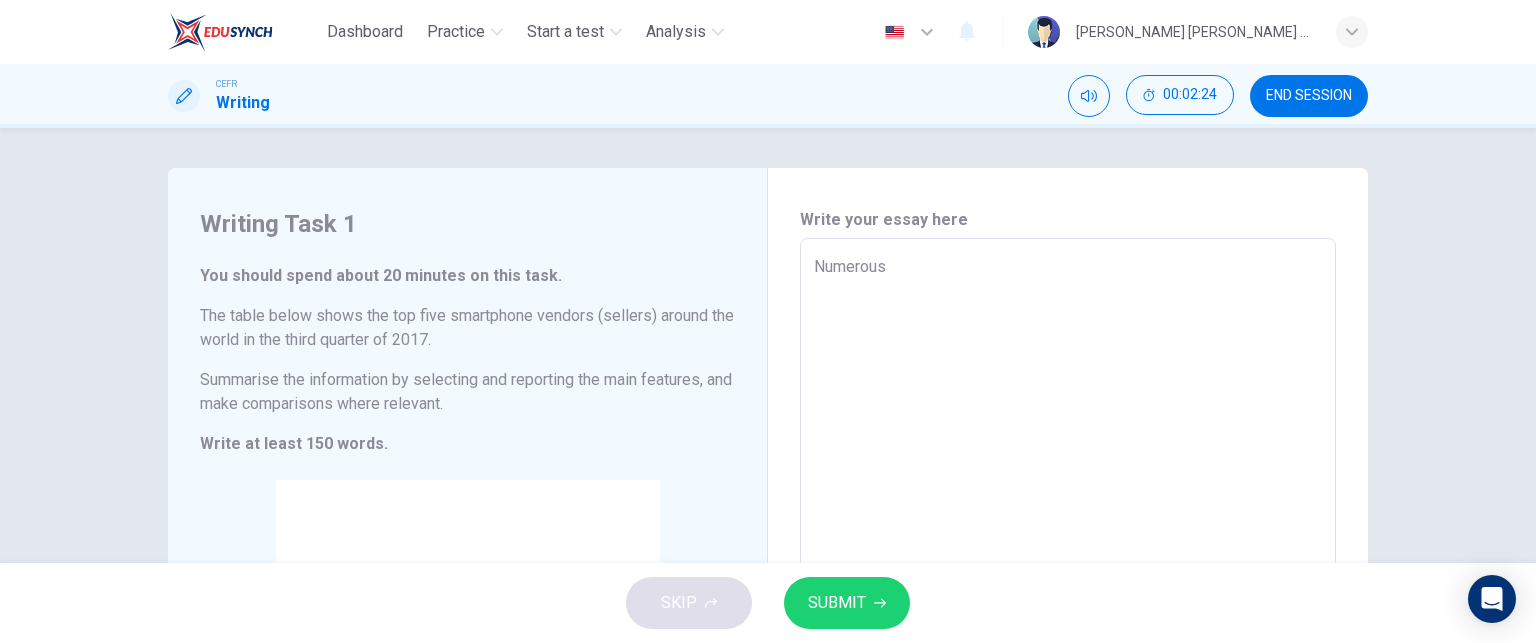 type on "x" 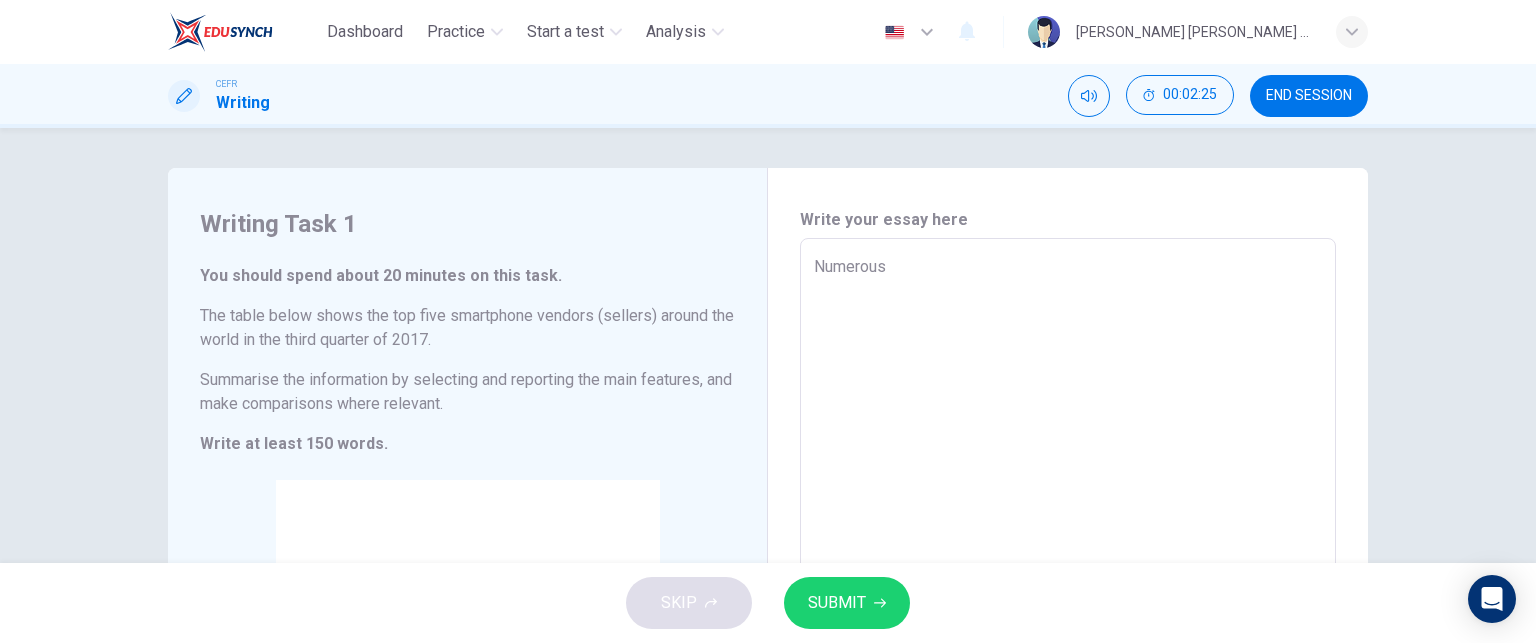 type on "Numerous p" 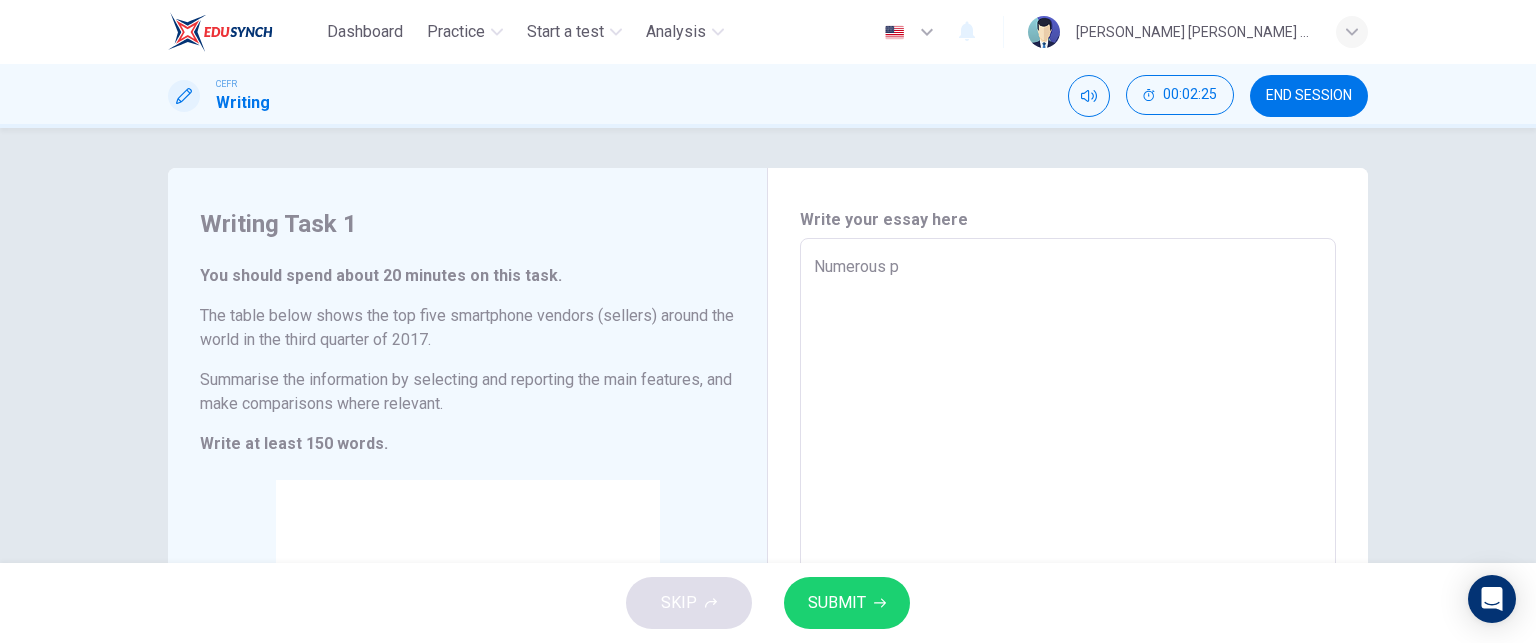 type on "Numerous pe" 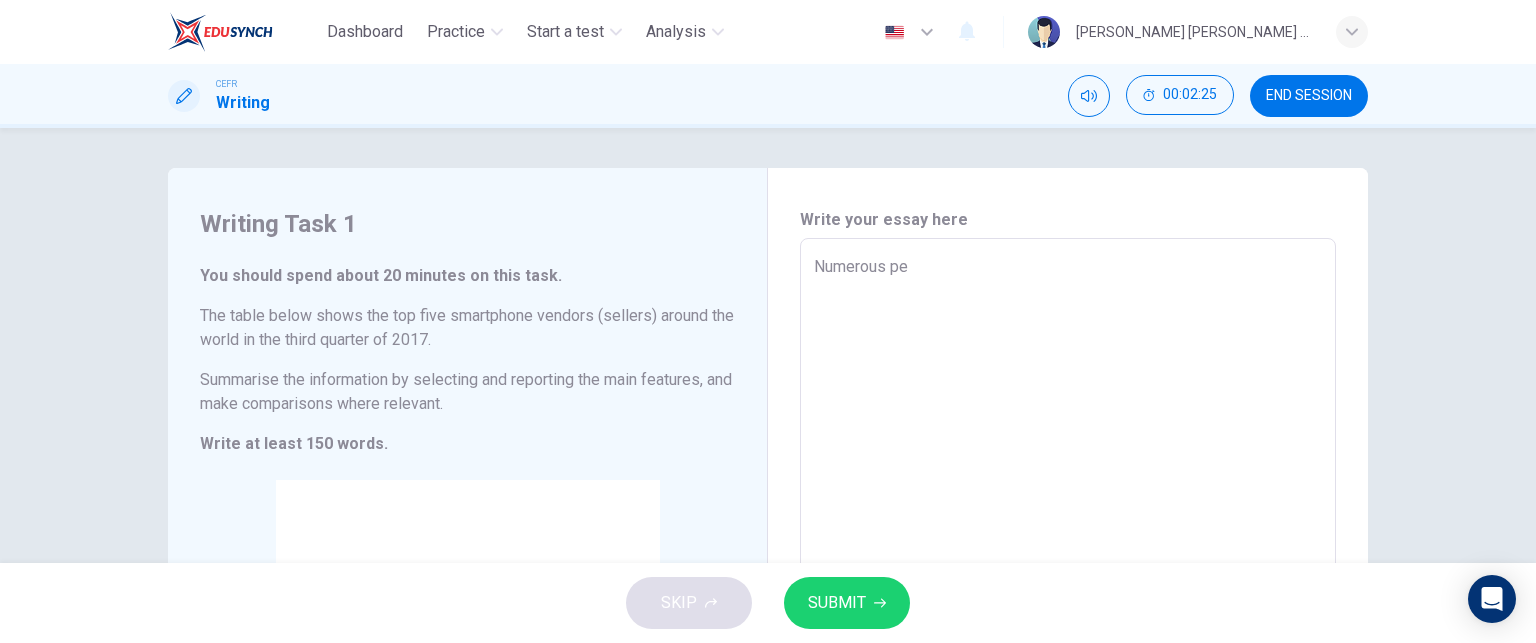 type on "x" 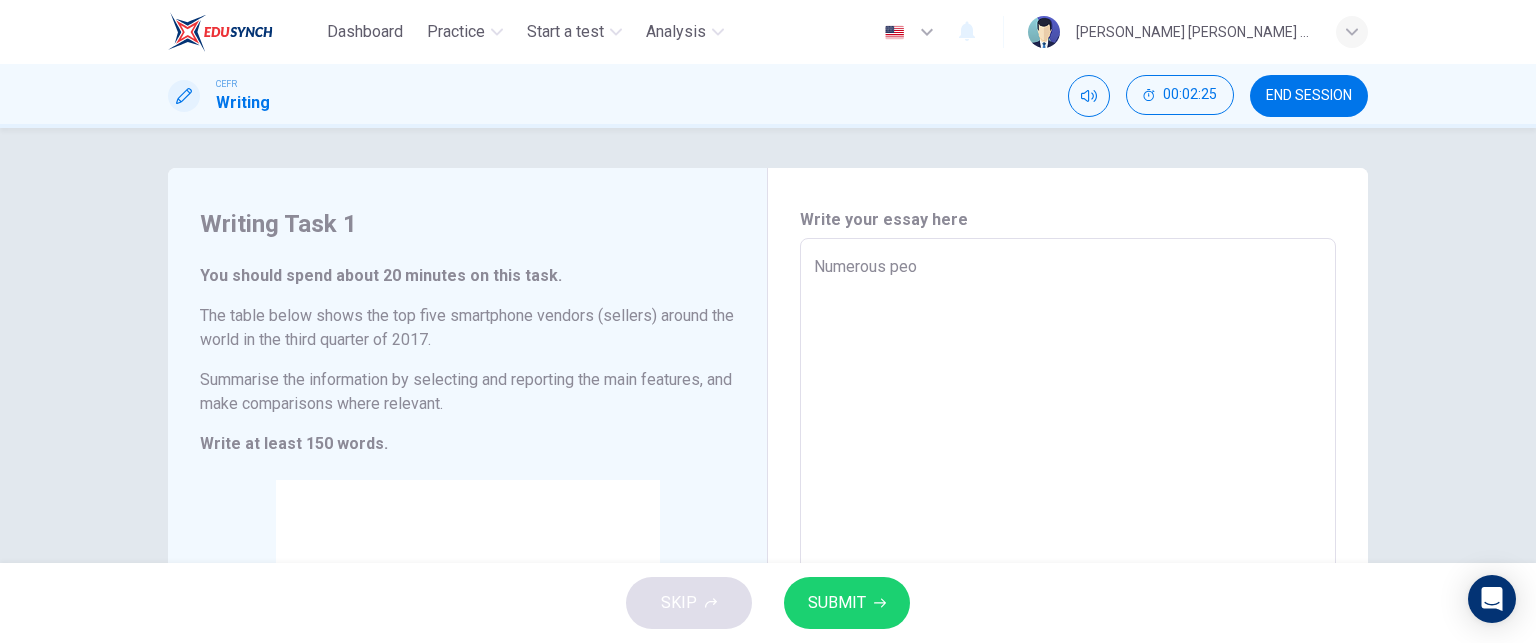 type on "x" 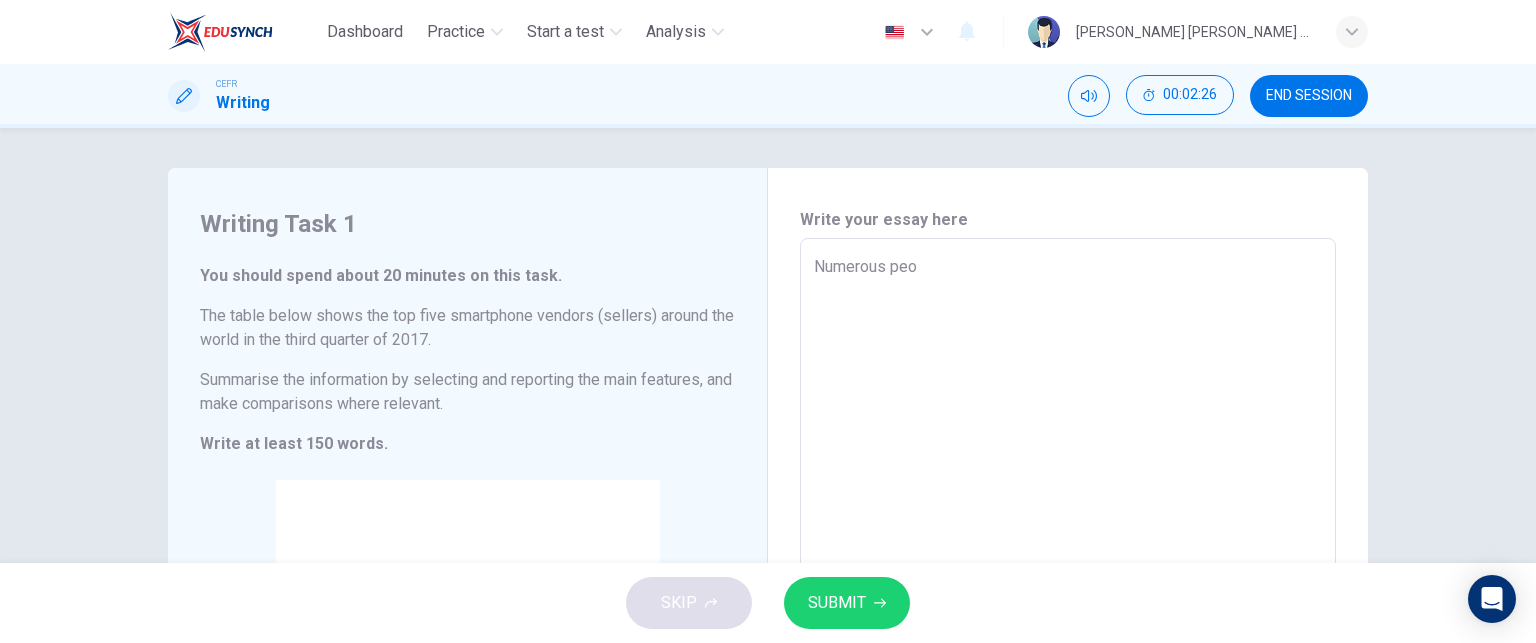 type on "Numerous pe" 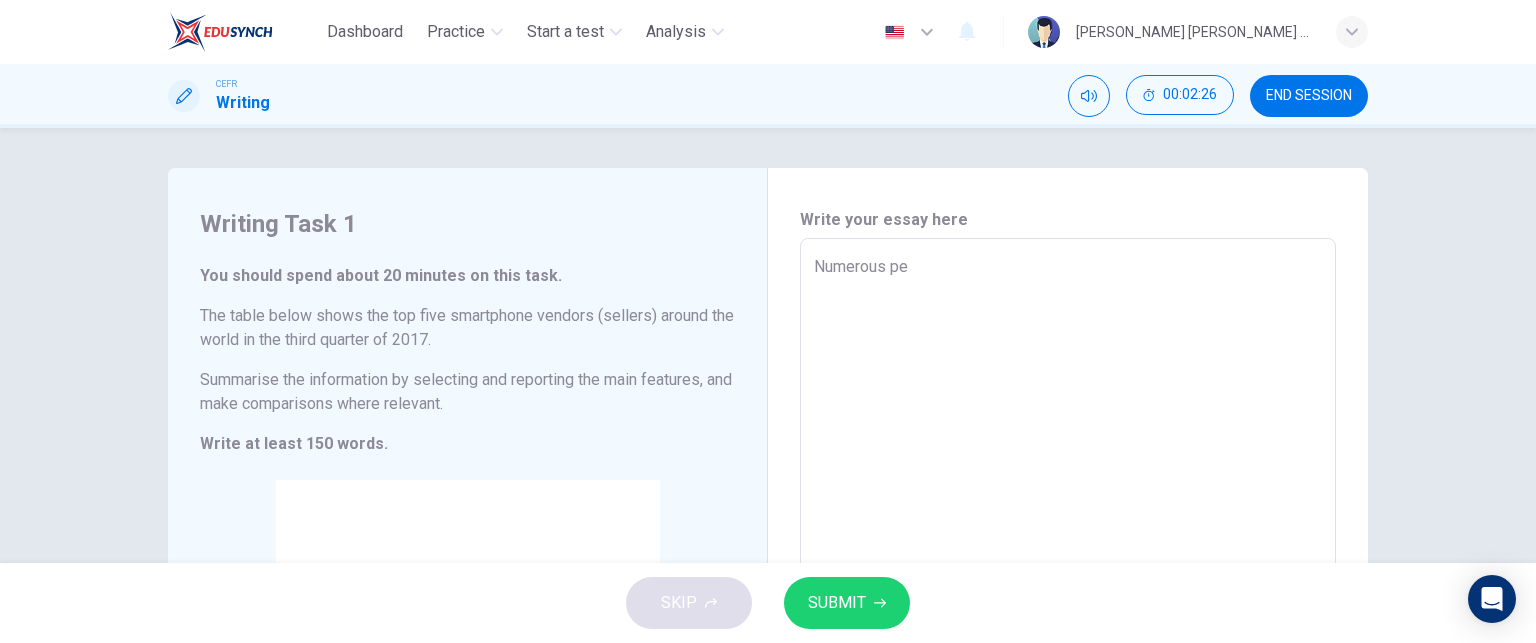 type on "Numerous p" 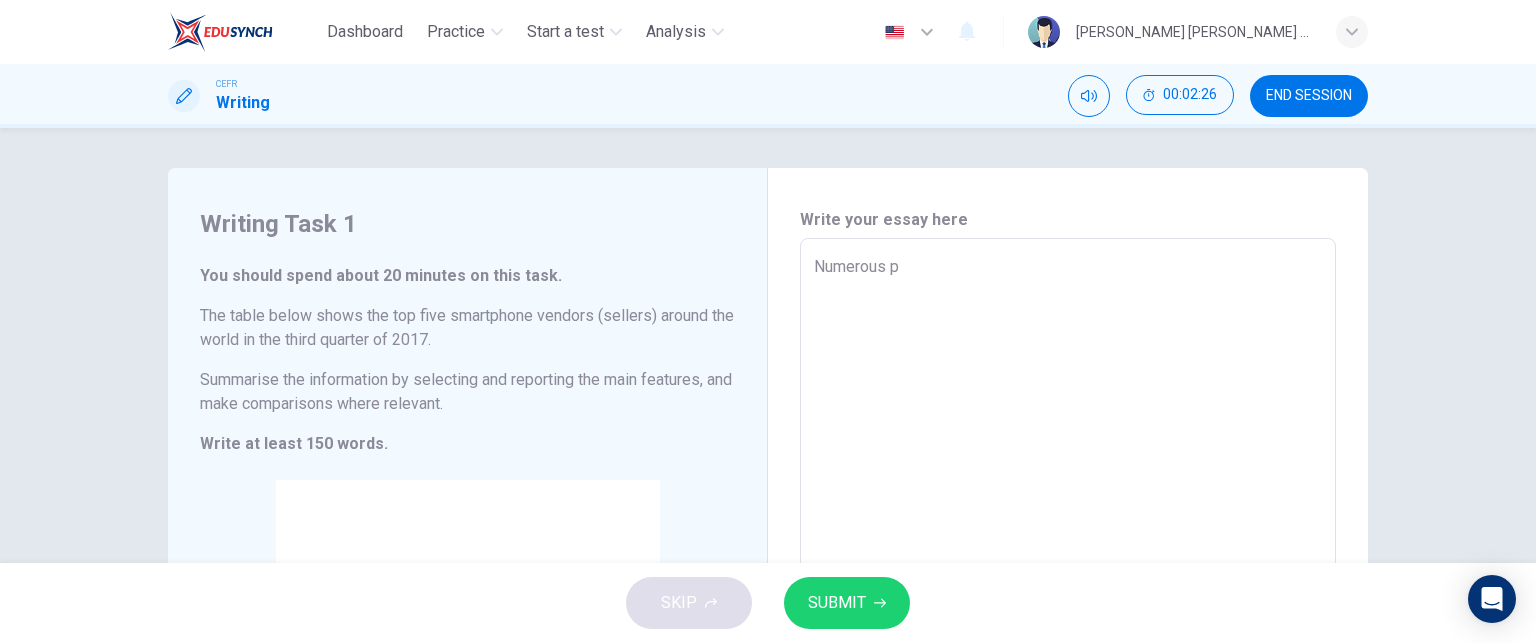 type on "x" 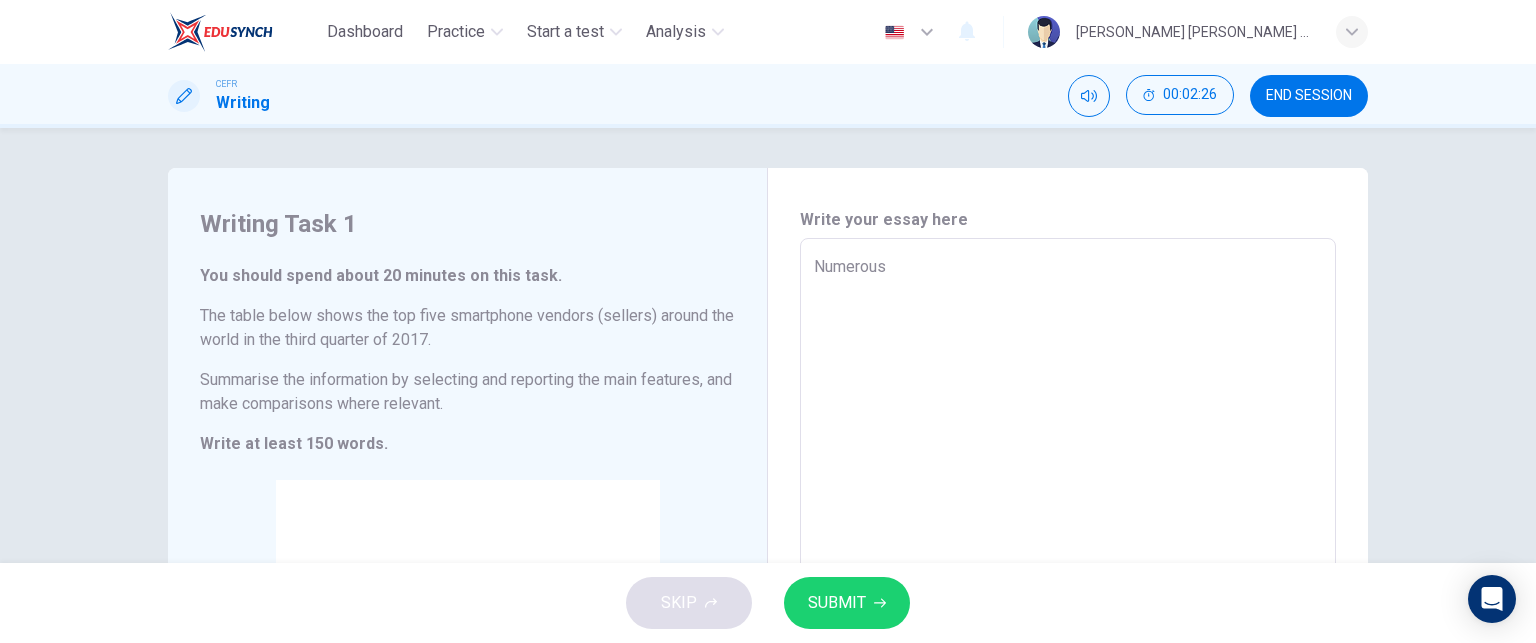 type on "x" 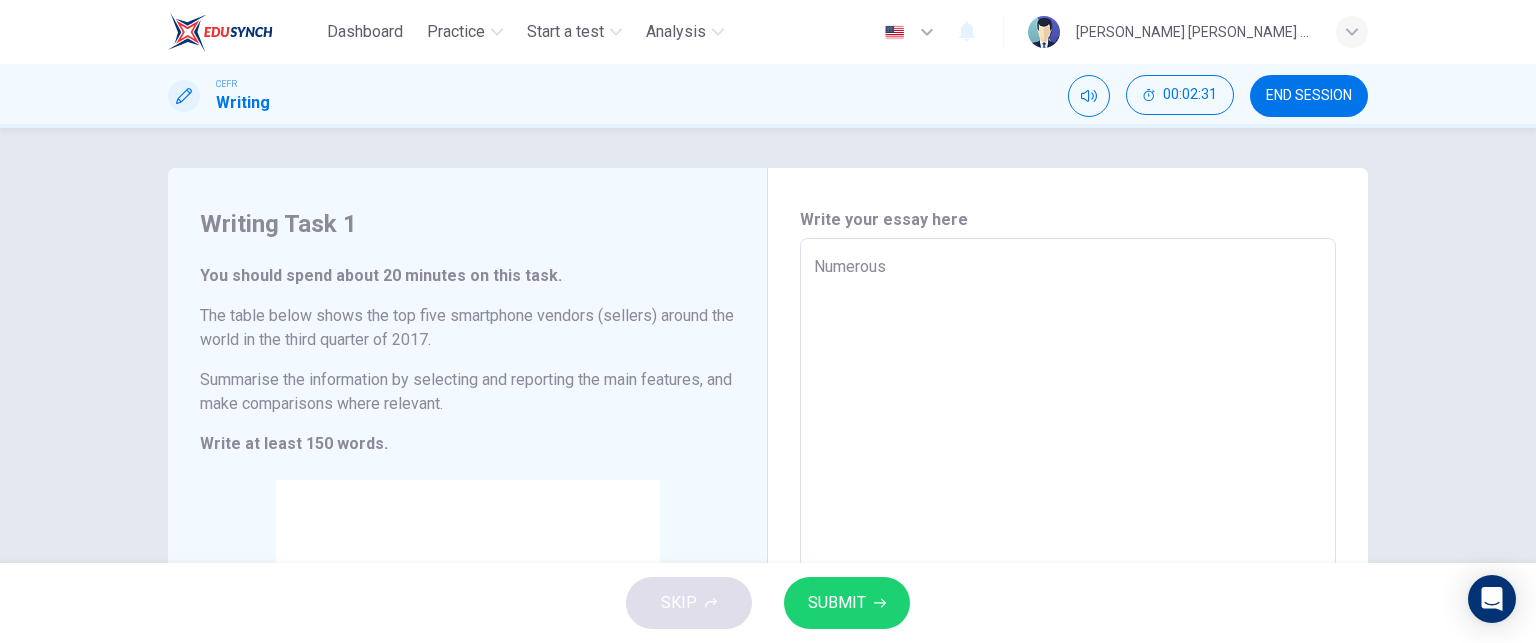 type on "Numerous s" 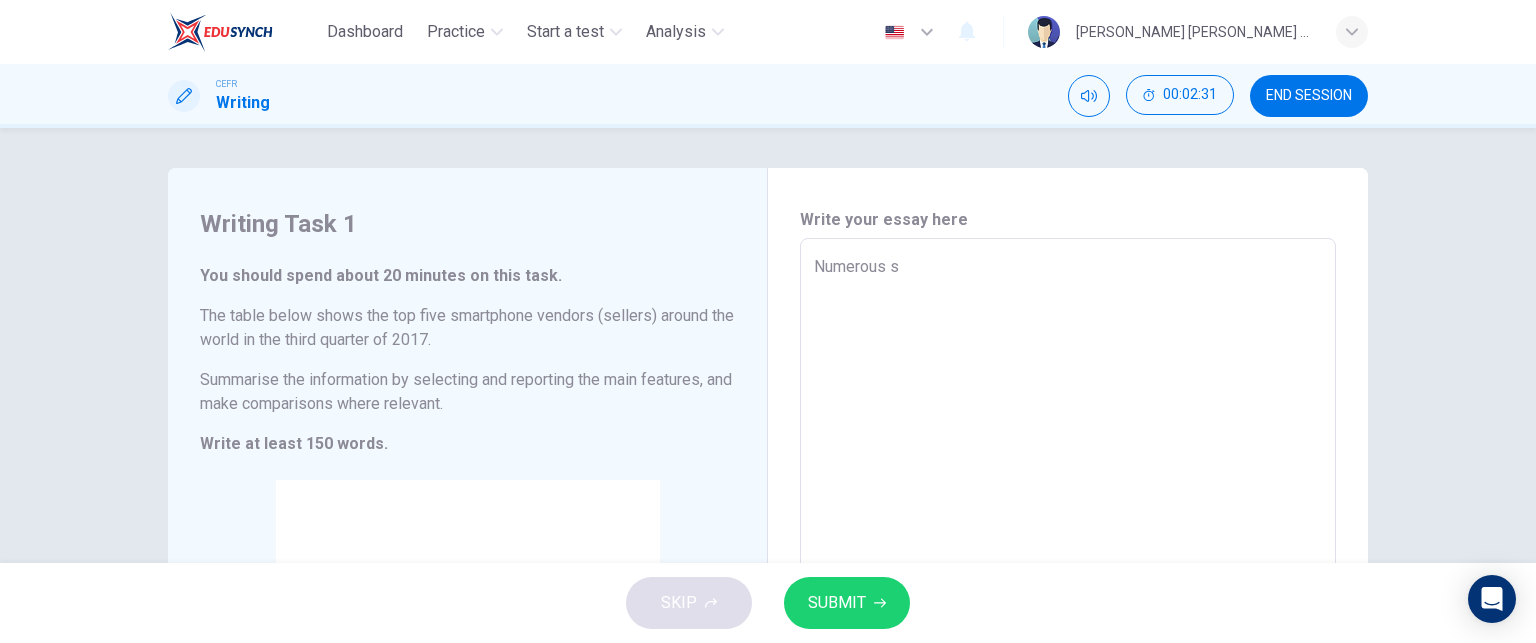 type on "Numerous sm" 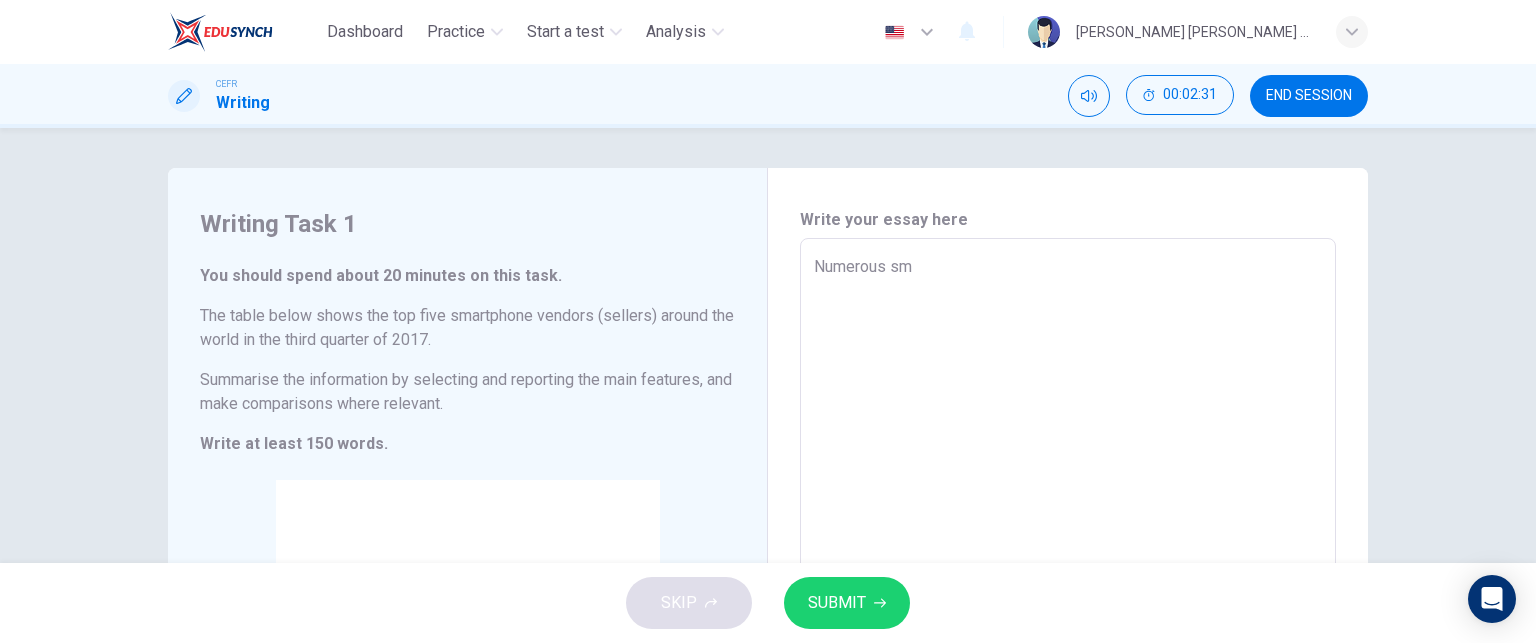 type on "Numerous sma" 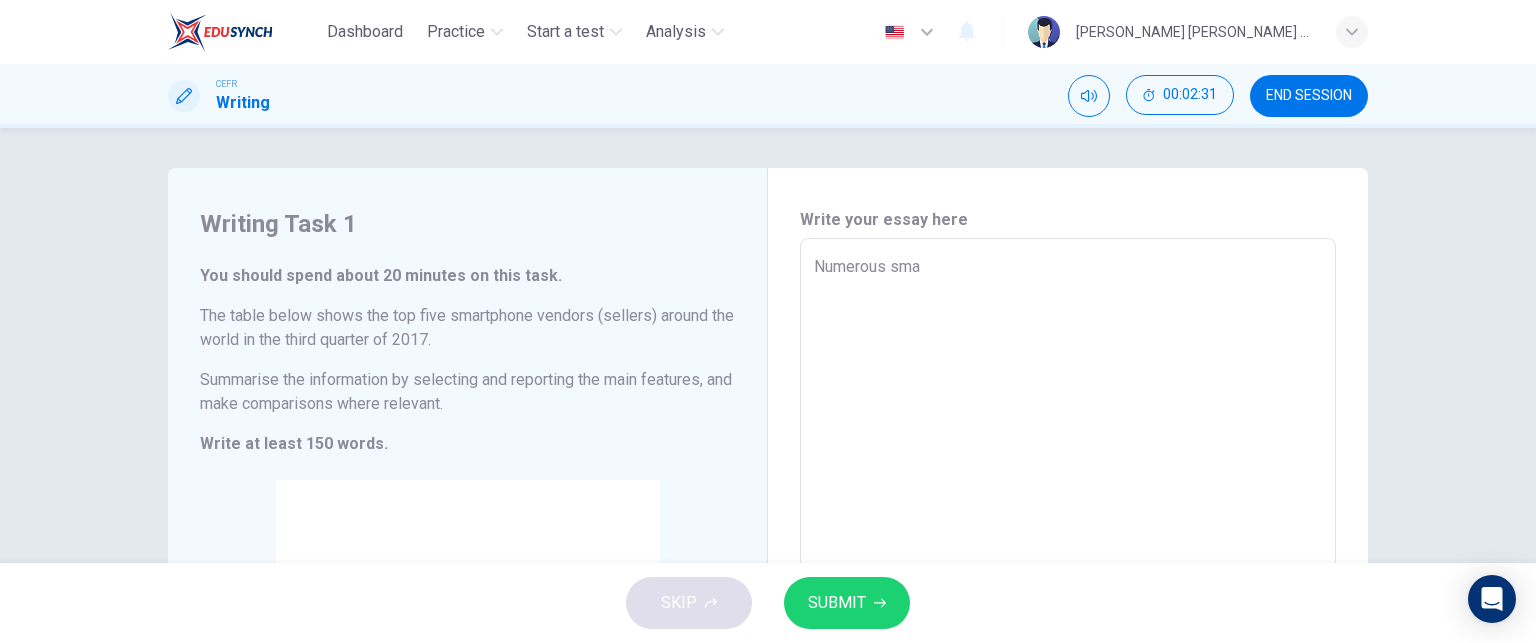 type on "Numerous smar" 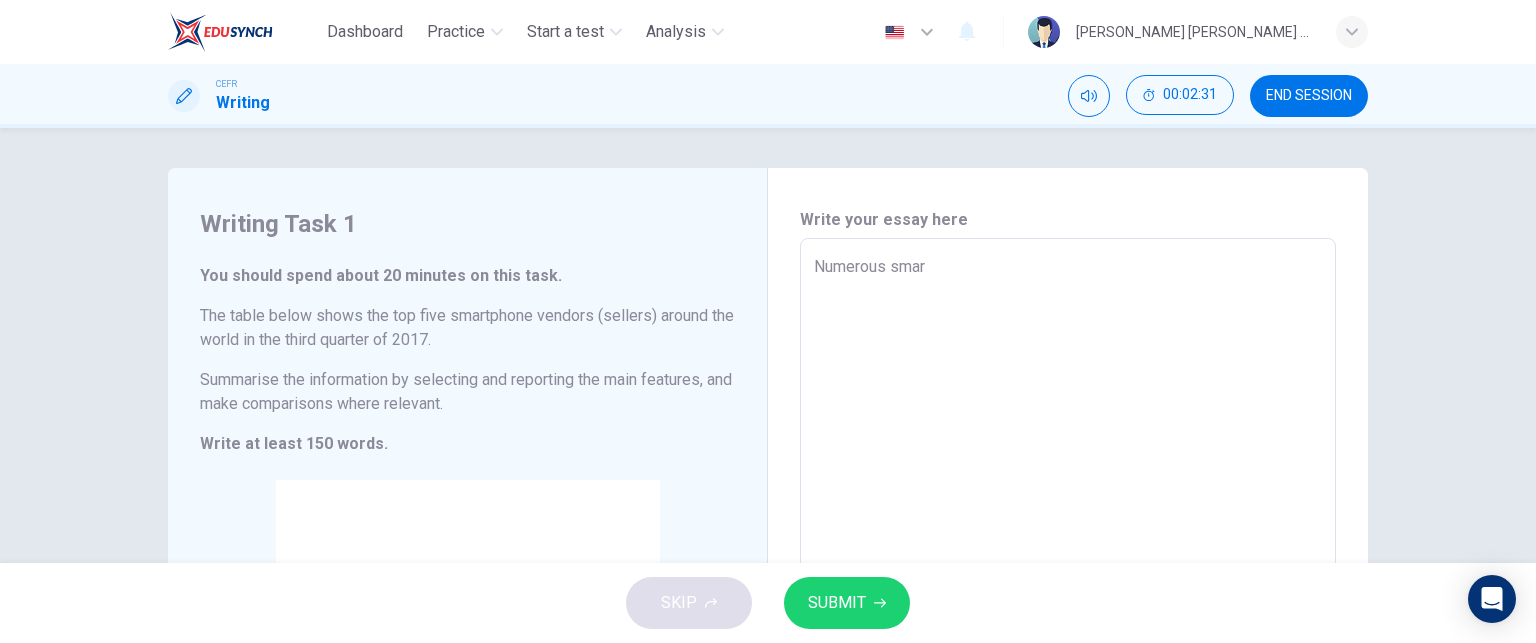 type on "x" 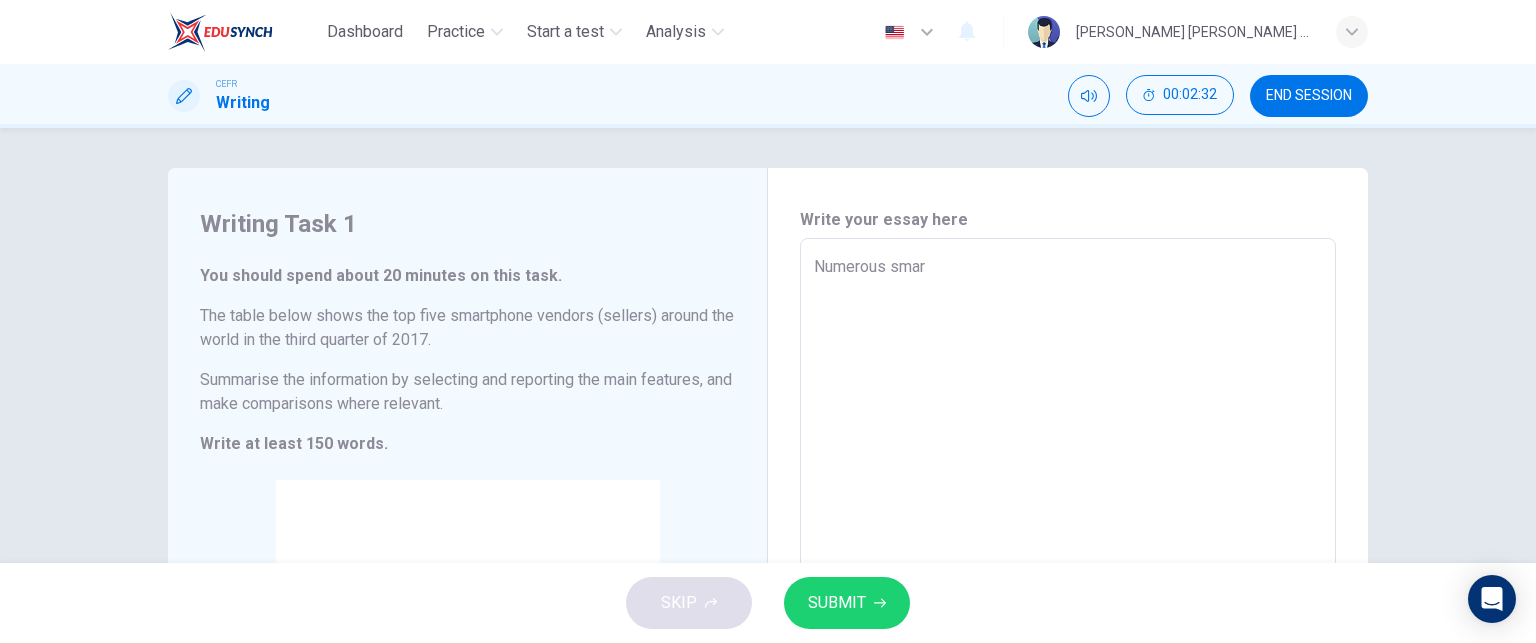 type on "Numerous smart" 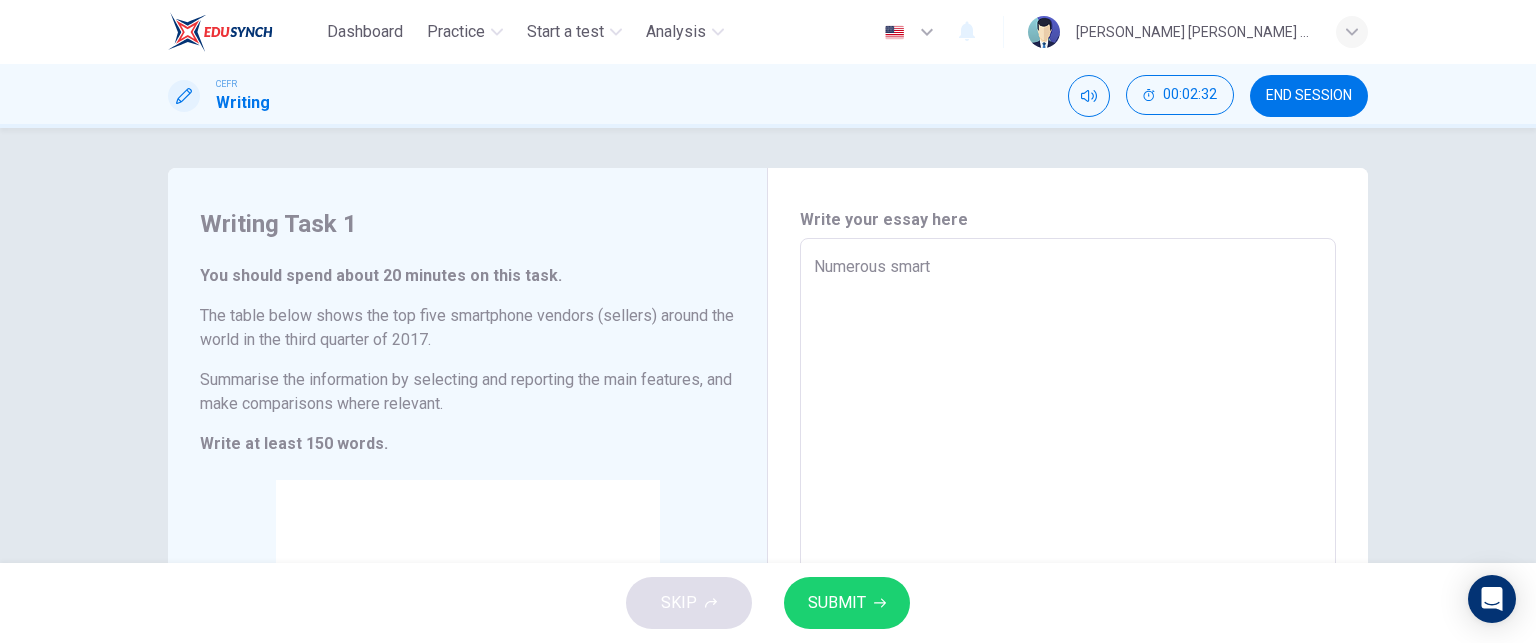 type on "Numerous smartp" 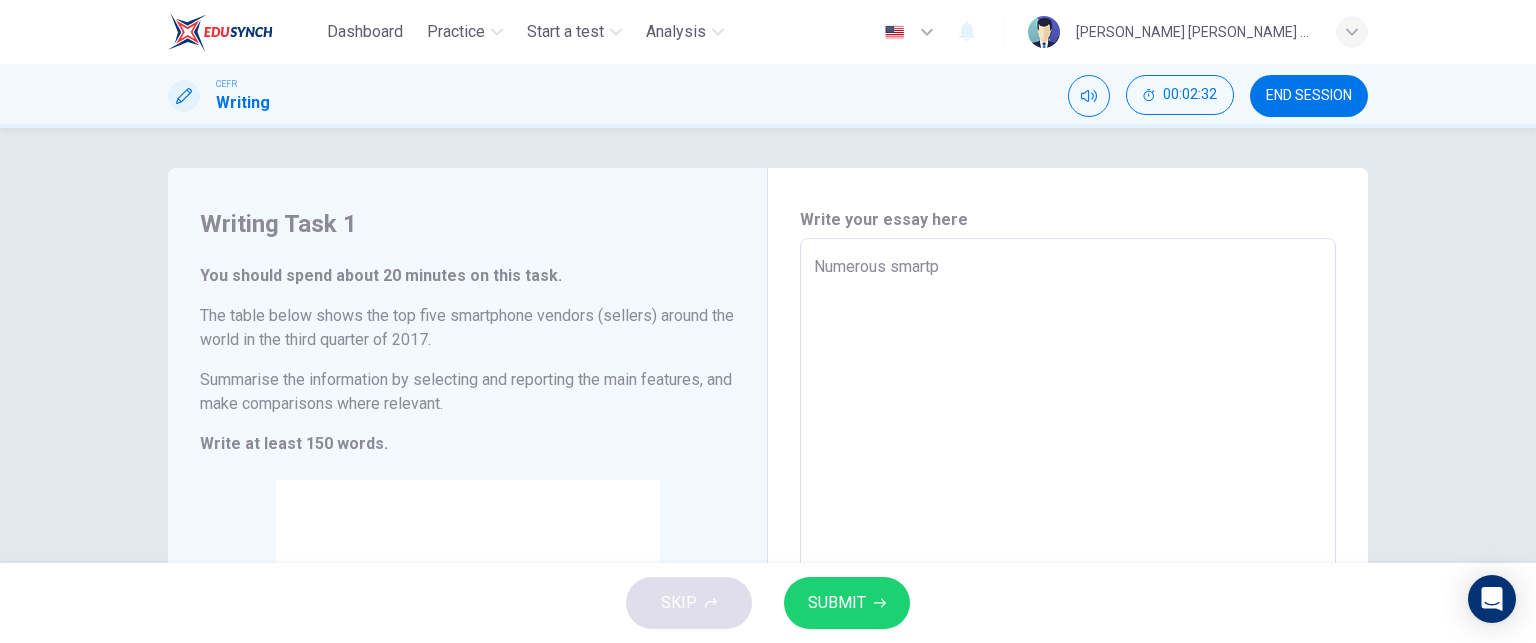 type on "x" 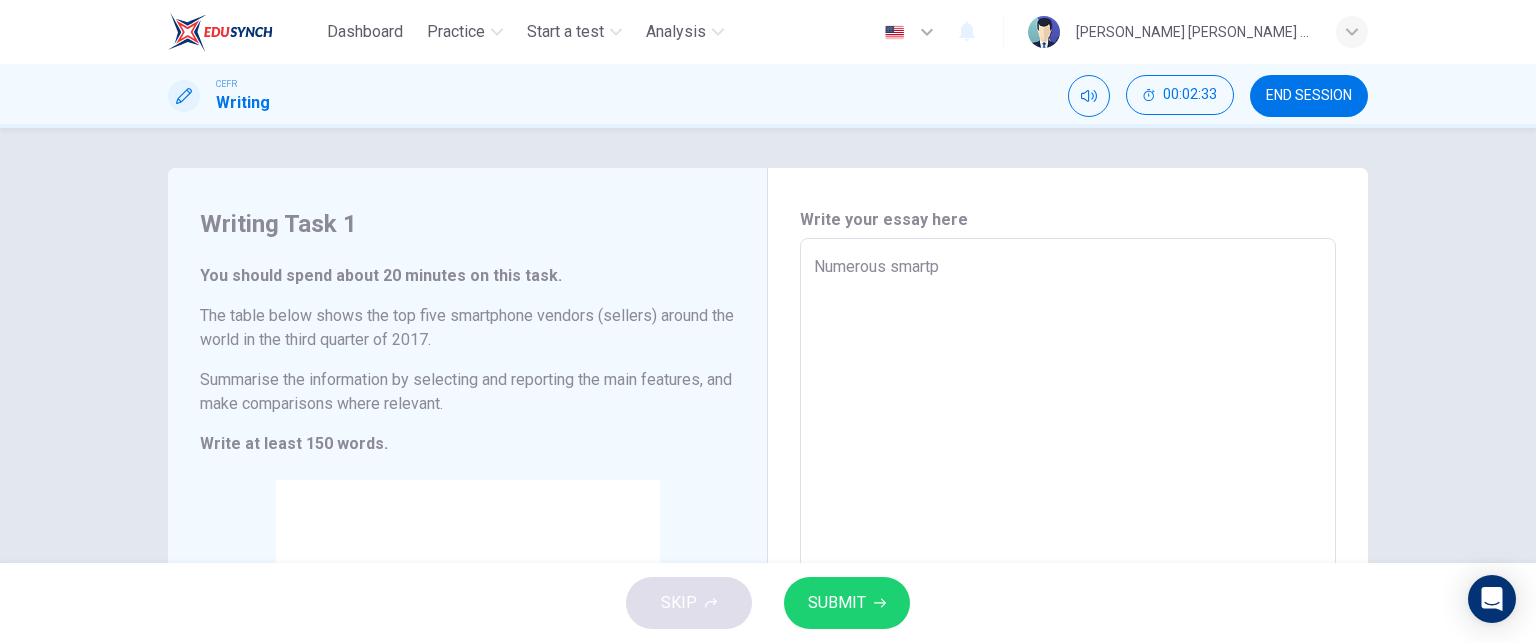 type on "Numerous smartph" 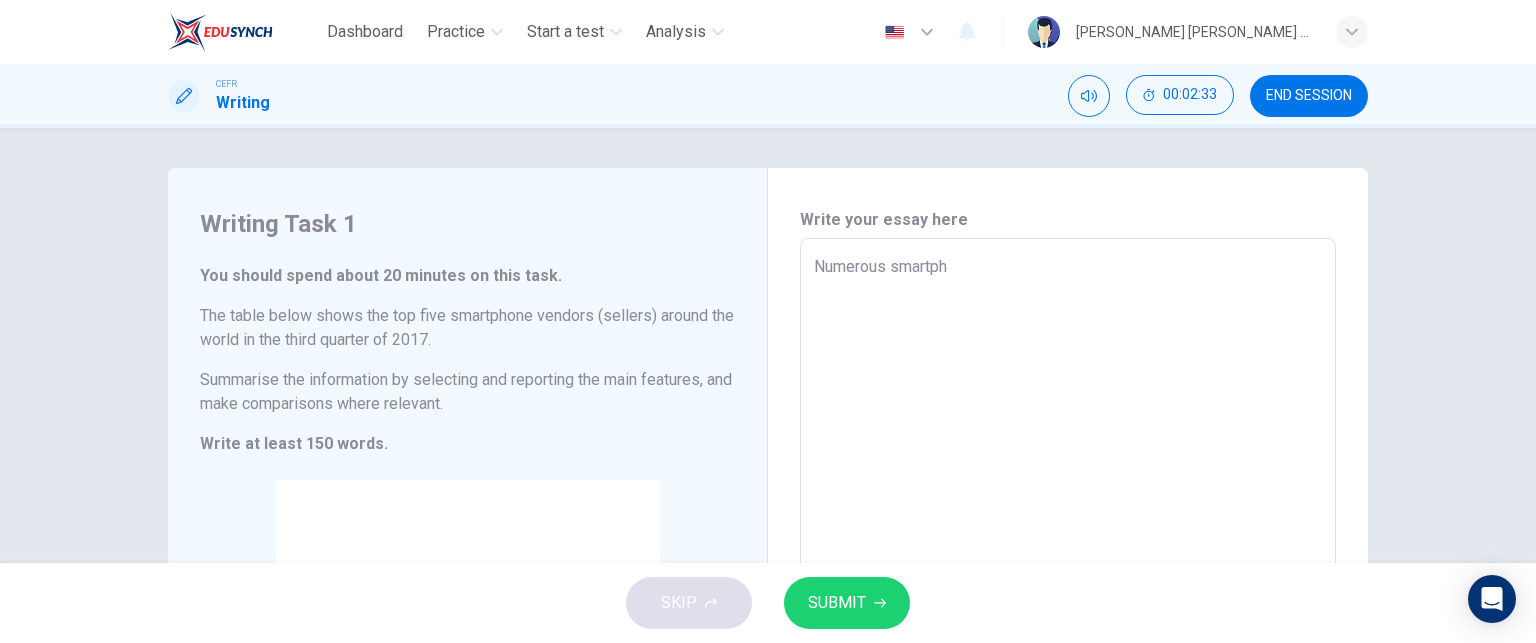 type on "x" 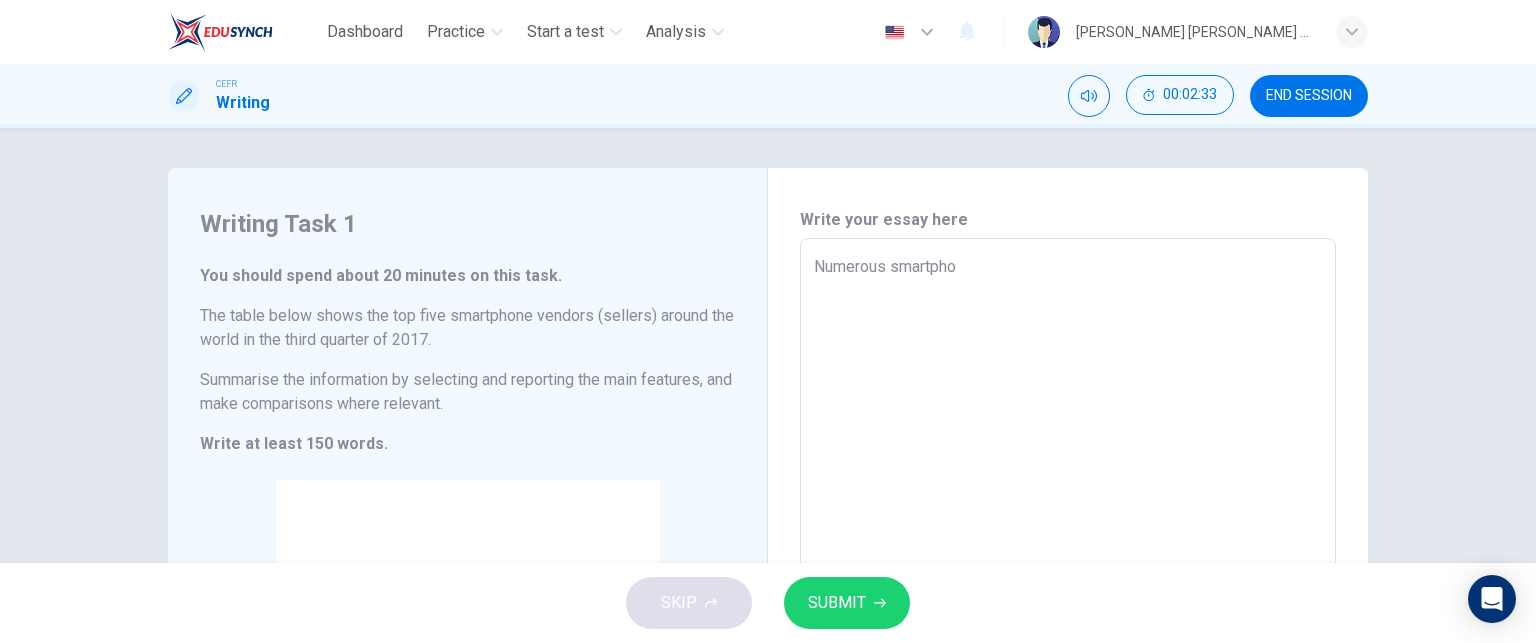 type on "Numerous smartphon" 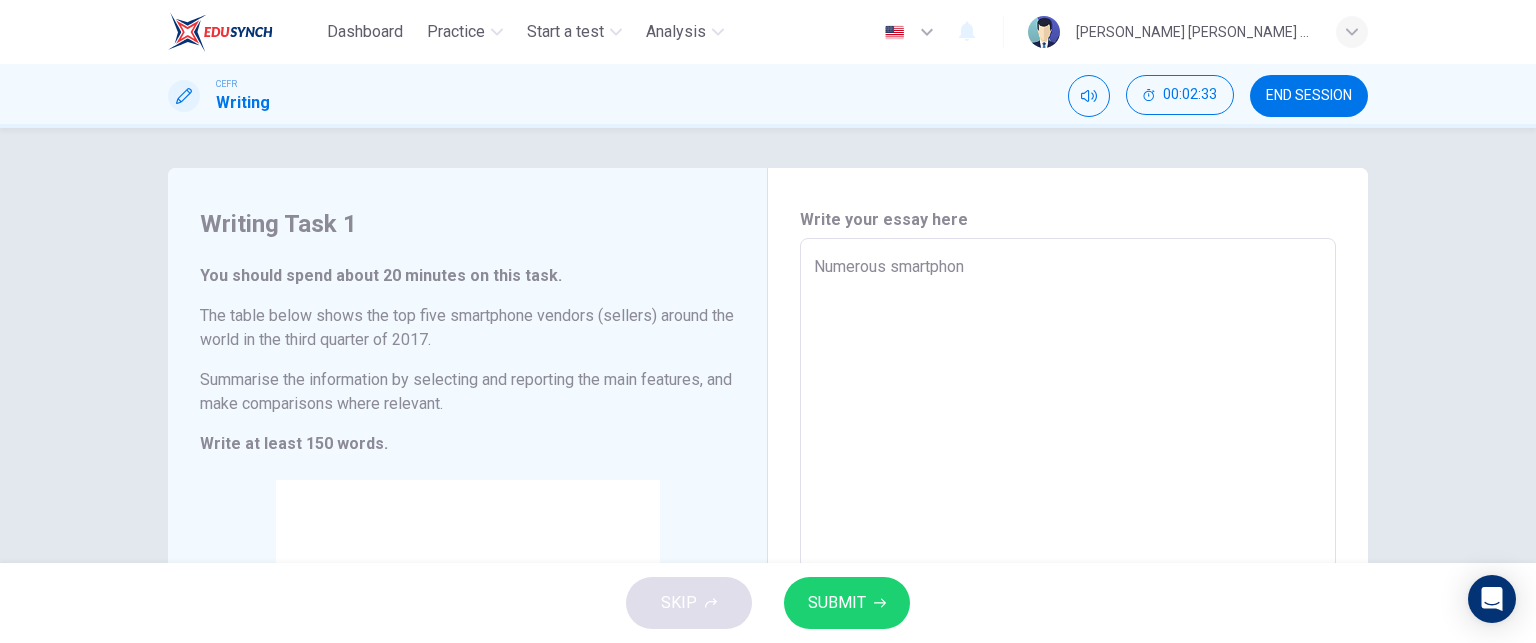 type on "x" 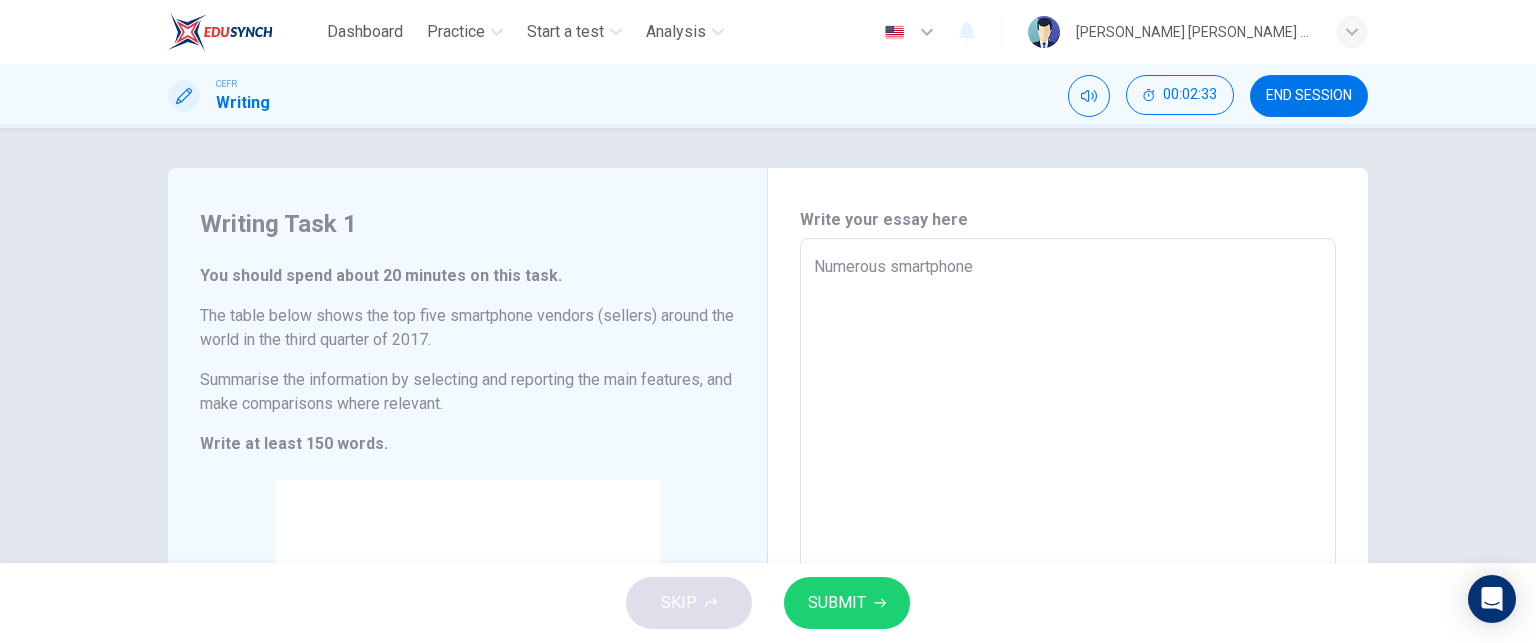 type on "x" 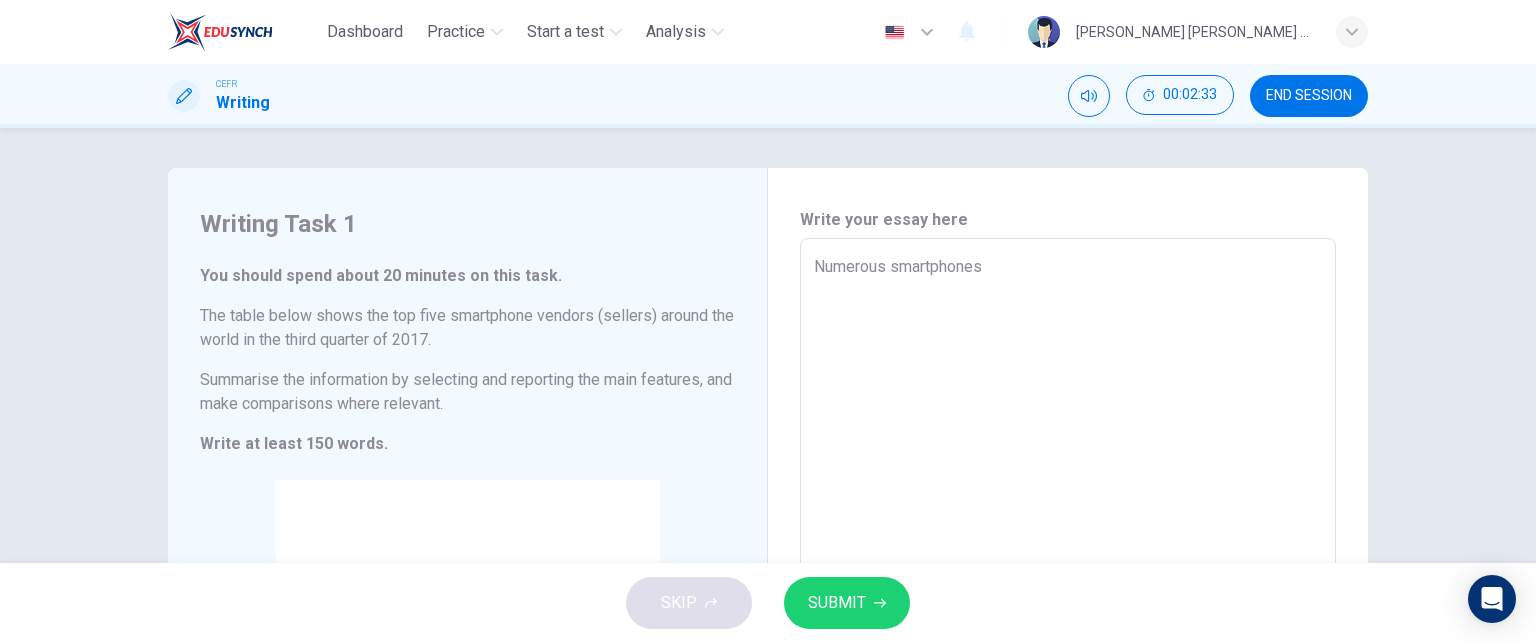 type on "x" 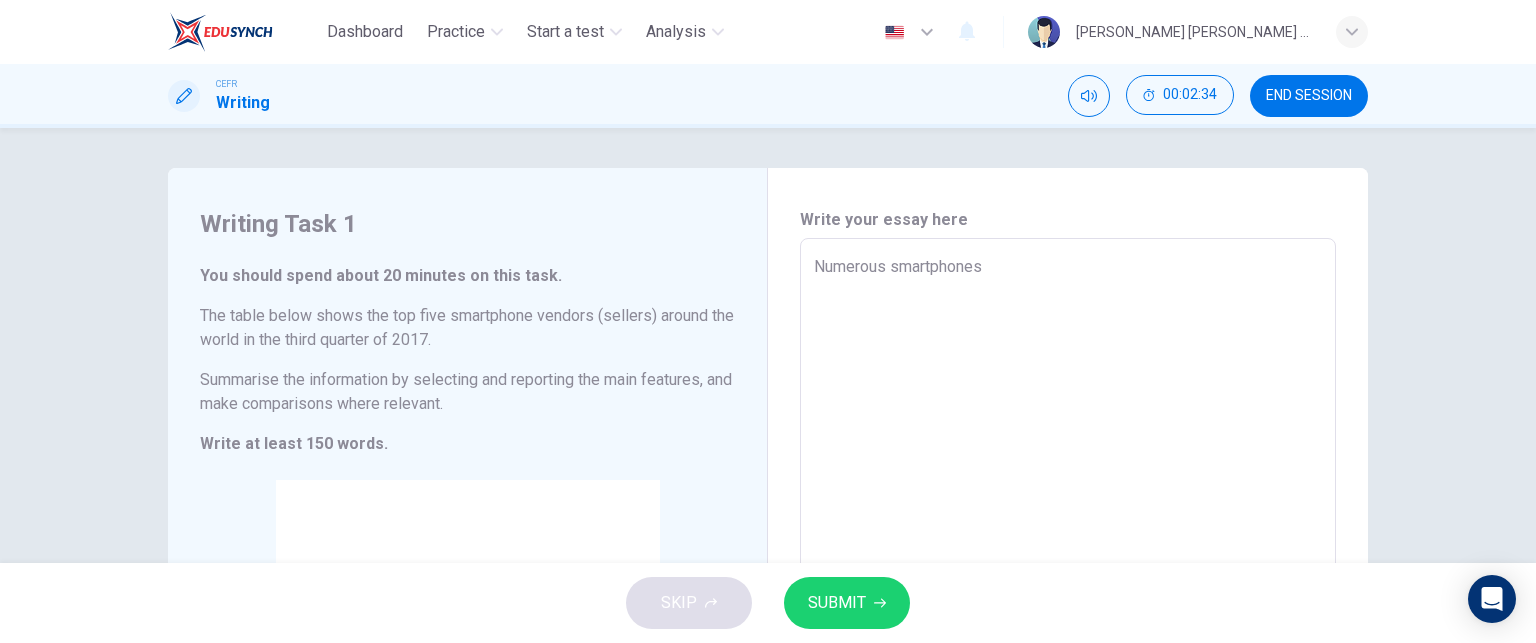 type on "Numerous smartphones b" 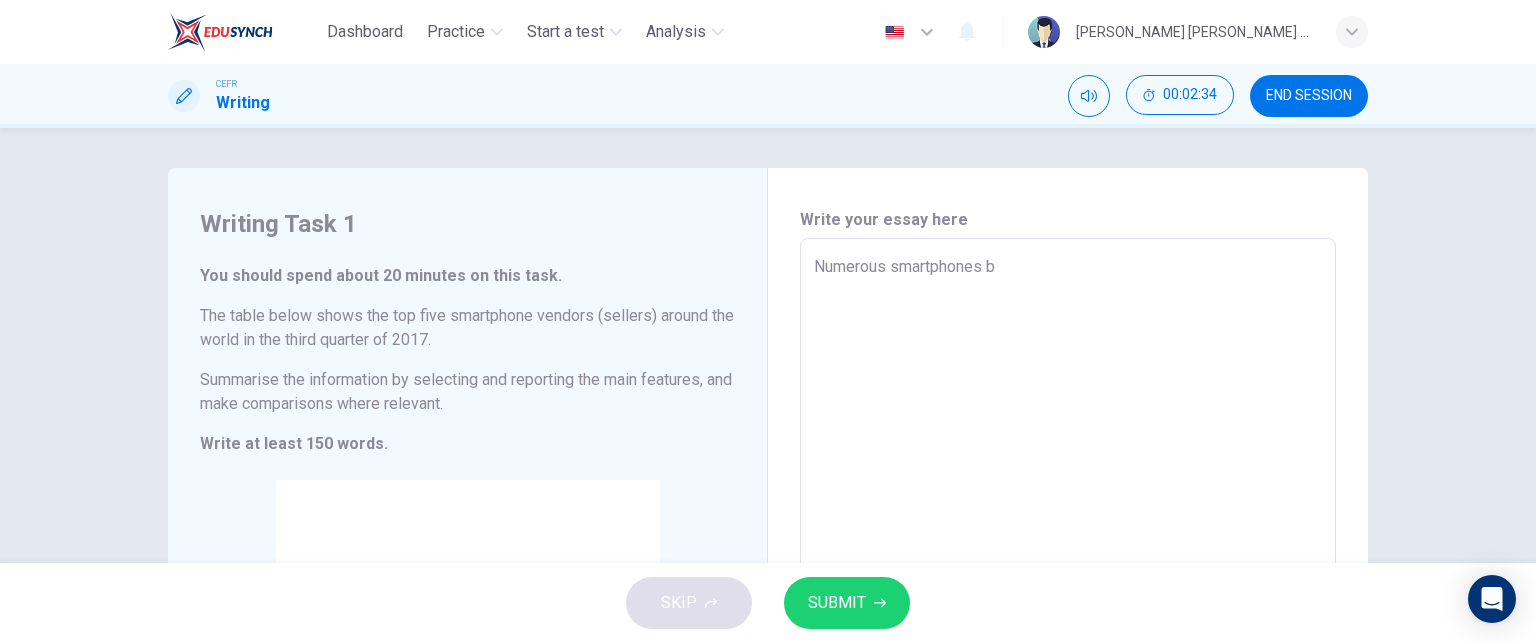 type on "x" 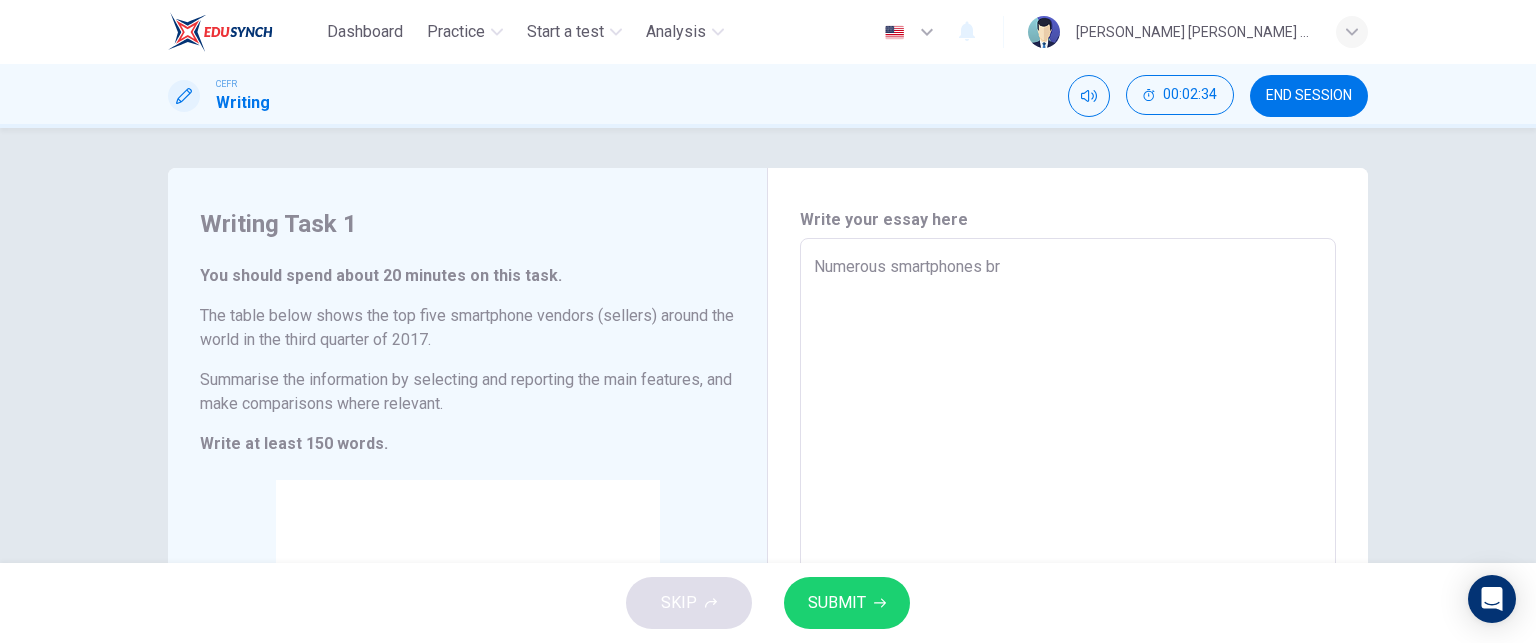 type on "x" 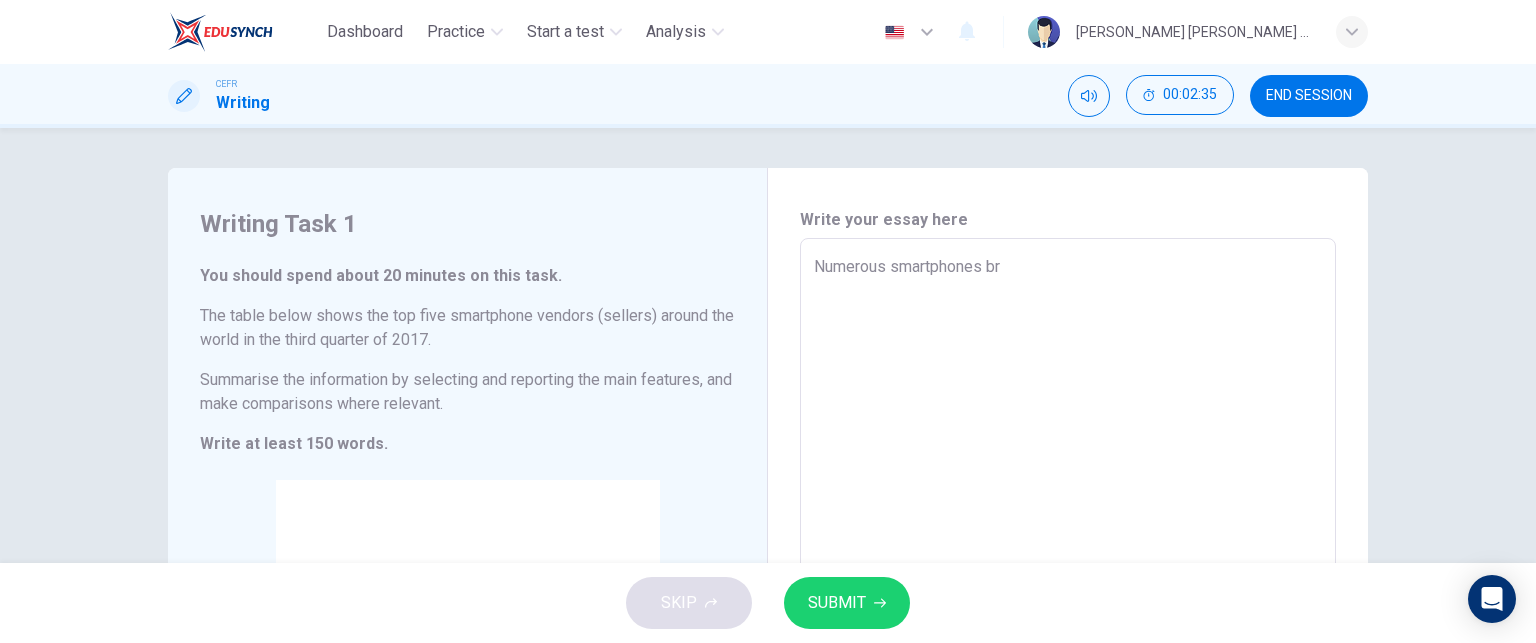 type on "Numerous smartphones bra" 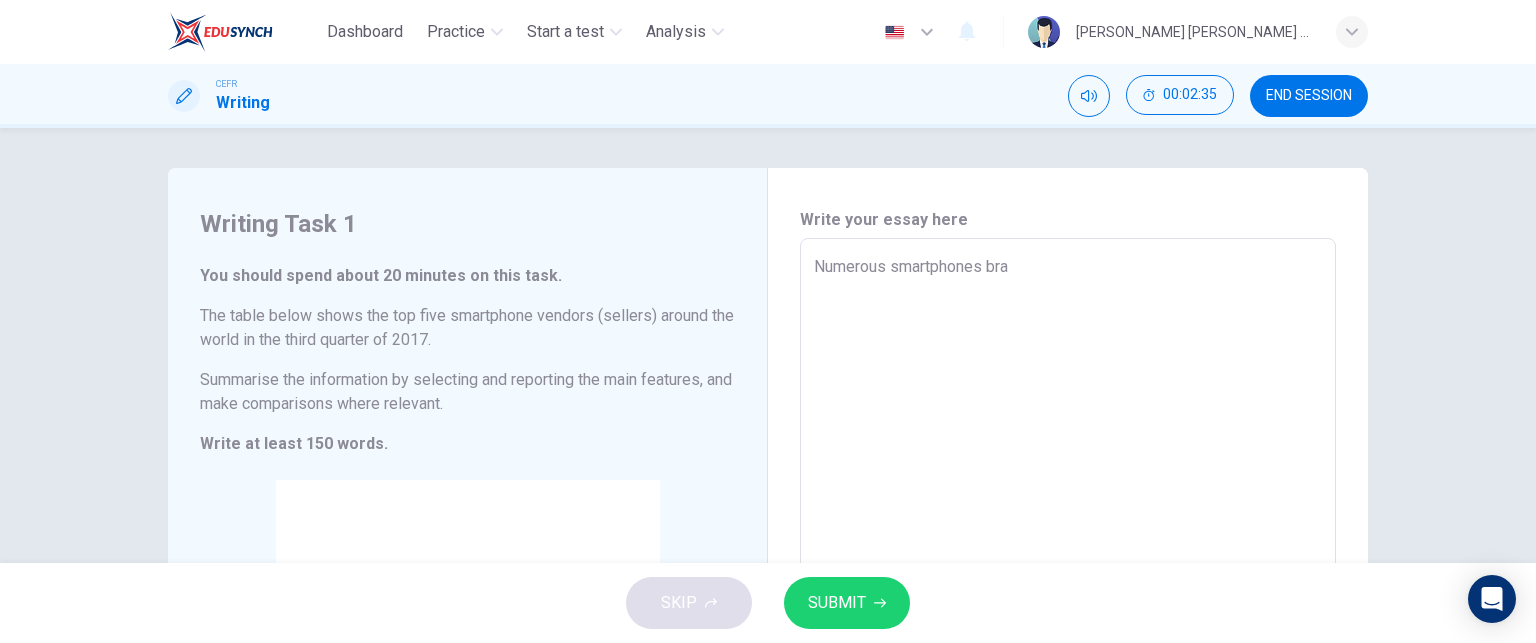 type on "Numerous smartphones bran" 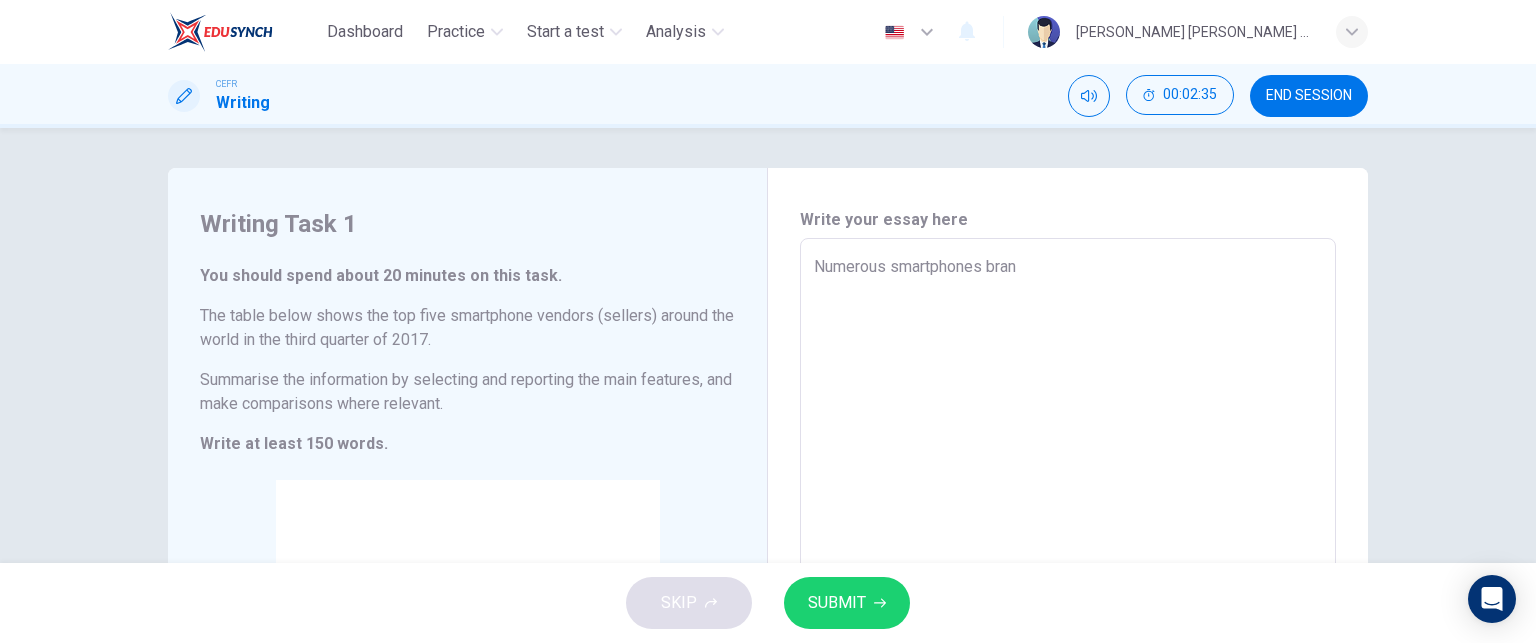 type on "x" 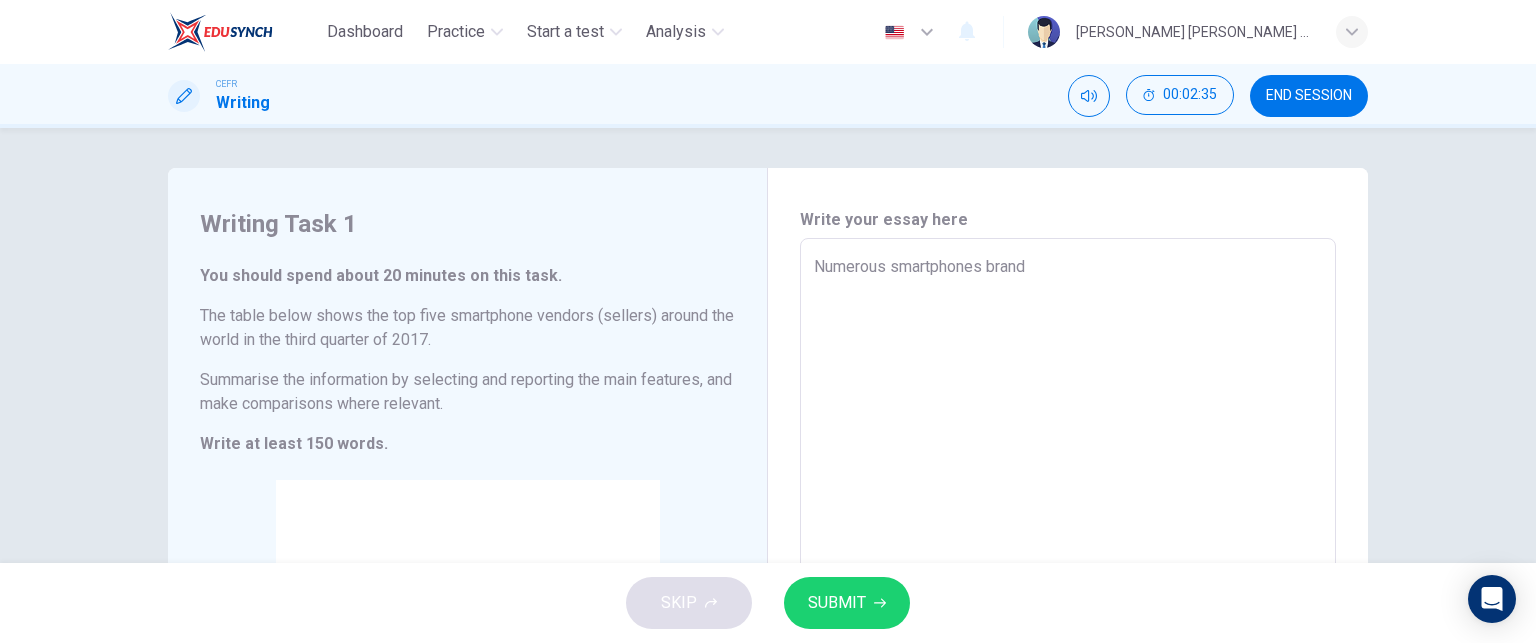 type on "x" 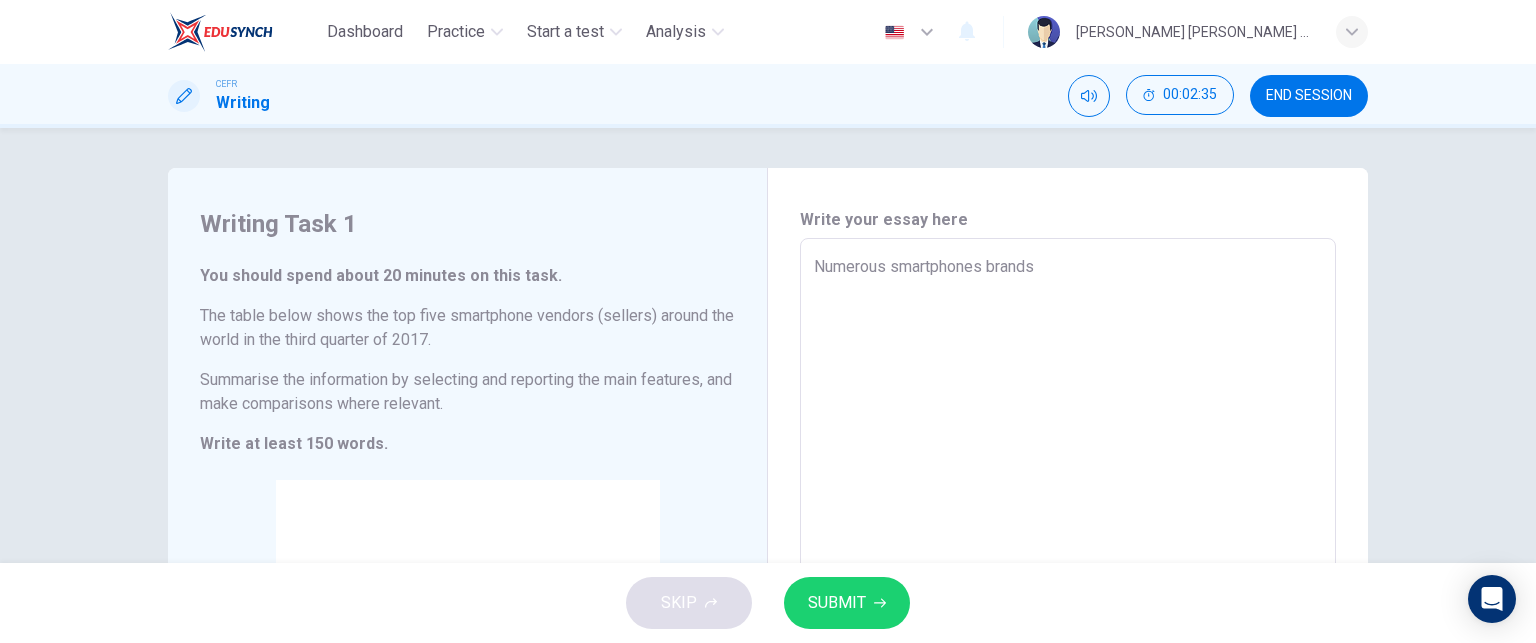 type on "Numerous smartphones brands" 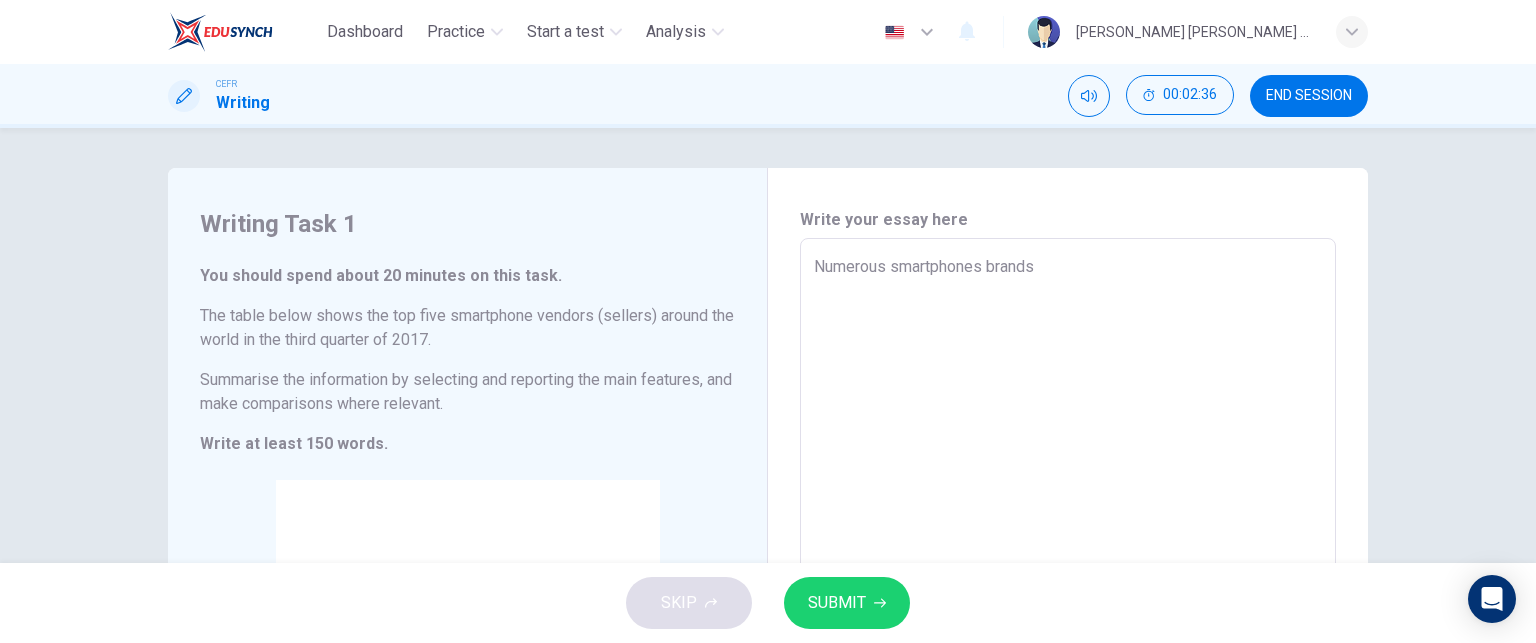 type on "Numerous smartphones brands a" 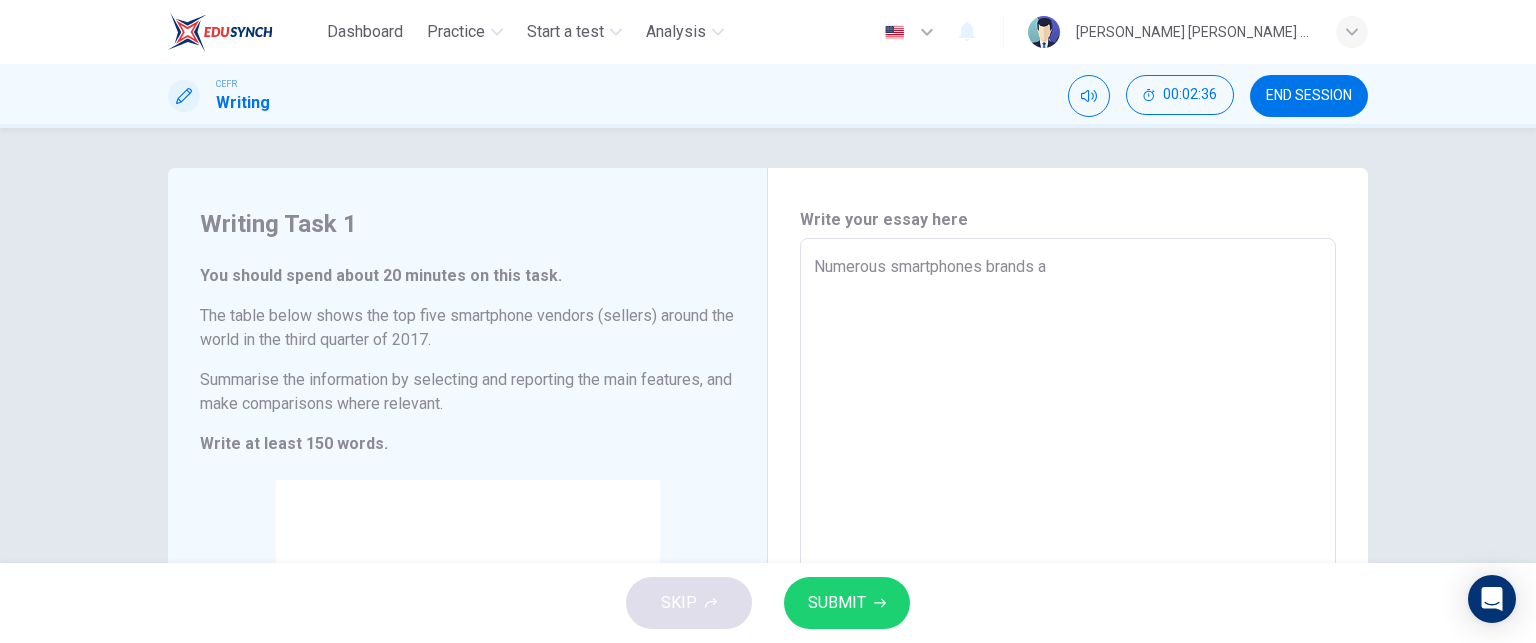 type on "x" 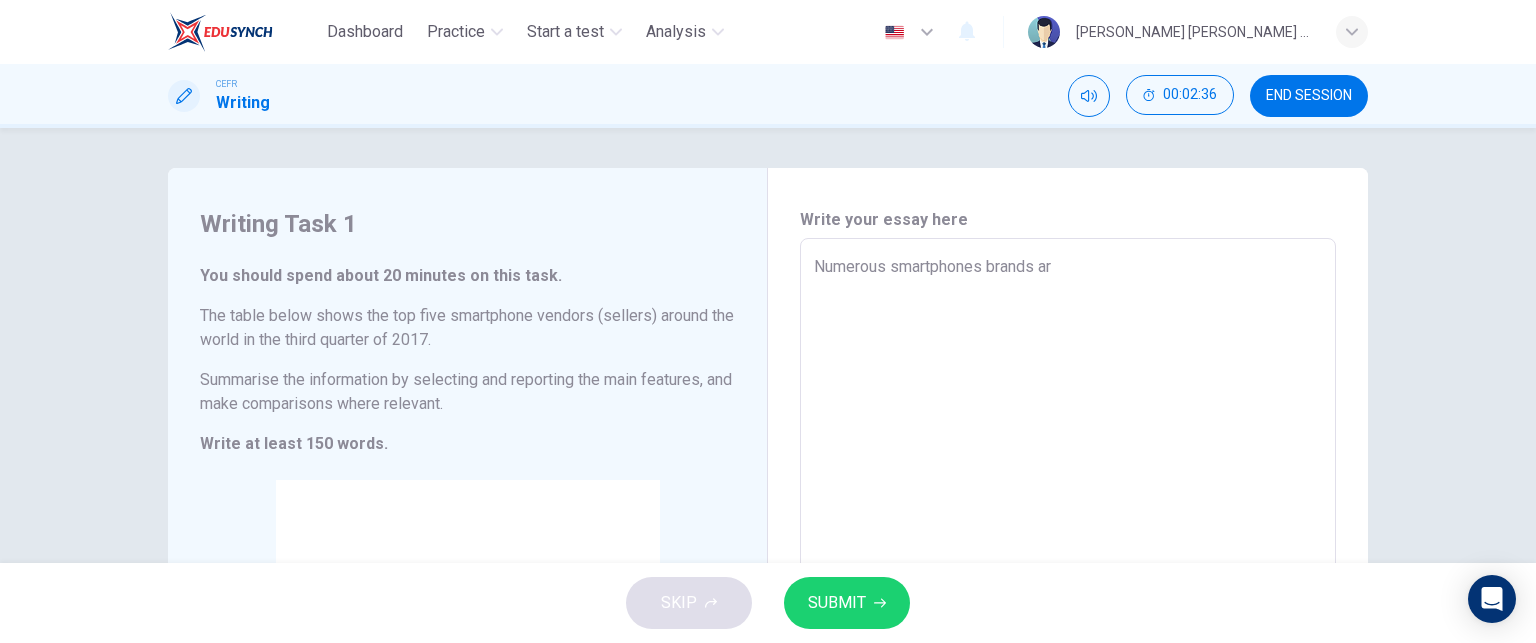 type on "Numerous smartphones brands are" 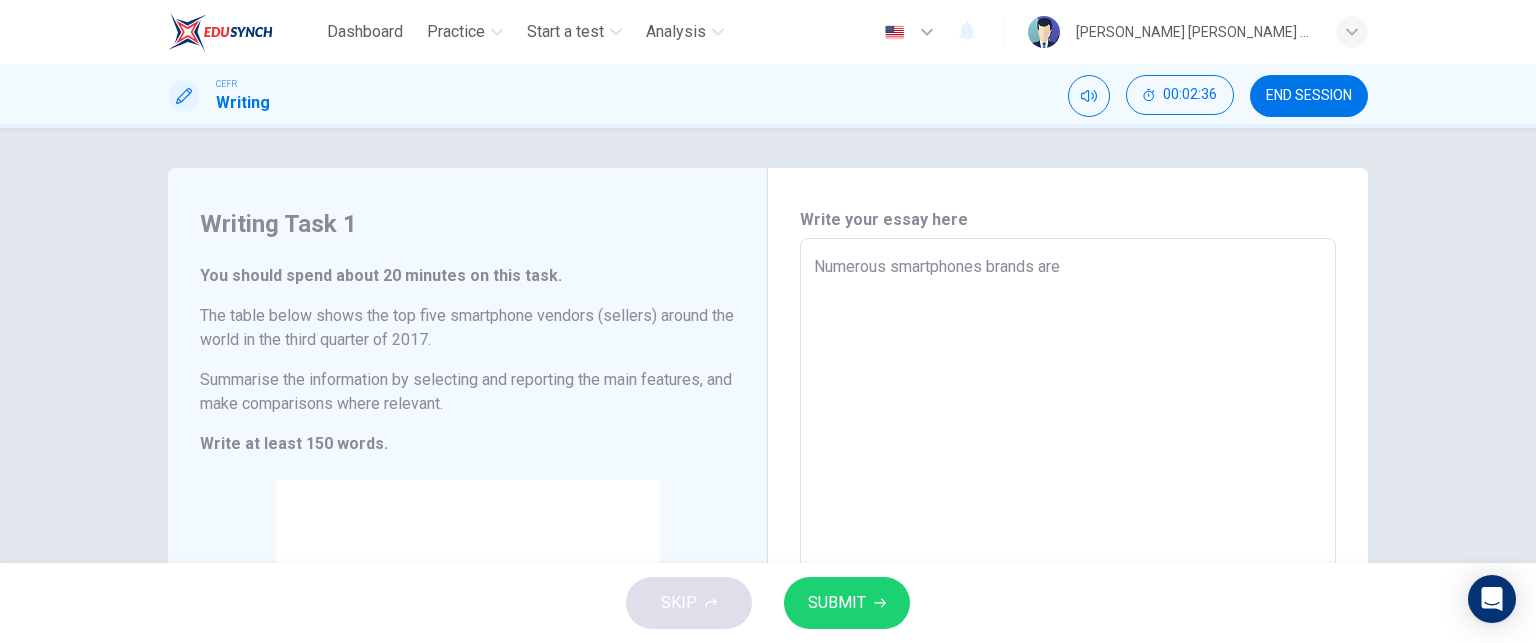 type on "x" 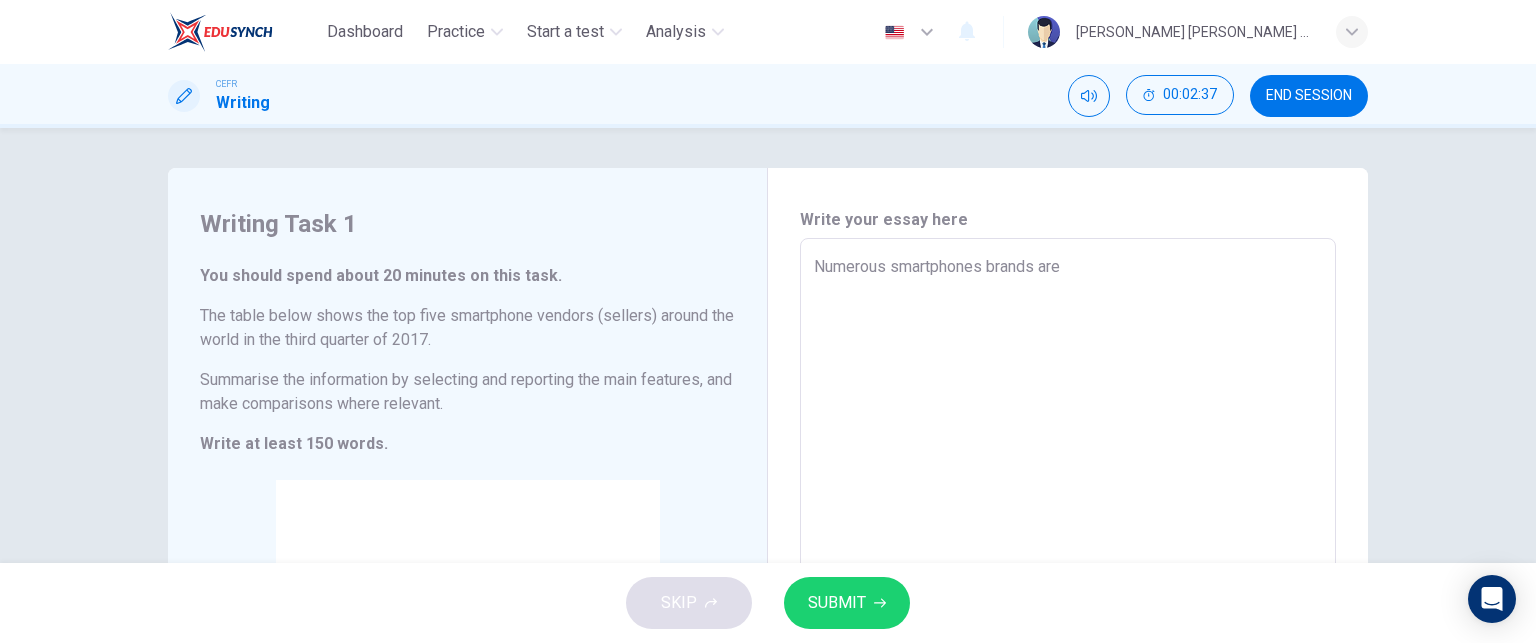 type on "Numerous smartphones brands are" 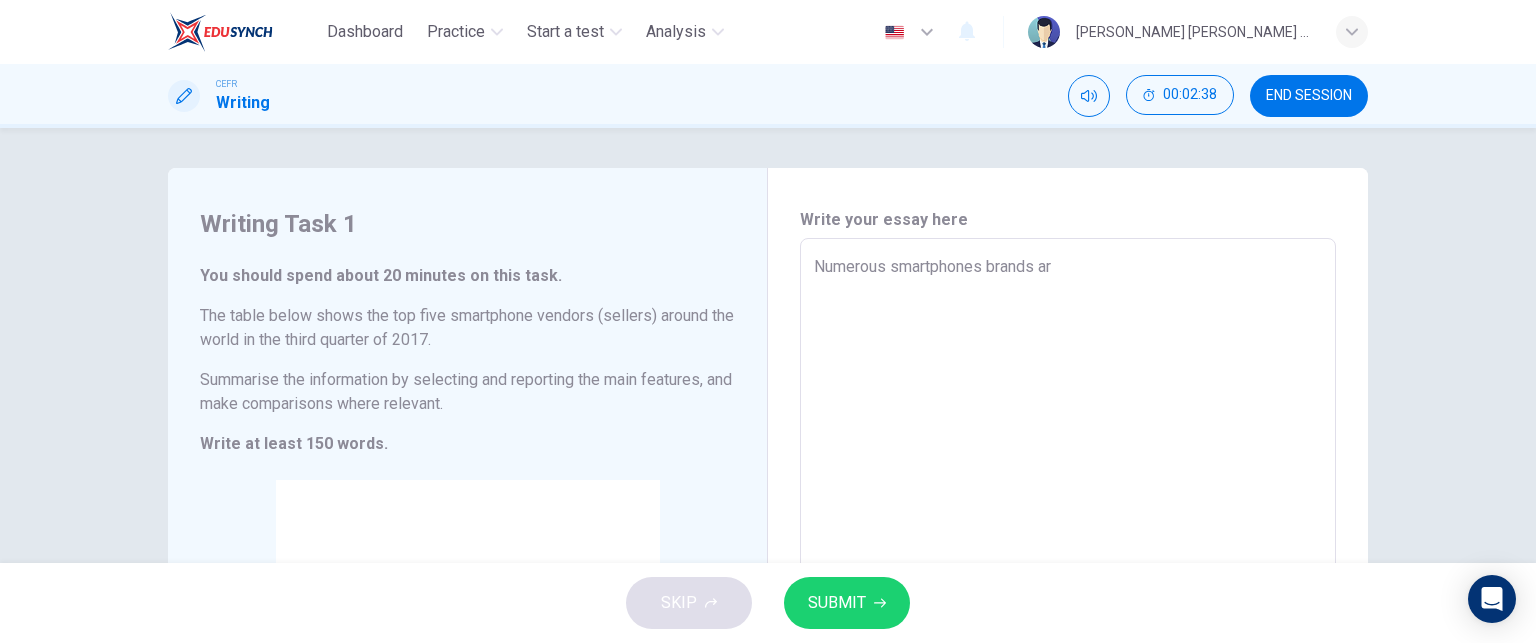 type on "x" 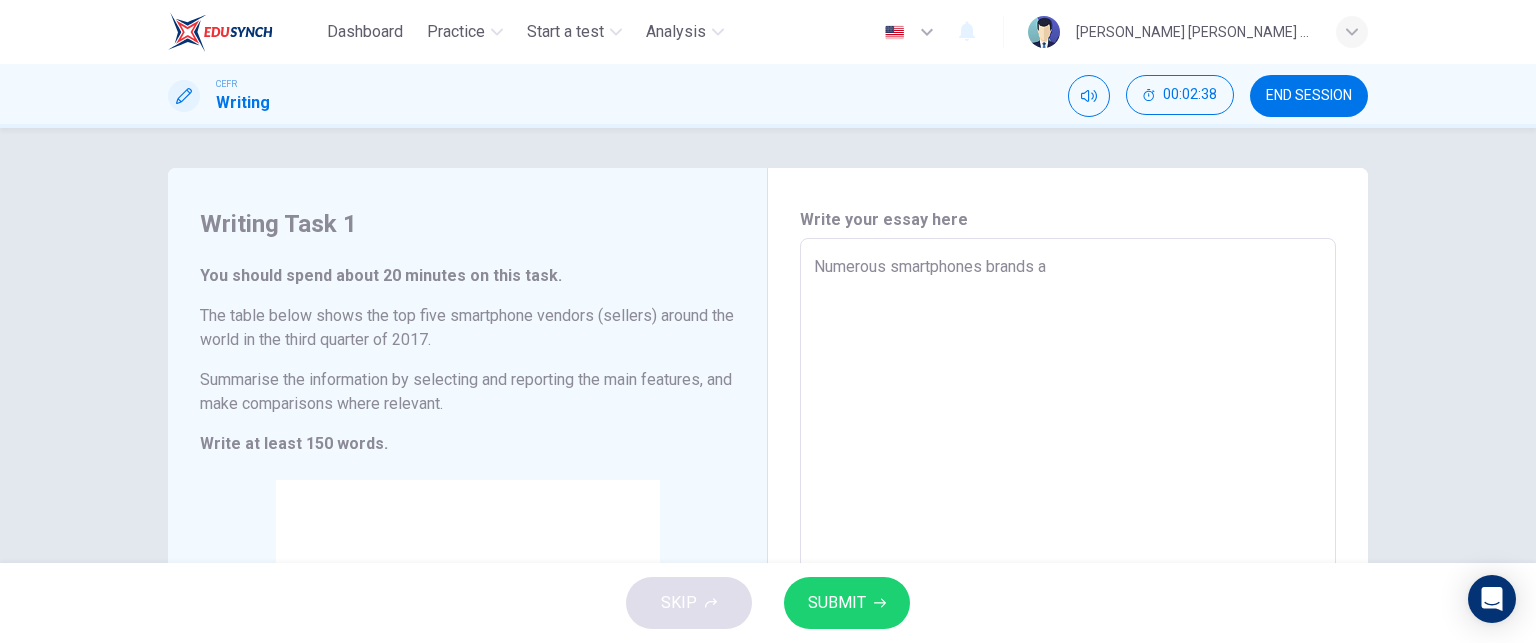 type on "x" 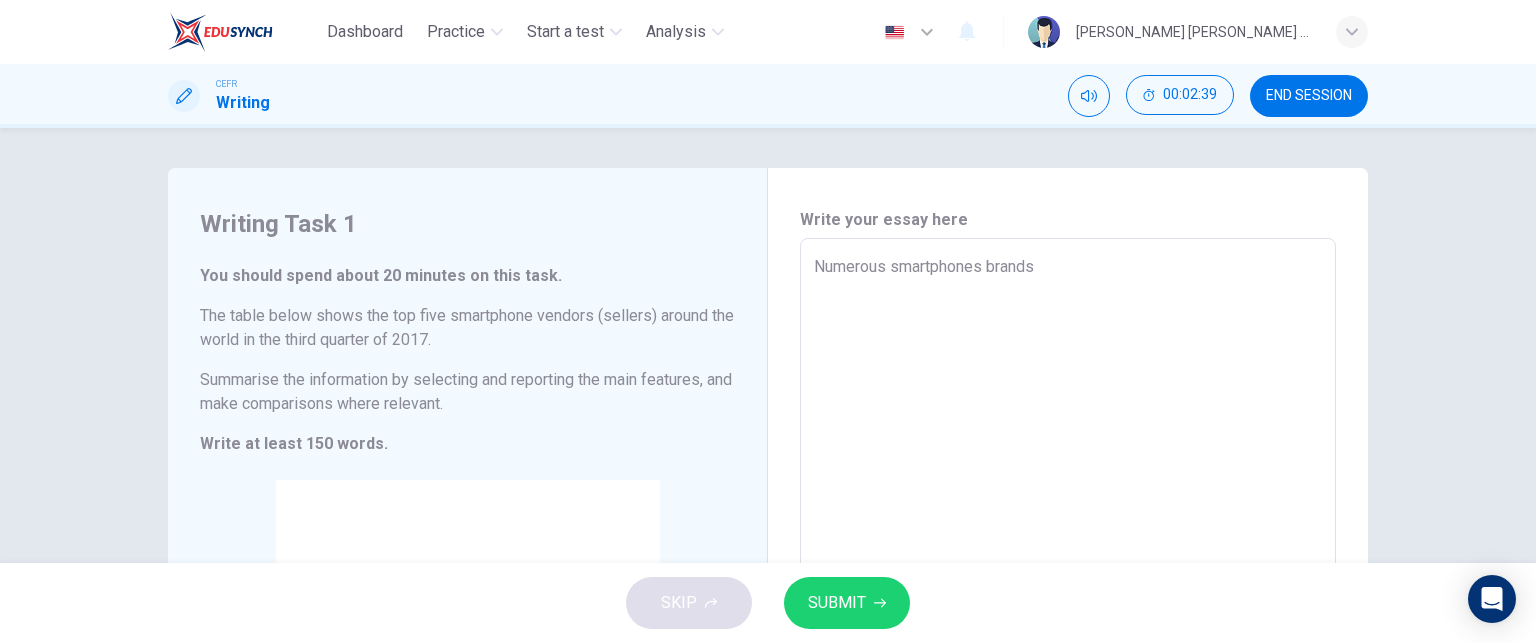 type on "Numerous smartphones brands a" 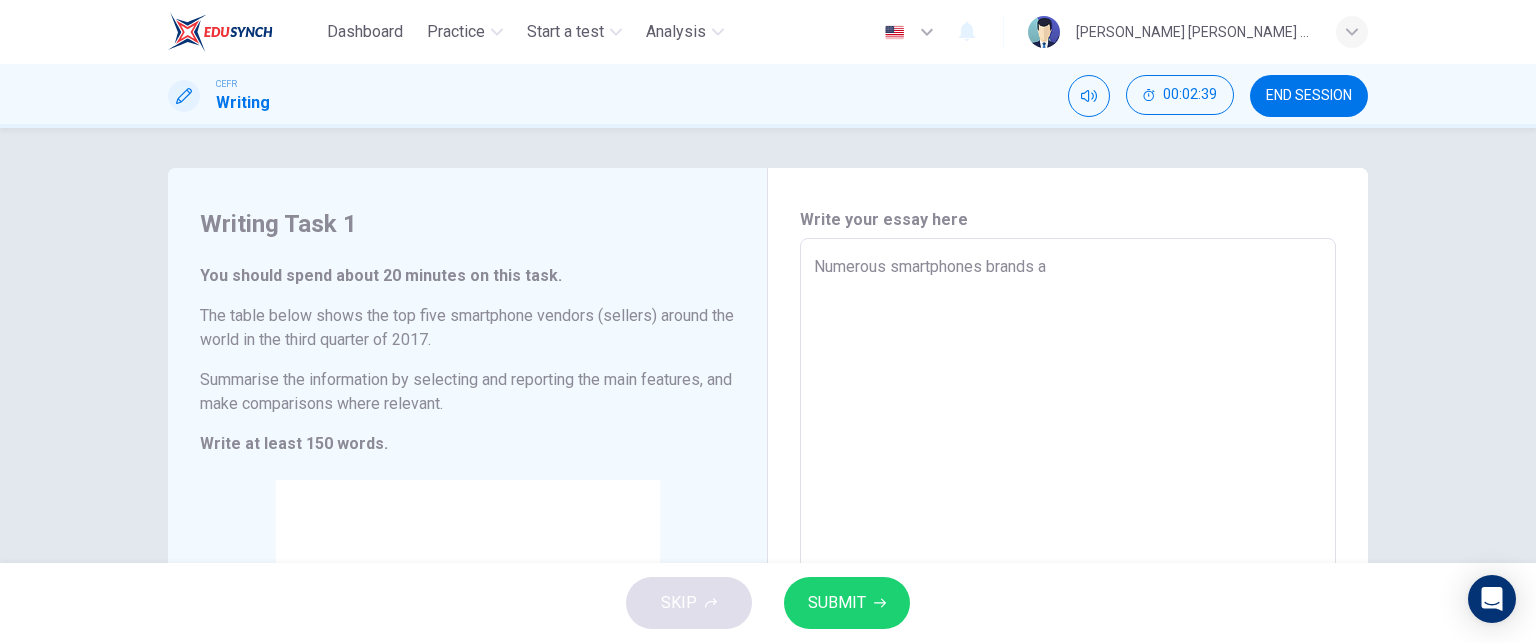 type on "Numerous smartphones brands ar" 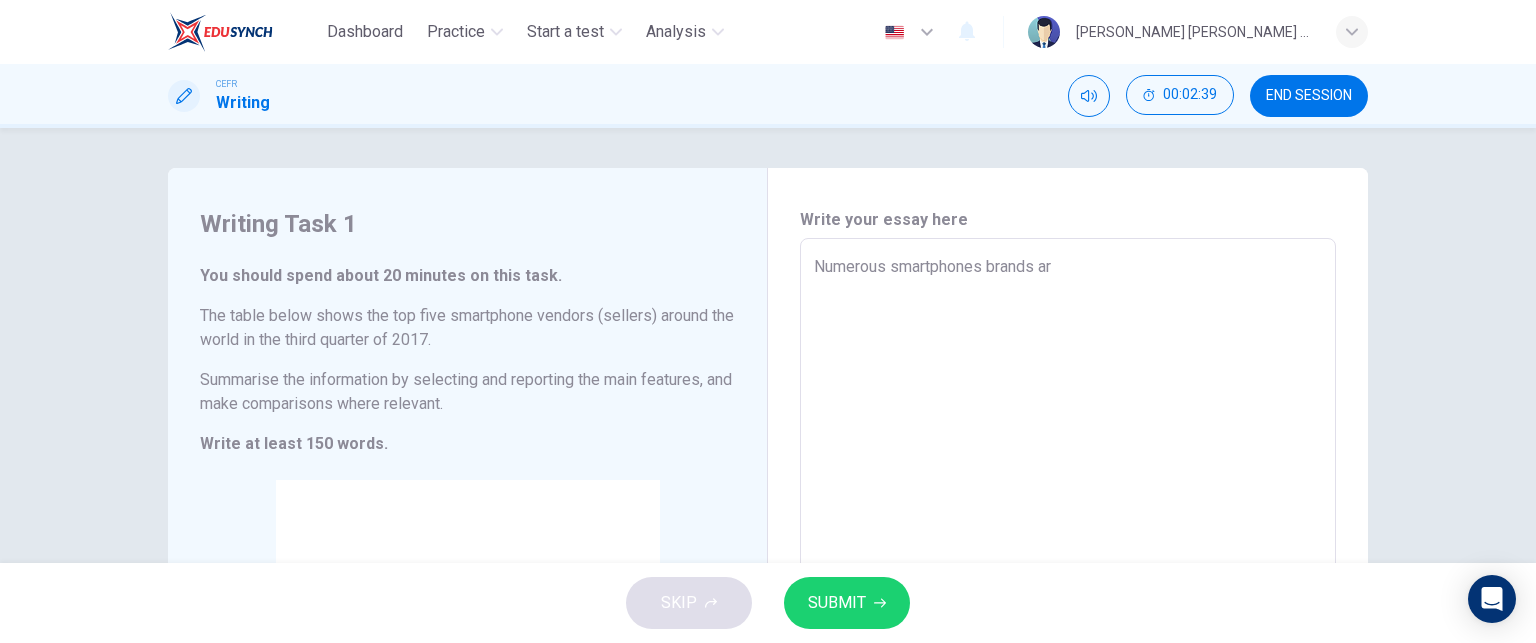 type on "Numerous smartphones brands are" 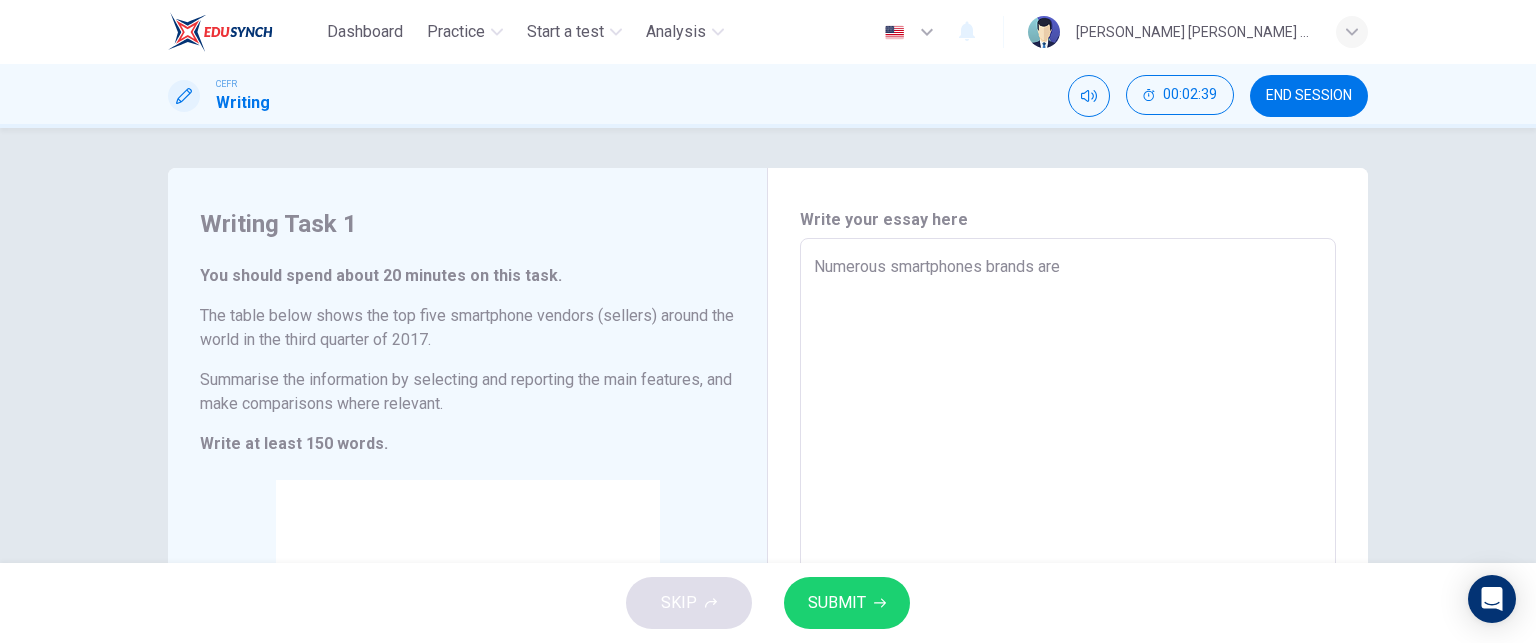 type on "x" 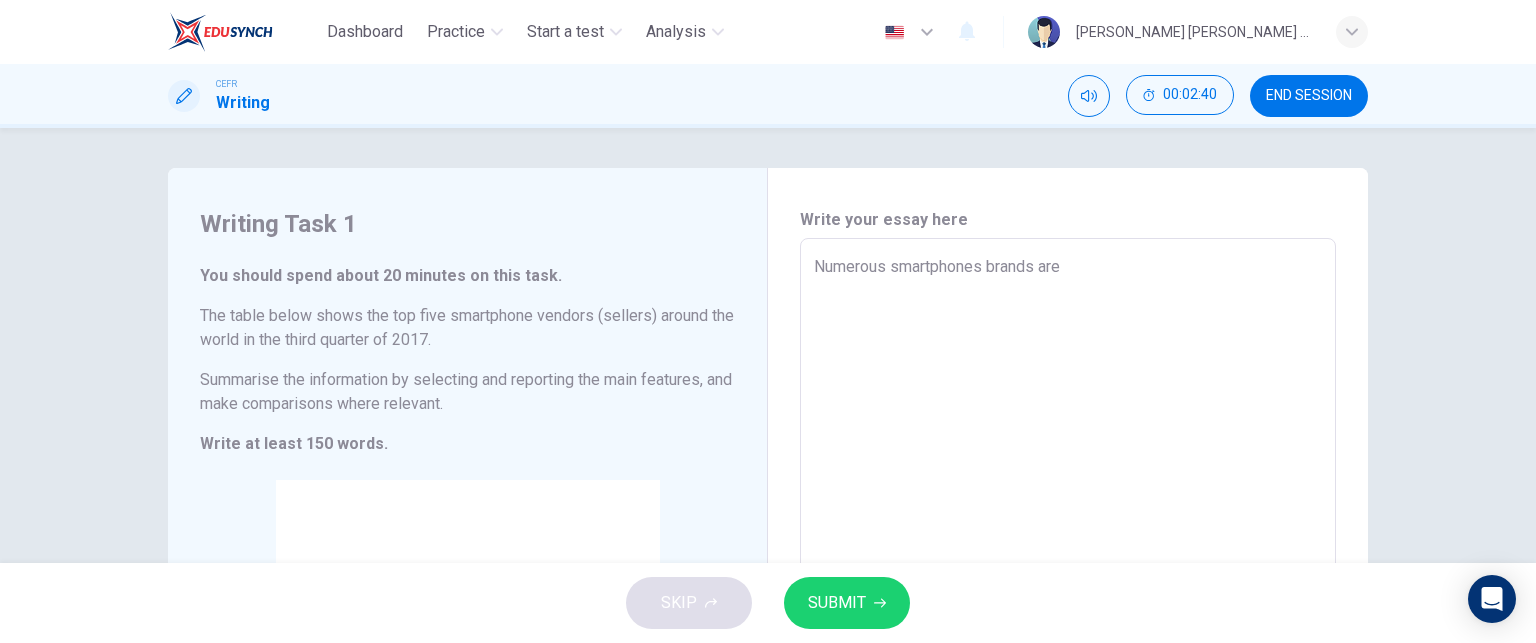 type on "Numerous smartphones brands are c" 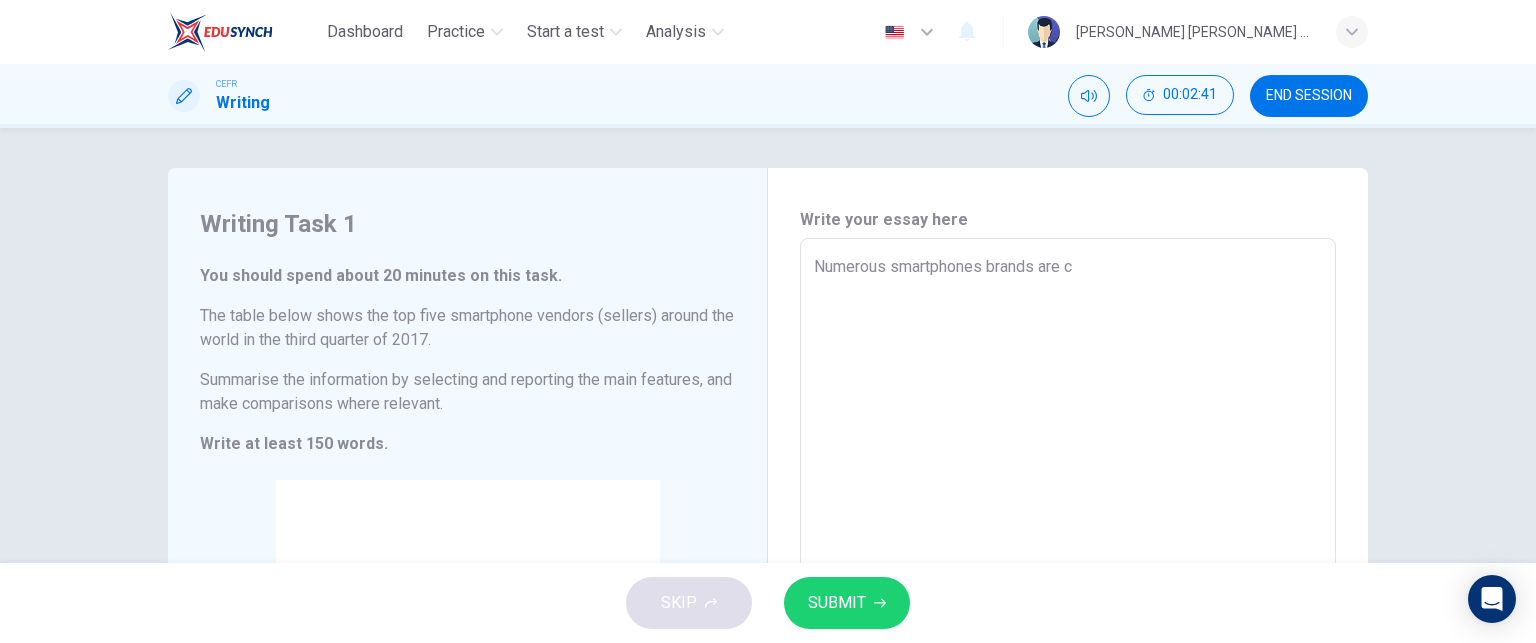 type on "Numerous smartphones brands are co" 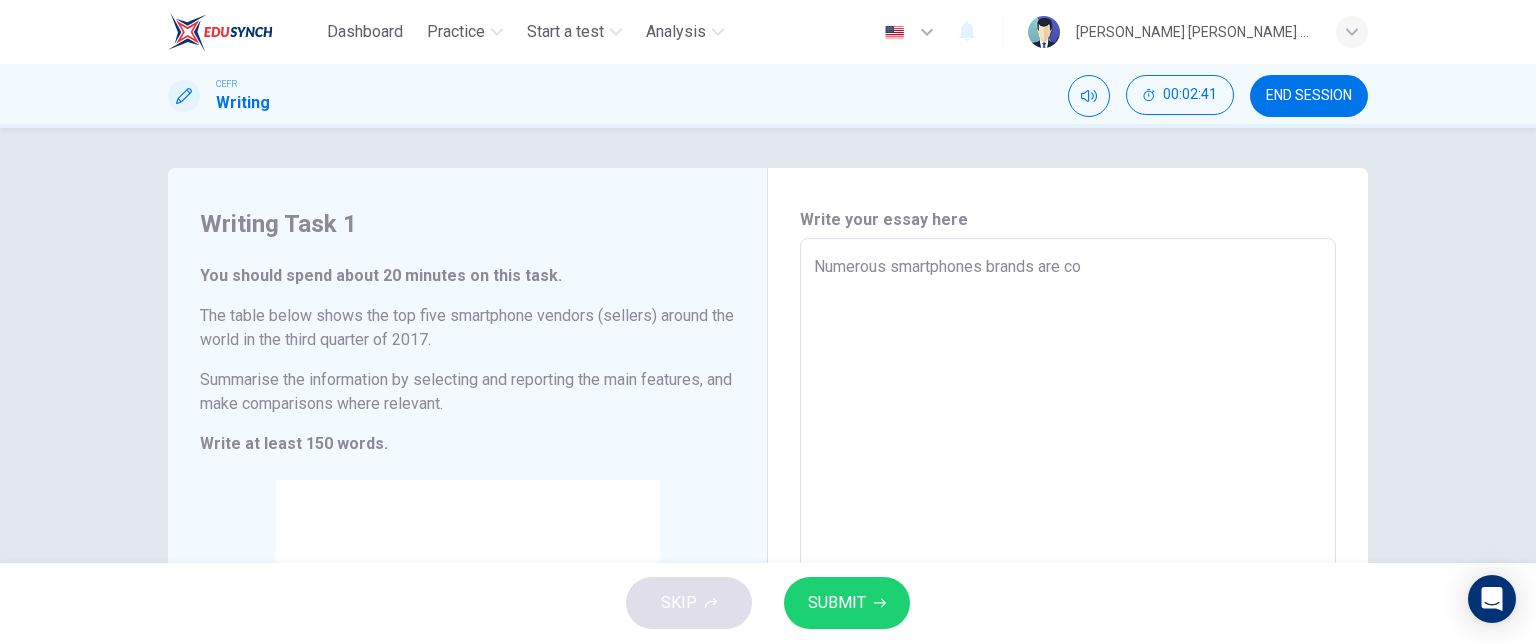 type on "Numerous smartphones brands are com" 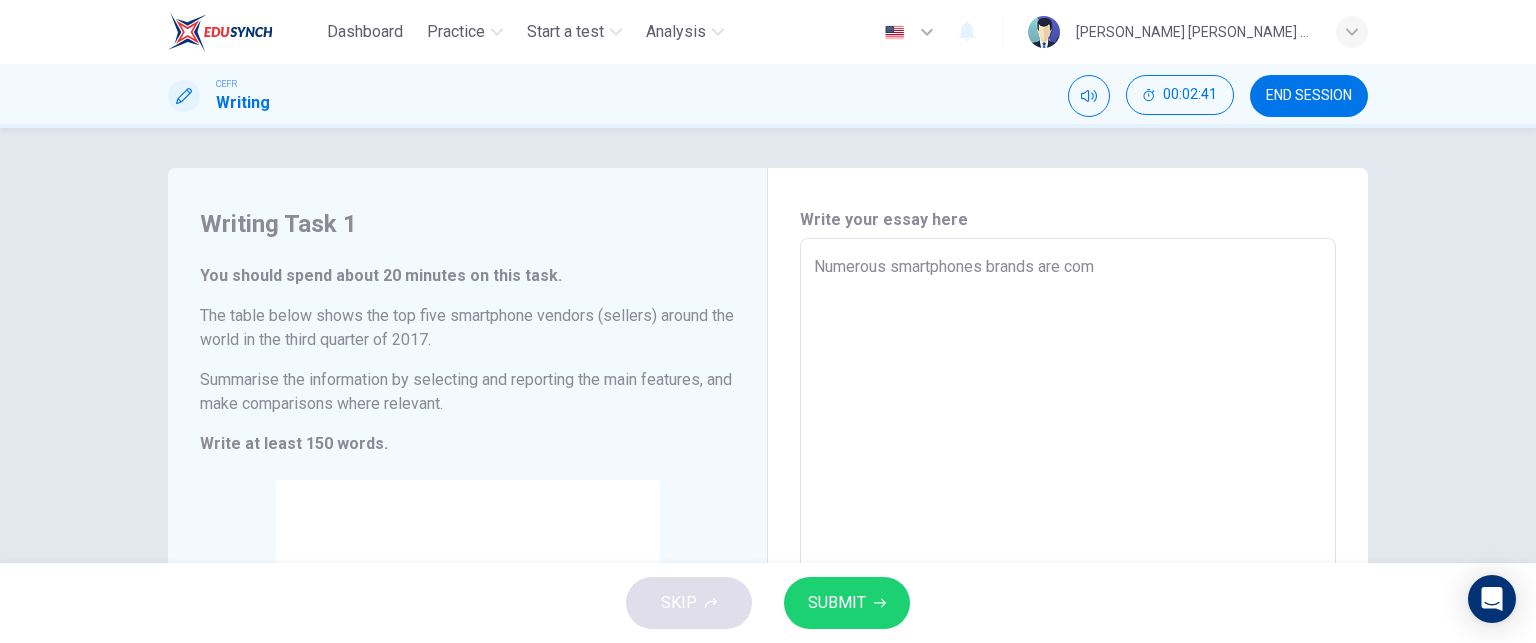 type on "x" 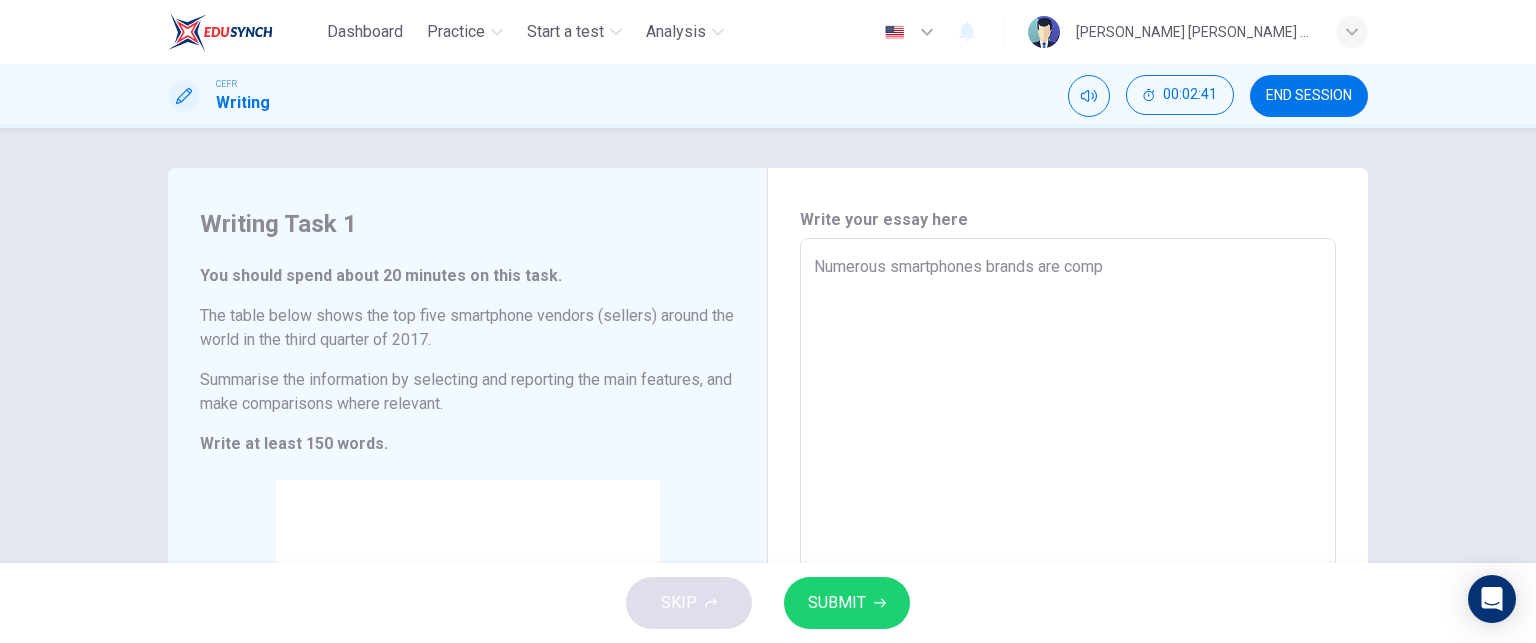 type on "x" 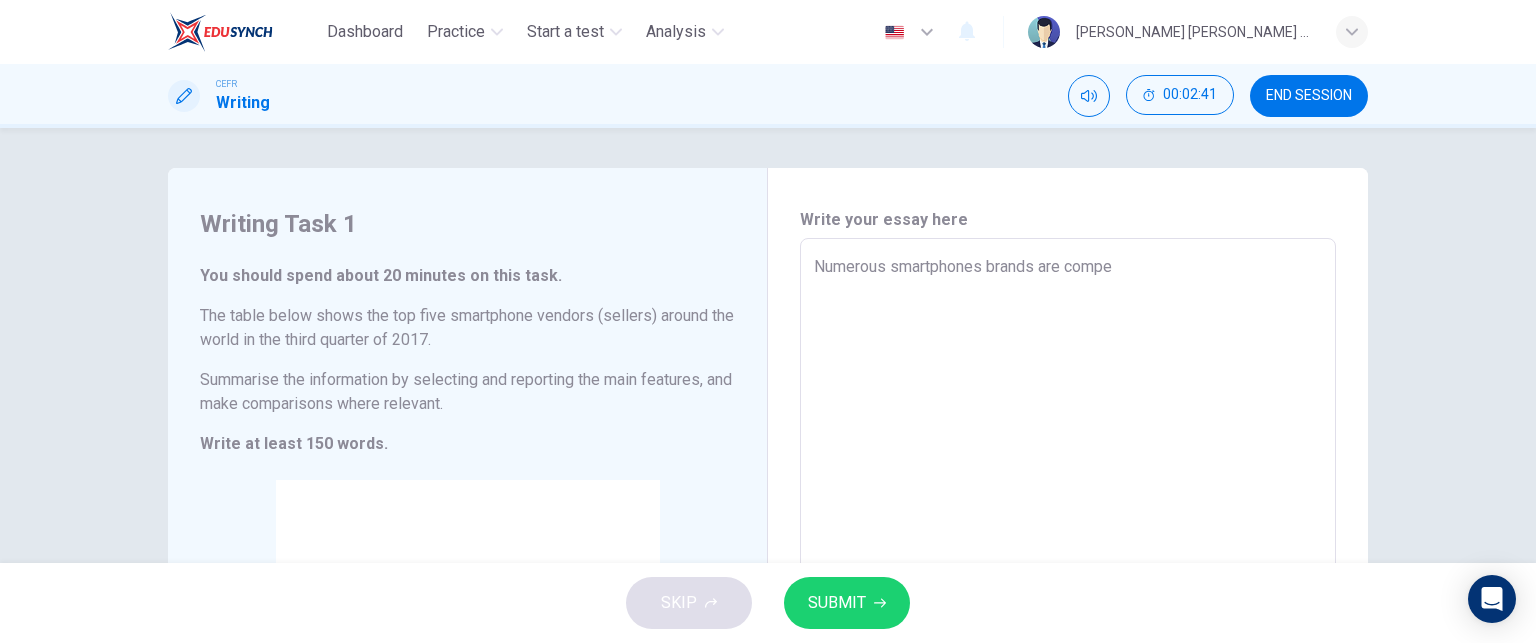 type on "x" 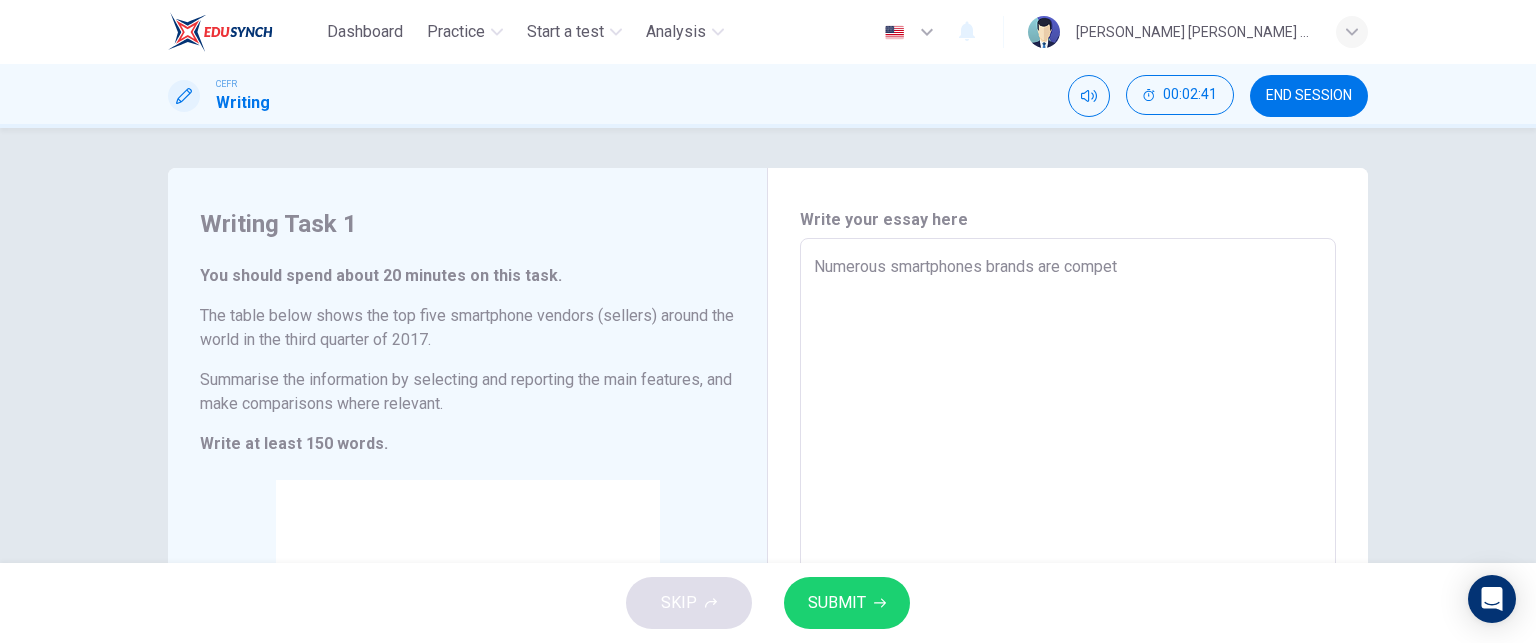 type on "Numerous smartphones brands are competi" 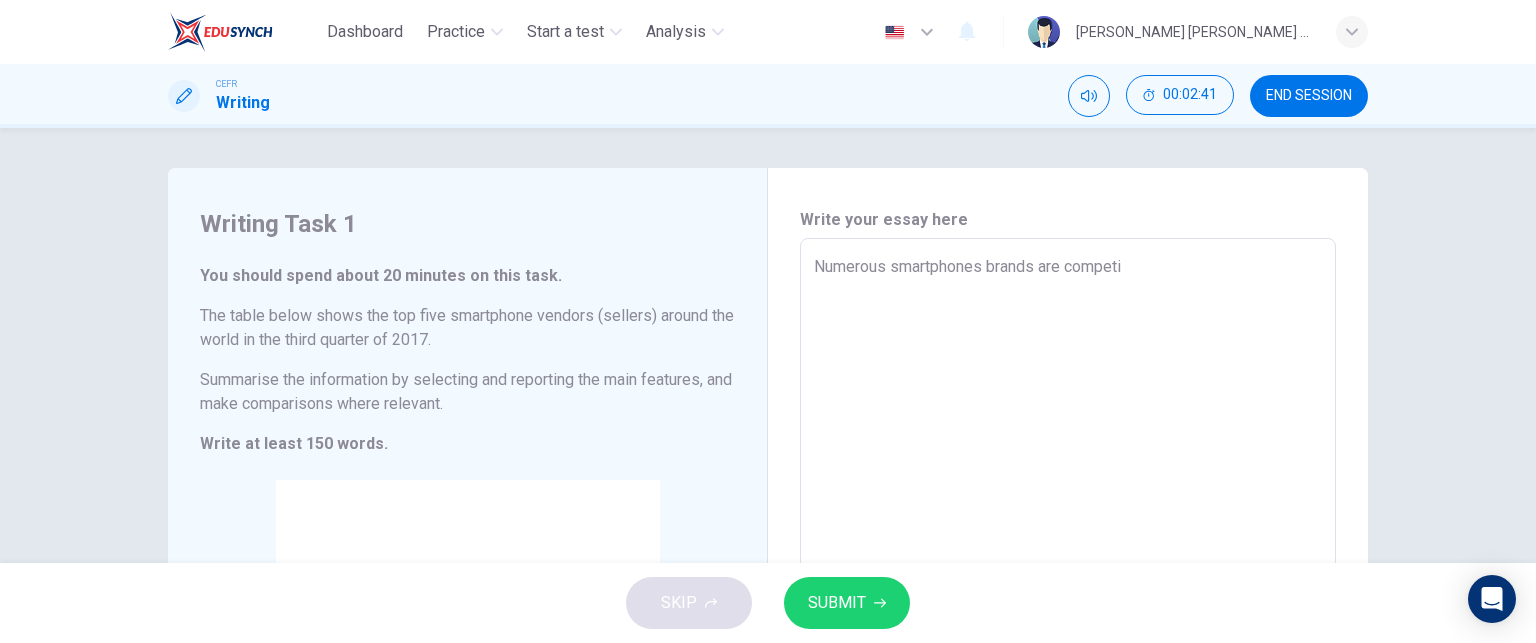 type on "x" 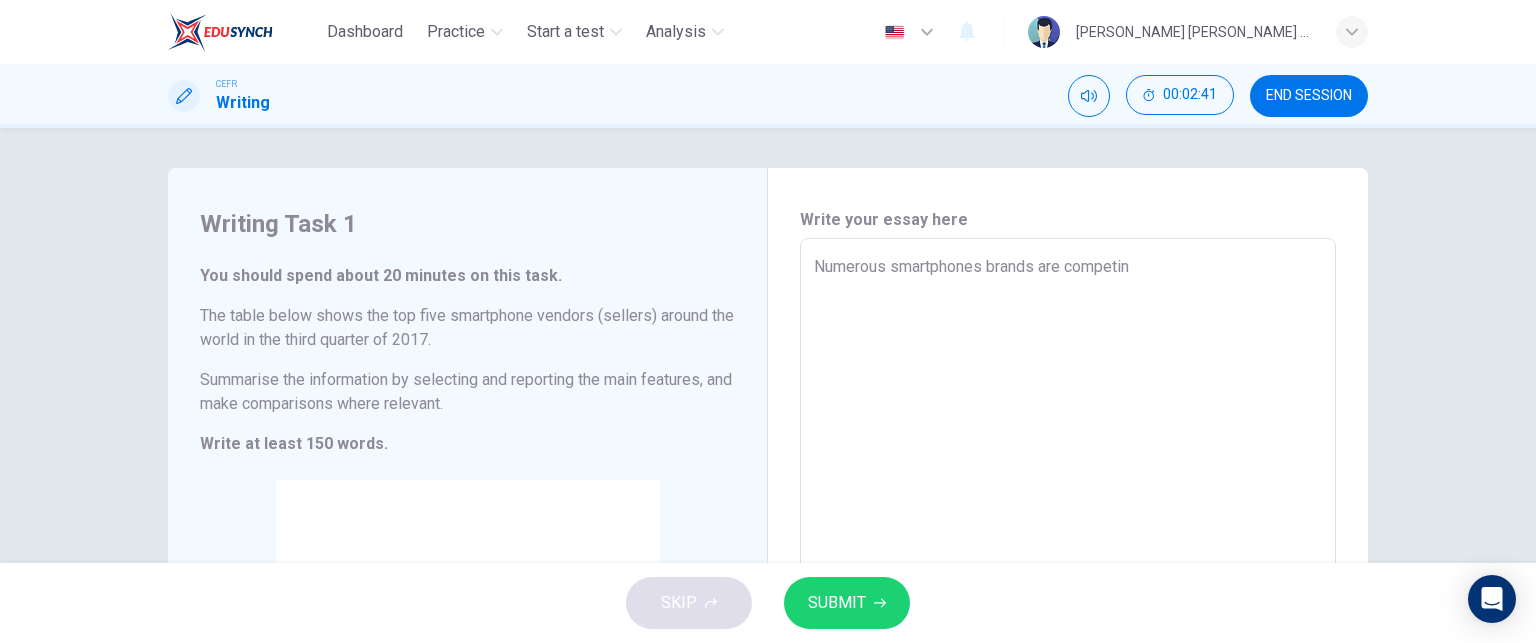 type on "x" 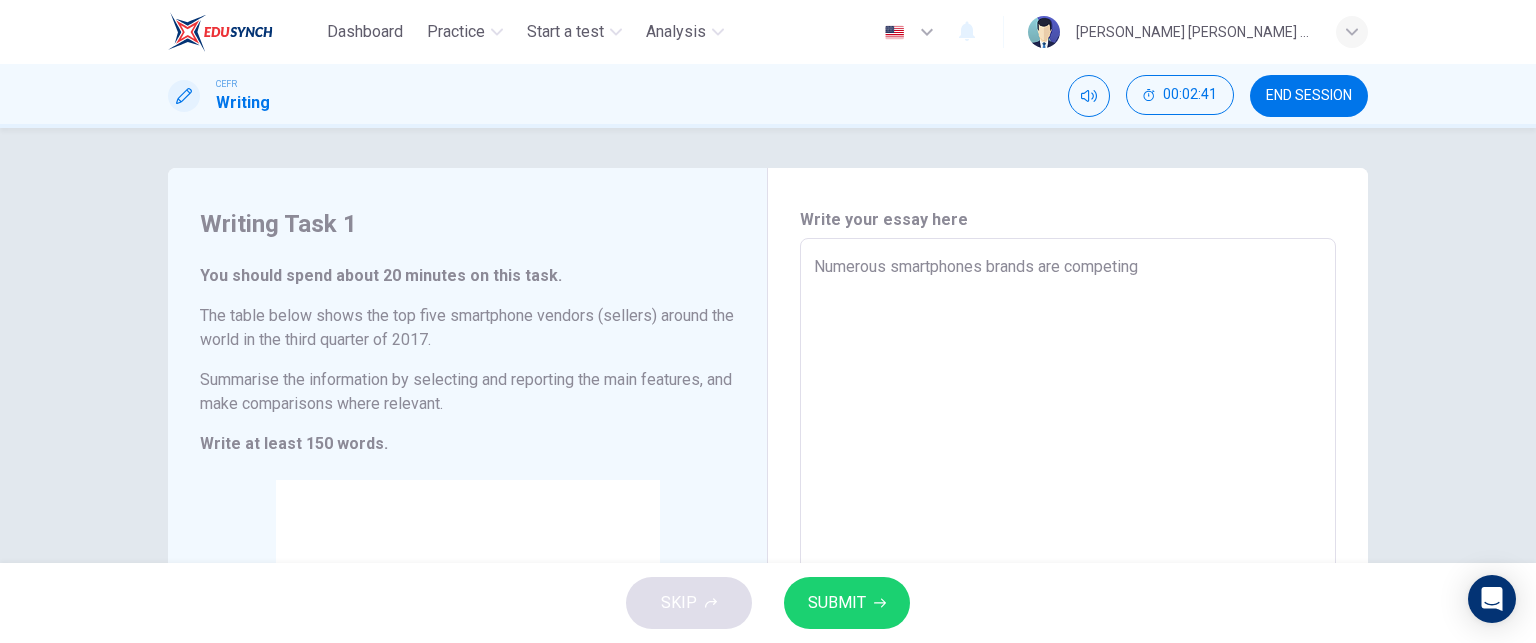 type on "x" 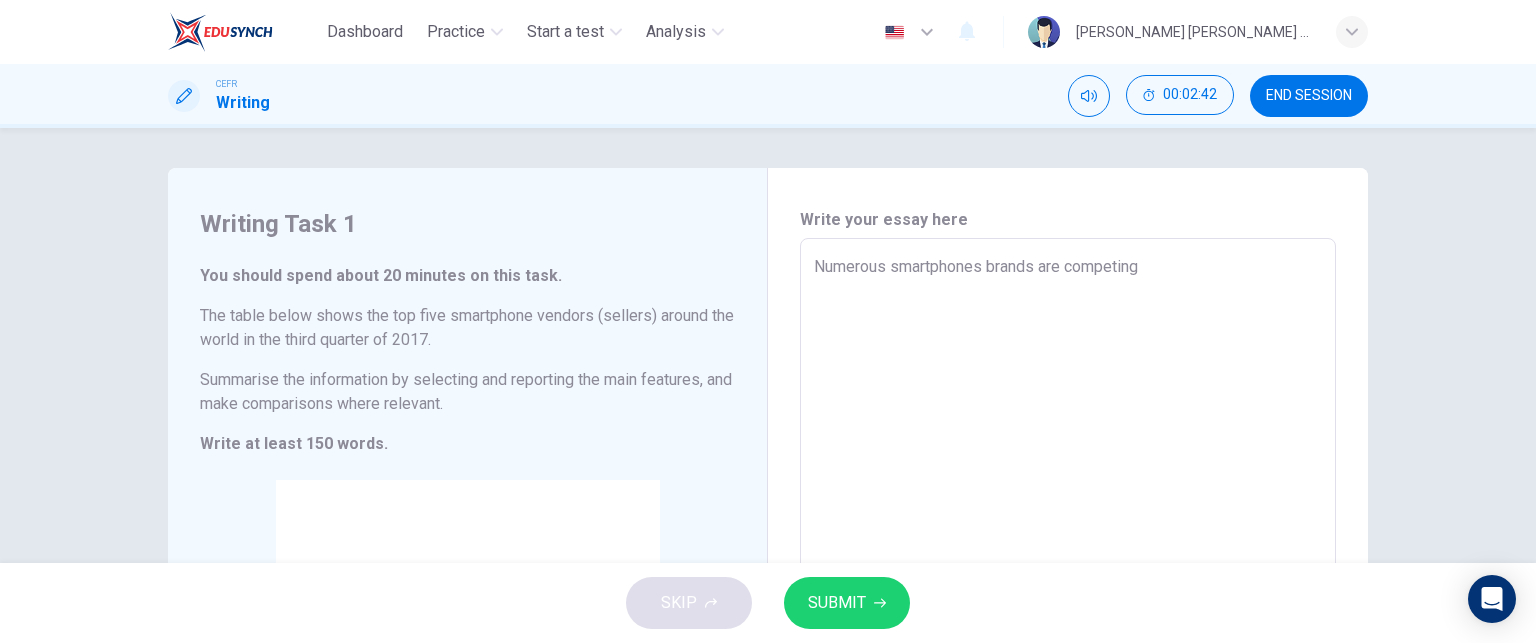 type on "Numerous smartphones brands are competing" 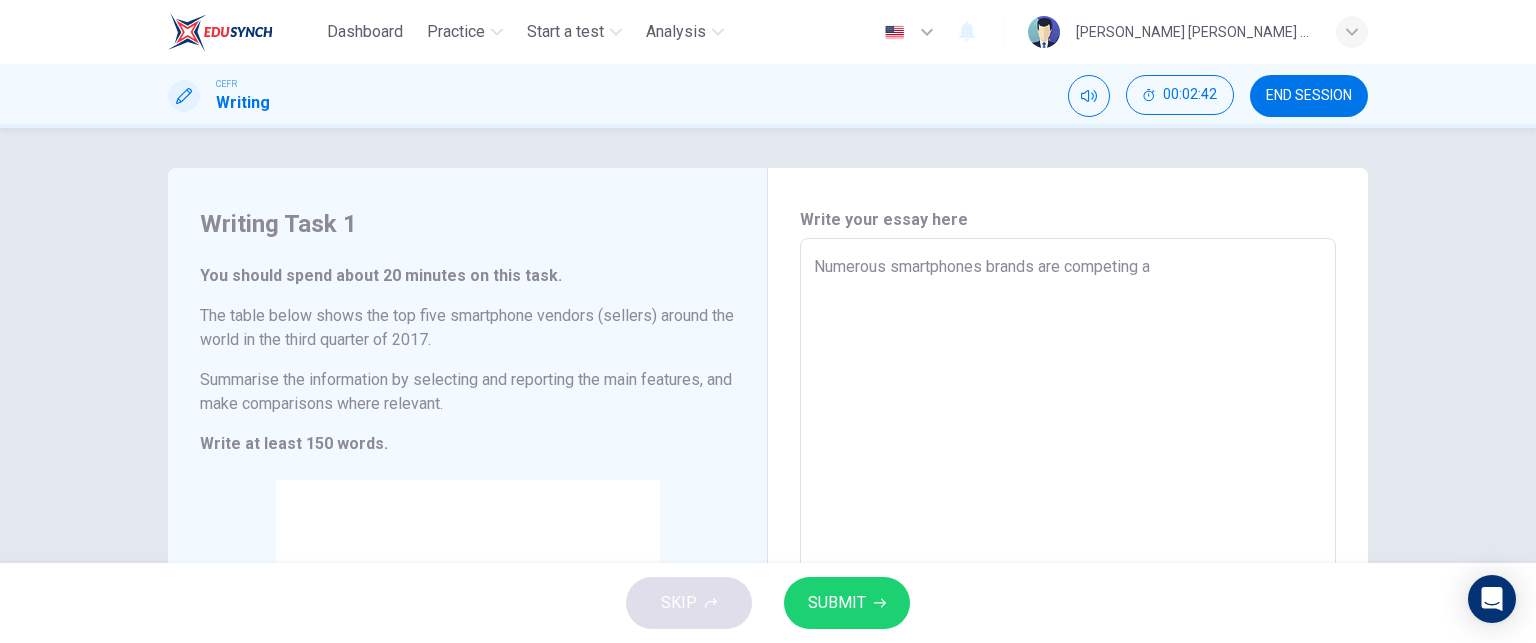 type 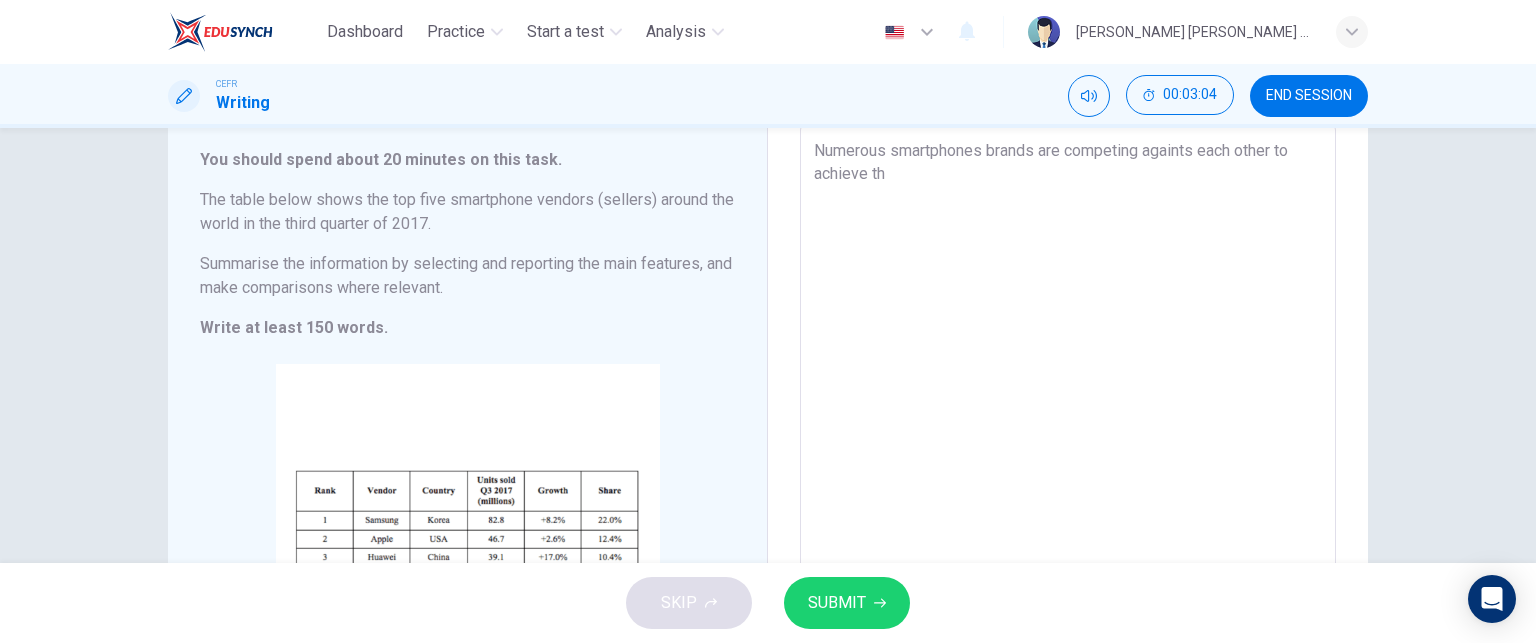 scroll, scrollTop: 114, scrollLeft: 0, axis: vertical 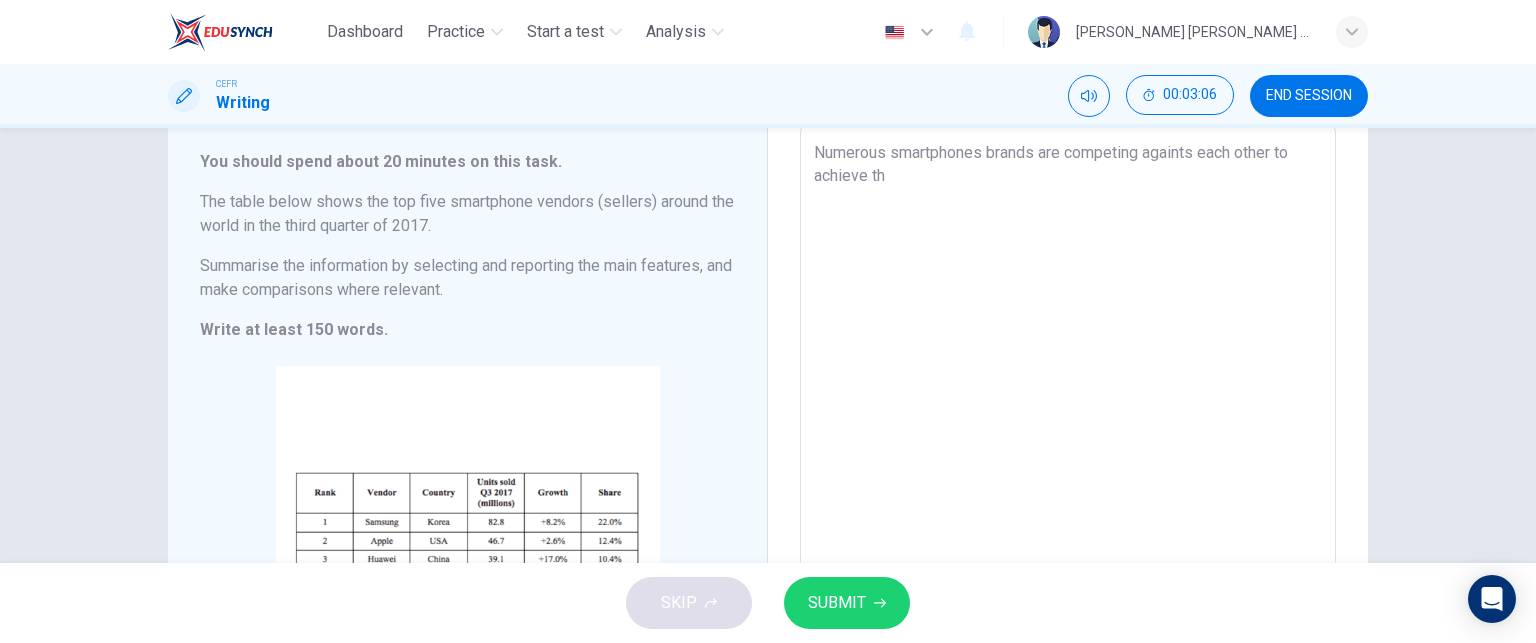 click on "Numerous smartphones brands are competing againts each other to achieve th" at bounding box center [1068, 420] 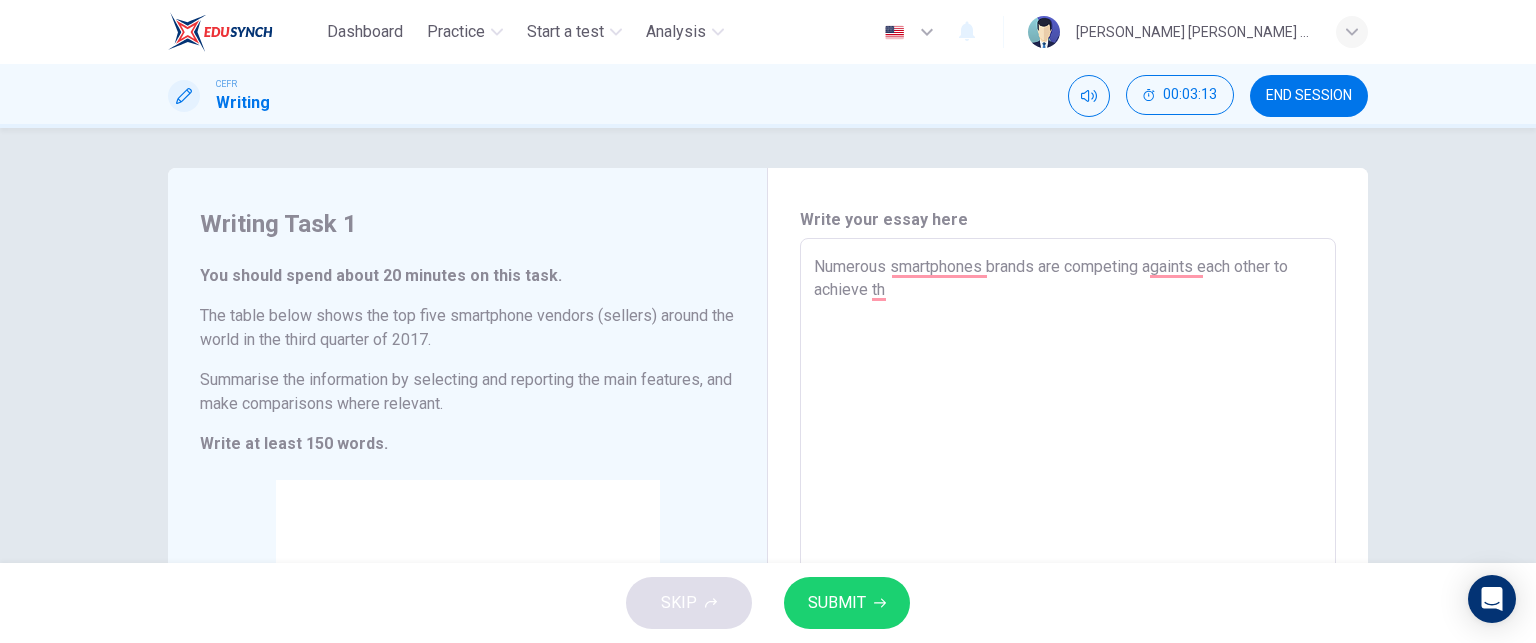 scroll, scrollTop: 0, scrollLeft: 0, axis: both 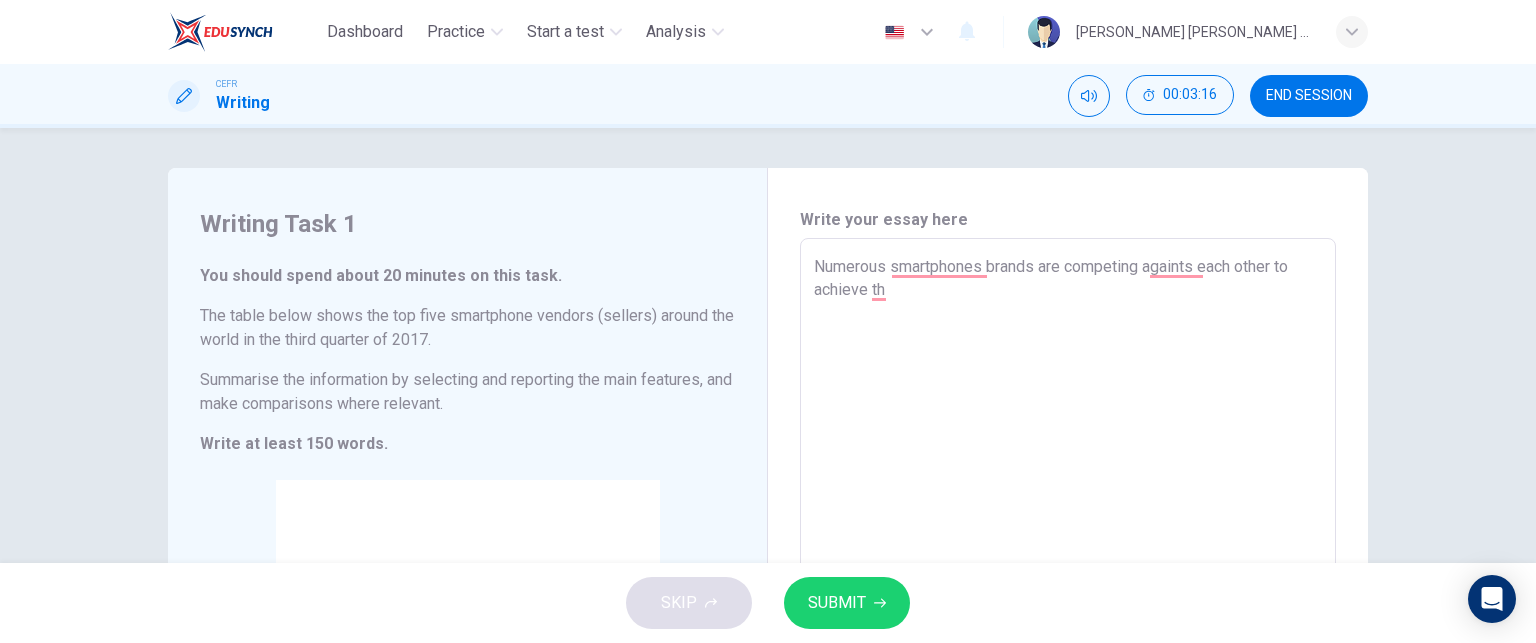click on "Numerous smartphones brands are competing againts each other to achieve th" at bounding box center (1068, 534) 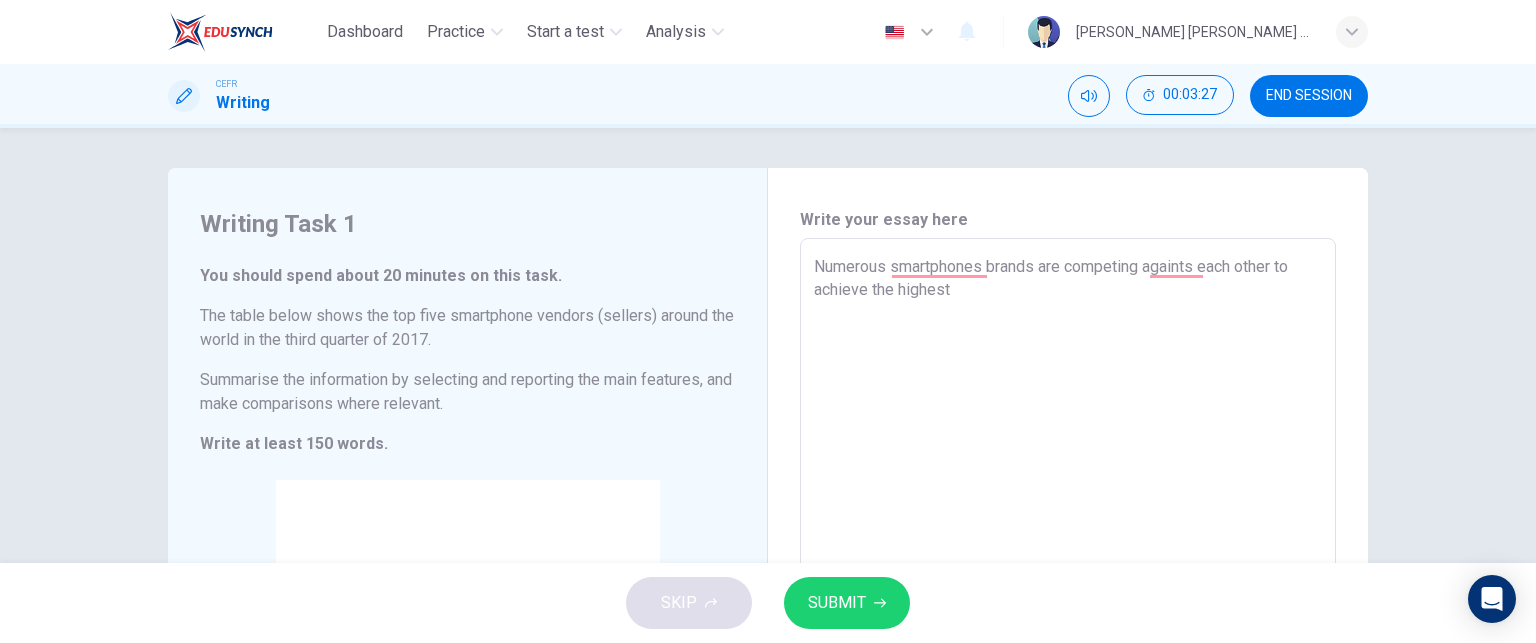 scroll, scrollTop: 377, scrollLeft: 0, axis: vertical 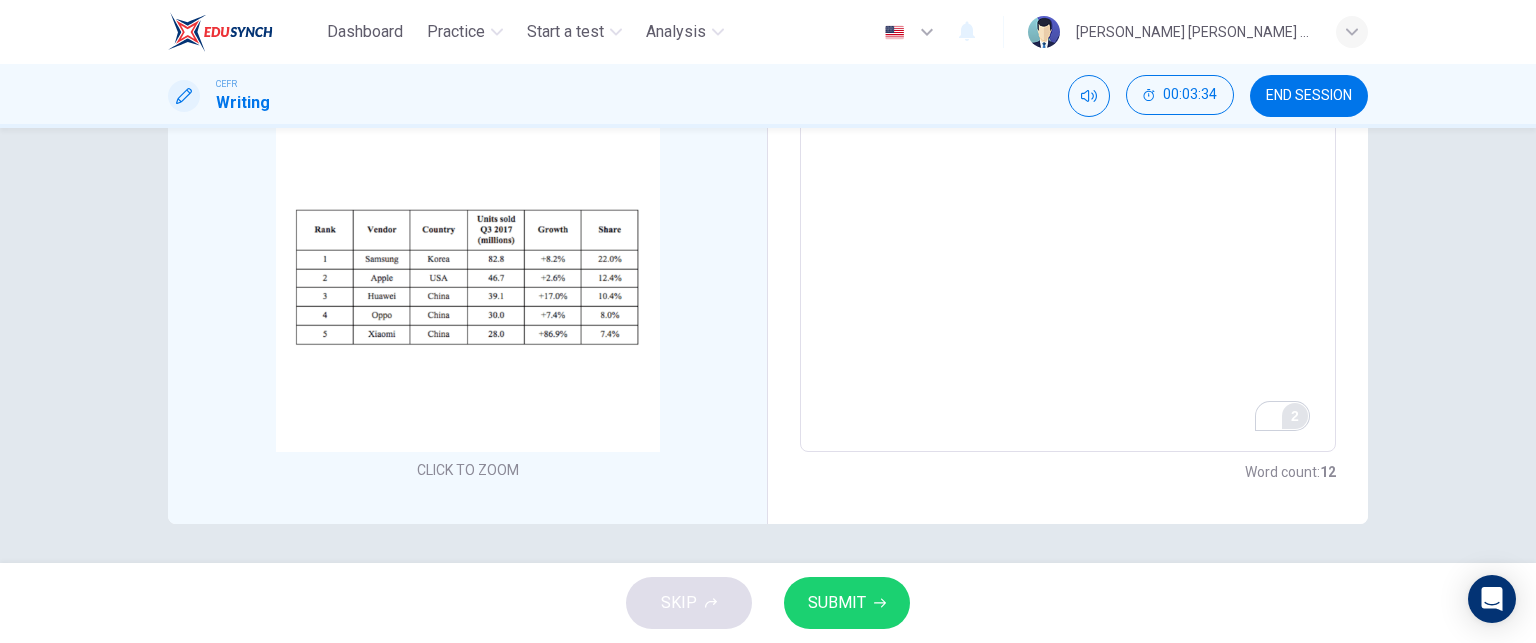 click on "Numerous smartphones brands are competing againts each other to achieve the highest" at bounding box center (1068, 157) 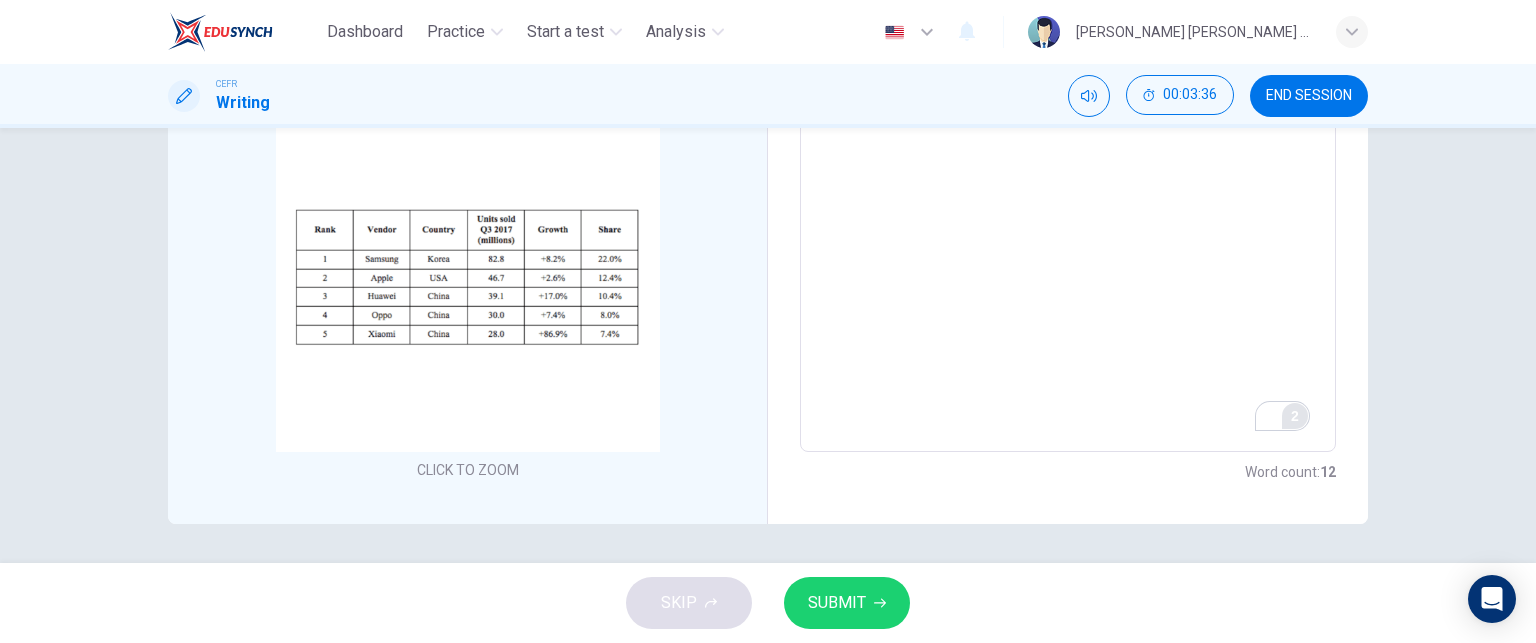 click at bounding box center (1282, 416) 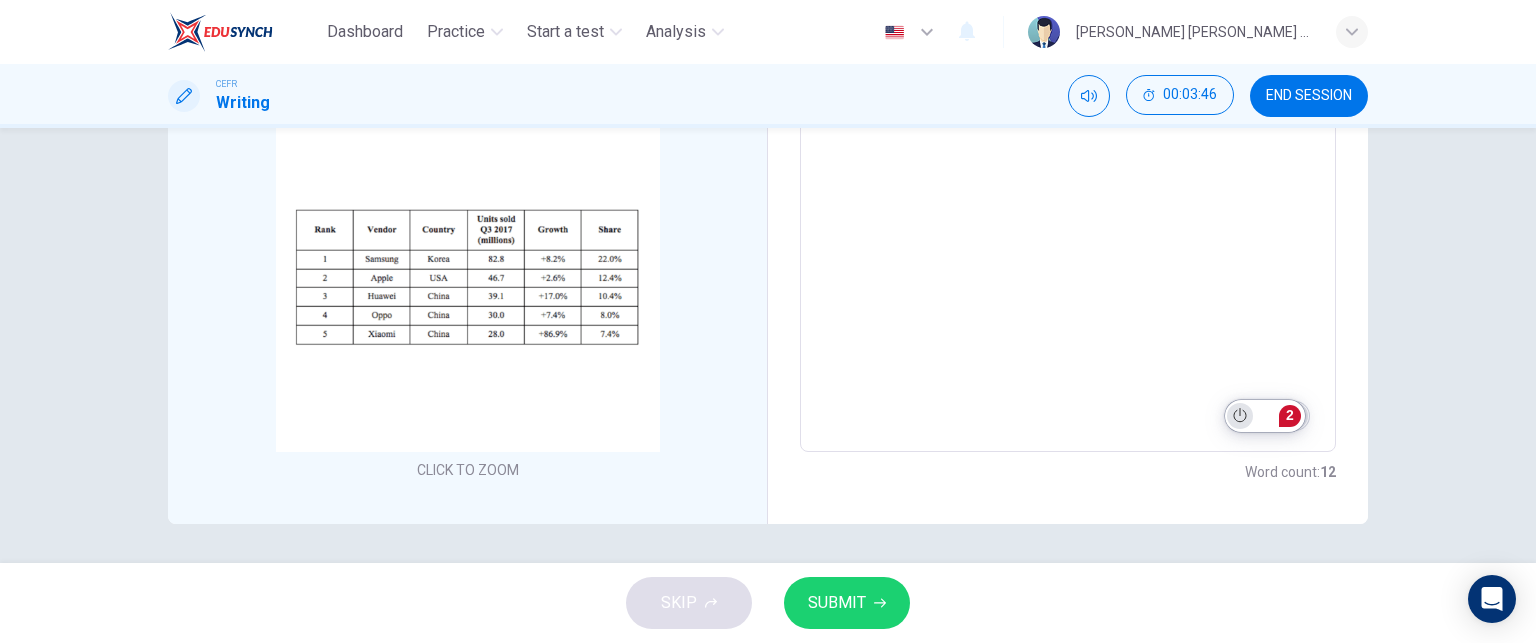 click 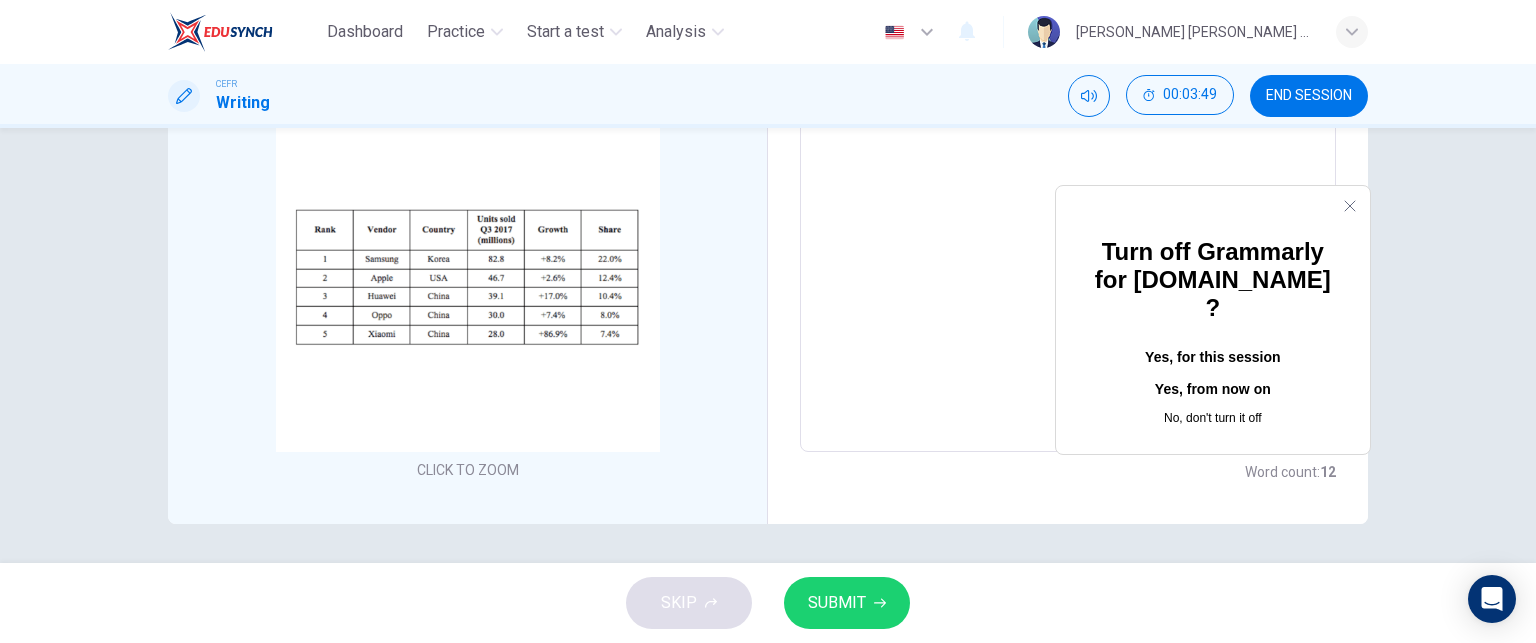 click on "Yes, for this session" 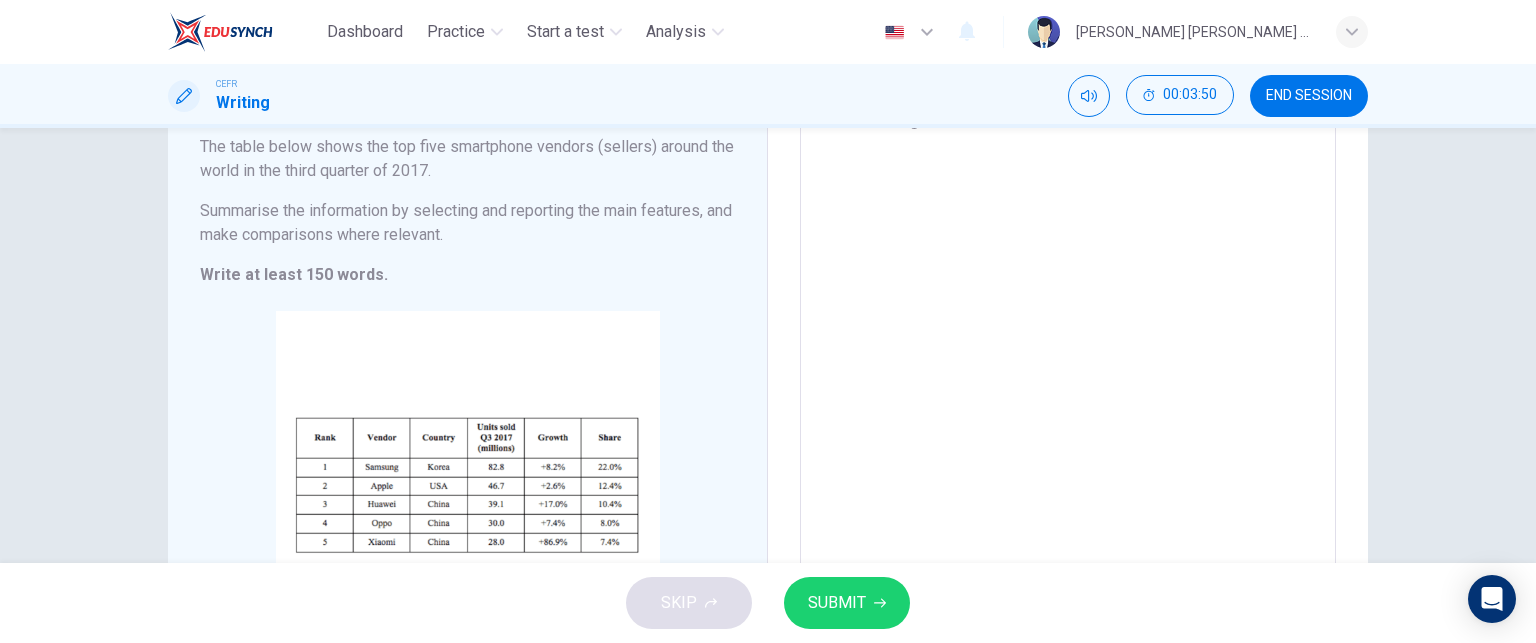 scroll, scrollTop: 0, scrollLeft: 0, axis: both 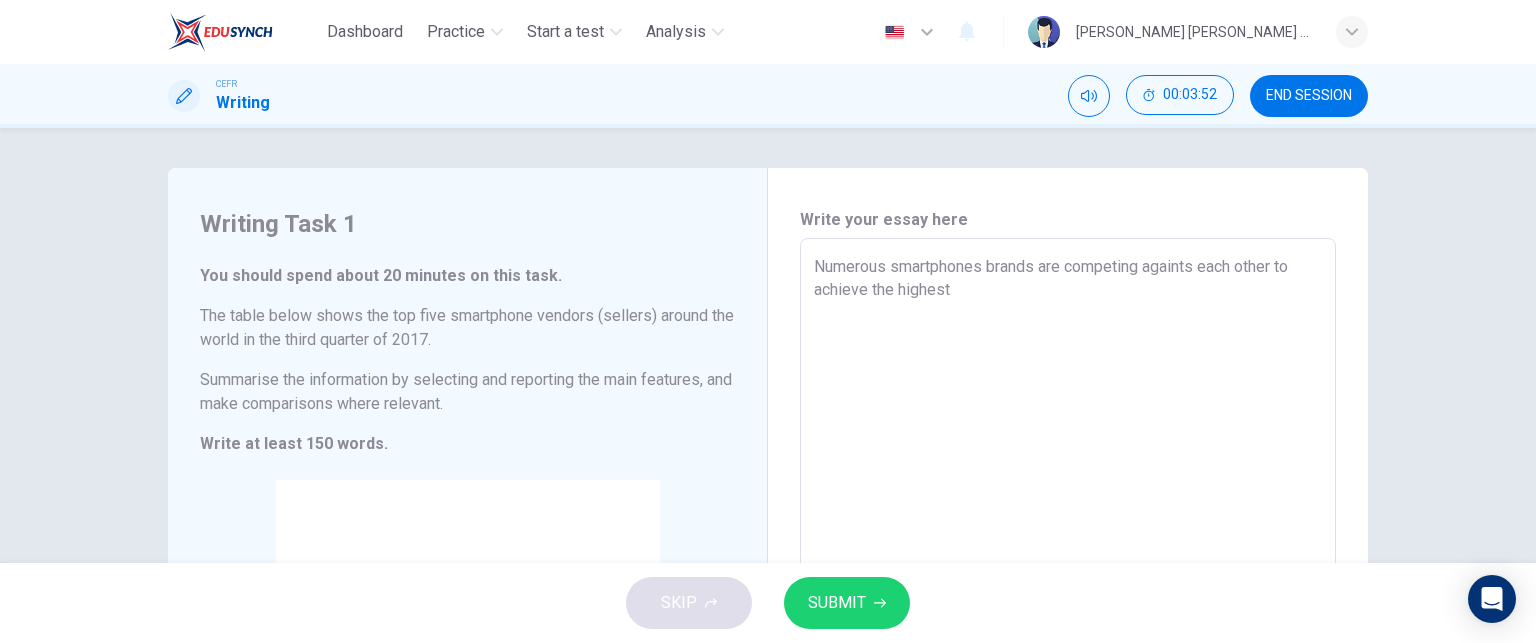 click on "Numerous smartphones brands are competing againts each other to achieve the highest" at bounding box center [1068, 534] 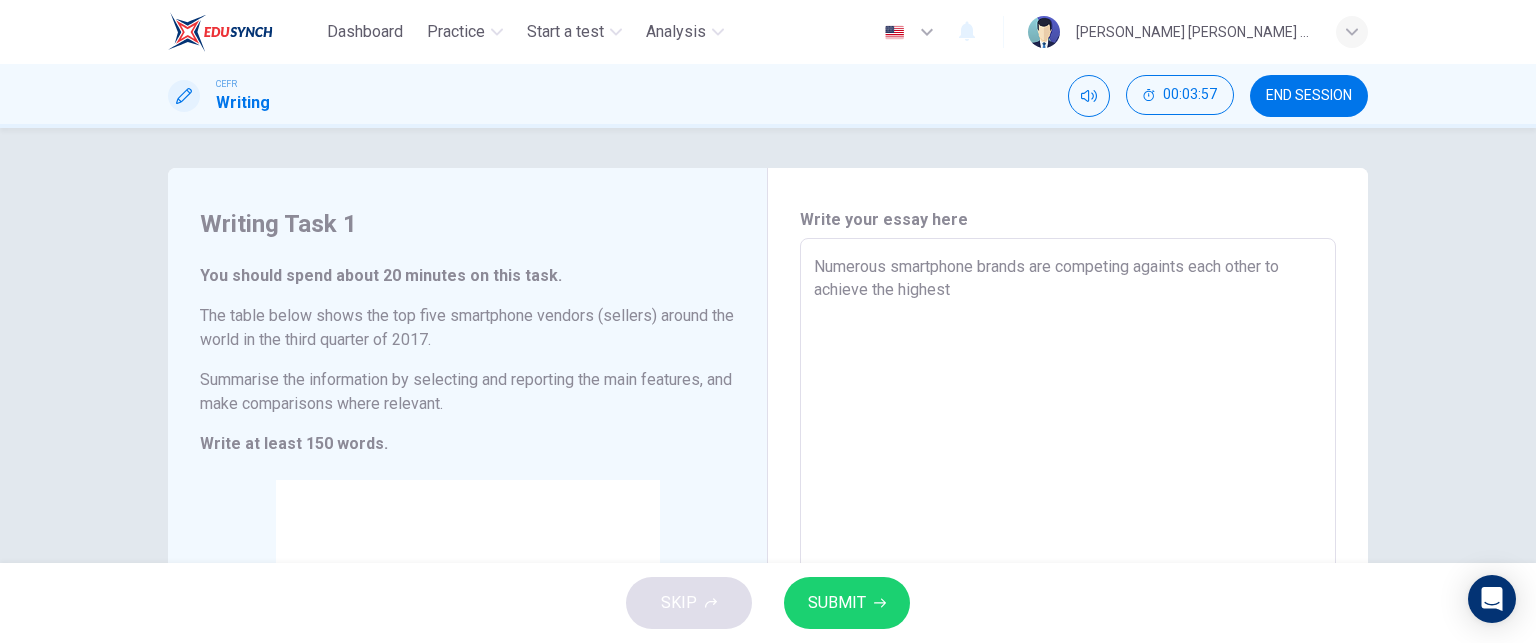 click on "Numerous smartphone brands are competing againts each other to achieve the highest" at bounding box center [1068, 534] 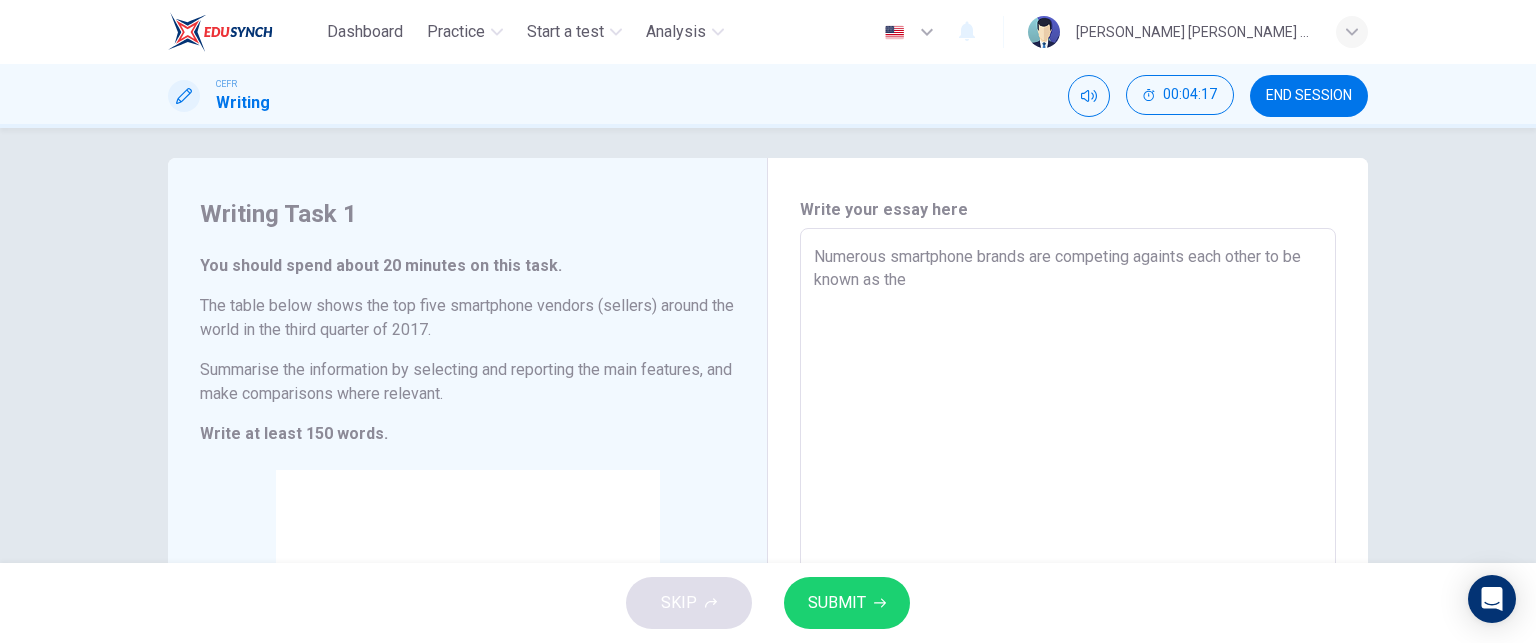 scroll, scrollTop: 8, scrollLeft: 0, axis: vertical 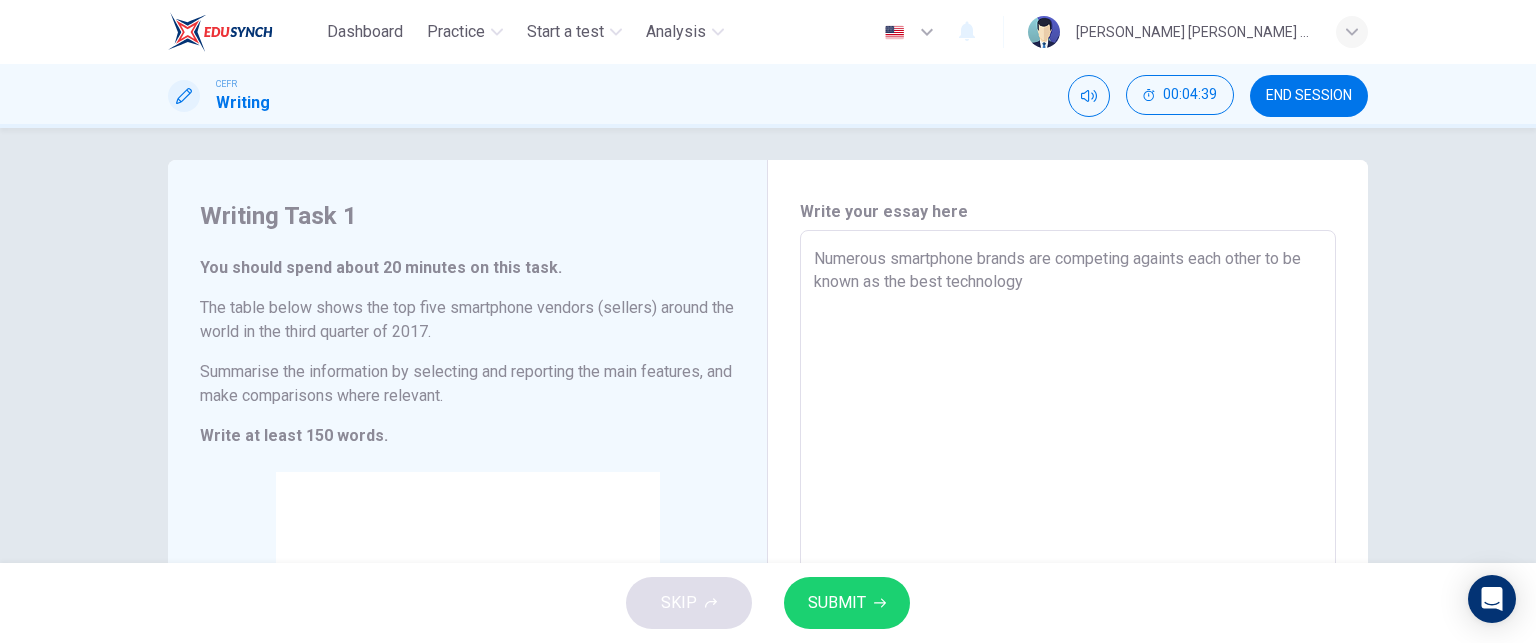 click on "Numerous smartphone brands are competing againts each other to be known as the best technology" at bounding box center (1068, 526) 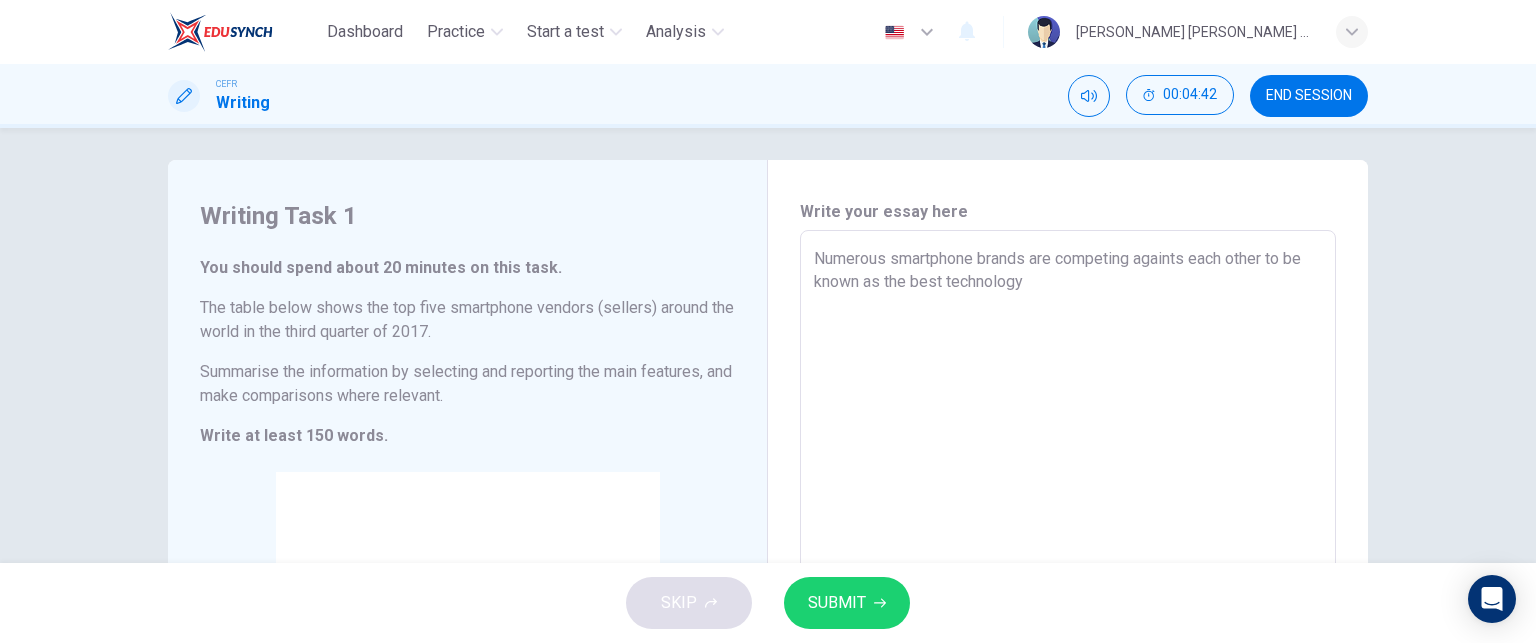 drag, startPoint x: 1022, startPoint y: 290, endPoint x: 943, endPoint y: 291, distance: 79.00633 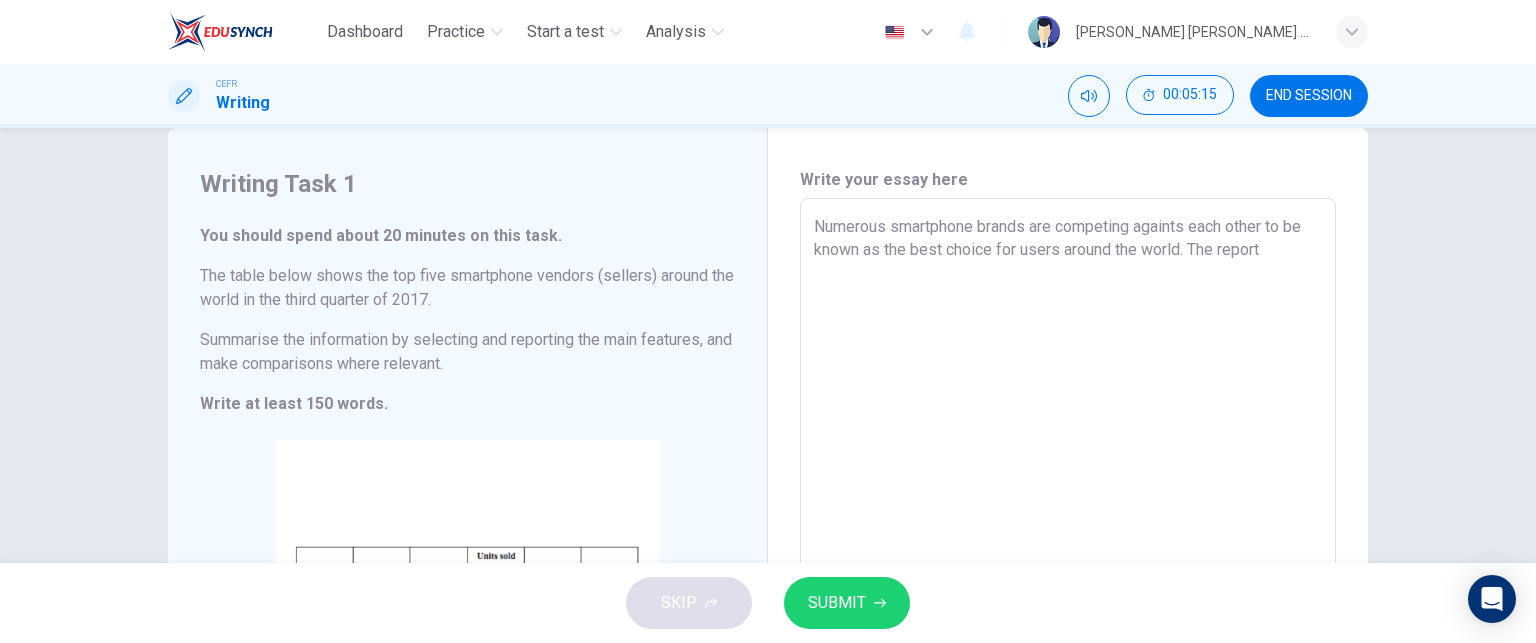 scroll, scrollTop: 39, scrollLeft: 0, axis: vertical 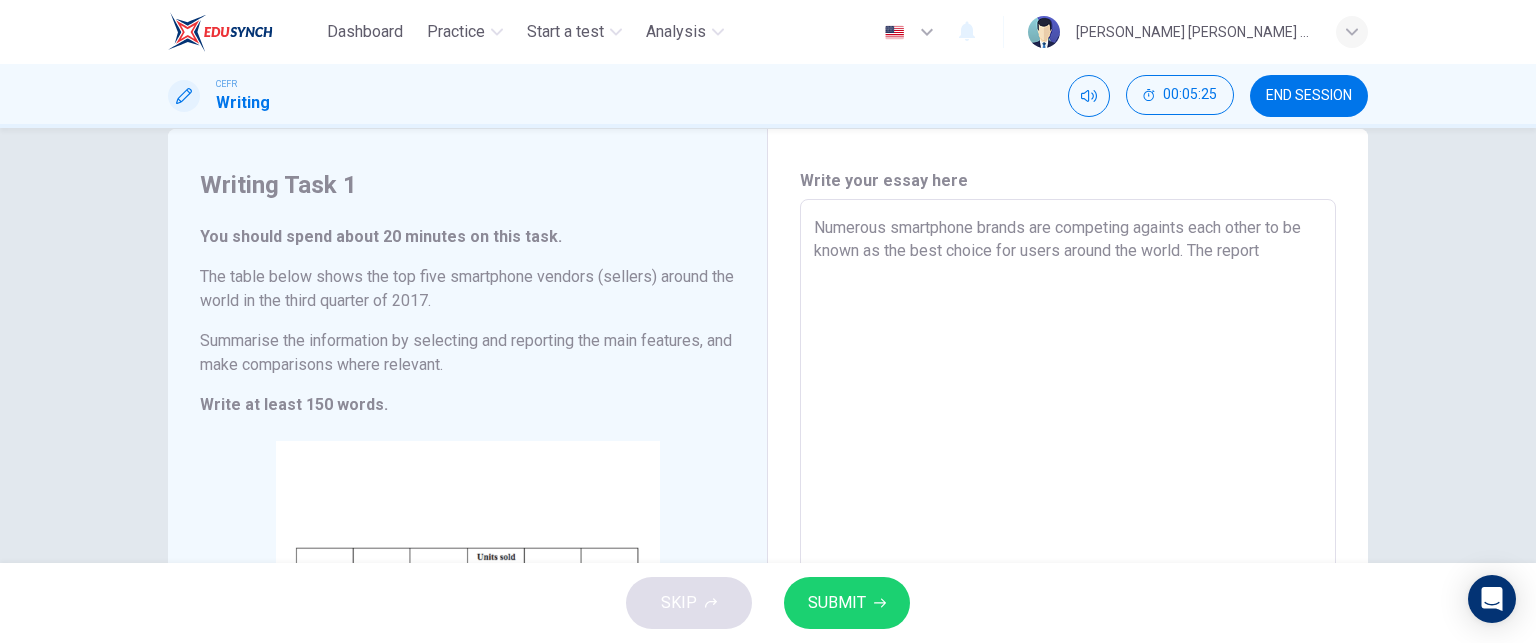 drag, startPoint x: 1272, startPoint y: 256, endPoint x: 1212, endPoint y: 264, distance: 60.530983 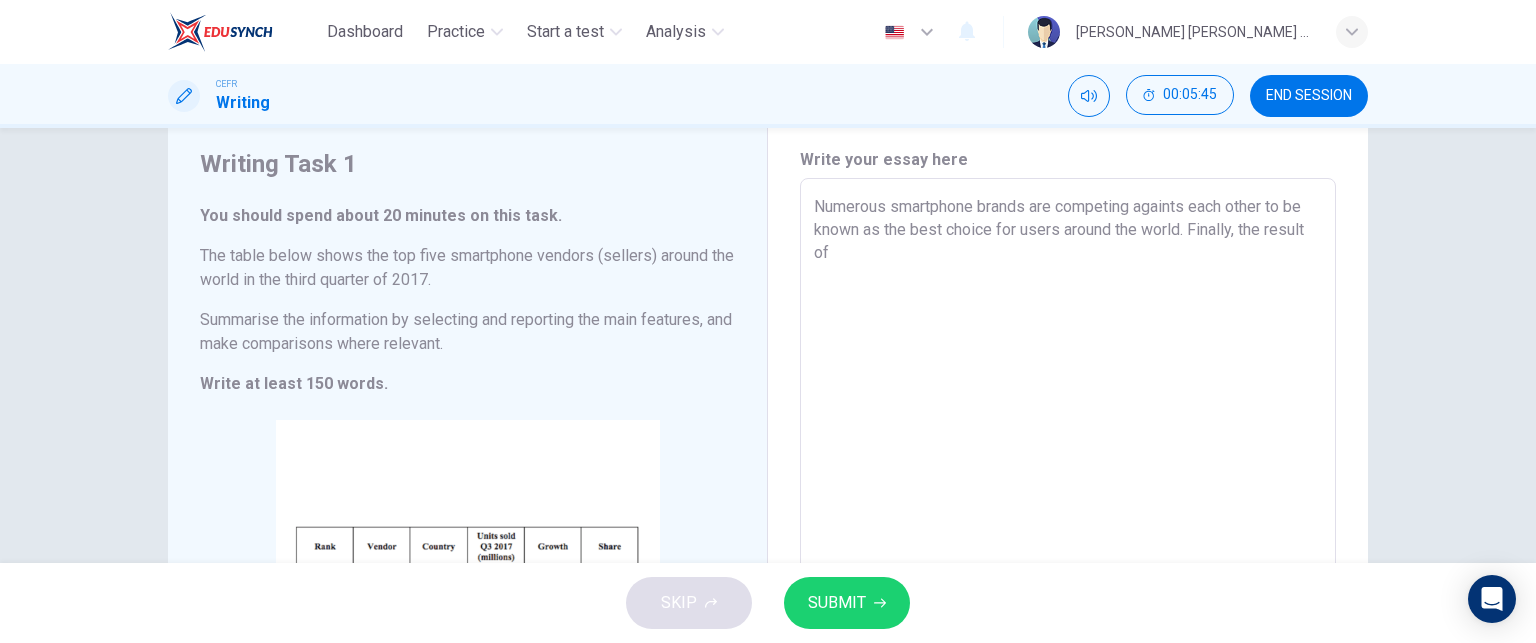 scroll, scrollTop: 50, scrollLeft: 0, axis: vertical 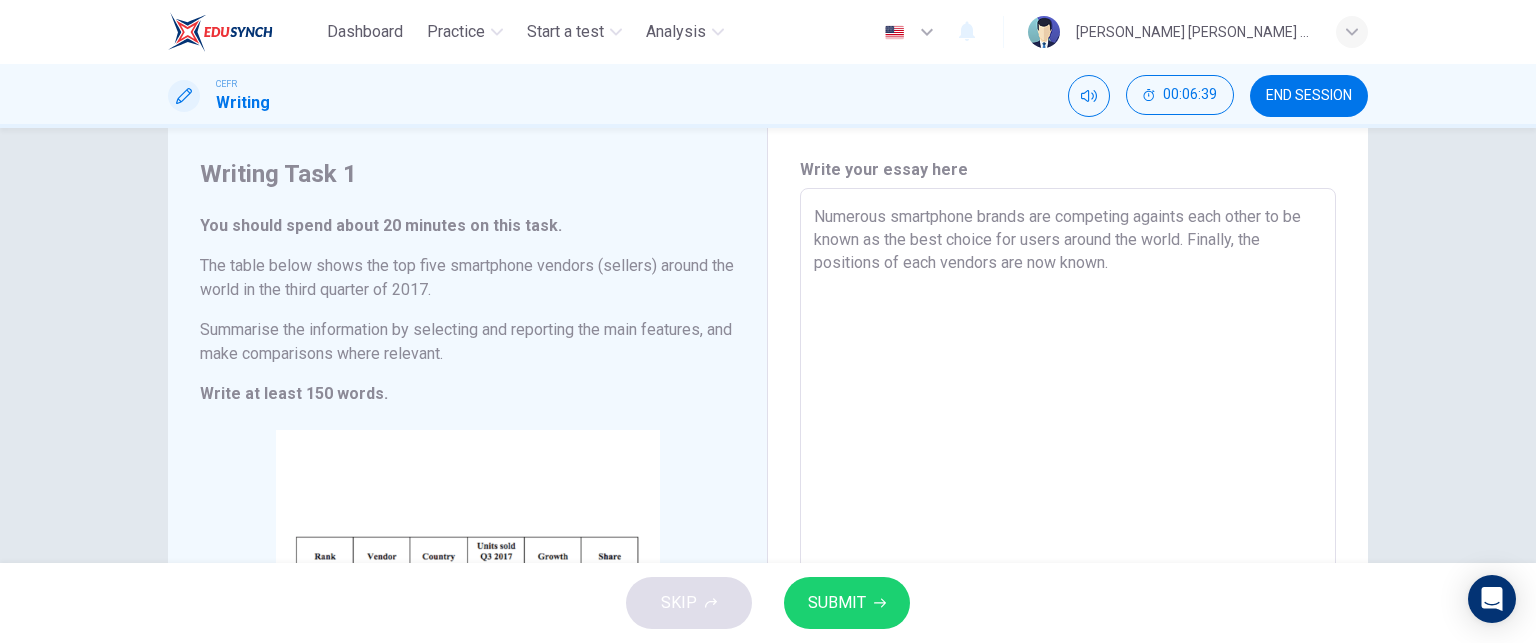 click on "Numerous smartphone brands are competing againts each other to be known as the best choice for users around the world. Finally, the positions of each vendors are now known." at bounding box center (1068, 484) 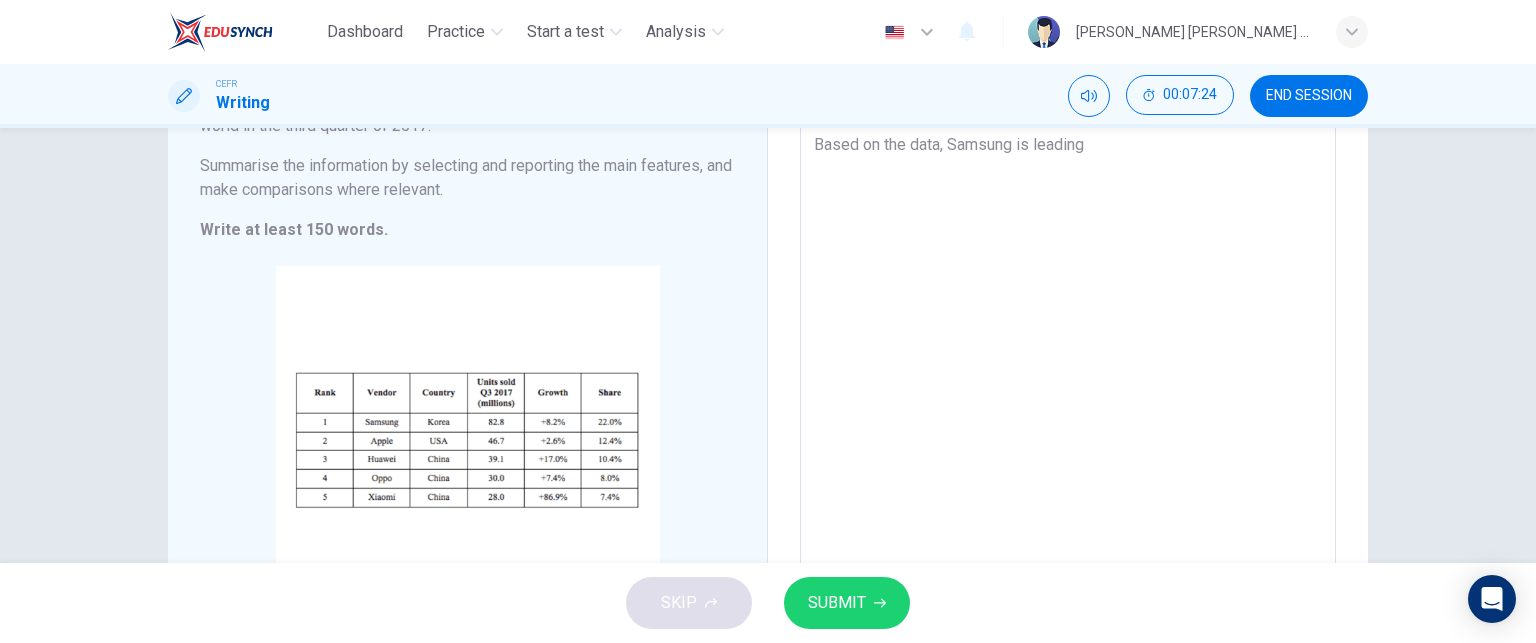 scroll, scrollTop: 167, scrollLeft: 0, axis: vertical 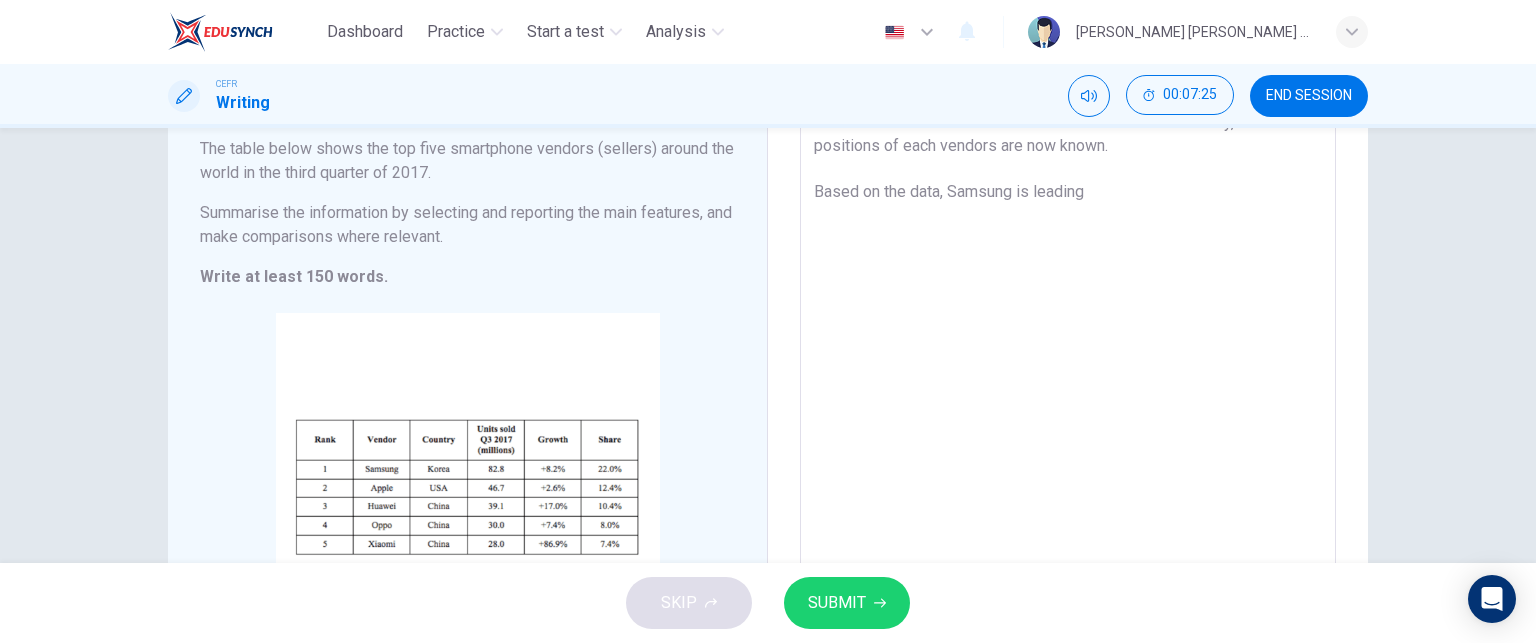 click on "Numerous smartphone brands are competing againts each other to be known as the best choice for users around the world. Finally, the positions of each vendors are now known.
Based on the data, Samsung is leading" at bounding box center (1068, 367) 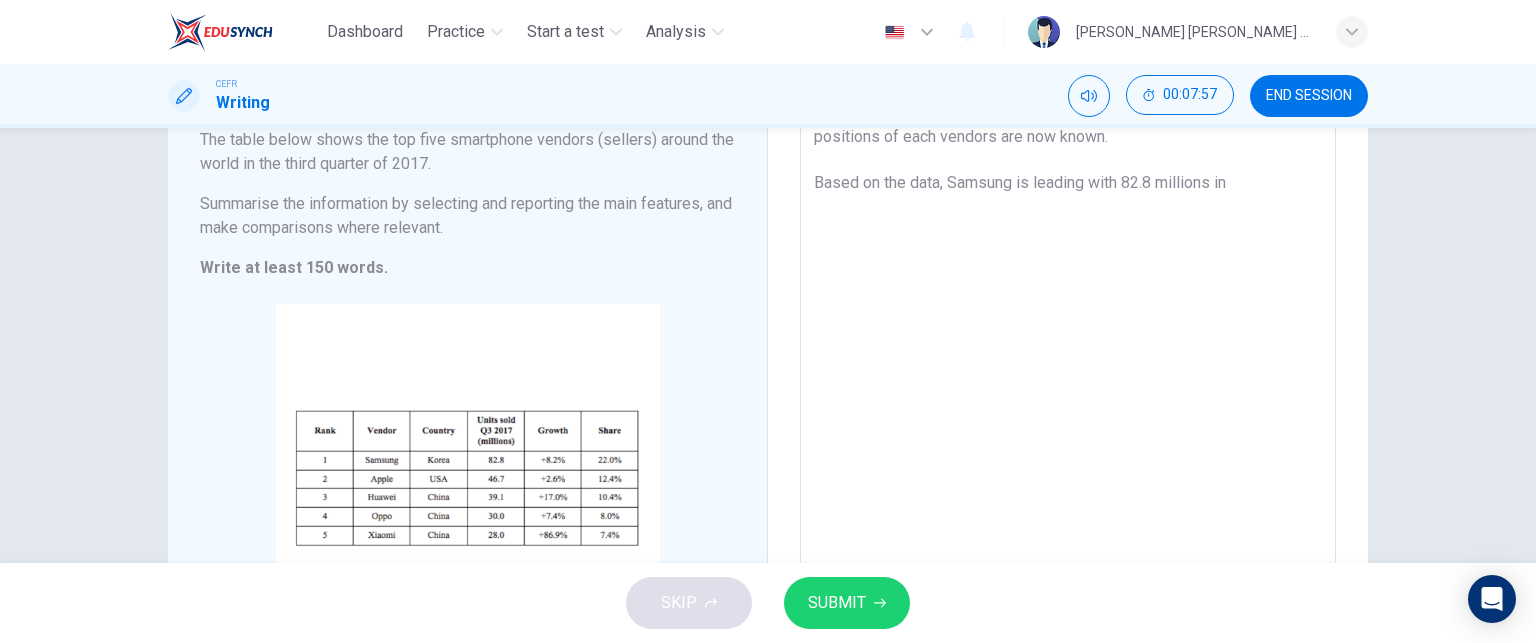 scroll, scrollTop: 175, scrollLeft: 0, axis: vertical 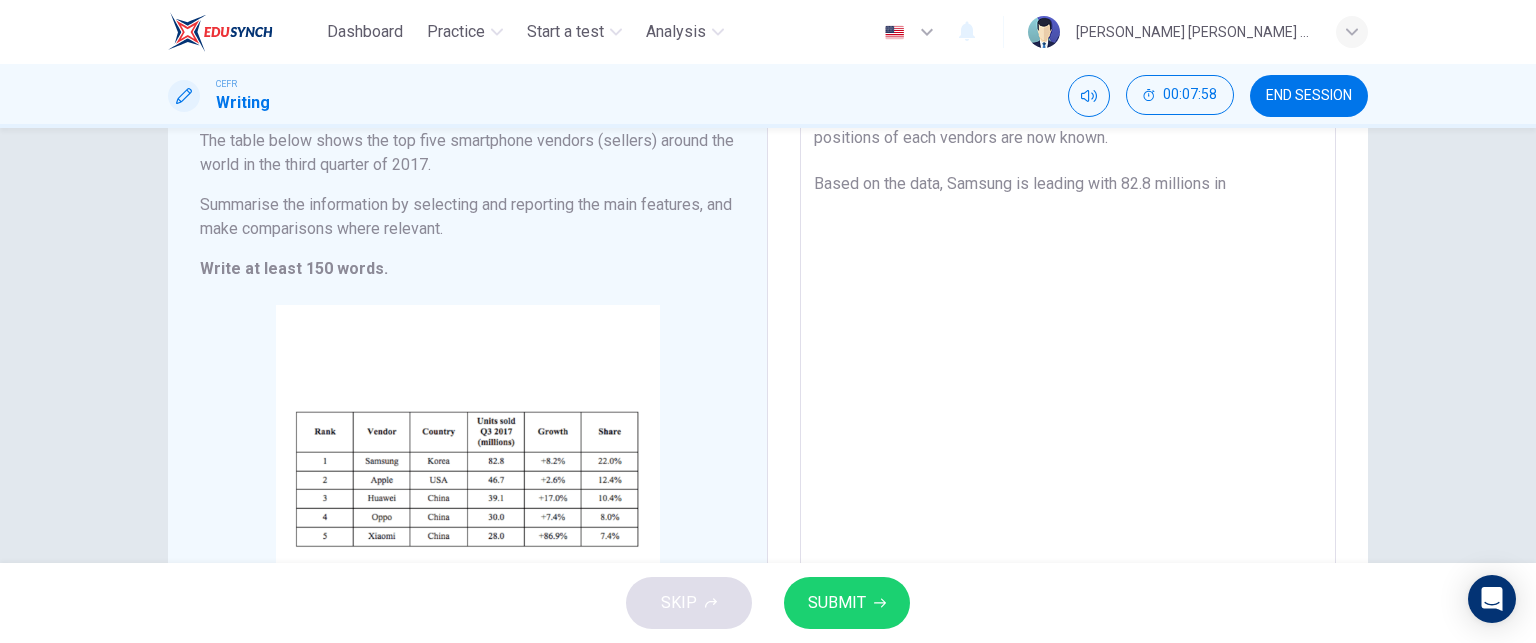 click on "Numerous smartphone brands are competing againts each other to be known as the best choice for users around the world. Finally, the positions of each vendors are now known.
Based on the data, Samsung is leading with 82.8 millions in" at bounding box center (1068, 359) 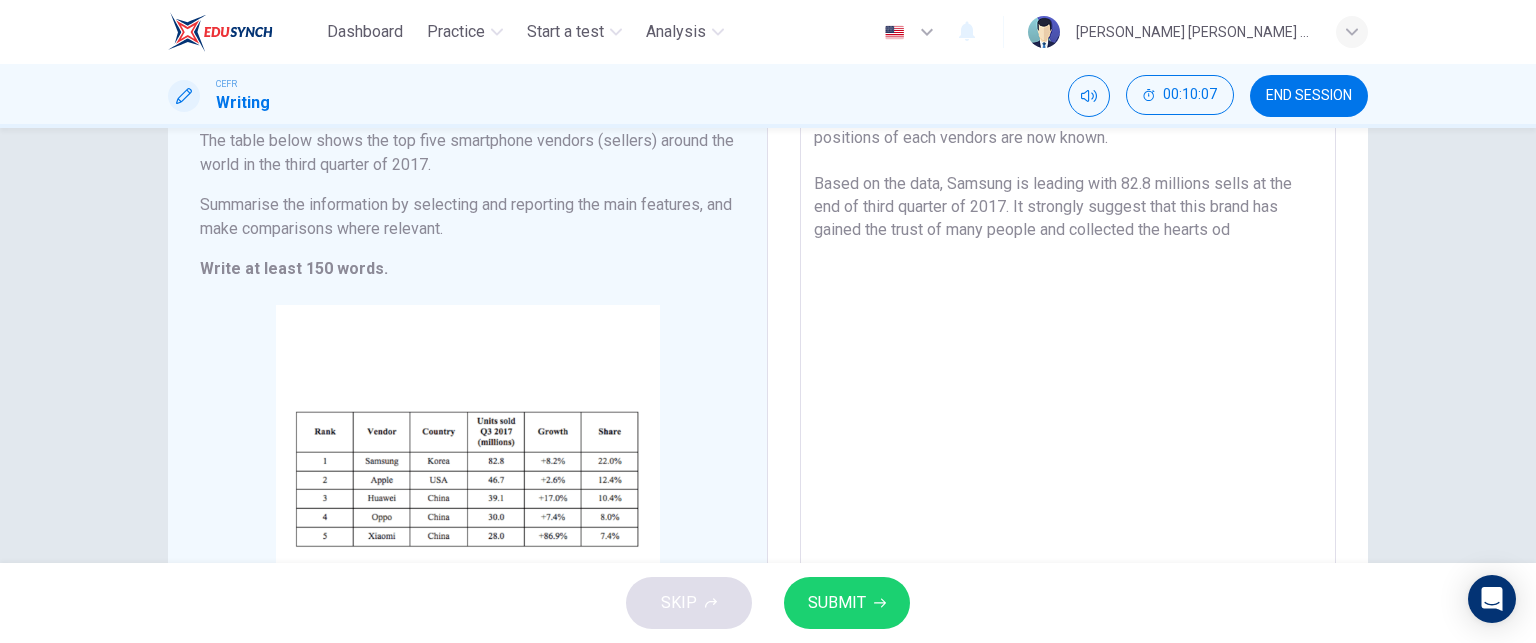 drag, startPoint x: 1069, startPoint y: 232, endPoint x: 945, endPoint y: 237, distance: 124.10077 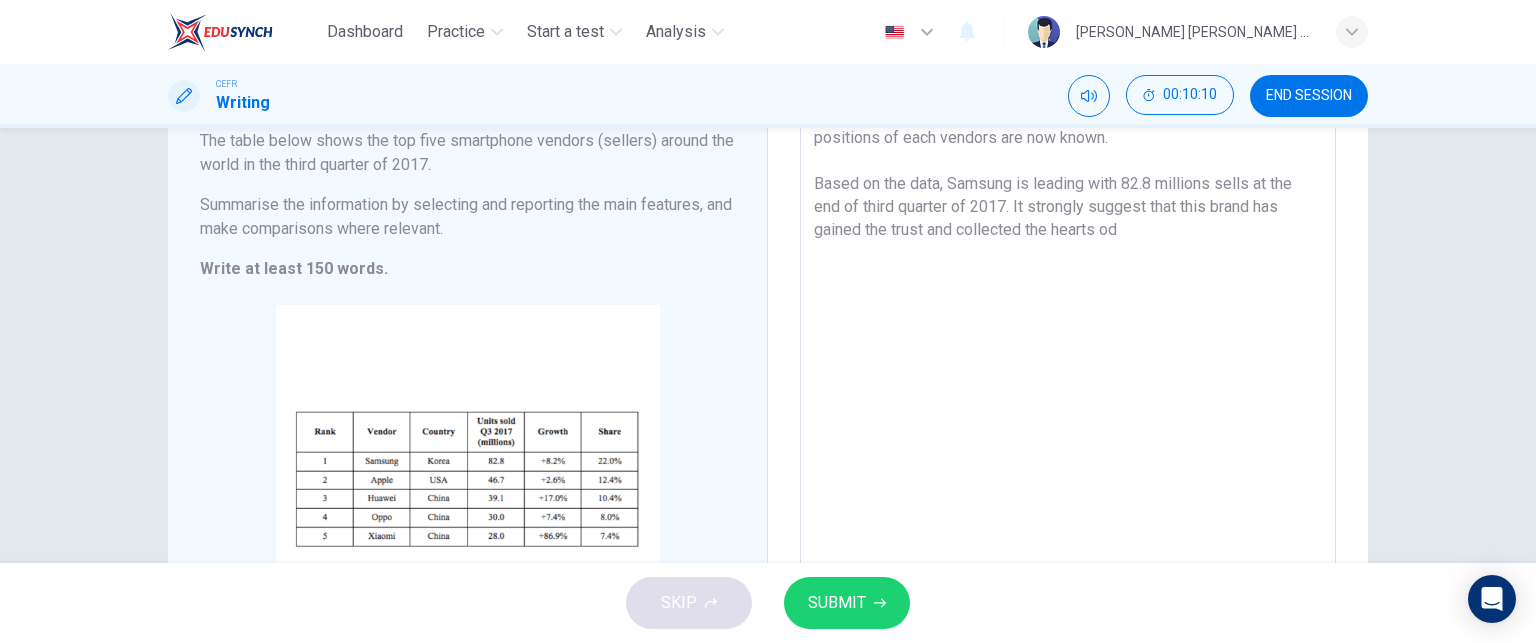 click on "Numerous smartphone brands are competing againts each other to be known as the best choice for users around the world. Finally, the positions of each vendors are now known.
Based on the data, Samsung is leading with 82.8 millions sells at the end of third quarter of 2017. It strongly suggest that this brand has gained the trust and collected the hearts od" at bounding box center [1068, 359] 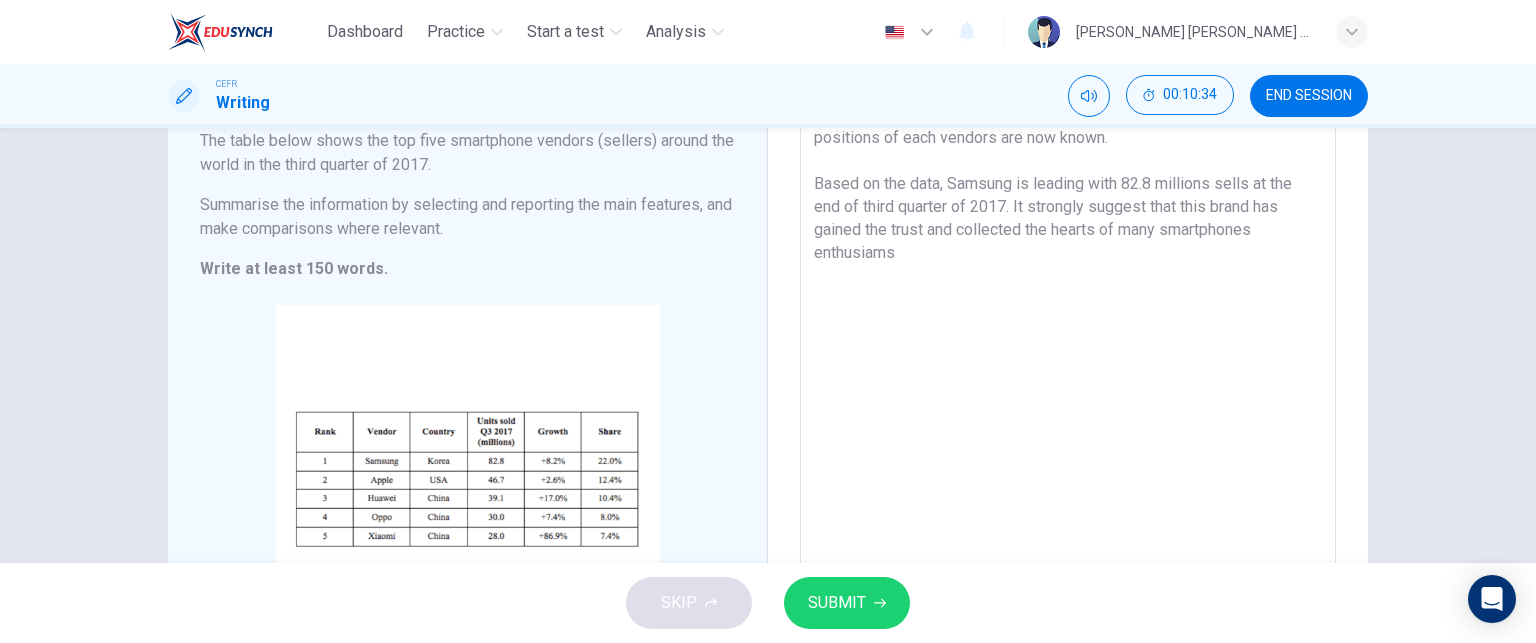 click on "Numerous smartphone brands are competing againts each other to be known as the best choice for users around the world. Finally, the positions of each vendors are now known.
Based on the data, Samsung is leading with 82.8 millions sells at the end of third quarter of 2017. It strongly suggest that this brand has gained the trust and collected the hearts of many smartphones enthusiams" at bounding box center [1068, 359] 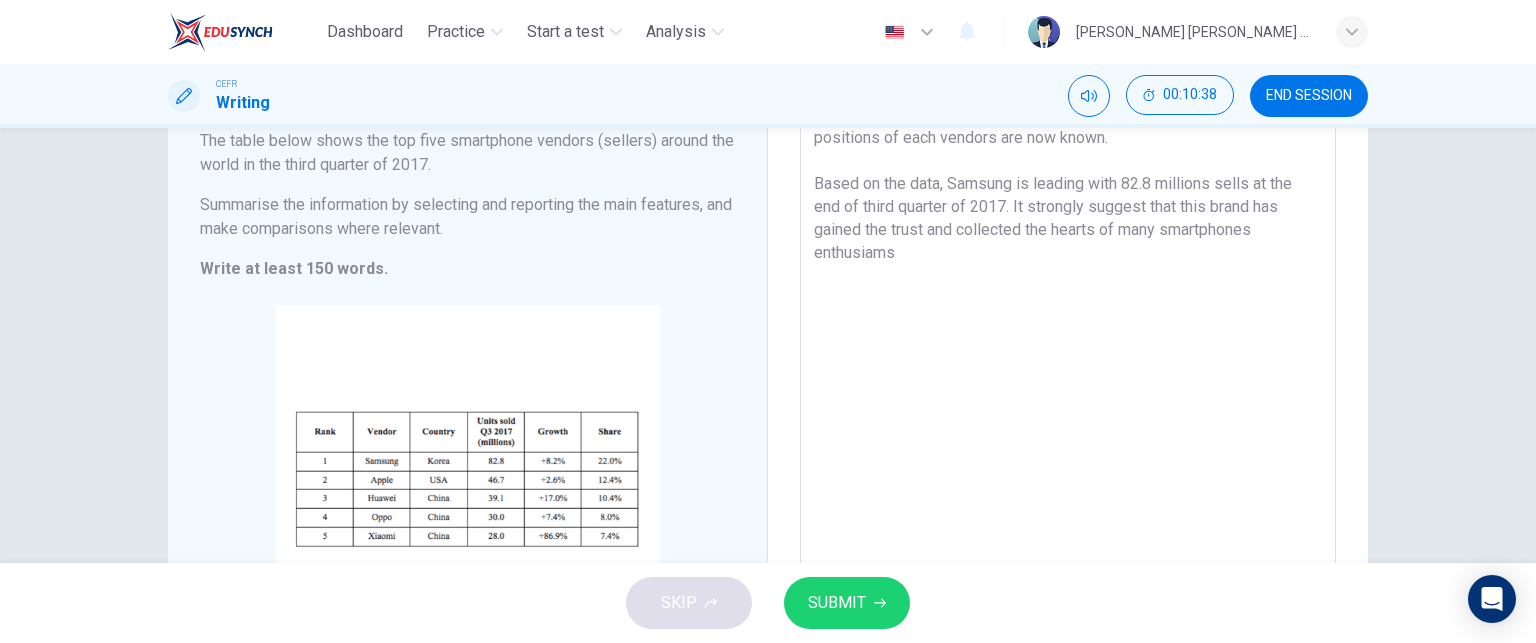 click on "Numerous smartphone brands are competing againts each other to be known as the best choice for users around the world. Finally, the positions of each vendors are now known.
Based on the data, Samsung is leading with 82.8 millions sells at the end of third quarter of 2017. It strongly suggest that this brand has gained the trust and collected the hearts of many smartphones enthusiams" at bounding box center [1068, 359] 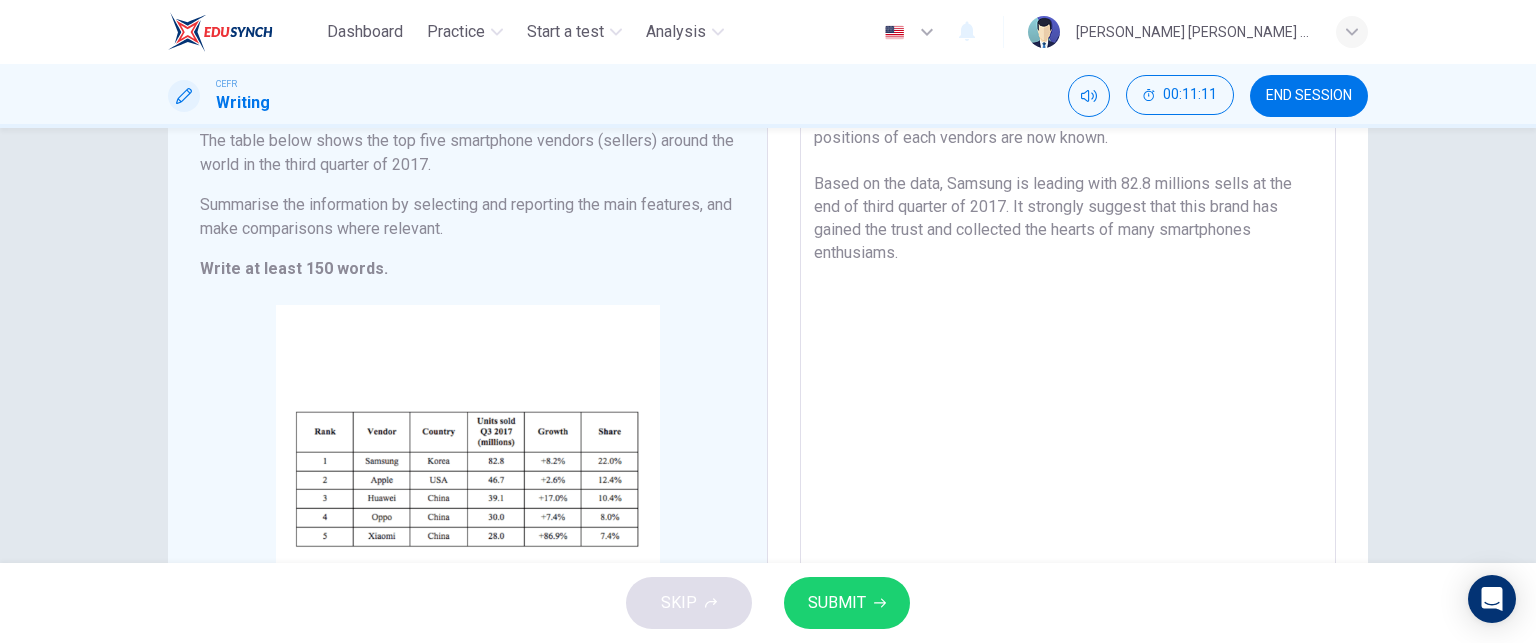 click on "Numerous smartphone brands are competing againts each other to be known as the best choice for users around the world. Finally, the positions of each vendors are now known.
Based on the data, Samsung is leading with 82.8 millions sells at the end of third quarter of 2017. It strongly suggest that this brand has gained the trust and collected the hearts of many smartphones enthusiams." at bounding box center [1068, 359] 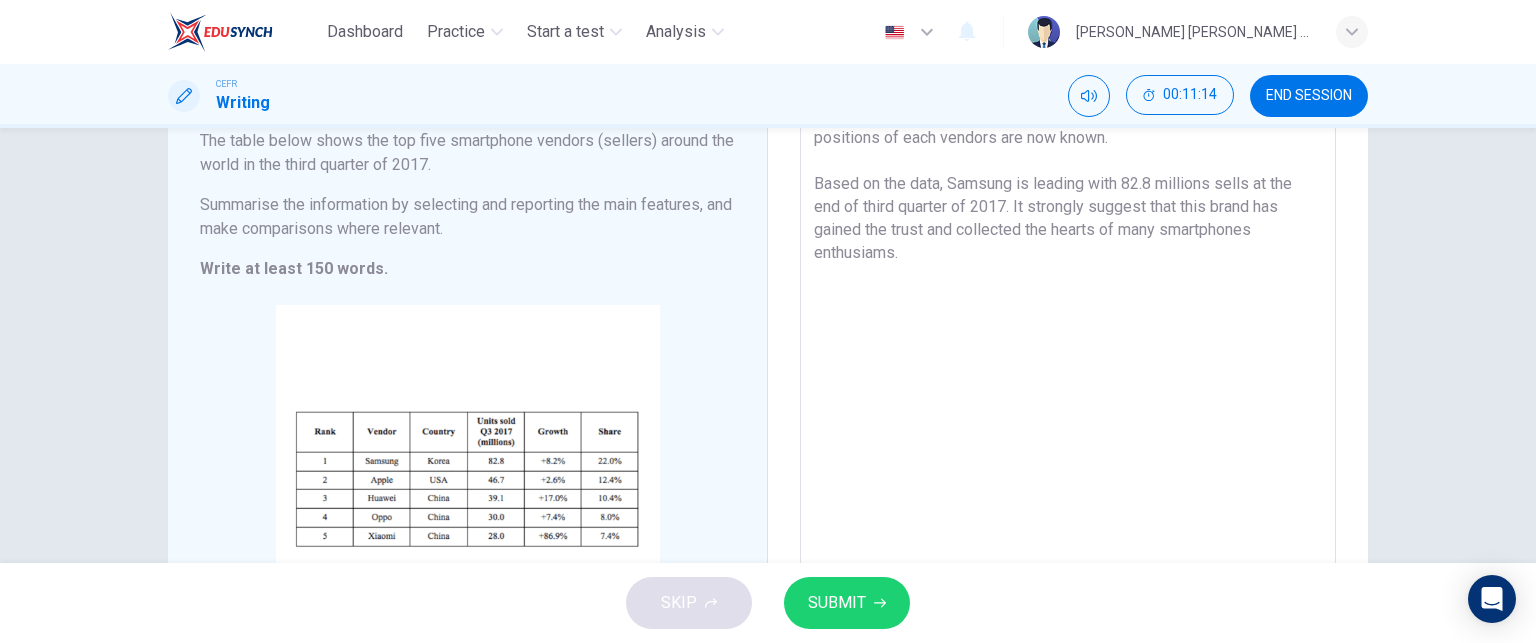 click on "Numerous smartphone brands are competing againts each other to be known as the best choice for users around the world. Finally, the positions of each vendors are now known.
Based on the data, Samsung is leading with 82.8 millions sells at the end of third quarter of 2017. It strongly suggest that this brand has gained the trust and collected the hearts of many smartphones enthusiams." at bounding box center (1068, 359) 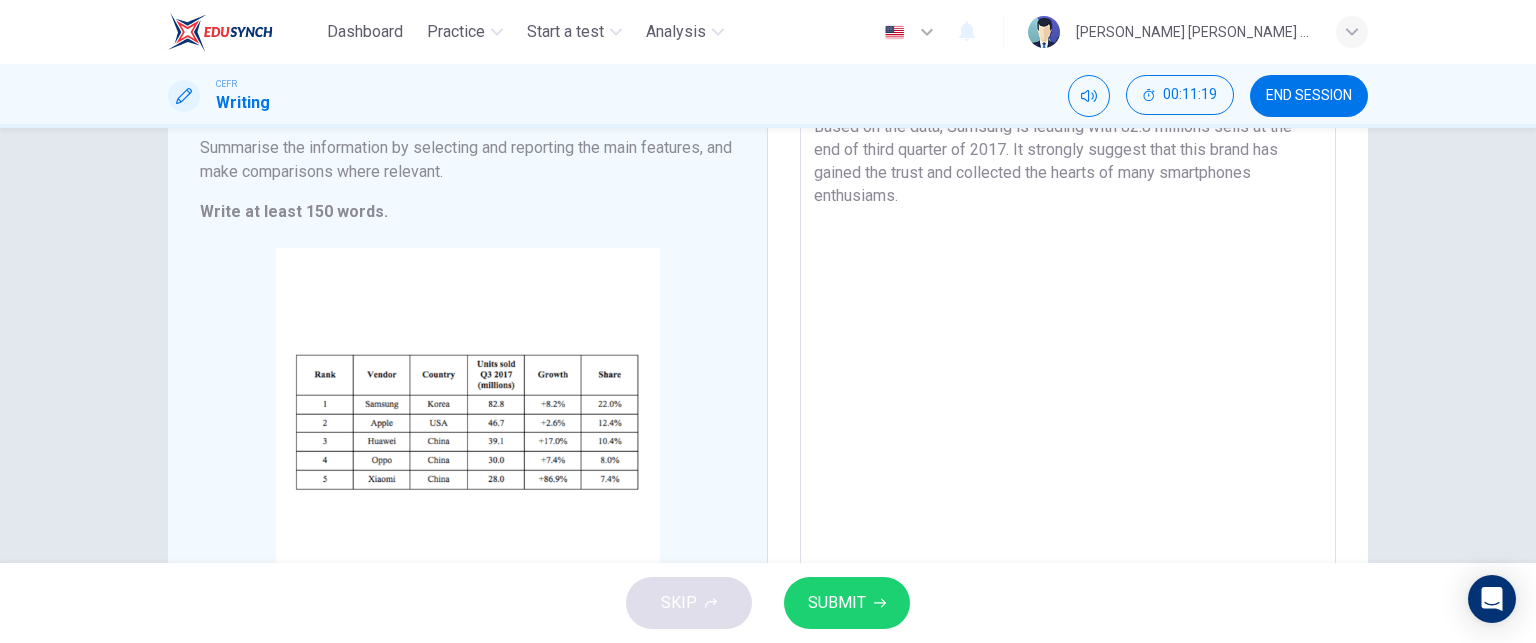 scroll, scrollTop: 235, scrollLeft: 0, axis: vertical 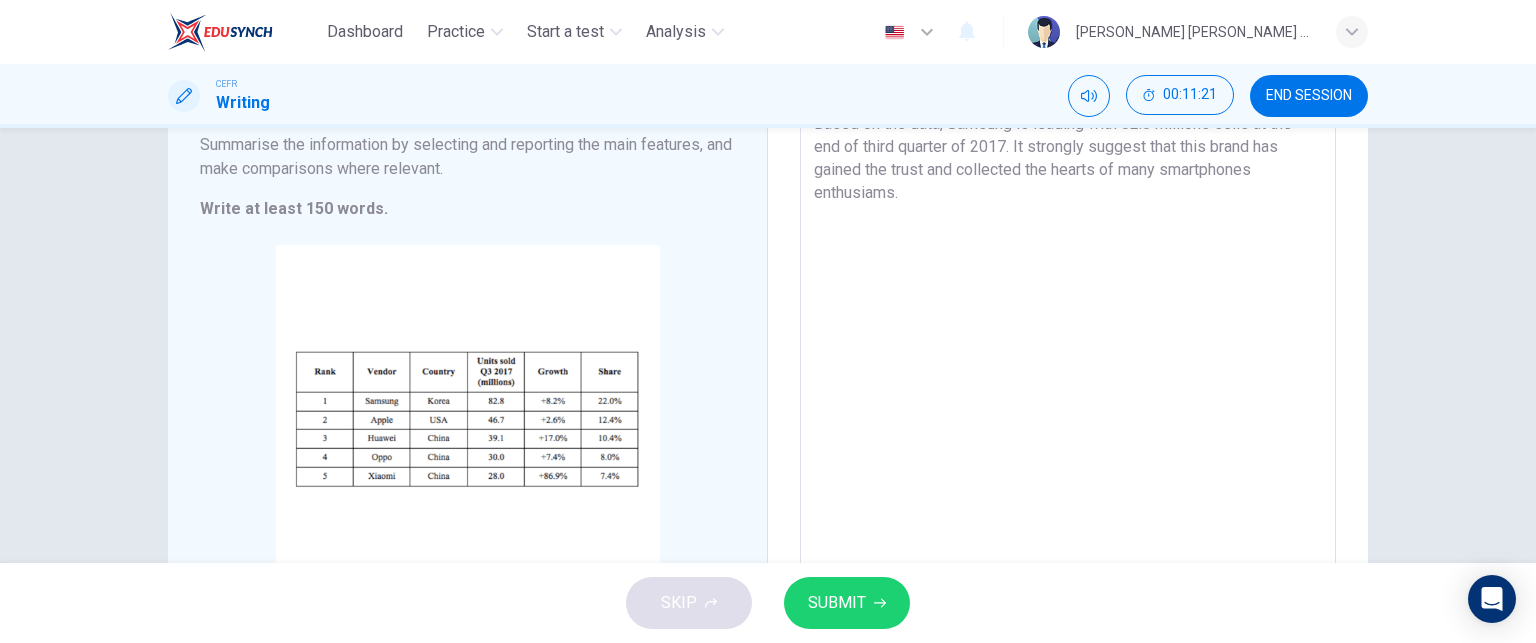 click on "Numerous smartphone brands are competing againts each other to be known as the best choice for users around the world. Finally, the positions of each vendors are now known.
Based on the data, Samsung is leading with 82.8 millions sells at the end of third quarter of 2017. It strongly suggest that this brand has gained the trust and collected the hearts of many smartphones enthusiams." at bounding box center [1068, 299] 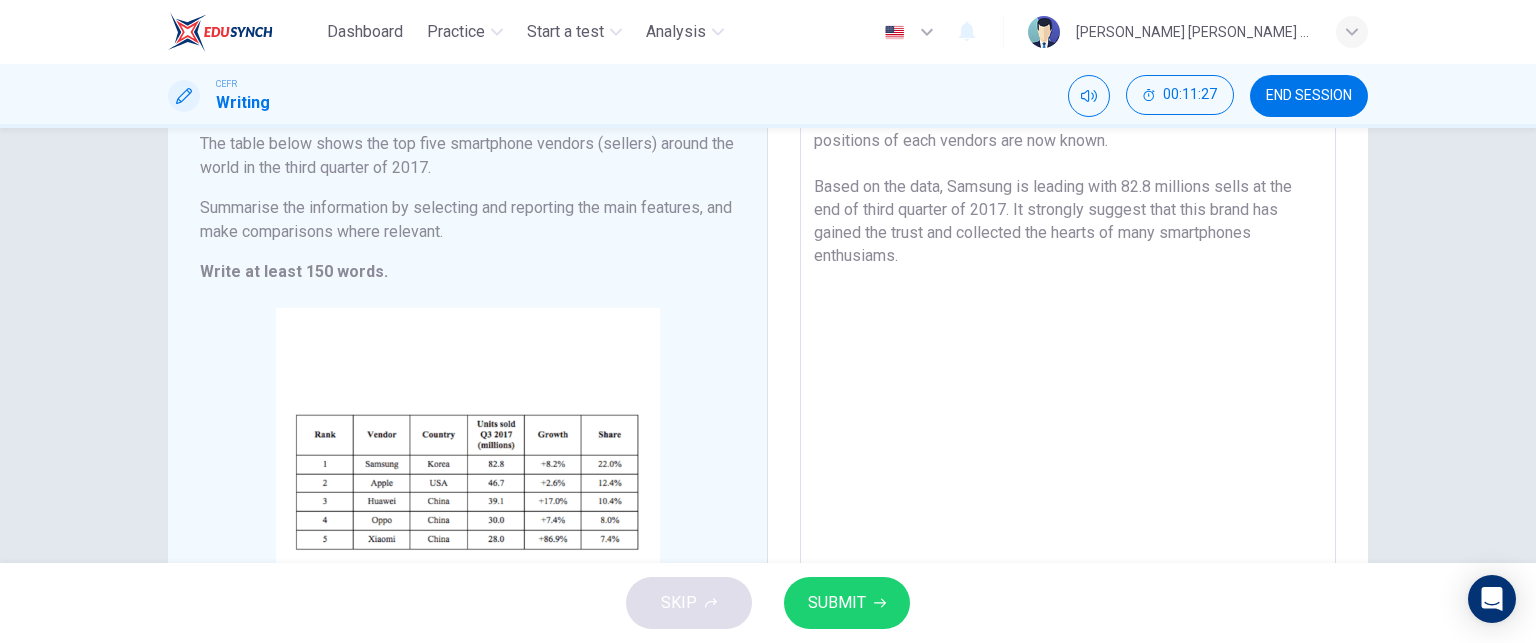 scroll, scrollTop: 174, scrollLeft: 0, axis: vertical 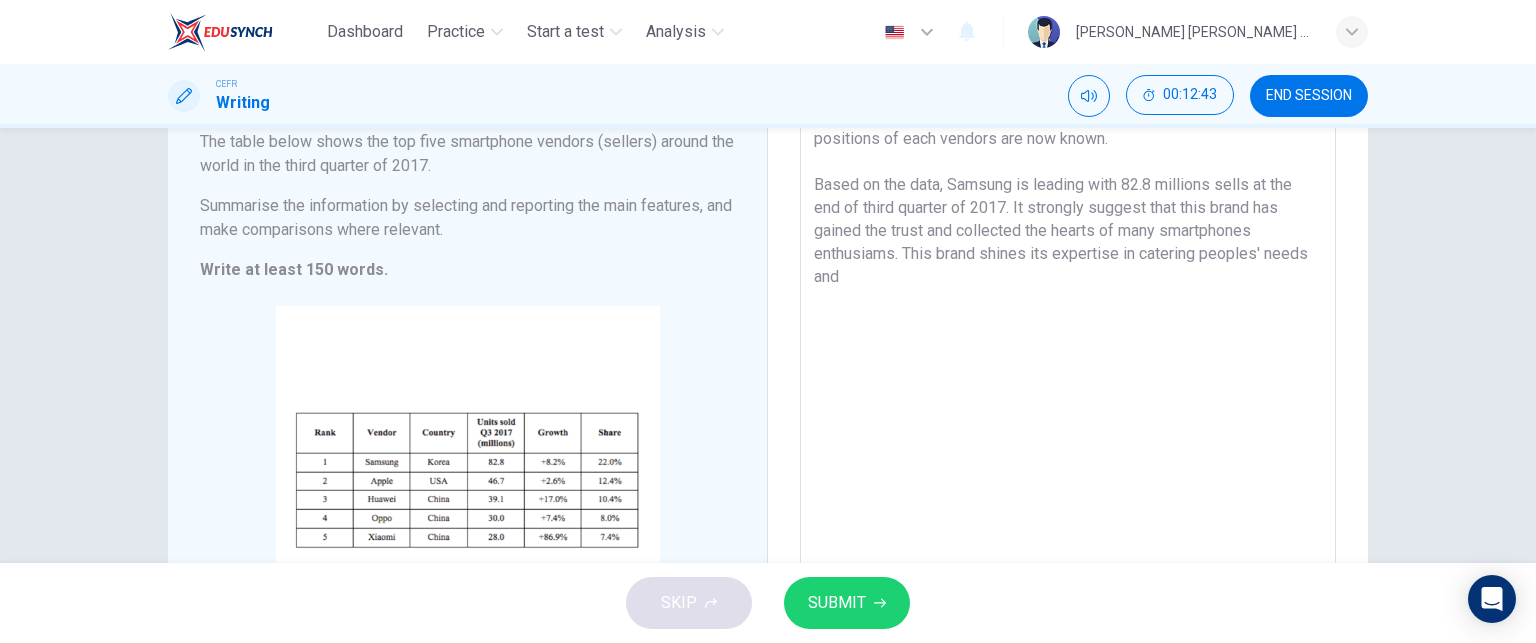 click on "Numerous smartphone brands are competing againts each other to be known as the best choice for users around the world. Finally, the positions of each vendors are now known.
Based on the data, Samsung is leading with 82.8 millions sells at the end of third quarter of 2017. It strongly suggest that this brand has gained the trust and collected the hearts of many smartphones enthusiams. This brand shines its expertise in catering peoples' needs and" at bounding box center [1068, 360] 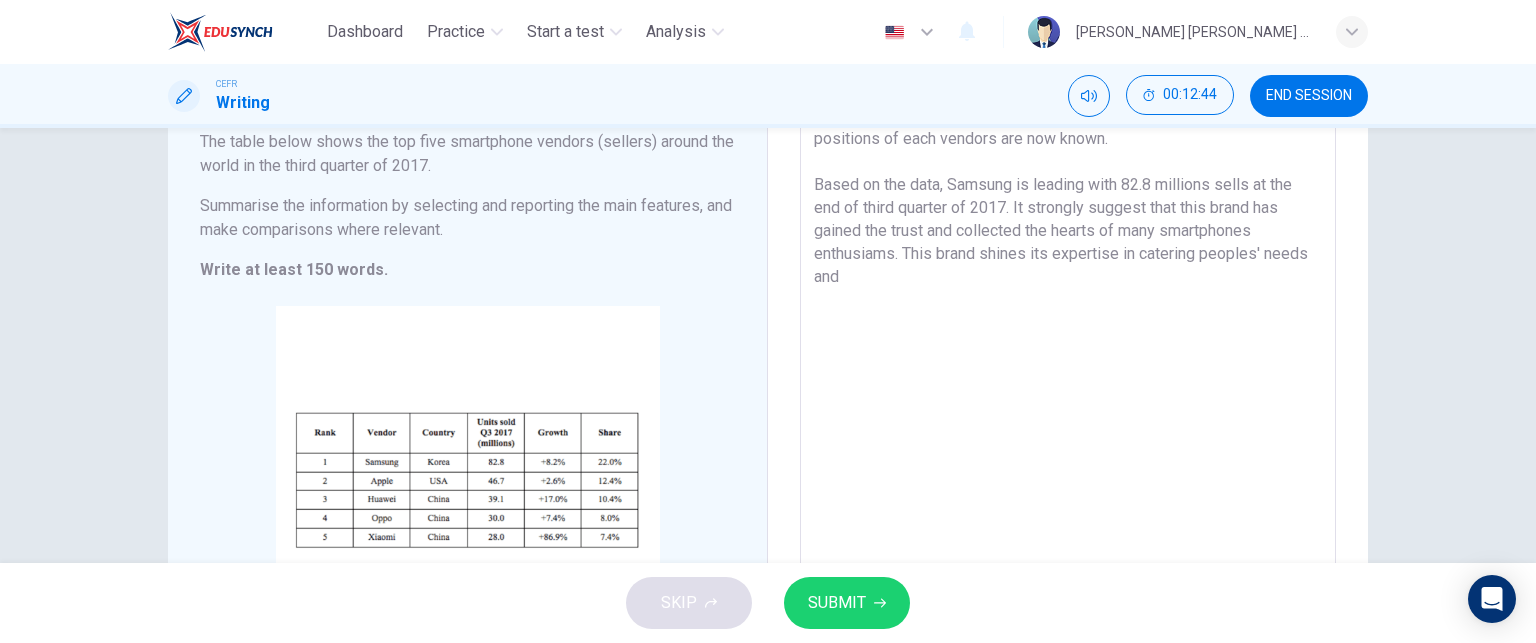 click on "Numerous smartphone brands are competing againts each other to be known as the best choice for users around the world. Finally, the positions of each vendors are now known.
Based on the data, Samsung is leading with 82.8 millions sells at the end of third quarter of 2017. It strongly suggest that this brand has gained the trust and collected the hearts of many smartphones enthusiams. This brand shines its expertise in catering peoples' needs and" at bounding box center [1068, 360] 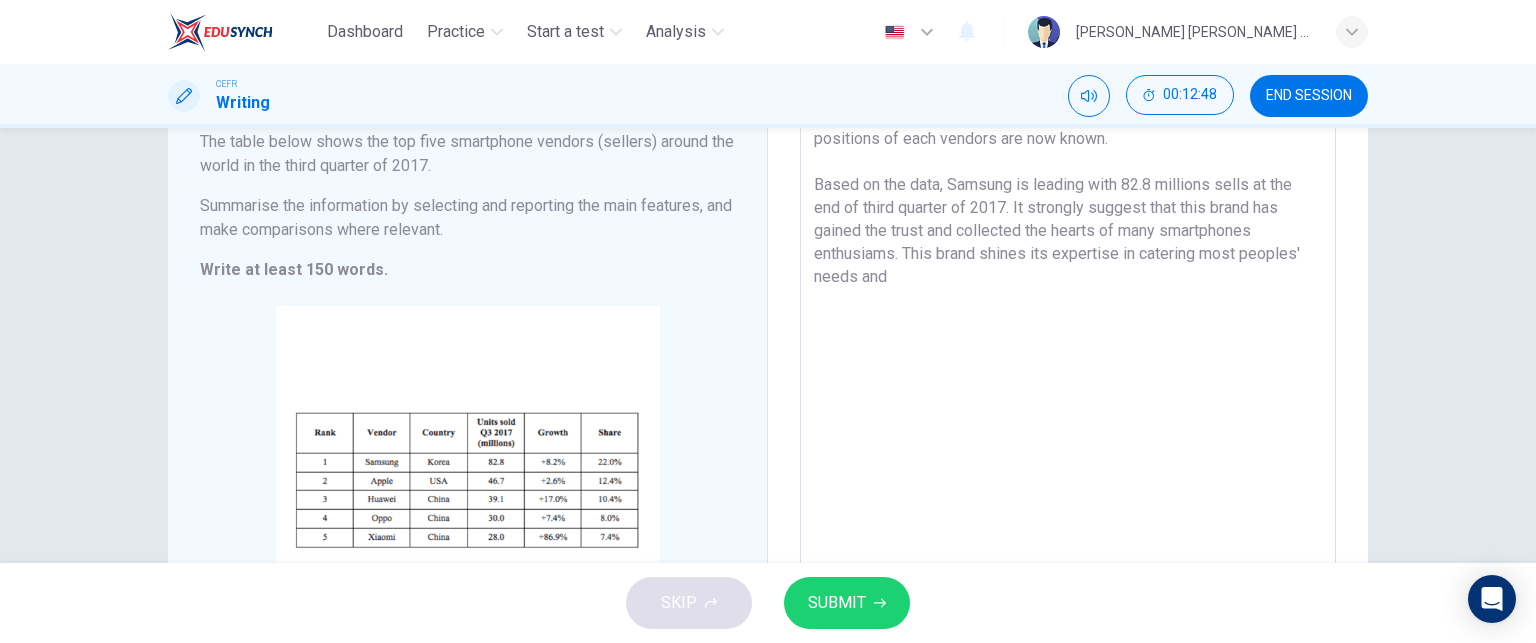 click on "Numerous smartphone brands are competing againts each other to be known as the best choice for users around the world. Finally, the positions of each vendors are now known.
Based on the data, Samsung is leading with 82.8 millions sells at the end of third quarter of 2017. It strongly suggest that this brand has gained the trust and collected the hearts of many smartphones enthusiams. This brand shines its expertise in catering most peoples' needs and" at bounding box center [1068, 360] 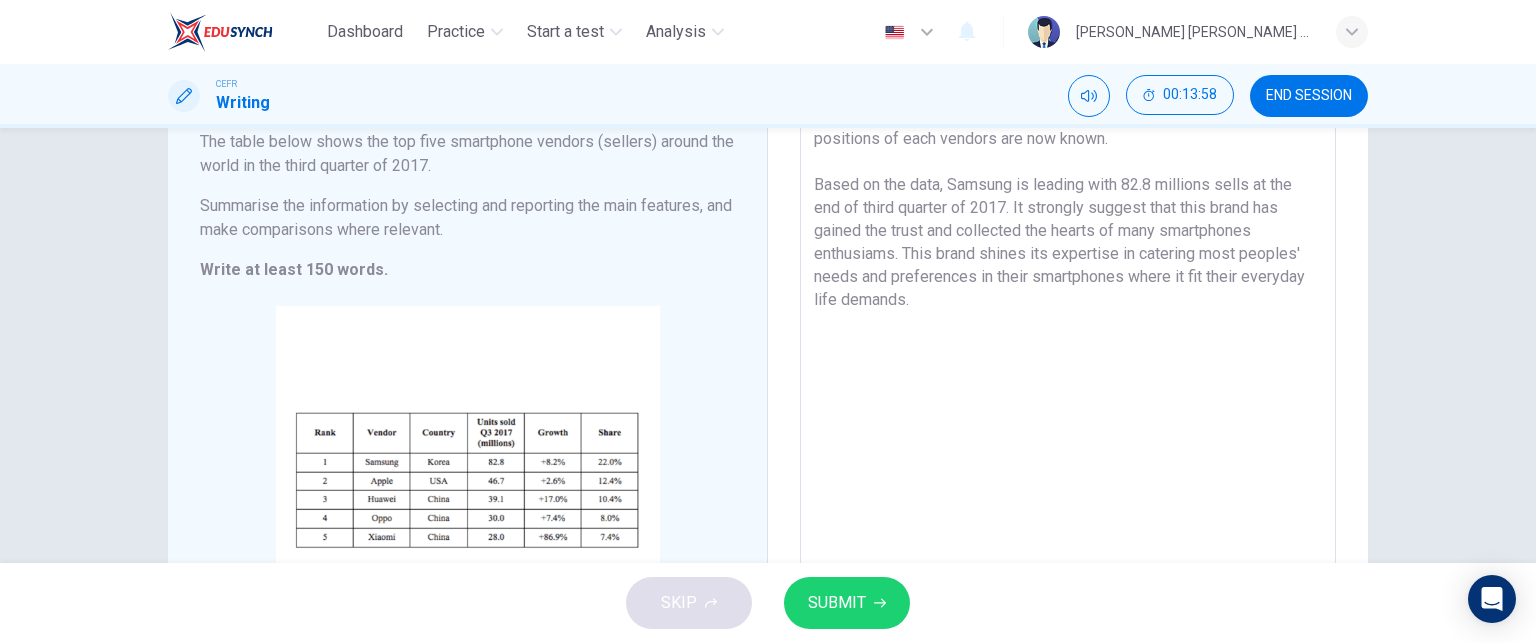 click on "Numerous smartphone brands are competing againts each other to be known as the best choice for users around the world. Finally, the positions of each vendors are now known.
Based on the data, Samsung is leading with 82.8 millions sells at the end of third quarter of 2017. It strongly suggest that this brand has gained the trust and collected the hearts of many smartphones enthusiams. This brand shines its expertise in catering most peoples' needs and preferences in their smartphones where it fit their everyday life demands." at bounding box center (1068, 360) 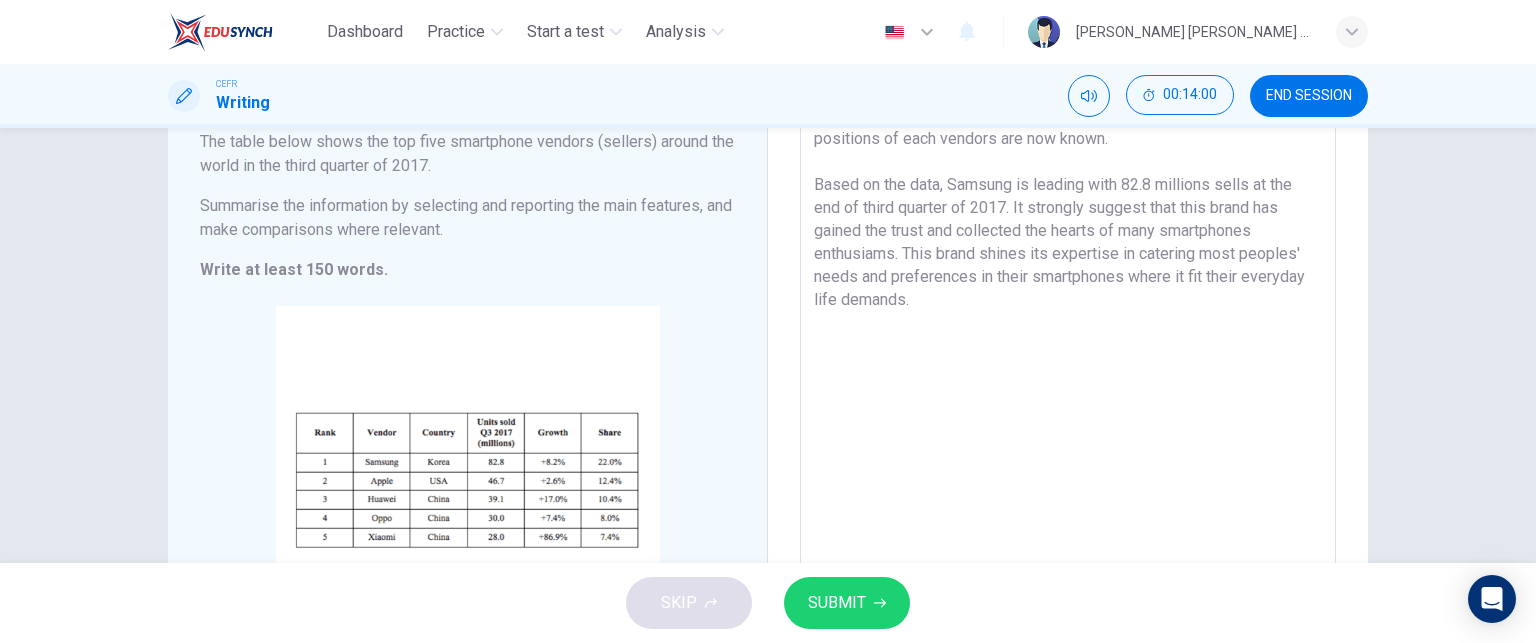 click on "Numerous smartphone brands are competing againts each other to be known as the best choice for users around the world. Finally, the positions of each vendors are now known.
Based on the data, Samsung is leading with 82.8 millions sells at the end of third quarter of 2017. It strongly suggest that this brand has gained the trust and collected the hearts of many smartphones enthusiams. This brand shines its expertise in catering most peoples' needs and preferences in their smartphones where it fit their everyday life demands." at bounding box center [1068, 360] 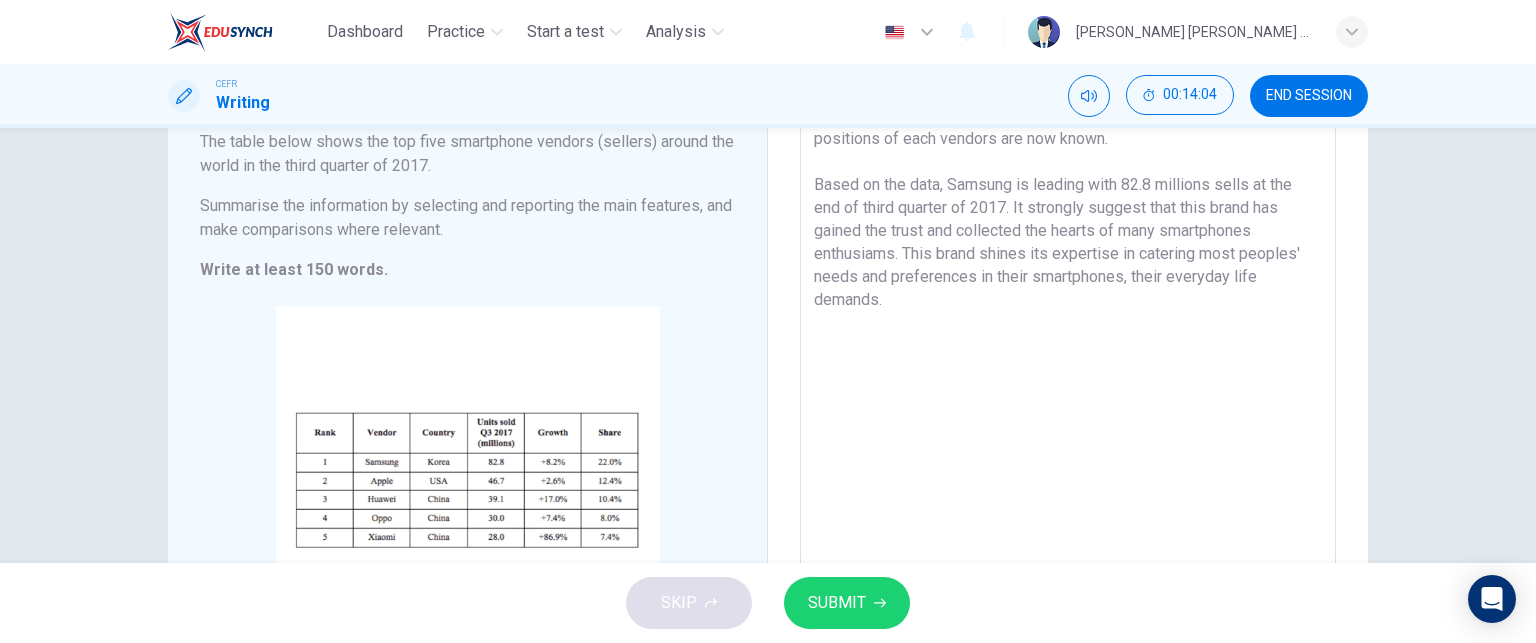 click on "Numerous smartphone brands are competing againts each other to be known as the best choice for users around the world. Finally, the positions of each vendors are now known.
Based on the data, Samsung is leading with 82.8 millions sells at the end of third quarter of 2017. It strongly suggest that this brand has gained the trust and collected the hearts of many smartphones enthusiams. This brand shines its expertise in catering most peoples' needs and preferences in their smartphones, their everyday life demands." at bounding box center [1068, 360] 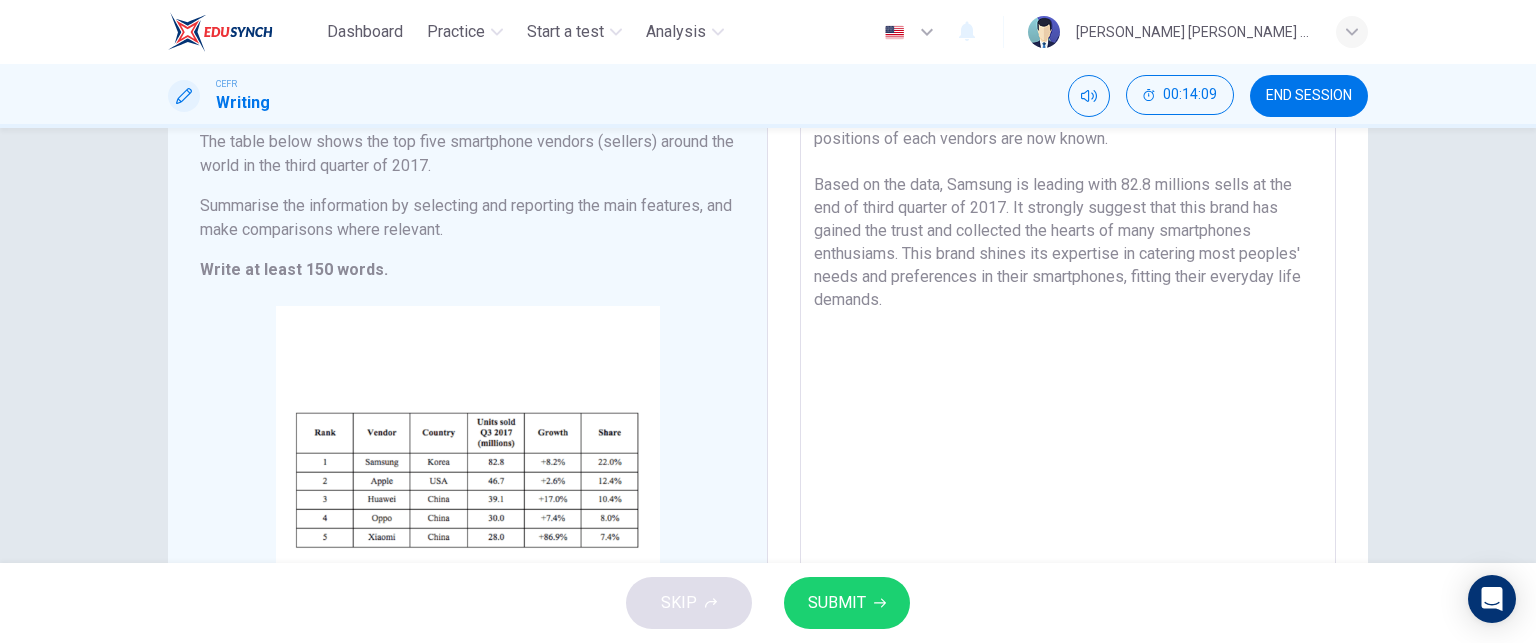 click on "Numerous smartphone brands are competing againts each other to be known as the best choice for users around the world. Finally, the positions of each vendors are now known.
Based on the data, Samsung is leading with 82.8 millions sells at the end of third quarter of 2017. It strongly suggest that this brand has gained the trust and collected the hearts of many smartphones enthusiams. This brand shines its expertise in catering most peoples' needs and preferences in their smartphones, fitting their everyday life demands." at bounding box center (1068, 360) 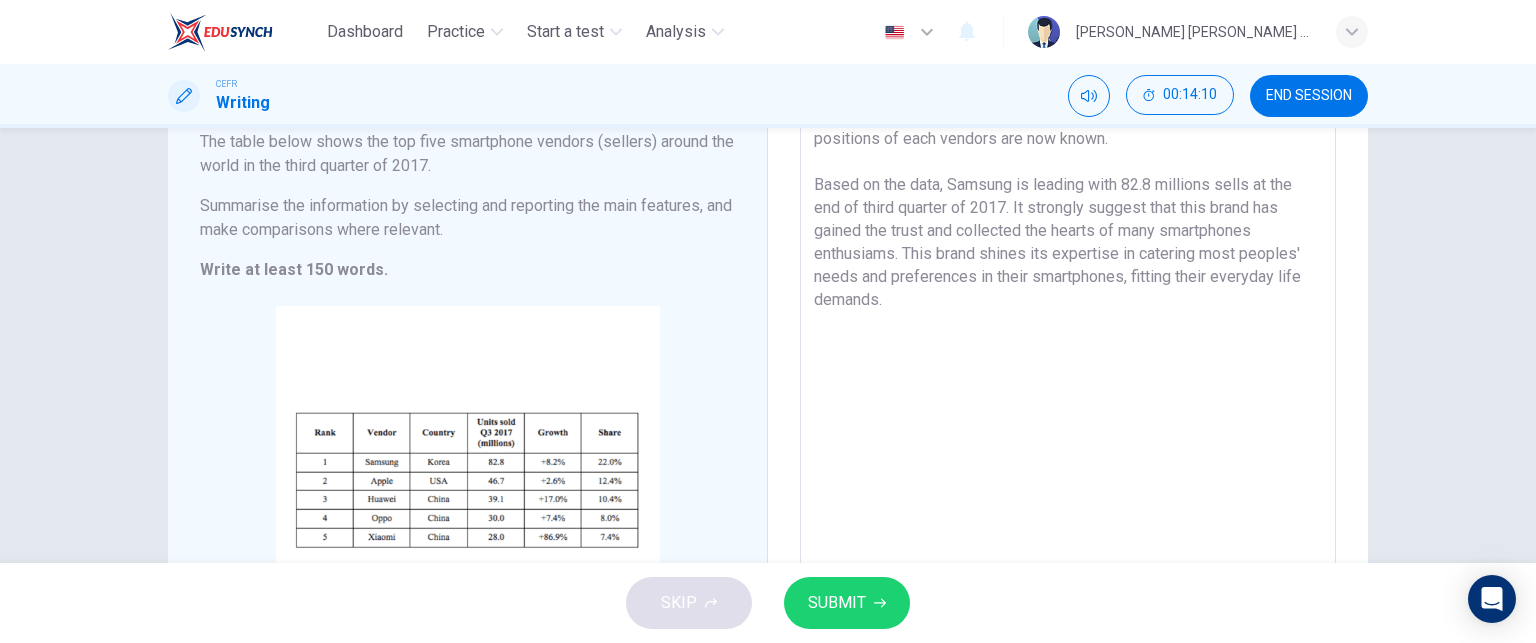 click on "Numerous smartphone brands are competing againts each other to be known as the best choice for users around the world. Finally, the positions of each vendors are now known.
Based on the data, Samsung is leading with 82.8 millions sells at the end of third quarter of 2017. It strongly suggest that this brand has gained the trust and collected the hearts of many smartphones enthusiams. This brand shines its expertise in catering most peoples' needs and preferences in their smartphones, fitting their everyday life demands." at bounding box center (1068, 360) 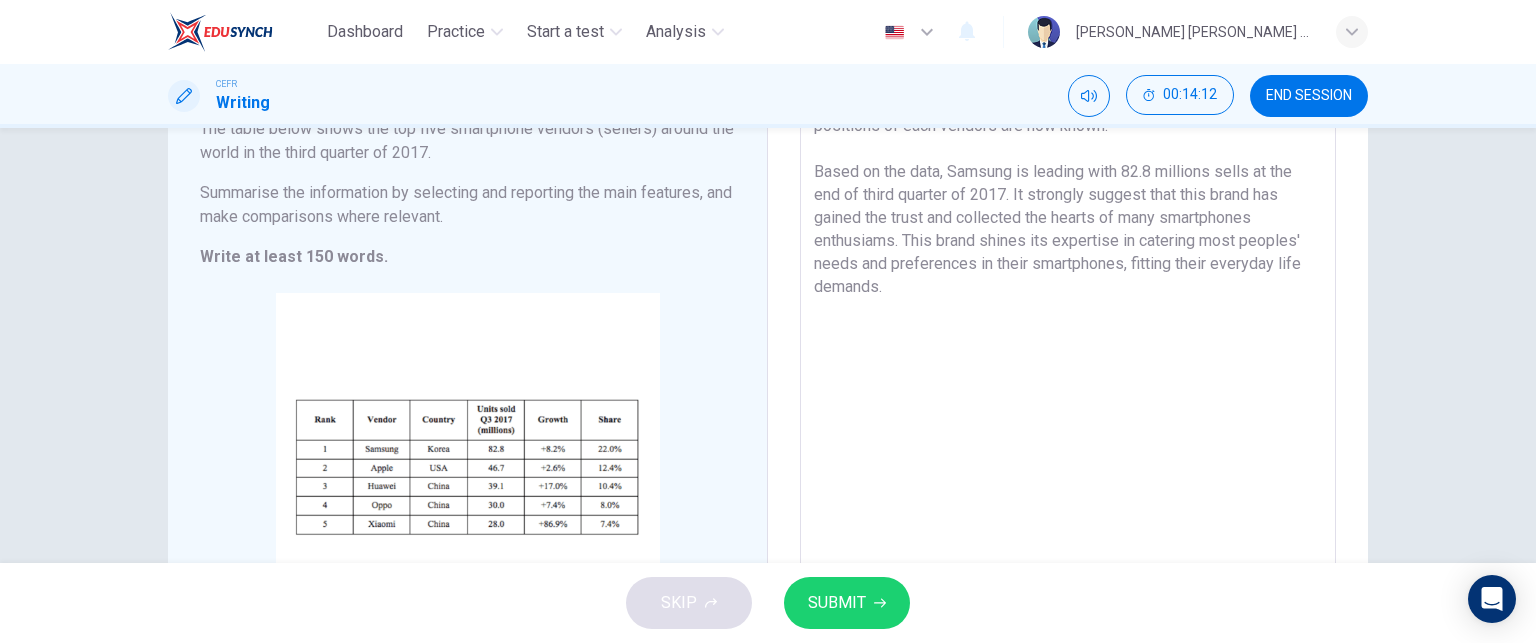 scroll, scrollTop: 184, scrollLeft: 0, axis: vertical 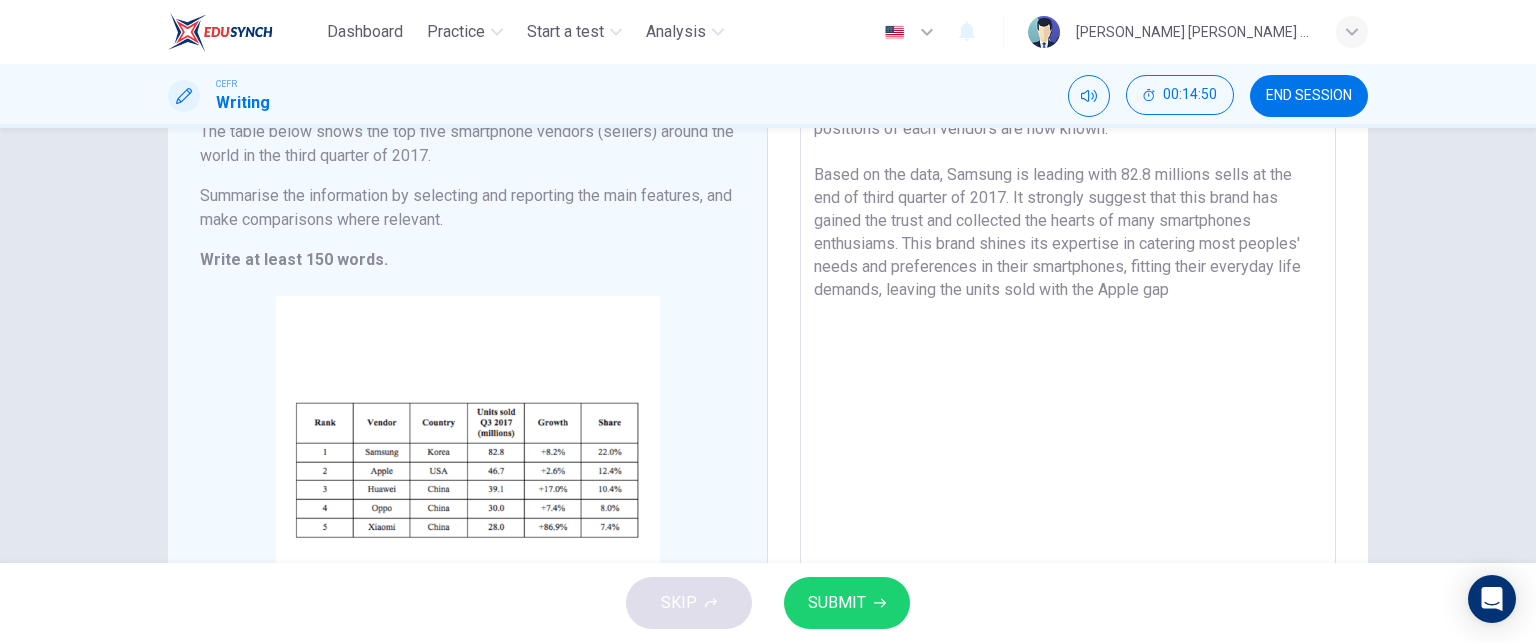 click on "Numerous smartphone brands are competing againts each other to be known as the best choice for users around the world. Finally, the positions of each vendors are now known.
Based on the data, Samsung is leading with 82.8 millions sells at the end of third quarter of 2017. It strongly suggest that this brand has gained the trust and collected the hearts of many smartphones enthusiams. This brand shines its expertise in catering most peoples' needs and preferences in their smartphones, fitting their everyday life demands, leaving the units sold with the Apple gap" at bounding box center [1068, 350] 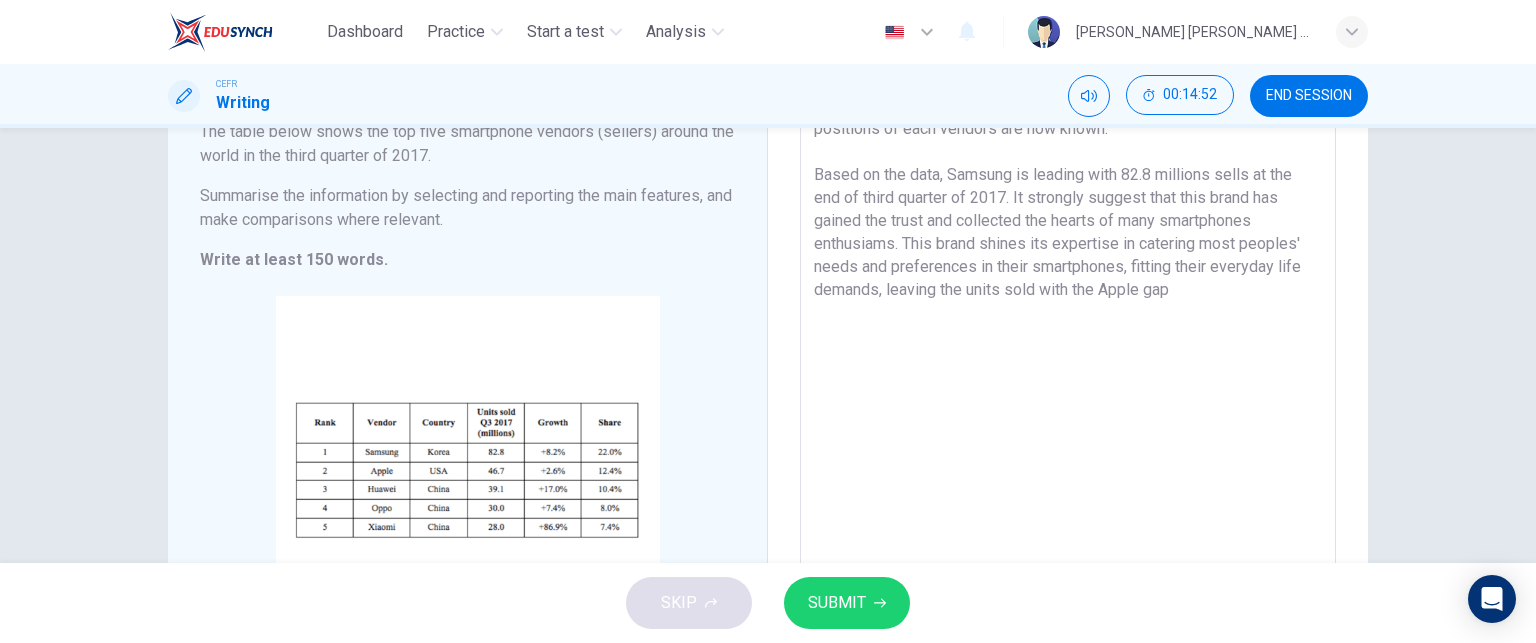 click on "Numerous smartphone brands are competing againts each other to be known as the best choice for users around the world. Finally, the positions of each vendors are now known.
Based on the data, Samsung is leading with 82.8 millions sells at the end of third quarter of 2017. It strongly suggest that this brand has gained the trust and collected the hearts of many smartphones enthusiams. This brand shines its expertise in catering most peoples' needs and preferences in their smartphones, fitting their everyday life demands, leaving the units sold with the Apple gap" at bounding box center (1068, 350) 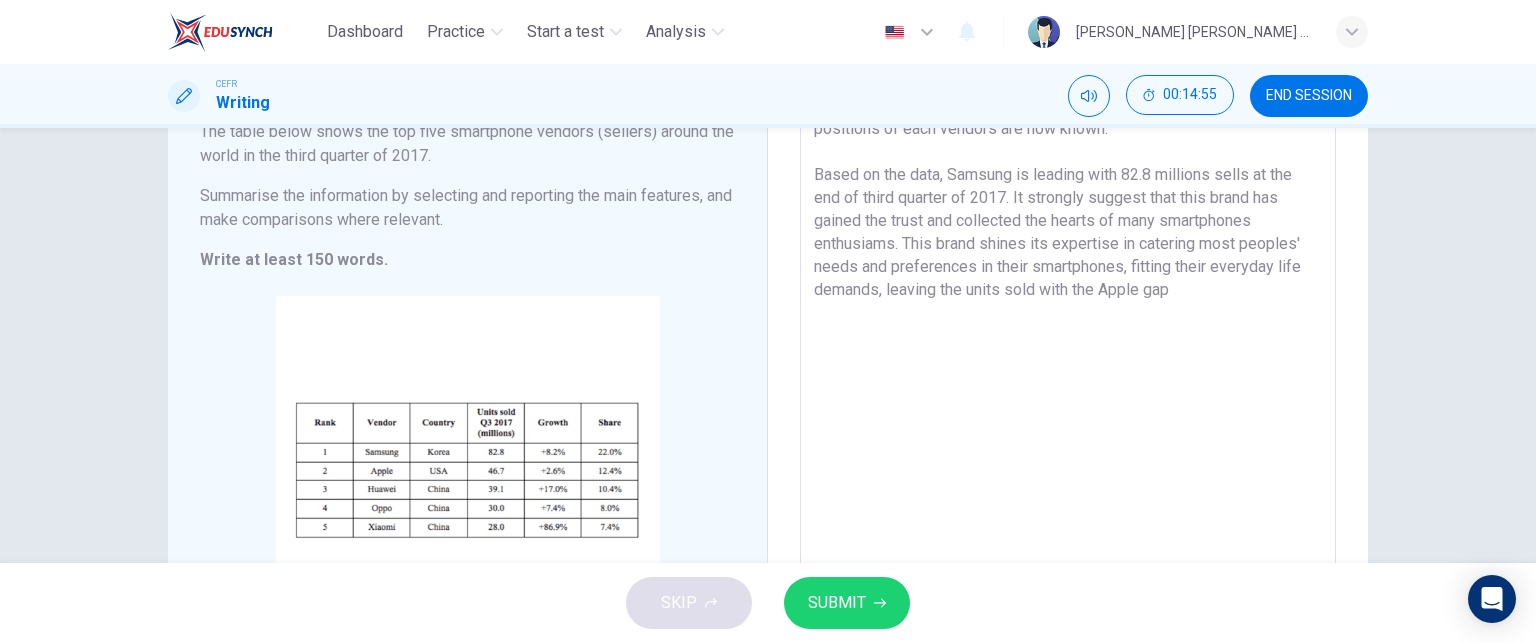 click on "Numerous smartphone brands are competing againts each other to be known as the best choice for users around the world. Finally, the positions of each vendors are now known.
Based on the data, Samsung is leading with 82.8 millions sells at the end of third quarter of 2017. It strongly suggest that this brand has gained the trust and collected the hearts of many smartphones enthusiams. This brand shines its expertise in catering most peoples' needs and preferences in their smartphones, fitting their everyday life demands, leaving the units sold with the Apple gap" at bounding box center (1068, 350) 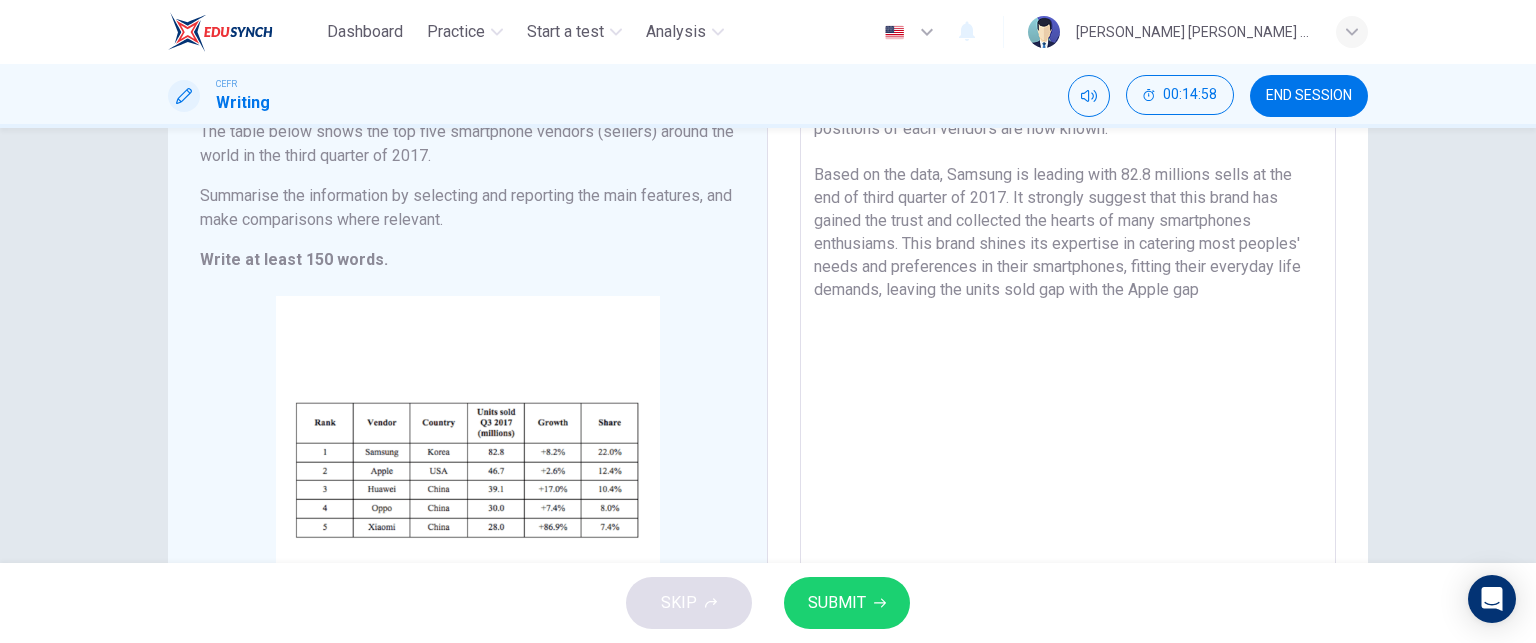 click on "Numerous smartphone brands are competing againts each other to be known as the best choice for users around the world. Finally, the positions of each vendors are now known.
Based on the data, Samsung is leading with 82.8 millions sells at the end of third quarter of 2017. It strongly suggest that this brand has gained the trust and collected the hearts of many smartphones enthusiams. This brand shines its expertise in catering most peoples' needs and preferences in their smartphones, fitting their everyday life demands, leaving the units sold gap with the Apple gap" at bounding box center (1068, 350) 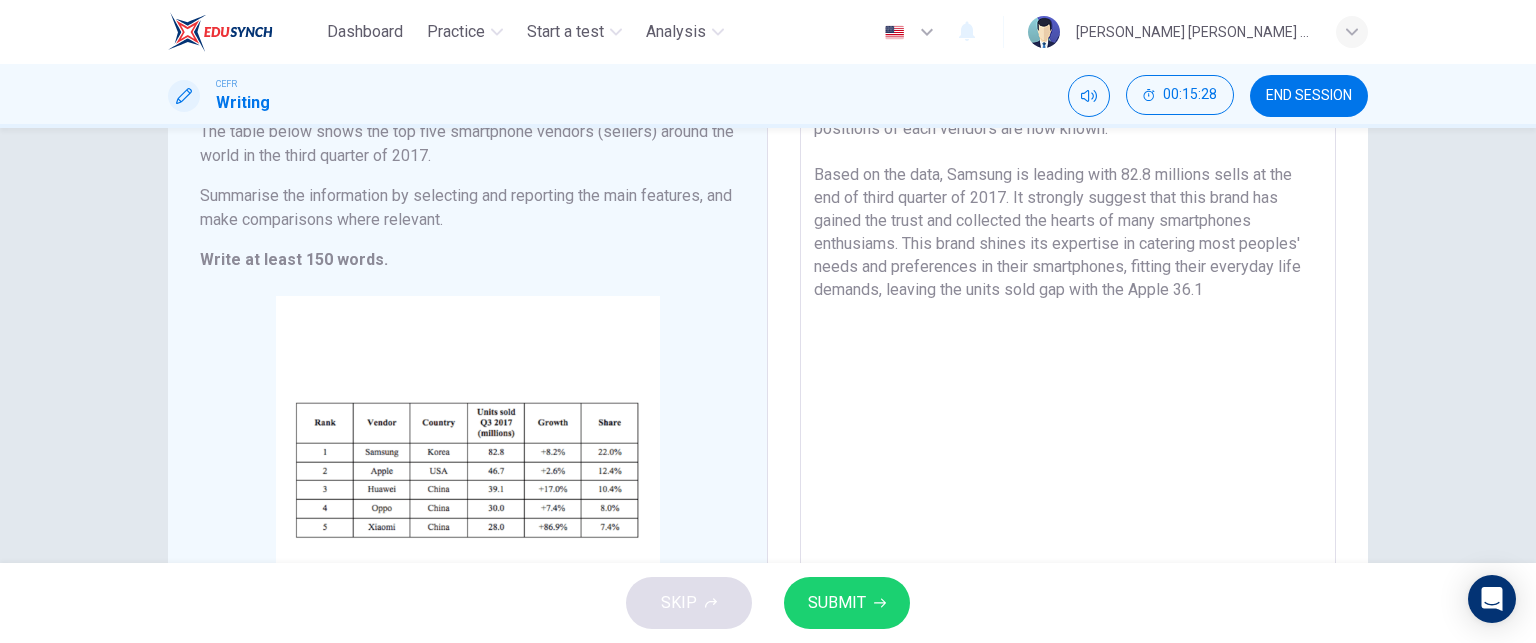 click on "Numerous smartphone brands are competing againts each other to be known as the best choice for users around the world. Finally, the positions of each vendors are now known.
Based on the data, Samsung is leading with 82.8 millions sells at the end of third quarter of 2017. It strongly suggest that this brand has gained the trust and collected the hearts of many smartphones enthusiams. This brand shines its expertise in catering most peoples' needs and preferences in their smartphones, fitting their everyday life demands, leaving the units sold gap with the Apple 36.1" at bounding box center [1068, 350] 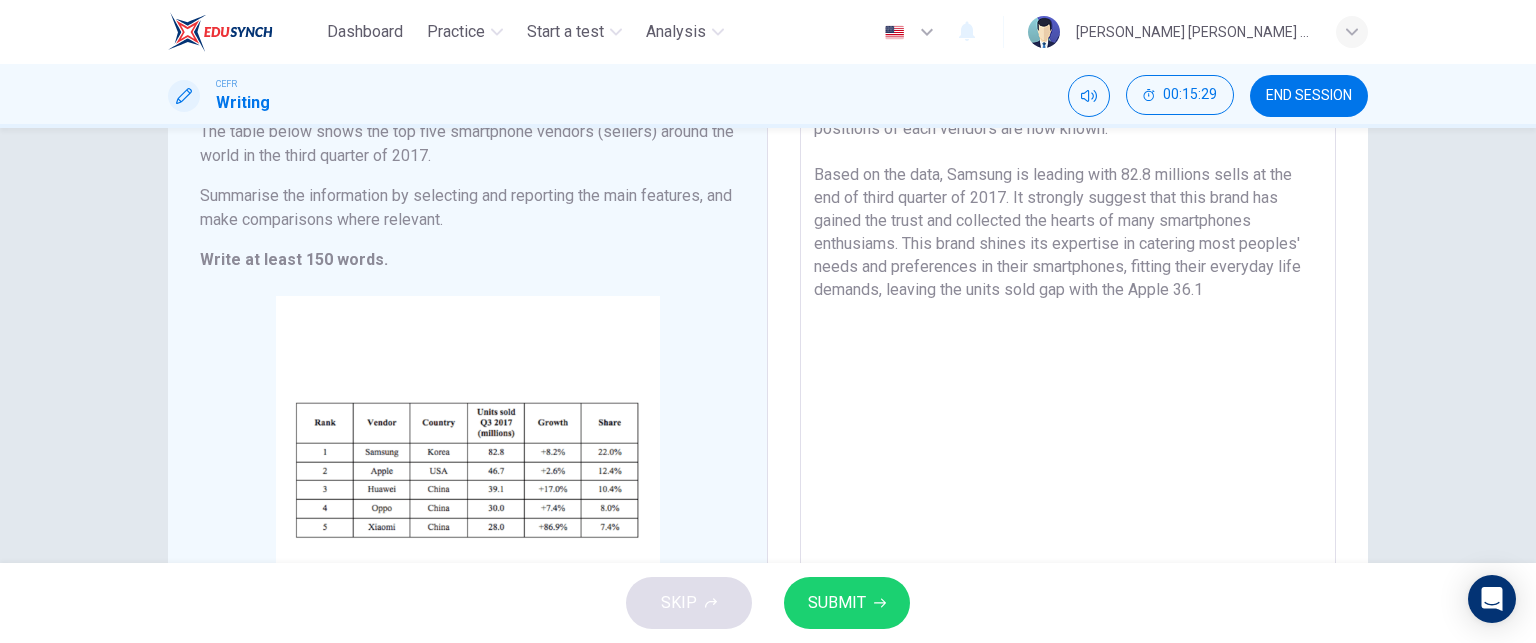 click on "Numerous smartphone brands are competing againts each other to be known as the best choice for users around the world. Finally, the positions of each vendors are now known.
Based on the data, Samsung is leading with 82.8 millions sells at the end of third quarter of 2017. It strongly suggest that this brand has gained the trust and collected the hearts of many smartphones enthusiams. This brand shines its expertise in catering most peoples' needs and preferences in their smartphones, fitting their everyday life demands, leaving the units sold gap with the Apple 36.1" at bounding box center (1068, 350) 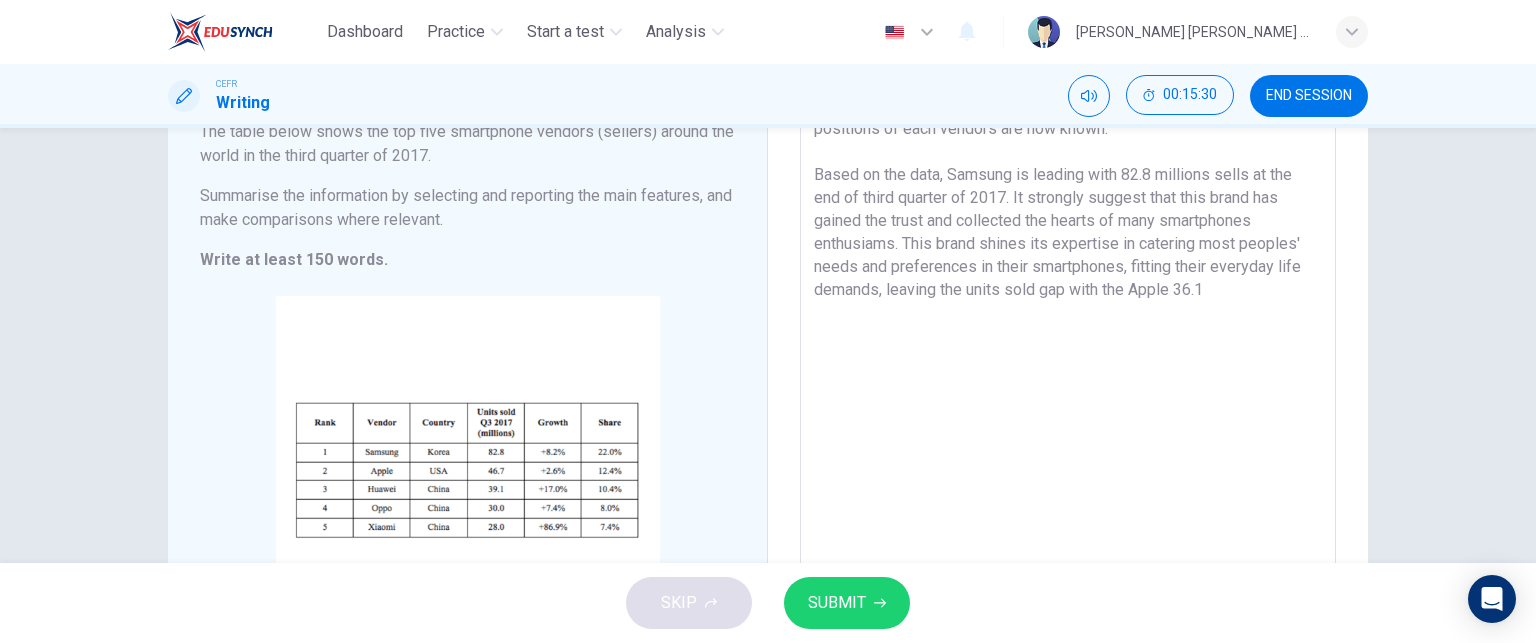 click on "Numerous smartphone brands are competing againts each other to be known as the best choice for users around the world. Finally, the positions of each vendors are now known.
Based on the data, Samsung is leading with 82.8 millions sells at the end of third quarter of 2017. It strongly suggest that this brand has gained the trust and collected the hearts of many smartphones enthusiams. This brand shines its expertise in catering most peoples' needs and preferences in their smartphones, fitting their everyday life demands, leaving the units sold gap with the Apple 36.1" at bounding box center [1068, 350] 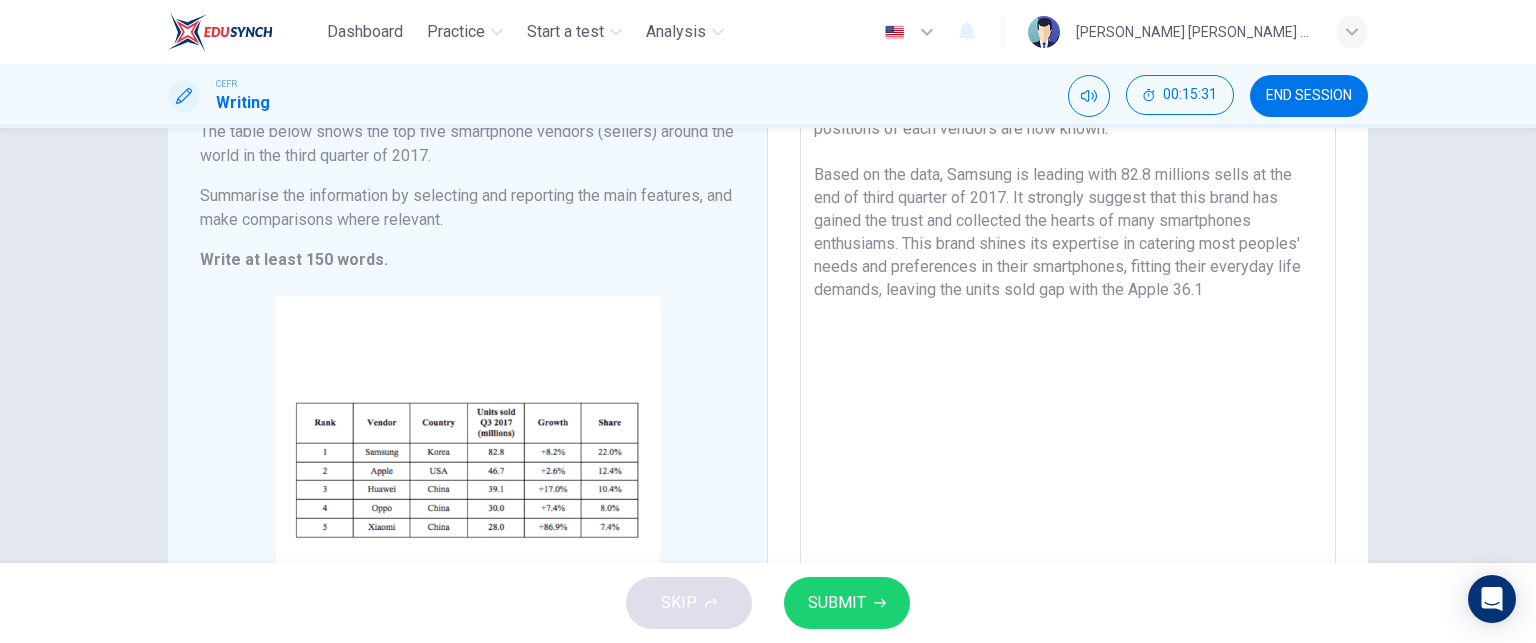 click on "Numerous smartphone brands are competing againts each other to be known as the best choice for users around the world. Finally, the positions of each vendors are now known.
Based on the data, Samsung is leading with 82.8 millions sells at the end of third quarter of 2017. It strongly suggest that this brand has gained the trust and collected the hearts of many smartphones enthusiams. This brand shines its expertise in catering most peoples' needs and preferences in their smartphones, fitting their everyday life demands, leaving the units sold gap with the Apple 36.1" at bounding box center (1068, 350) 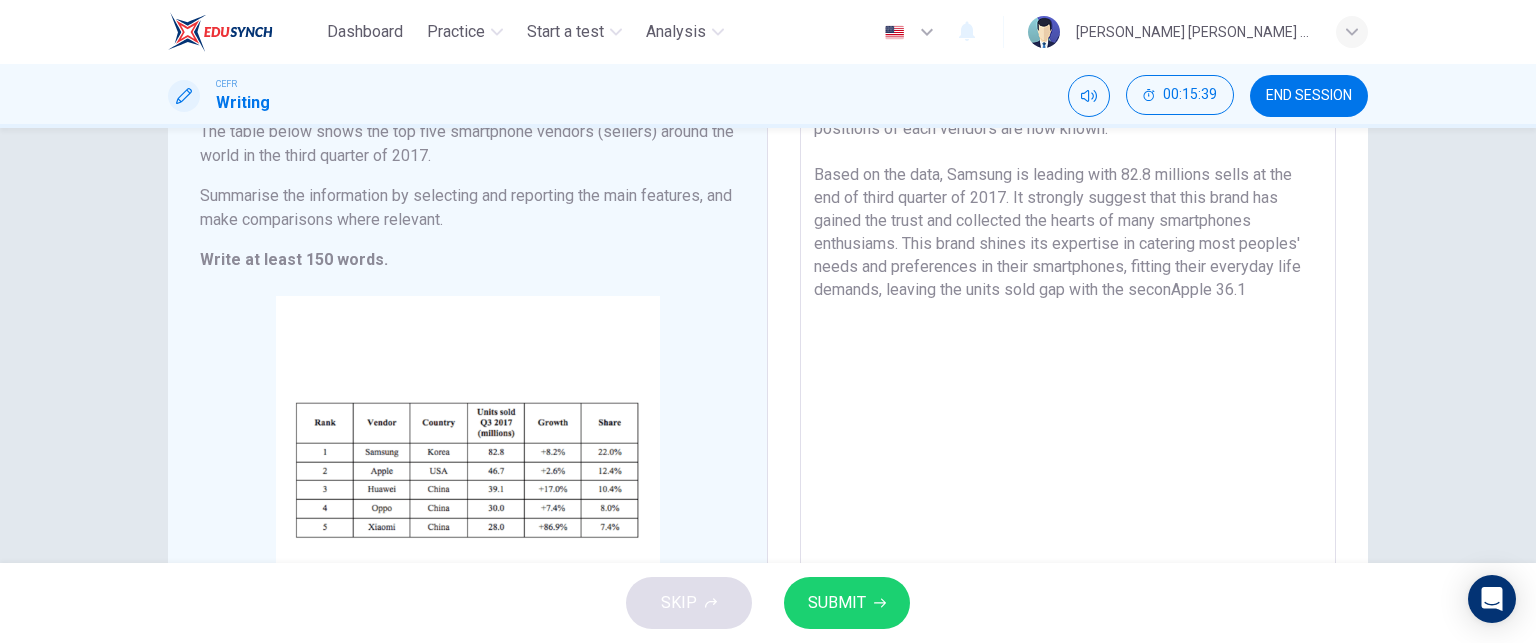 click on "Numerous smartphone brands are competing againts each other to be known as the best choice for users around the world. Finally, the positions of each vendors are now known.
Based on the data, Samsung is leading with 82.8 millions sells at the end of third quarter of 2017. It strongly suggest that this brand has gained the trust and collected the hearts of many smartphones enthusiams. This brand shines its expertise in catering most peoples' needs and preferences in their smartphones, fitting their everyday life demands, leaving the units sold gap with the seconApple 36.1" at bounding box center [1068, 350] 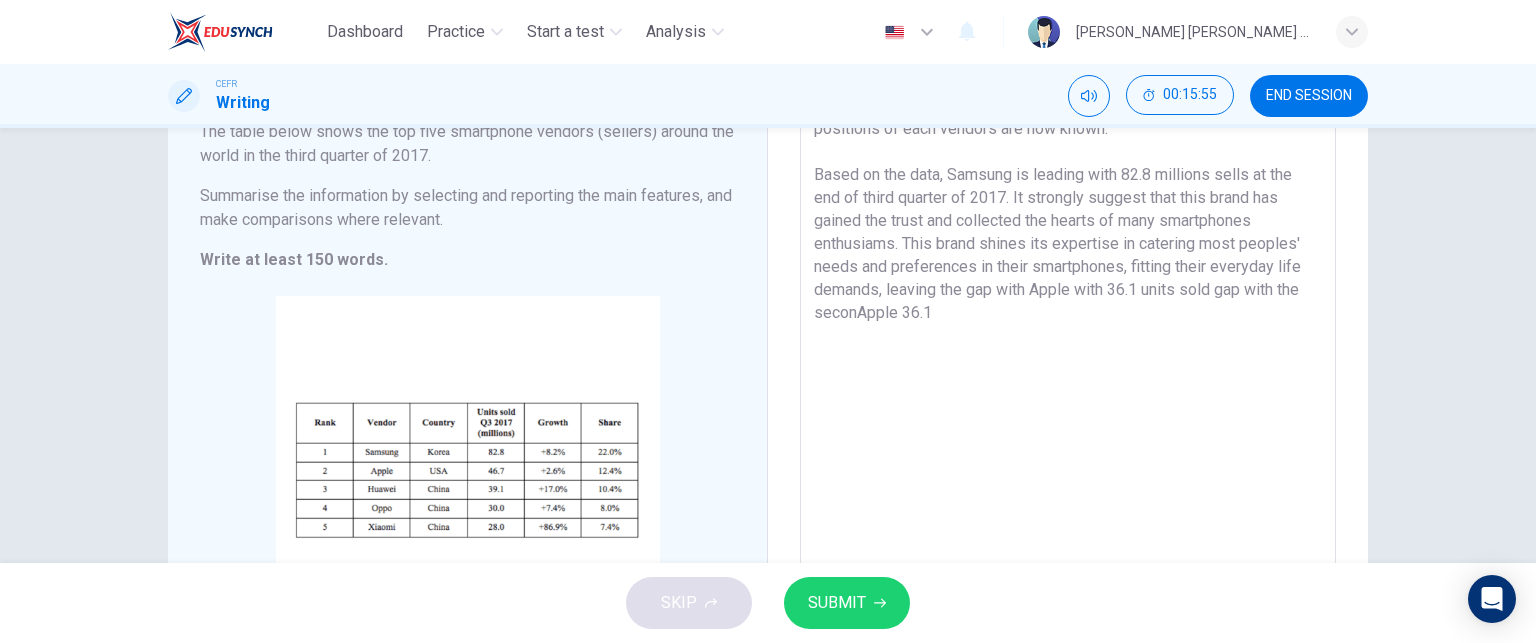 drag, startPoint x: 1242, startPoint y: 287, endPoint x: 1224, endPoint y: 288, distance: 18.027756 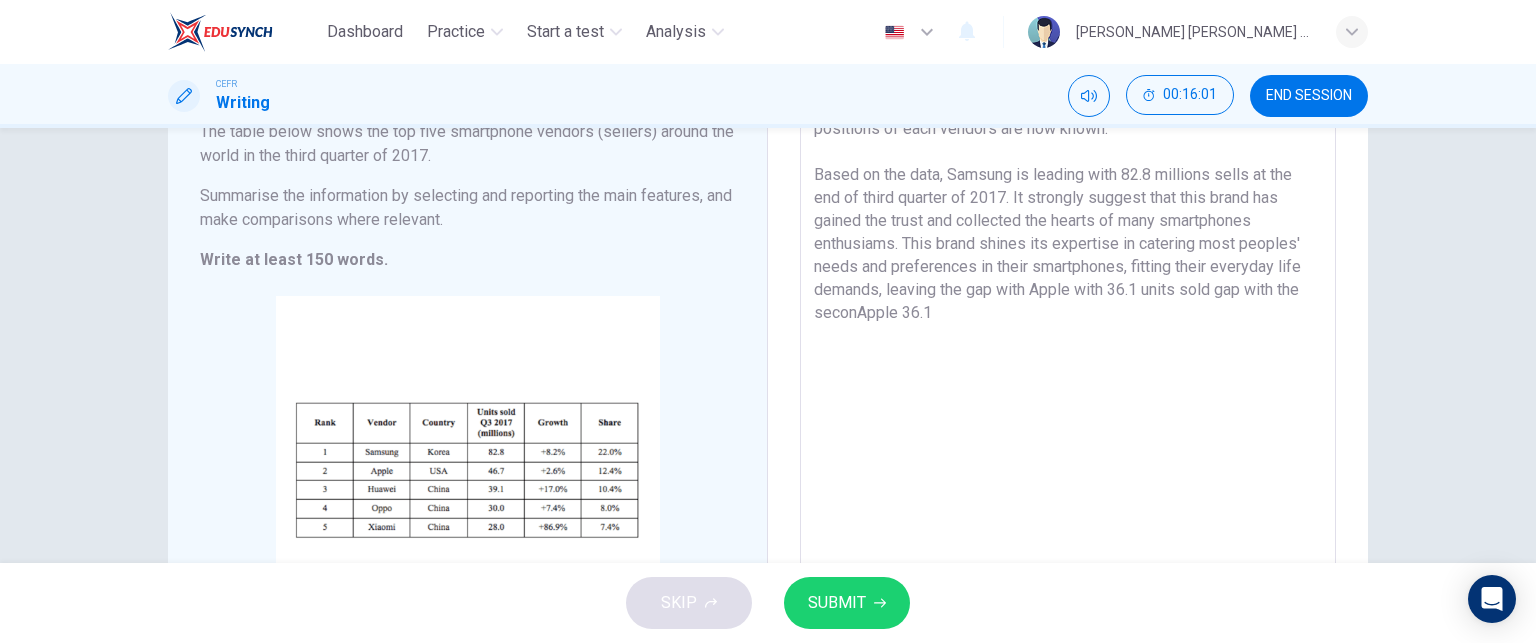 drag, startPoint x: 1022, startPoint y: 287, endPoint x: 944, endPoint y: 298, distance: 78.77182 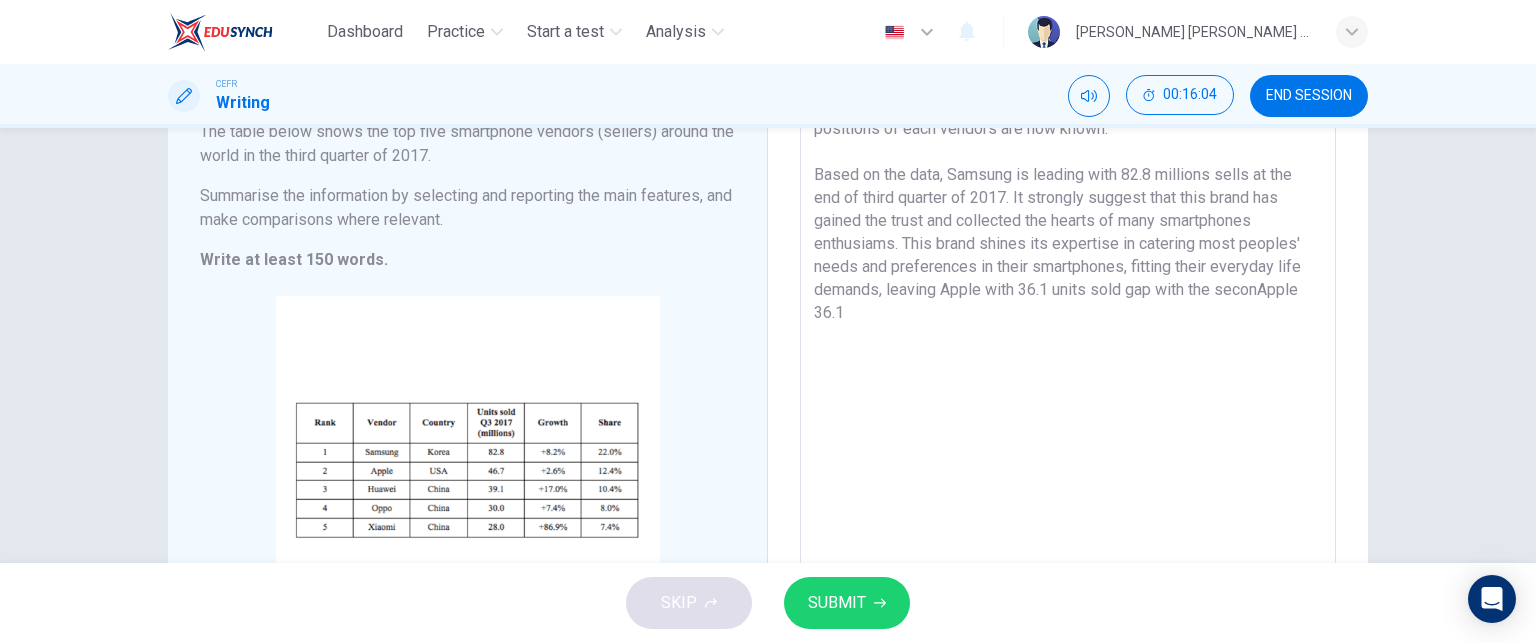 click on "Numerous smartphone brands are competing againts each other to be known as the best choice for users around the world. Finally, the positions of each vendors are now known.
Based on the data, Samsung is leading with 82.8 millions sells at the end of third quarter of 2017. It strongly suggest that this brand has gained the trust and collected the hearts of many smartphones enthusiams. This brand shines its expertise in catering most peoples' needs and preferences in their smartphones, fitting their everyday life demands, leaving Apple with 36.1 units sold gap with the seconApple 36.1" at bounding box center [1068, 350] 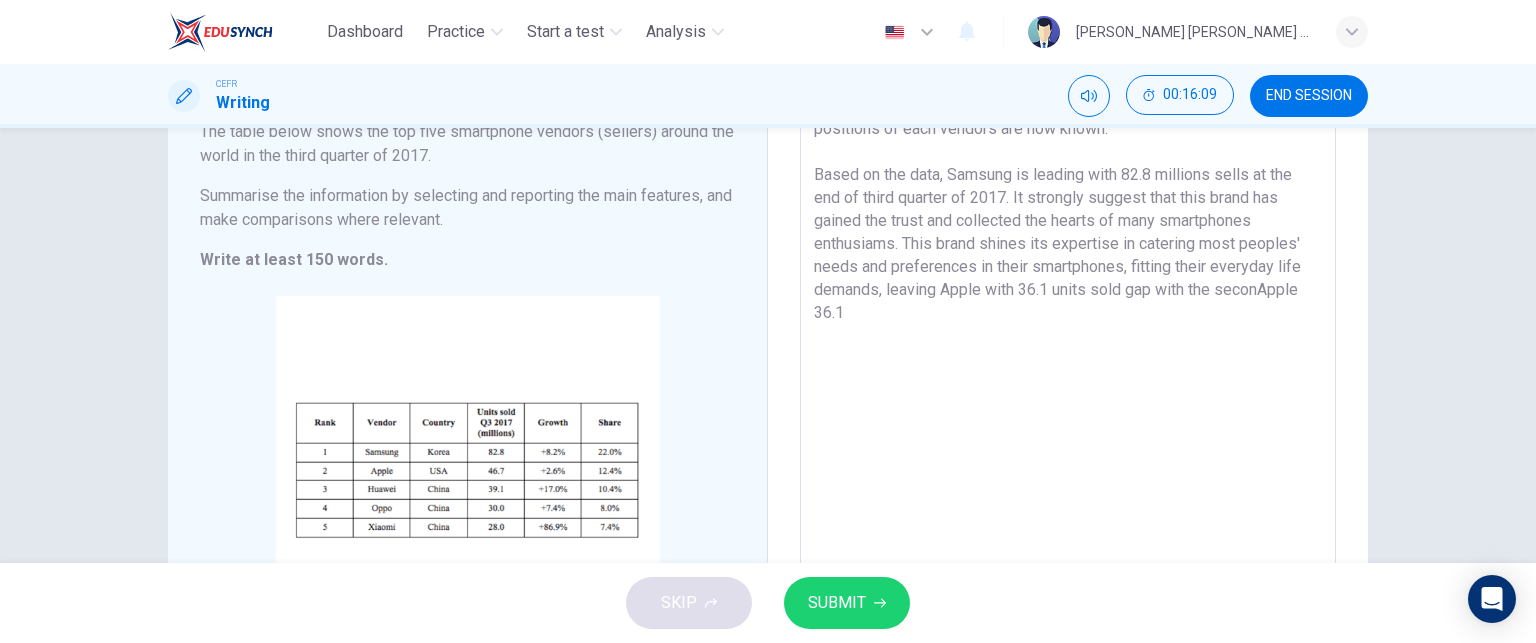 drag, startPoint x: 1147, startPoint y: 363, endPoint x: 1154, endPoint y: 295, distance: 68.359344 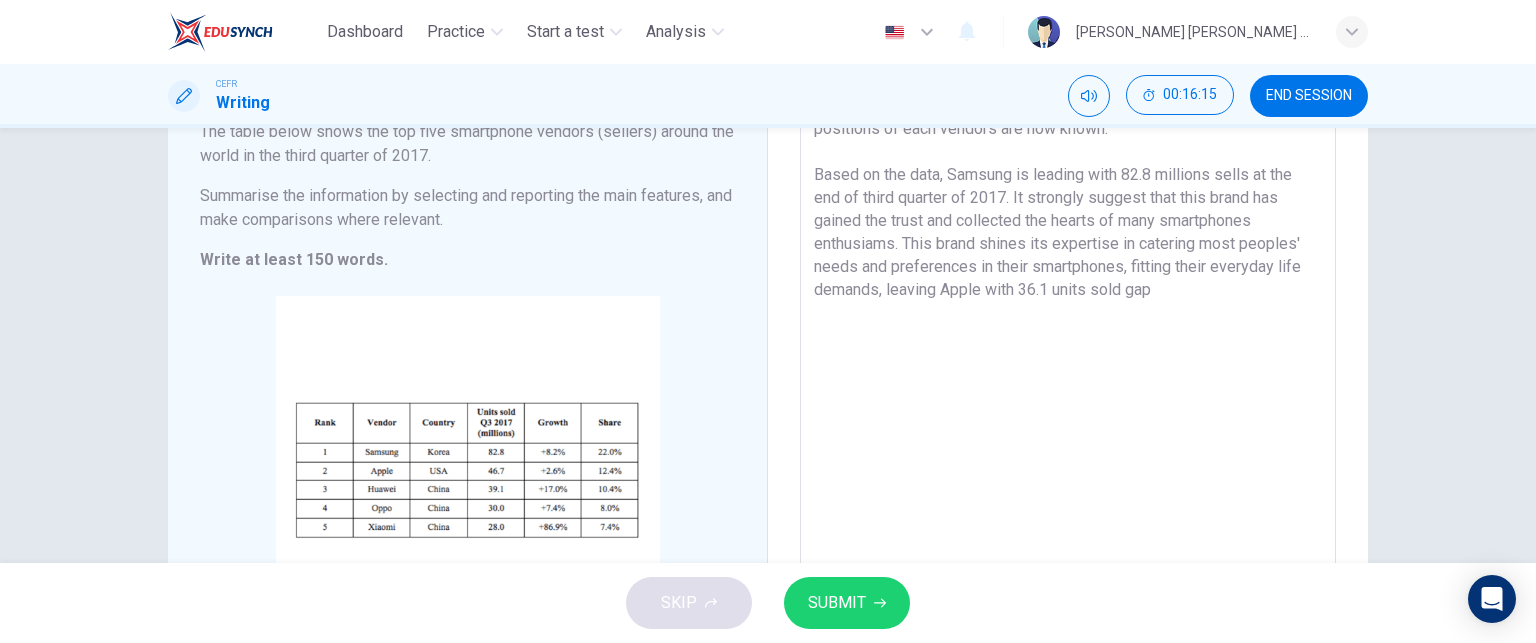 click on "Numerous smartphone brands are competing againts each other to be known as the best choice for users around the world. Finally, the positions of each vendors are now known.
Based on the data, Samsung is leading with 82.8 millions sells at the end of third quarter of 2017. It strongly suggest that this brand has gained the trust and collected the hearts of many smartphones enthusiams. This brand shines its expertise in catering most peoples' needs and preferences in their smartphones, fitting their everyday life demands, leaving Apple with 36.1 units sold gap" at bounding box center (1068, 350) 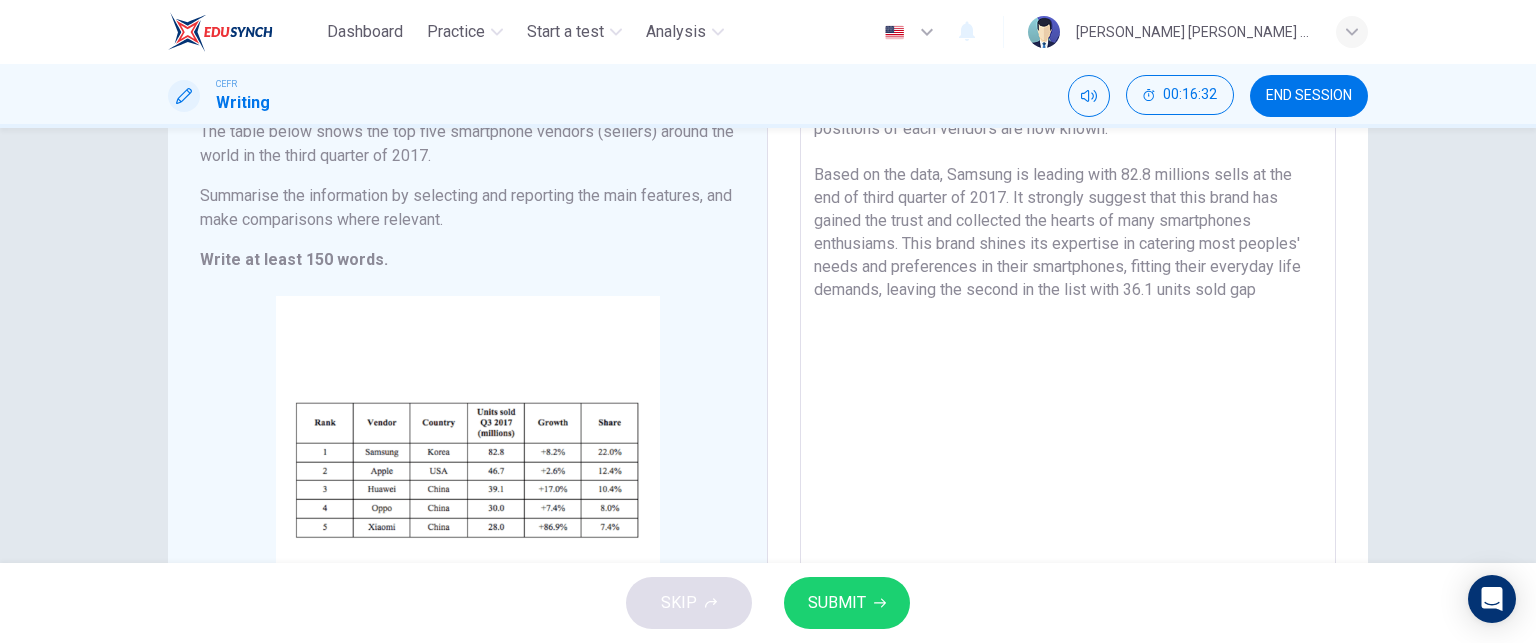 click on "Numerous smartphone brands are competing againts each other to be known as the best choice for users around the world. Finally, the positions of each vendors are now known.
Based on the data, Samsung is leading with 82.8 millions sells at the end of third quarter of 2017. It strongly suggest that this brand has gained the trust and collected the hearts of many smartphones enthusiams. This brand shines its expertise in catering most peoples' needs and preferences in their smartphones, fitting their everyday life demands, leaving the second in the list with 36.1 units sold gap" at bounding box center [1068, 350] 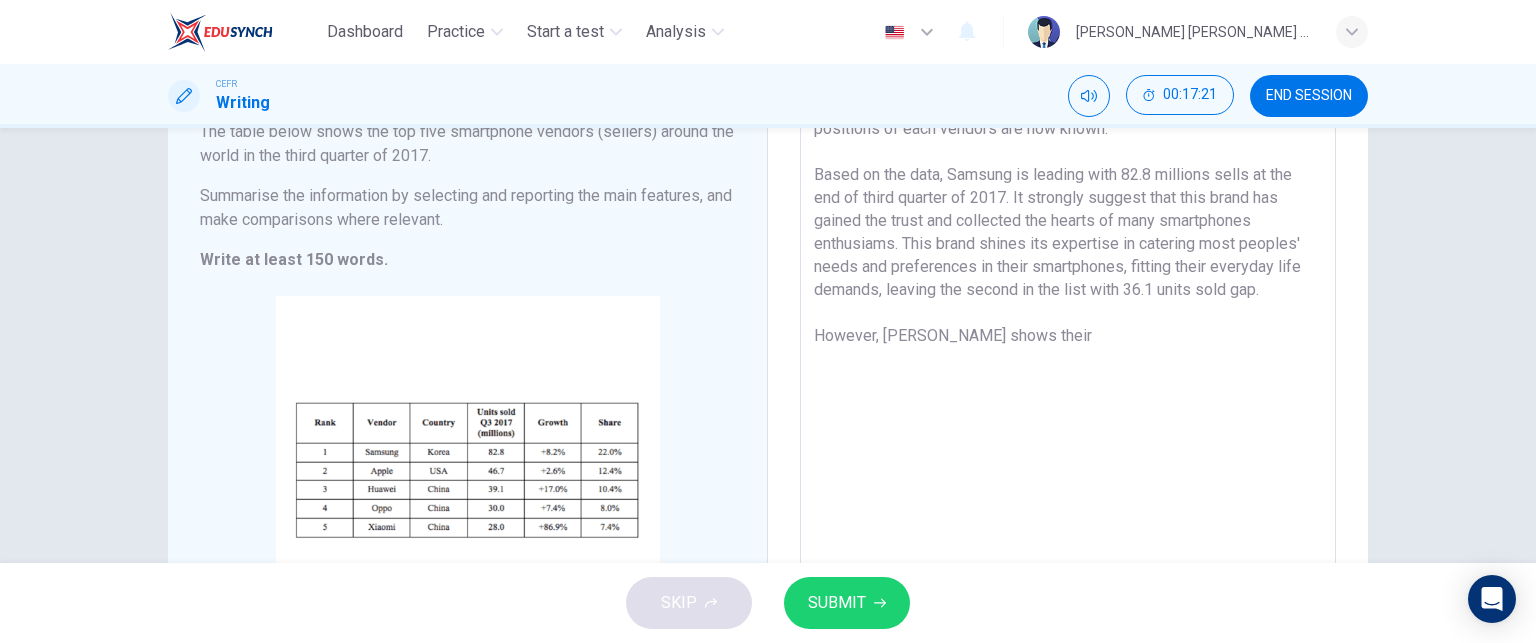 drag, startPoint x: 1032, startPoint y: 331, endPoint x: 1020, endPoint y: 339, distance: 14.422205 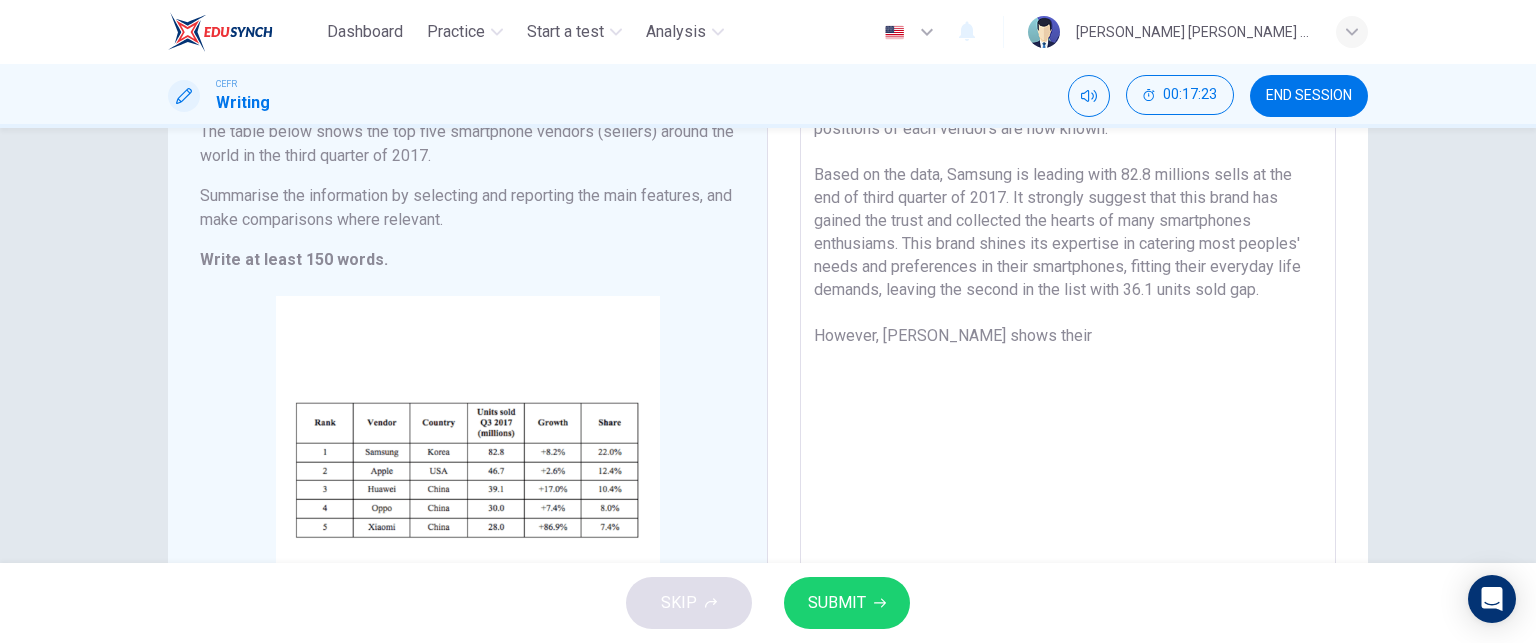 drag, startPoint x: 1020, startPoint y: 339, endPoint x: 932, endPoint y: 344, distance: 88.14193 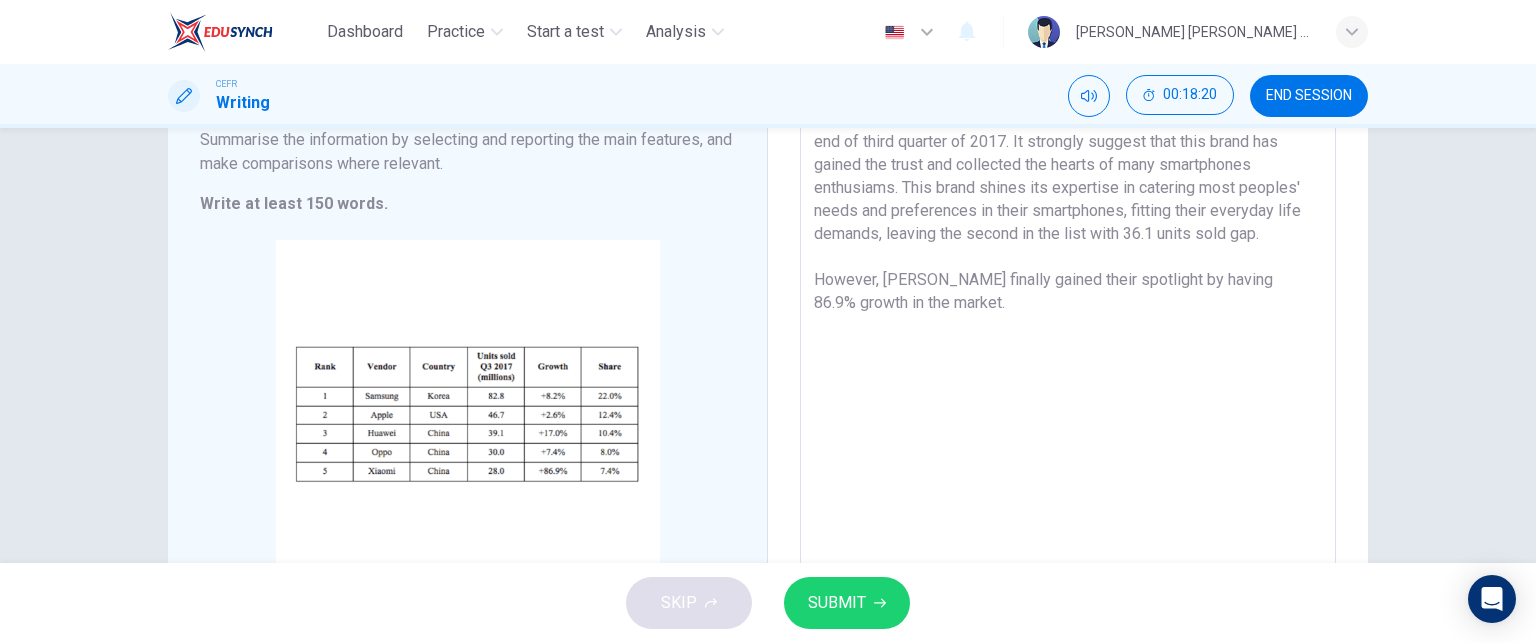 scroll, scrollTop: 168, scrollLeft: 0, axis: vertical 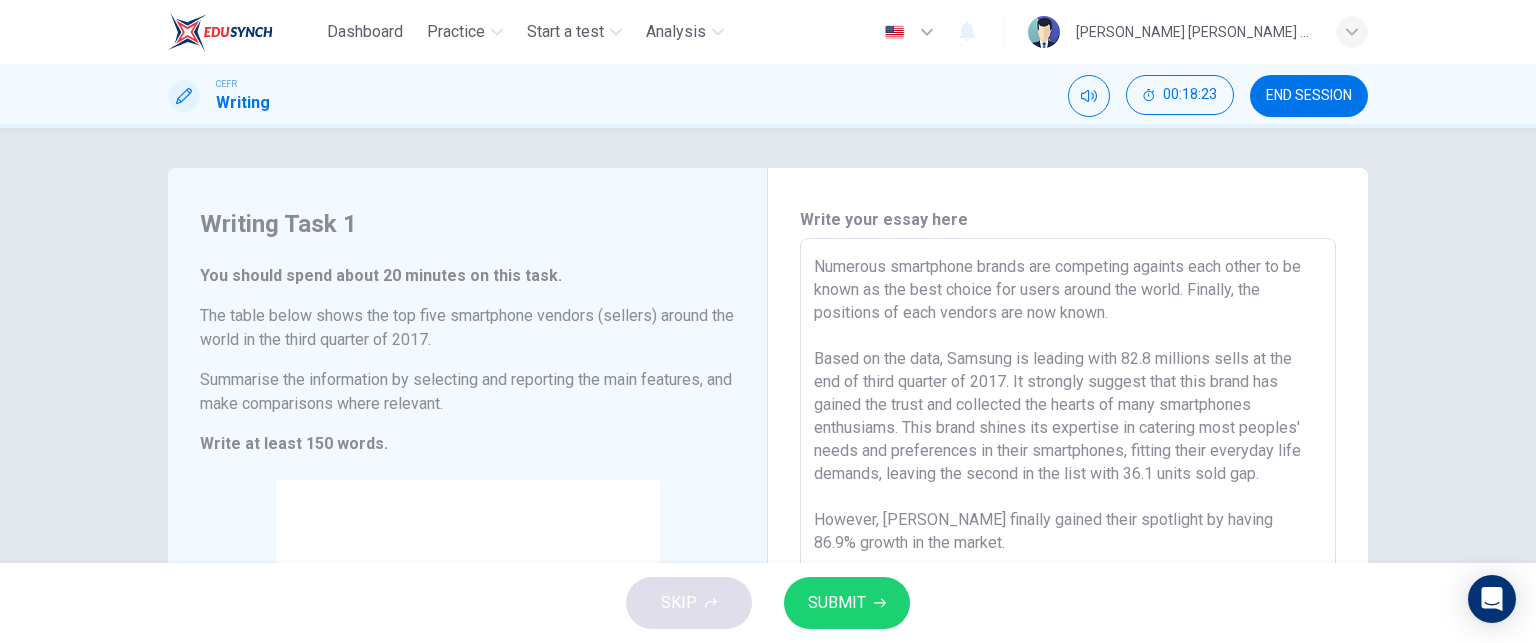 drag, startPoint x: 912, startPoint y: 390, endPoint x: 808, endPoint y: 258, distance: 168.0476 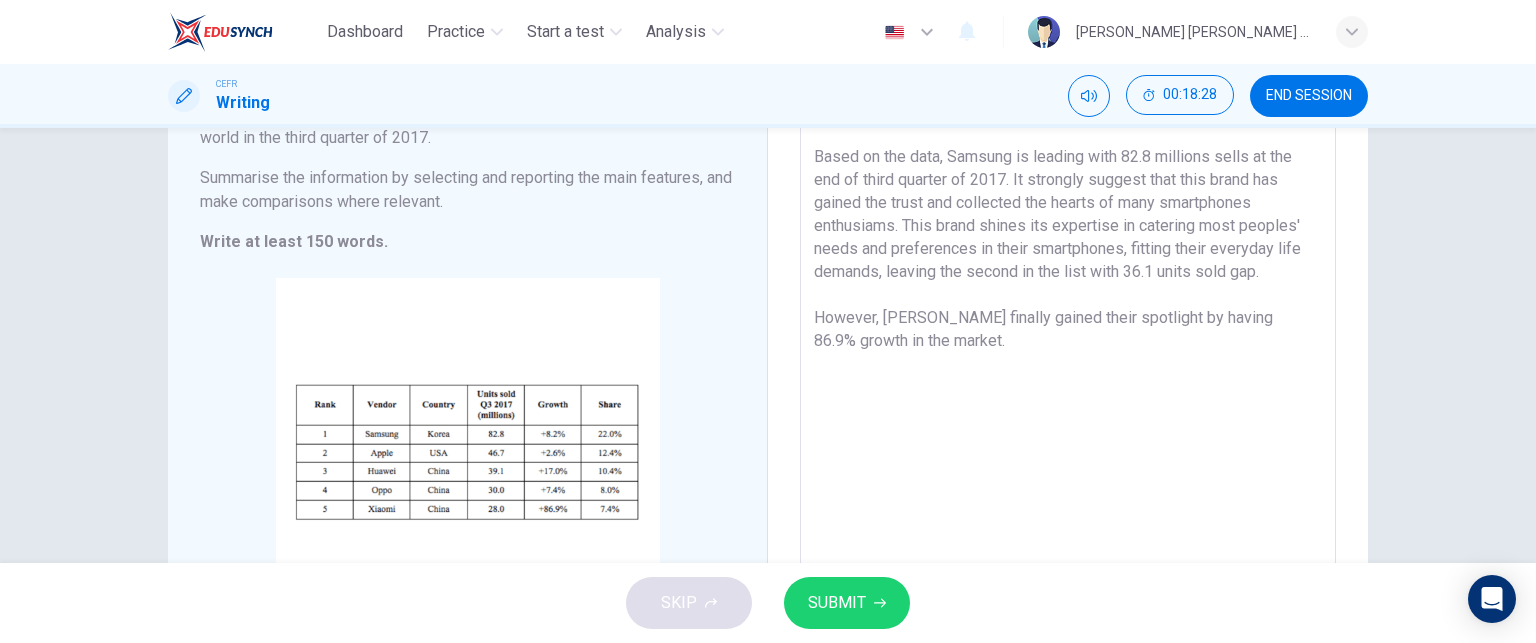 scroll, scrollTop: 203, scrollLeft: 0, axis: vertical 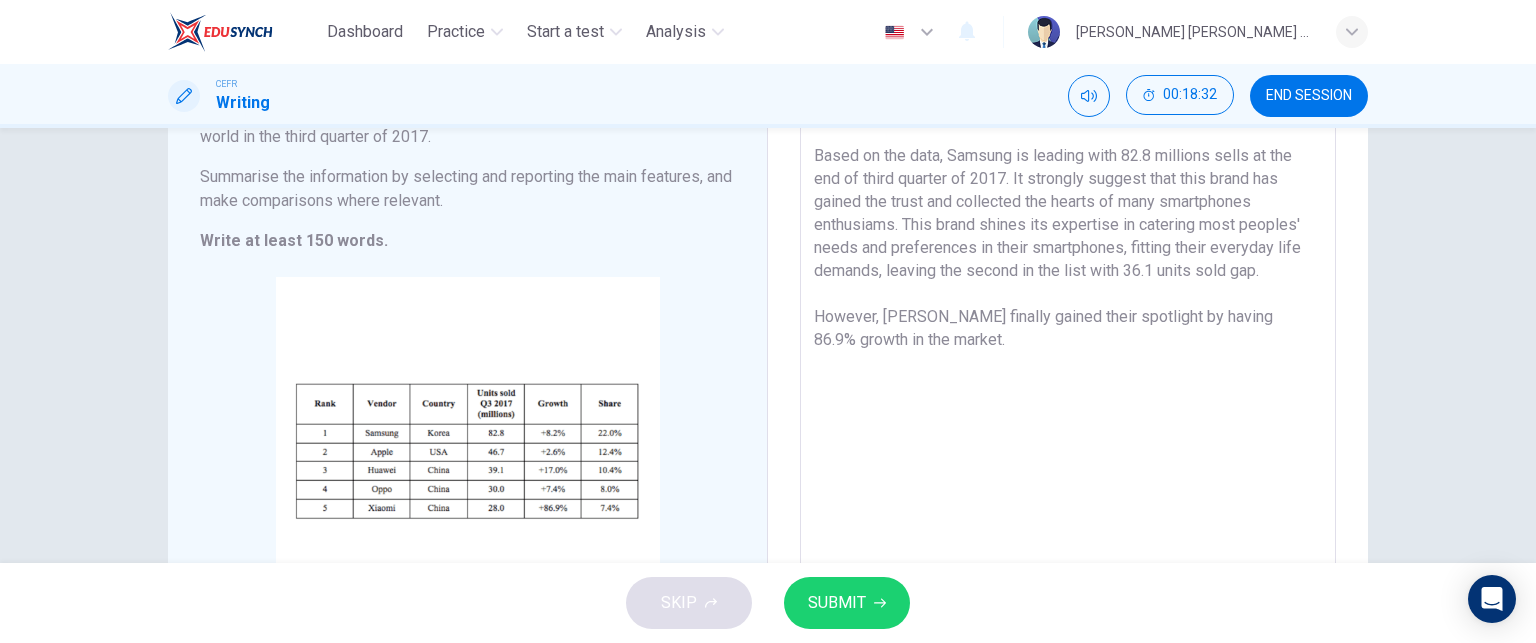 click on "Numerous smartphone brands are competing againts each other to be known as the best choice for users around the world. Finally, the positions of each vendors are now known.
Based on the data, Samsung is leading with 82.8 millions sells at the end of third quarter of 2017. It strongly suggest that this brand has gained the trust and collected the hearts of many smartphones enthusiams. This brand shines its expertise in catering most peoples' needs and preferences in their smartphones, fitting their everyday life demands, leaving the second in the list with 36.1 units sold gap.
However, Xiaomi finally gained their spotlight by having 86.9% growth in the market." at bounding box center (1068, 331) 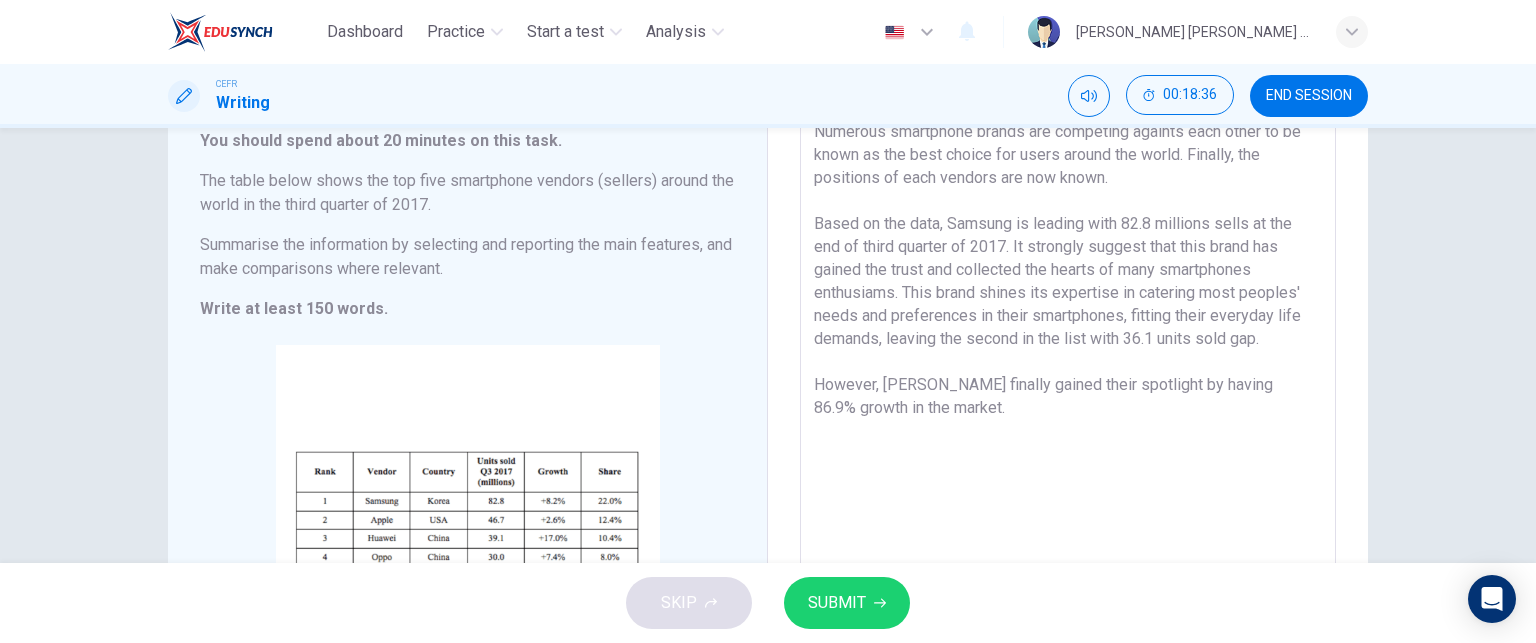 scroll, scrollTop: 133, scrollLeft: 0, axis: vertical 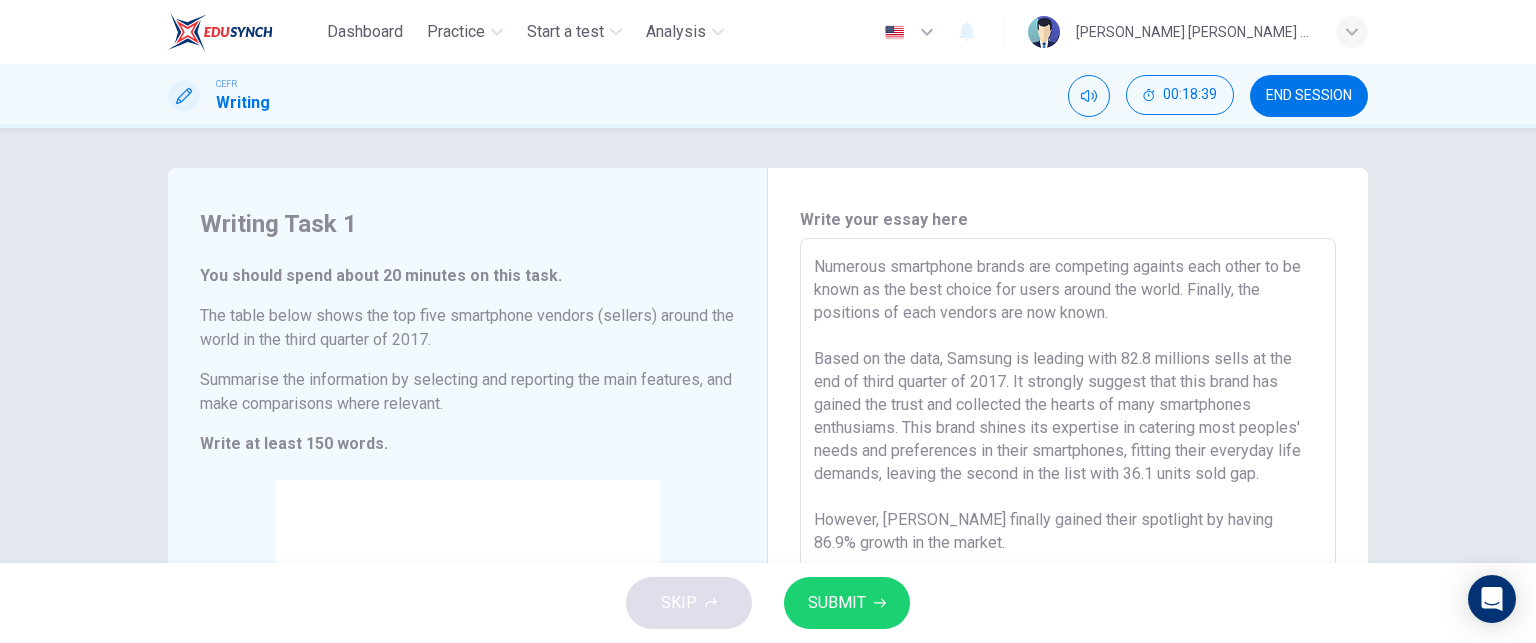 drag, startPoint x: 910, startPoint y: 407, endPoint x: 808, endPoint y: 267, distance: 173.21663 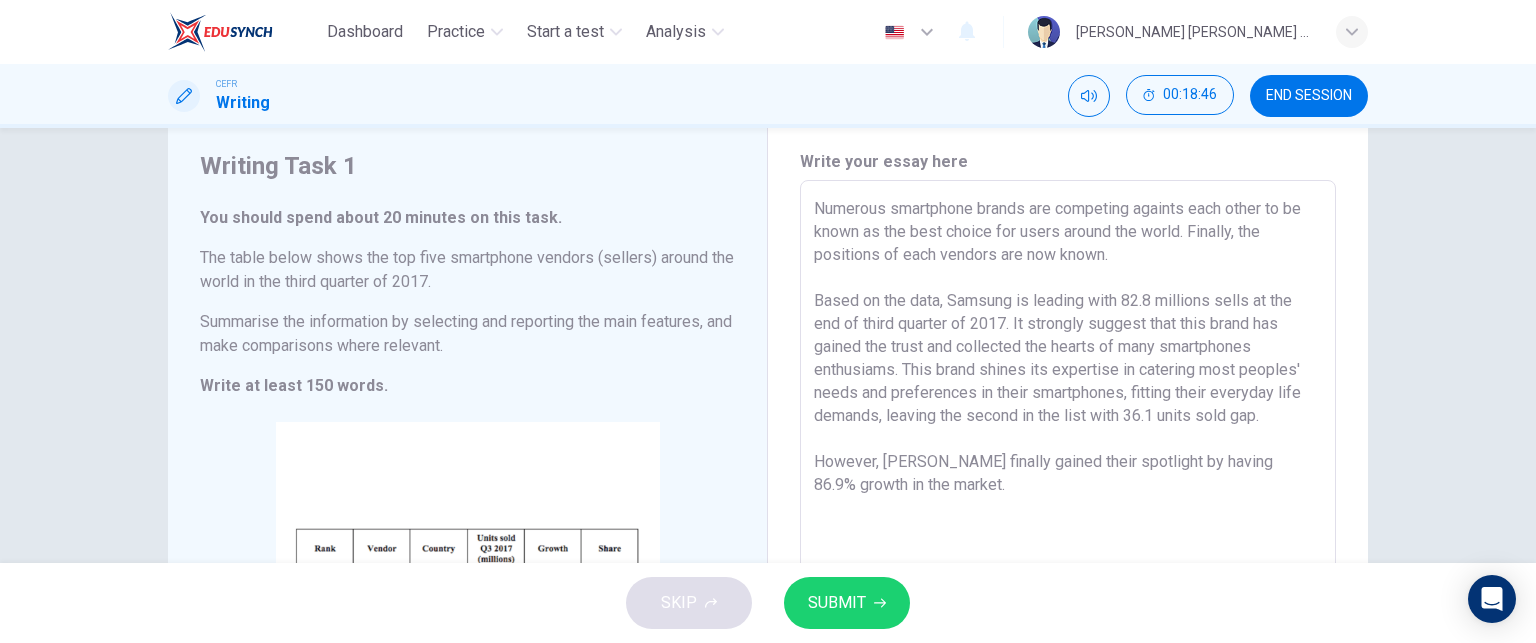 scroll, scrollTop: 258, scrollLeft: 0, axis: vertical 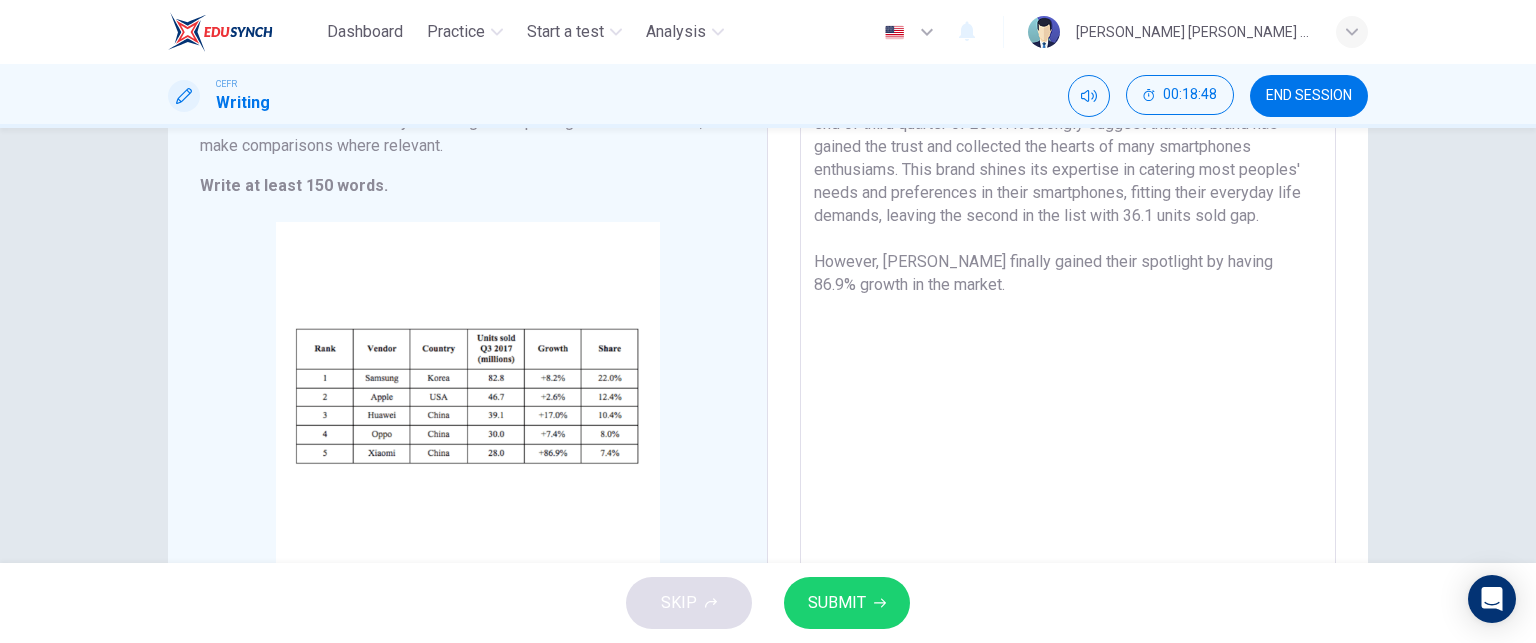 click on "Numerous smartphone brands are competing againts each other to be known as the best choice for users around the world. Finally, the positions of each vendors are now known.
Based on the data, Samsung is leading with 82.8 millions sells at the end of third quarter of 2017. It strongly suggest that this brand has gained the trust and collected the hearts of many smartphones enthusiams. This brand shines its expertise in catering most peoples' needs and preferences in their smartphones, fitting their everyday life demands, leaving the second in the list with 36.1 units sold gap.
However, Xiaomi finally gained their spotlight by having 86.9% growth in the market." at bounding box center (1068, 276) 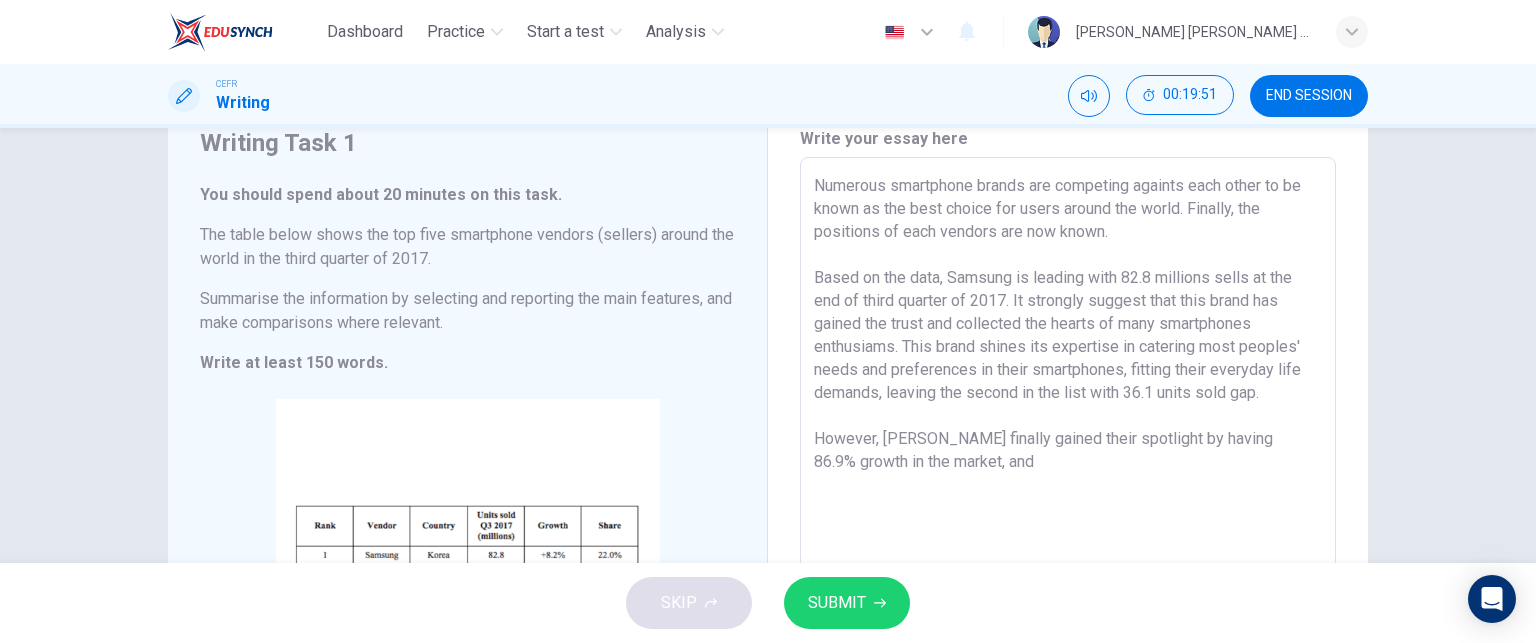 scroll, scrollTop: 76, scrollLeft: 0, axis: vertical 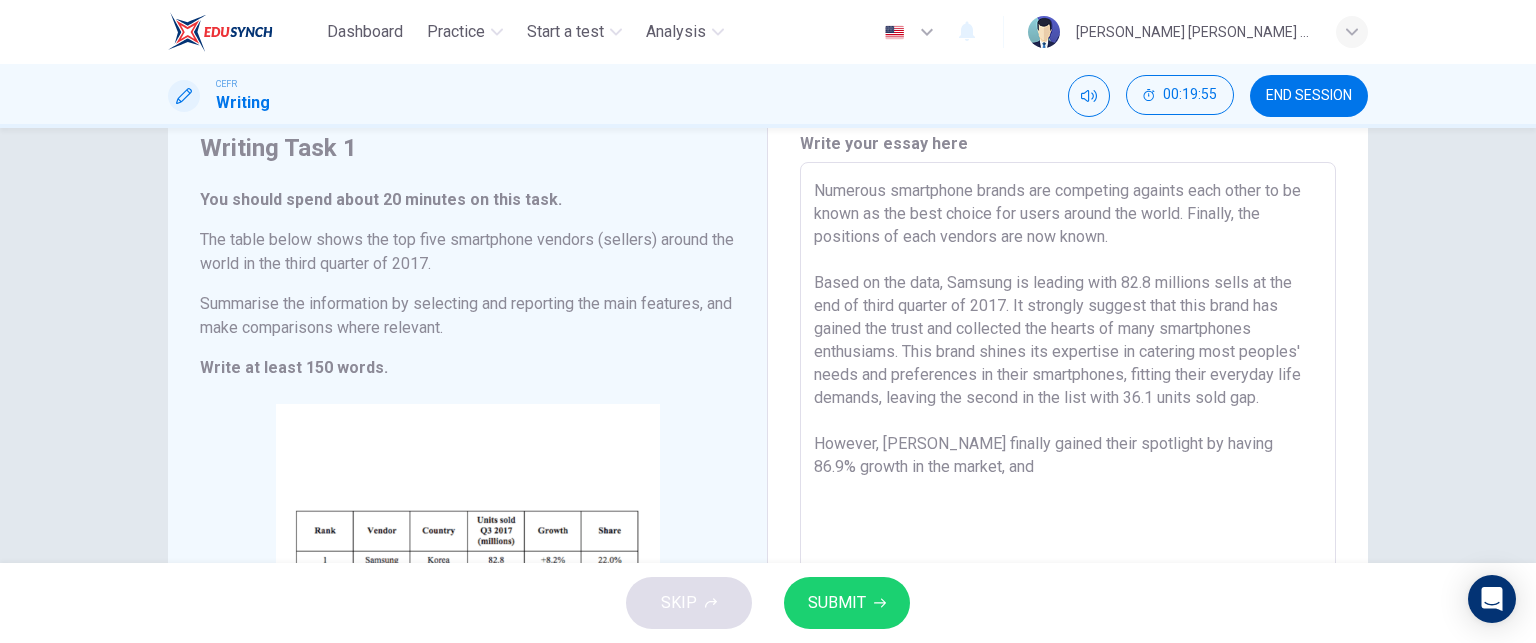 click on "Numerous smartphone brands are competing againts each other to be known as the best choice for users around the world. Finally, the positions of each vendors are now known.
Based on the data, Samsung is leading with 82.8 millions sells at the end of third quarter of 2017. It strongly suggest that this brand has gained the trust and collected the hearts of many smartphones enthusiams. This brand shines its expertise in catering most peoples' needs and preferences in their smartphones, fitting their everyday life demands, leaving the second in the list with 36.1 units sold gap.
However, Xiaomi finally gained their spotlight by having 86.9% growth in the market, and" at bounding box center [1068, 458] 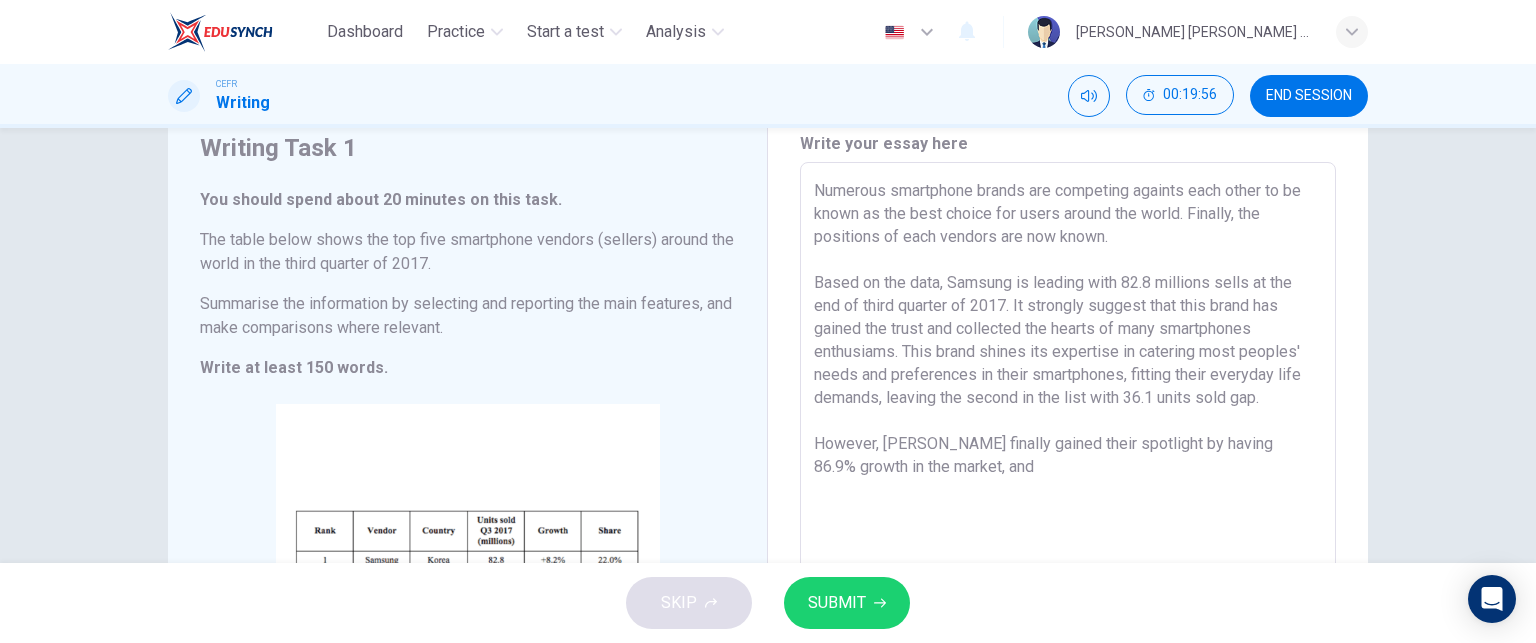 click on "Numerous smartphone brands are competing againts each other to be known as the best choice for users around the world. Finally, the positions of each vendors are now known.
Based on the data, Samsung is leading with 82.8 millions sells at the end of third quarter of 2017. It strongly suggest that this brand has gained the trust and collected the hearts of many smartphones enthusiams. This brand shines its expertise in catering most peoples' needs and preferences in their smartphones, fitting their everyday life demands, leaving the second in the list with 36.1 units sold gap.
However, Xiaomi finally gained their spotlight by having 86.9% growth in the market, and" at bounding box center [1068, 458] 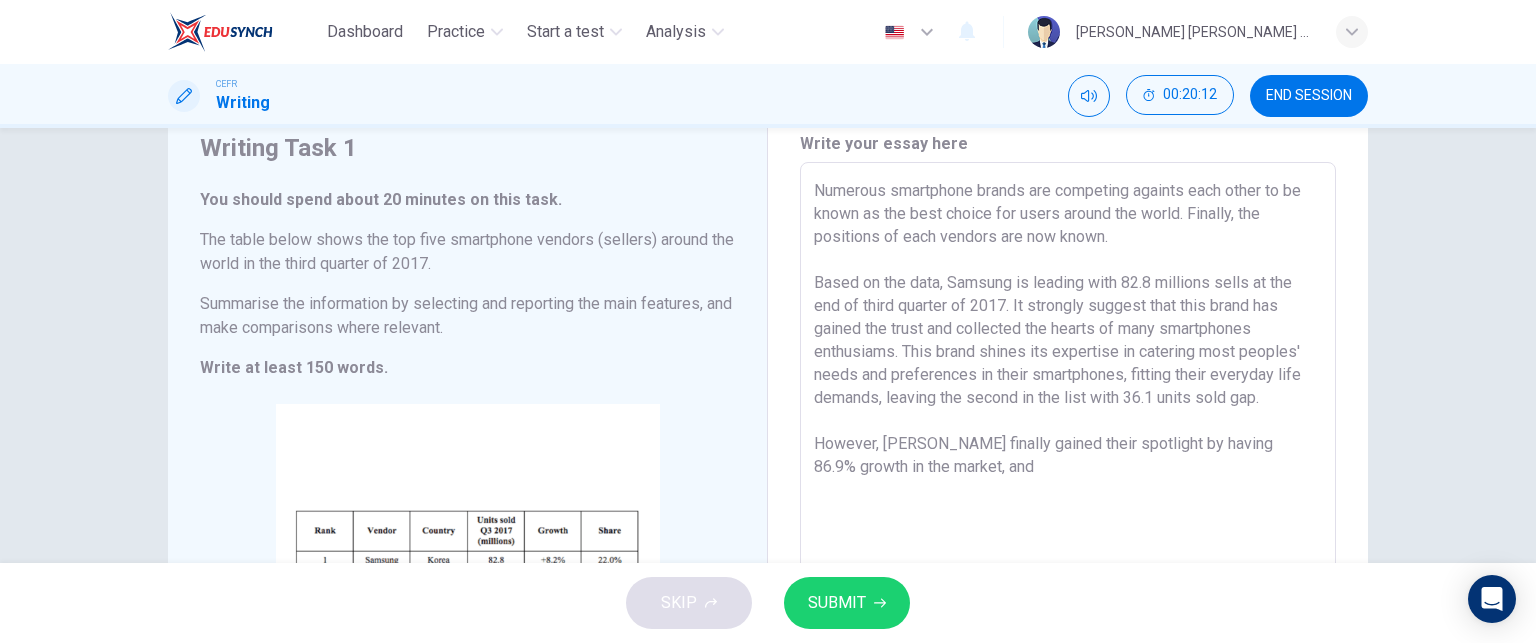 click on "Numerous smartphone brands are competing againts each other to be known as the best choice for users around the world. Finally, the positions of each vendors are now known.
Based on the data, Samsung is leading with 82.8 millions sells at the end of third quarter of 2017. It strongly suggest that this brand has gained the trust and collected the hearts of many smartphones enthusiams. This brand shines its expertise in catering most peoples' needs and preferences in their smartphones, fitting their everyday life demands, leaving the second in the list with 36.1 units sold gap.
However, Xiaomi finally gained their spotlight by having 86.9% growth in the market, and" at bounding box center [1068, 458] 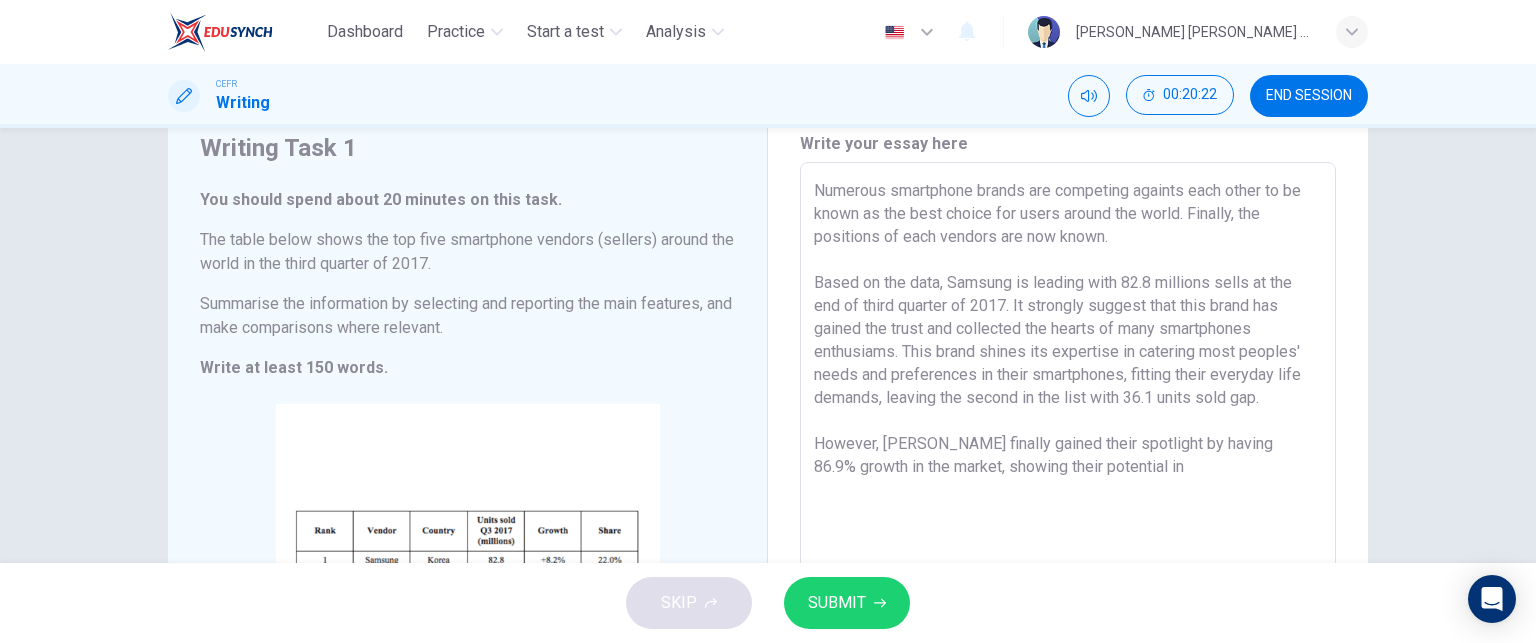 click on "Numerous smartphone brands are competing againts each other to be known as the best choice for users around the world. Finally, the positions of each vendors are now known.
Based on the data, Samsung is leading with 82.8 millions sells at the end of third quarter of 2017. It strongly suggest that this brand has gained the trust and collected the hearts of many smartphones enthusiams. This brand shines its expertise in catering most peoples' needs and preferences in their smartphones, fitting their everyday life demands, leaving the second in the list with 36.1 units sold gap.
However, Xiaomi finally gained their spotlight by having 86.9% growth in the market, showing their potential in" at bounding box center [1068, 458] 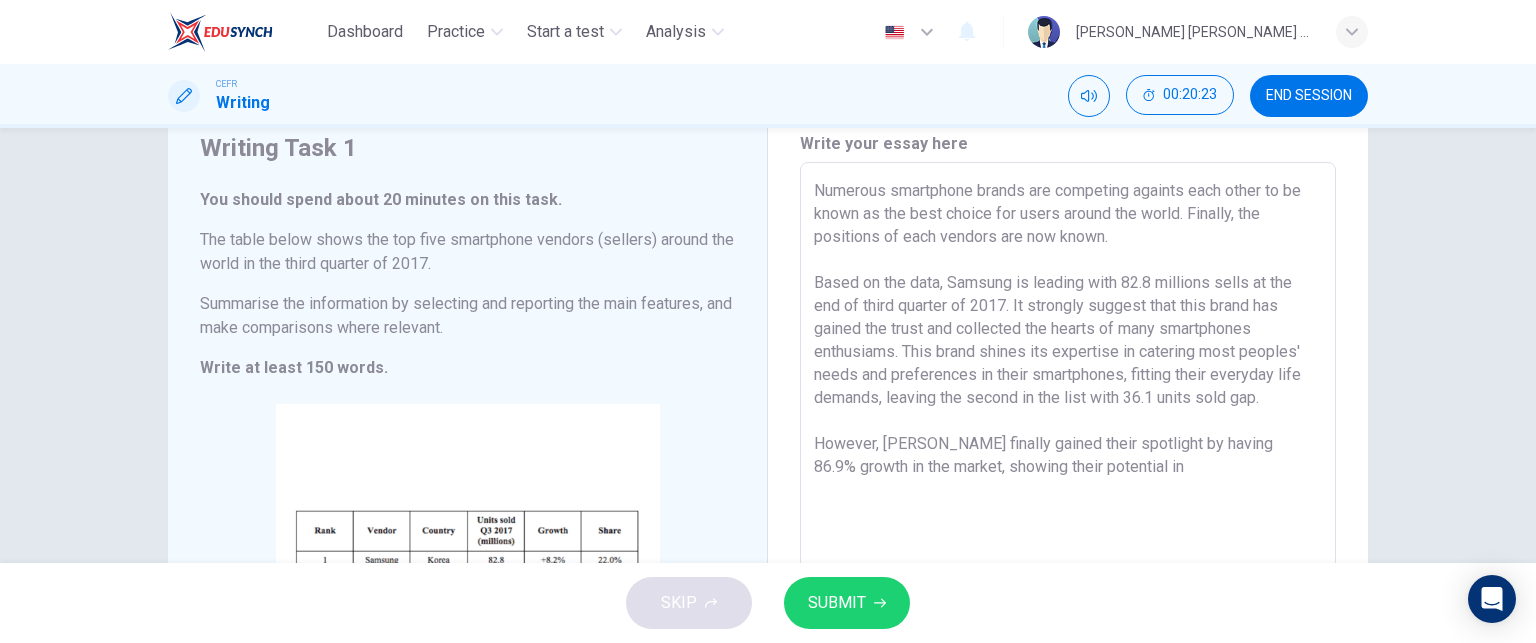 click on "Numerous smartphone brands are competing againts each other to be known as the best choice for users around the world. Finally, the positions of each vendors are now known.
Based on the data, Samsung is leading with 82.8 millions sells at the end of third quarter of 2017. It strongly suggest that this brand has gained the trust and collected the hearts of many smartphones enthusiams. This brand shines its expertise in catering most peoples' needs and preferences in their smartphones, fitting their everyday life demands, leaving the second in the list with 36.1 units sold gap.
However, Xiaomi finally gained their spotlight by having 86.9% growth in the market, showing their potential in" at bounding box center [1068, 458] 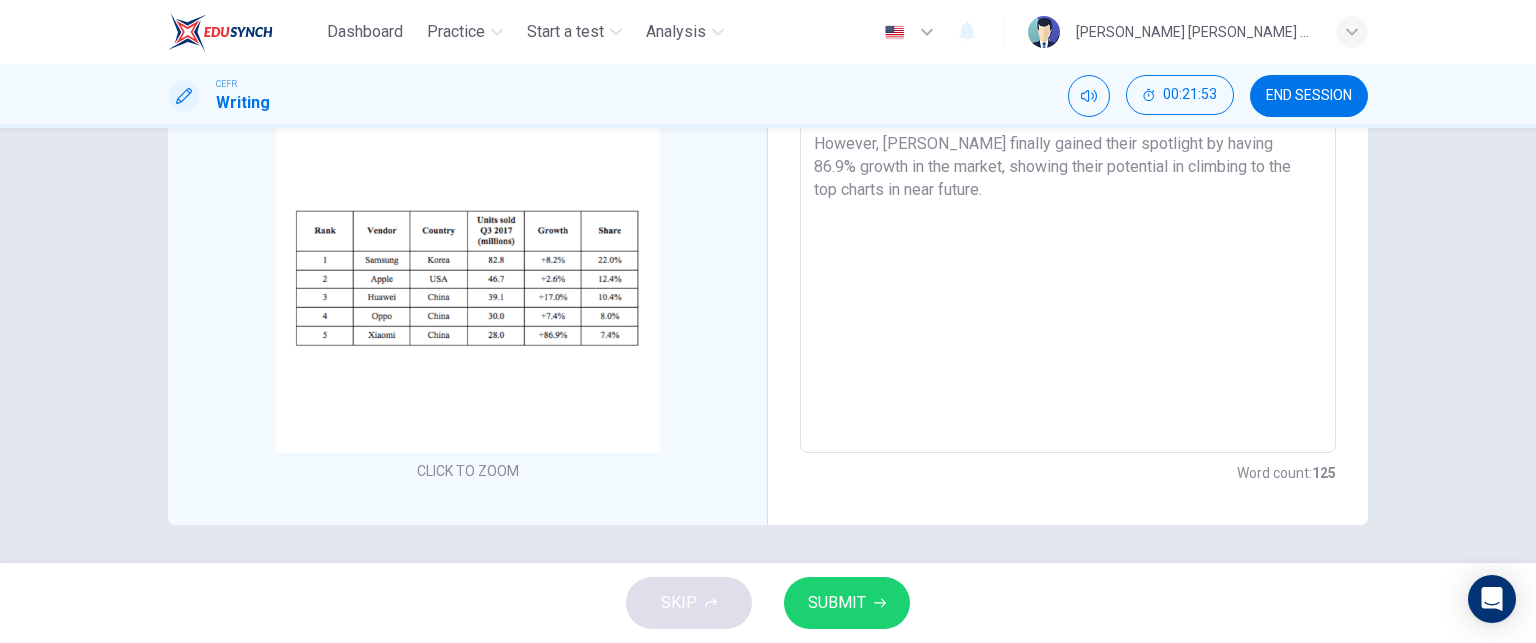 scroll, scrollTop: 56, scrollLeft: 0, axis: vertical 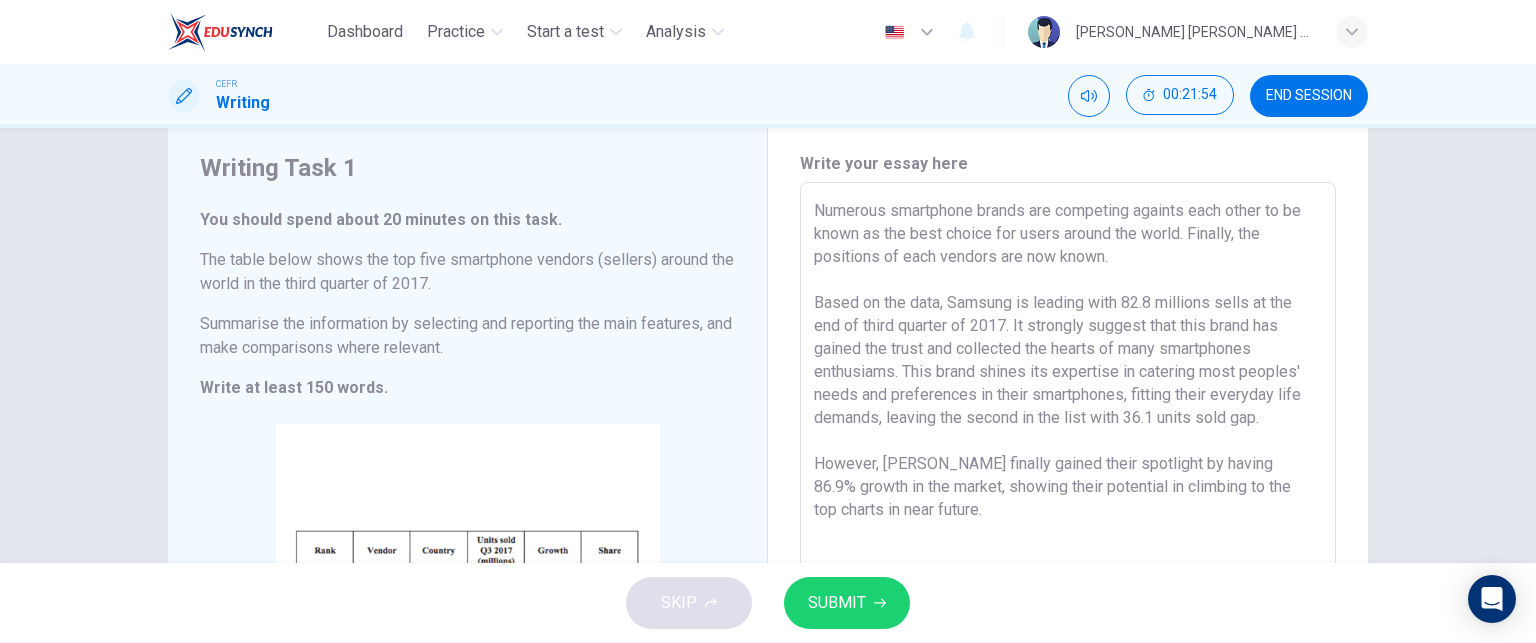 click on "Numerous smartphone brands are competing againts each other to be known as the best choice for users around the world. Finally, the positions of each vendors are now known.
Based on the data, Samsung is leading with 82.8 millions sells at the end of third quarter of 2017. It strongly suggest that this brand has gained the trust and collected the hearts of many smartphones enthusiams. This brand shines its expertise in catering most peoples' needs and preferences in their smartphones, fitting their everyday life demands, leaving the second in the list with 36.1 units sold gap.
However, Xiaomi finally gained their spotlight by having 86.9% growth in the market, showing their potential in climbing to the top charts in near future." at bounding box center [1068, 478] 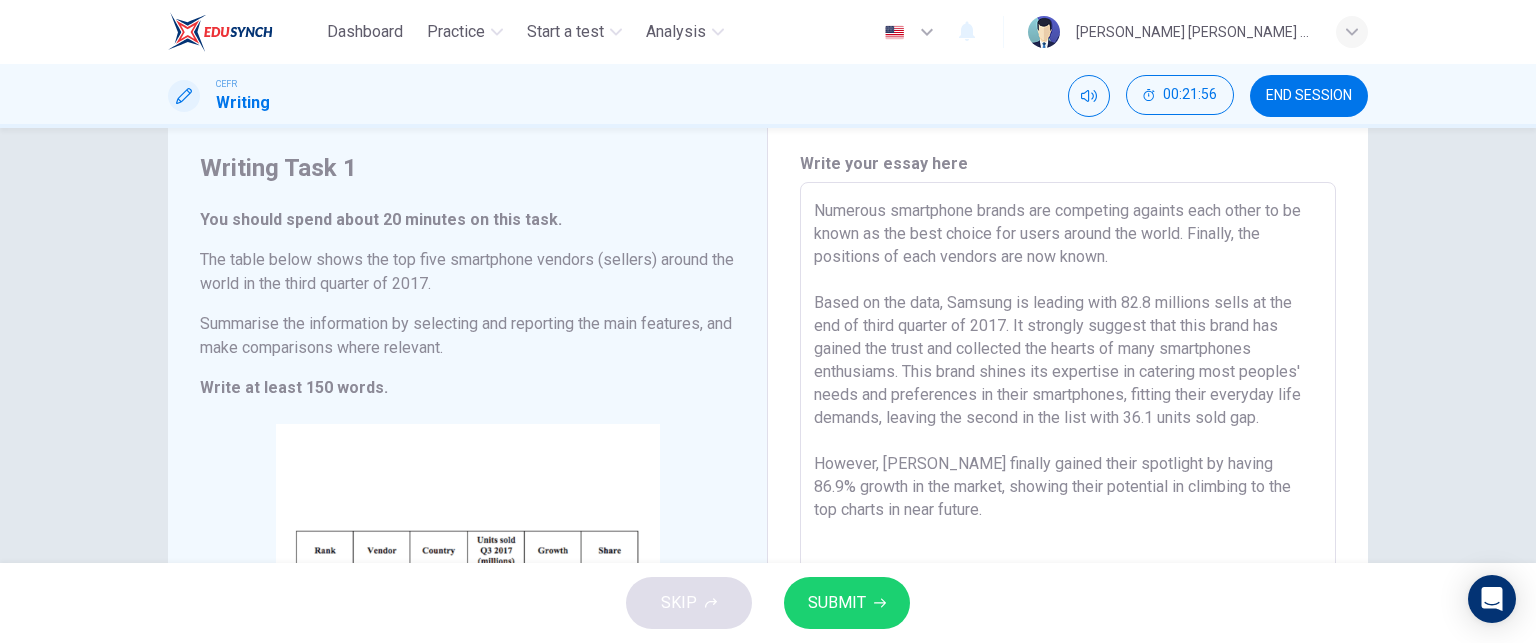 drag, startPoint x: 808, startPoint y: 206, endPoint x: 919, endPoint y: 406, distance: 228.73784 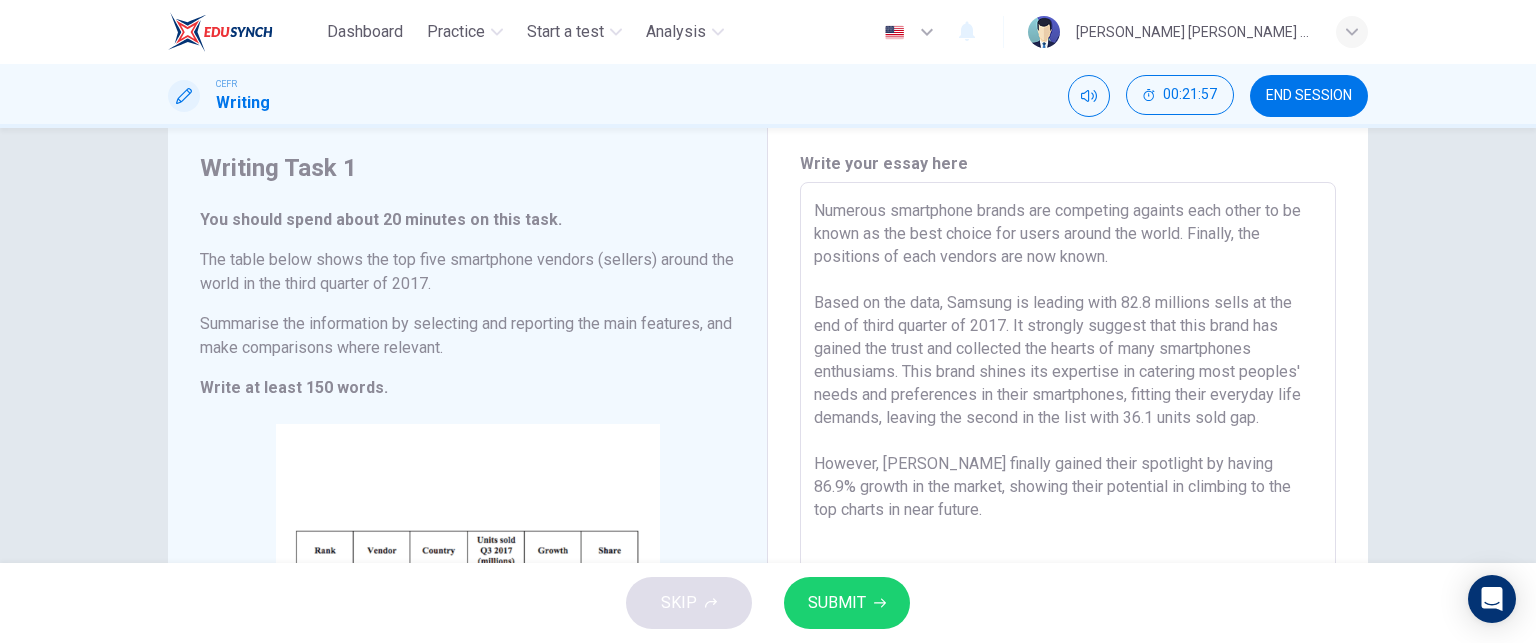 click on "Numerous smartphone brands are competing againts each other to be known as the best choice for users around the world. Finally, the positions of each vendors are now known.
Based on the data, Samsung is leading with 82.8 millions sells at the end of third quarter of 2017. It strongly suggest that this brand has gained the trust and collected the hearts of many smartphones enthusiams. This brand shines its expertise in catering most peoples' needs and preferences in their smartphones, fitting their everyday life demands, leaving the second in the list with 36.1 units sold gap.
However, Xiaomi finally gained their spotlight by having 86.9% growth in the market, showing their potential in climbing to the top charts in near future." at bounding box center [1068, 478] 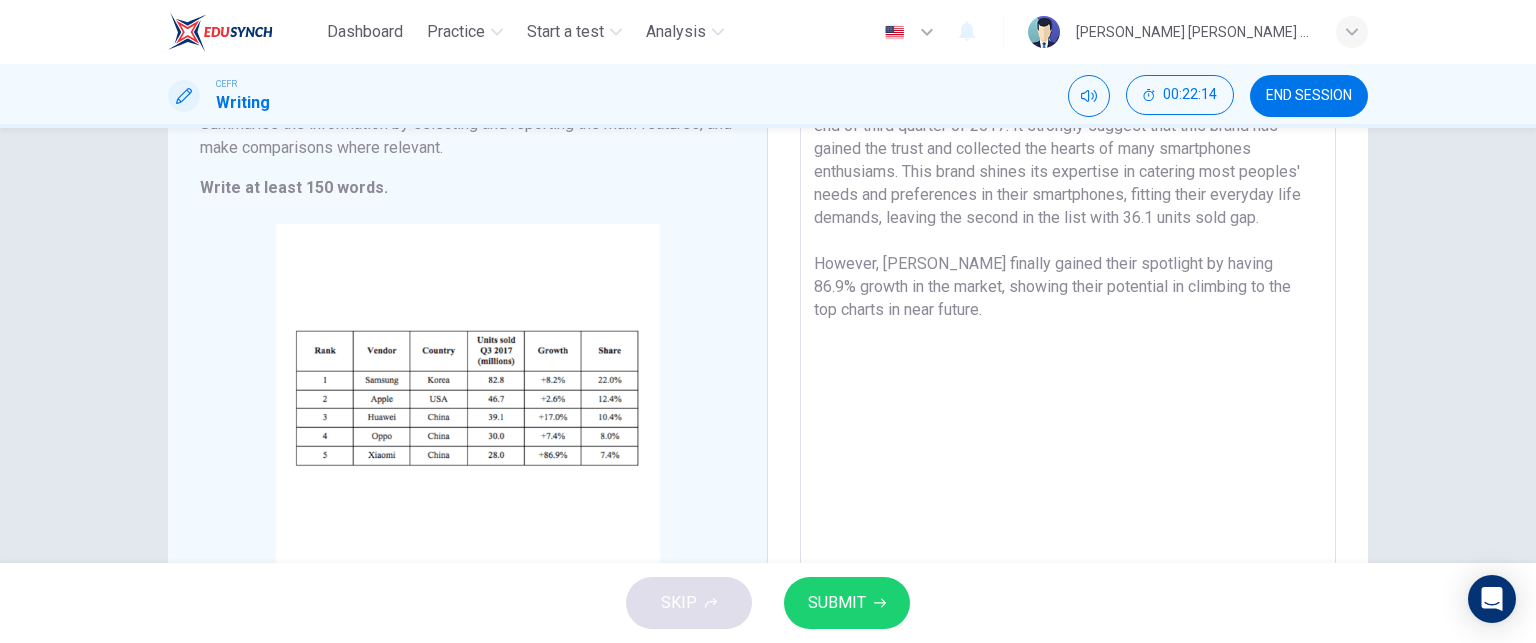 scroll, scrollTop: 254, scrollLeft: 0, axis: vertical 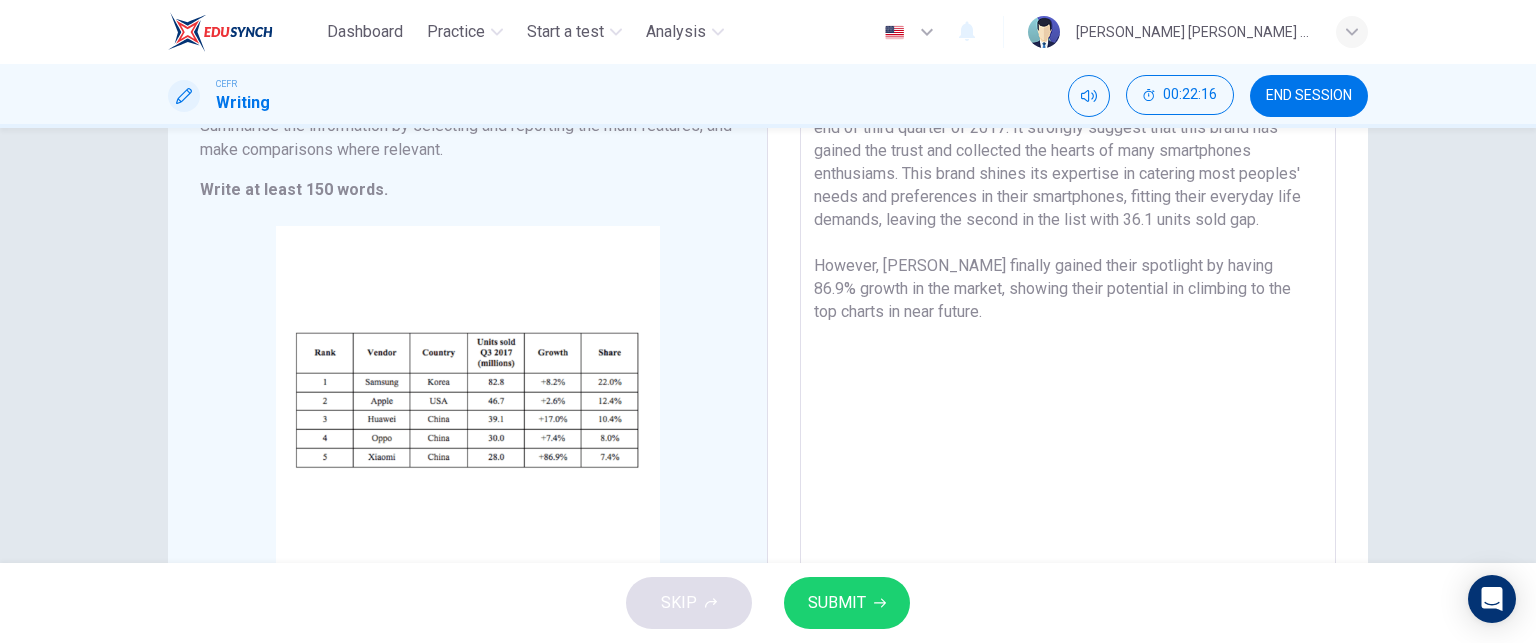 click on "Numerous smartphone brands are competing againts each other to be known as the best choice for users around the world. Finally, the positions of each vendors are now known.
Based on the data, Samsung is leading with 82.8 millions sells at the end of third quarter of 2017. It strongly suggest that this brand has gained the trust and collected the hearts of many smartphones enthusiams. This brand shines its expertise in catering most peoples' needs and preferences in their smartphones, fitting their everyday life demands, leaving the second in the list with 36.1 units sold gap.
However, Xiaomi finally gained their spotlight by having 86.9% growth in the market, showing their potential in climbing to the top charts in near future." at bounding box center [1068, 280] 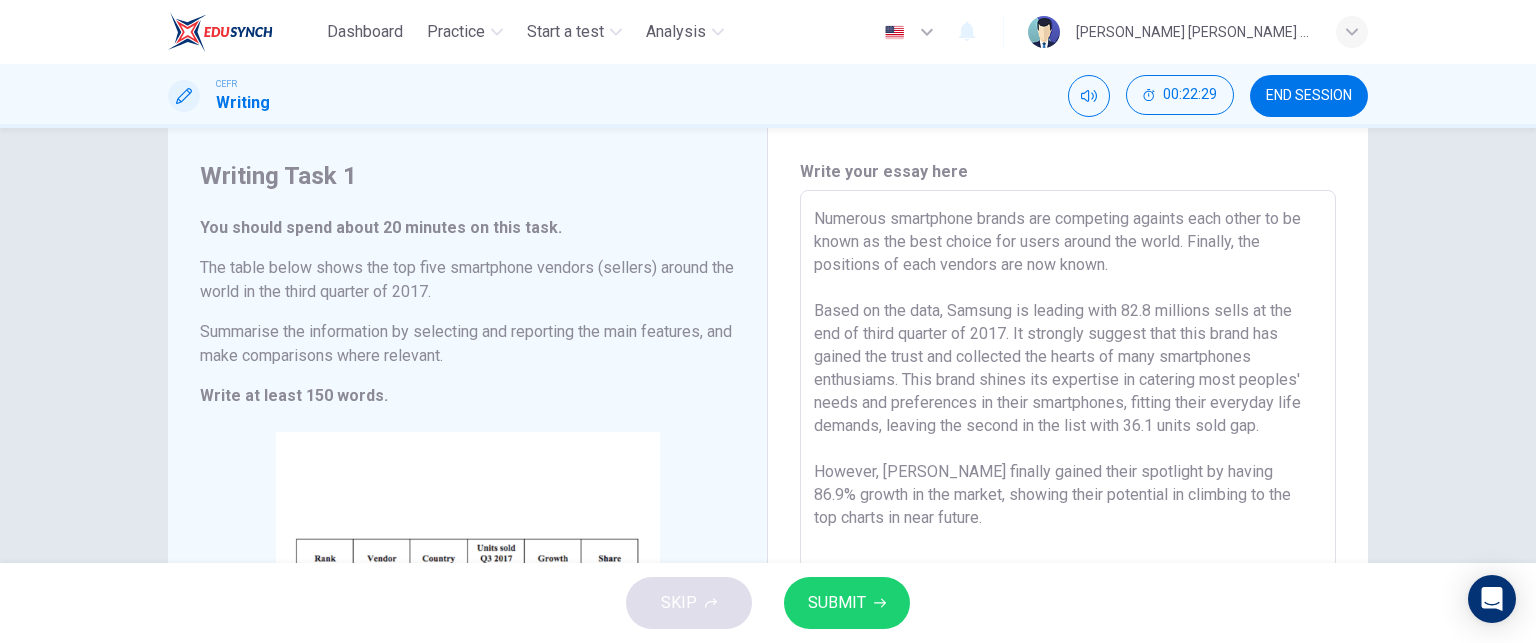 scroll, scrollTop: 49, scrollLeft: 0, axis: vertical 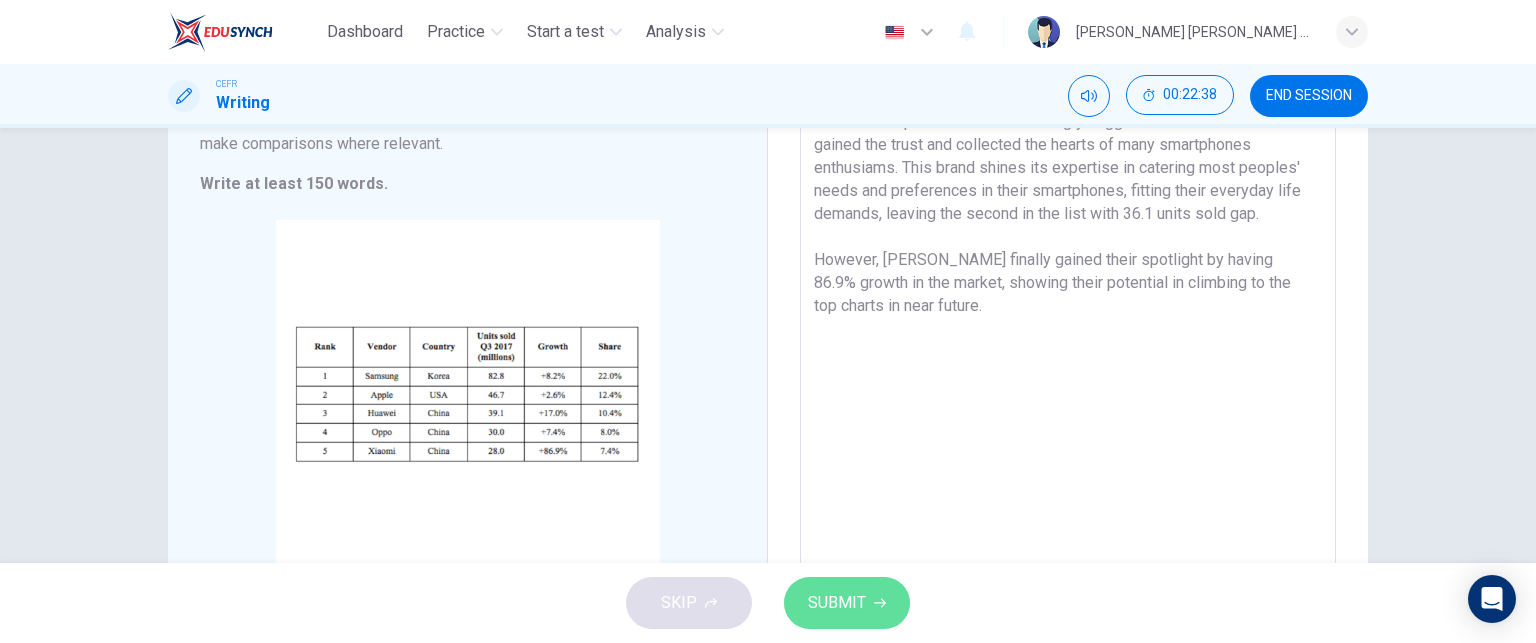 click on "SUBMIT" at bounding box center (847, 603) 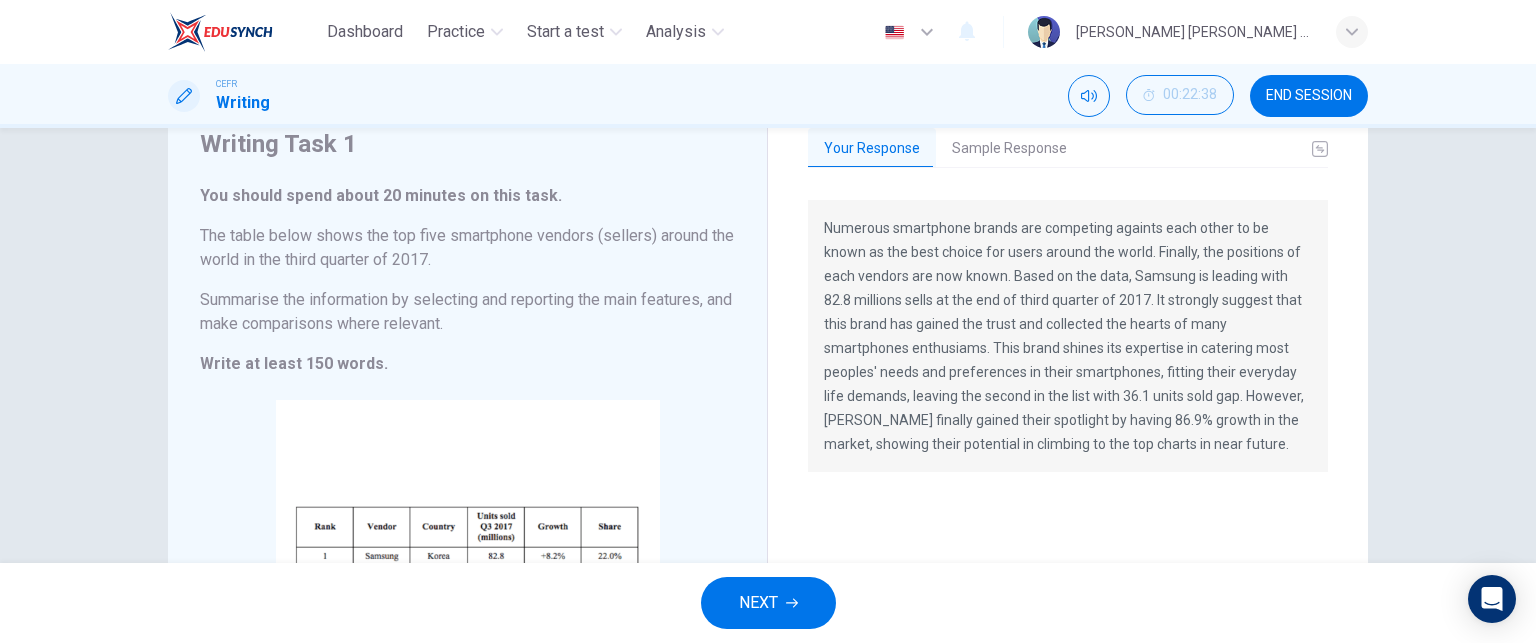 scroll, scrollTop: 80, scrollLeft: 0, axis: vertical 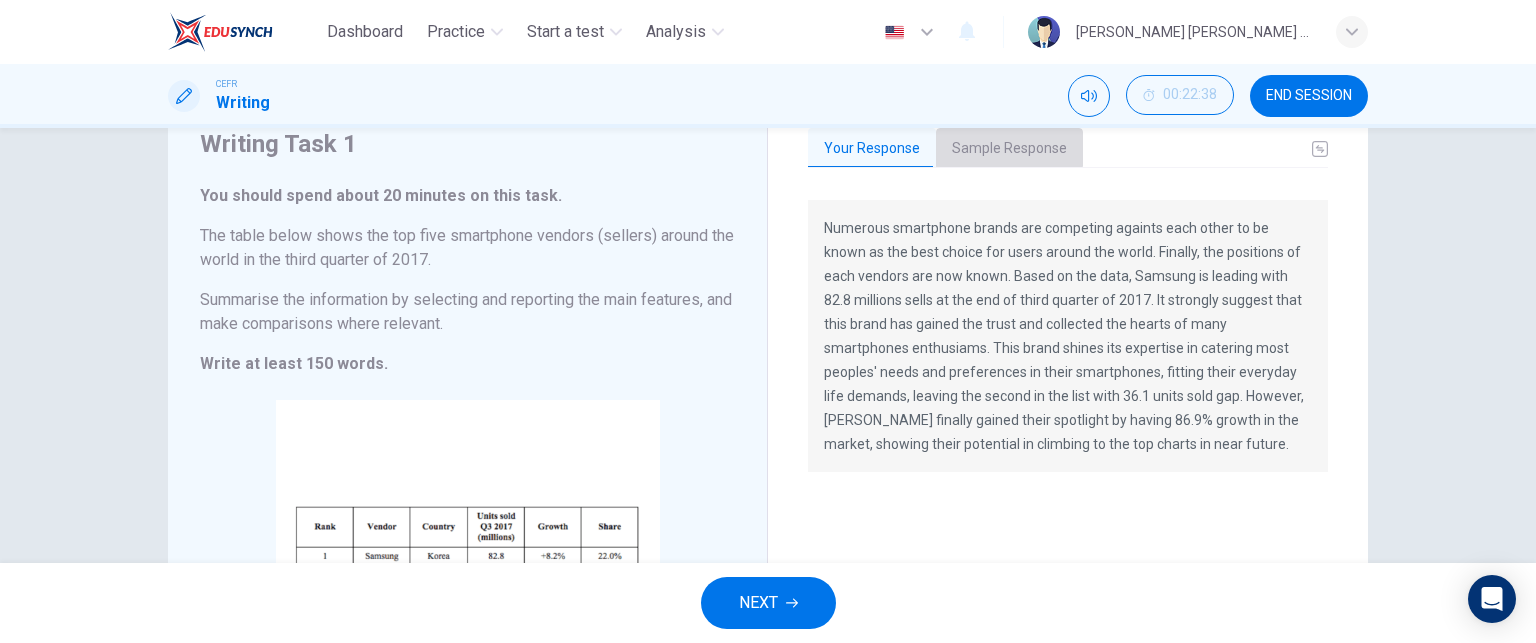 click on "Sample Response" at bounding box center (1009, 149) 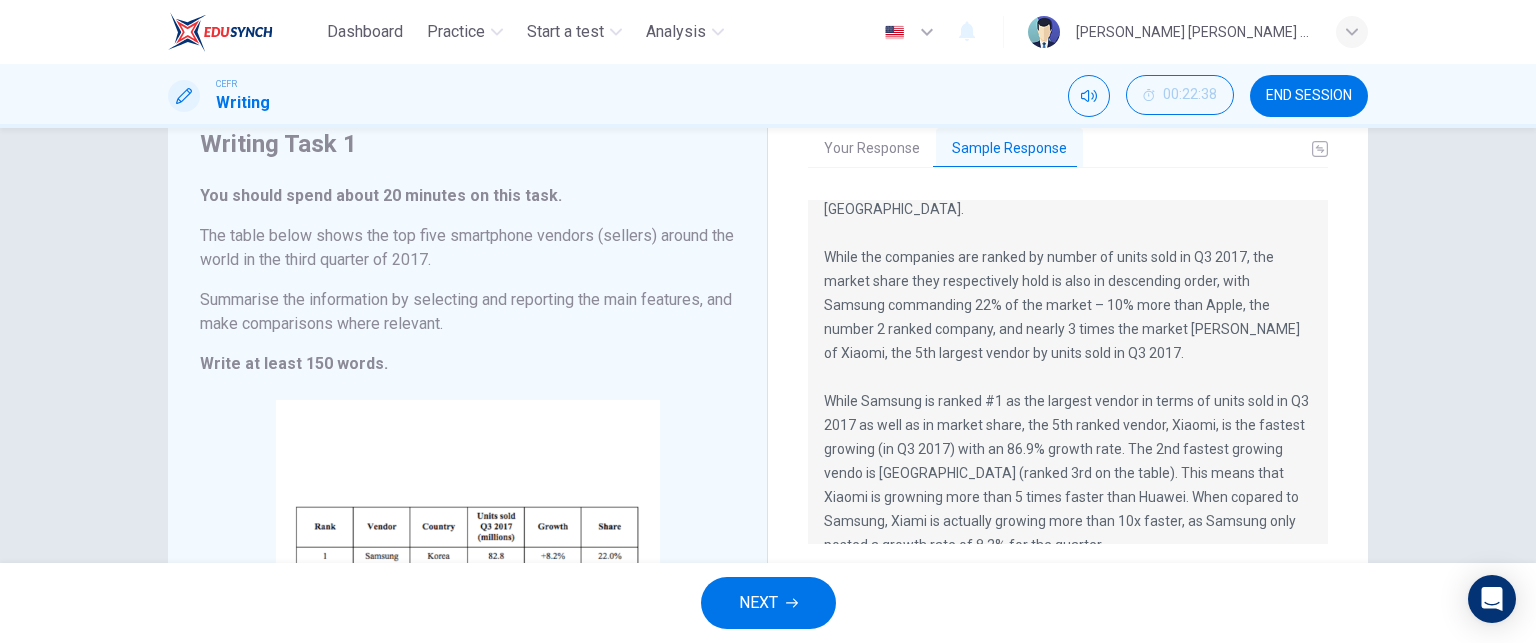 scroll, scrollTop: 92, scrollLeft: 0, axis: vertical 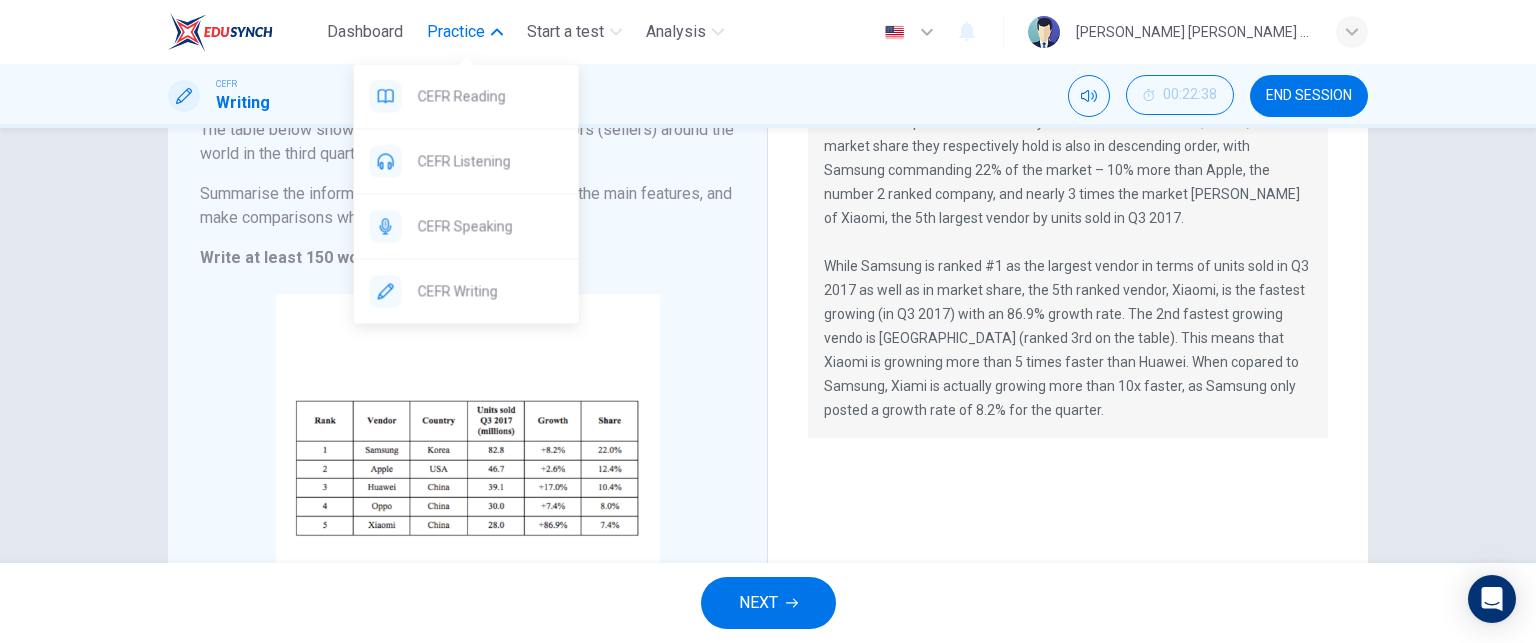 click on "Practice" at bounding box center (456, 32) 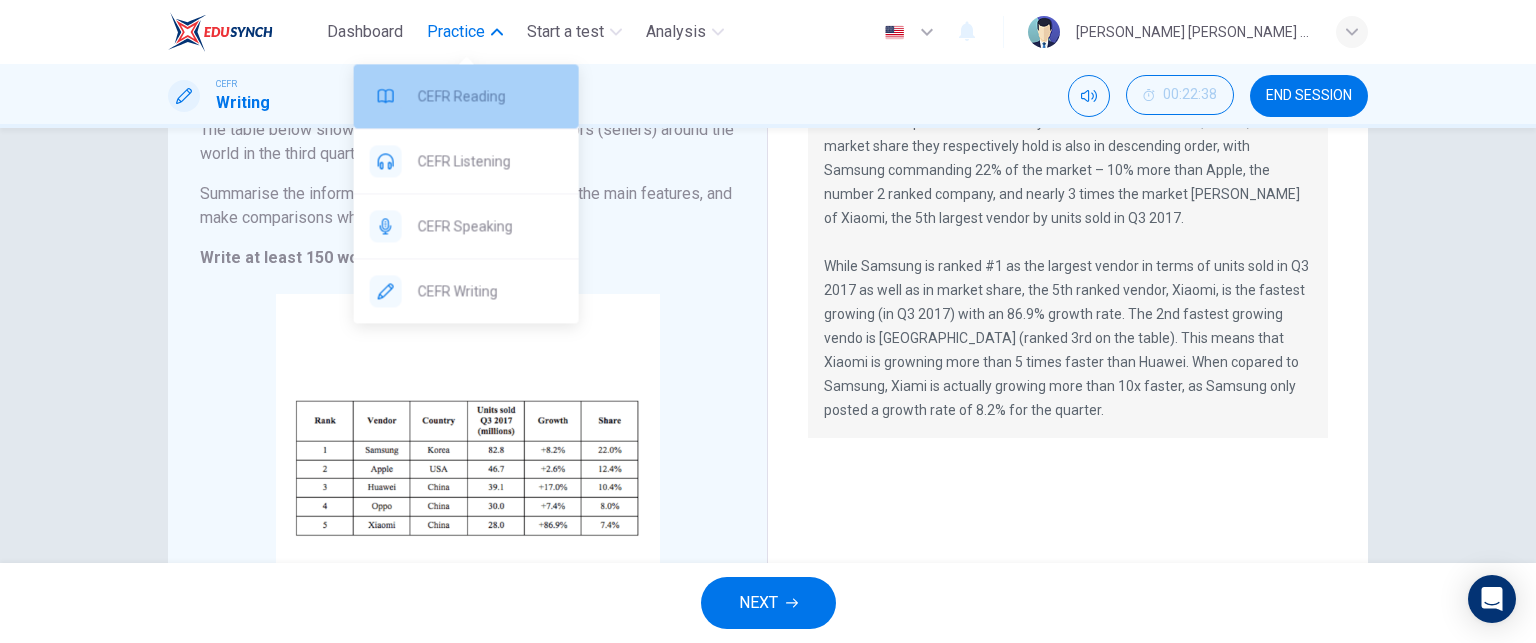 click on "CEFR Reading" at bounding box center [490, 96] 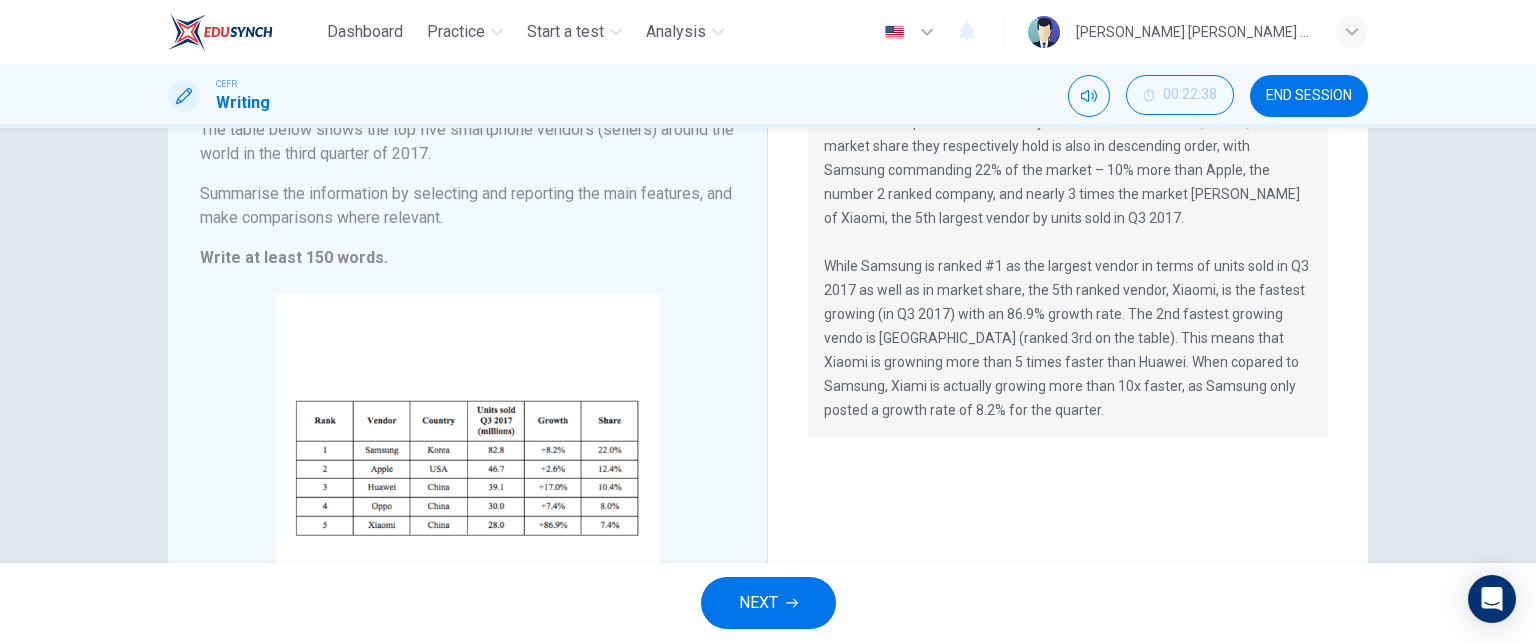 click on "END SESSION" at bounding box center [1309, 96] 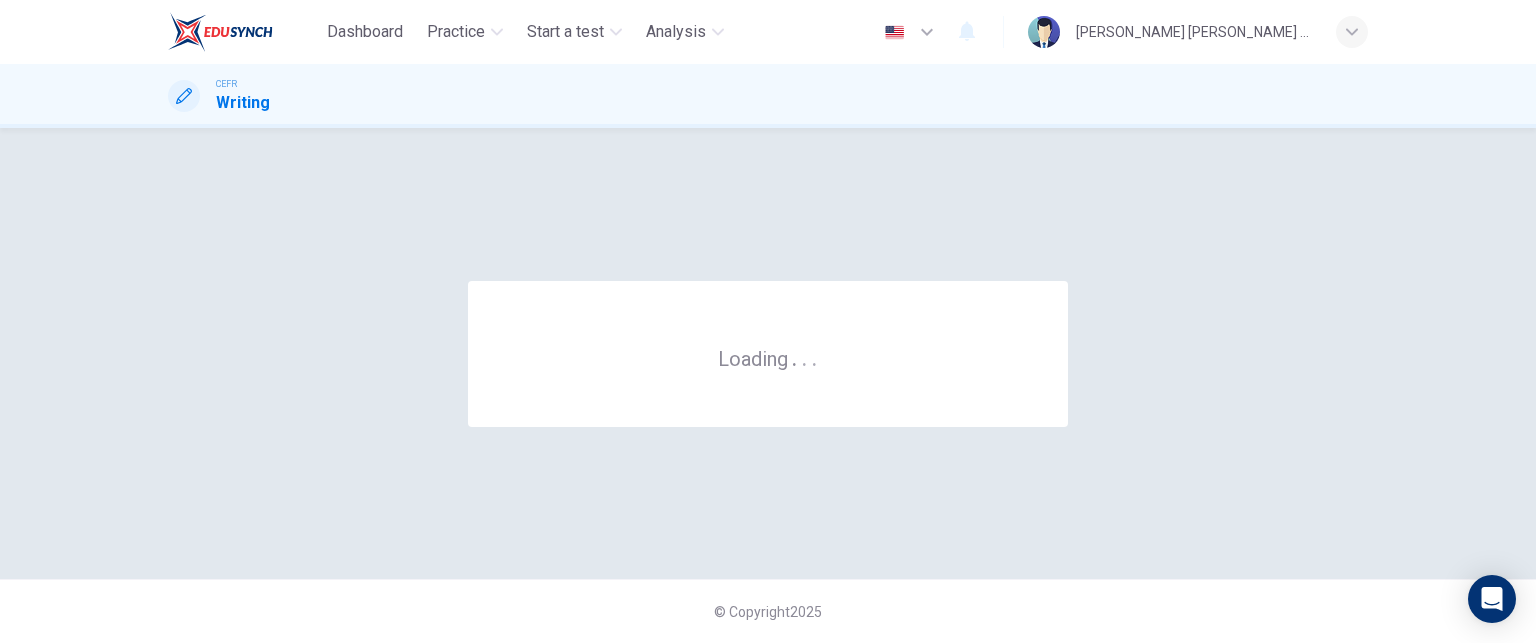 scroll, scrollTop: 0, scrollLeft: 0, axis: both 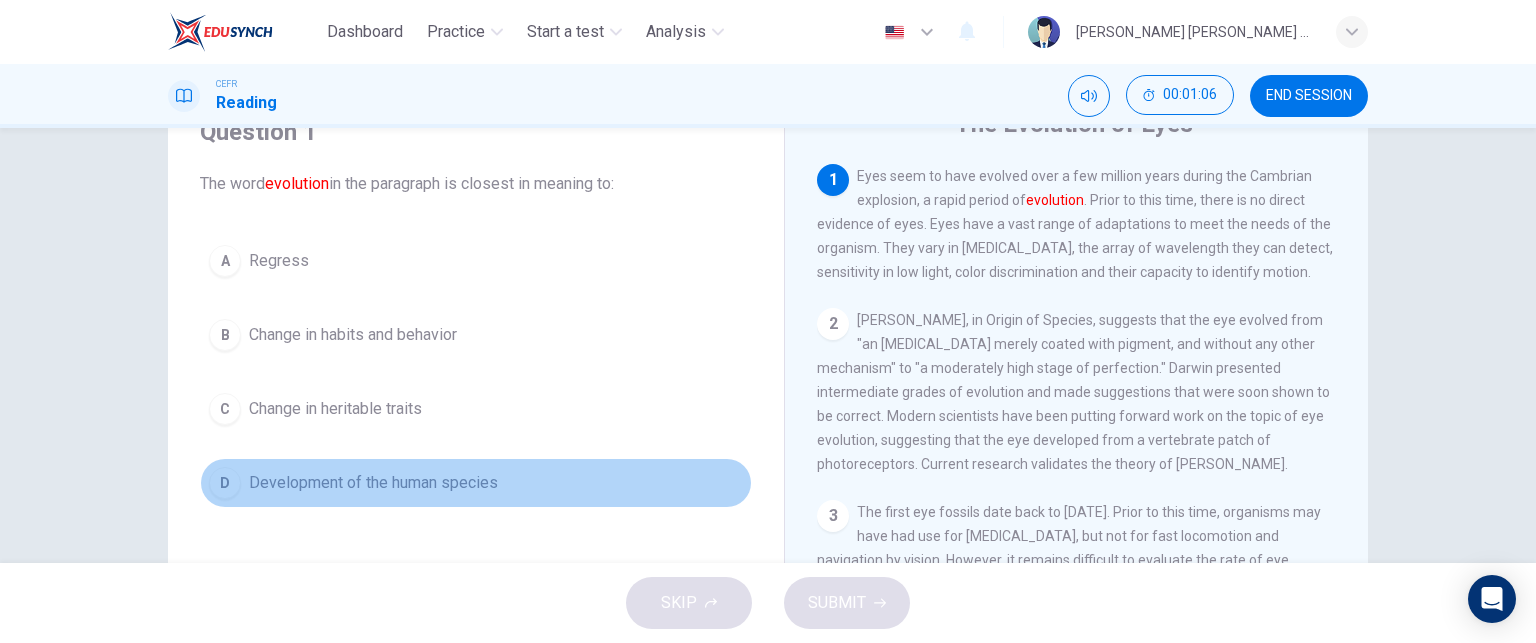 click on "D" at bounding box center (225, 483) 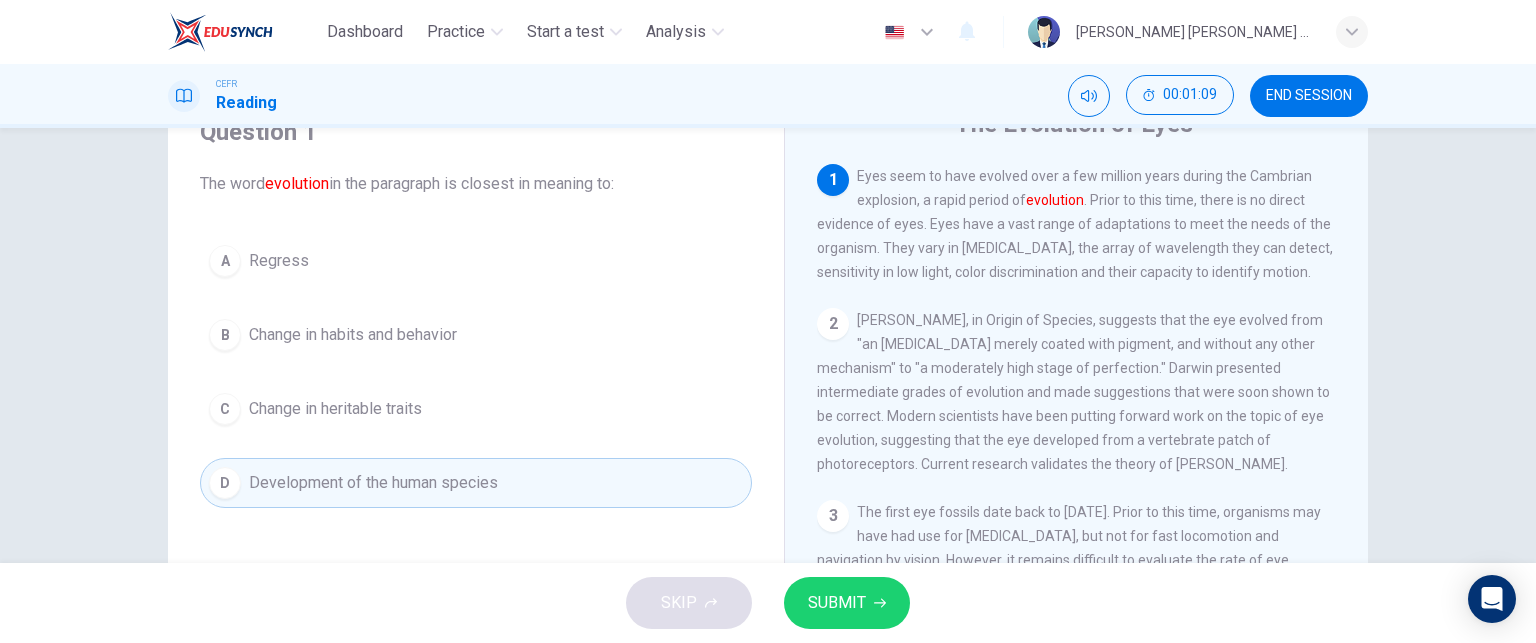 click on "SUBMIT" at bounding box center [837, 603] 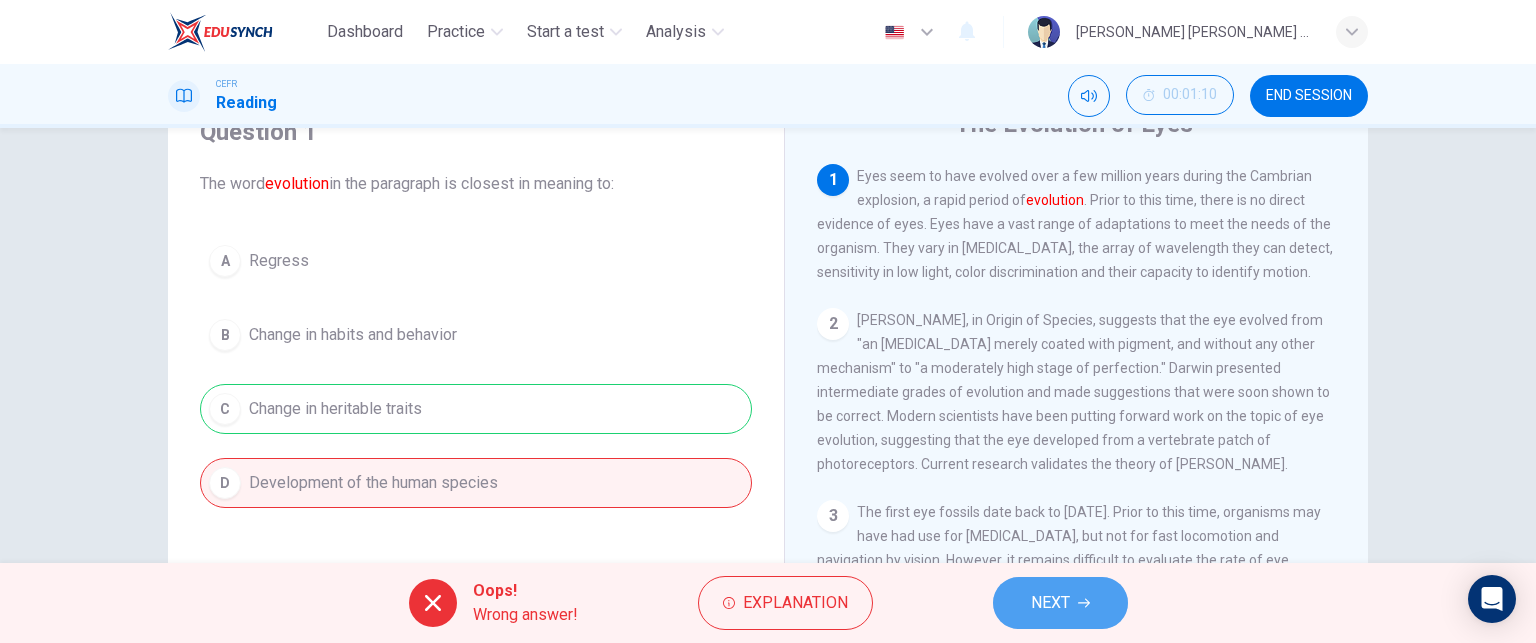 click 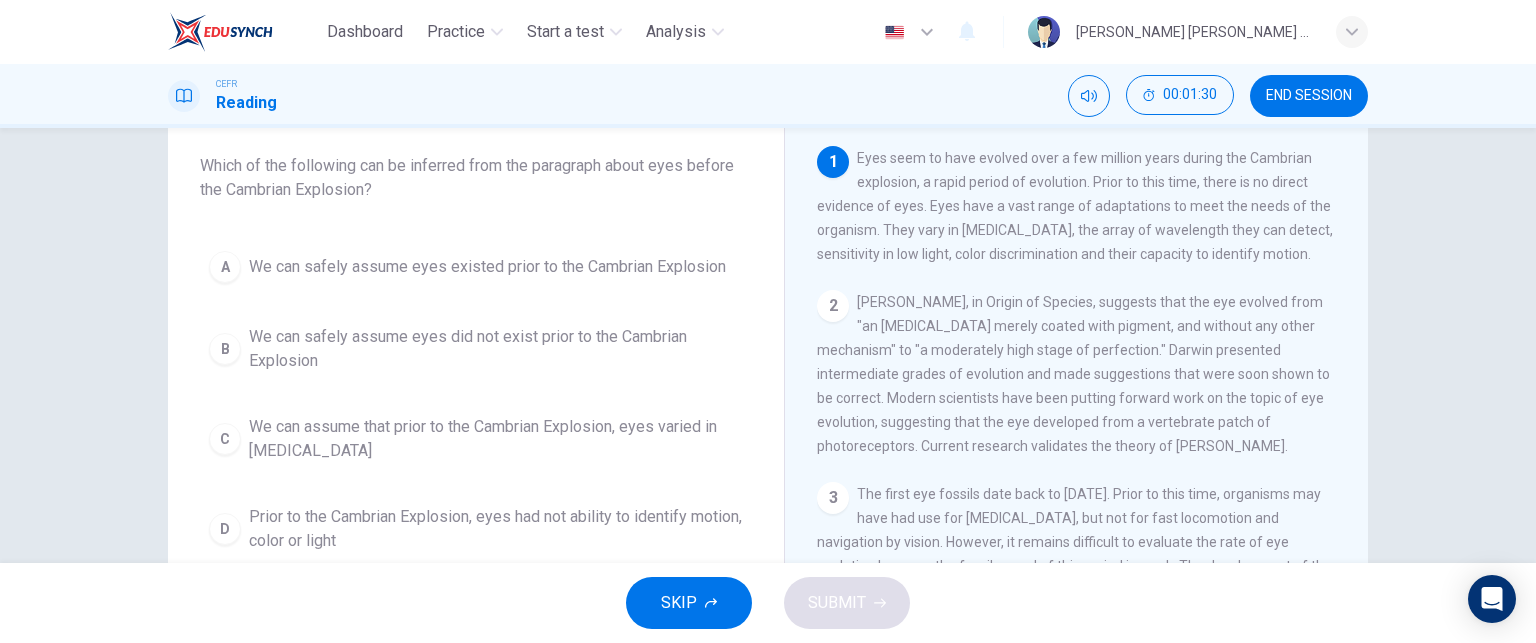 scroll, scrollTop: 111, scrollLeft: 0, axis: vertical 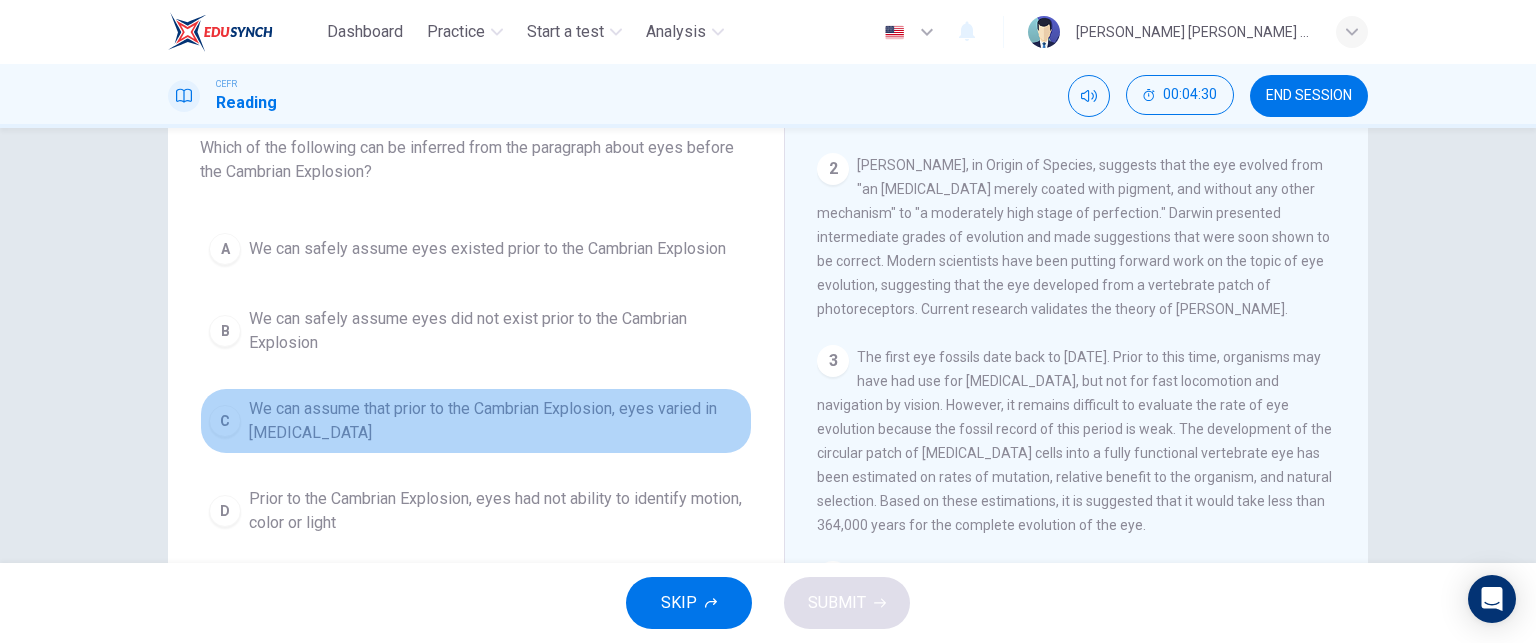 click on "C" at bounding box center (225, 421) 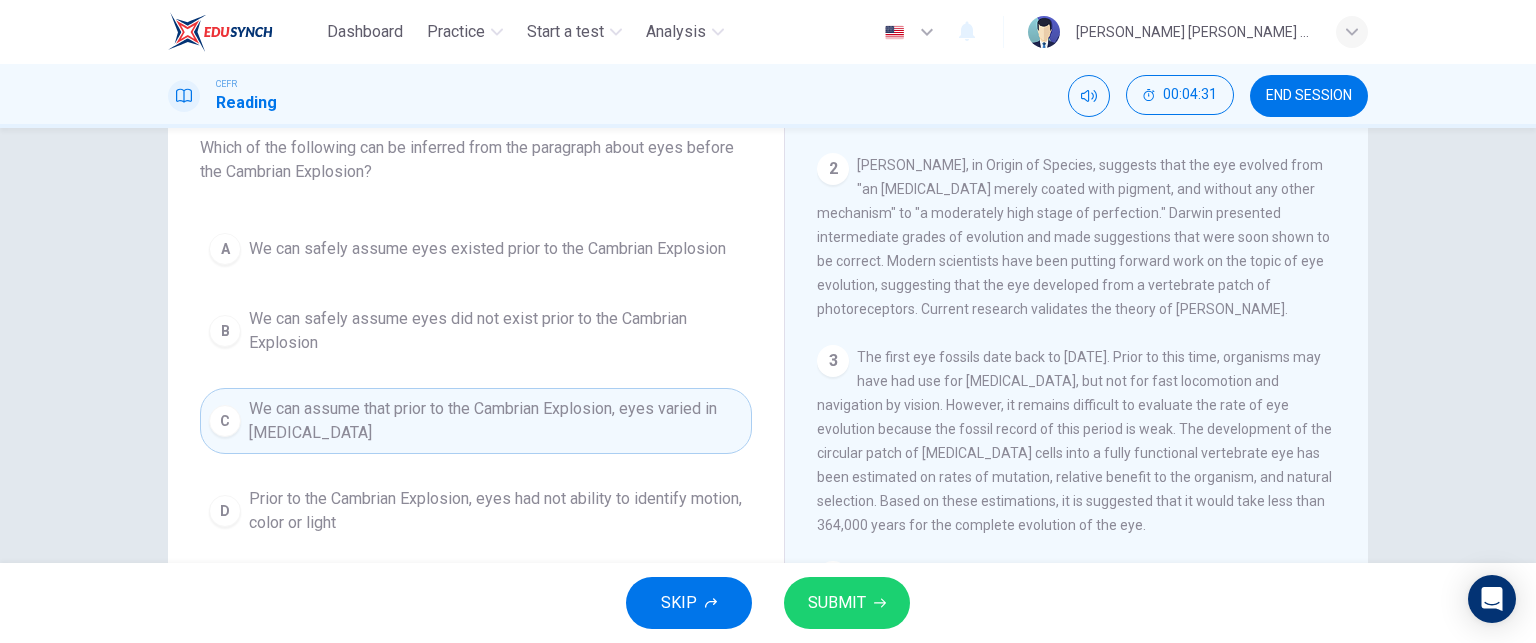 drag, startPoint x: 858, startPoint y: 576, endPoint x: 861, endPoint y: 591, distance: 15.297058 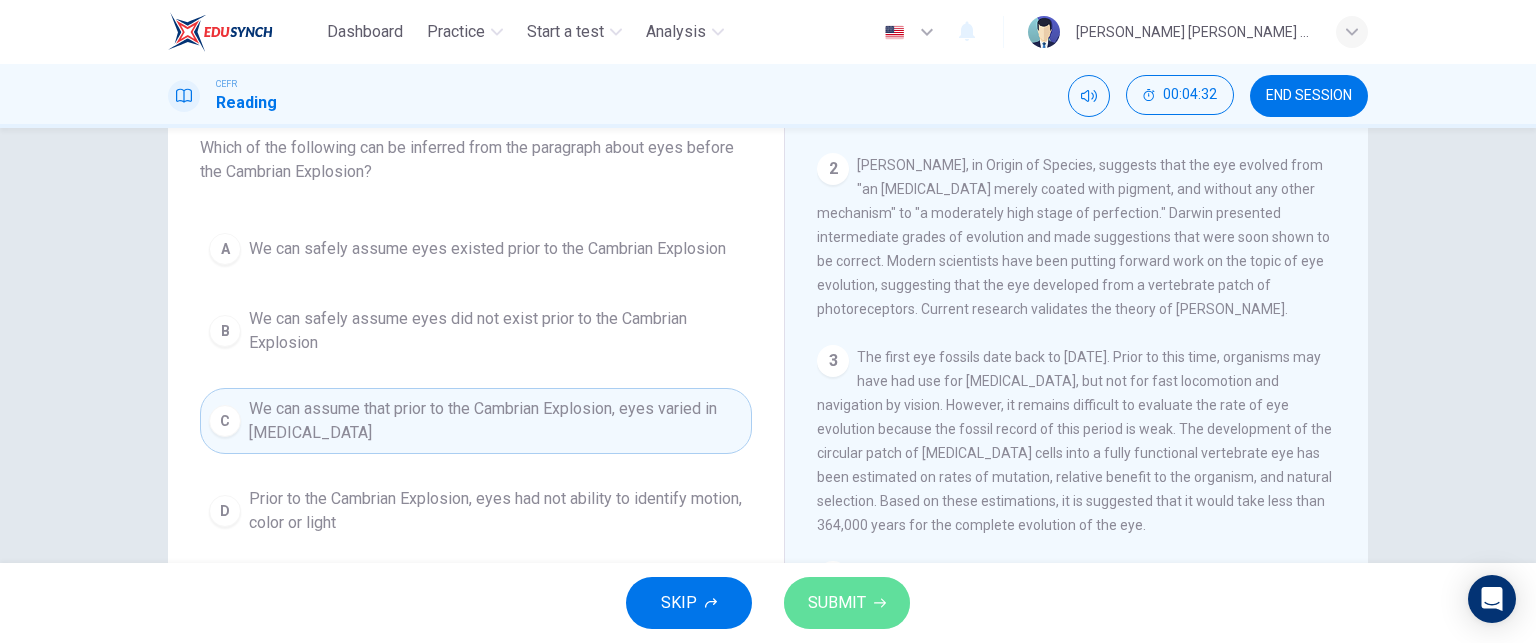 click on "SUBMIT" at bounding box center [837, 603] 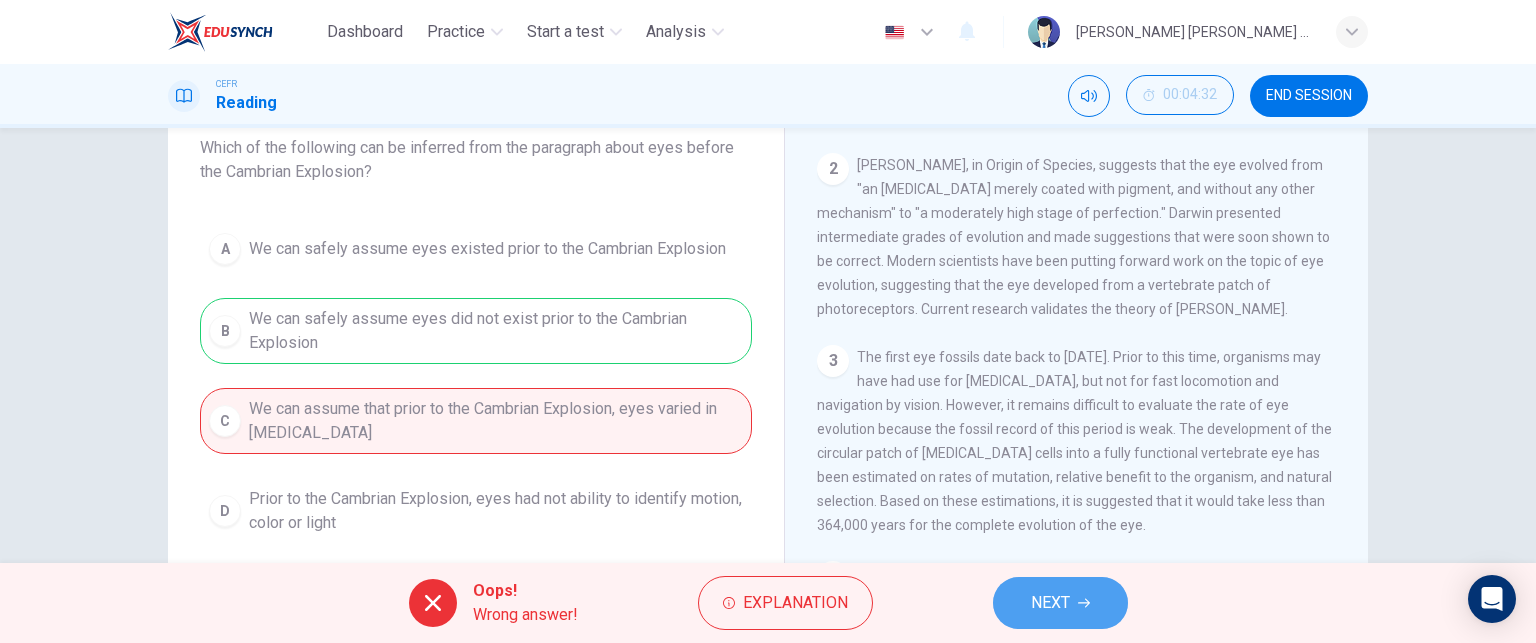 click on "NEXT" at bounding box center [1050, 603] 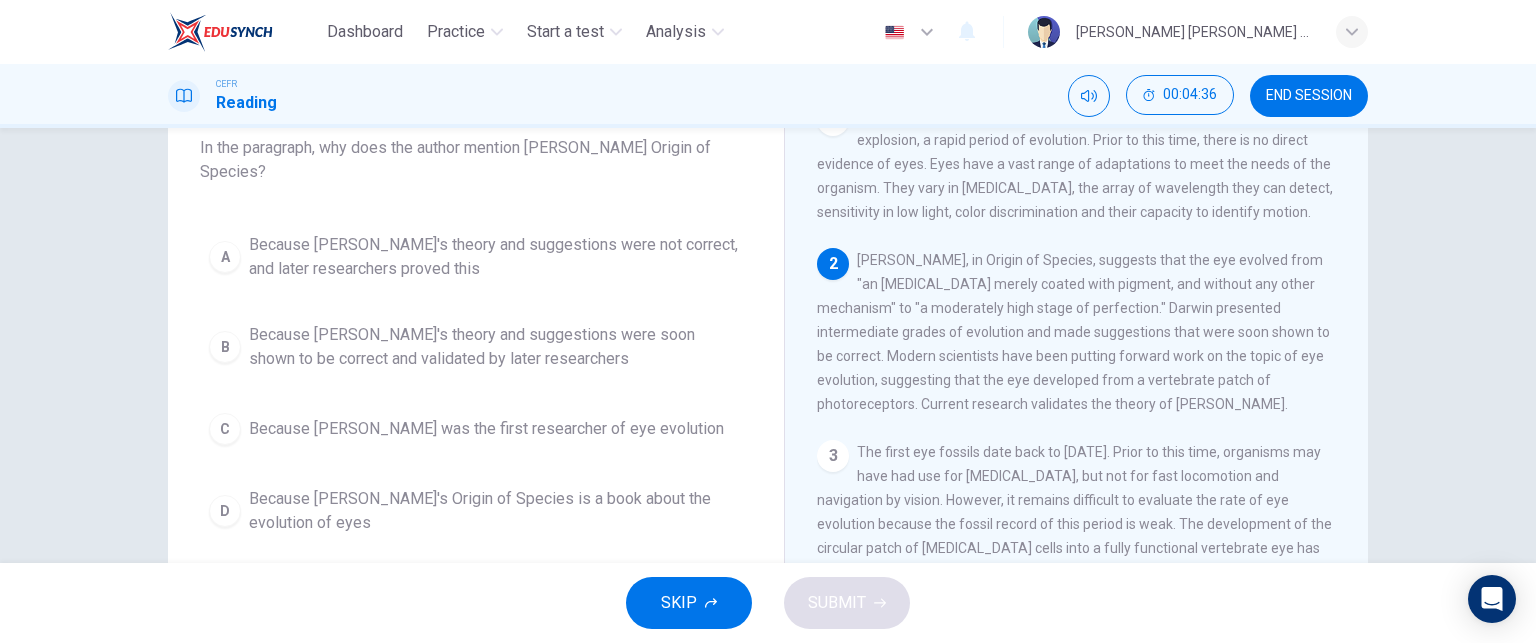 scroll, scrollTop: 23, scrollLeft: 0, axis: vertical 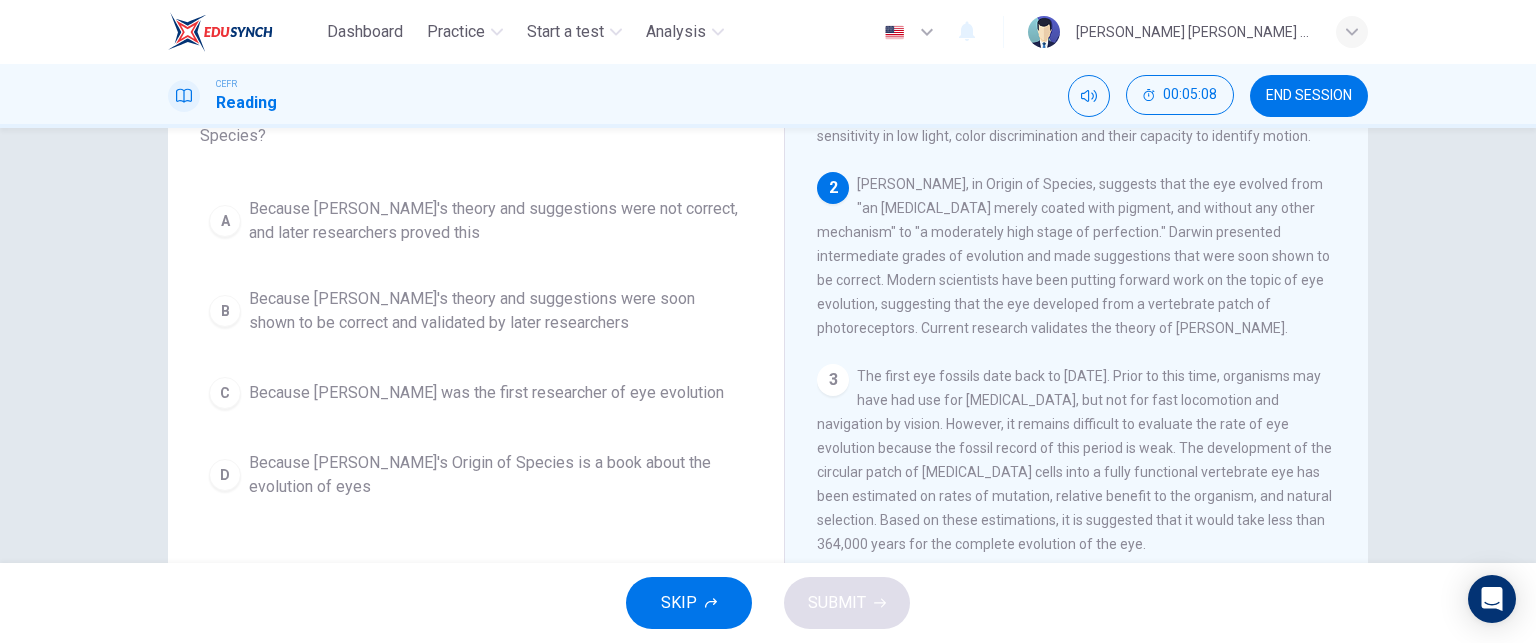 drag, startPoint x: 882, startPoint y: 222, endPoint x: 1054, endPoint y: 255, distance: 175.13708 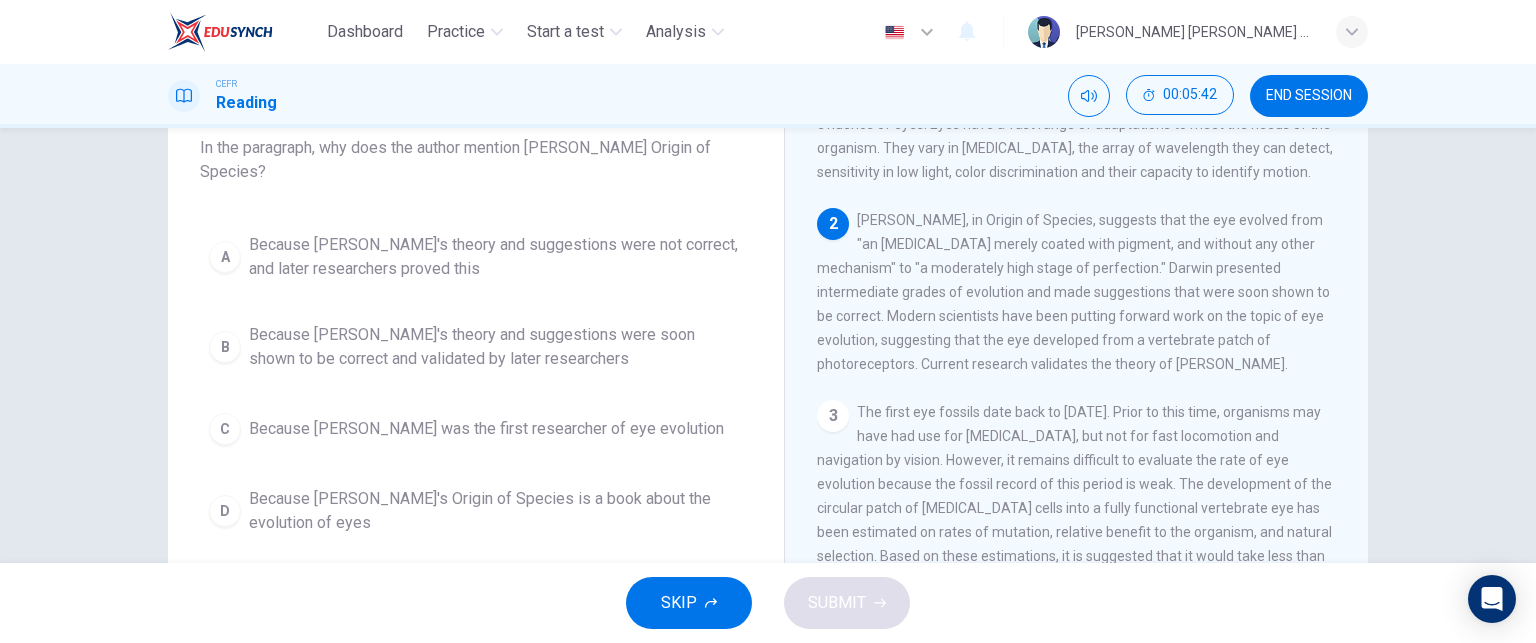 scroll, scrollTop: 122, scrollLeft: 0, axis: vertical 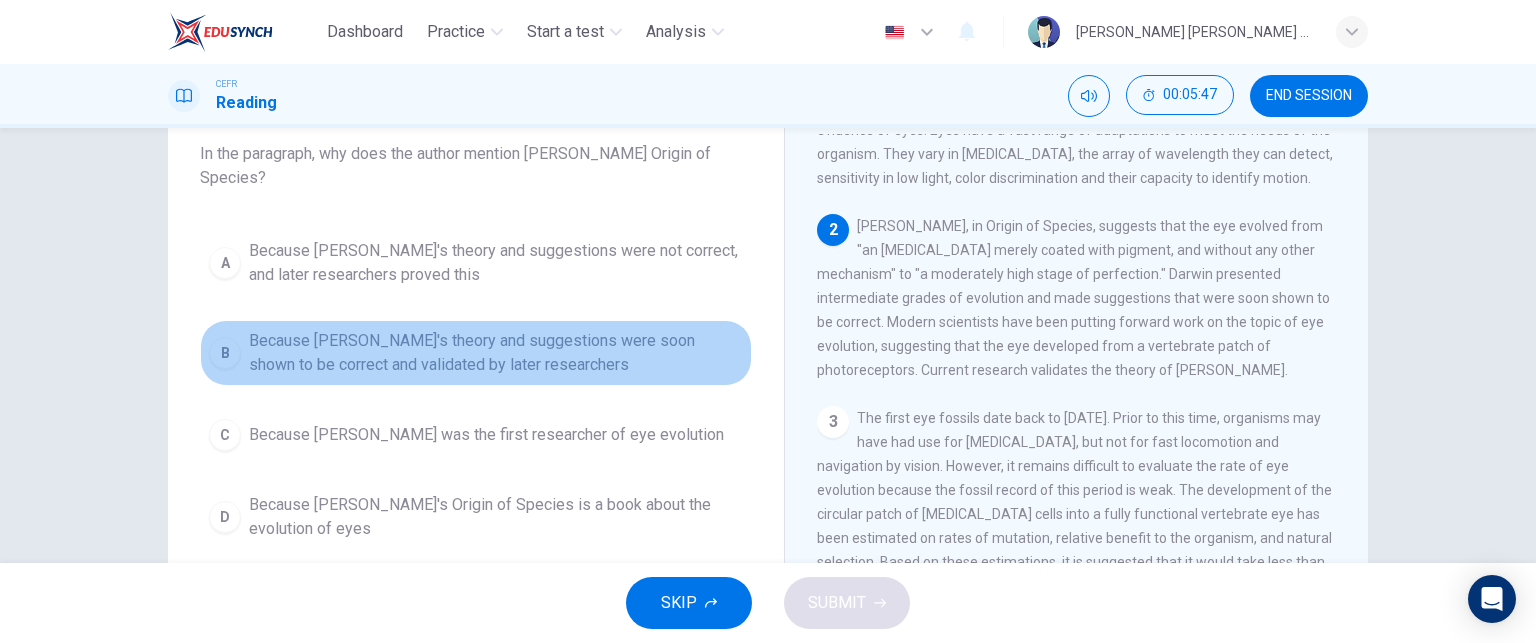 click on "B" at bounding box center [225, 353] 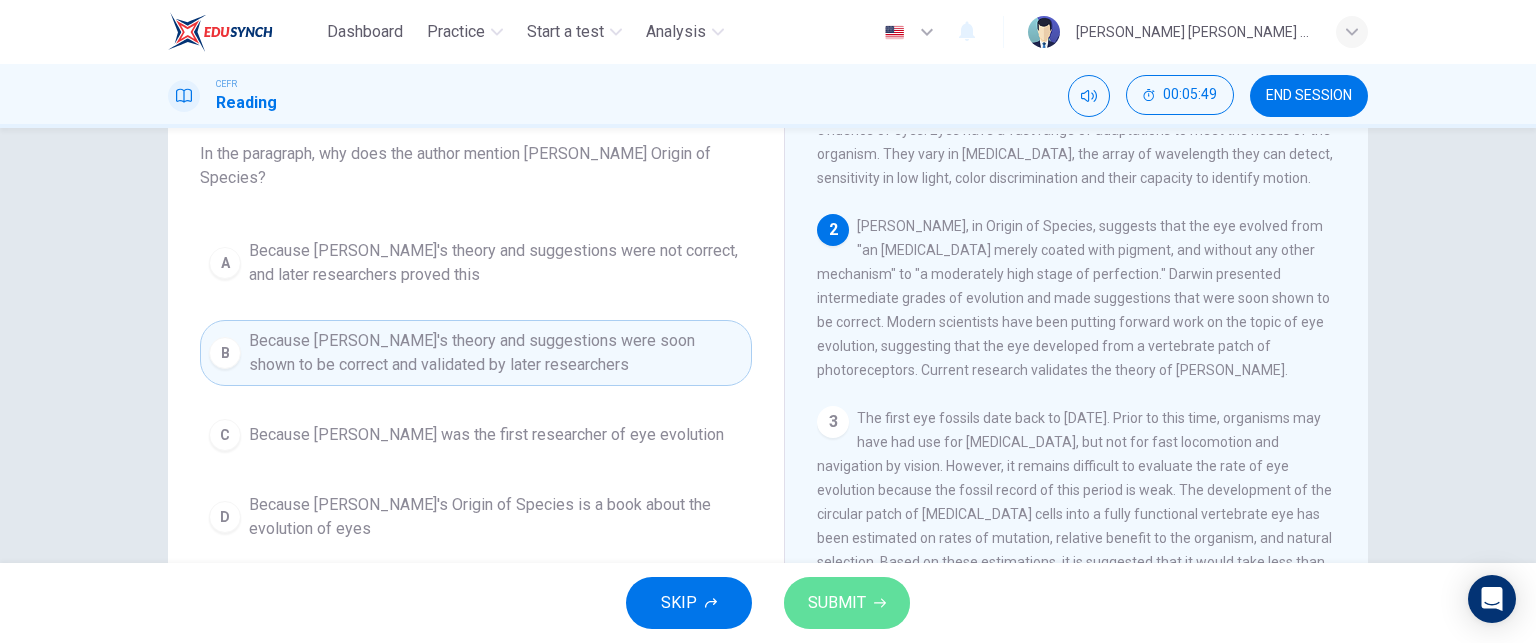 click on "SUBMIT" at bounding box center [837, 603] 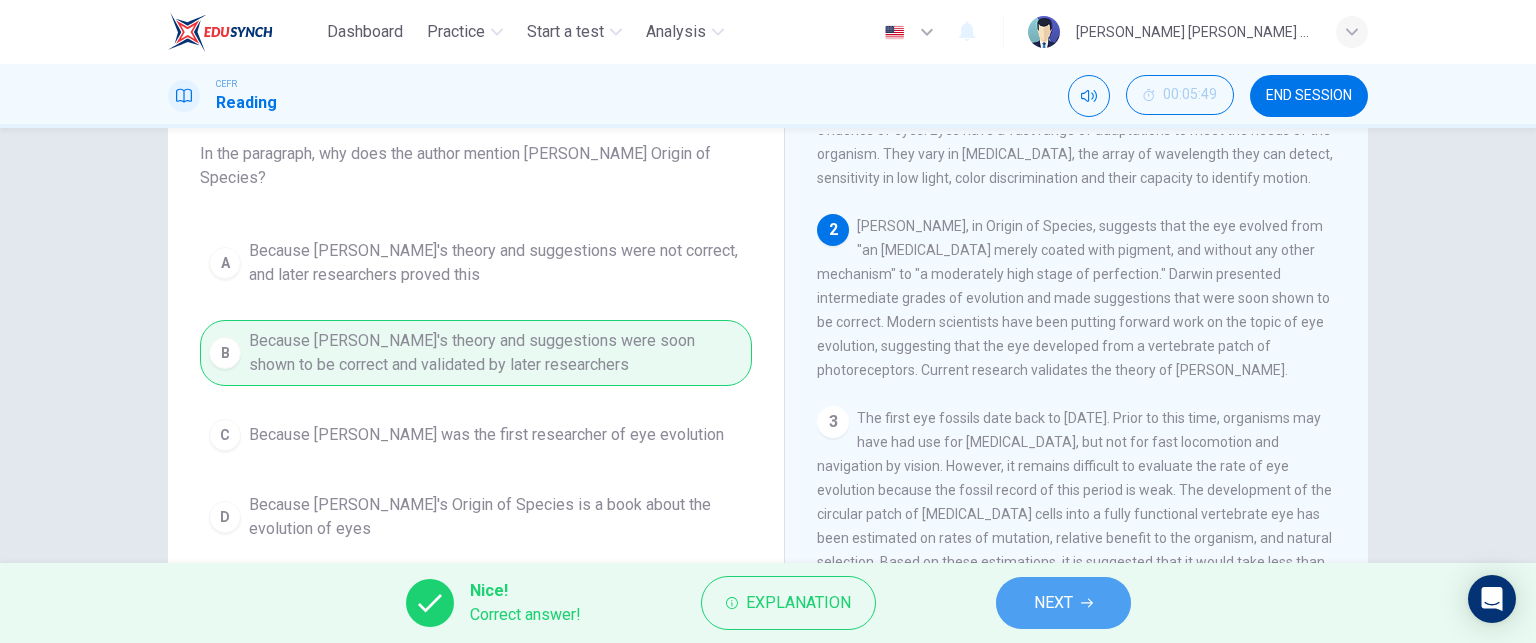 click on "NEXT" at bounding box center (1063, 603) 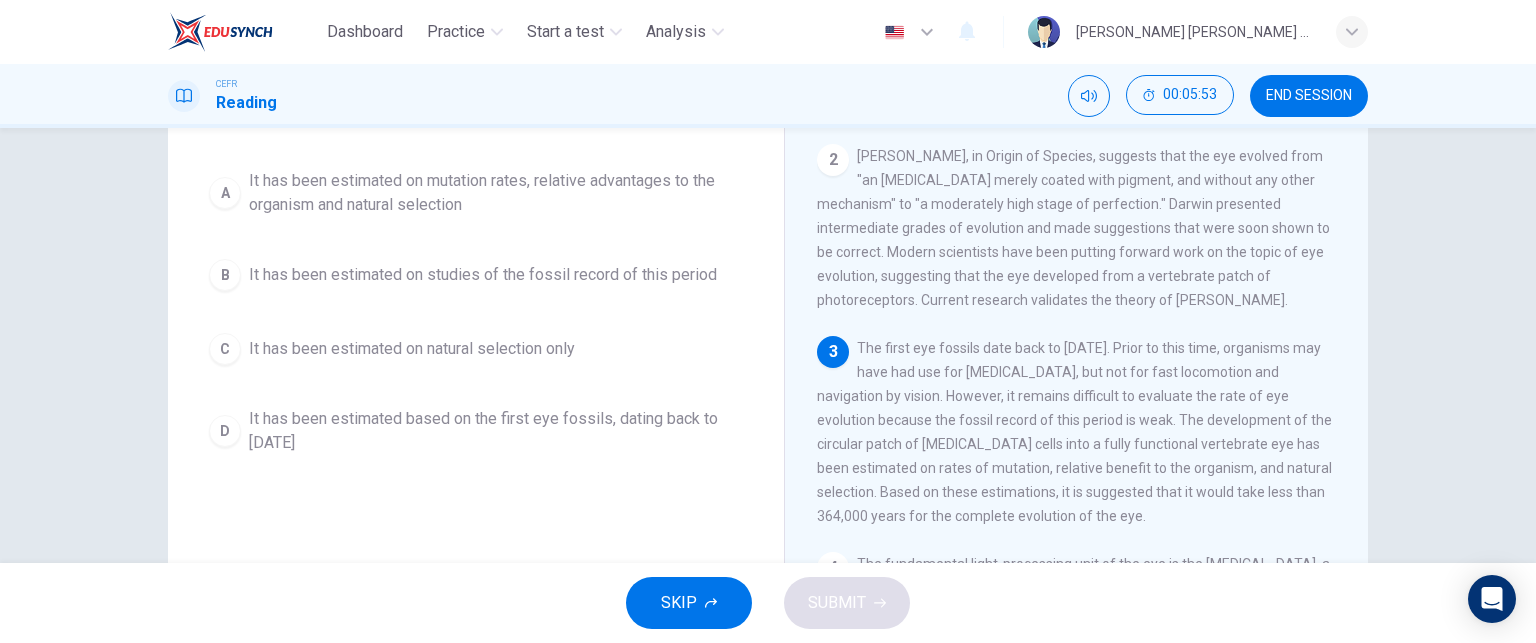scroll, scrollTop: 194, scrollLeft: 0, axis: vertical 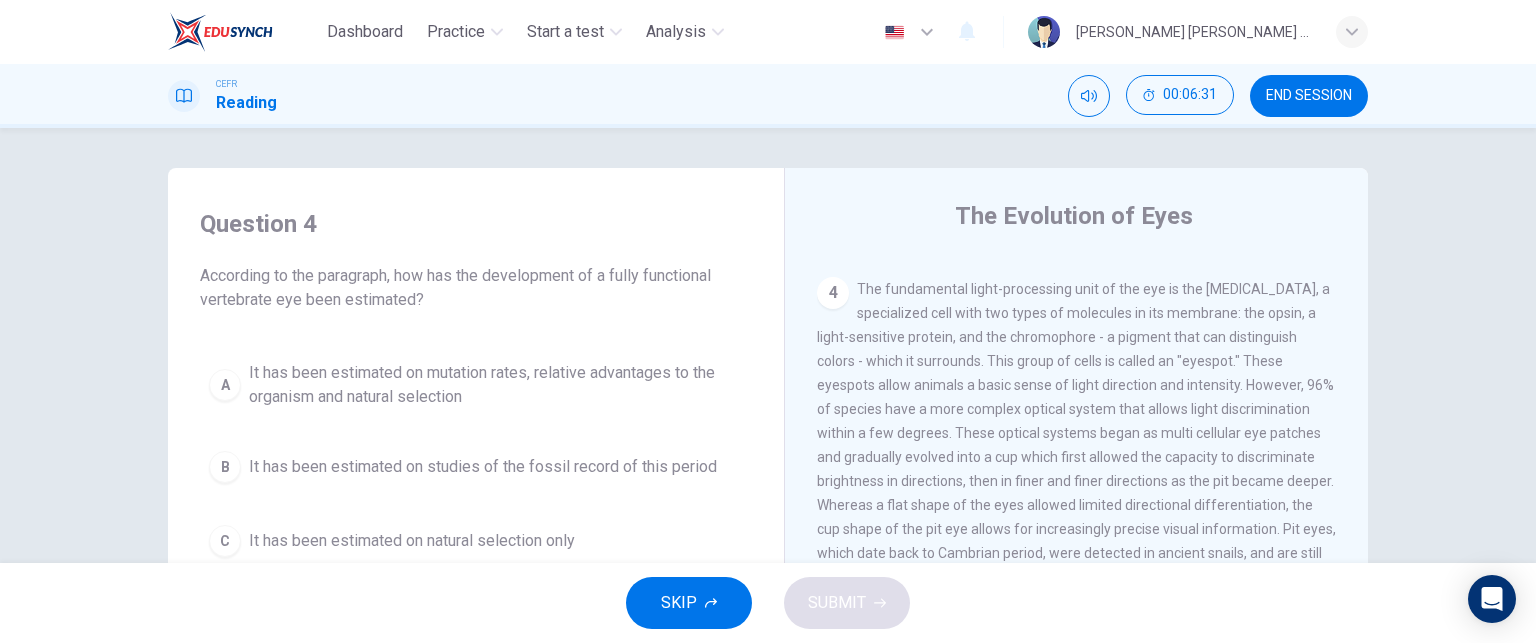 click on "4 The fundamental light-processing unit of the eye is the [MEDICAL_DATA], a specialized cell with two types of molecules in its membrane: the opsin, a light-sensitive protein, and the chromophore - a pigment that can distinguish colors - which it surrounds. This group of cells is called an "eyespot." These eyespots allow animals a basic sense of light direction and intensity. However, 96% of species have a more complex optical system that allows light discrimination within a few degrees. These optical systems began as multi cellular eye patches and gradually evolved into a cup which first allowed the capacity to discriminate brightness in directions, then in finer and finer directions as the pit became deeper. Whereas a flat shape of the eyes allowed limited directional differentiation, the cup shape of the pit eye allows for increasingly precise visual information. Pit eyes, which date back to Cambrian period, were detected in ancient snails, and are still found in snails [DATE]." at bounding box center [1077, 433] 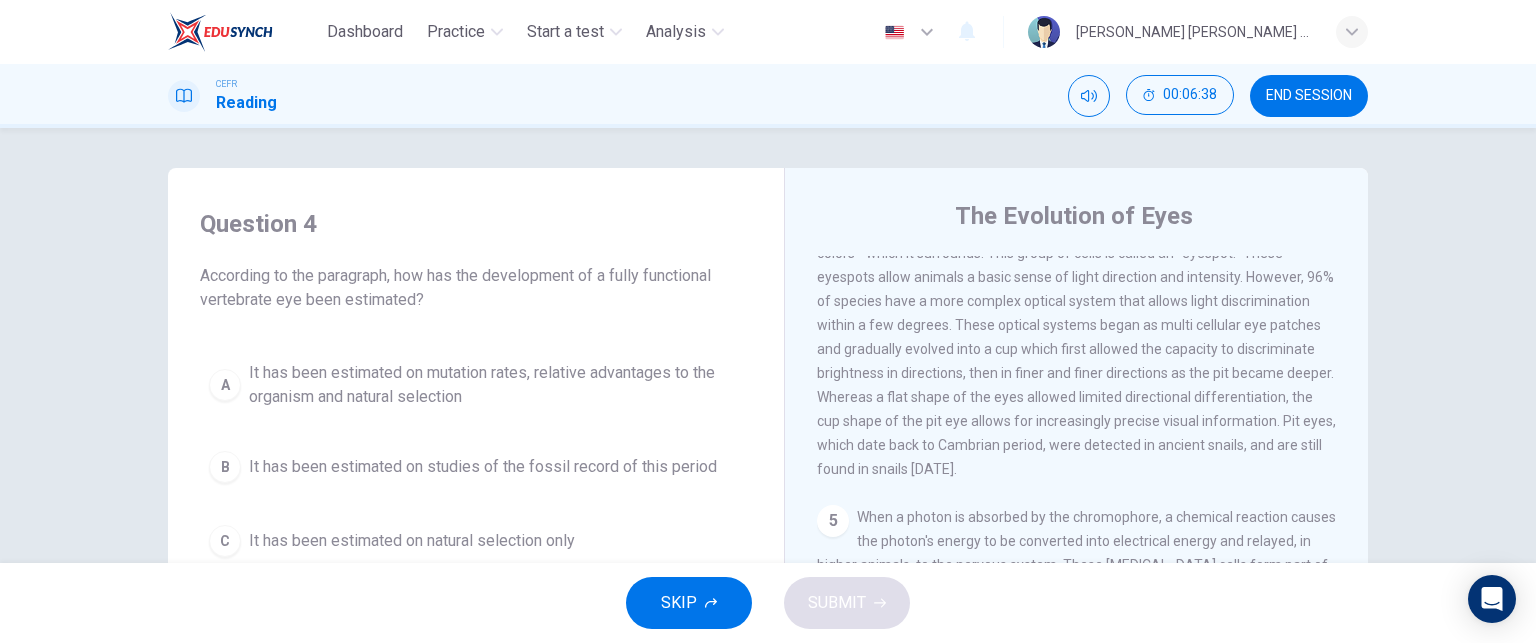 scroll, scrollTop: 638, scrollLeft: 0, axis: vertical 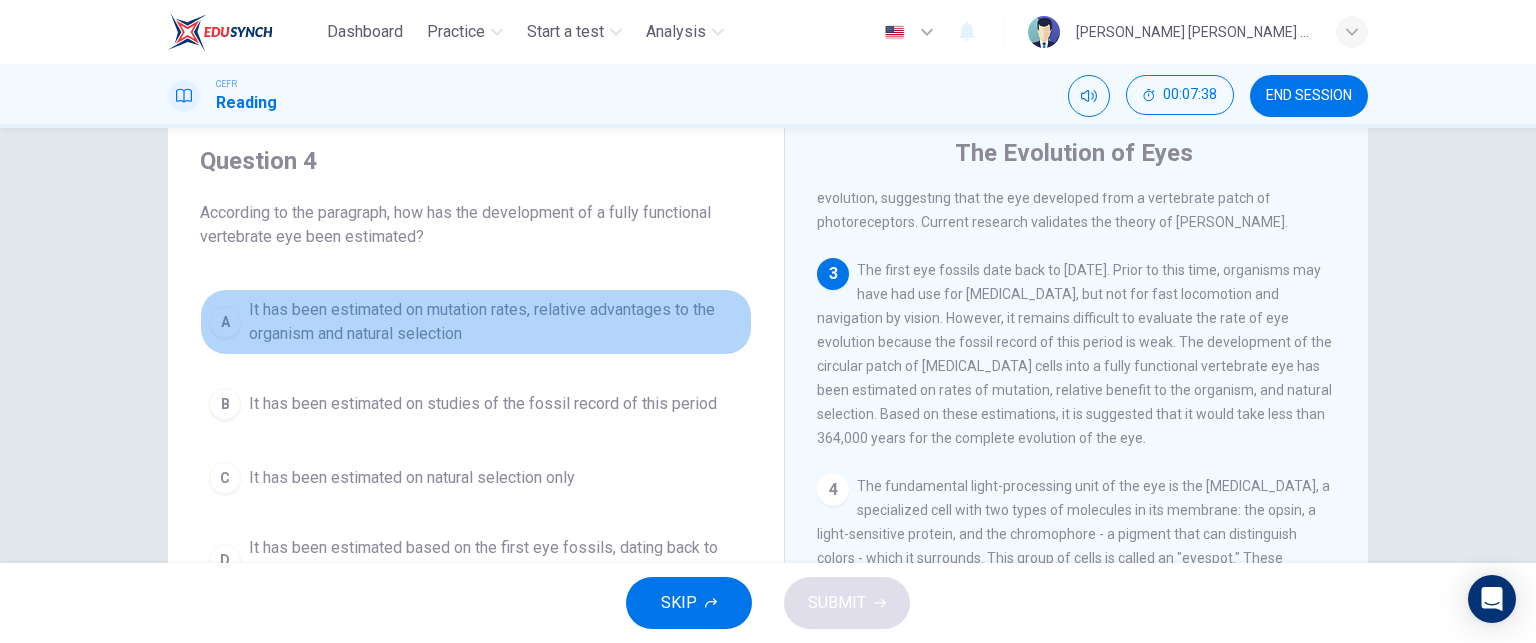 click on "A" at bounding box center [225, 322] 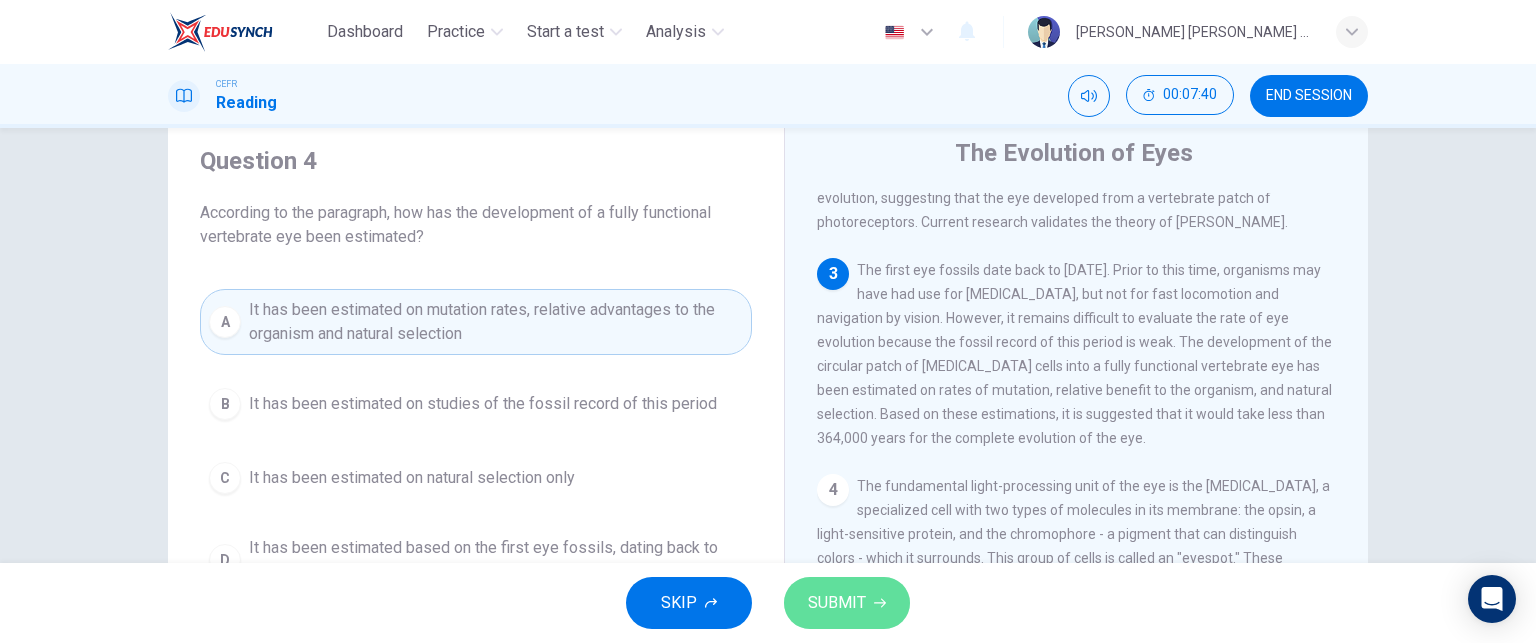 click on "SUBMIT" at bounding box center [847, 603] 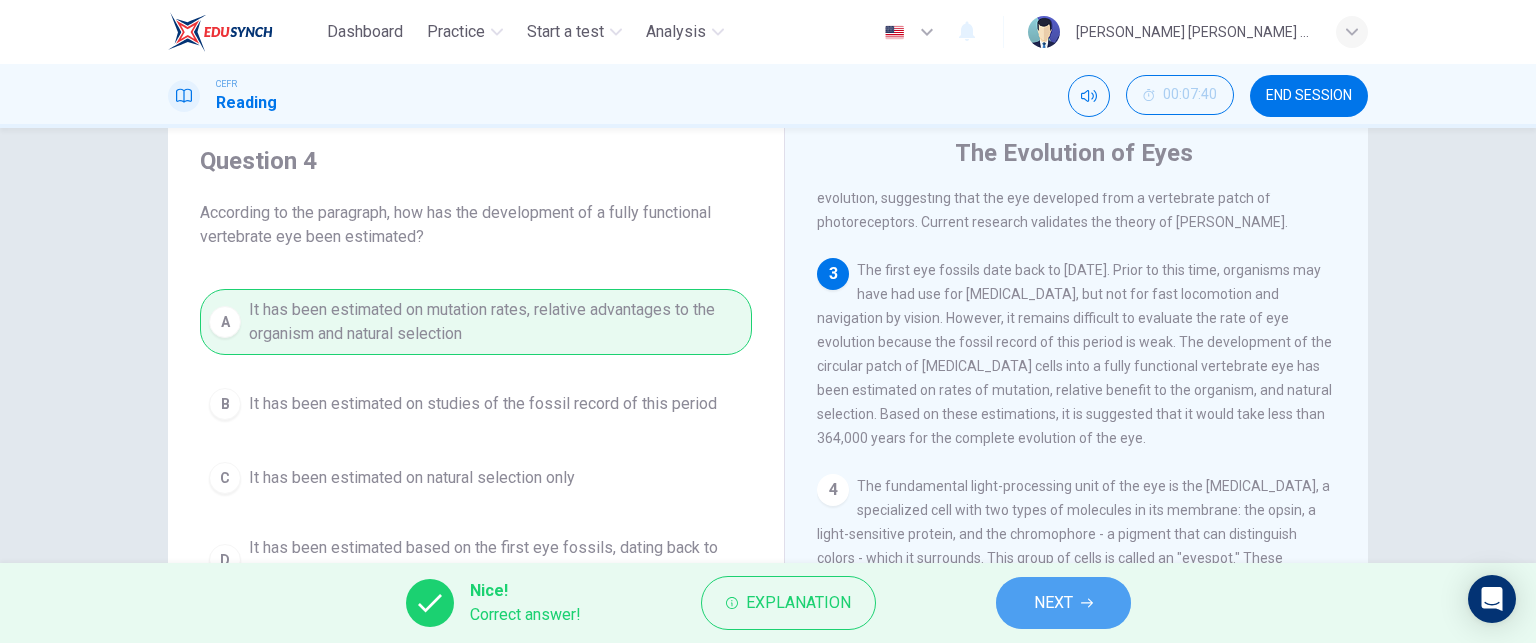 click on "NEXT" at bounding box center [1053, 603] 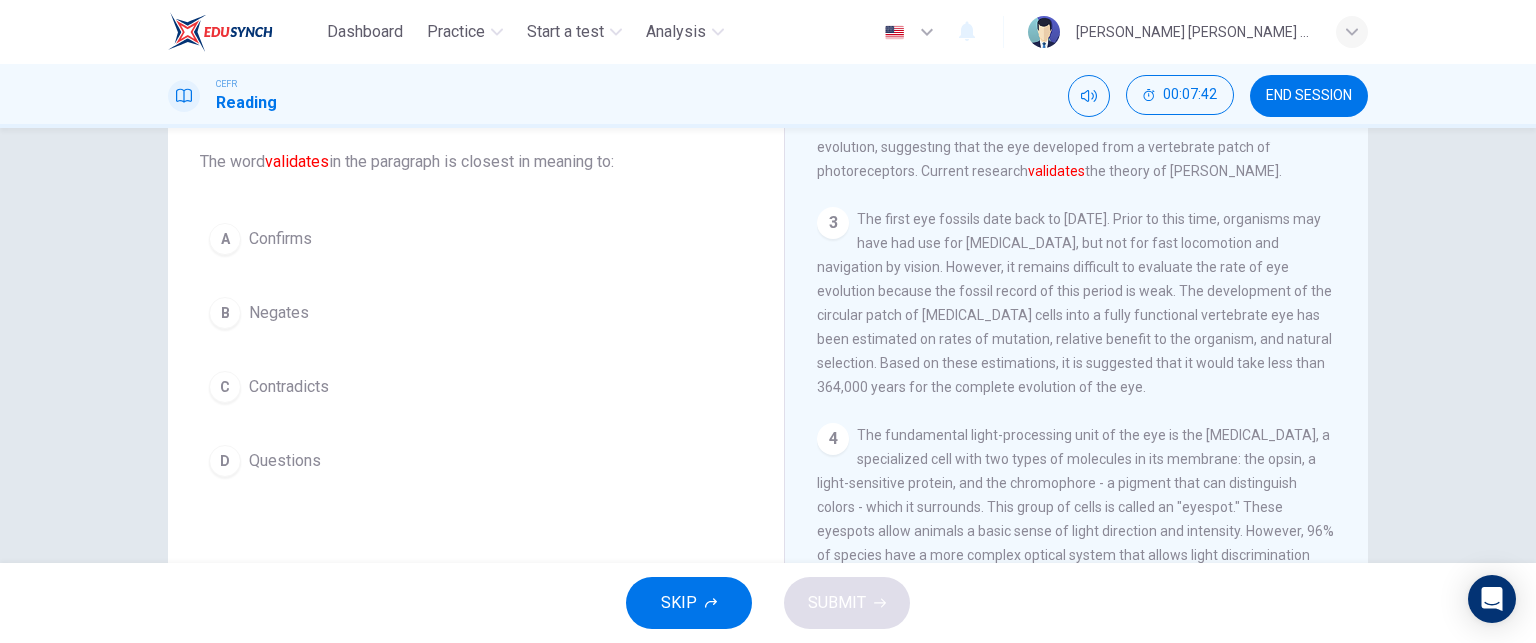 scroll, scrollTop: 115, scrollLeft: 0, axis: vertical 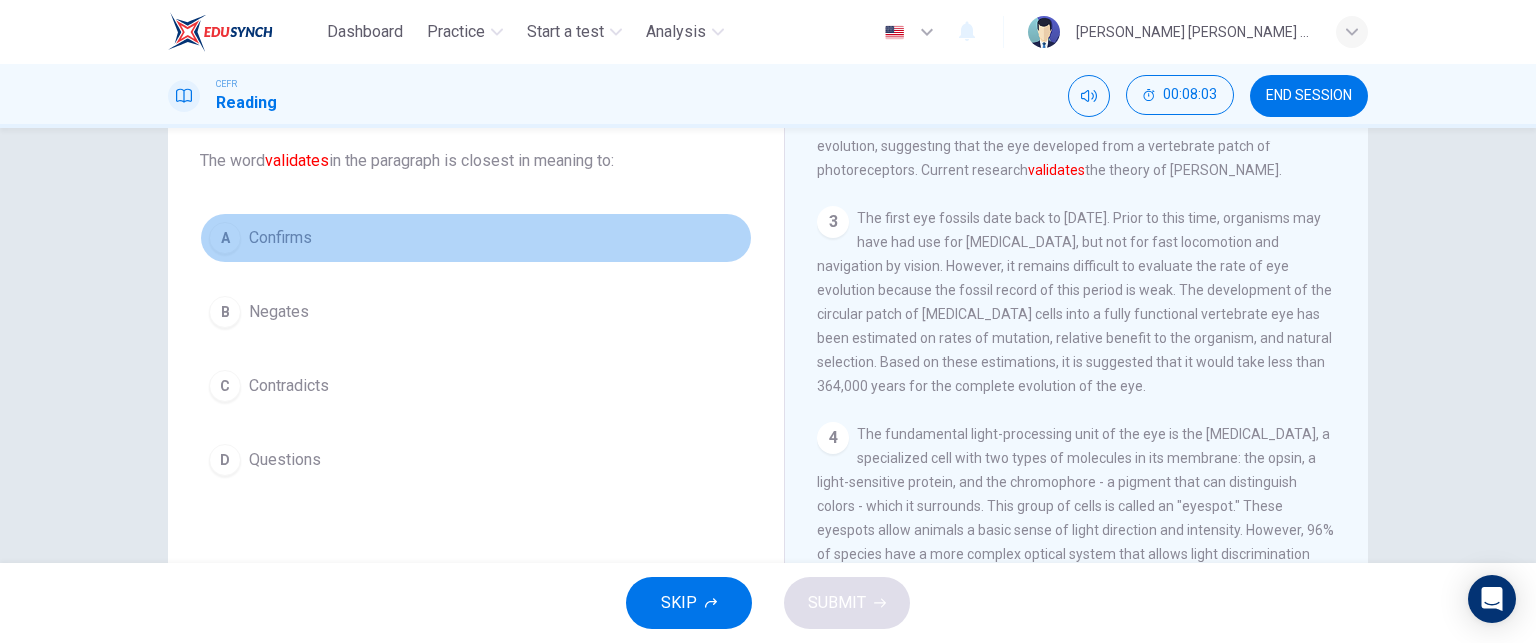 click on "A Confirms" at bounding box center [476, 238] 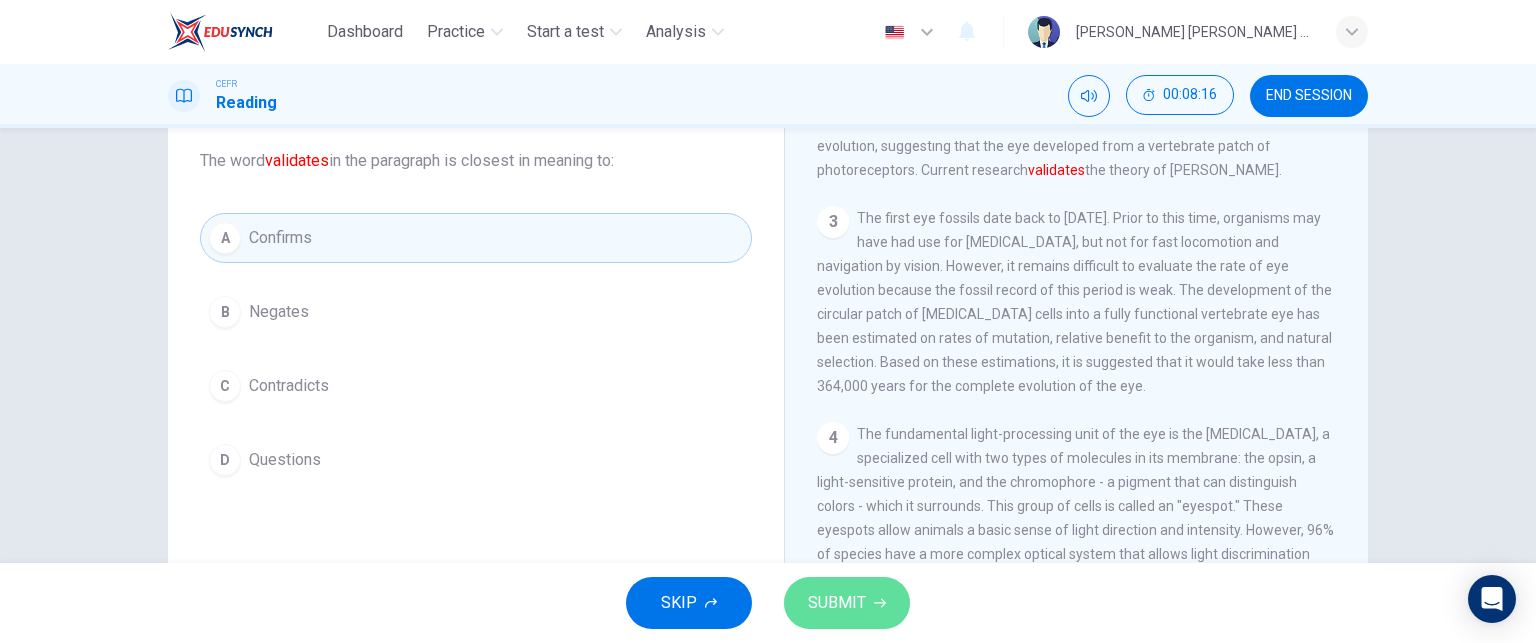 click on "SUBMIT" at bounding box center (847, 603) 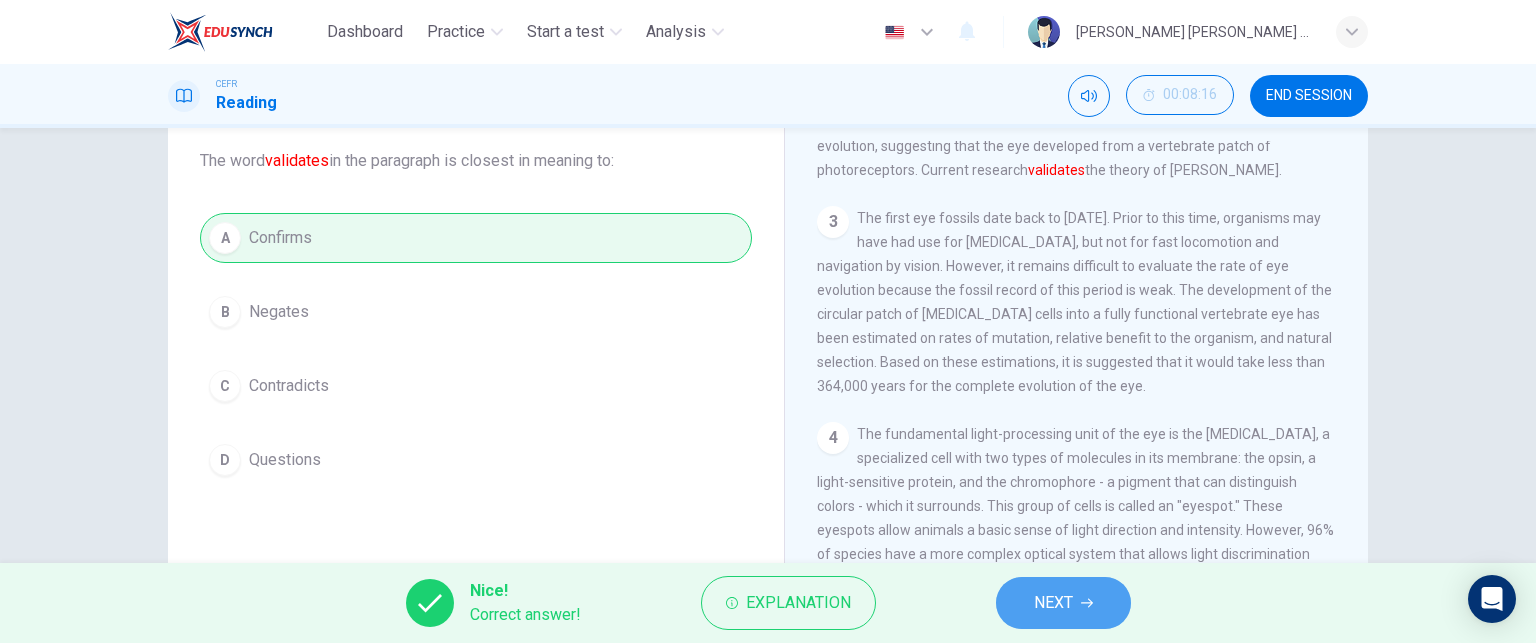 click on "NEXT" at bounding box center (1063, 603) 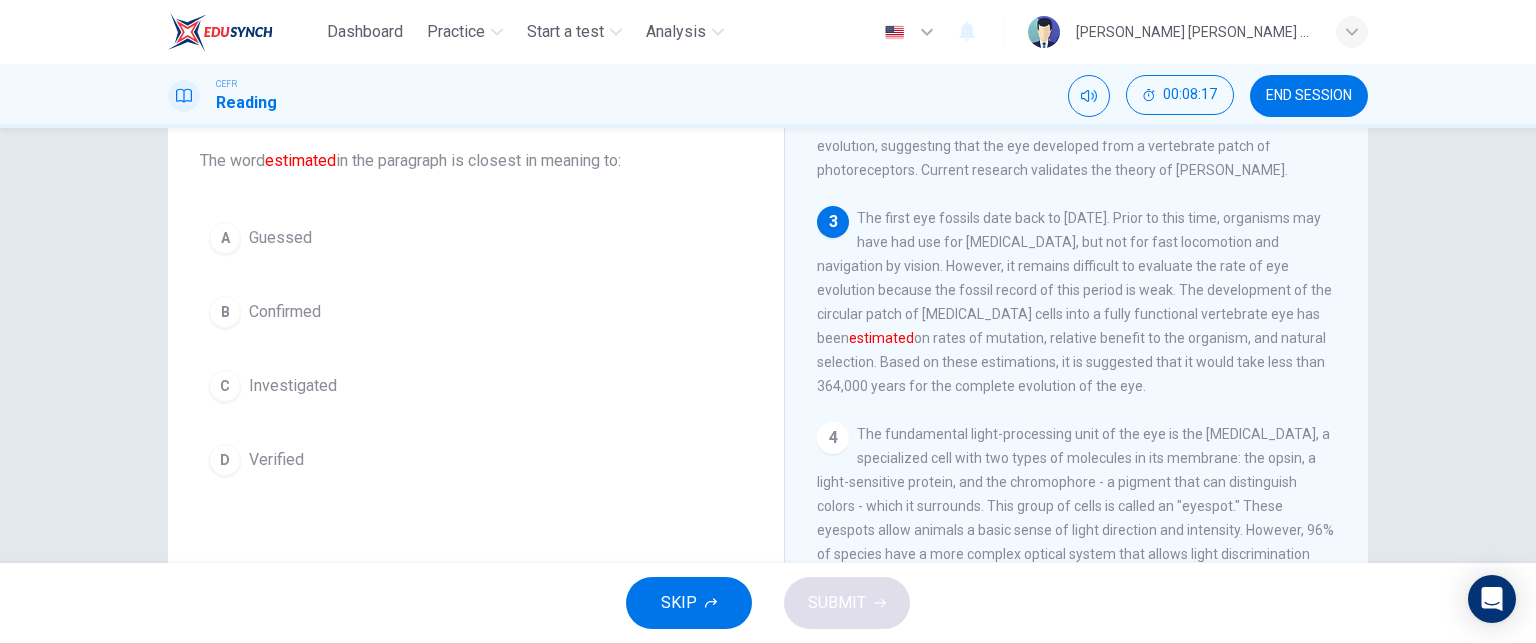 scroll, scrollTop: 96, scrollLeft: 0, axis: vertical 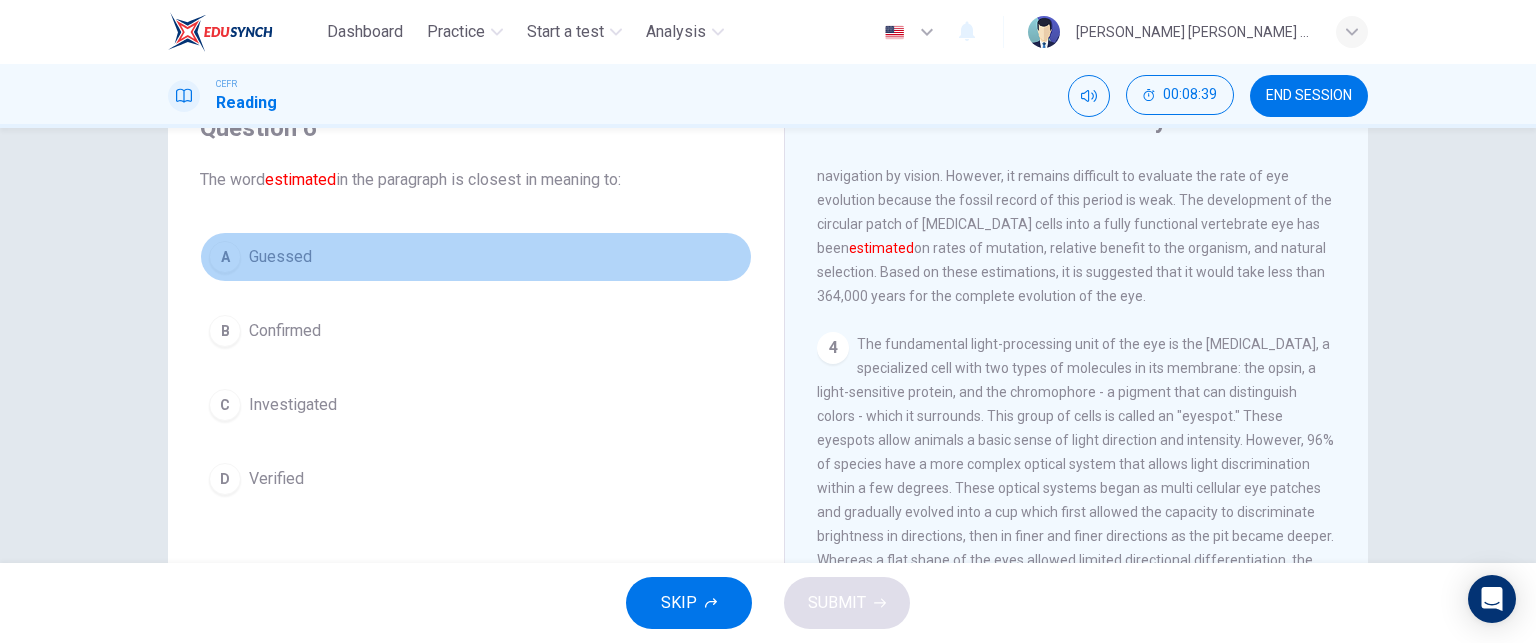 click on "A Guessed" at bounding box center [476, 257] 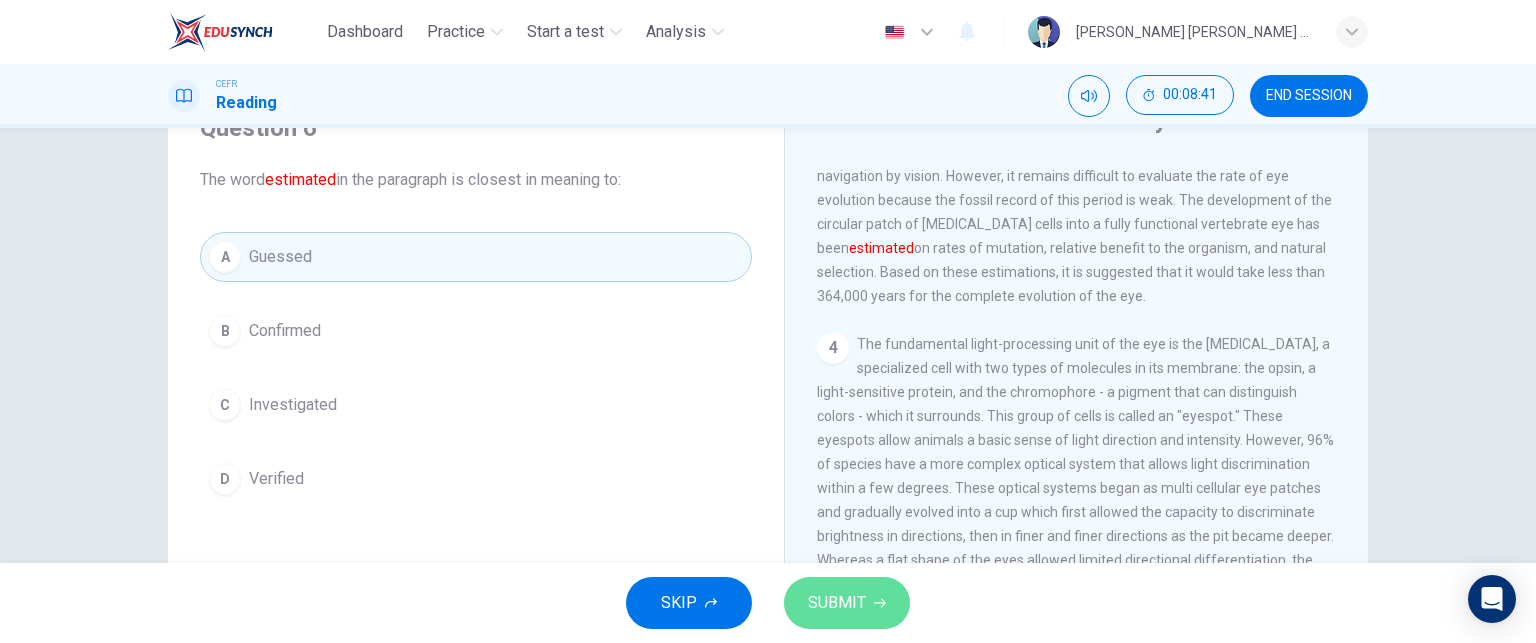 click on "SUBMIT" at bounding box center [847, 603] 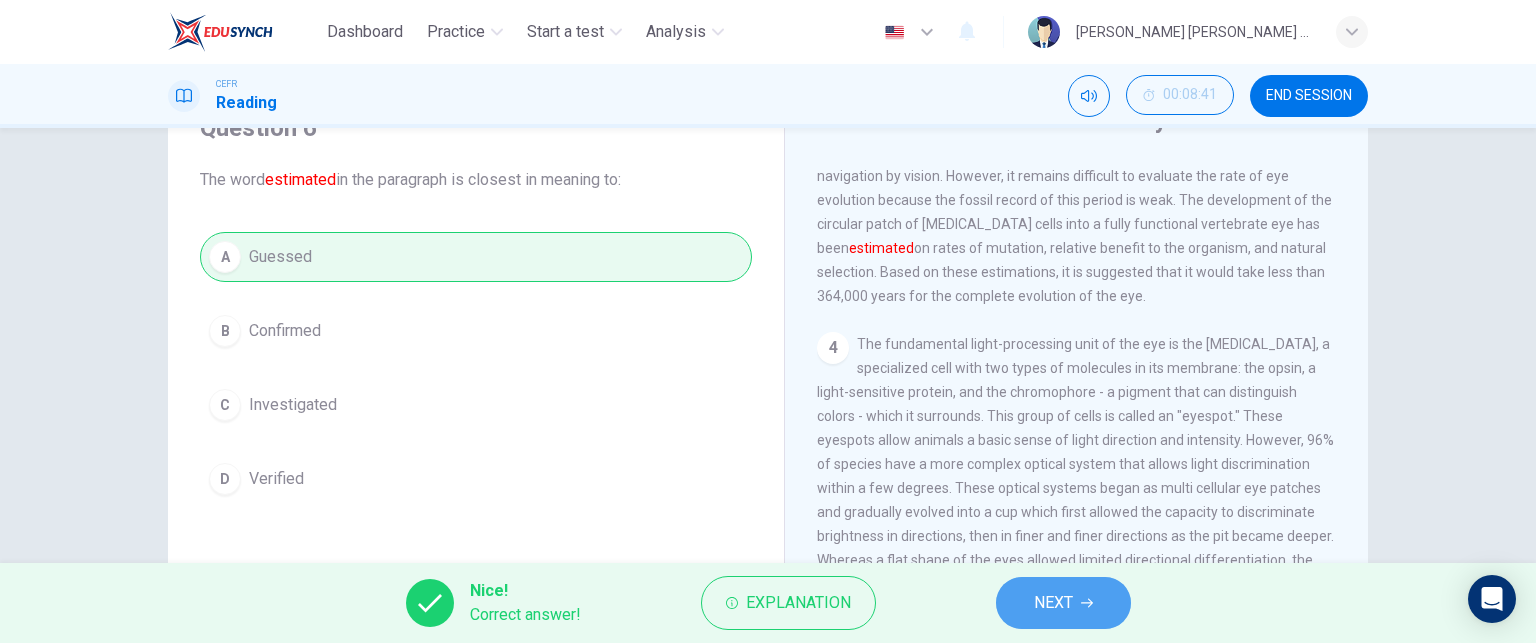 click on "NEXT" at bounding box center (1063, 603) 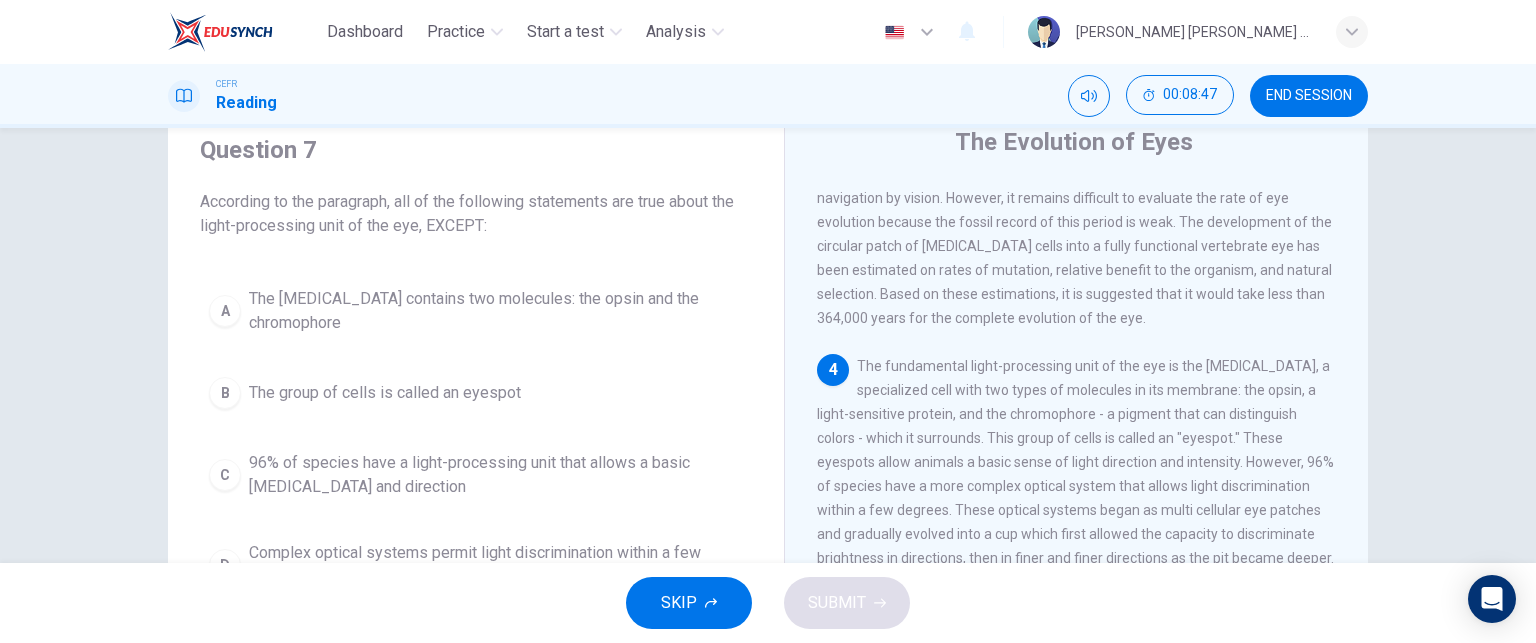scroll, scrollTop: 72, scrollLeft: 0, axis: vertical 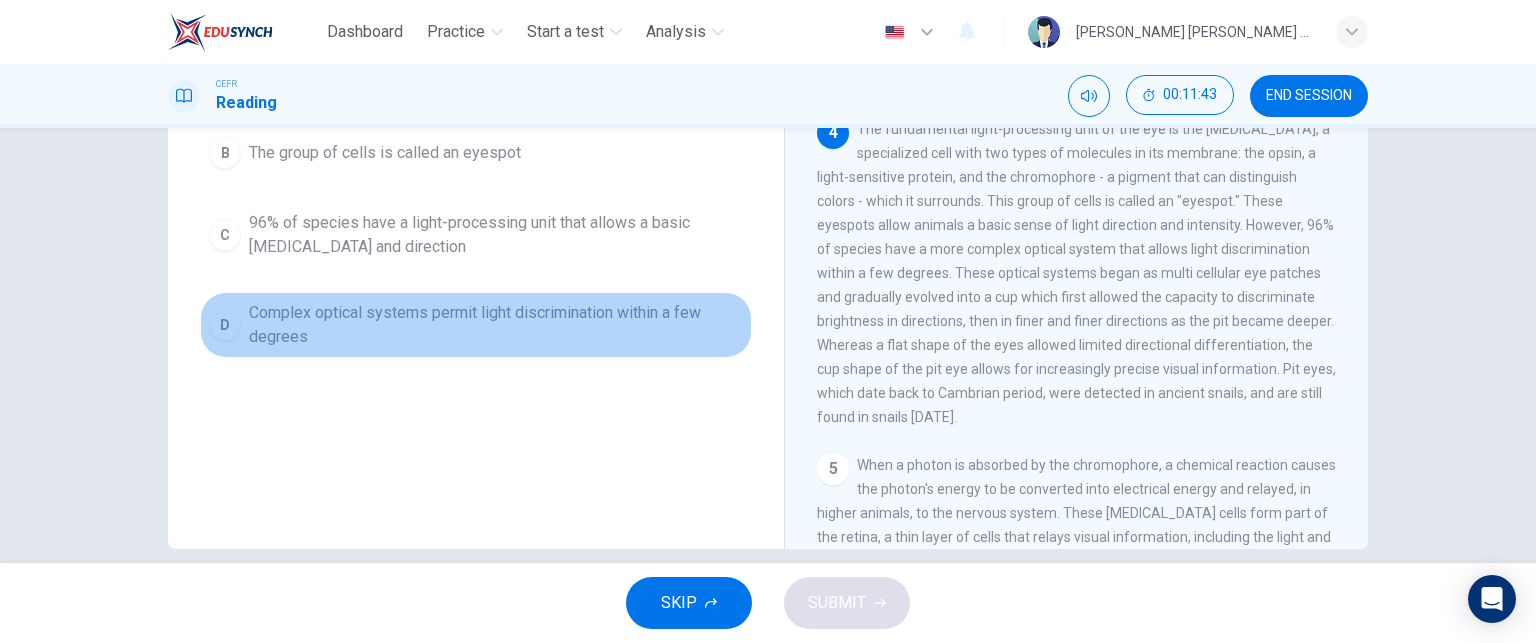 click on "D" at bounding box center (225, 325) 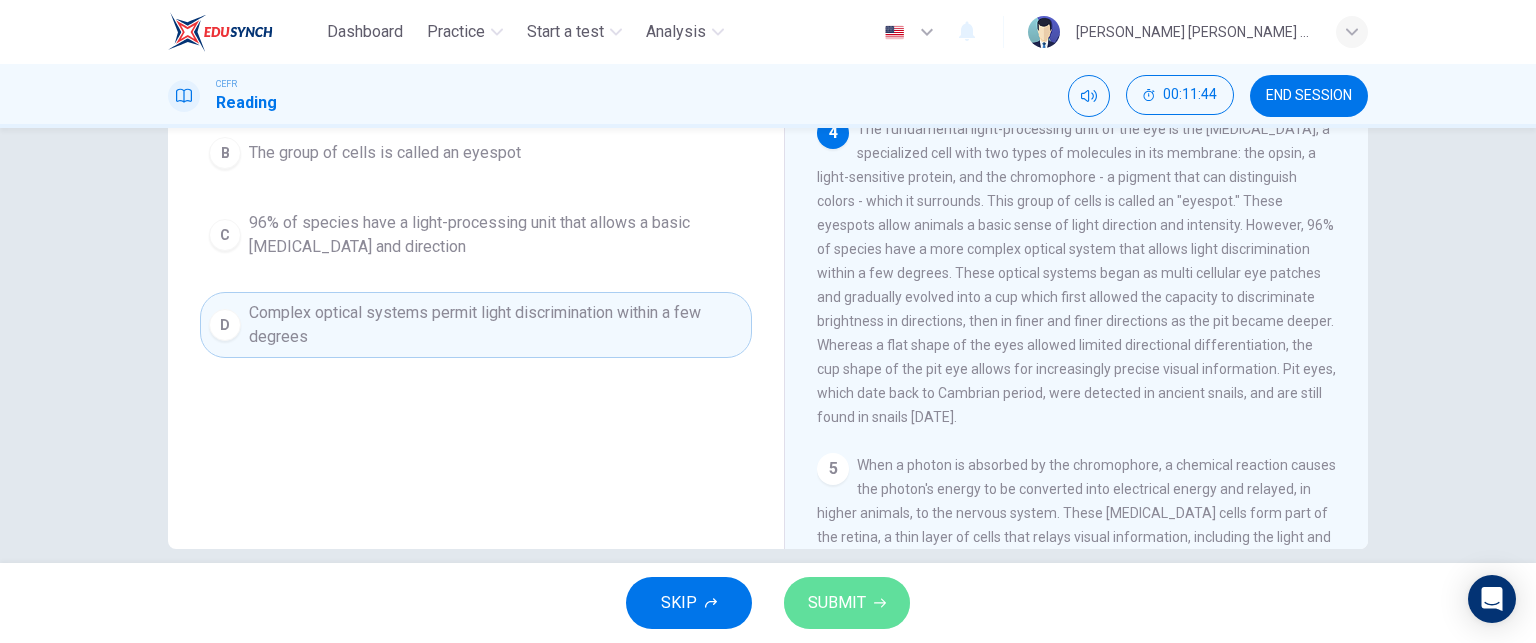 click on "SUBMIT" at bounding box center [847, 603] 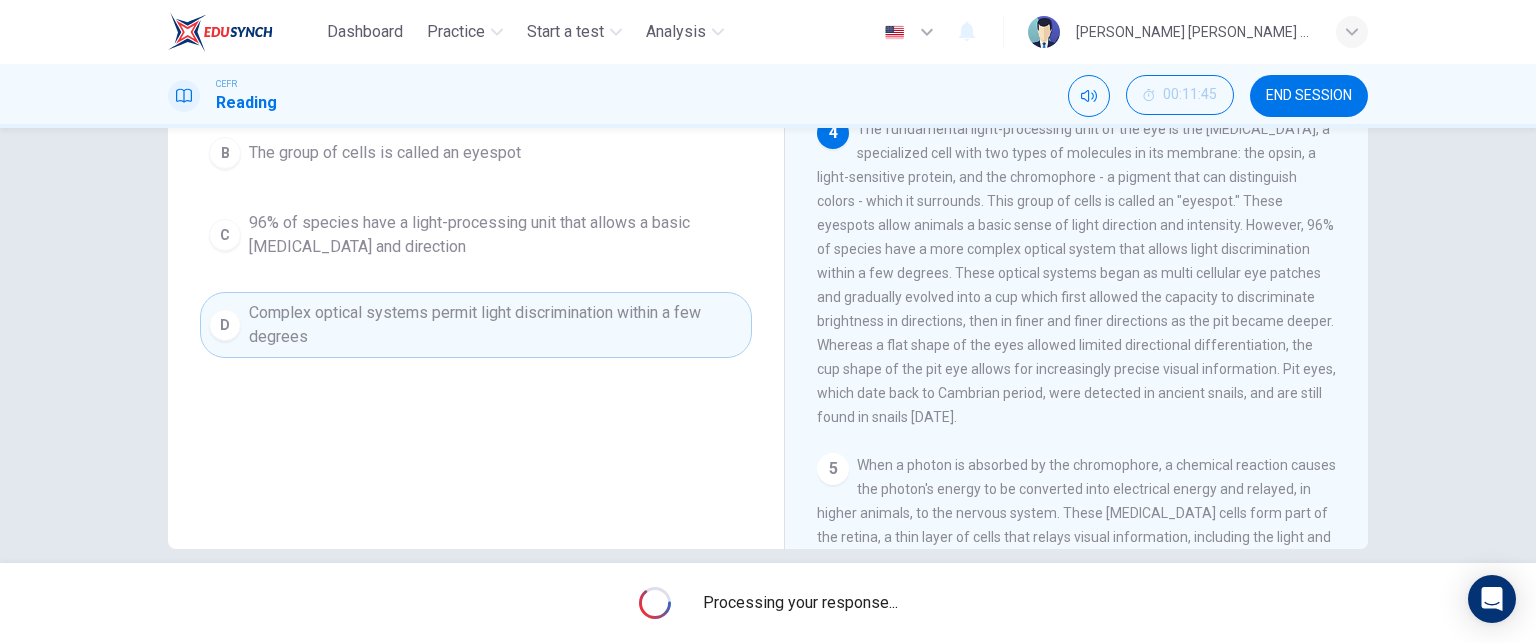 click on "Processing your response..." at bounding box center (800, 603) 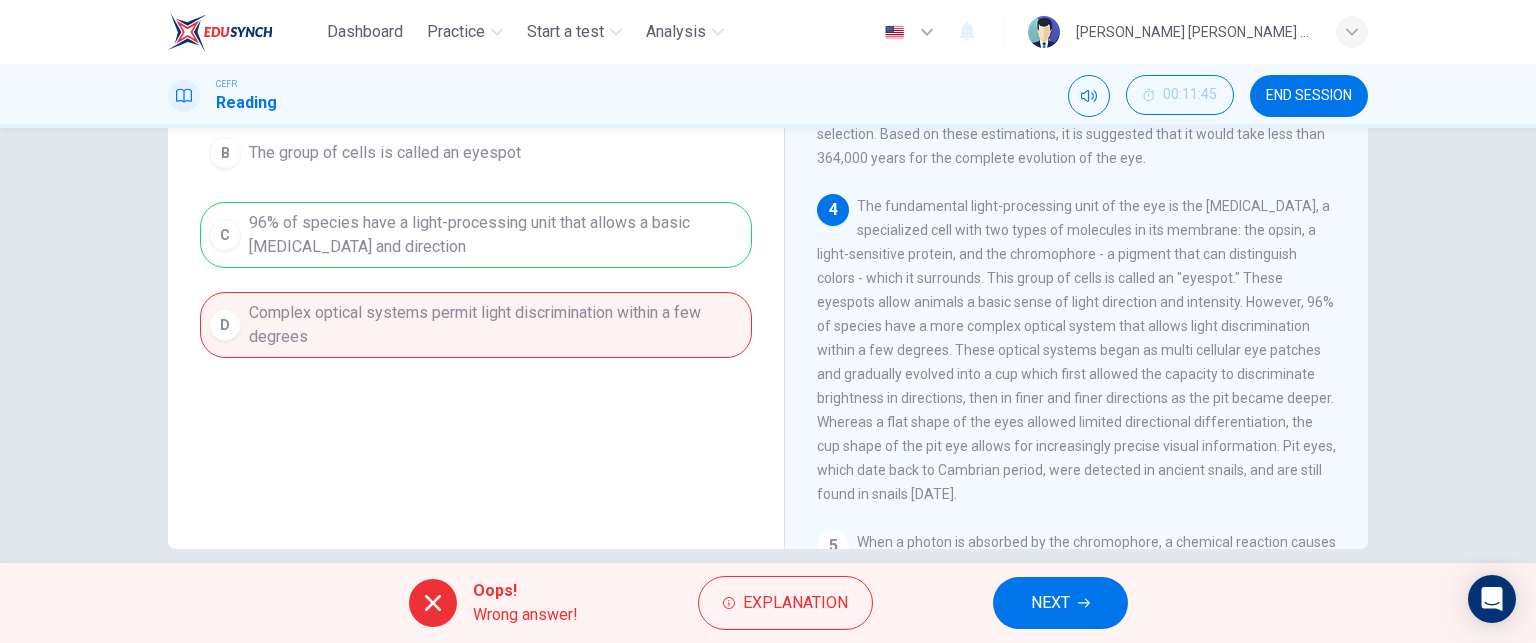 scroll, scrollTop: 300, scrollLeft: 0, axis: vertical 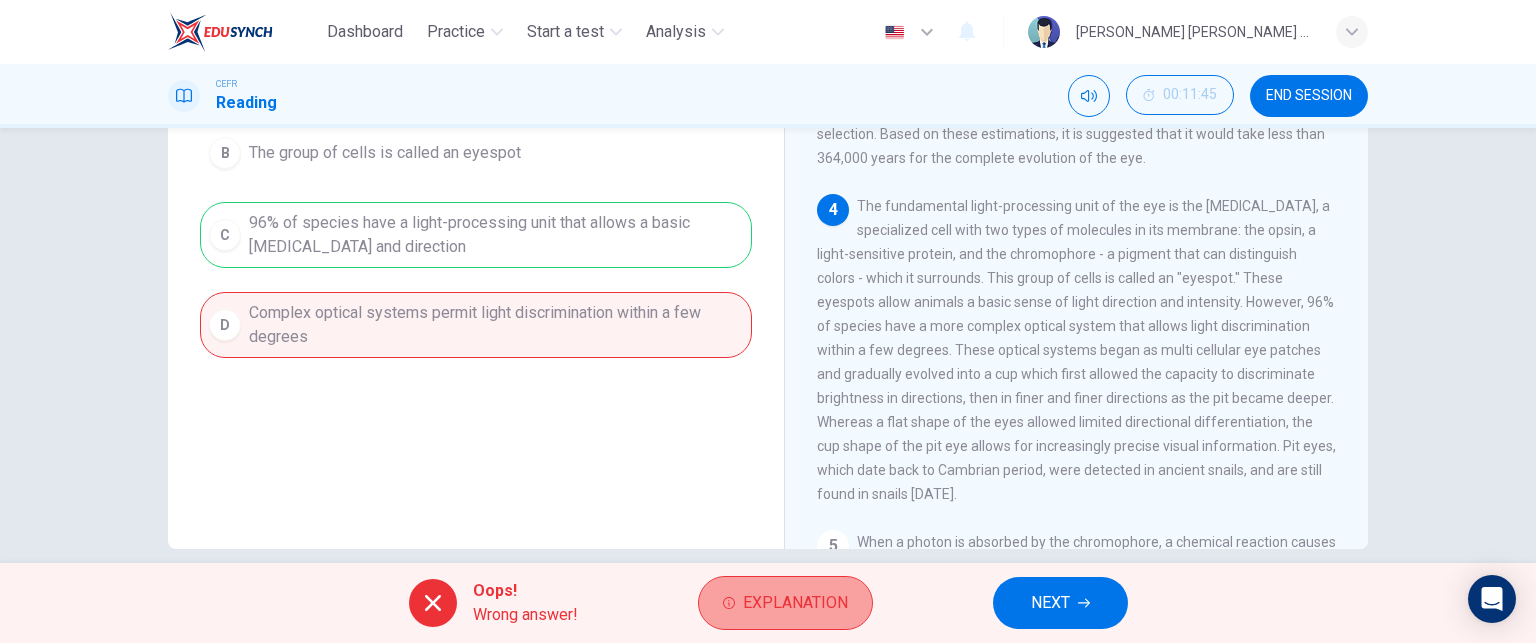 click on "Explanation" at bounding box center [795, 603] 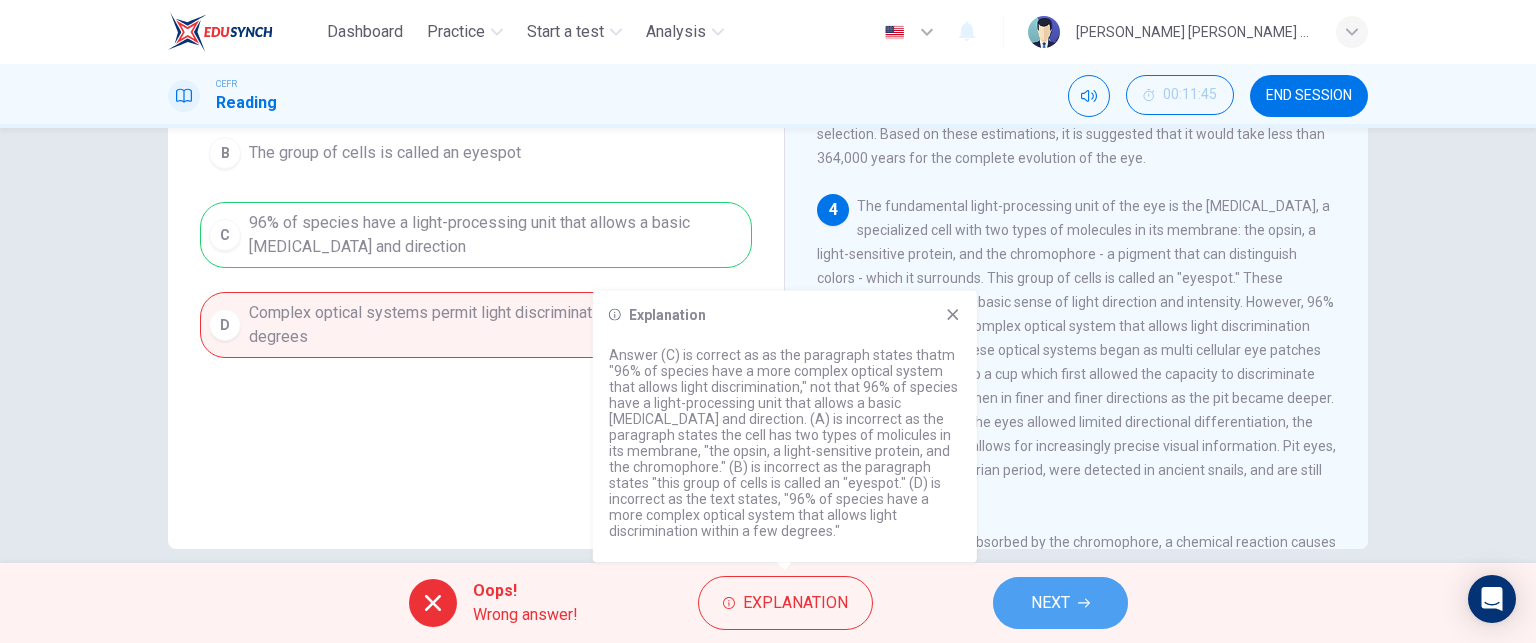 click on "NEXT" at bounding box center [1060, 603] 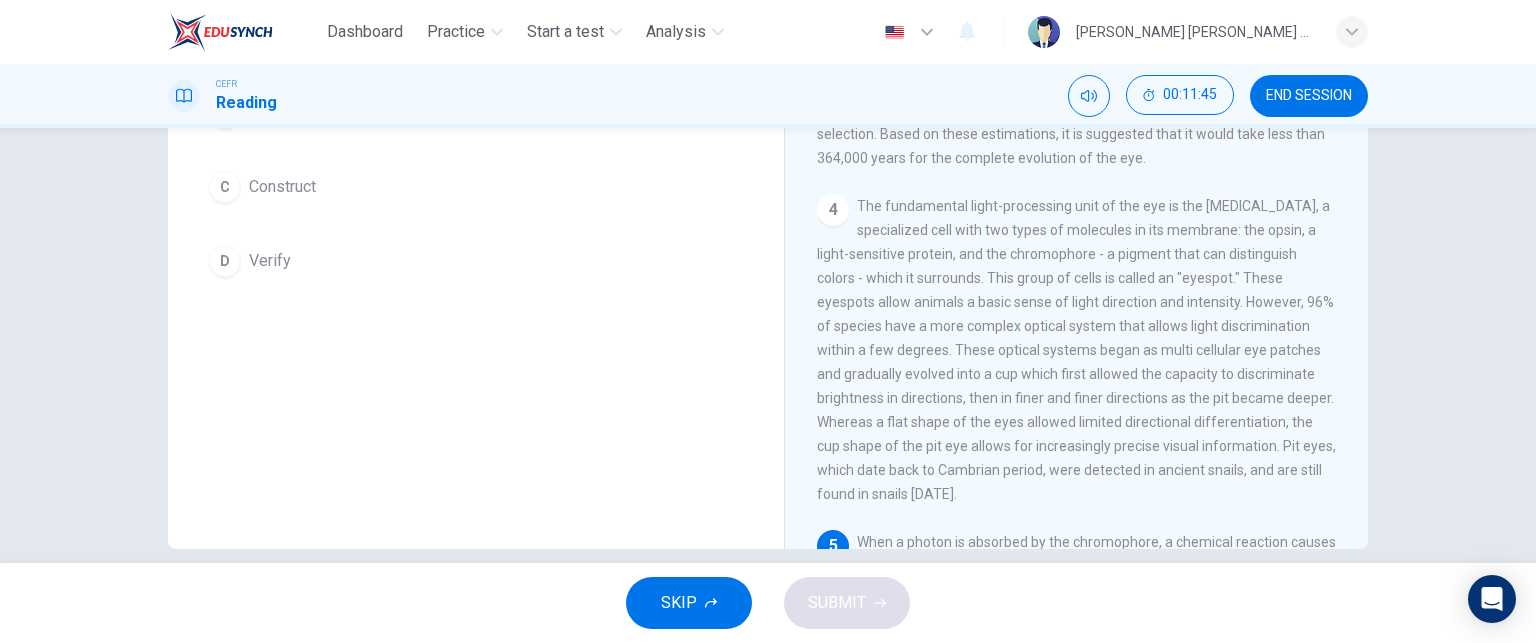 scroll, scrollTop: 290, scrollLeft: 0, axis: vertical 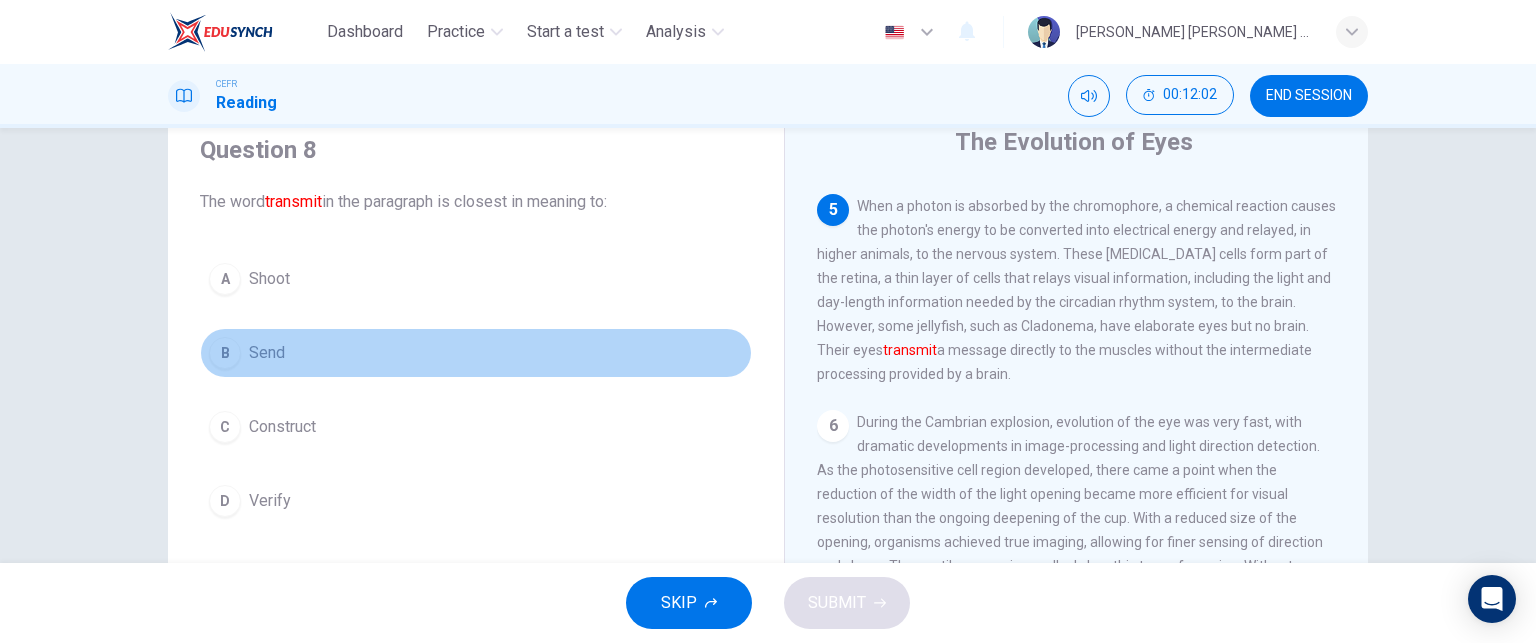 click on "B" at bounding box center (225, 353) 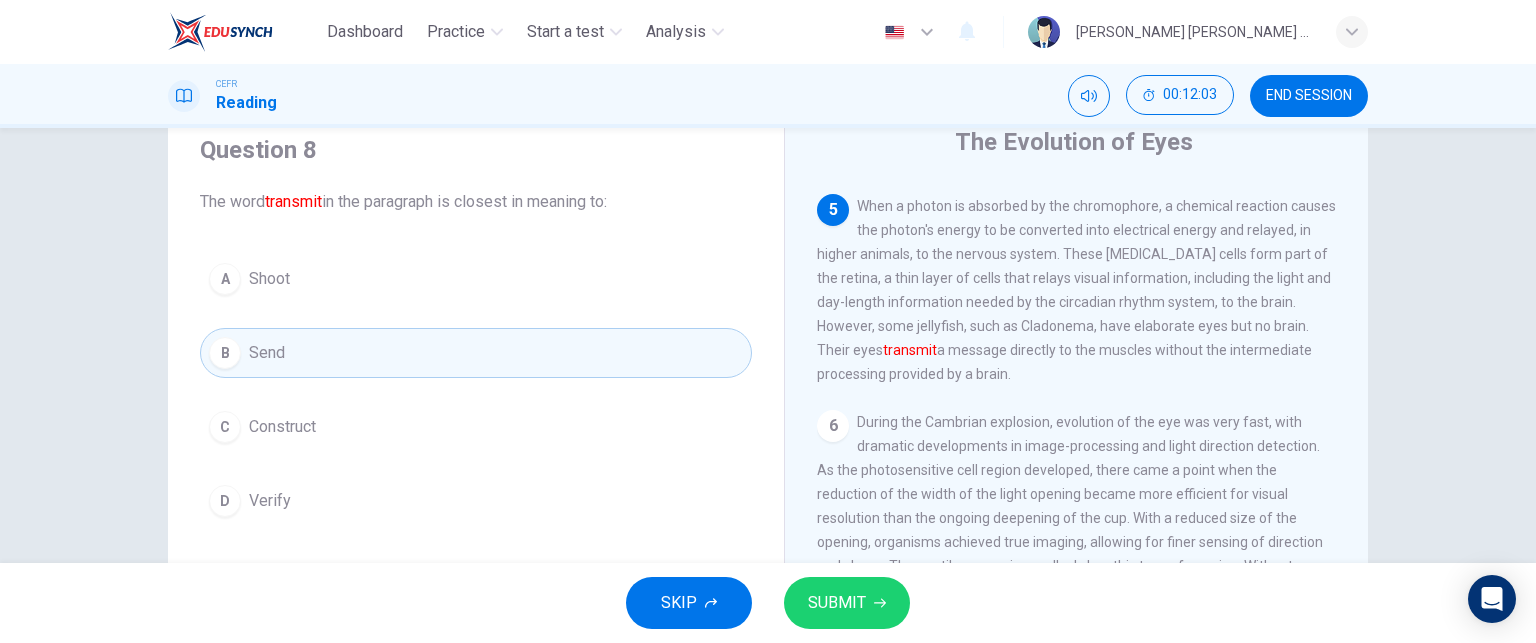 click on "SUBMIT" at bounding box center (837, 603) 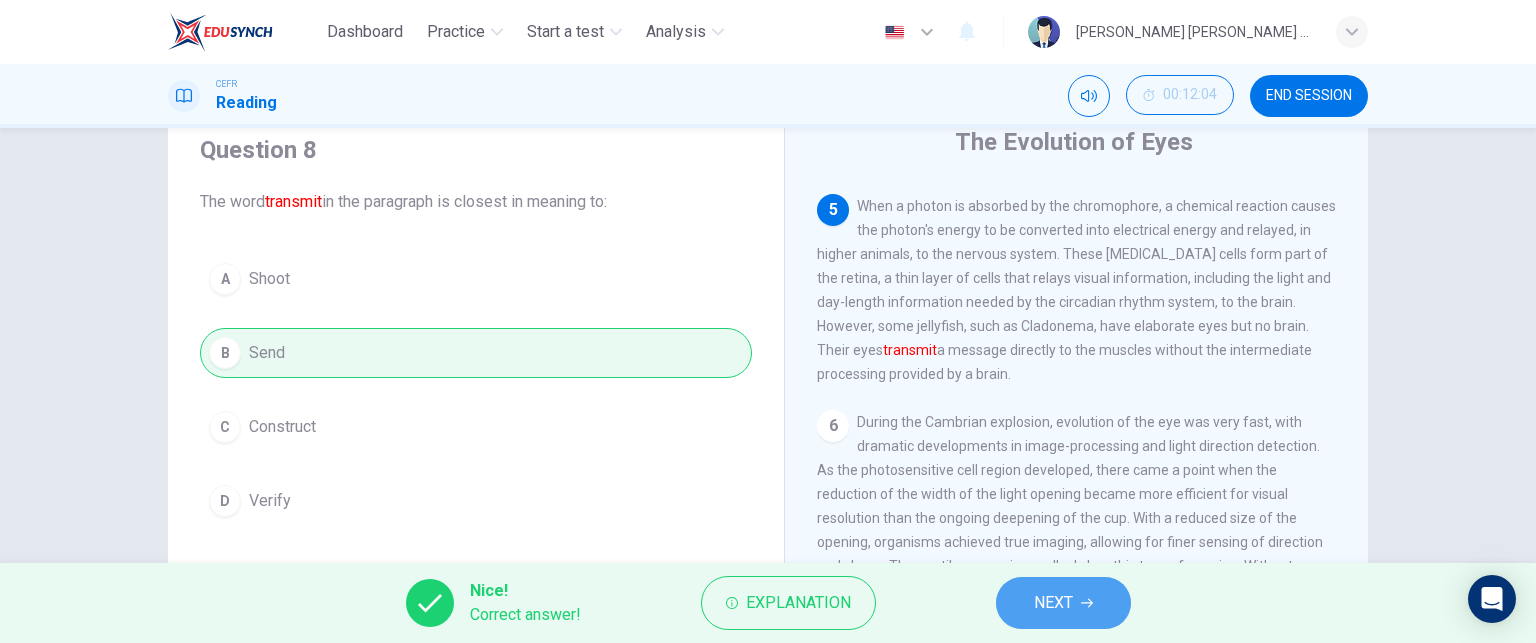 click on "NEXT" at bounding box center [1053, 603] 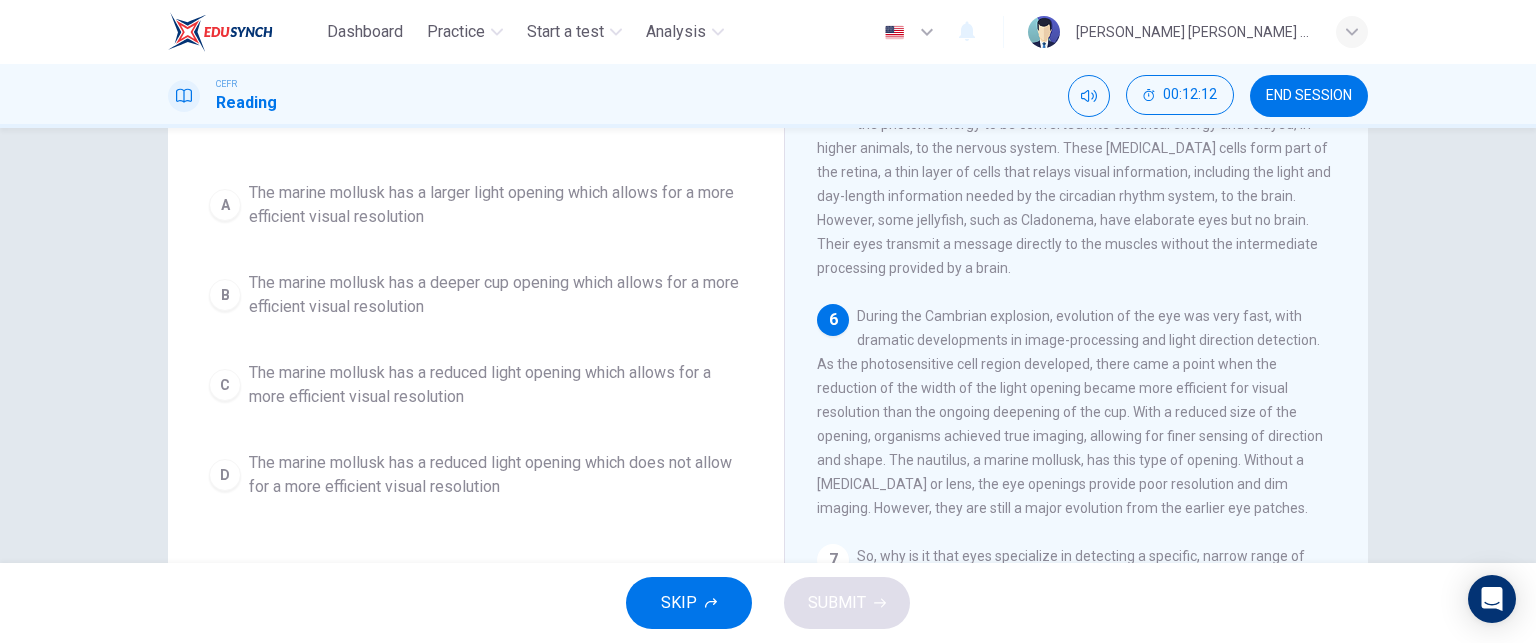 scroll, scrollTop: 182, scrollLeft: 0, axis: vertical 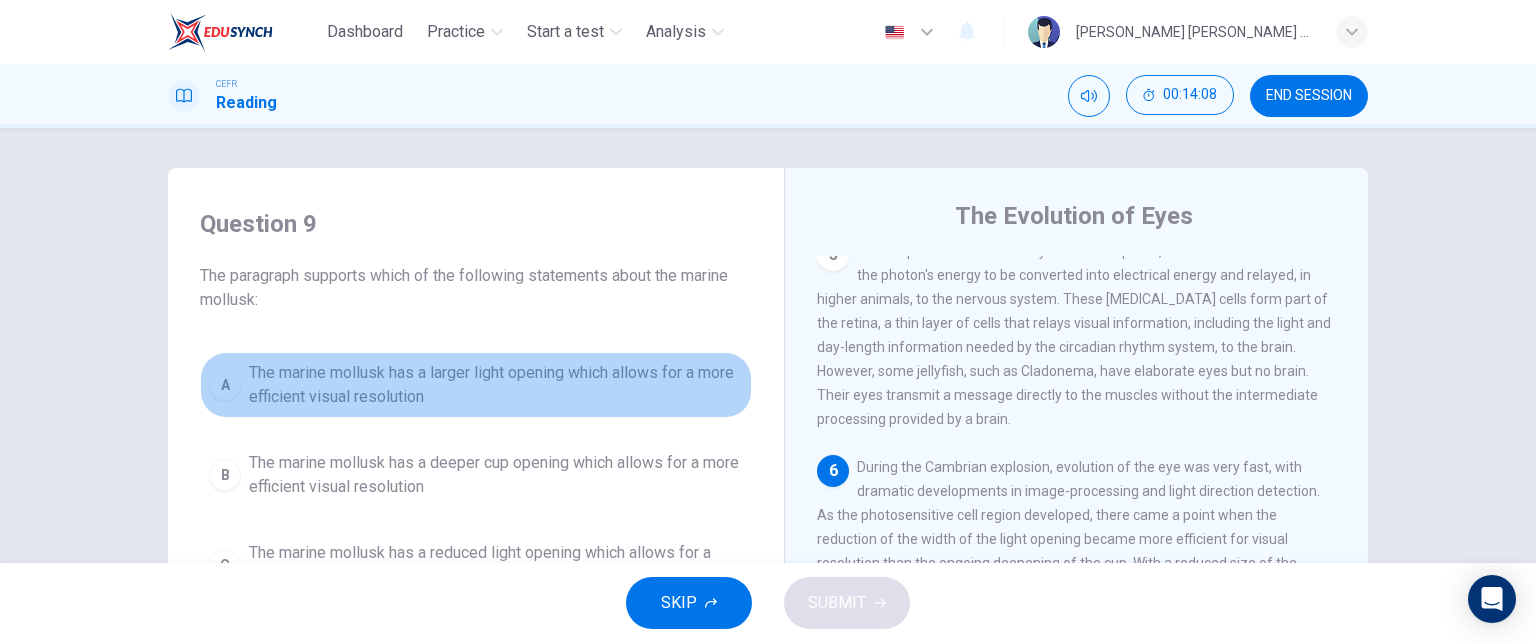 click on "A" at bounding box center [225, 385] 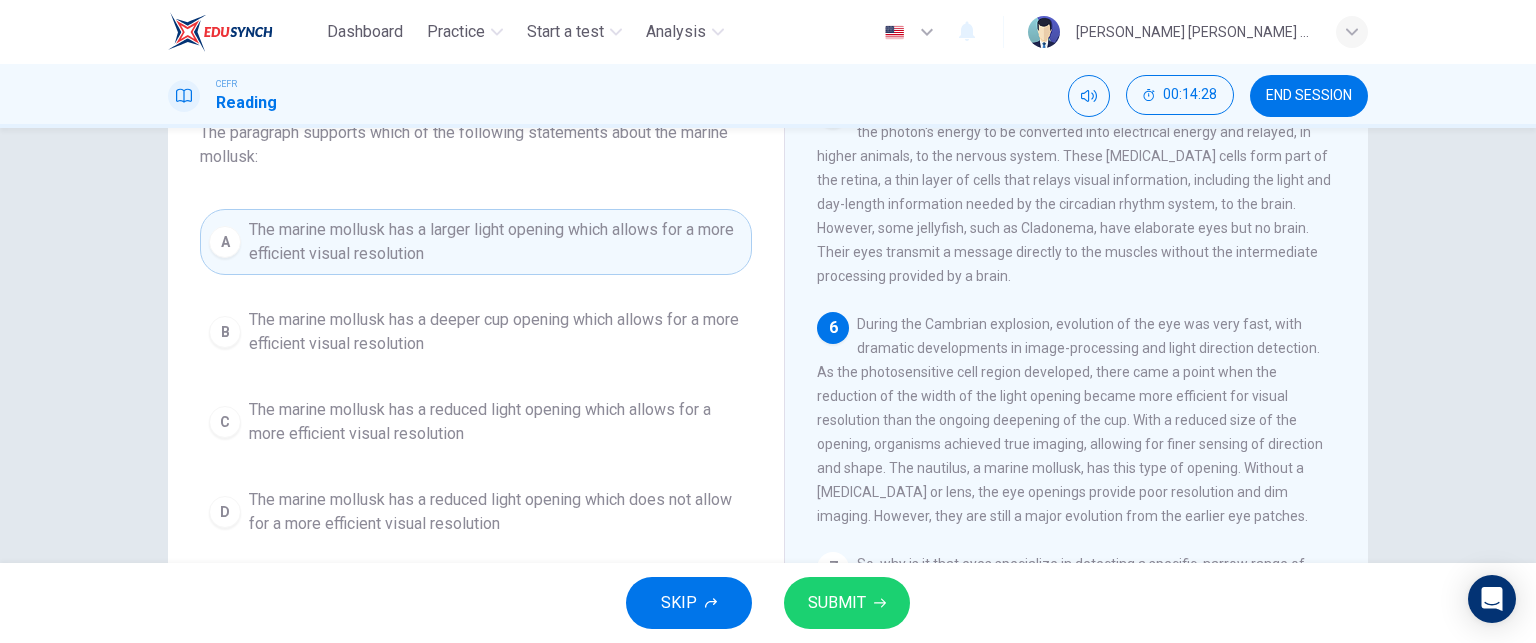 scroll, scrollTop: 144, scrollLeft: 0, axis: vertical 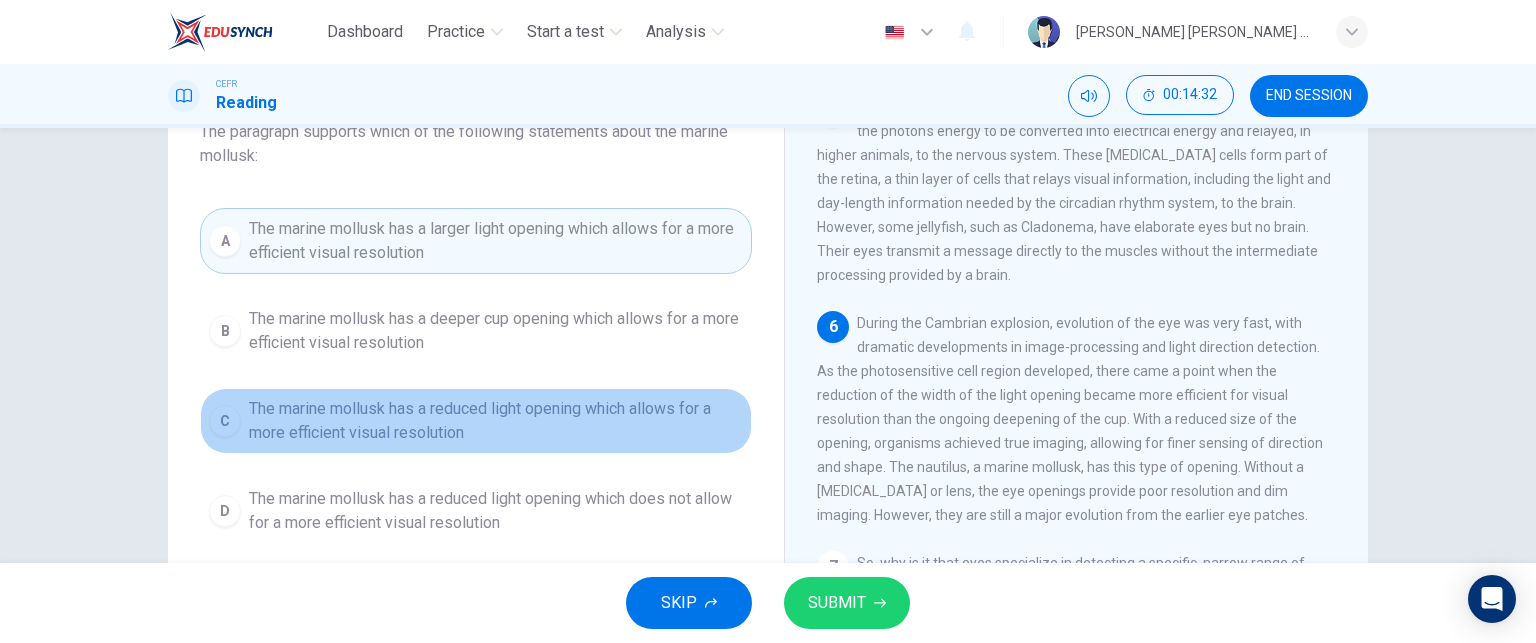 click on "C" at bounding box center [225, 421] 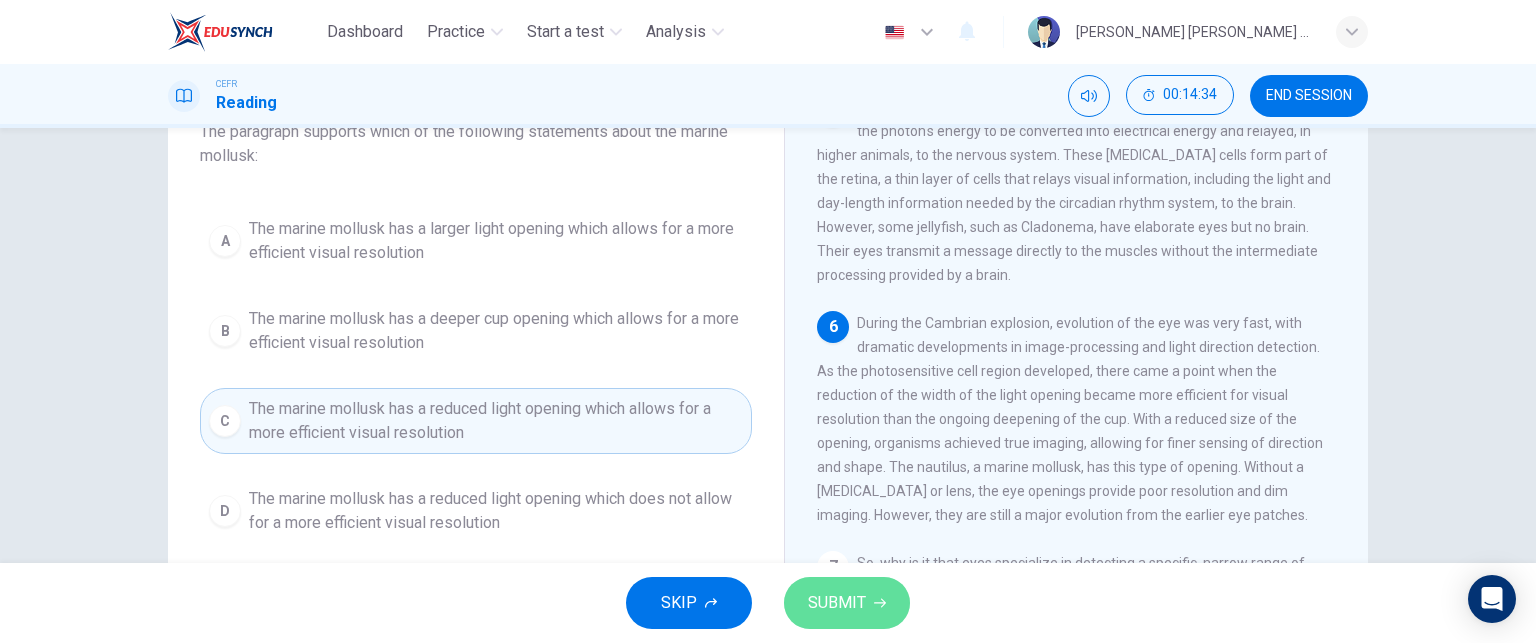 click on "SUBMIT" at bounding box center [837, 603] 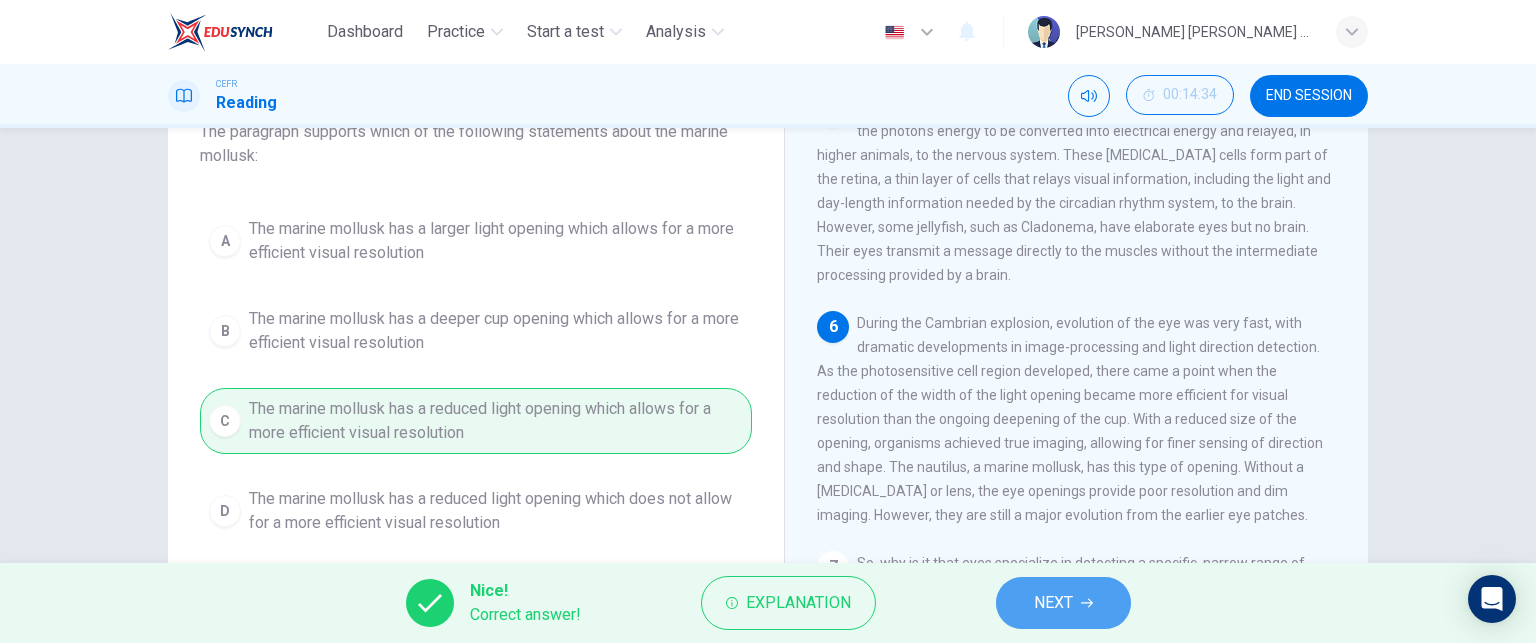 click on "NEXT" at bounding box center (1063, 603) 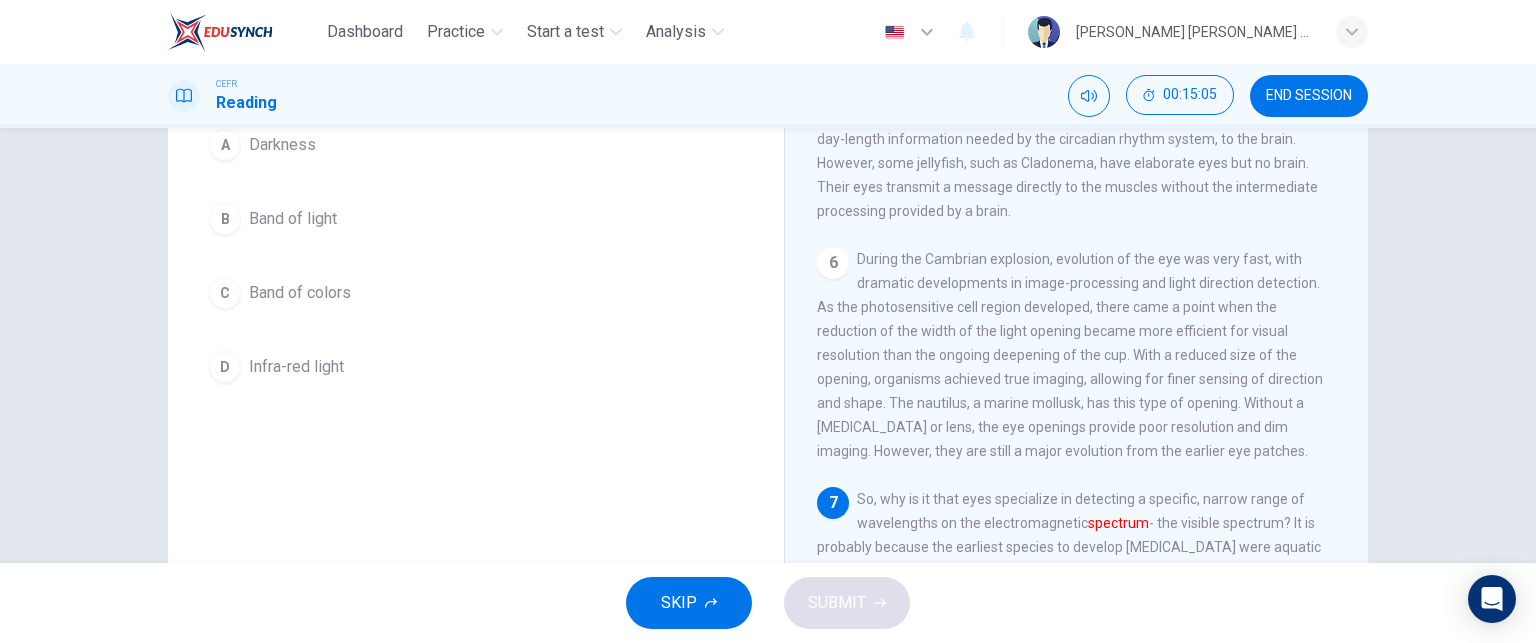 scroll, scrollTop: 156, scrollLeft: 0, axis: vertical 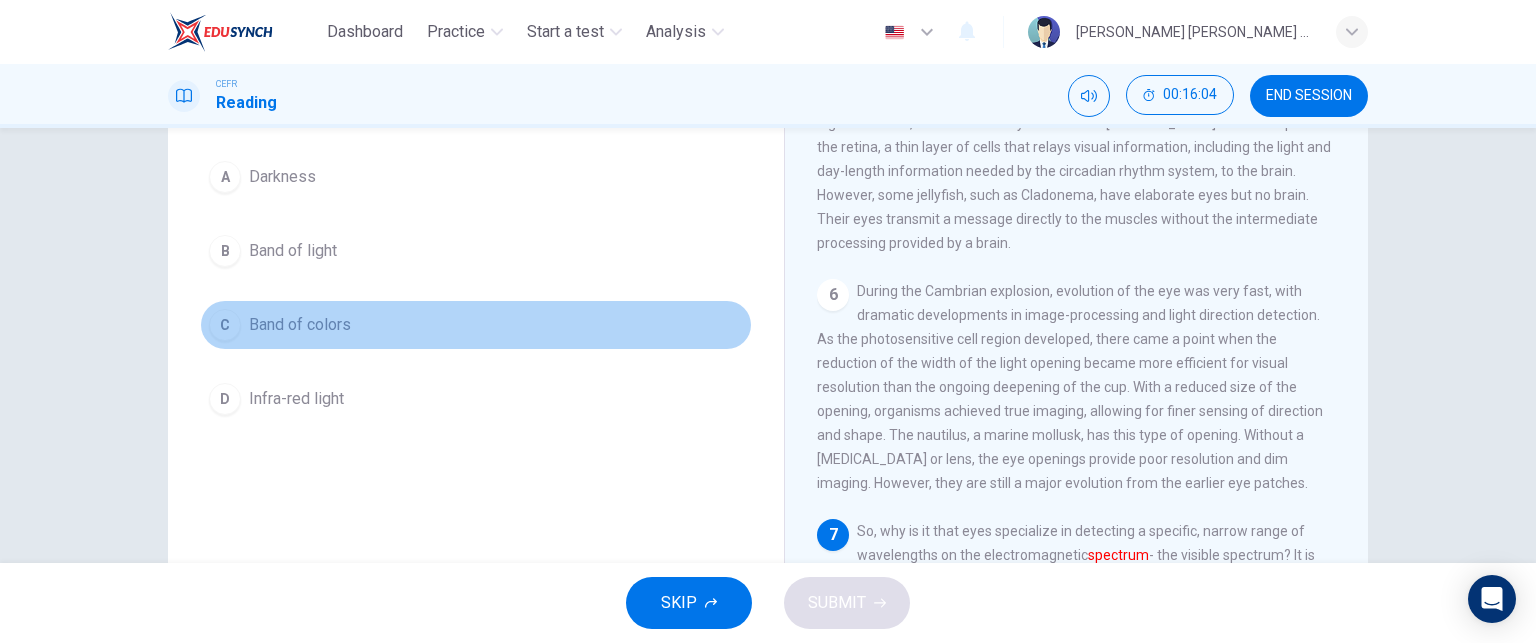 click on "Band of colors" at bounding box center (300, 325) 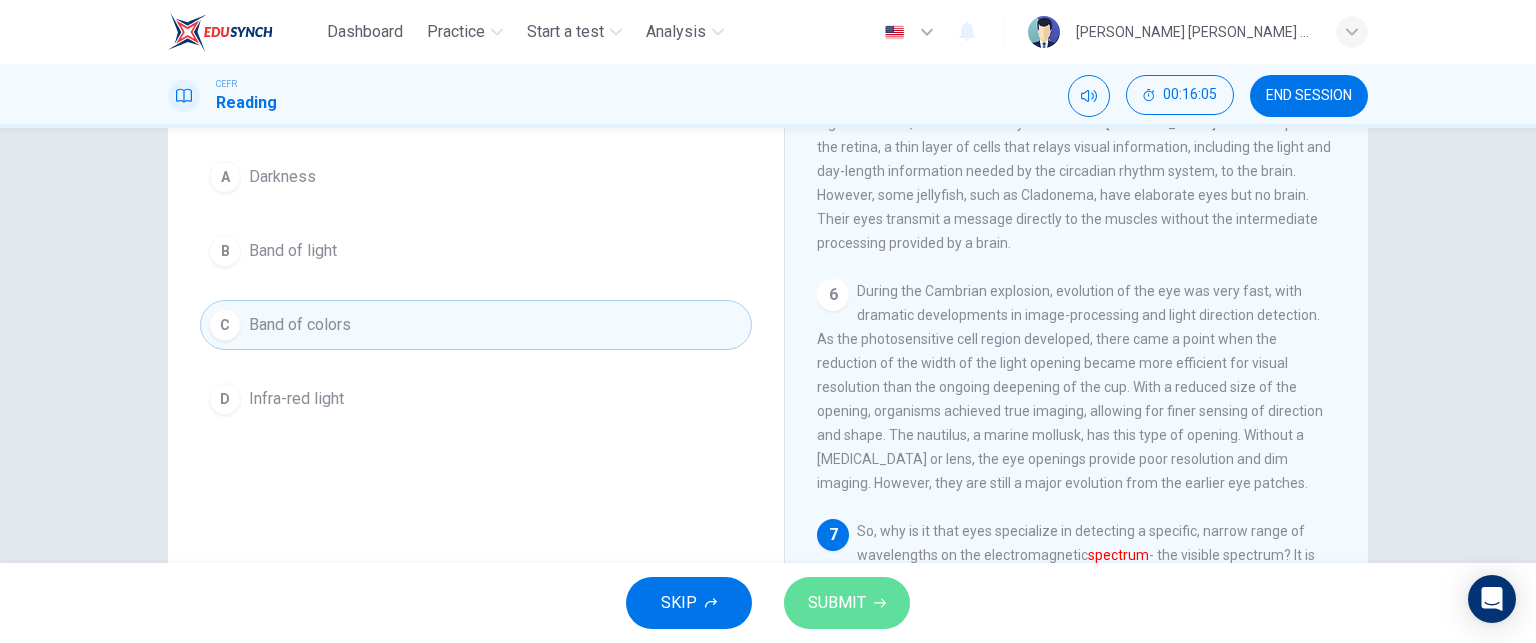 click on "SUBMIT" at bounding box center (837, 603) 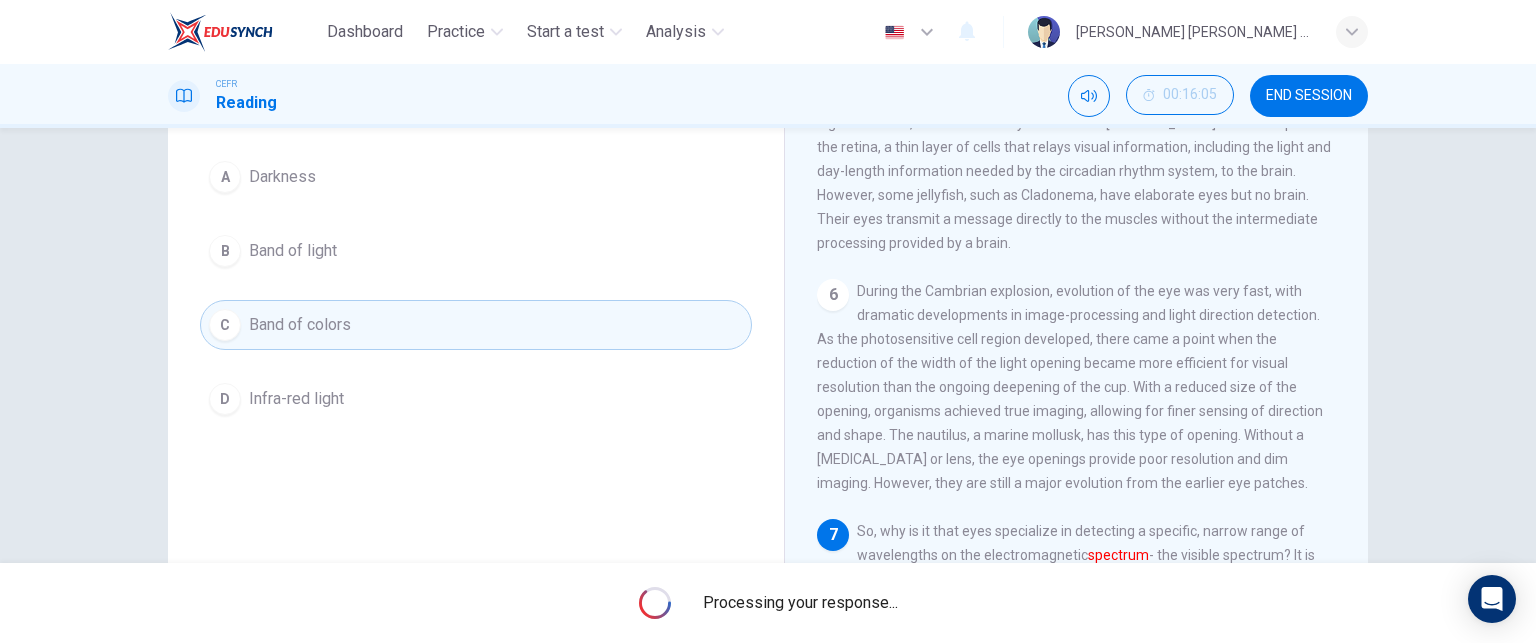 scroll, scrollTop: 340, scrollLeft: 0, axis: vertical 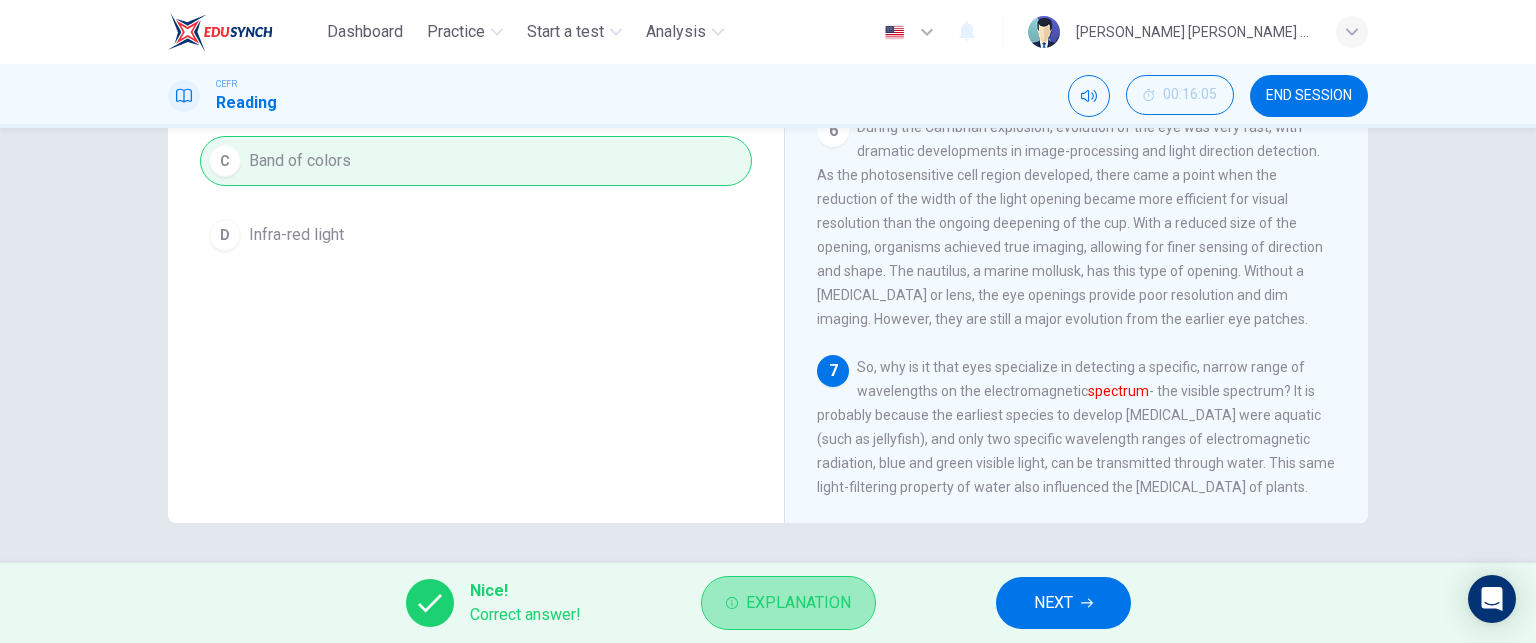 click on "Explanation" at bounding box center (798, 603) 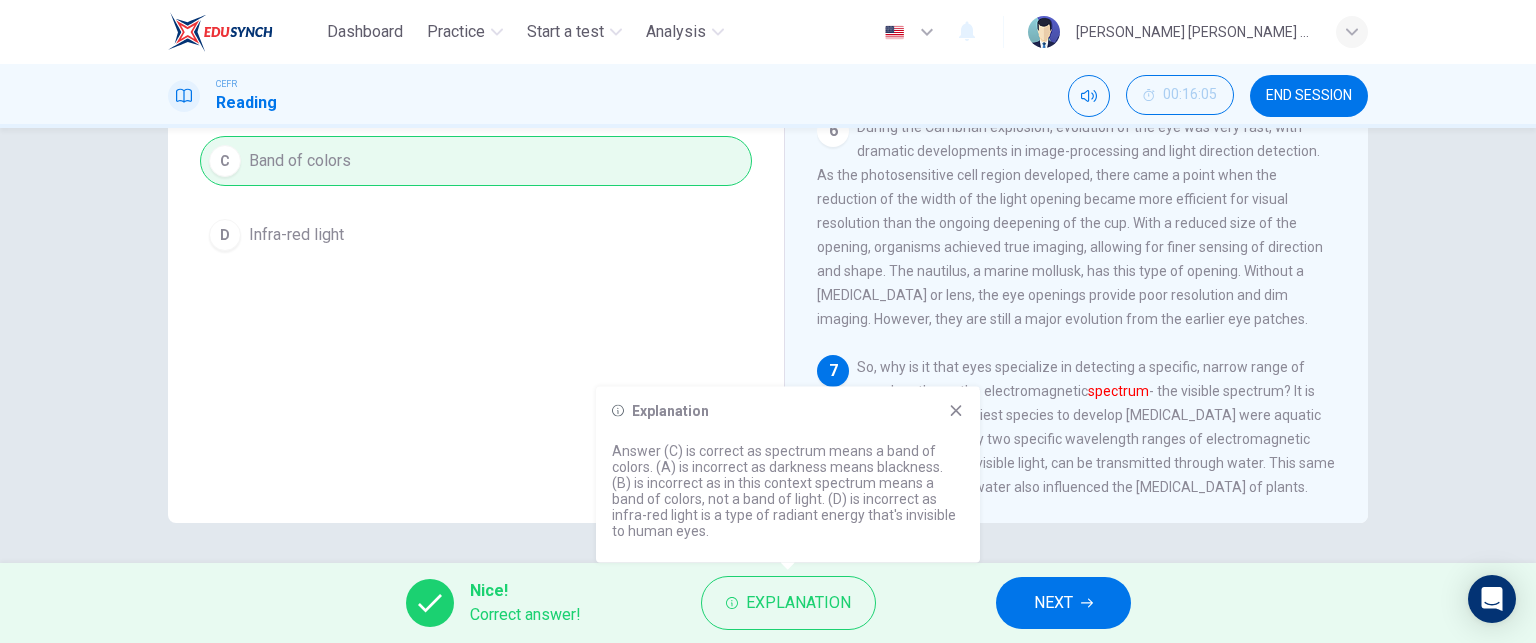 click on "NEXT" at bounding box center [1063, 603] 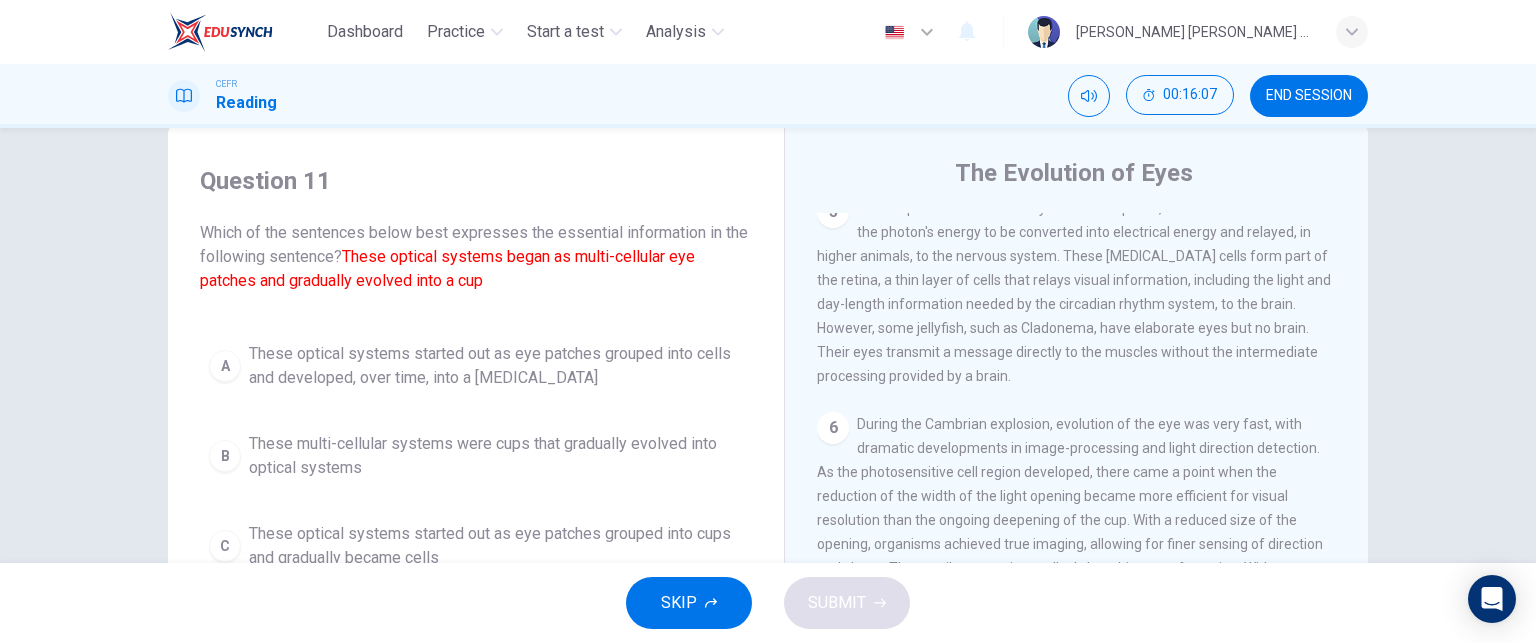 scroll, scrollTop: 42, scrollLeft: 0, axis: vertical 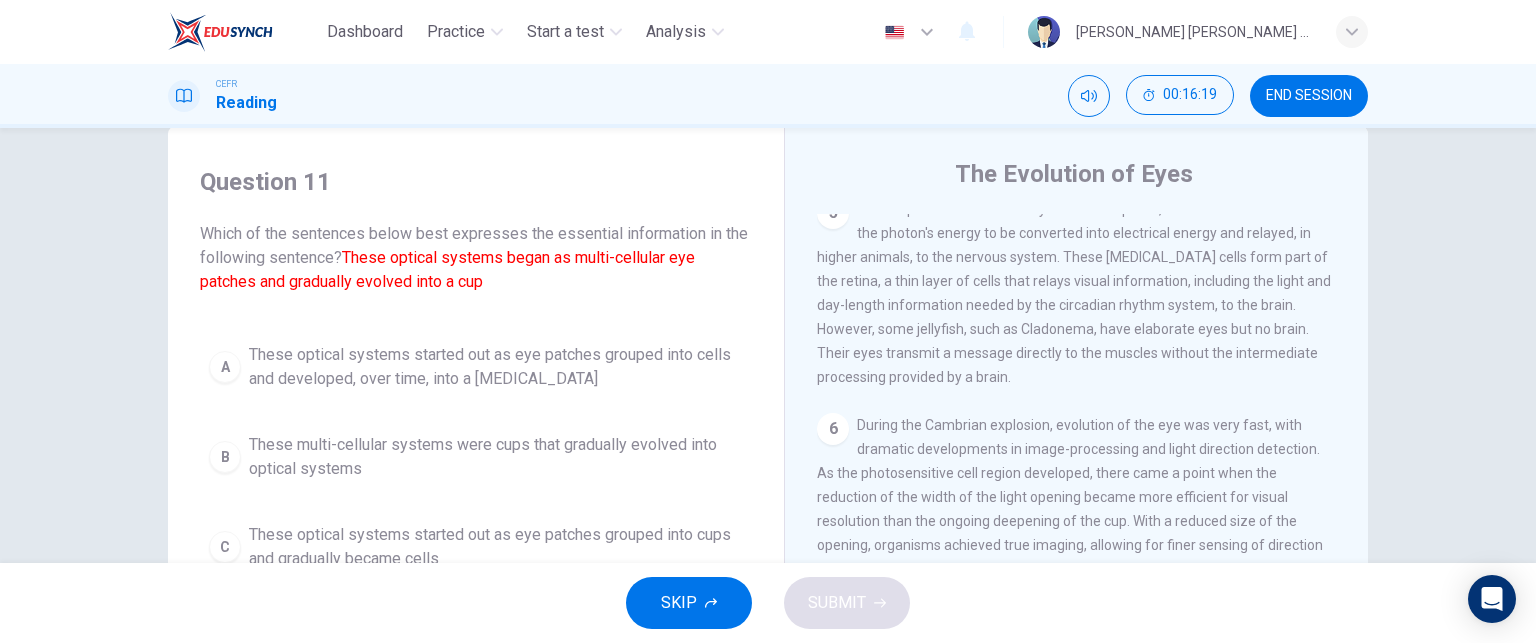 drag, startPoint x: 520, startPoint y: 297, endPoint x: 517, endPoint y: 358, distance: 61.073727 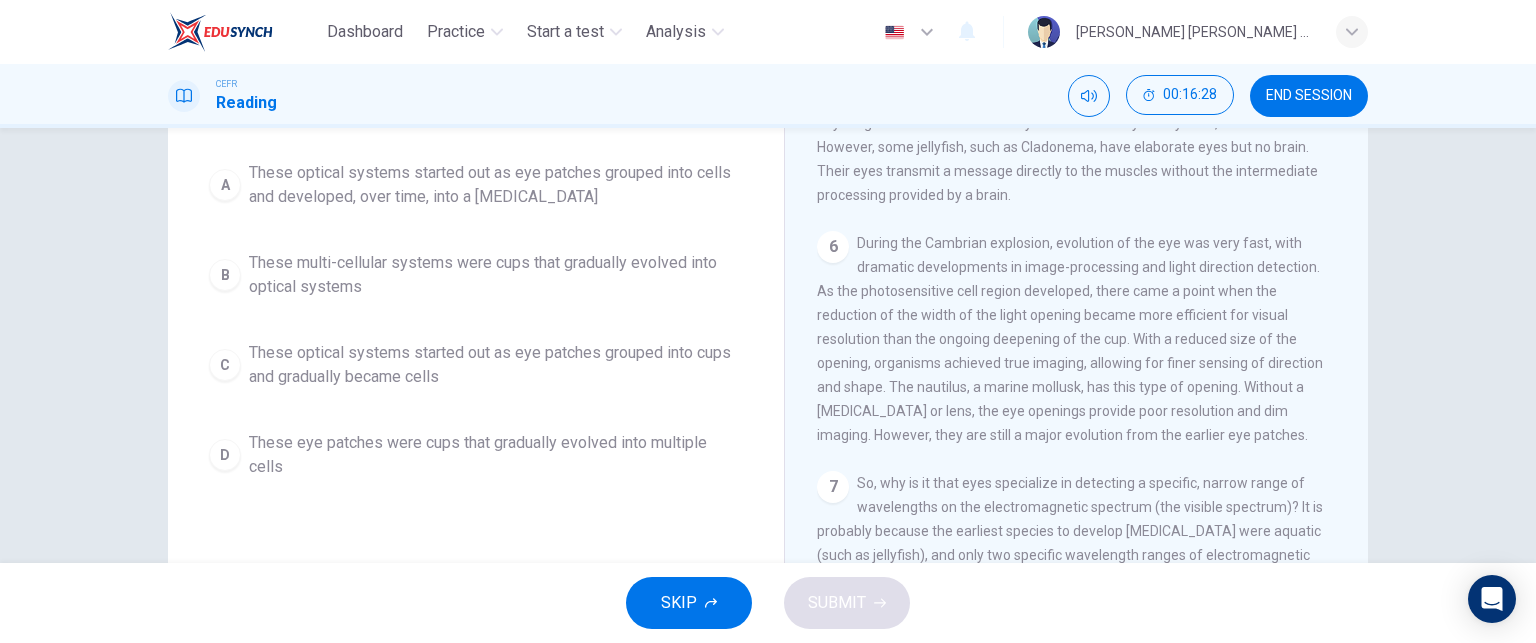 scroll, scrollTop: 340, scrollLeft: 0, axis: vertical 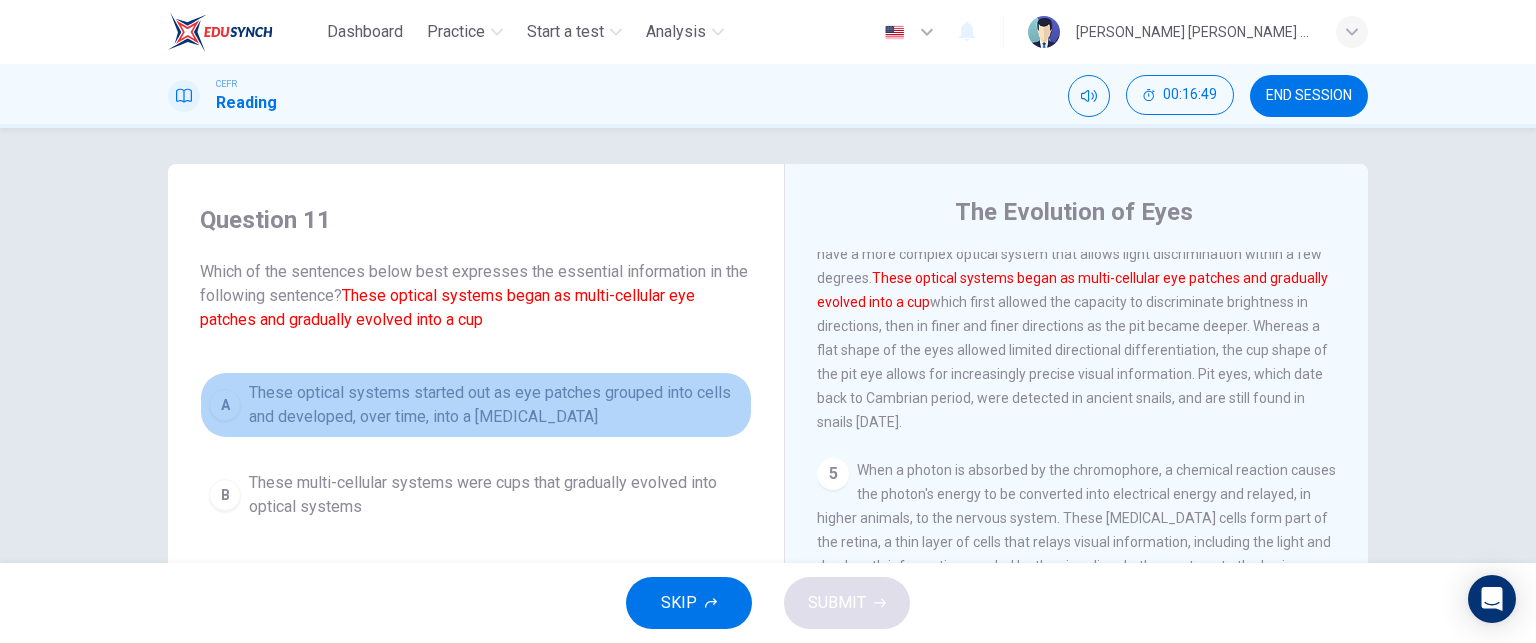 click on "A" at bounding box center (225, 405) 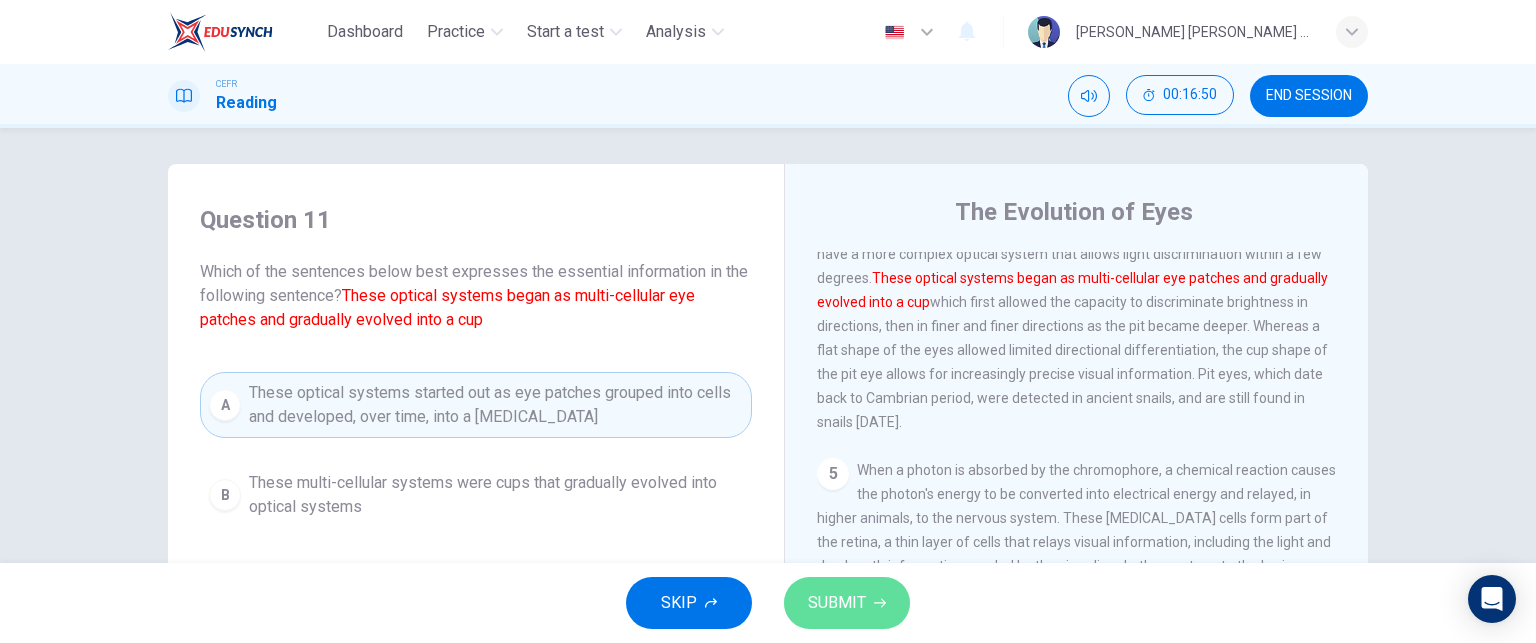 click on "SUBMIT" at bounding box center [837, 603] 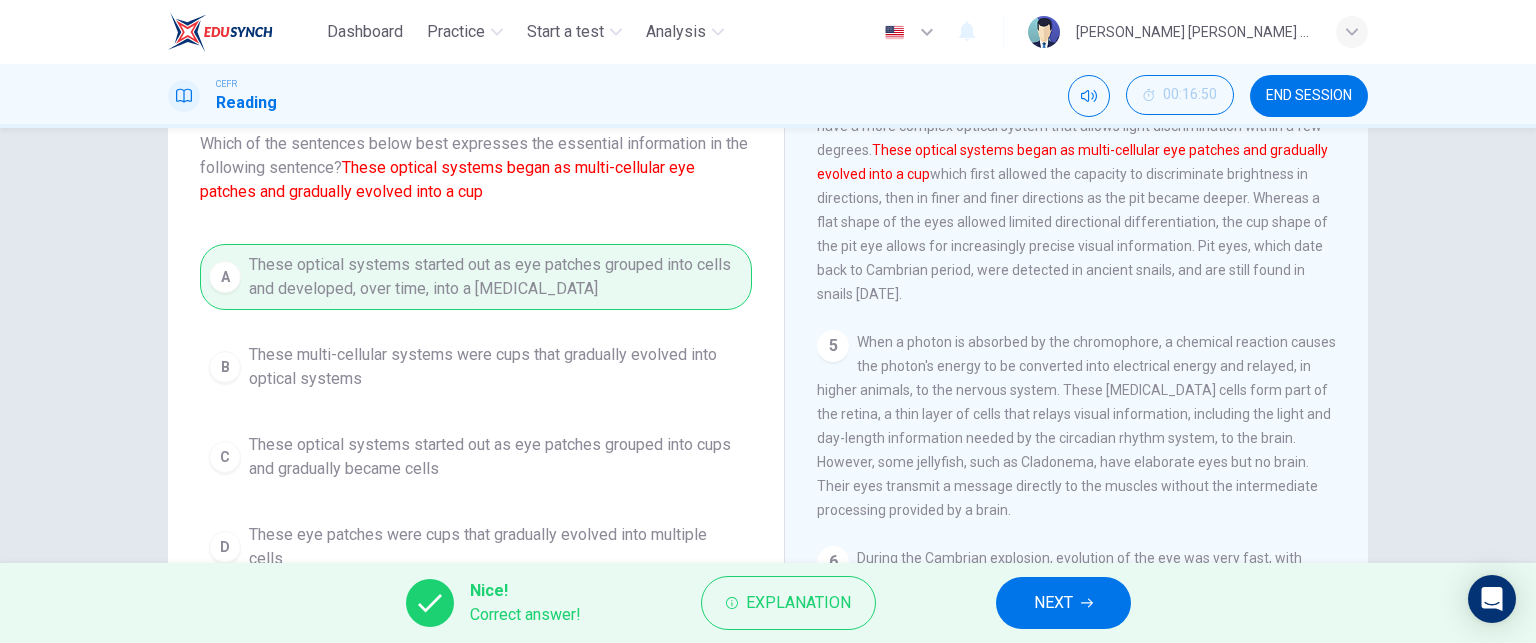 scroll, scrollTop: 228, scrollLeft: 0, axis: vertical 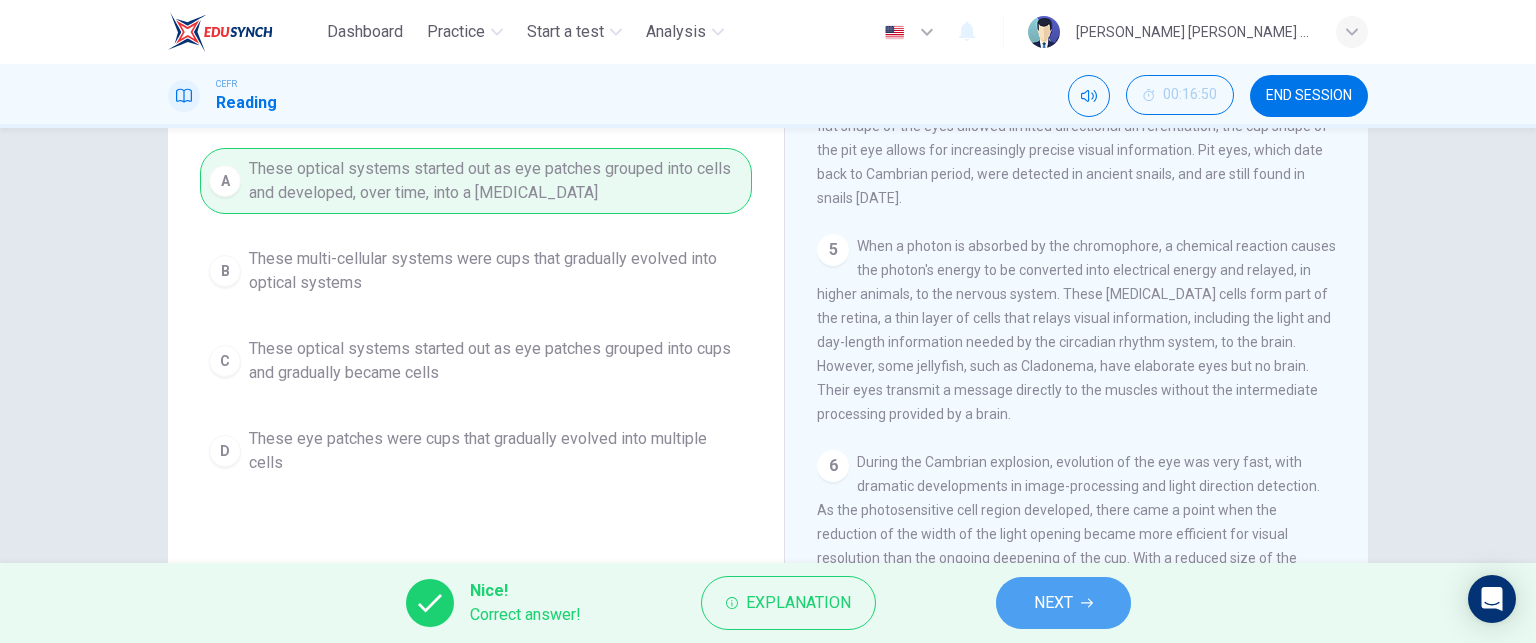 click on "NEXT" at bounding box center [1063, 603] 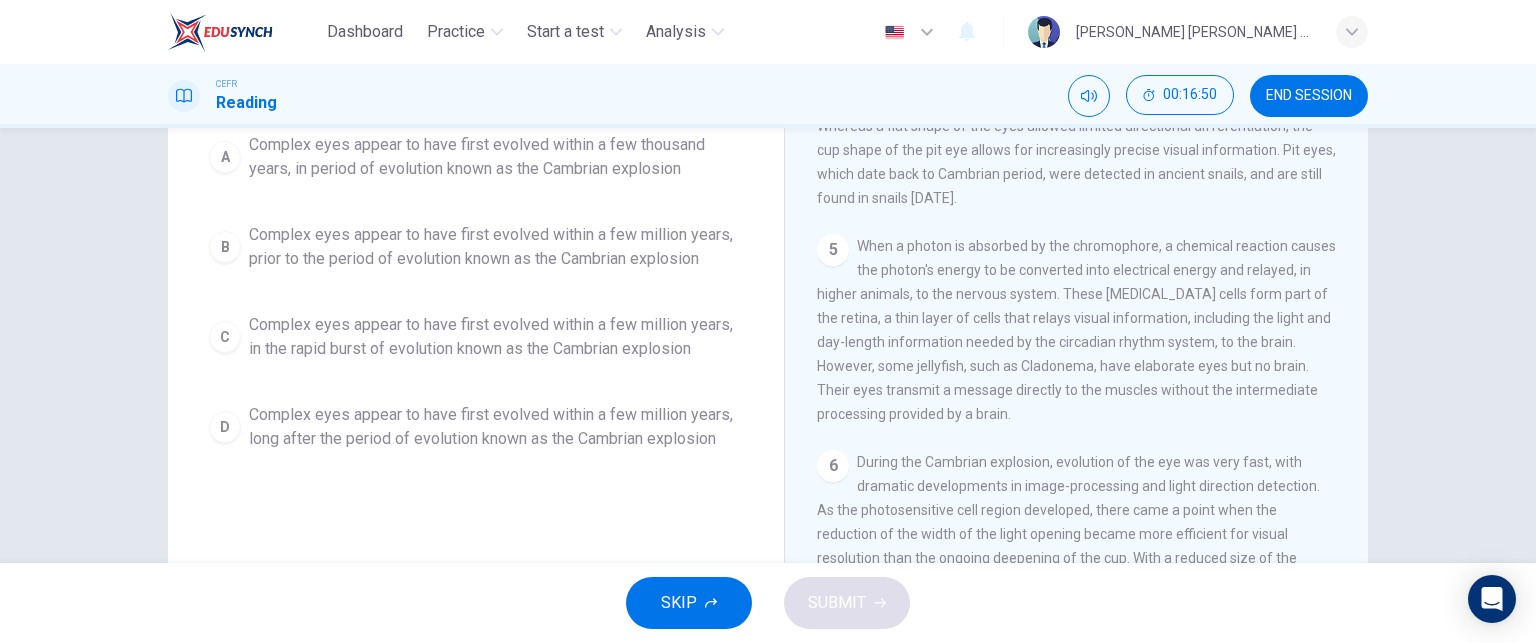 scroll, scrollTop: 204, scrollLeft: 0, axis: vertical 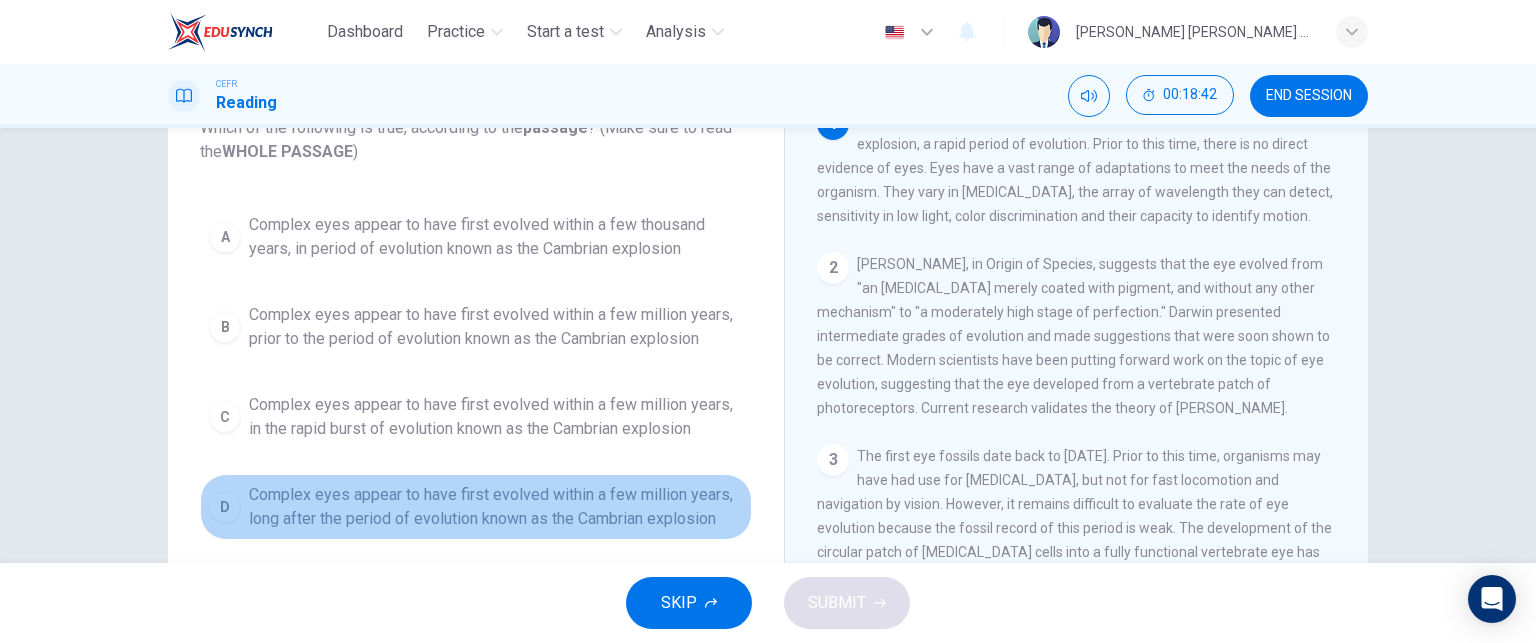 click on "D" at bounding box center [225, 507] 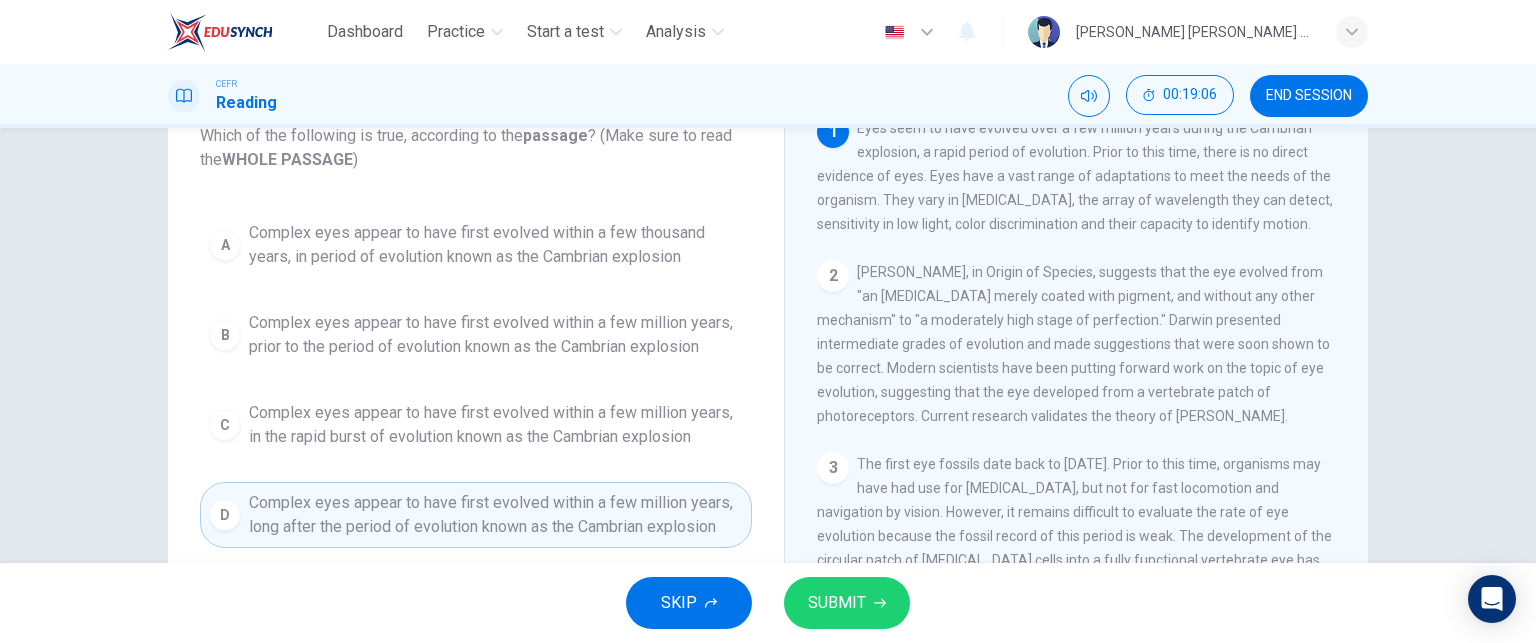 scroll, scrollTop: 142, scrollLeft: 0, axis: vertical 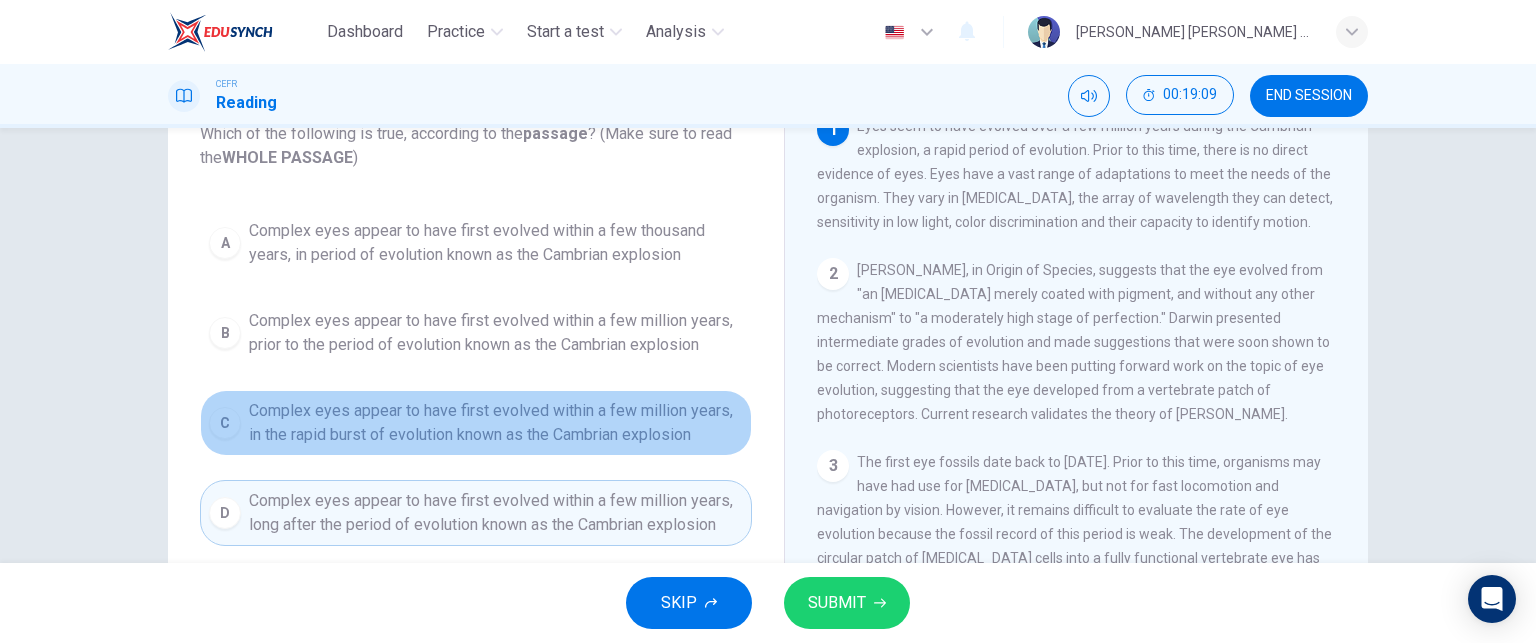 click on "C" at bounding box center [225, 423] 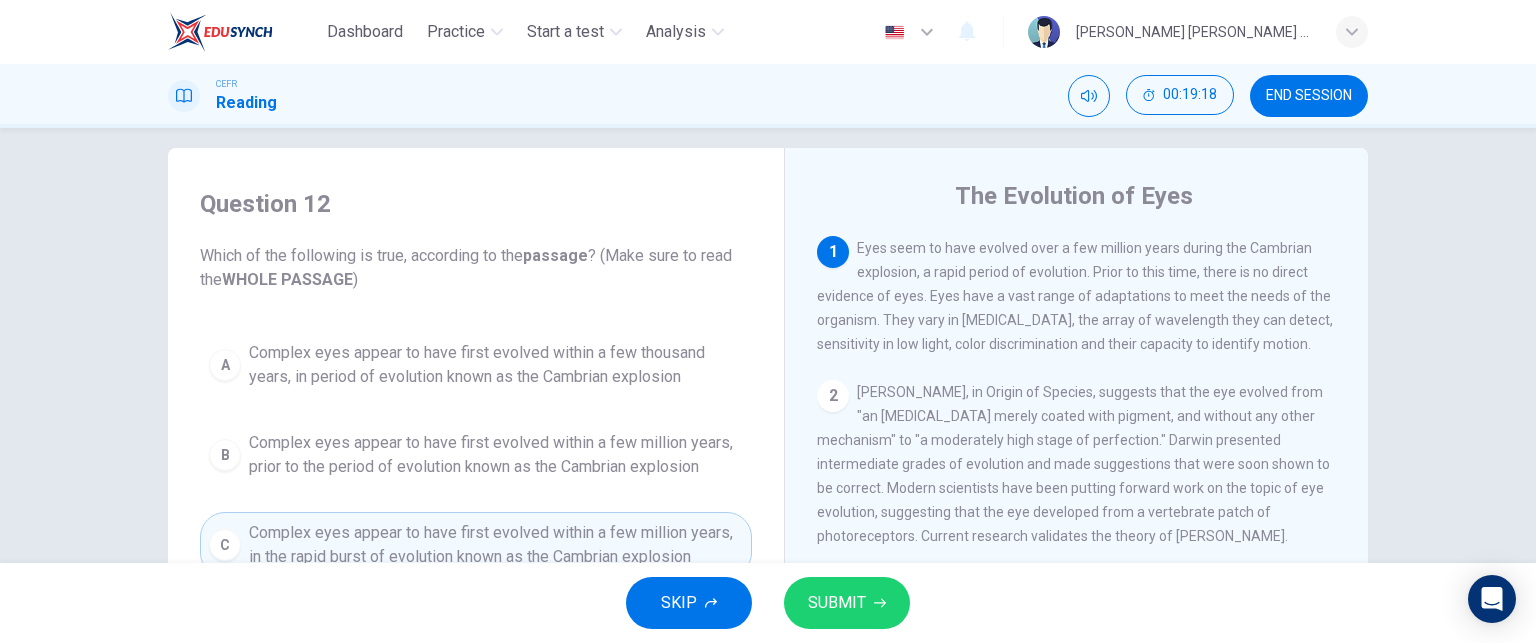 scroll, scrollTop: 144, scrollLeft: 0, axis: vertical 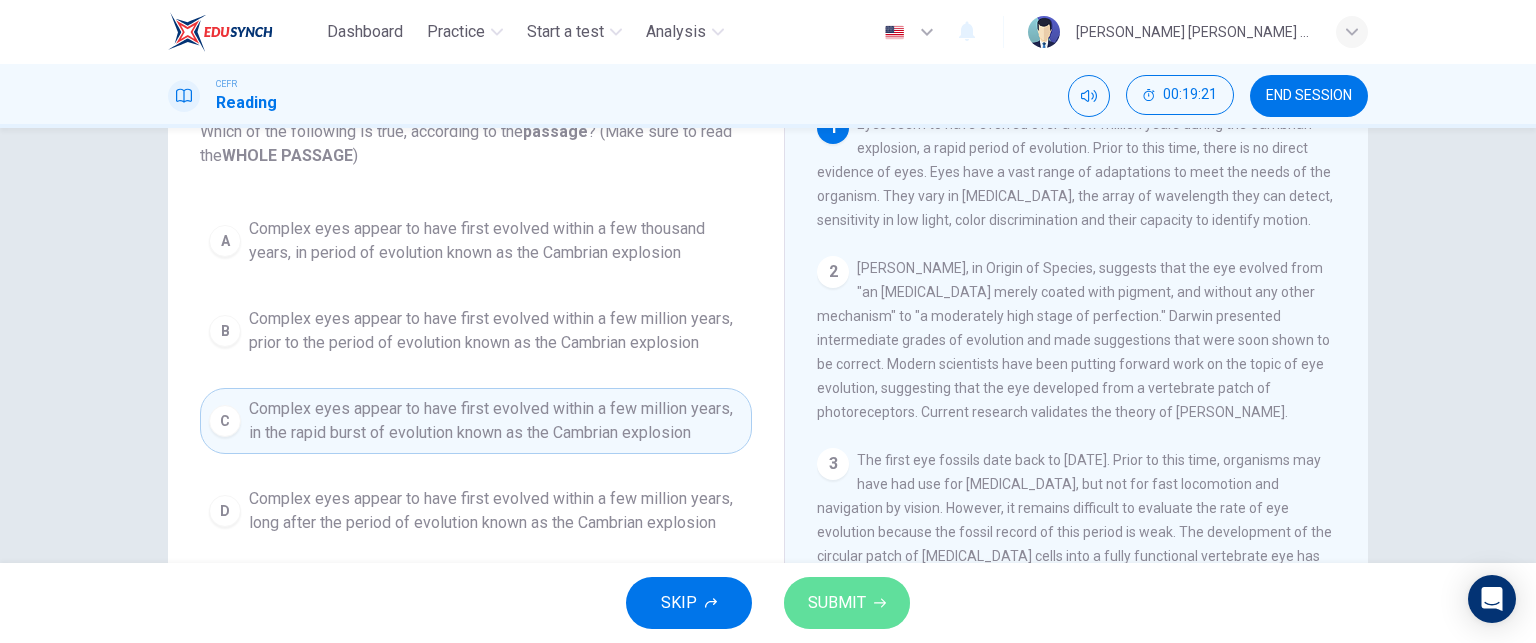 click on "SUBMIT" at bounding box center [847, 603] 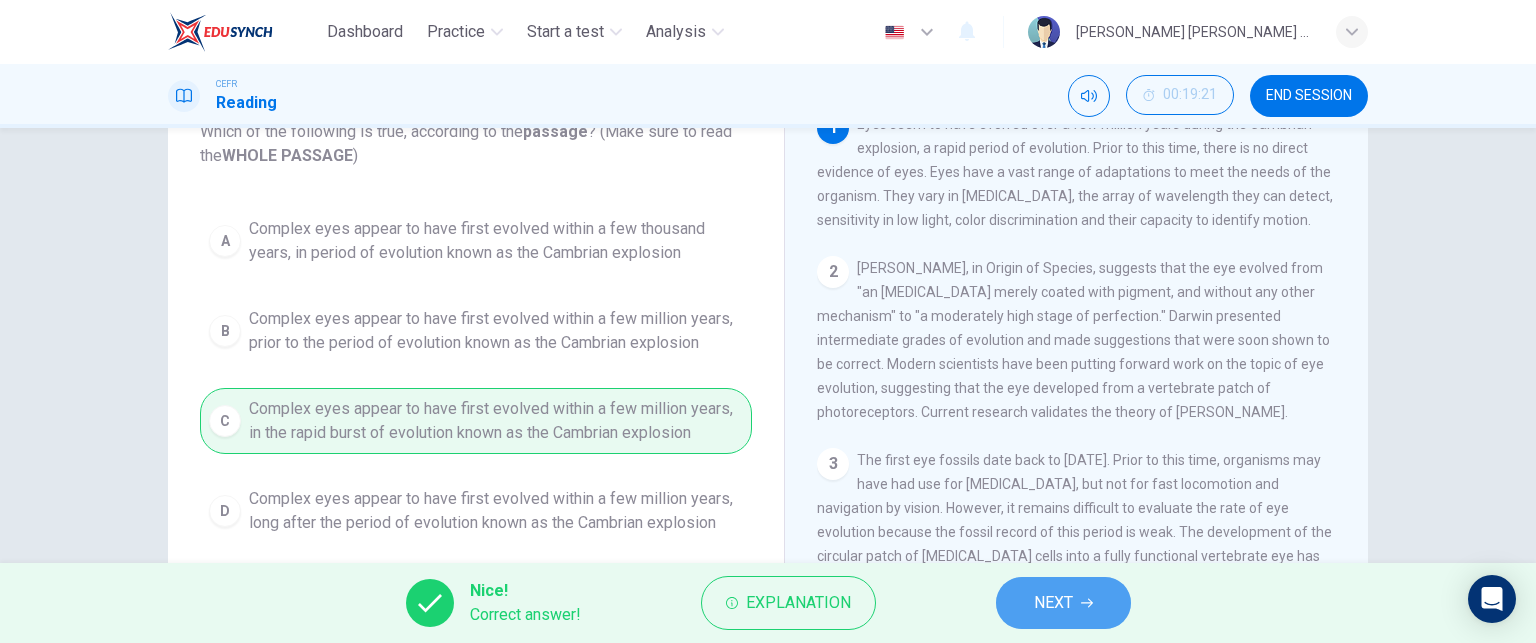 click on "NEXT" at bounding box center (1053, 603) 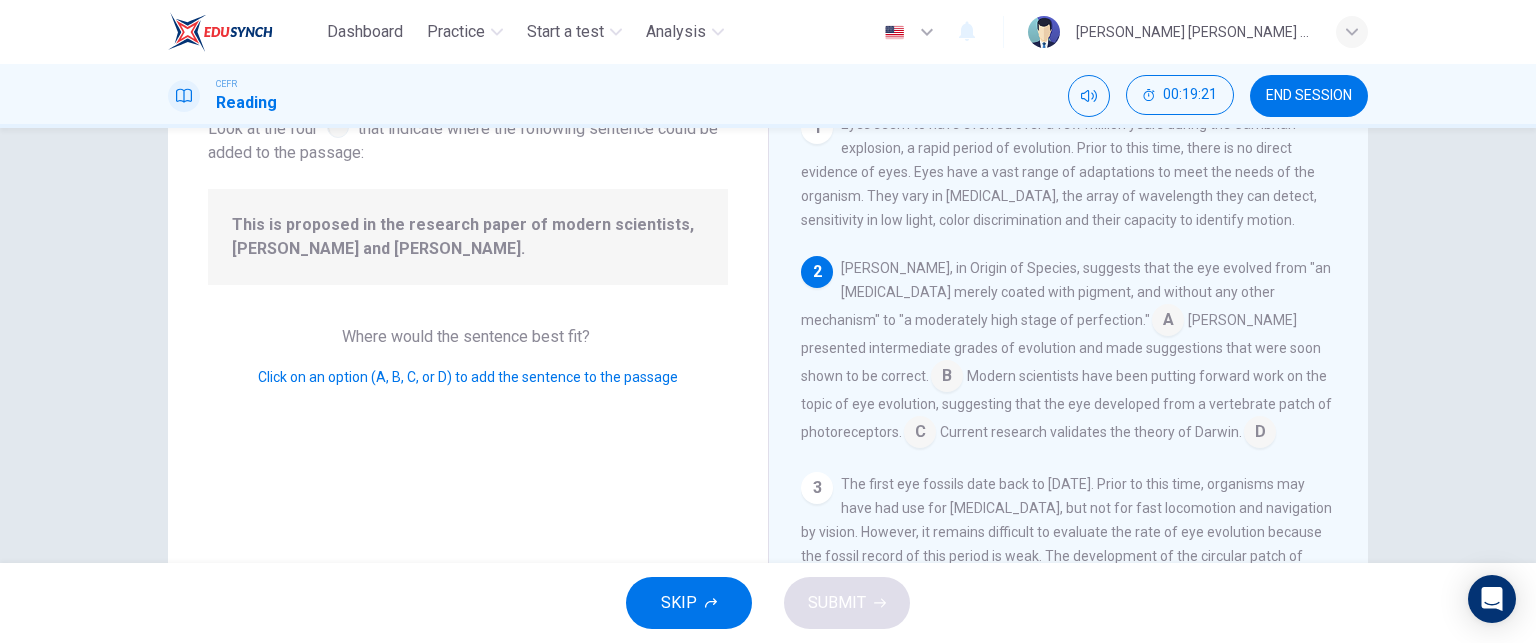 scroll, scrollTop: 148, scrollLeft: 0, axis: vertical 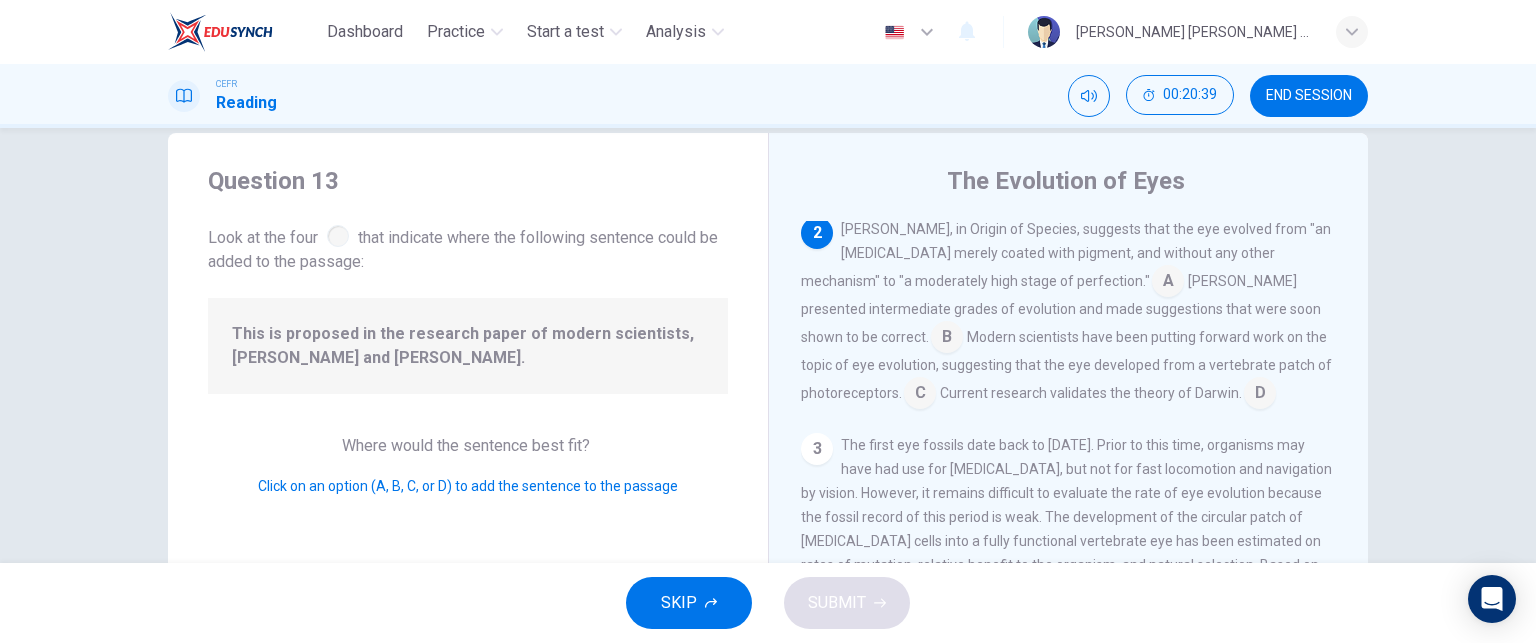 click at bounding box center (1260, 395) 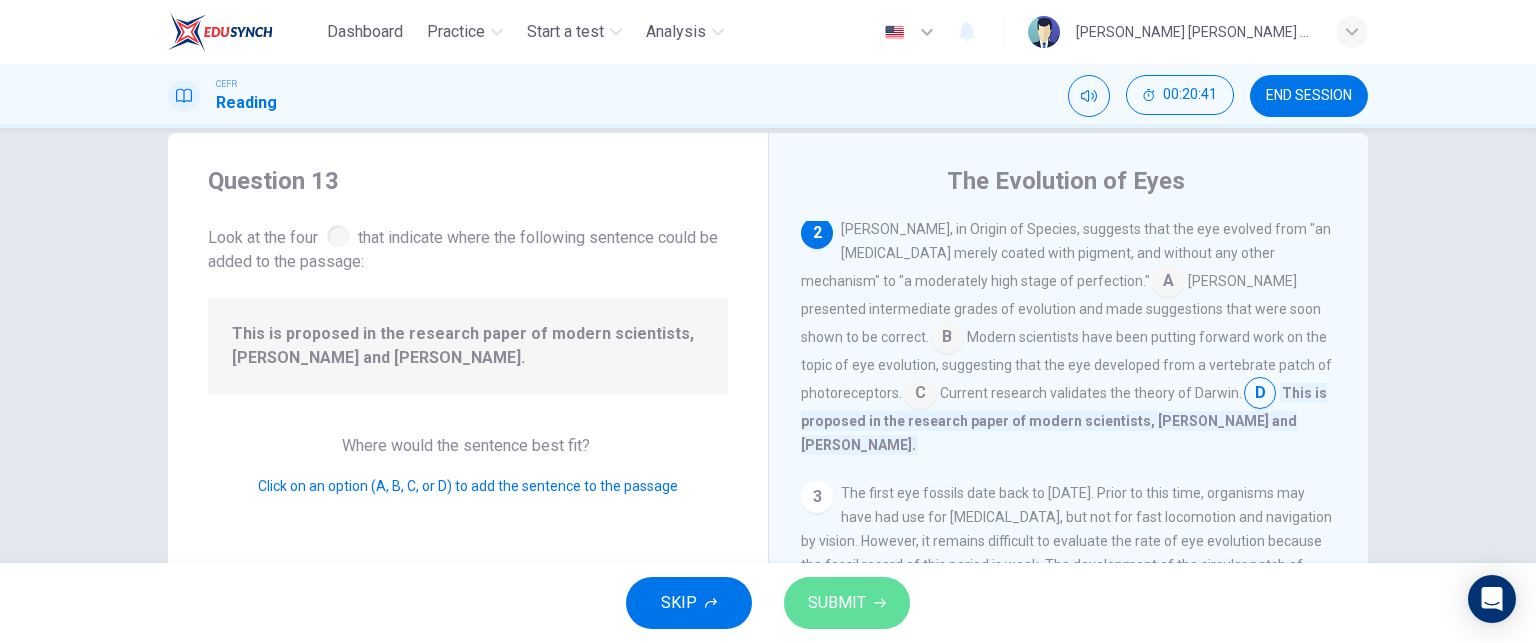 click on "SUBMIT" at bounding box center [847, 603] 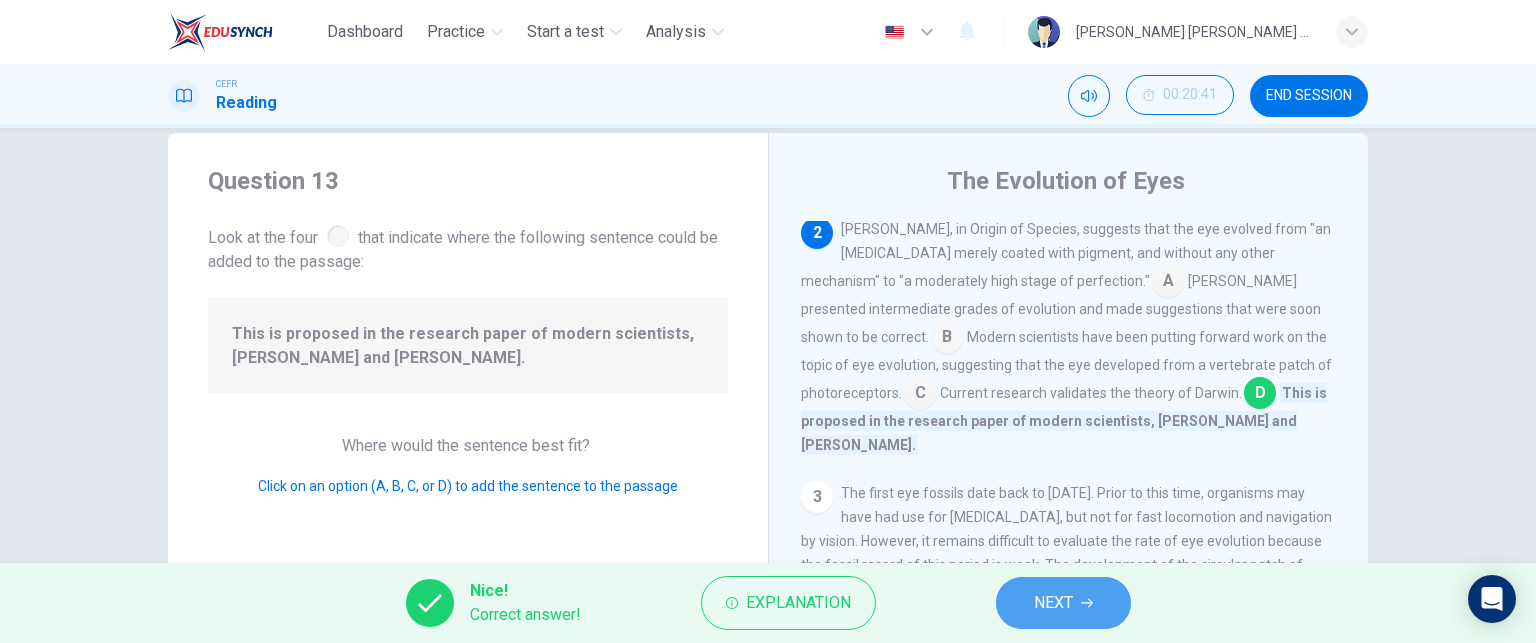 click on "NEXT" at bounding box center (1063, 603) 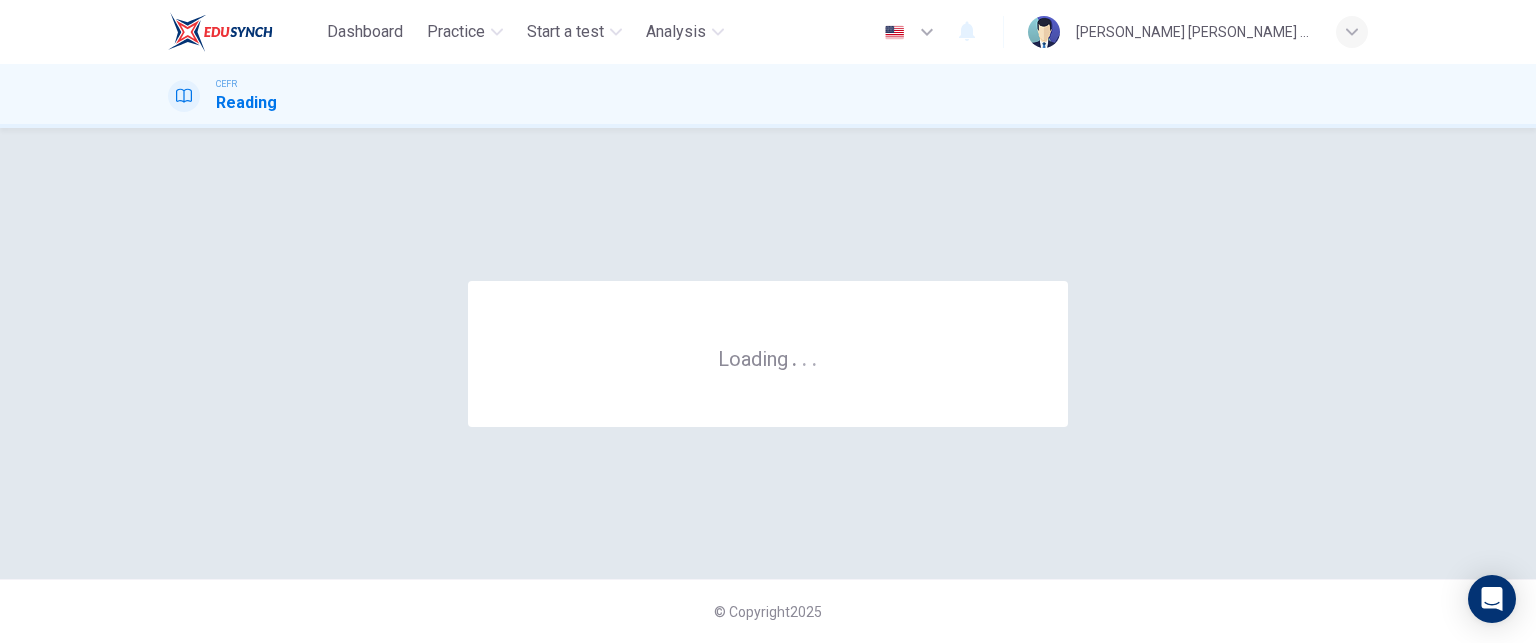 scroll, scrollTop: 0, scrollLeft: 0, axis: both 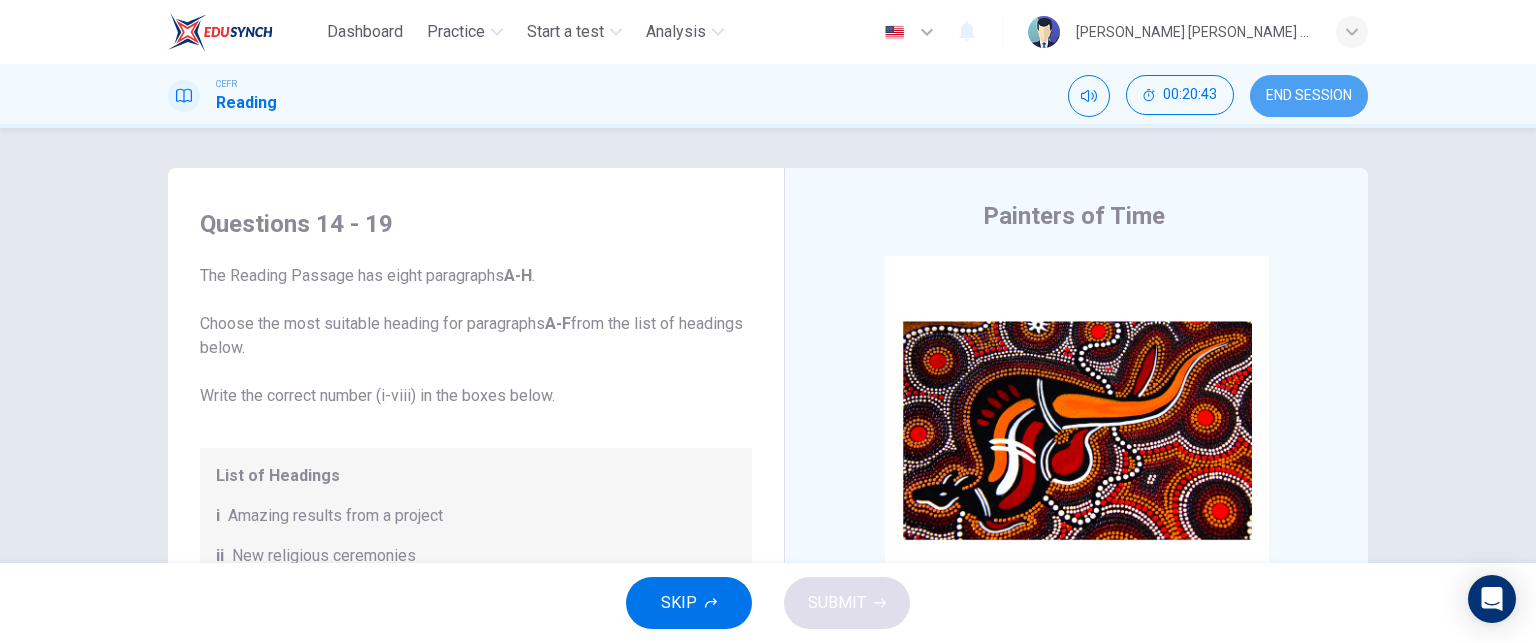 click on "END SESSION" at bounding box center (1309, 96) 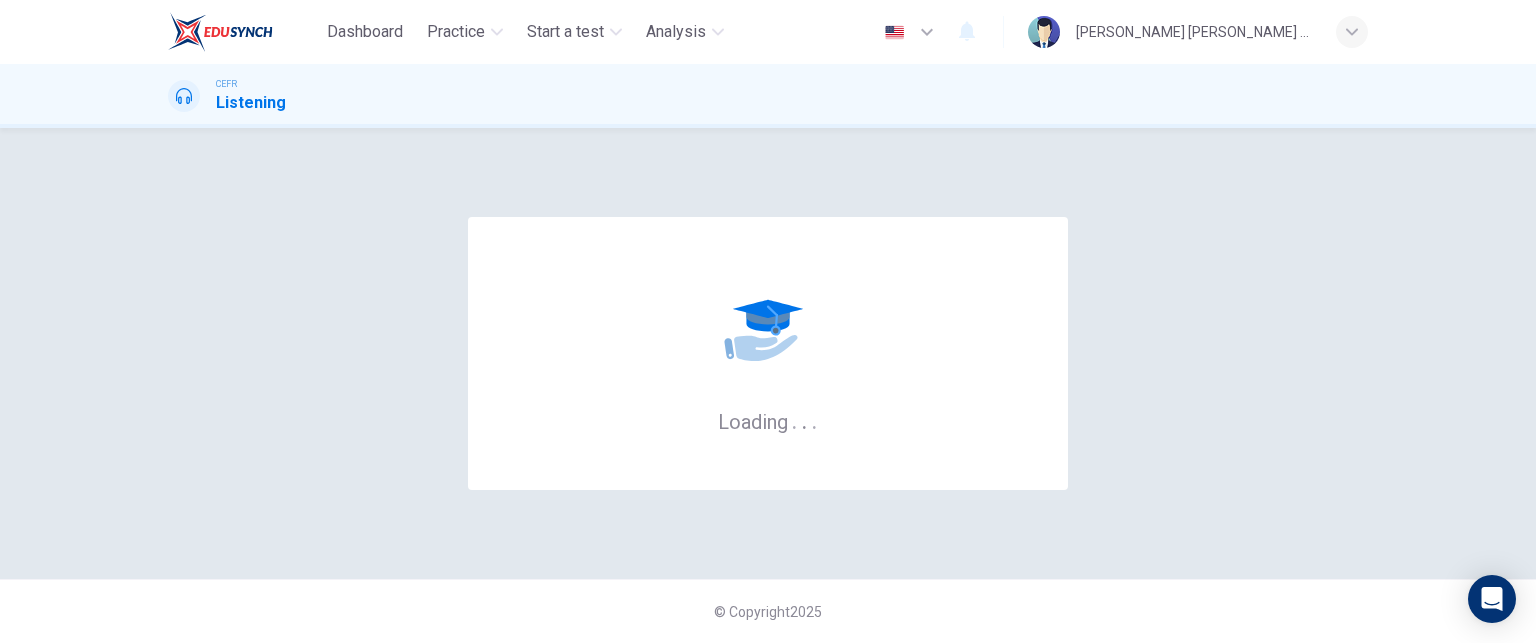 scroll, scrollTop: 0, scrollLeft: 0, axis: both 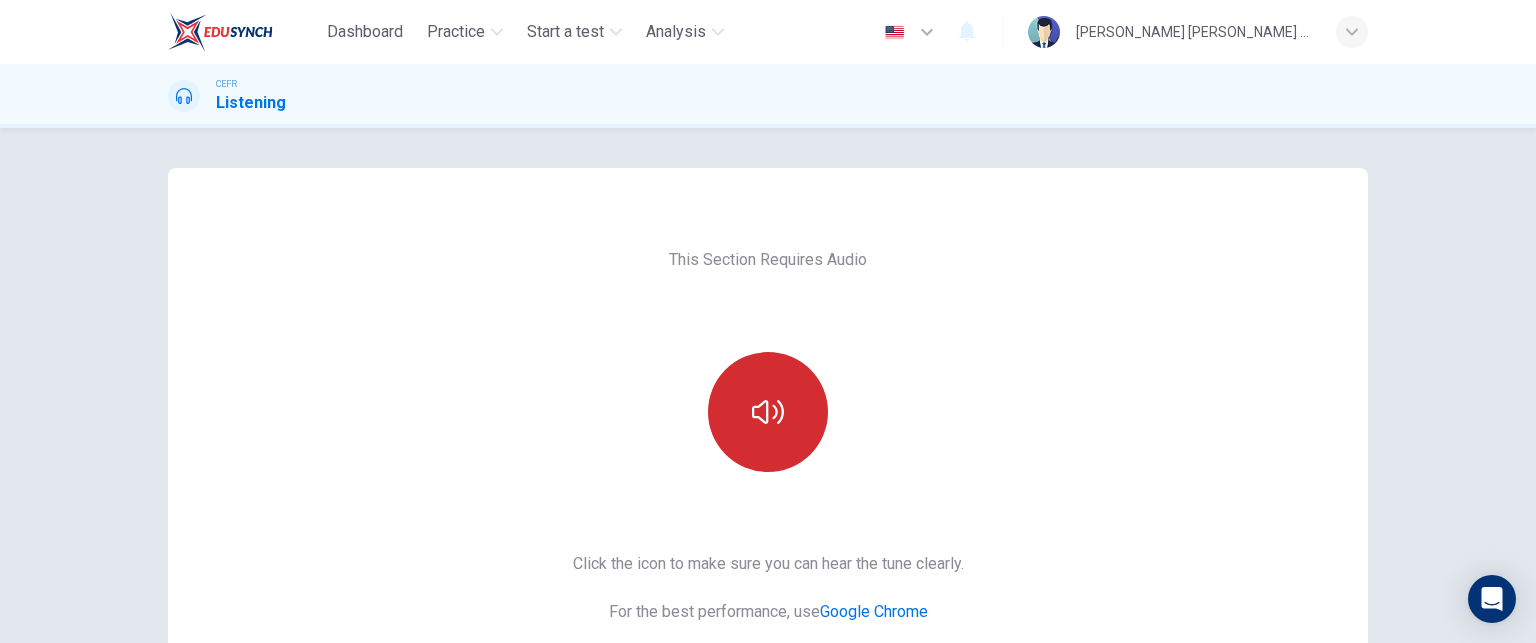 click at bounding box center [768, 412] 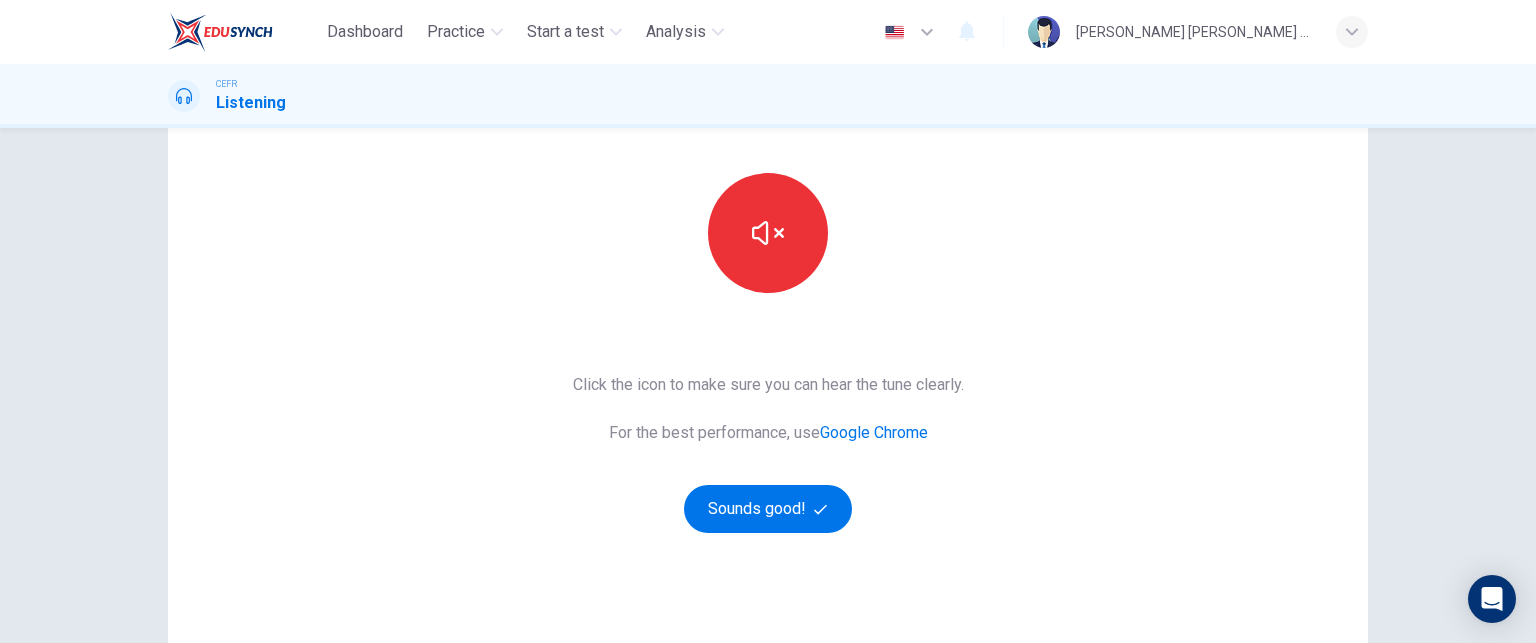 scroll, scrollTop: 180, scrollLeft: 0, axis: vertical 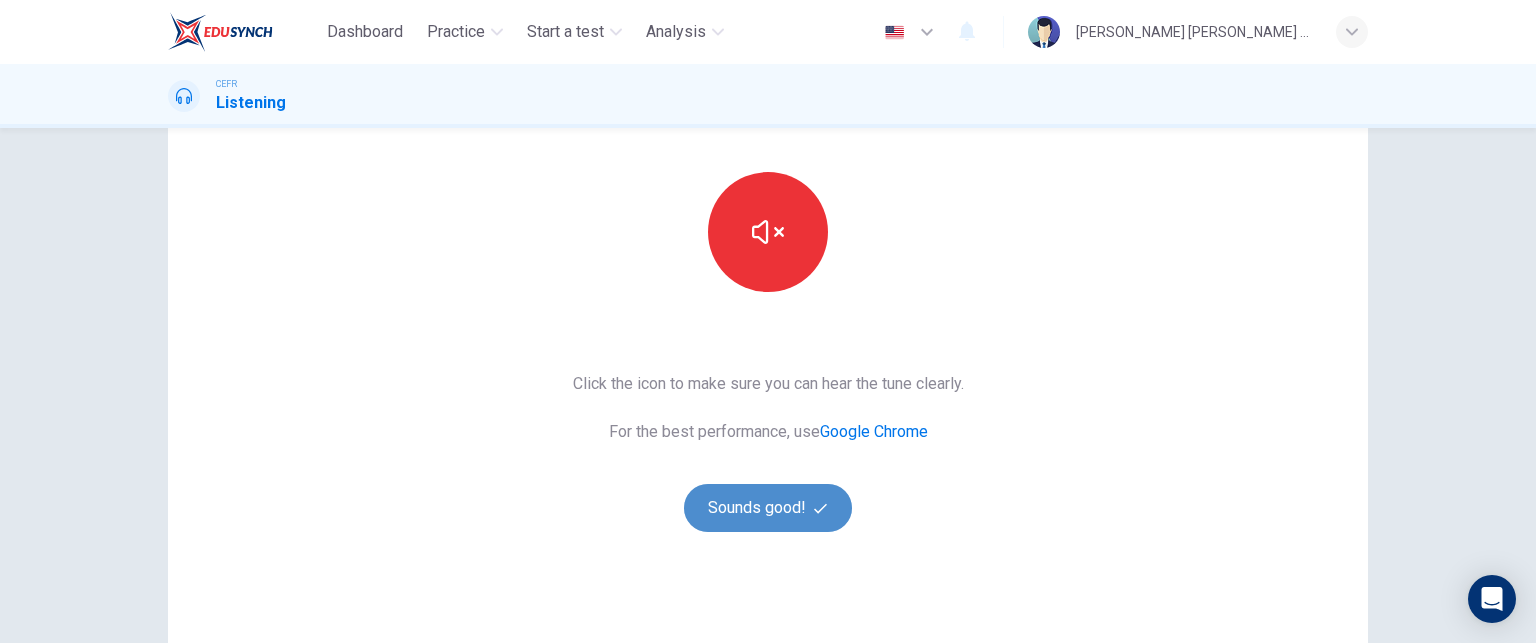 click 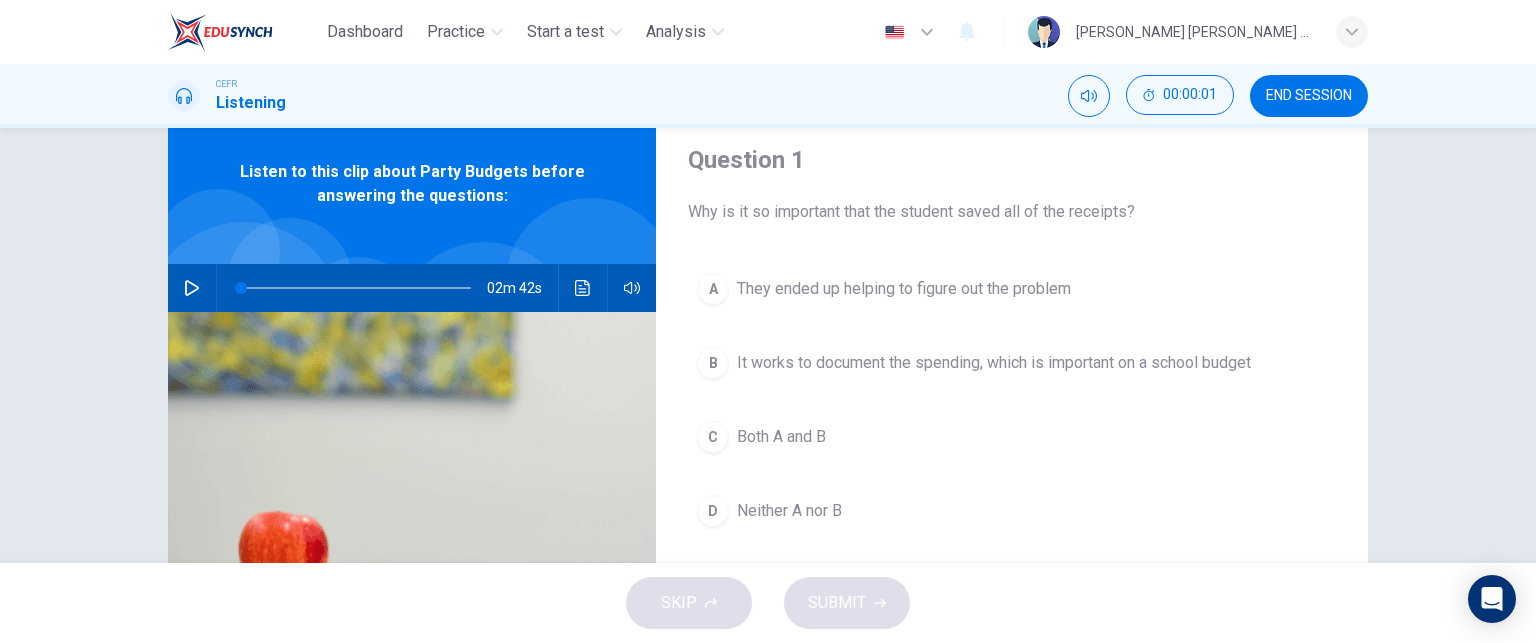 scroll, scrollTop: 63, scrollLeft: 0, axis: vertical 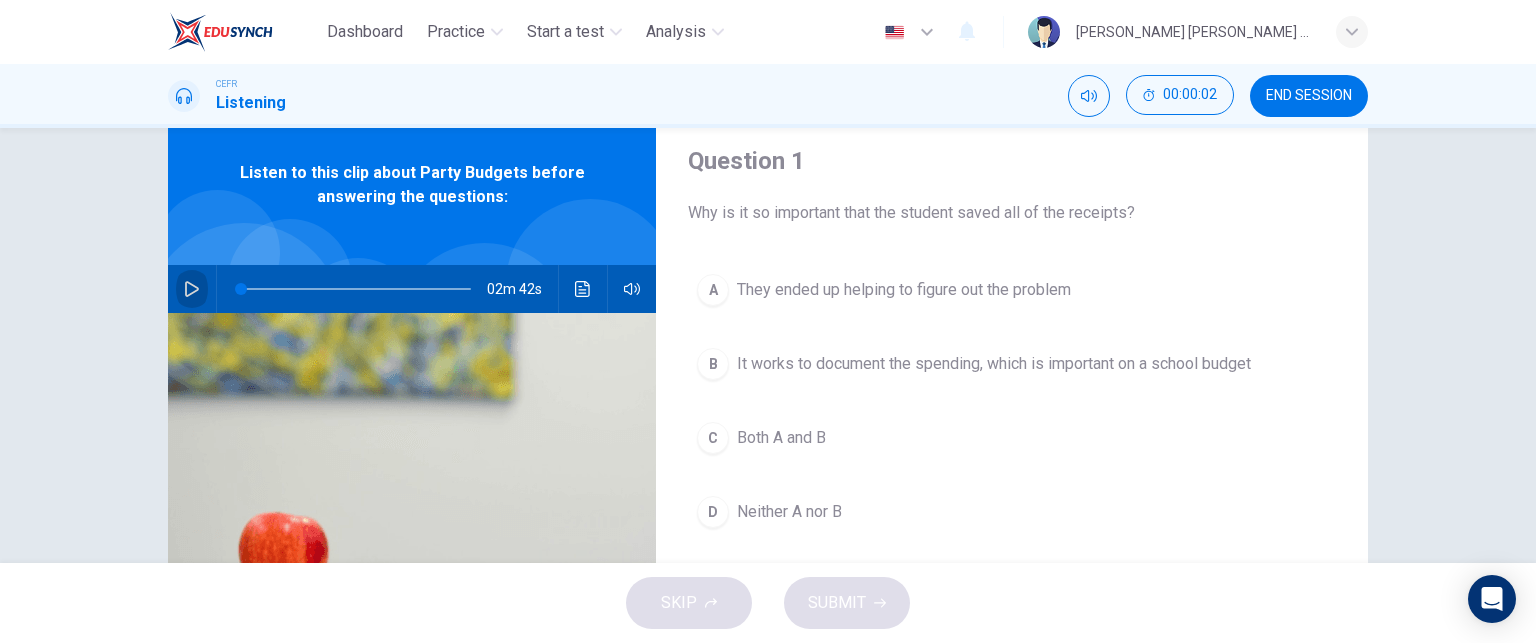 click 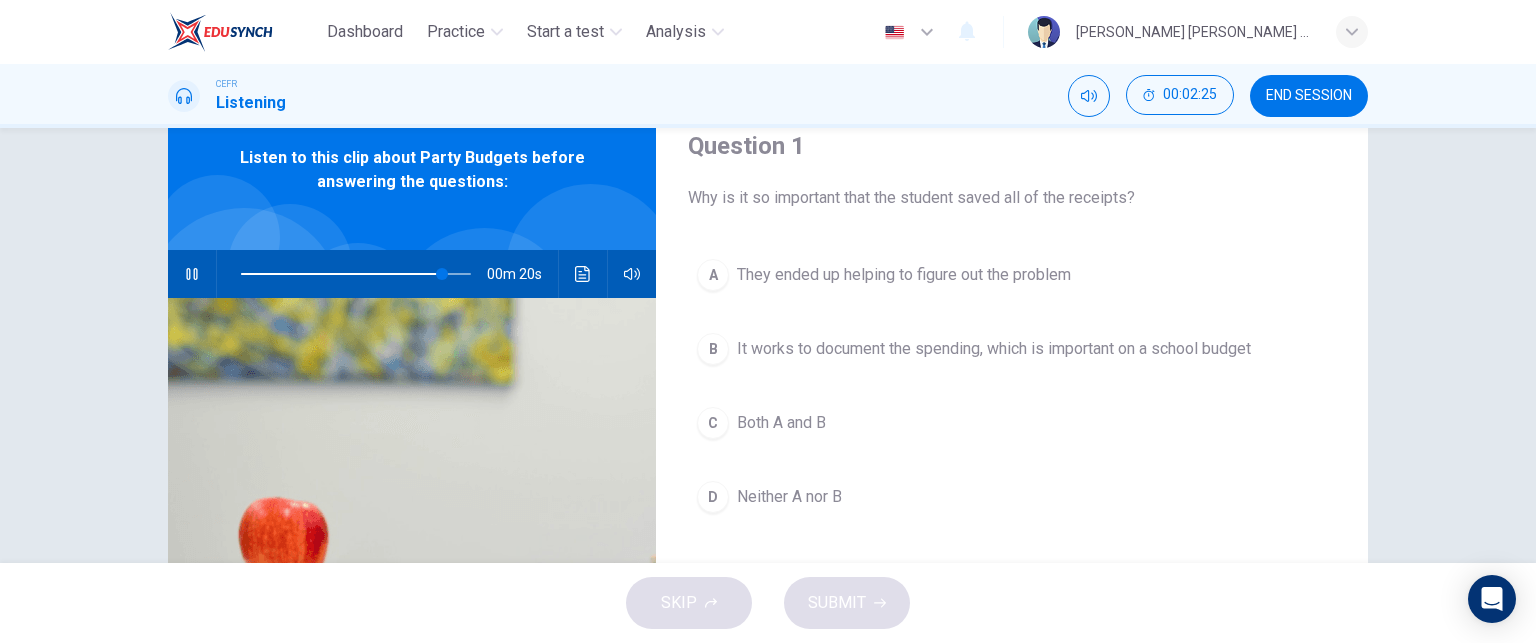 scroll, scrollTop: 82, scrollLeft: 0, axis: vertical 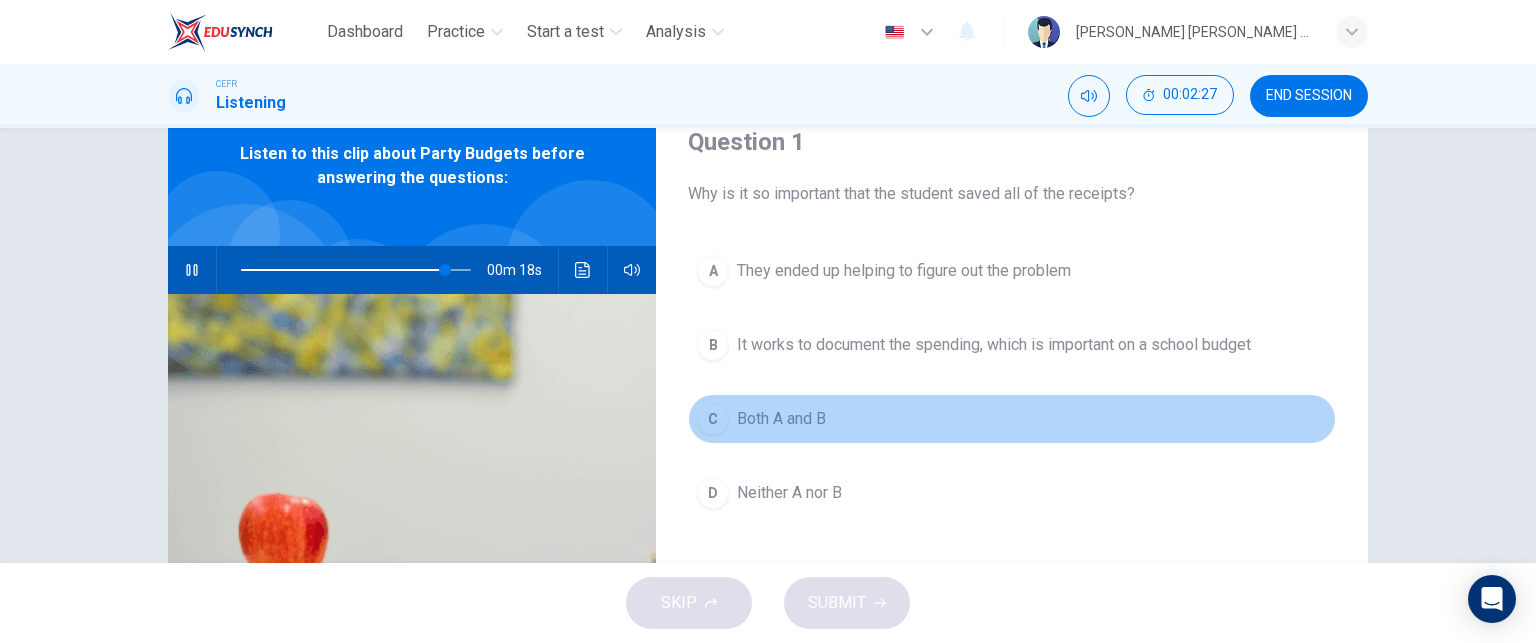 click on "C" at bounding box center [713, 419] 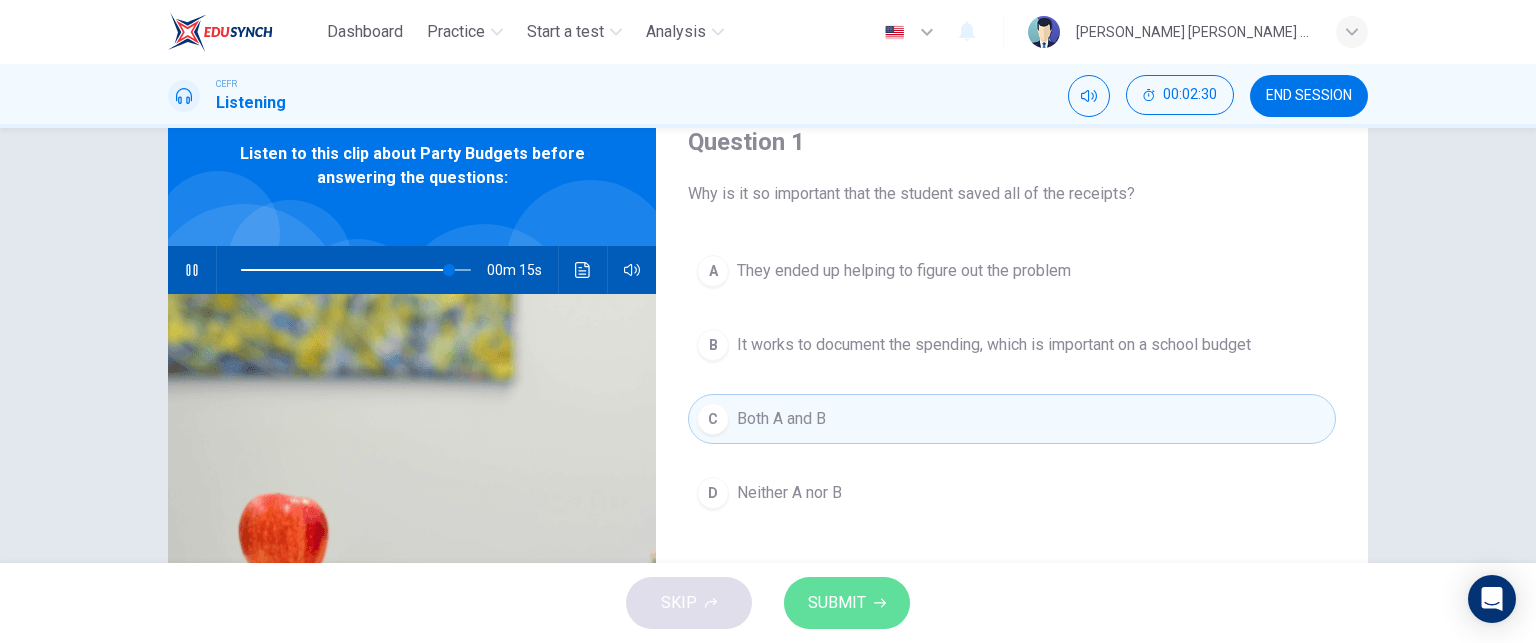 click on "SUBMIT" at bounding box center (847, 603) 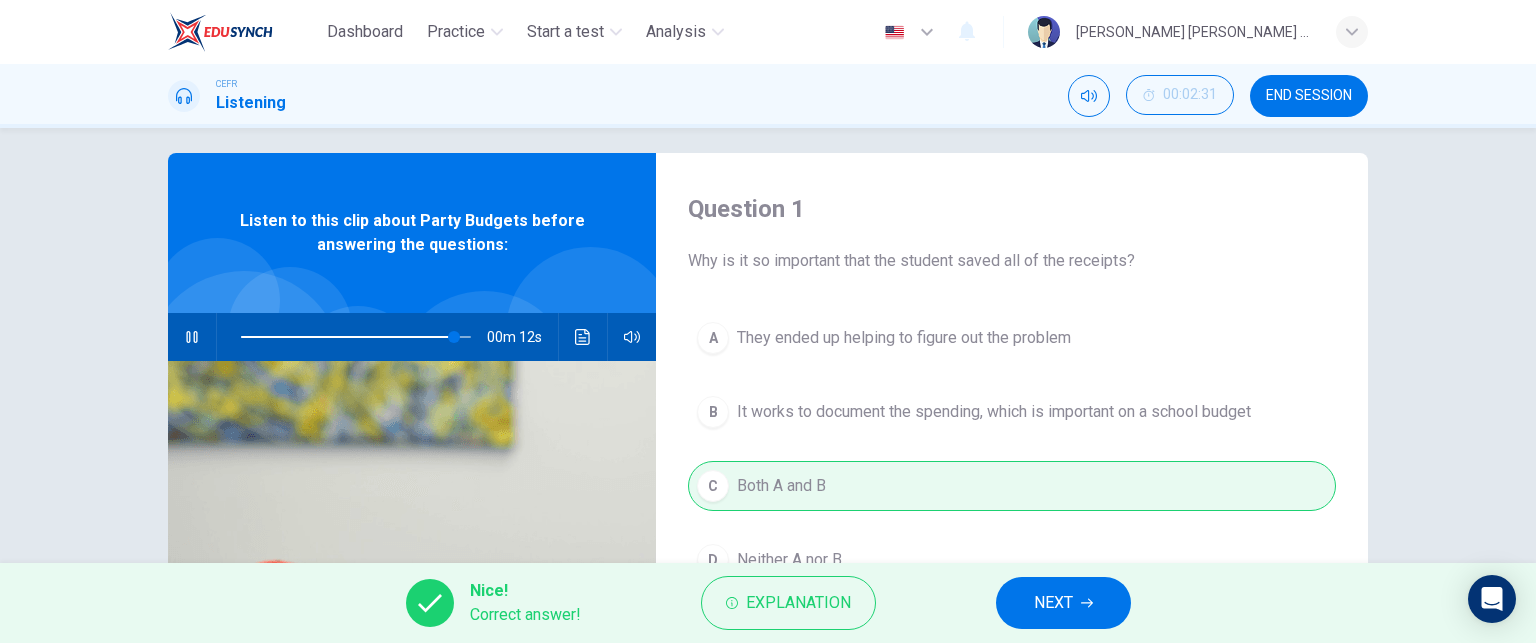 scroll, scrollTop: 6, scrollLeft: 0, axis: vertical 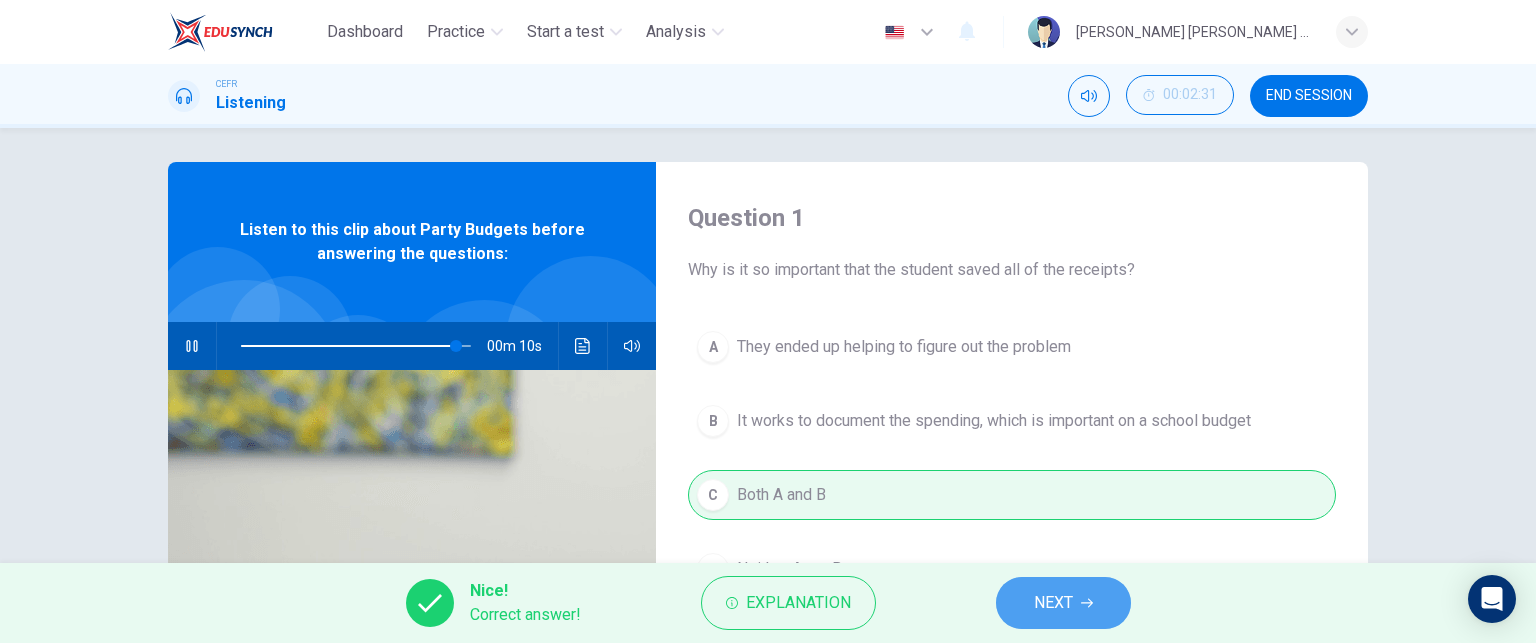 click on "NEXT" at bounding box center (1063, 603) 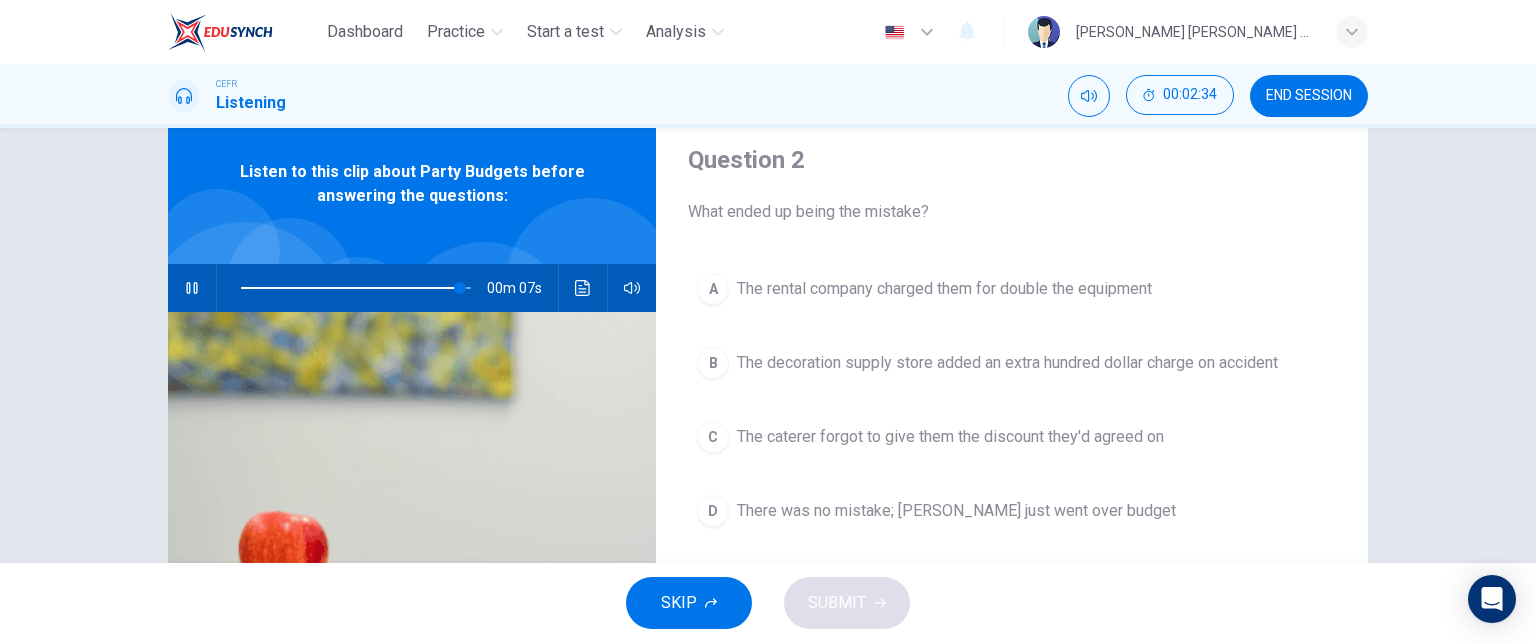 scroll, scrollTop: 67, scrollLeft: 0, axis: vertical 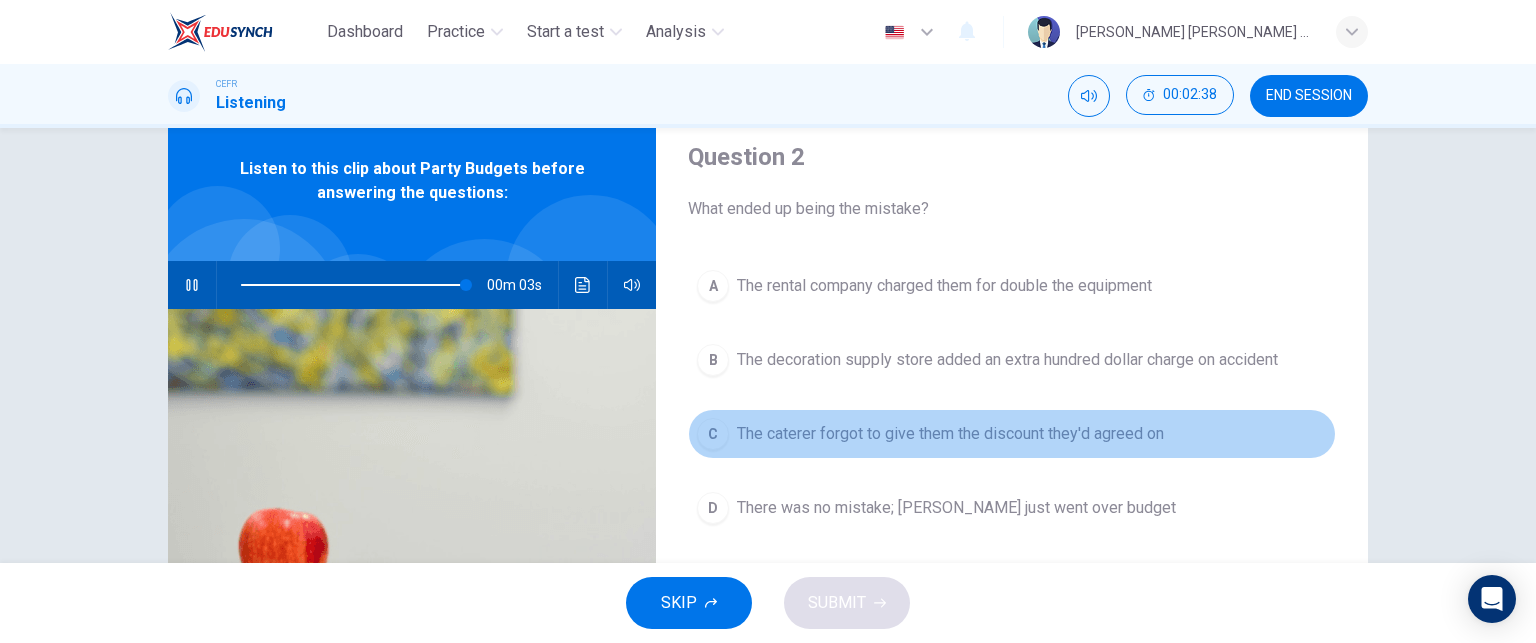 click on "C The caterer forgot to give them the discount they'd agreed on" at bounding box center [1012, 434] 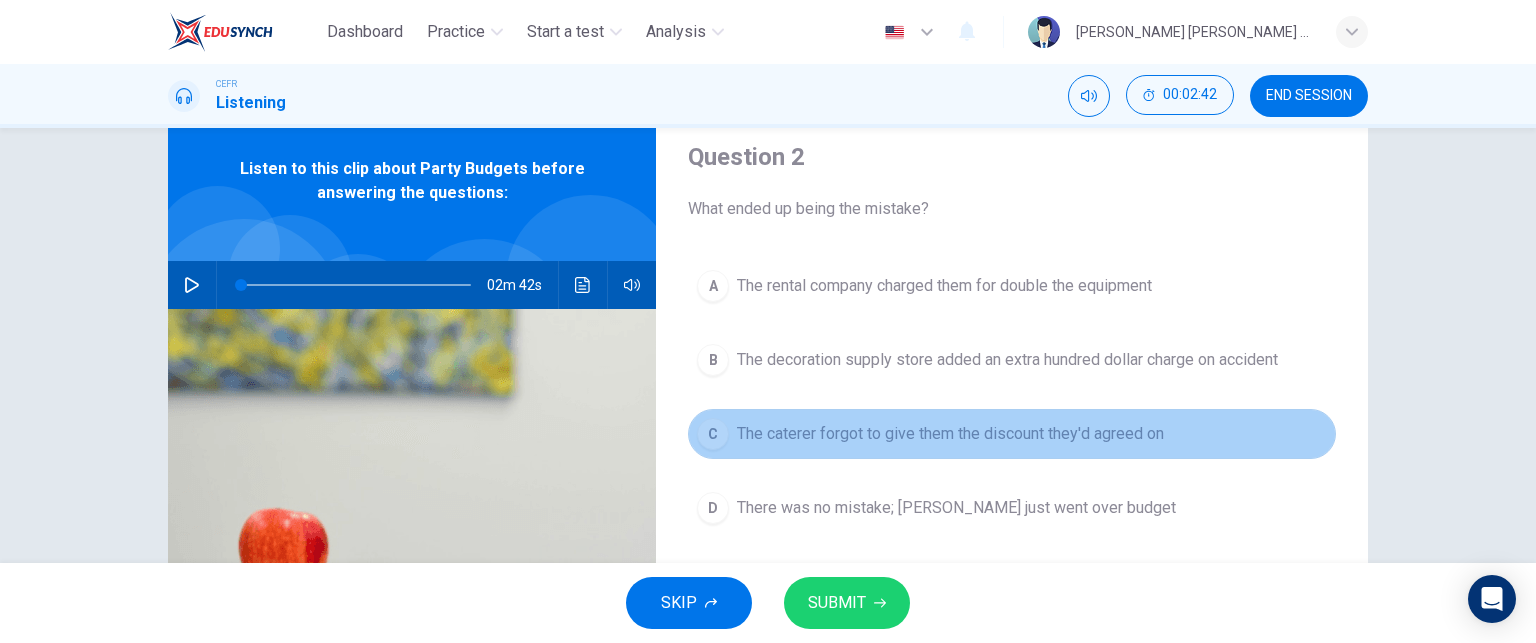 click on "C" at bounding box center [713, 434] 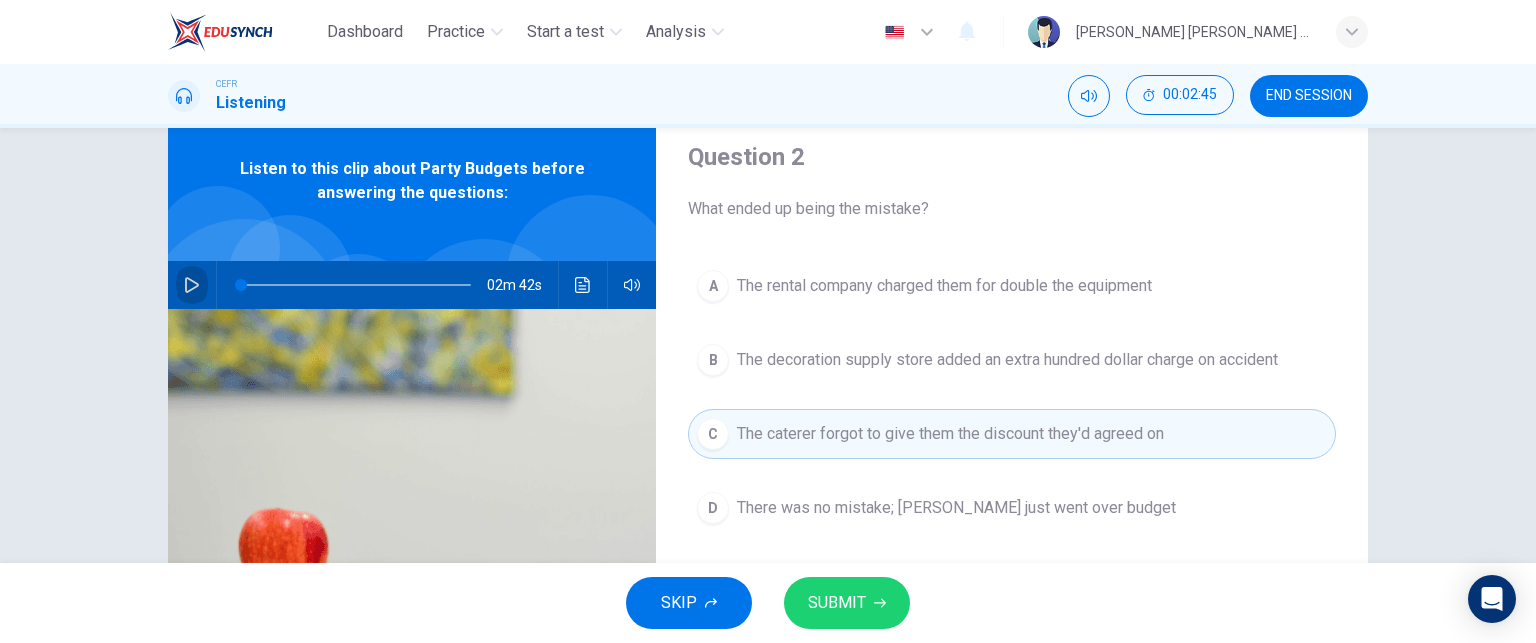 click 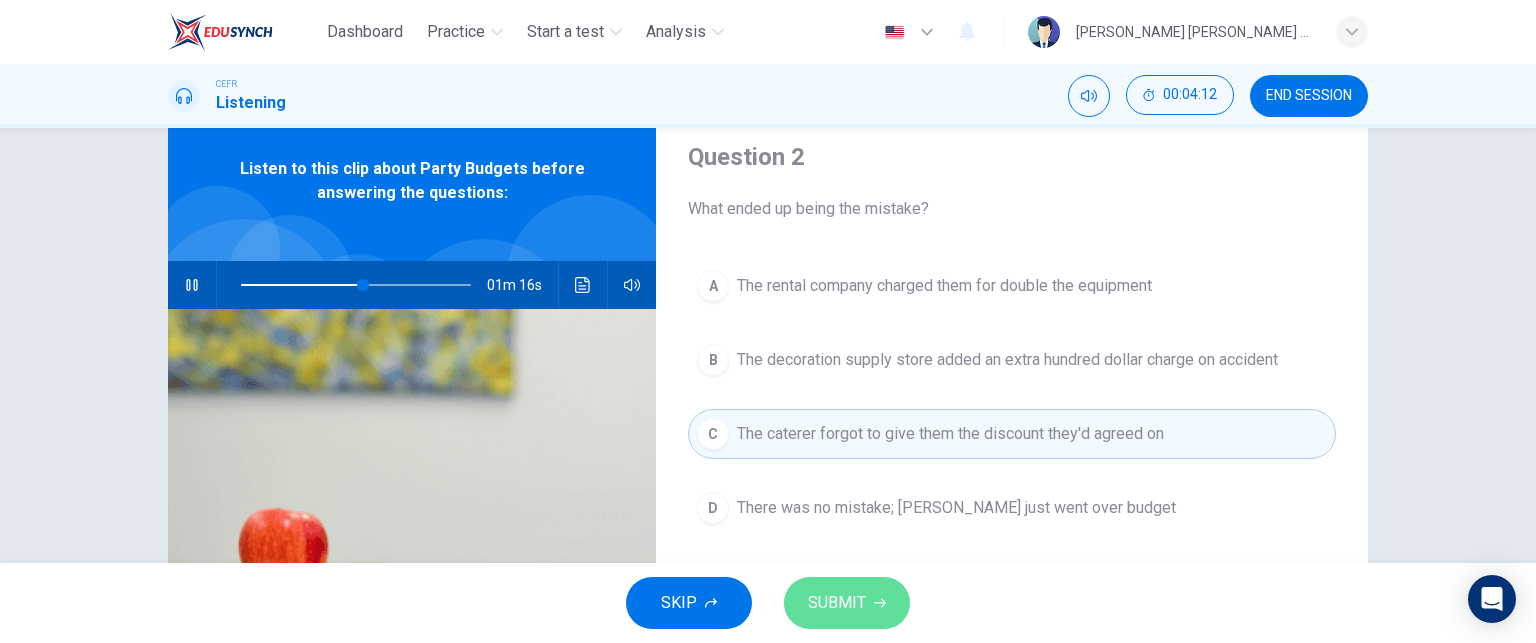 click on "SUBMIT" at bounding box center [837, 603] 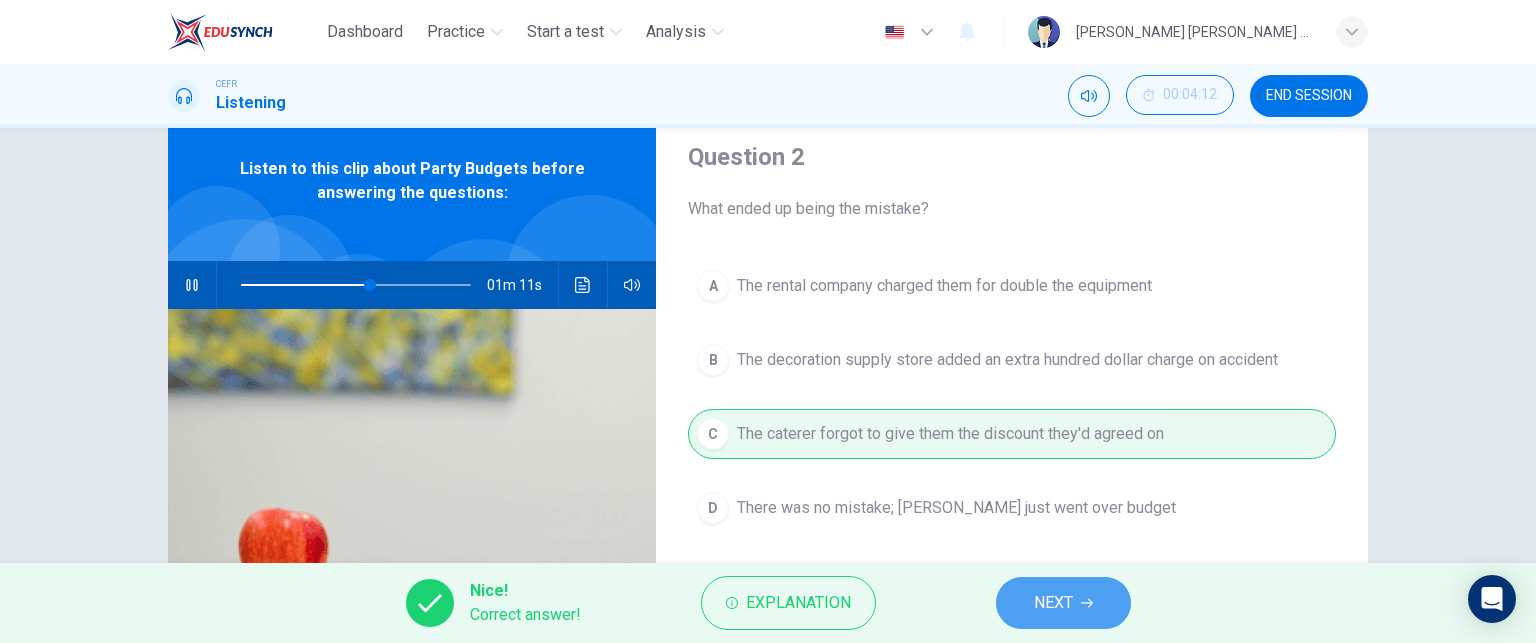click on "NEXT" at bounding box center [1063, 603] 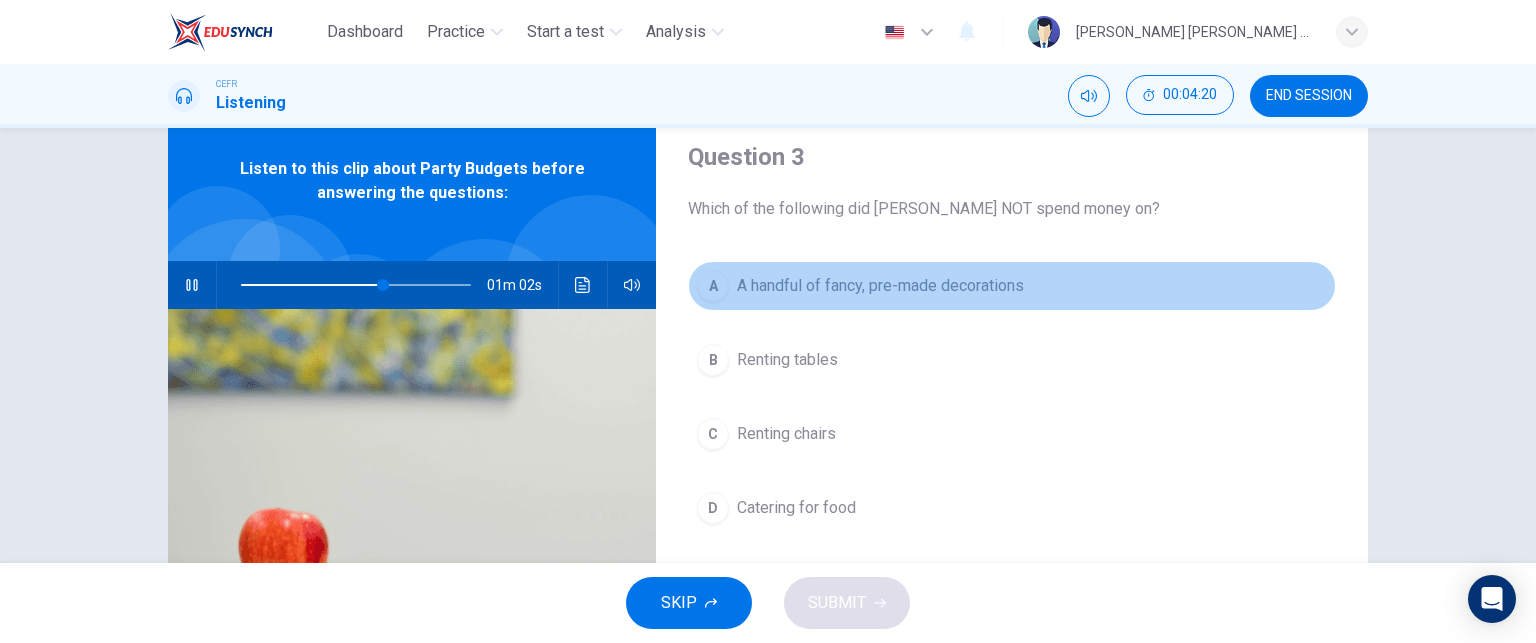 click on "A" at bounding box center [713, 286] 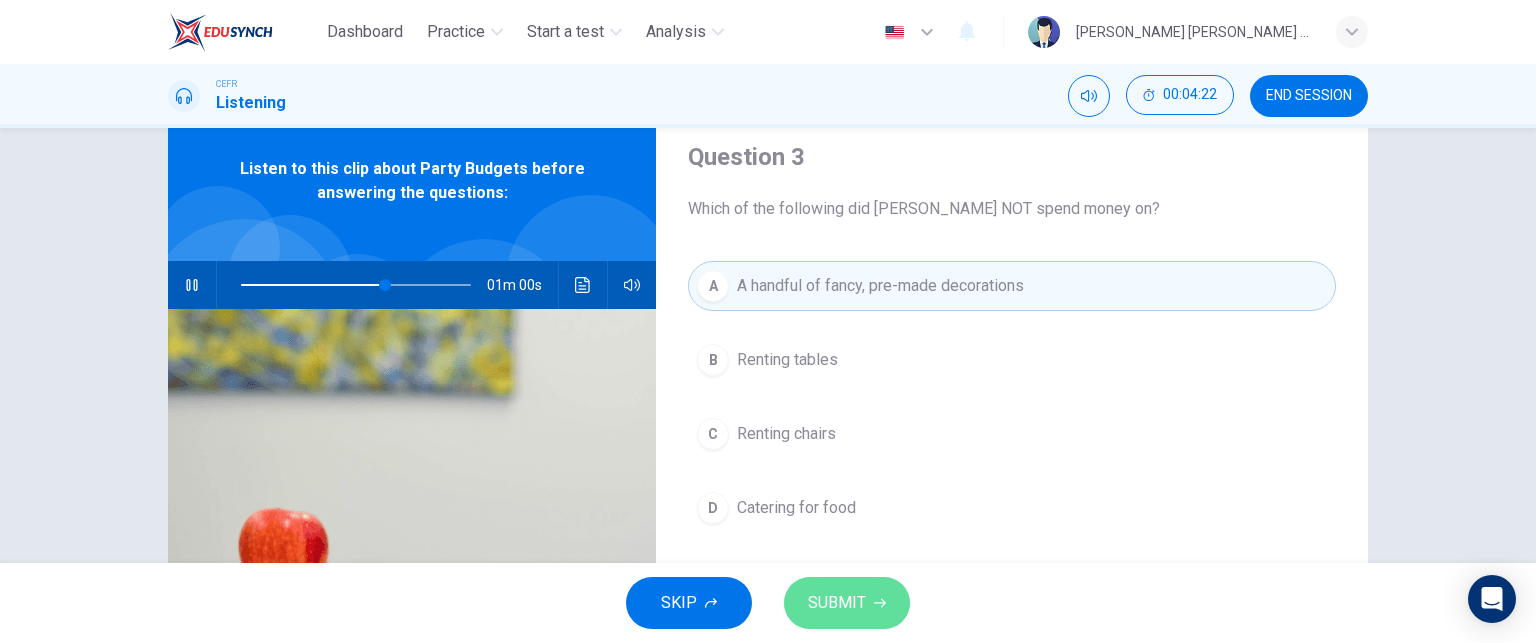 click on "SUBMIT" at bounding box center [837, 603] 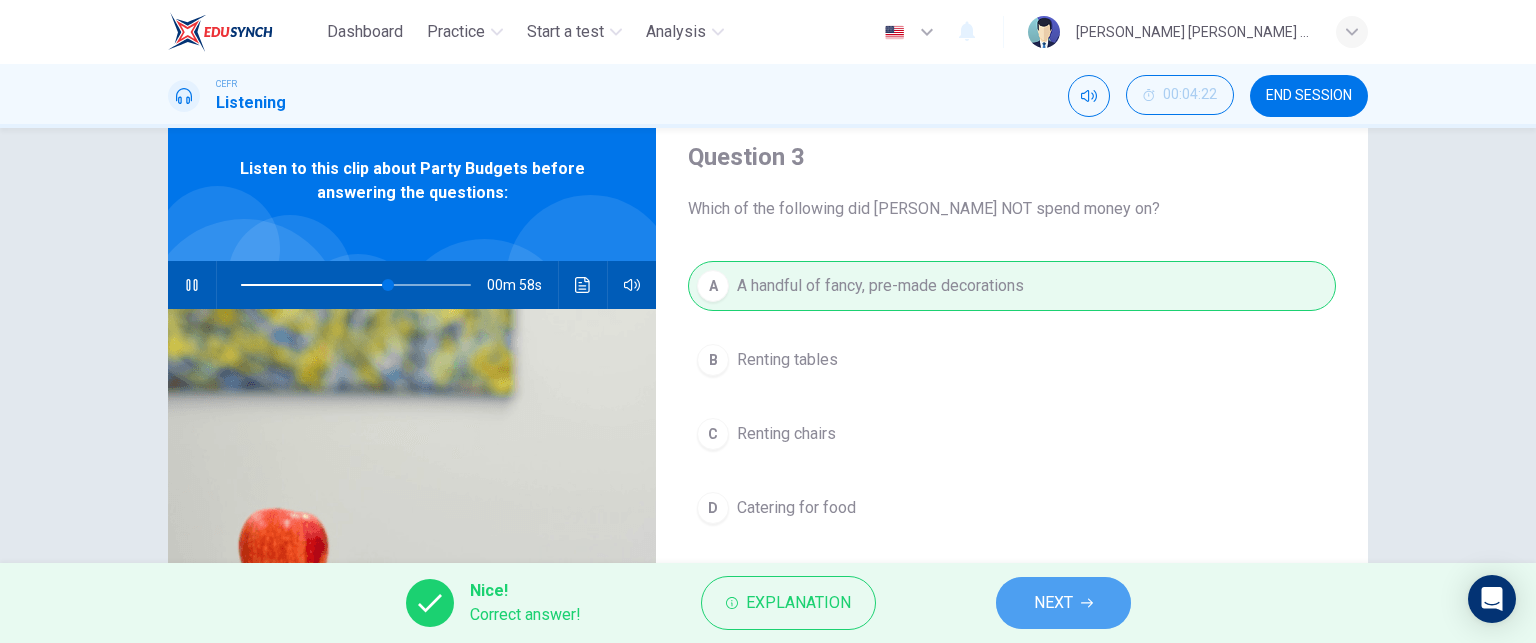 click on "NEXT" at bounding box center (1053, 603) 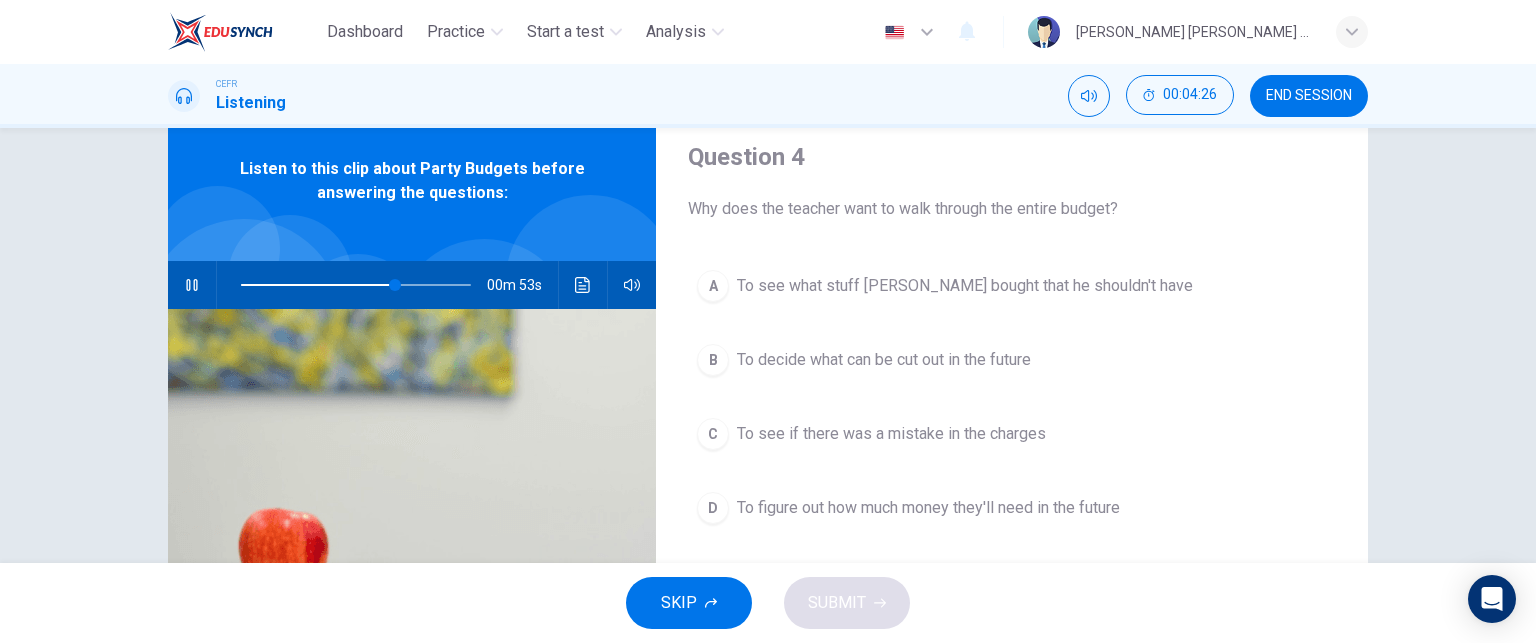 drag, startPoint x: 991, startPoint y: 211, endPoint x: 836, endPoint y: 231, distance: 156.285 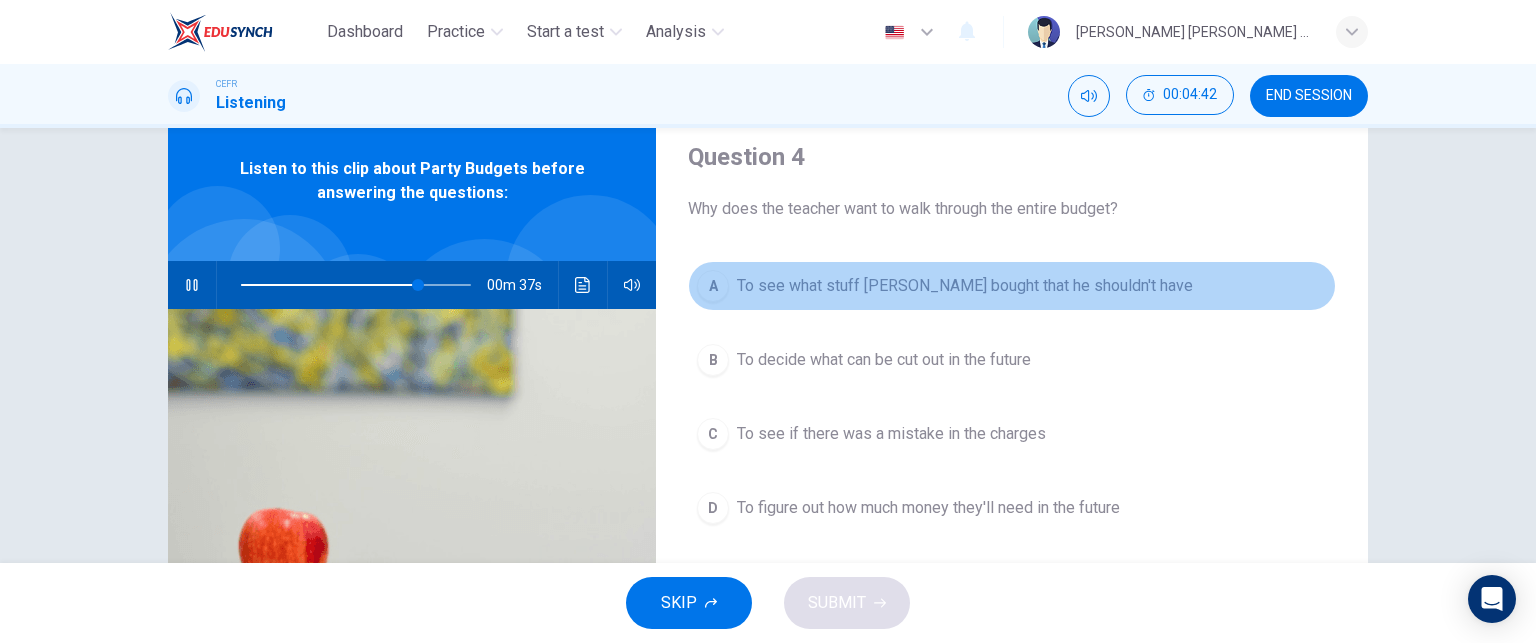 click on "A" at bounding box center (713, 286) 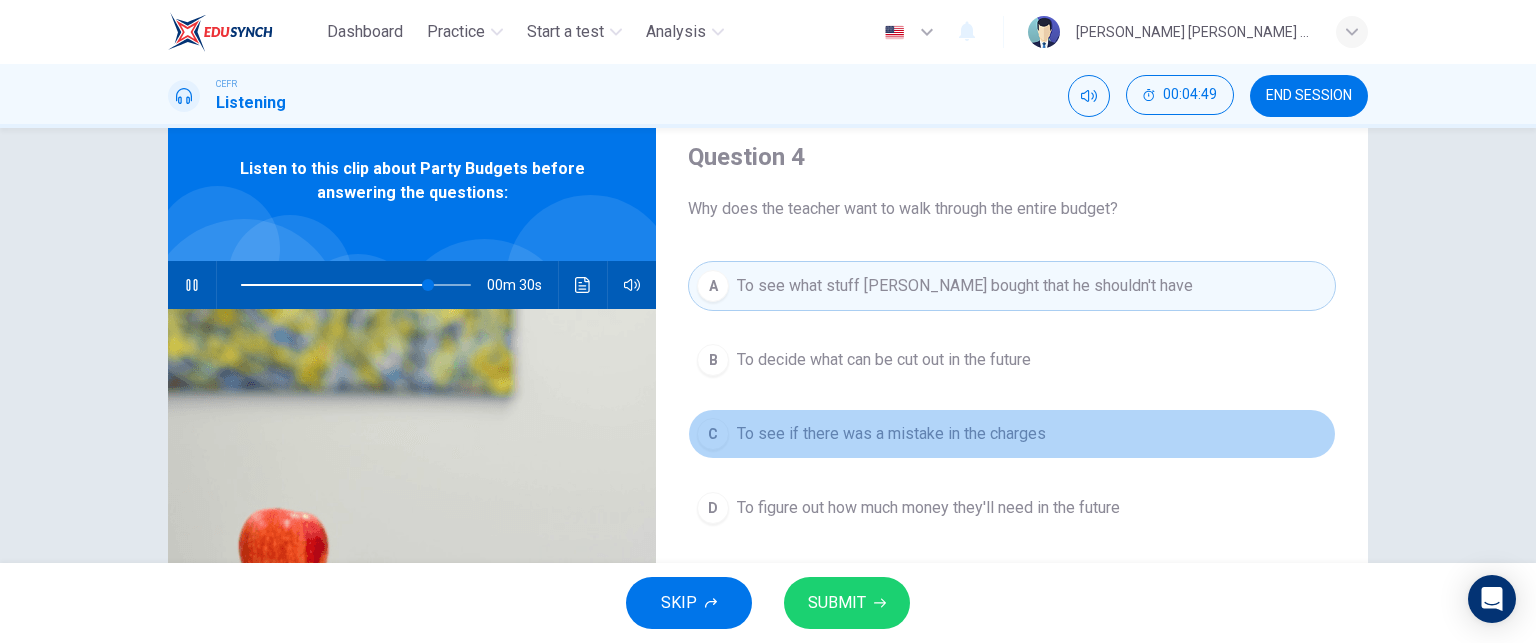 click on "C" at bounding box center [713, 434] 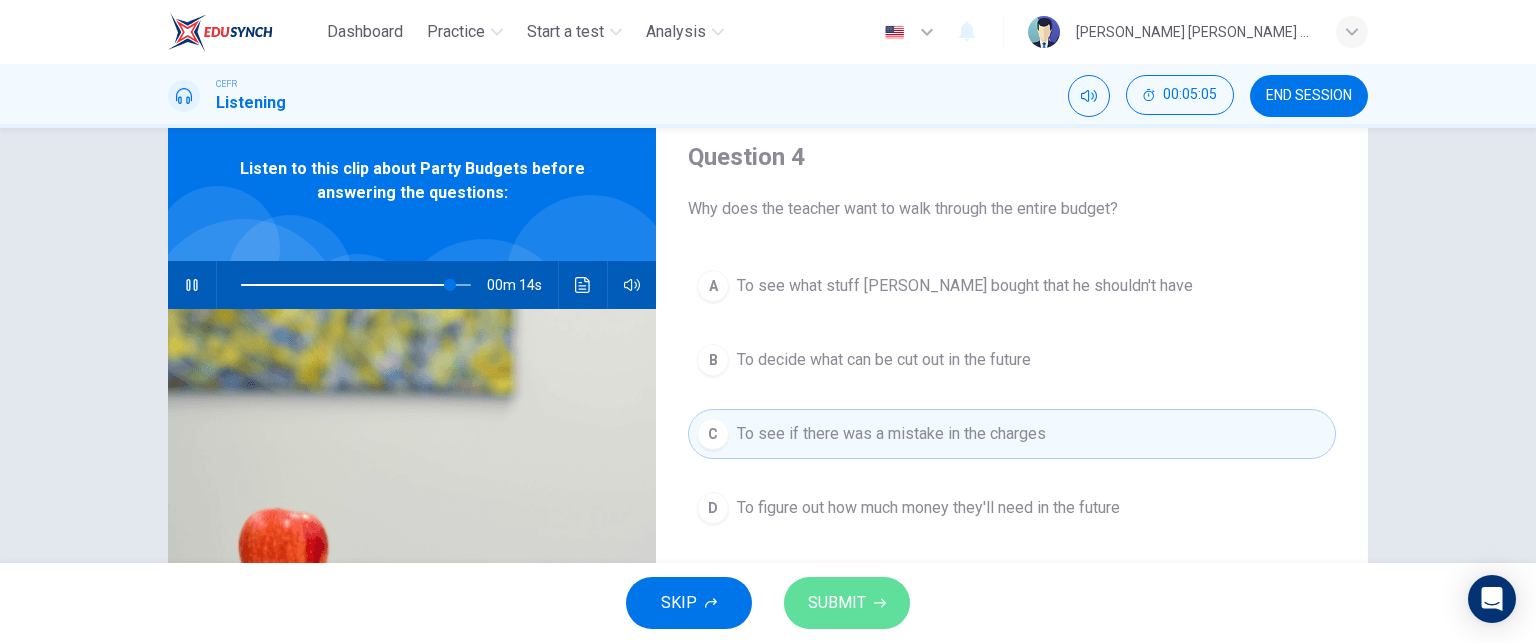 click on "SUBMIT" at bounding box center (837, 603) 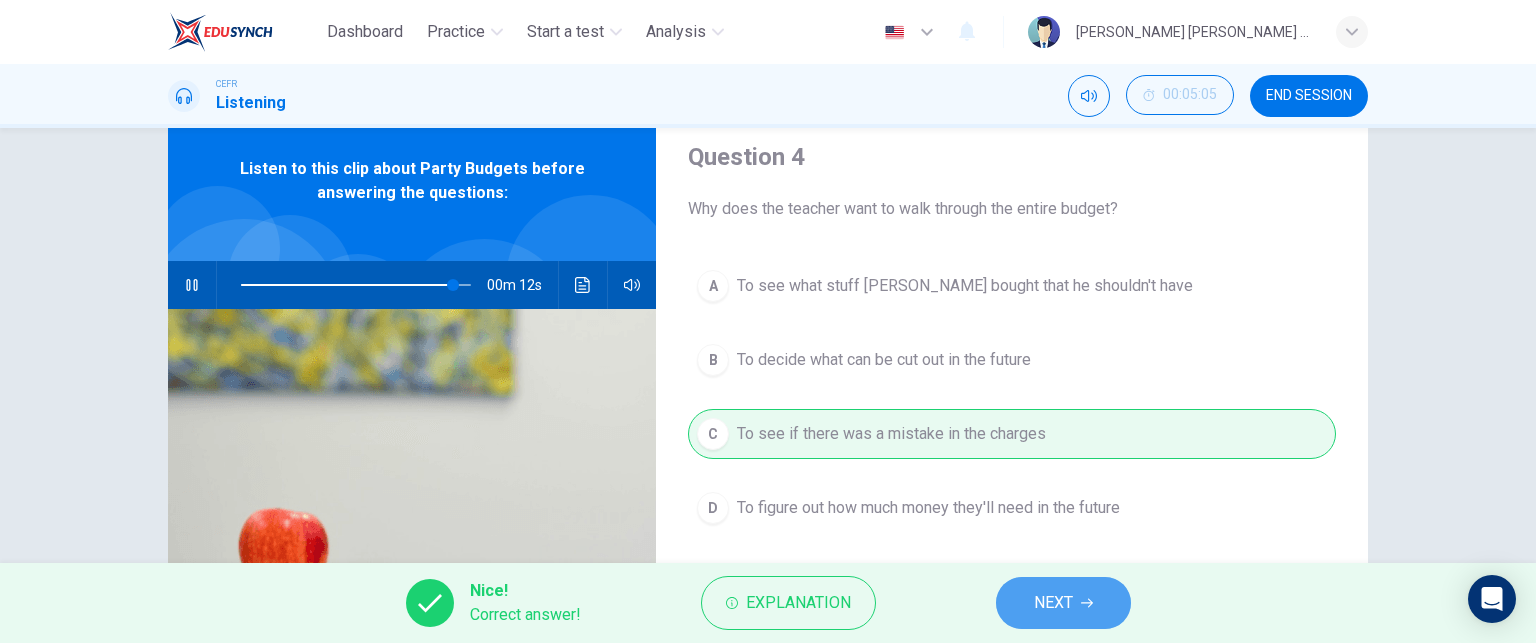 click on "NEXT" at bounding box center (1063, 603) 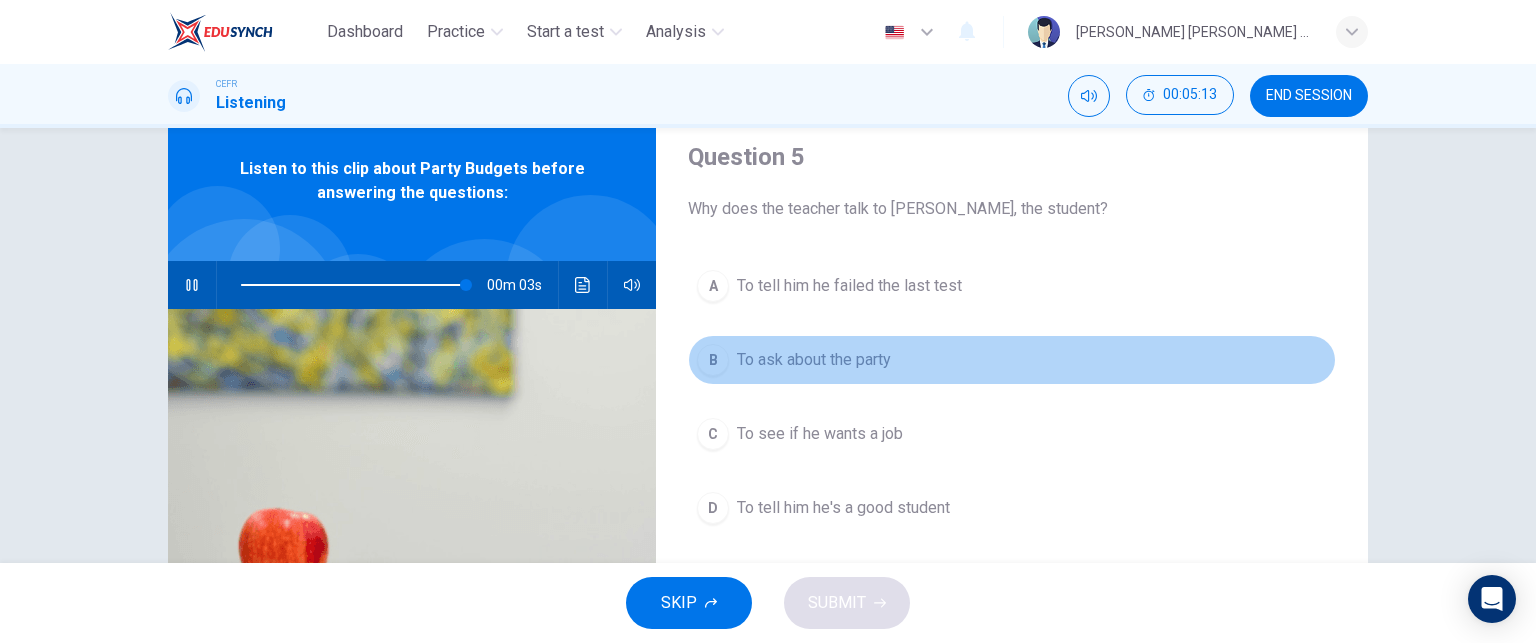 click on "B To ask about the party" at bounding box center [1012, 360] 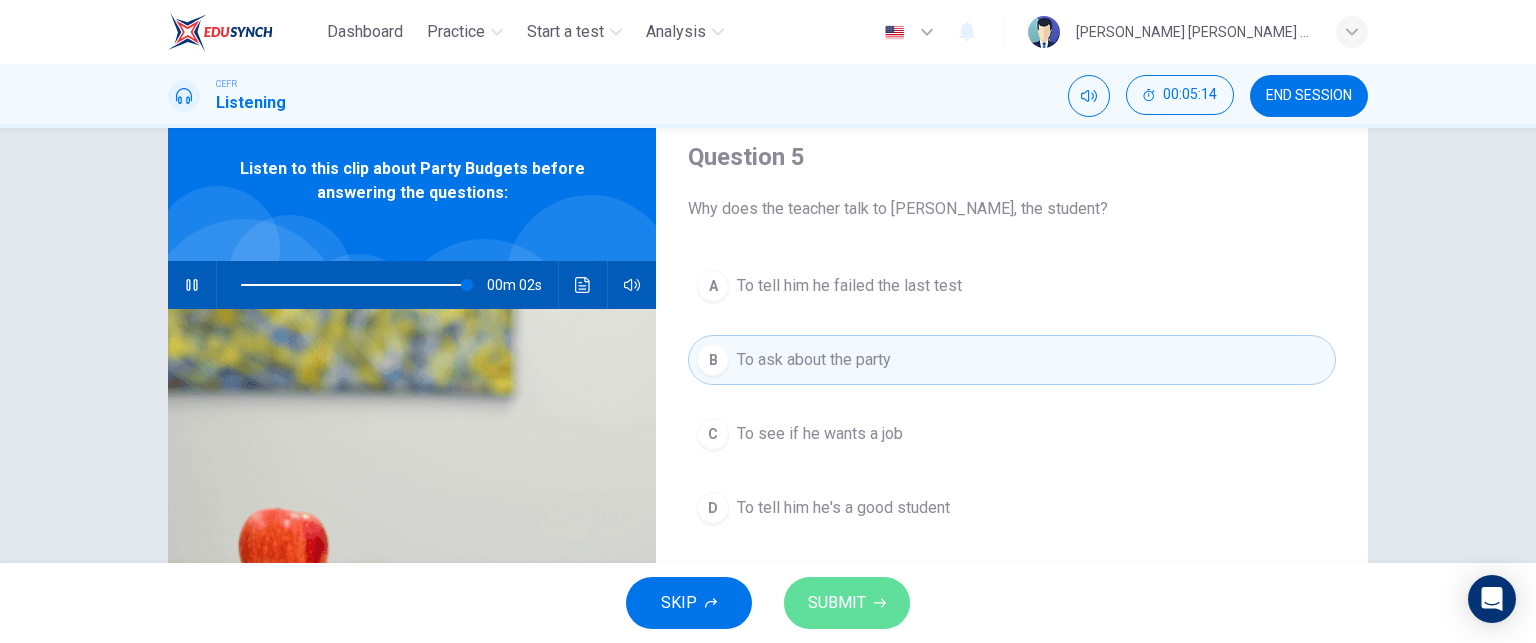 click on "SUBMIT" at bounding box center [847, 603] 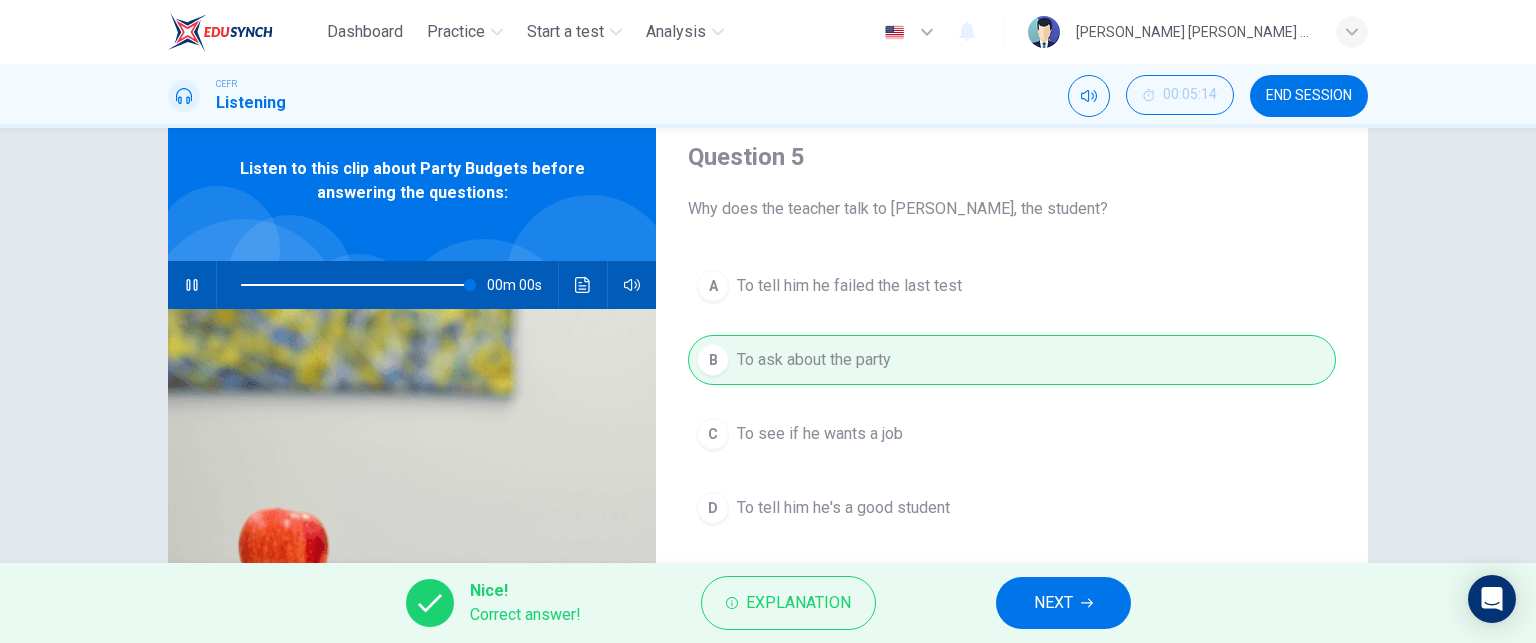 type on "0" 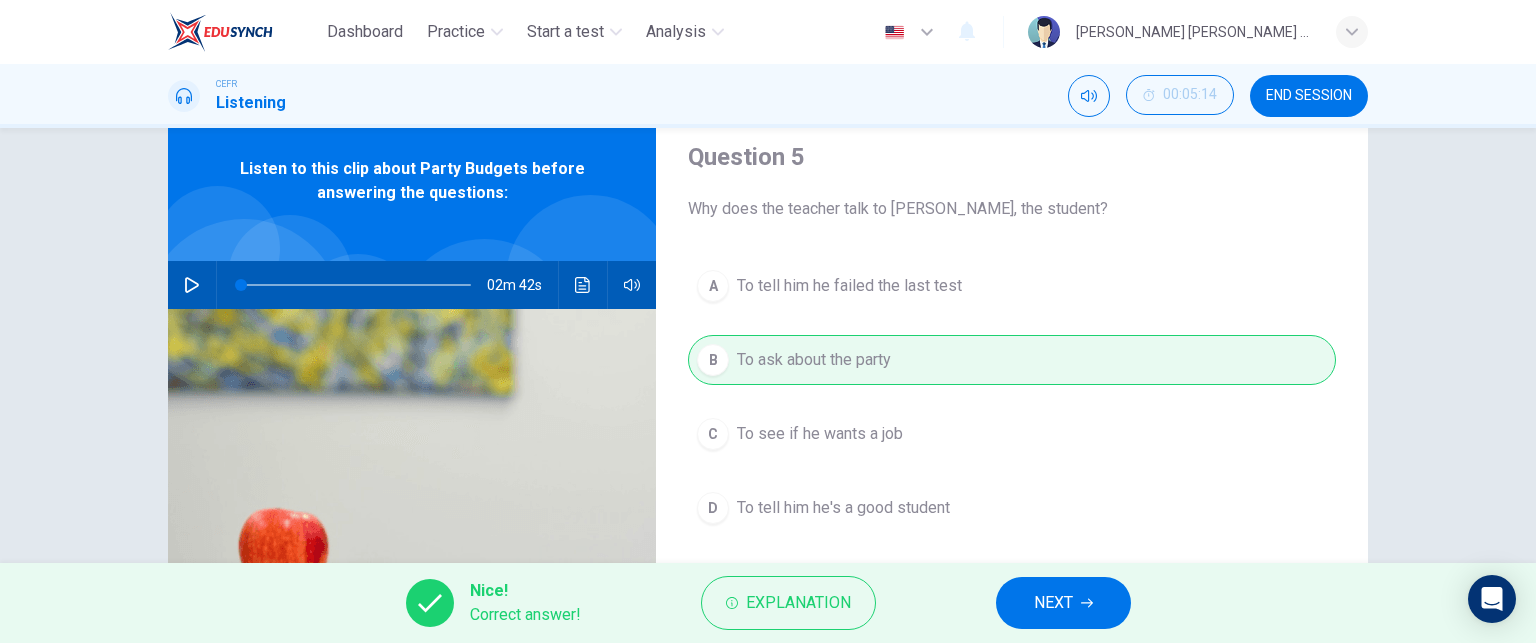 click on "NEXT" at bounding box center (1053, 603) 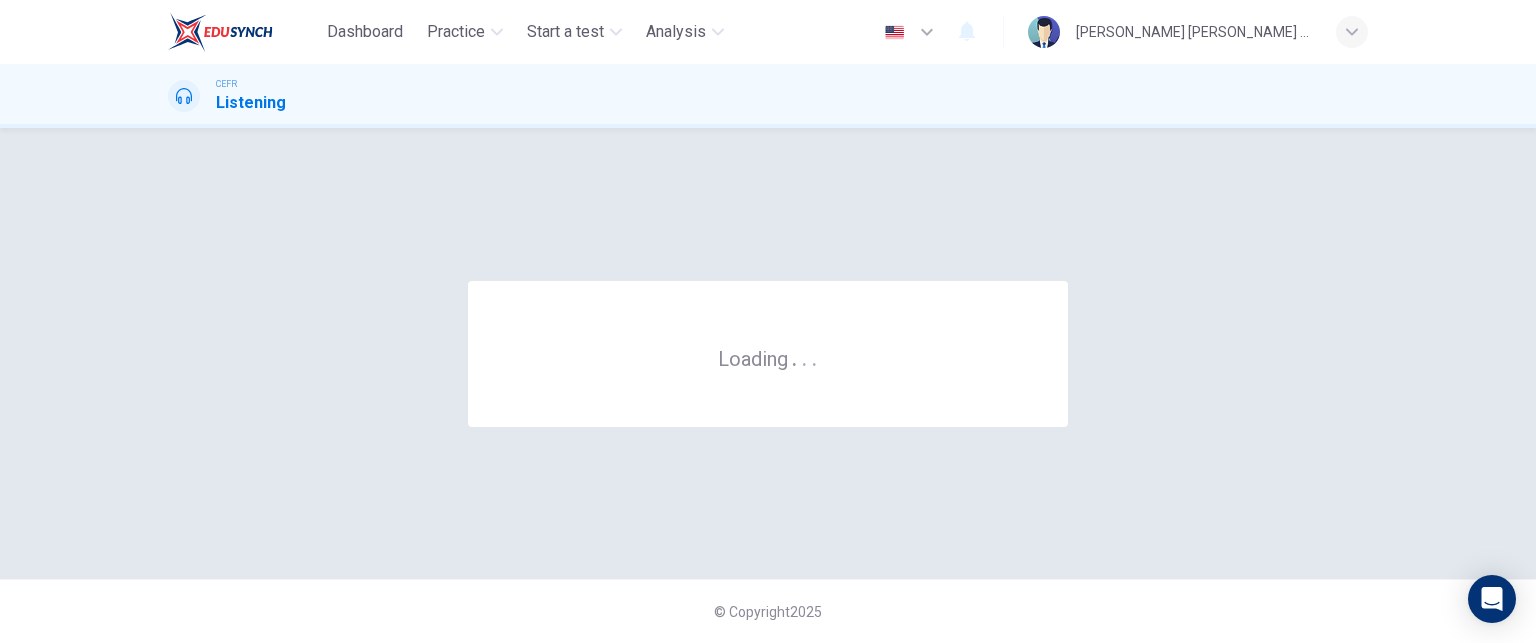 scroll, scrollTop: 0, scrollLeft: 0, axis: both 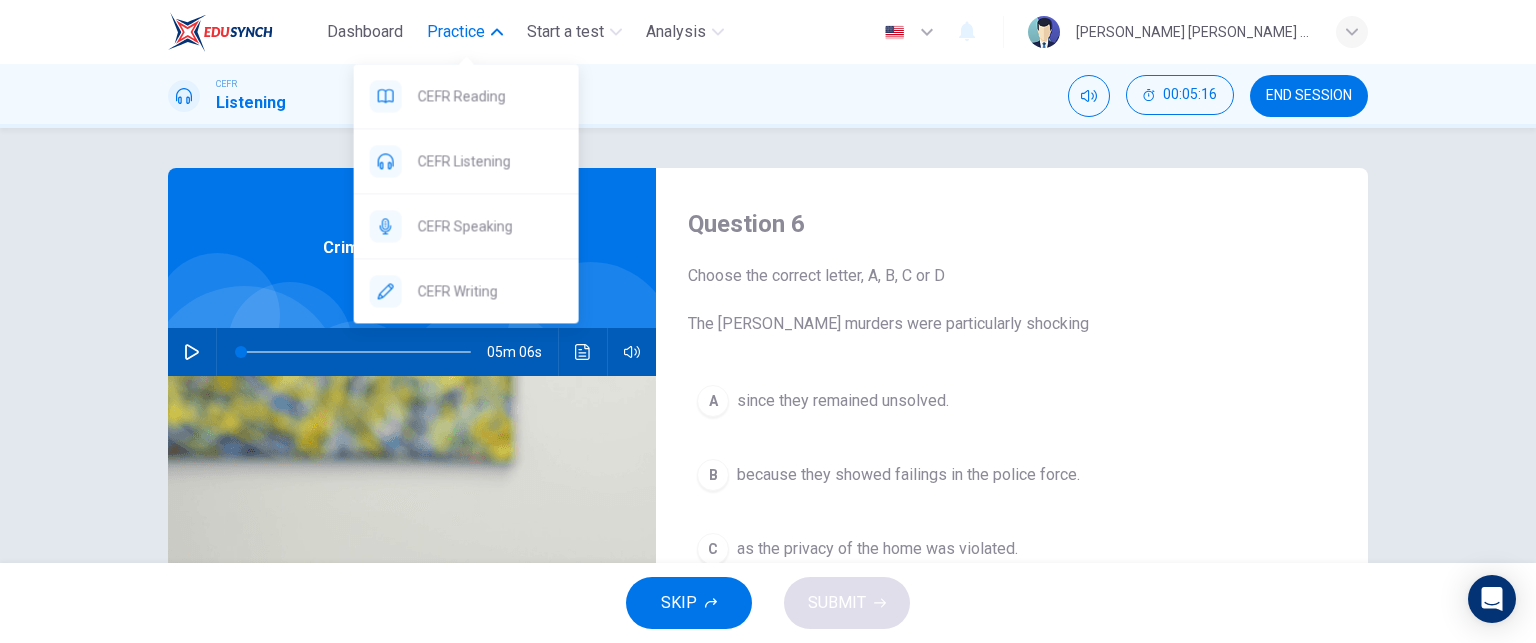click on "Practice" at bounding box center (465, 32) 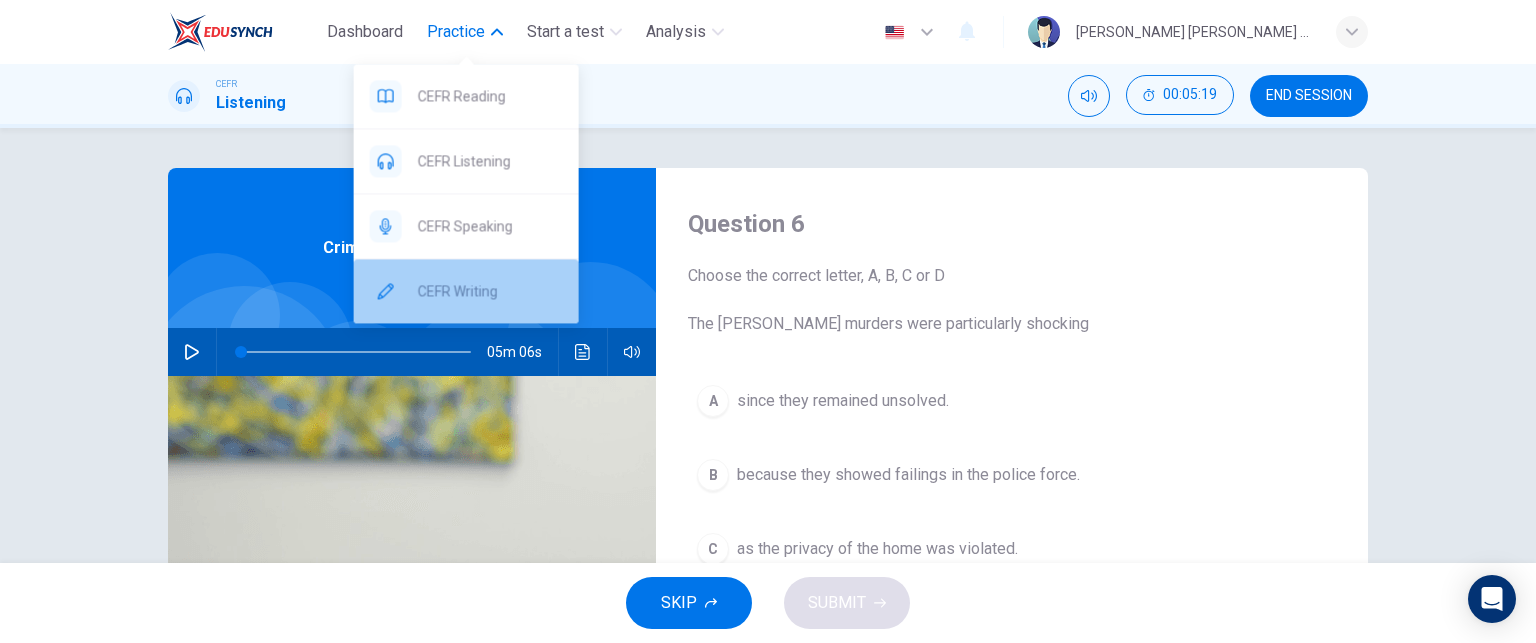 click on "CEFR Writing" at bounding box center [490, 291] 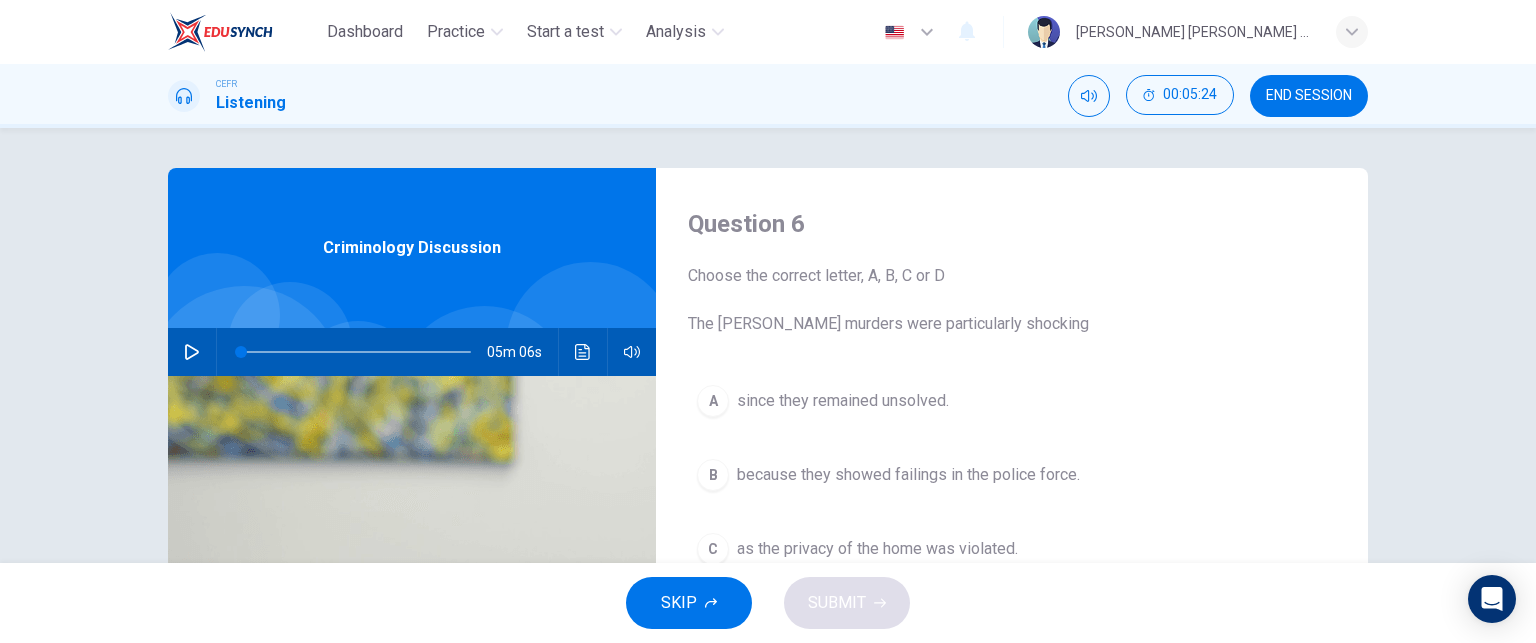 click on "END SESSION" at bounding box center (1309, 96) 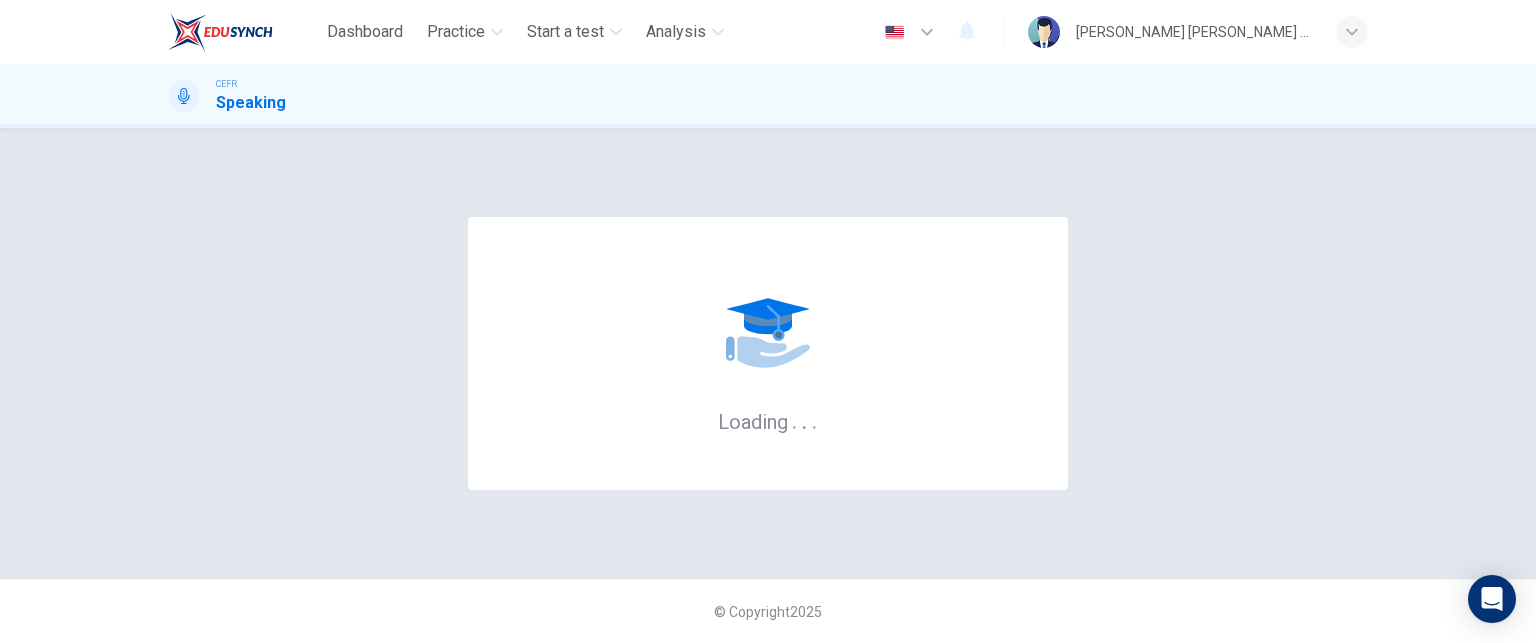 scroll, scrollTop: 0, scrollLeft: 0, axis: both 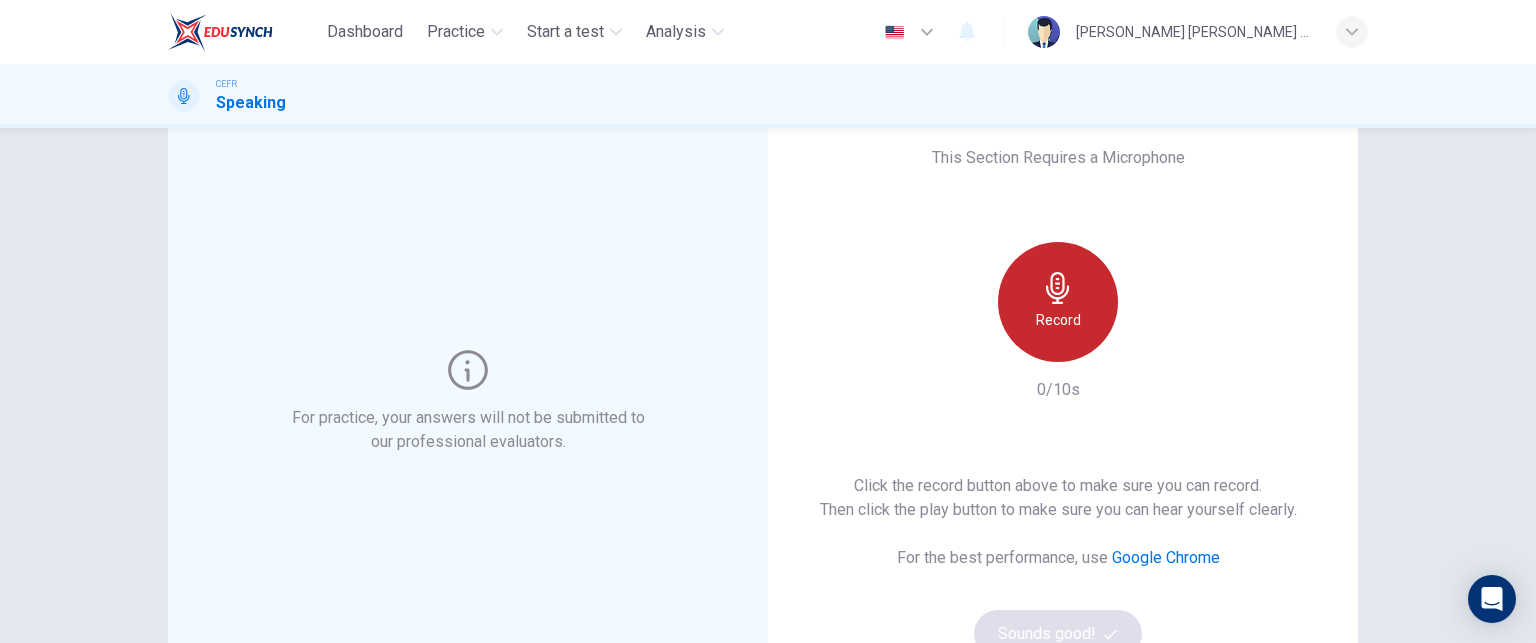 click on "Record" at bounding box center (1058, 320) 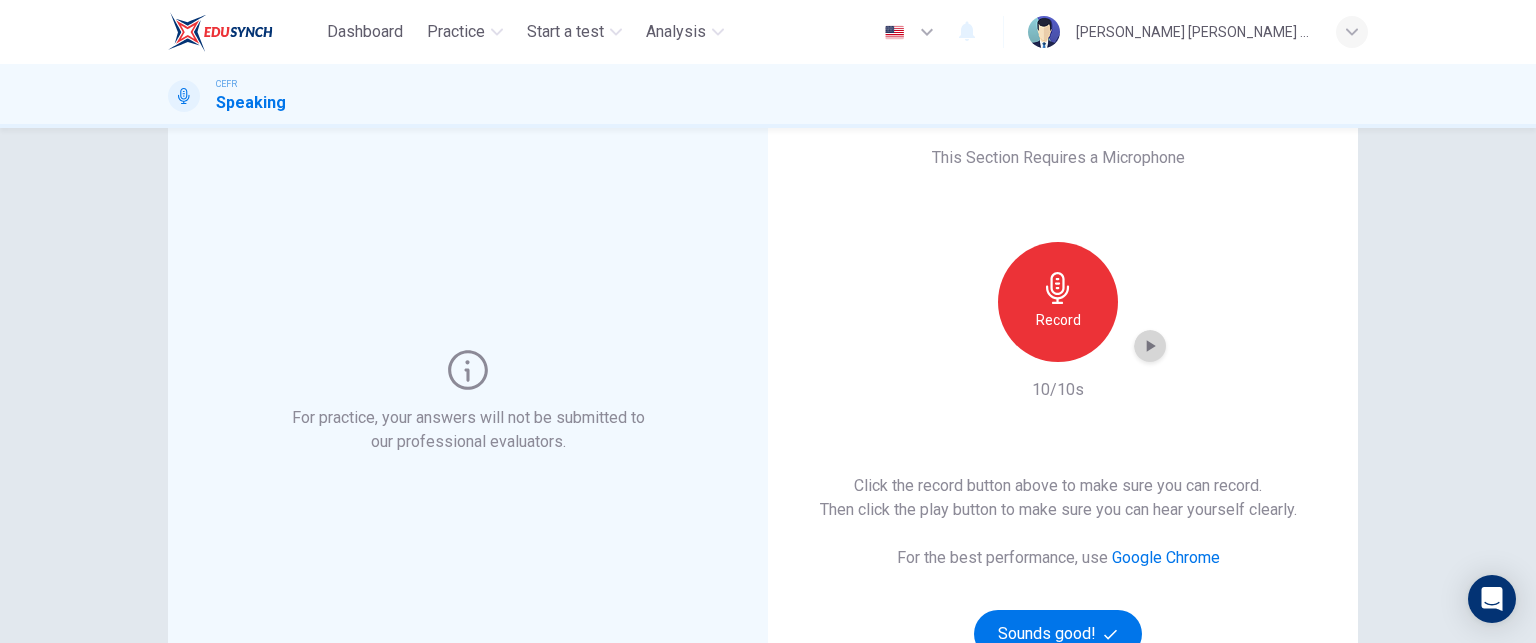 click at bounding box center (1150, 346) 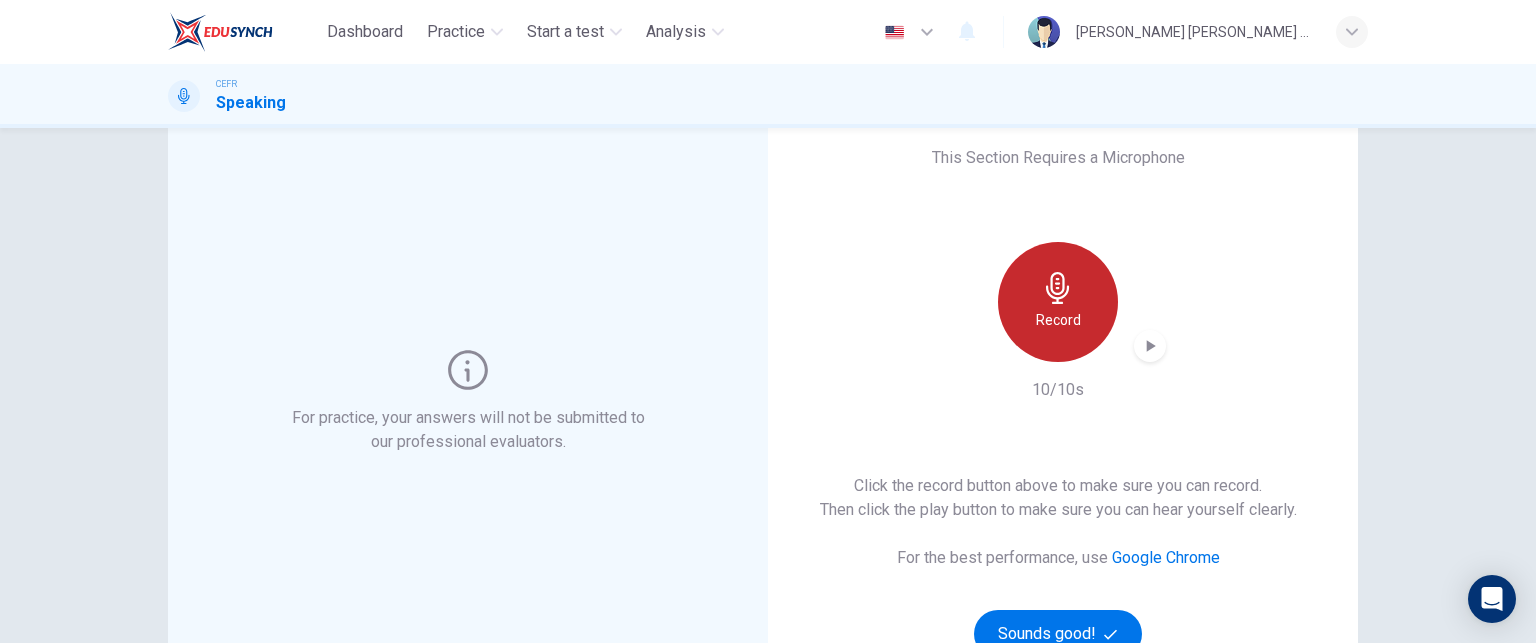 click 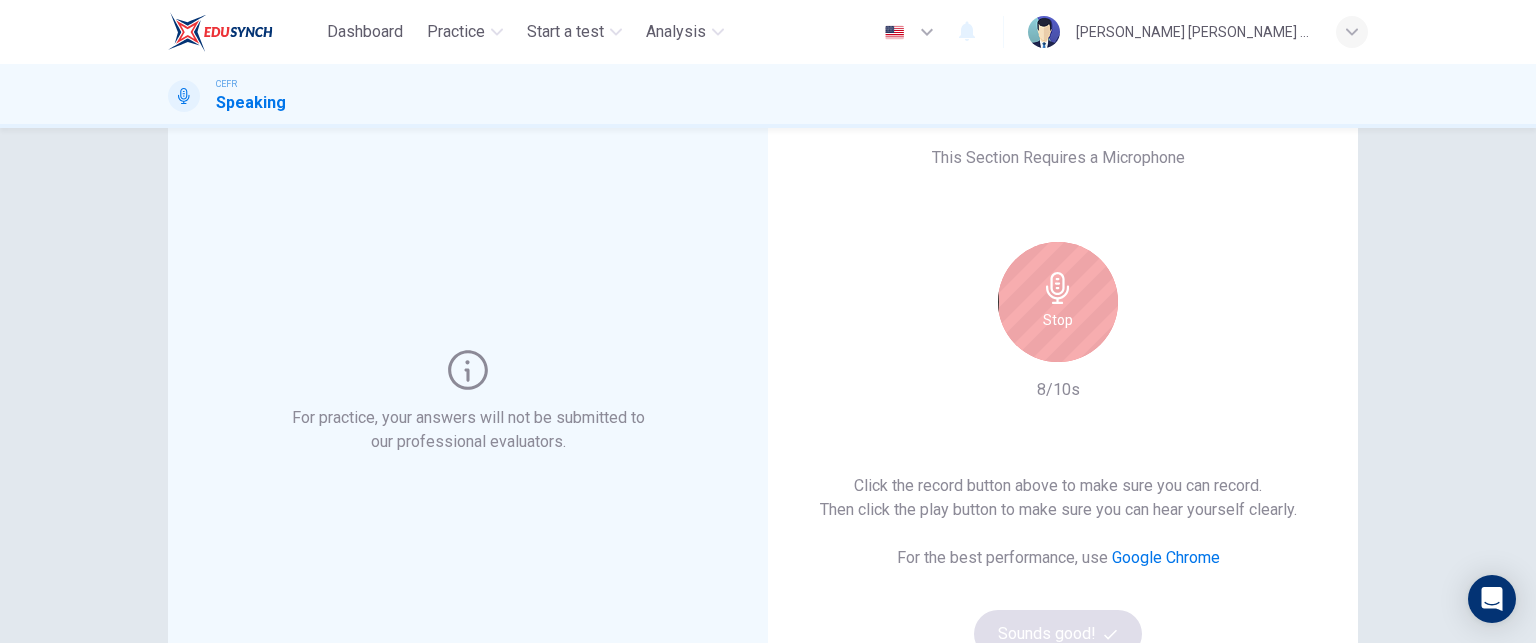 click 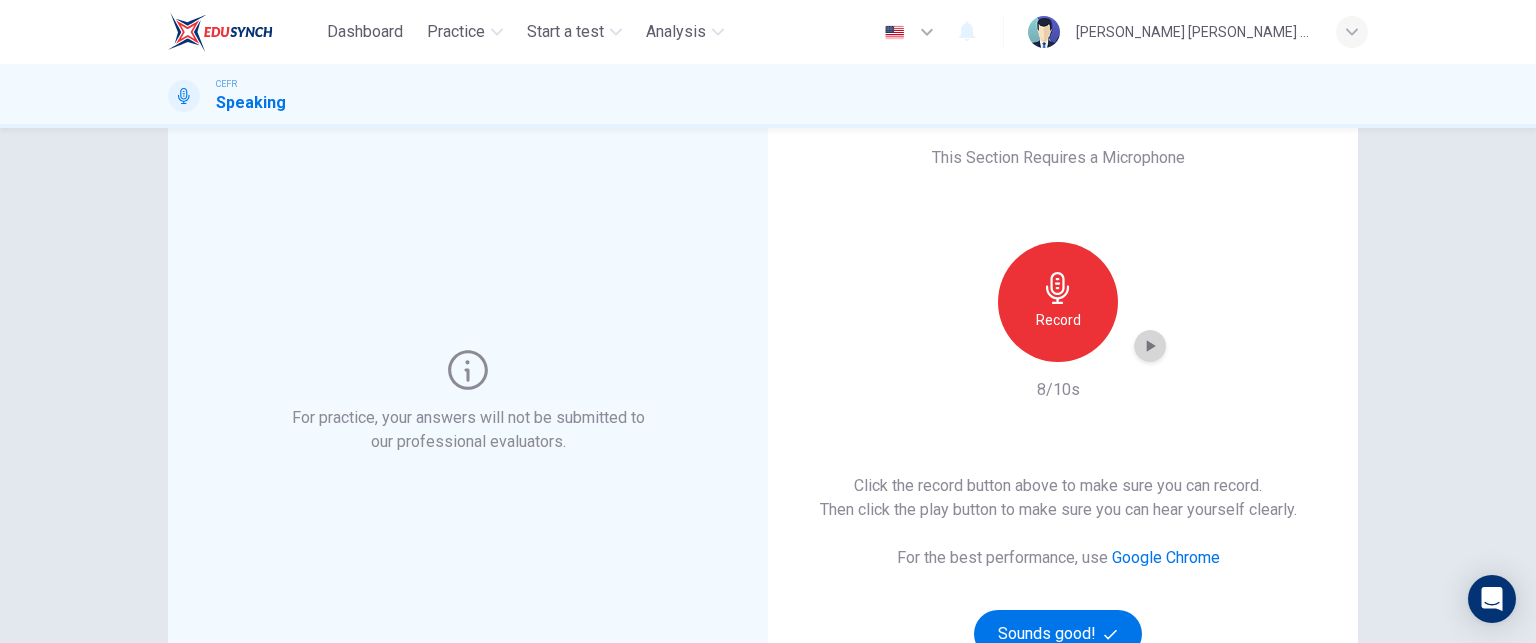 click 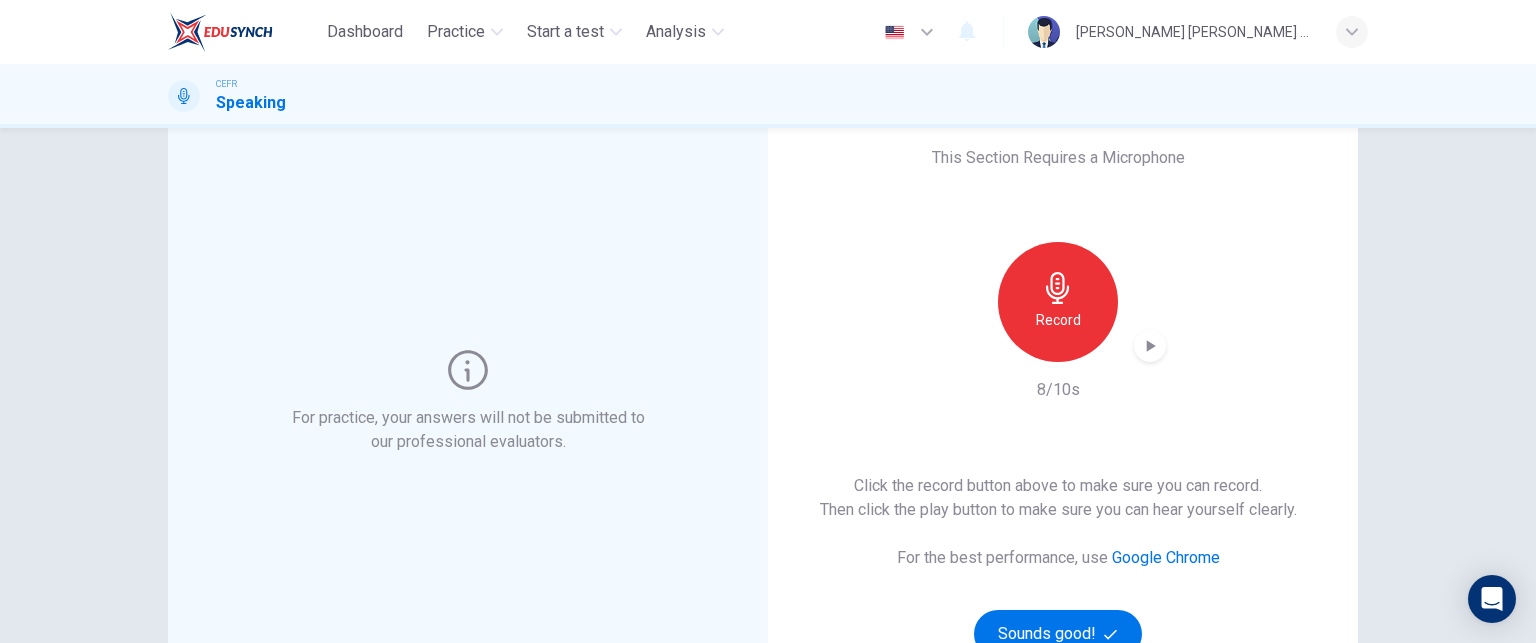 click on "8/10s" at bounding box center (1058, 390) 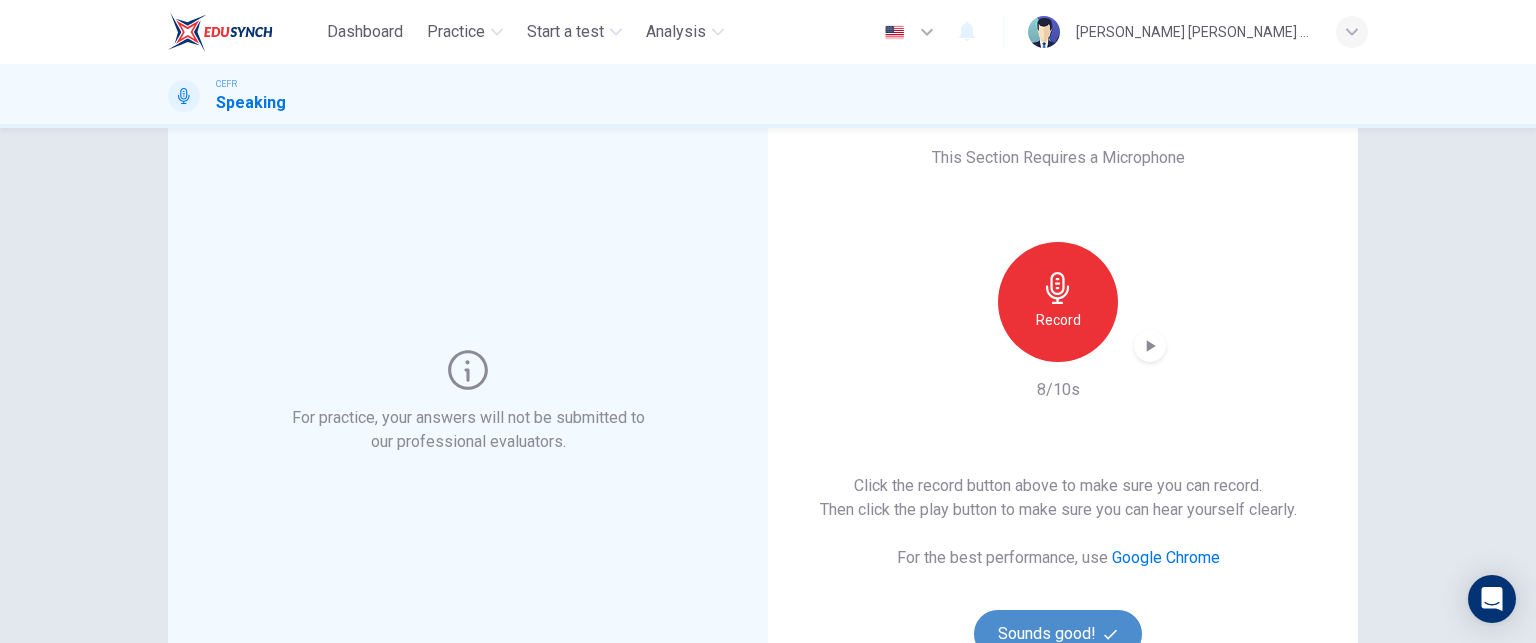 click on "Sounds good!" at bounding box center (1058, 634) 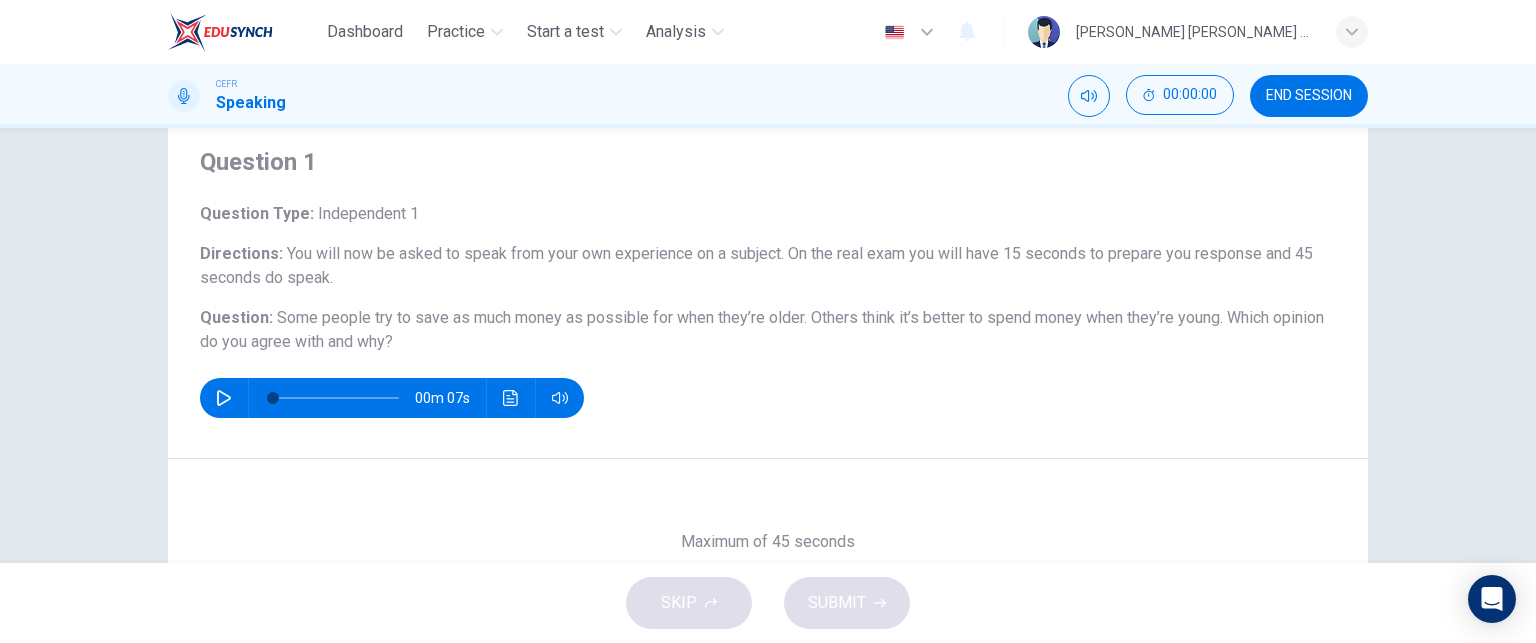 scroll, scrollTop: 0, scrollLeft: 0, axis: both 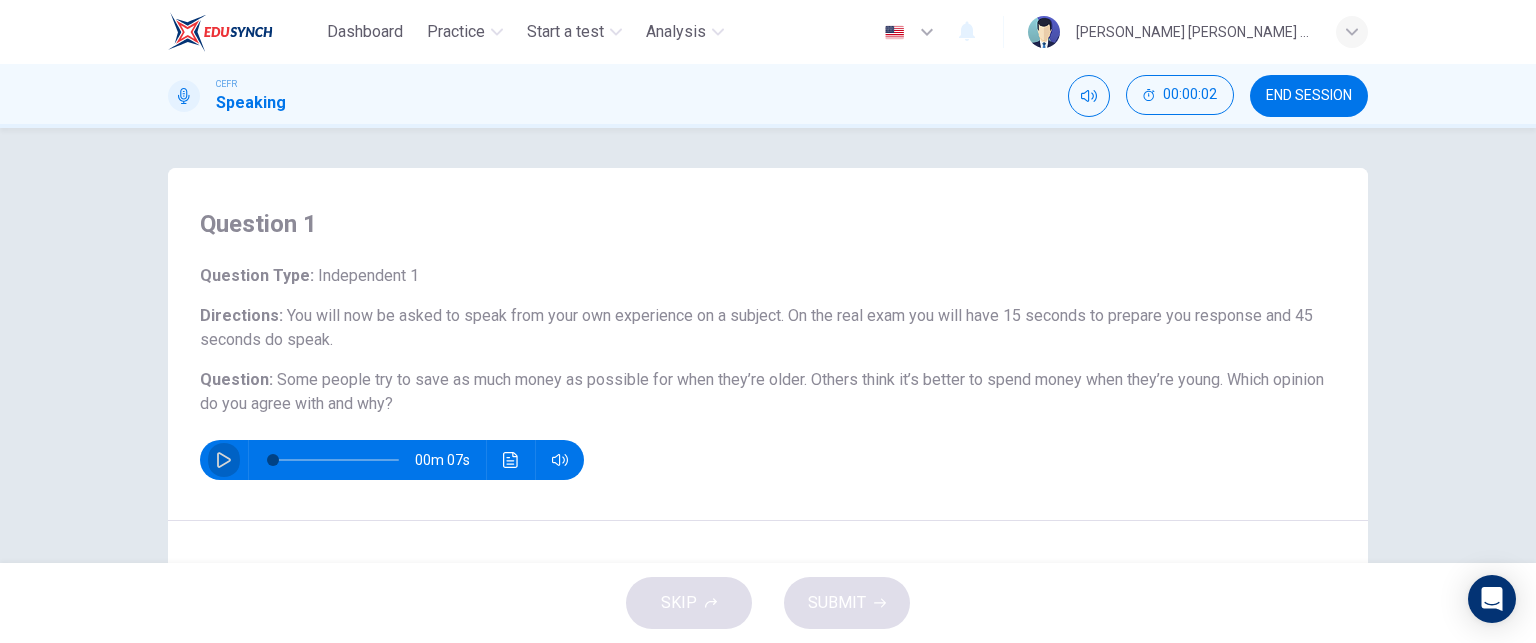 click 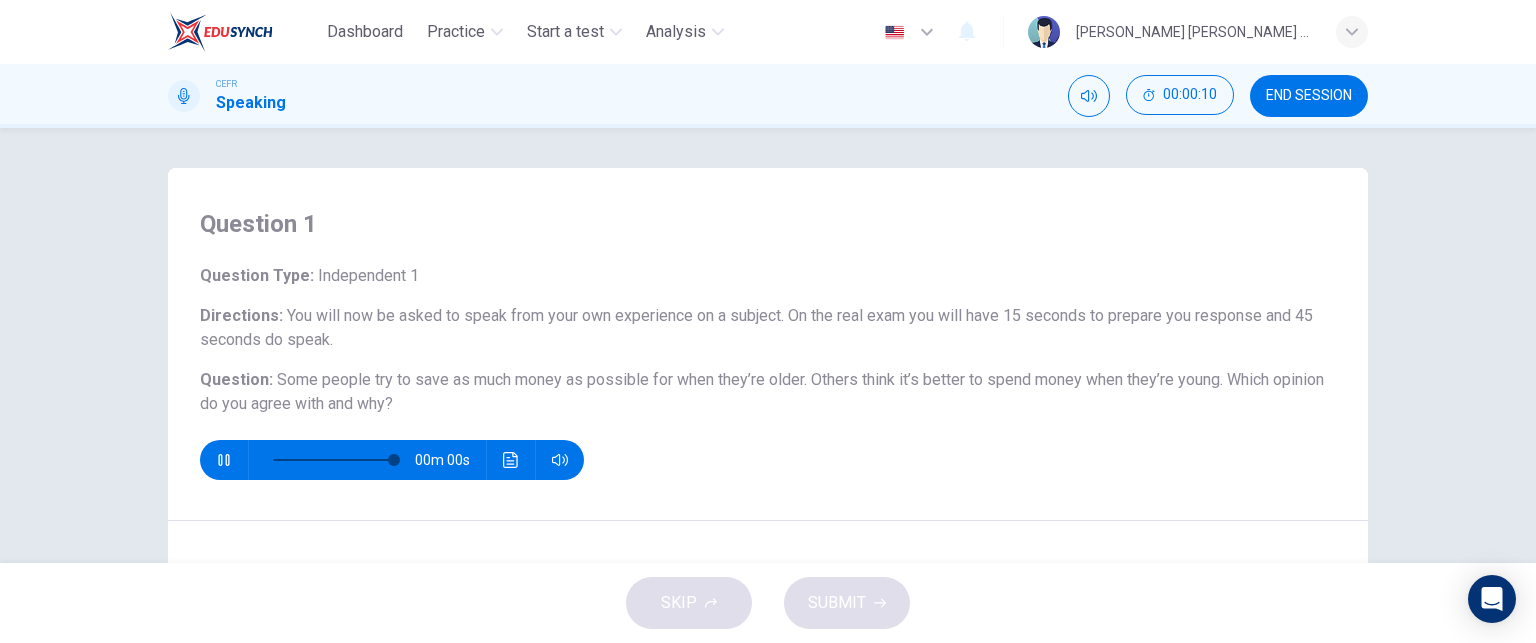 type on "0" 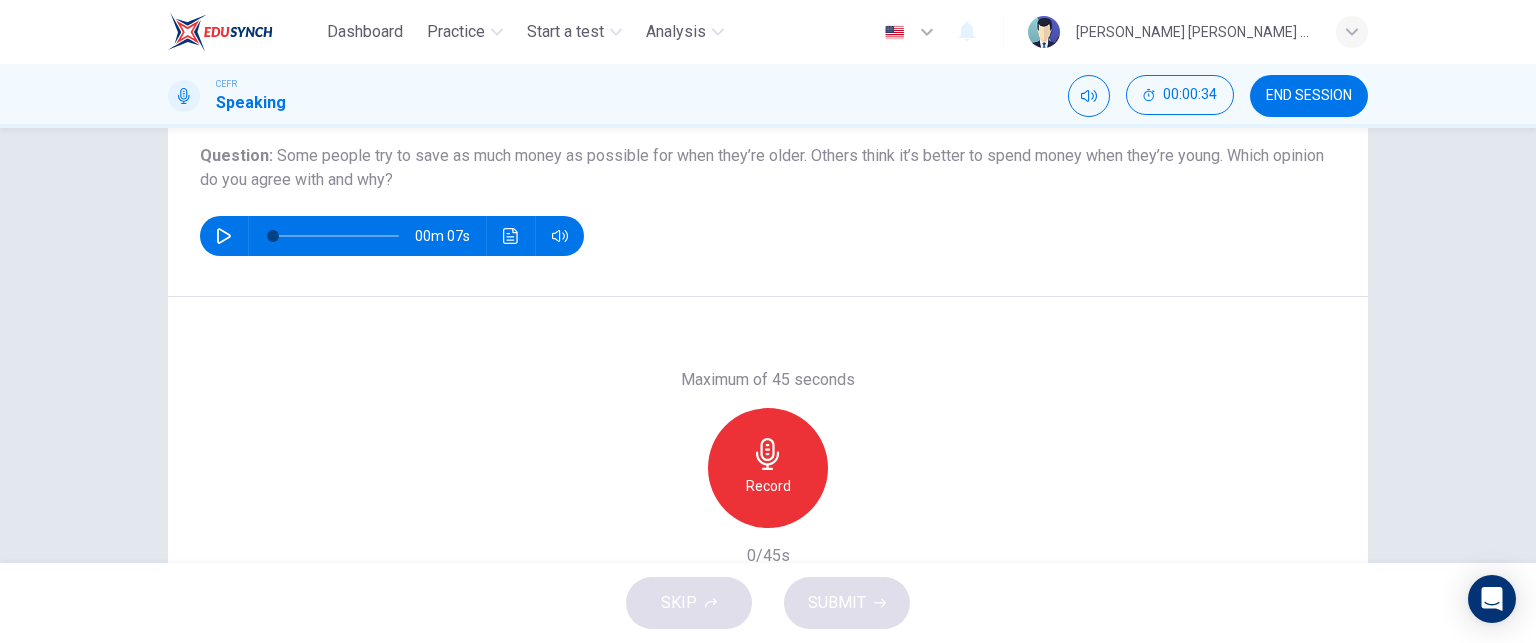 scroll, scrollTop: 226, scrollLeft: 0, axis: vertical 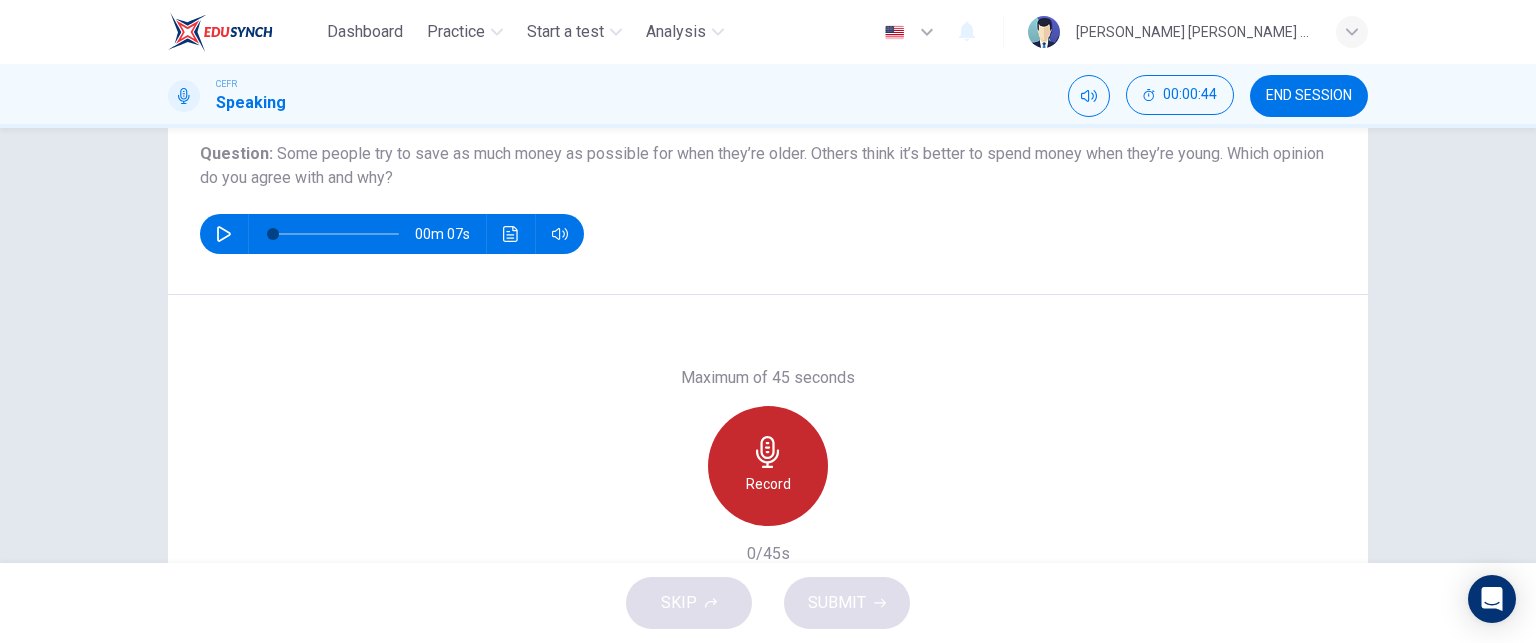 click 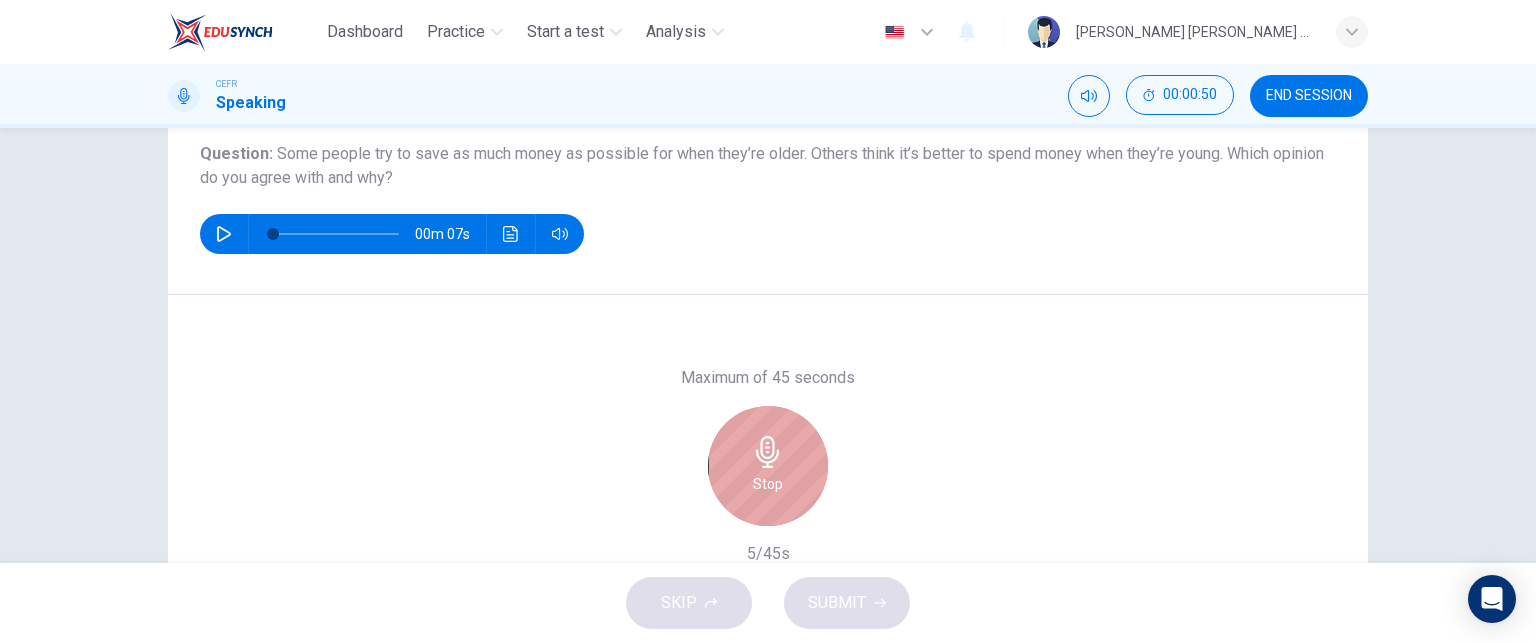 click 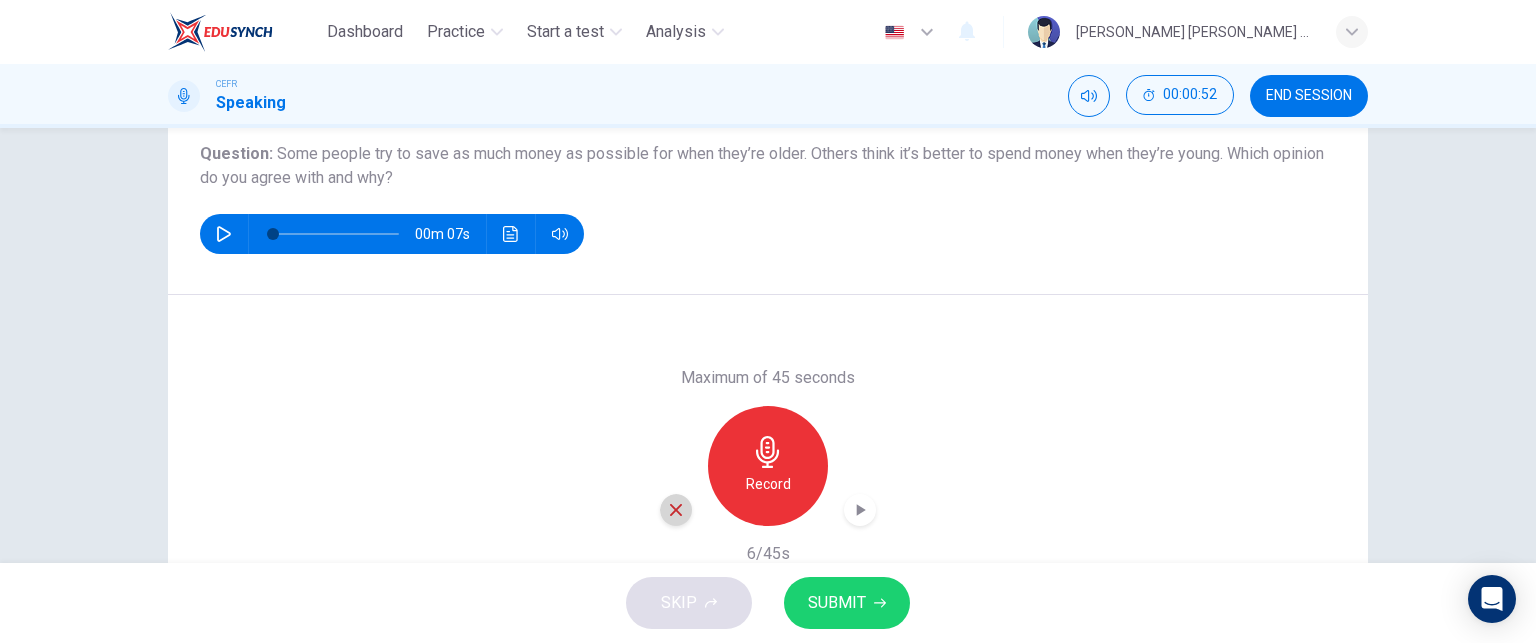 click 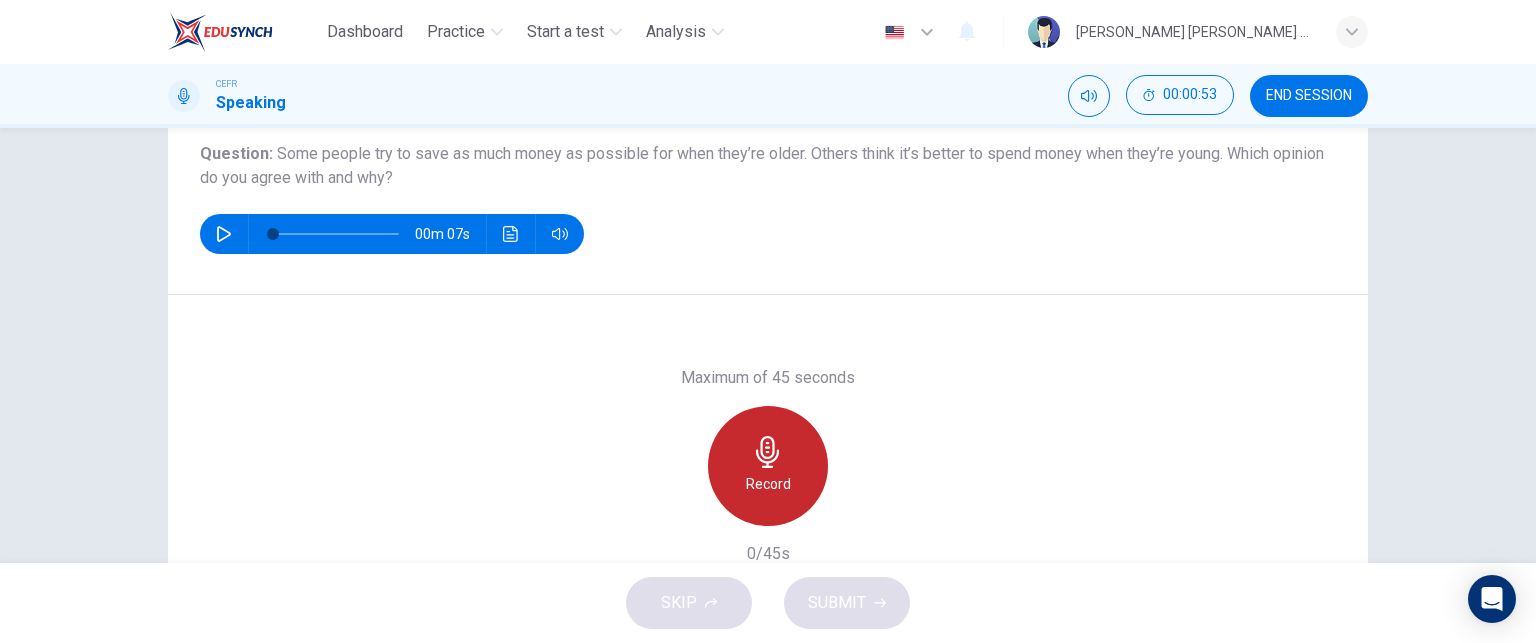 click 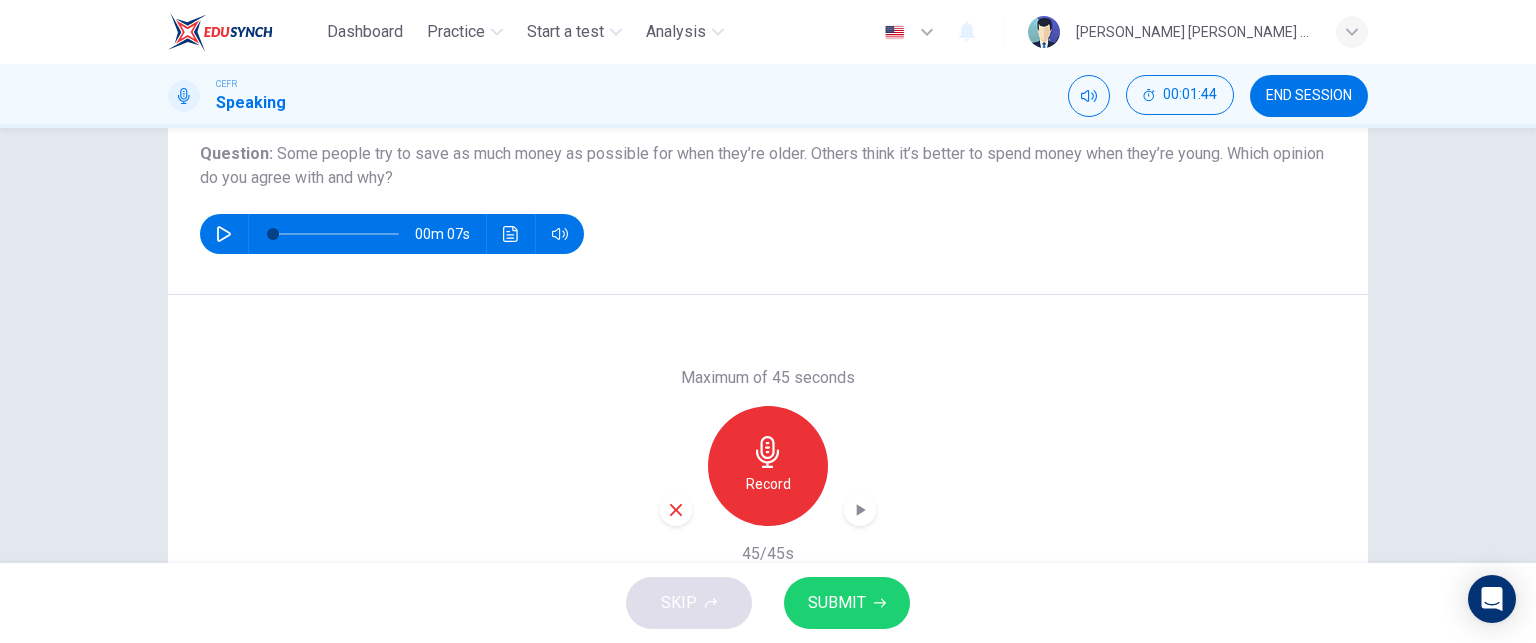 scroll, scrollTop: 278, scrollLeft: 0, axis: vertical 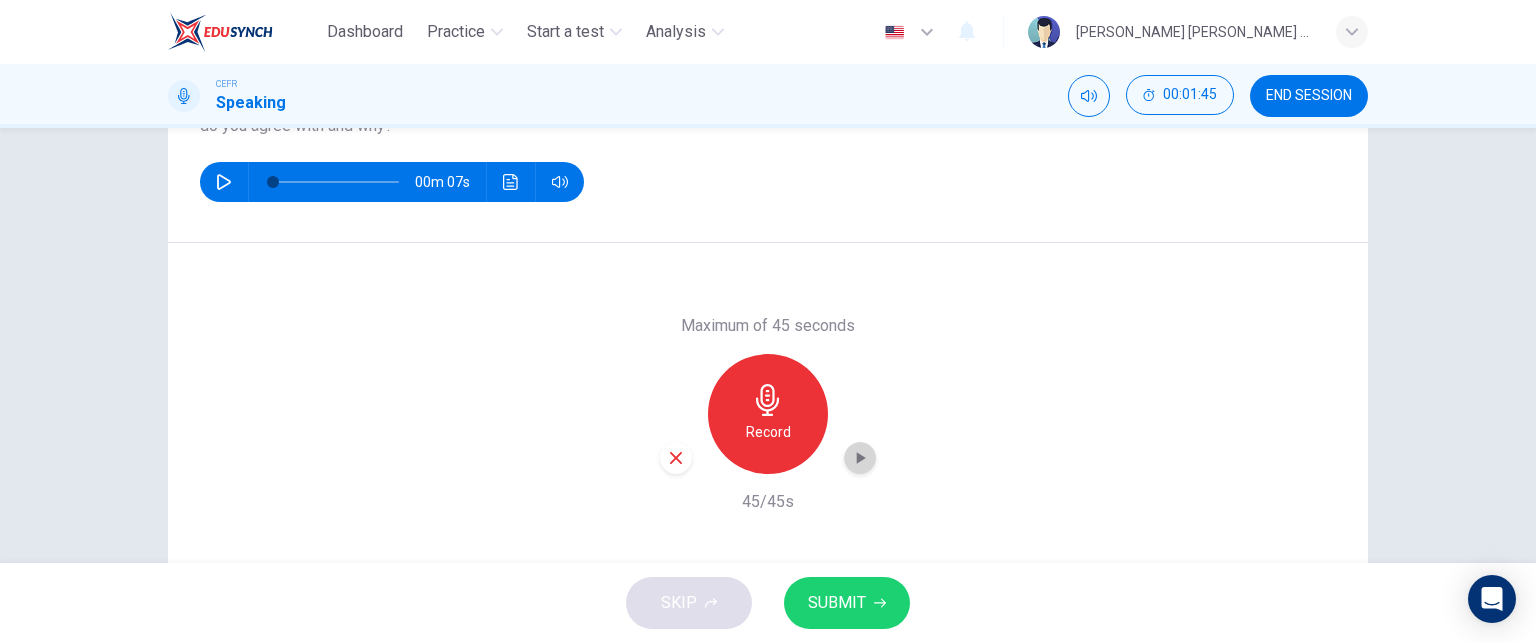 click 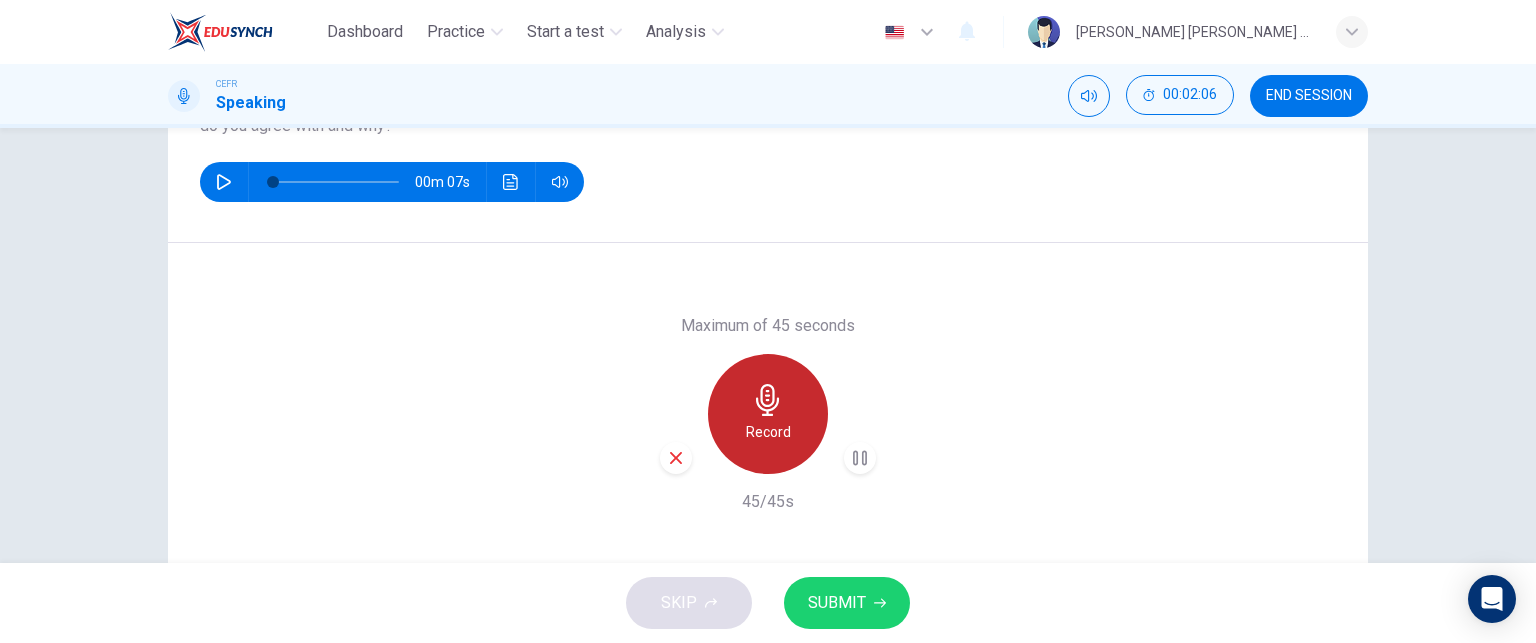 click on "Record" at bounding box center (768, 432) 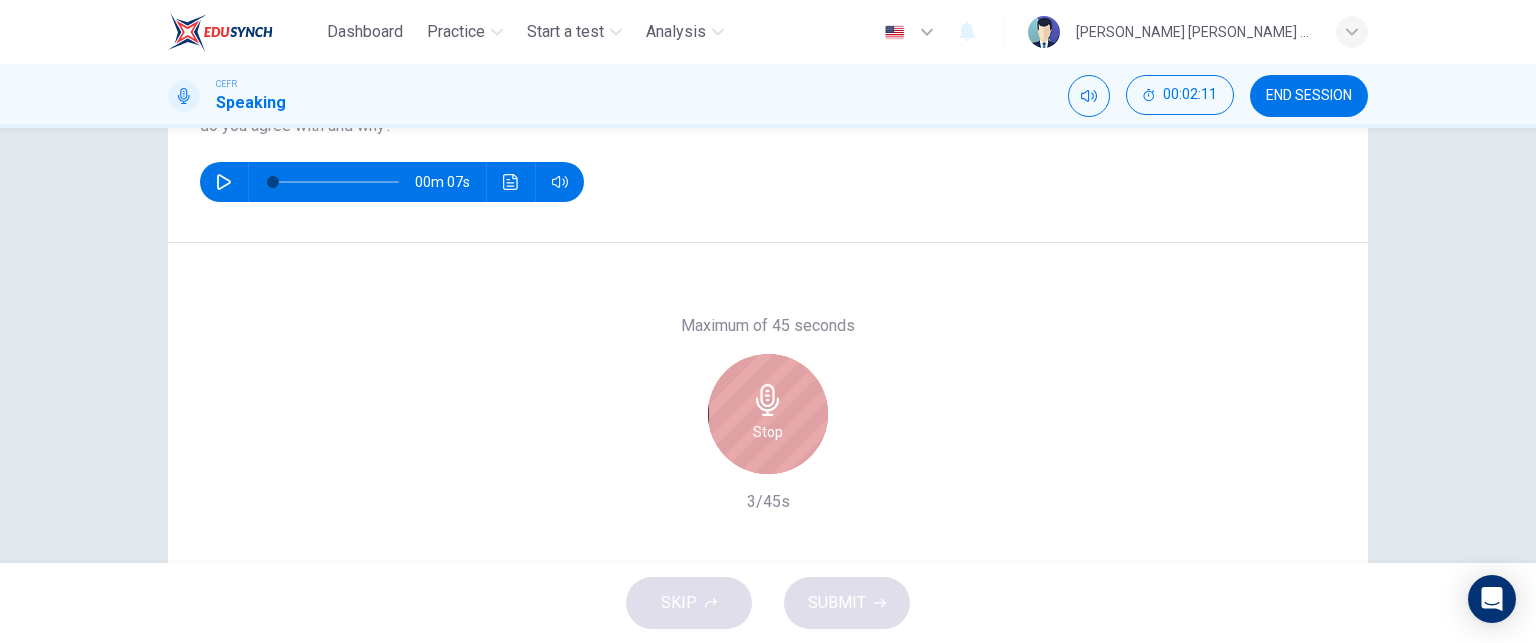 click 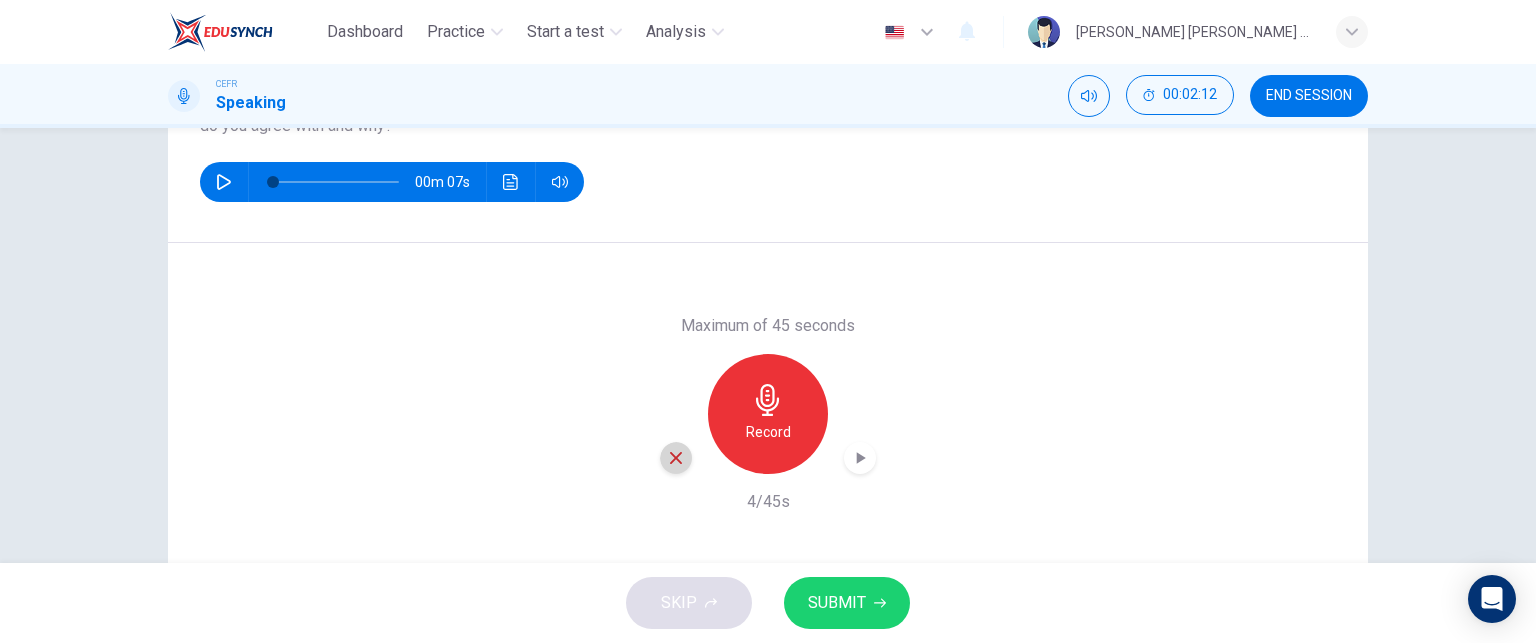 click 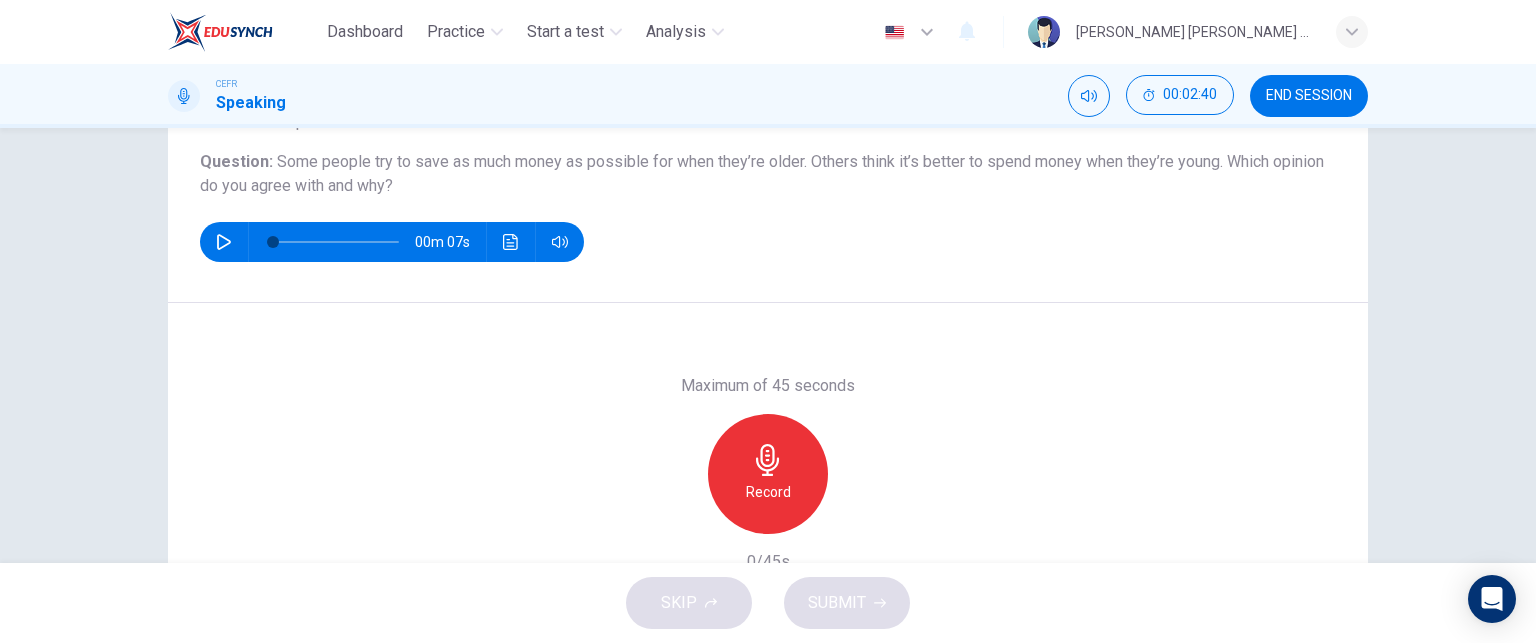scroll, scrollTop: 215, scrollLeft: 0, axis: vertical 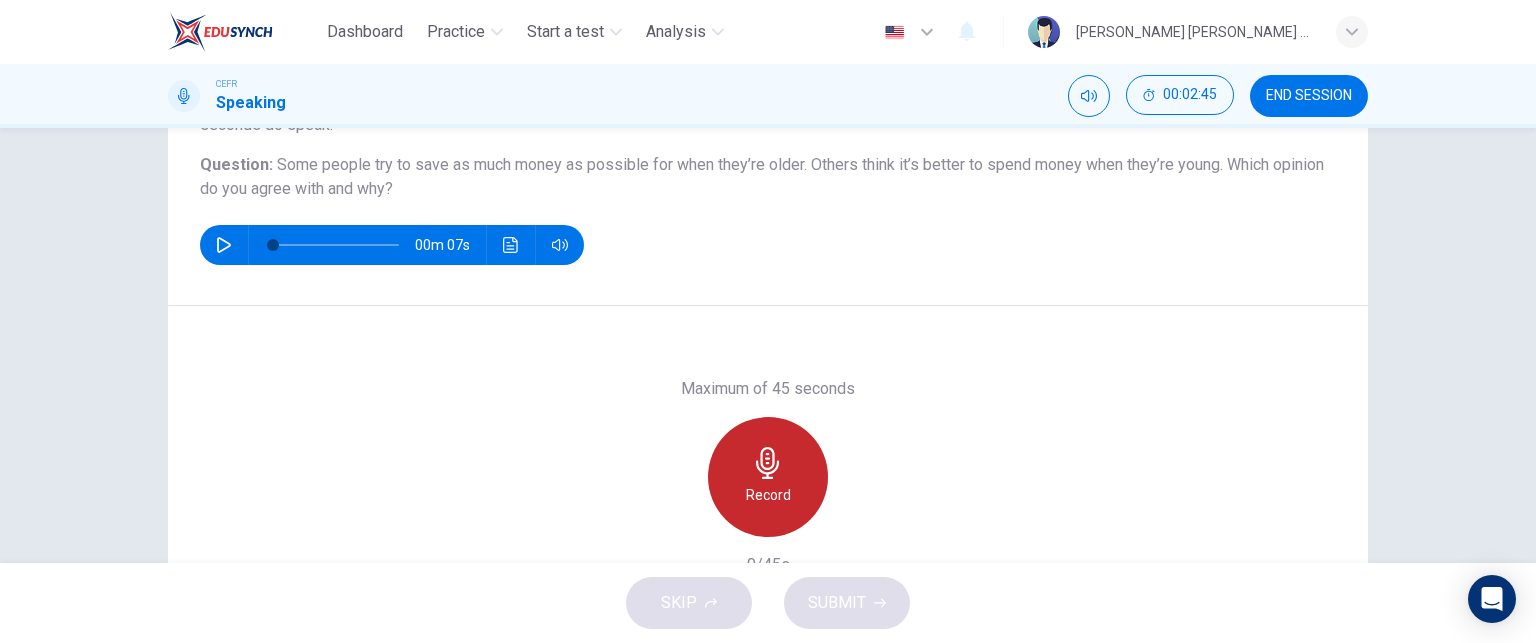 click 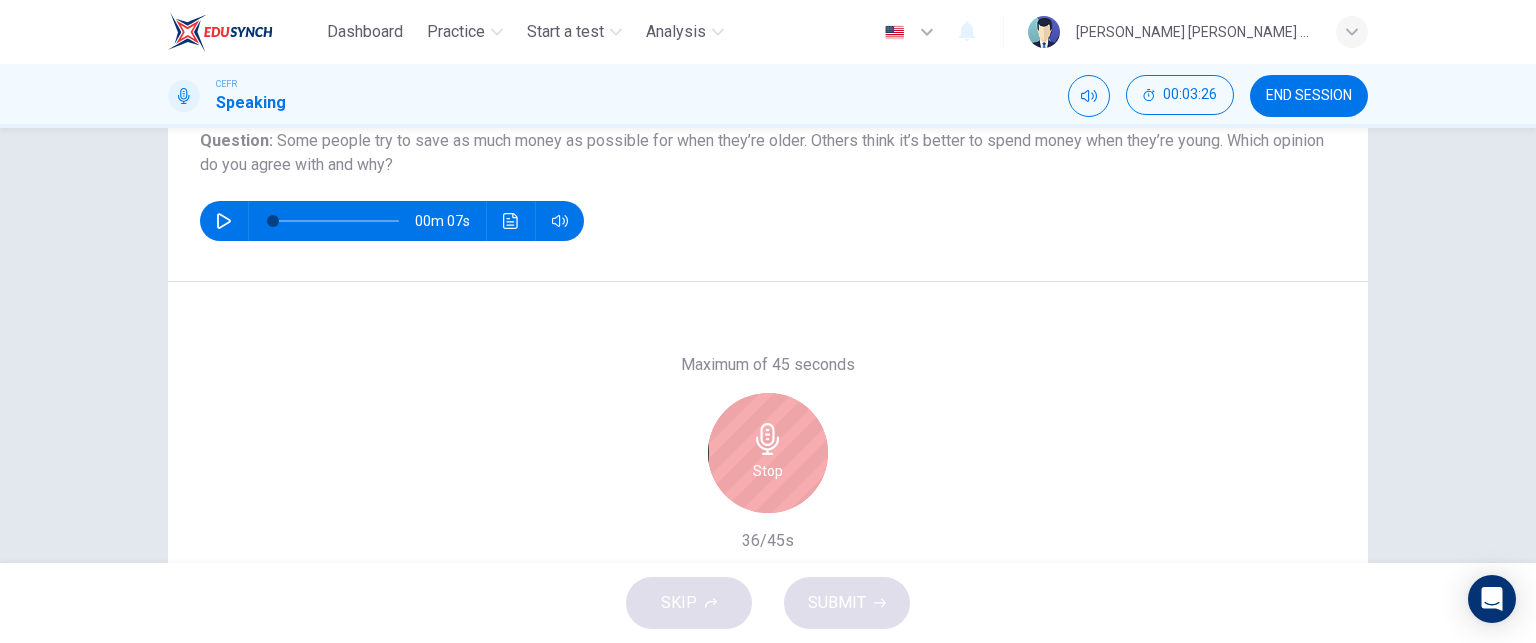 scroll, scrollTop: 240, scrollLeft: 0, axis: vertical 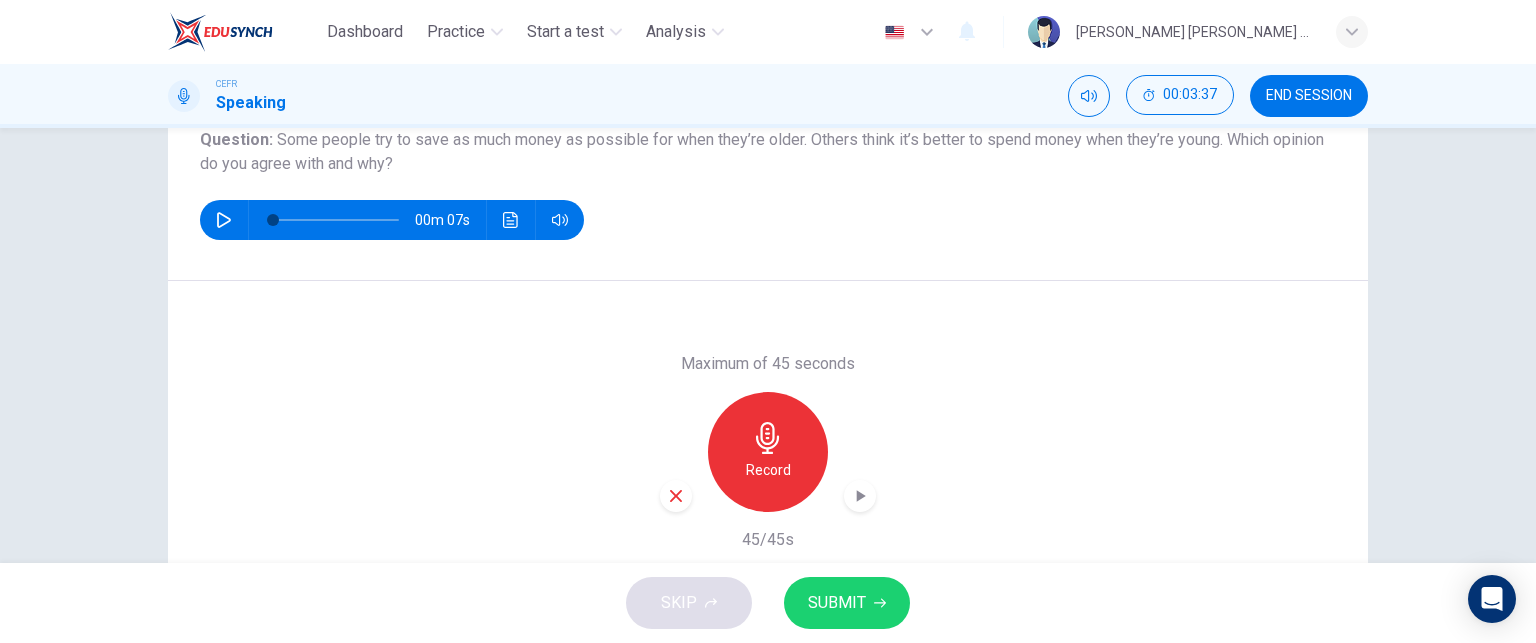 click 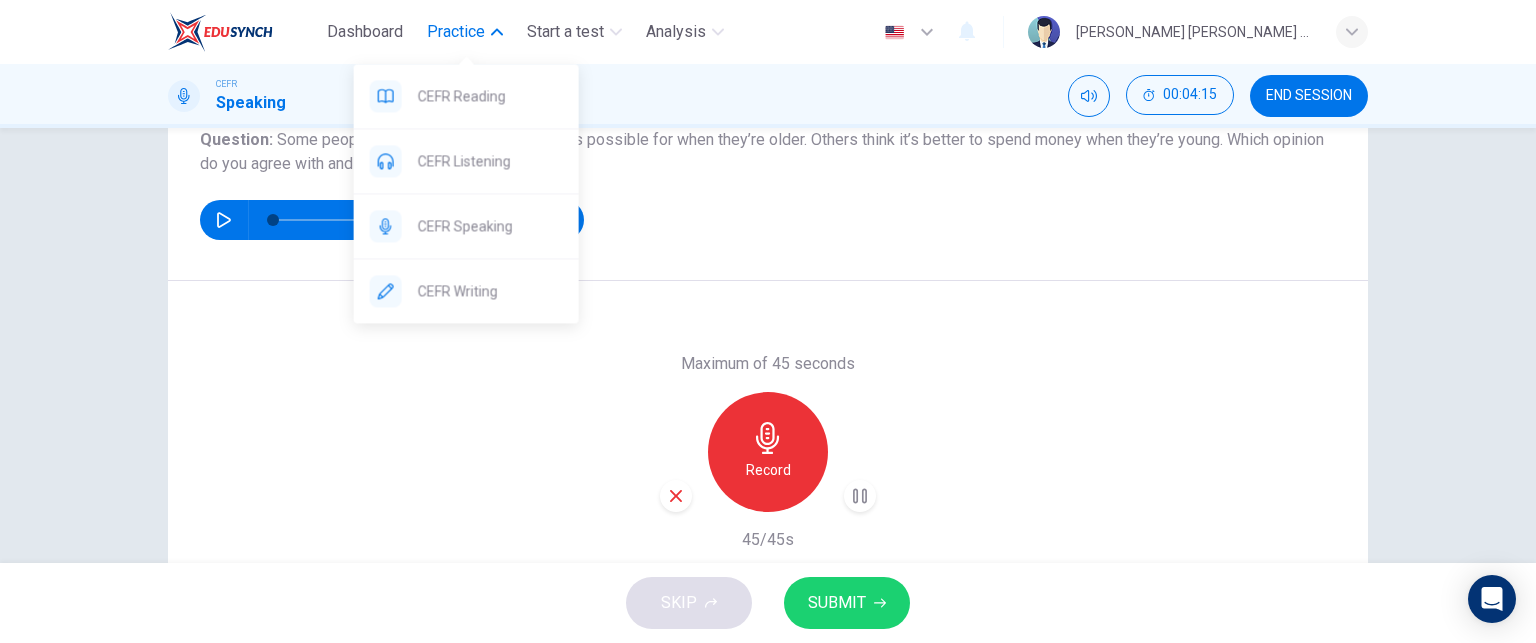 click on "Practice" at bounding box center [456, 32] 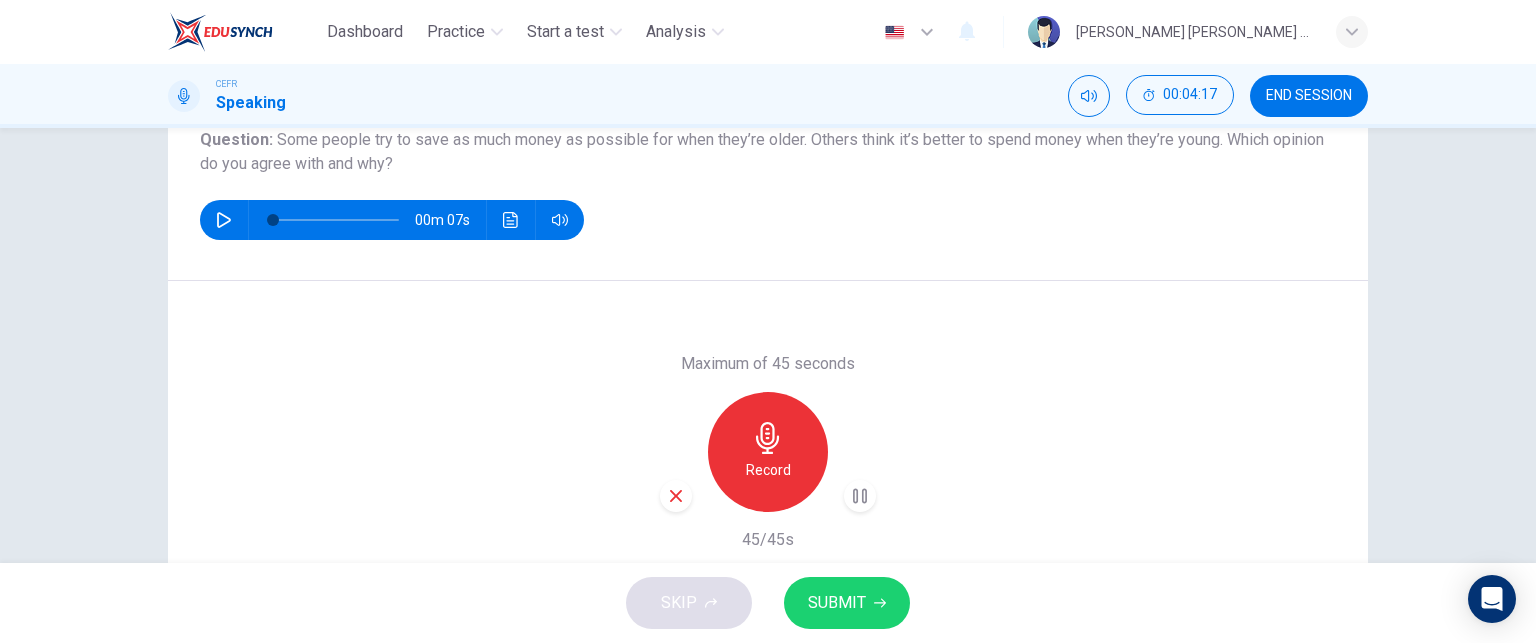 click on "SUBMIT" at bounding box center [837, 603] 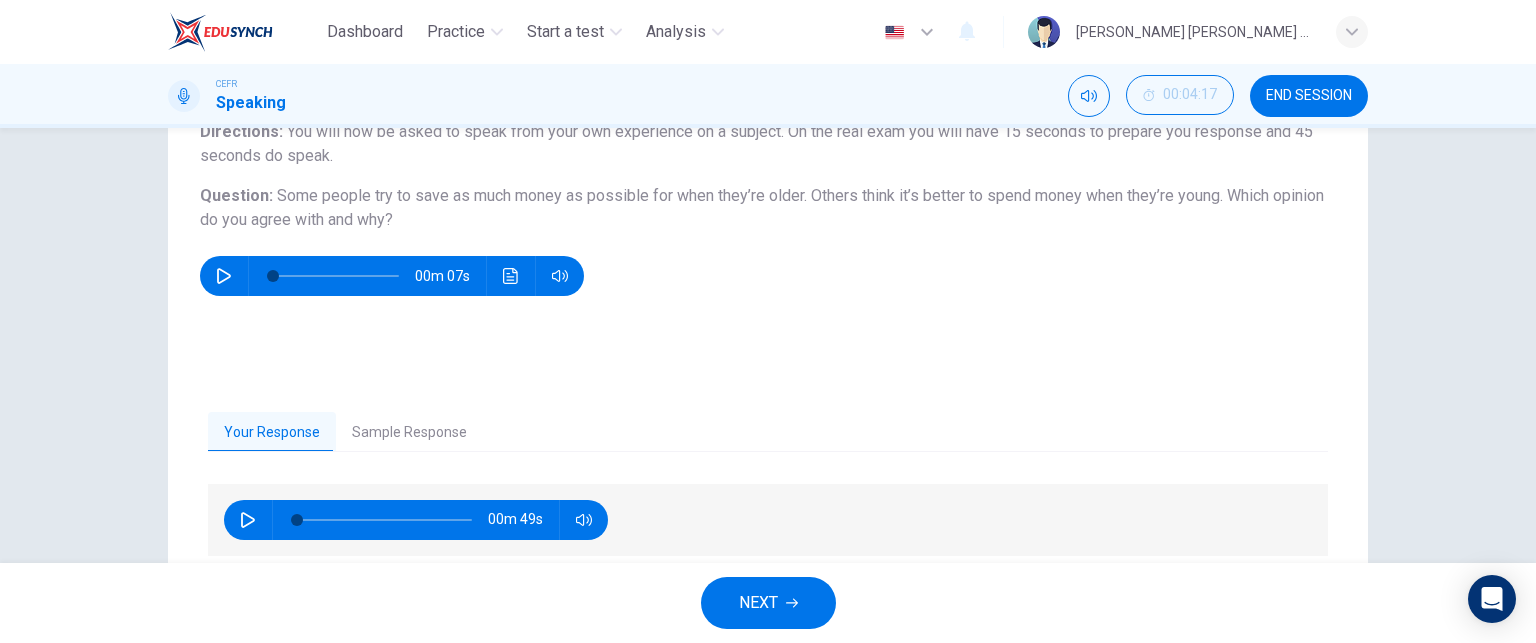 scroll, scrollTop: 340, scrollLeft: 0, axis: vertical 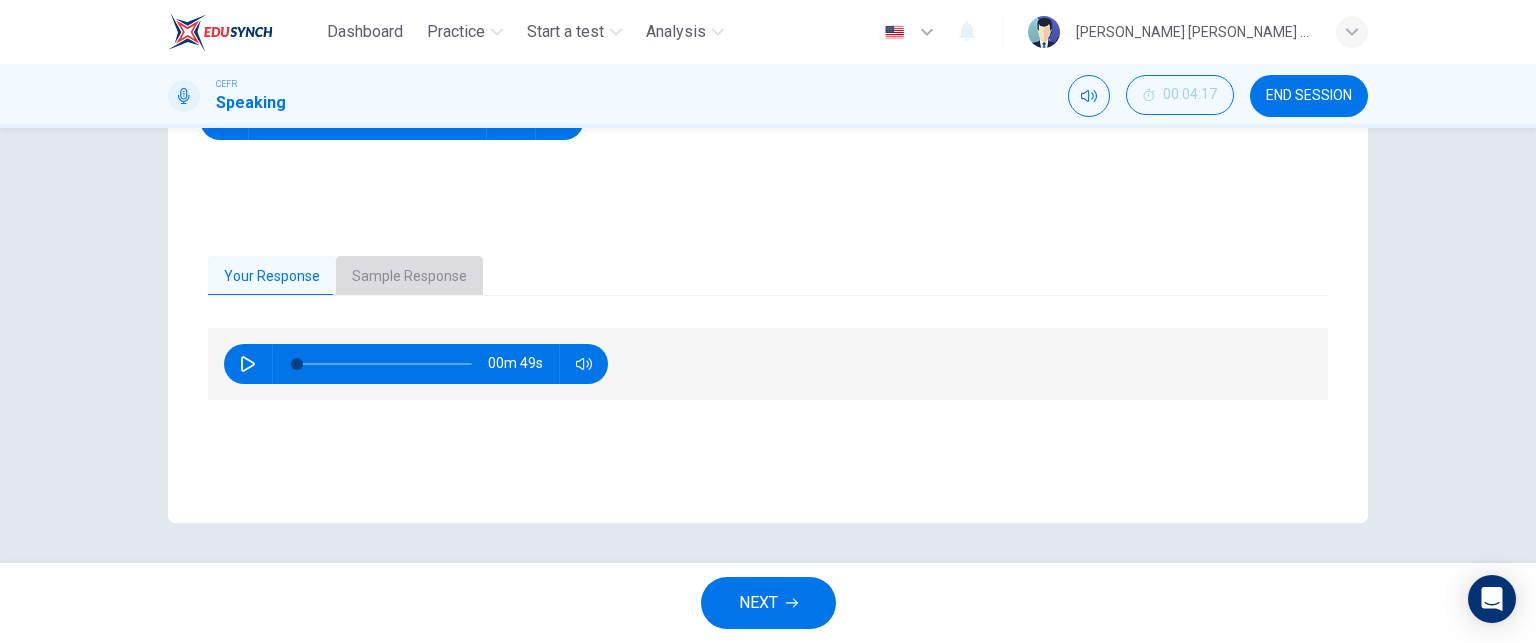 click on "Sample Response" at bounding box center [409, 277] 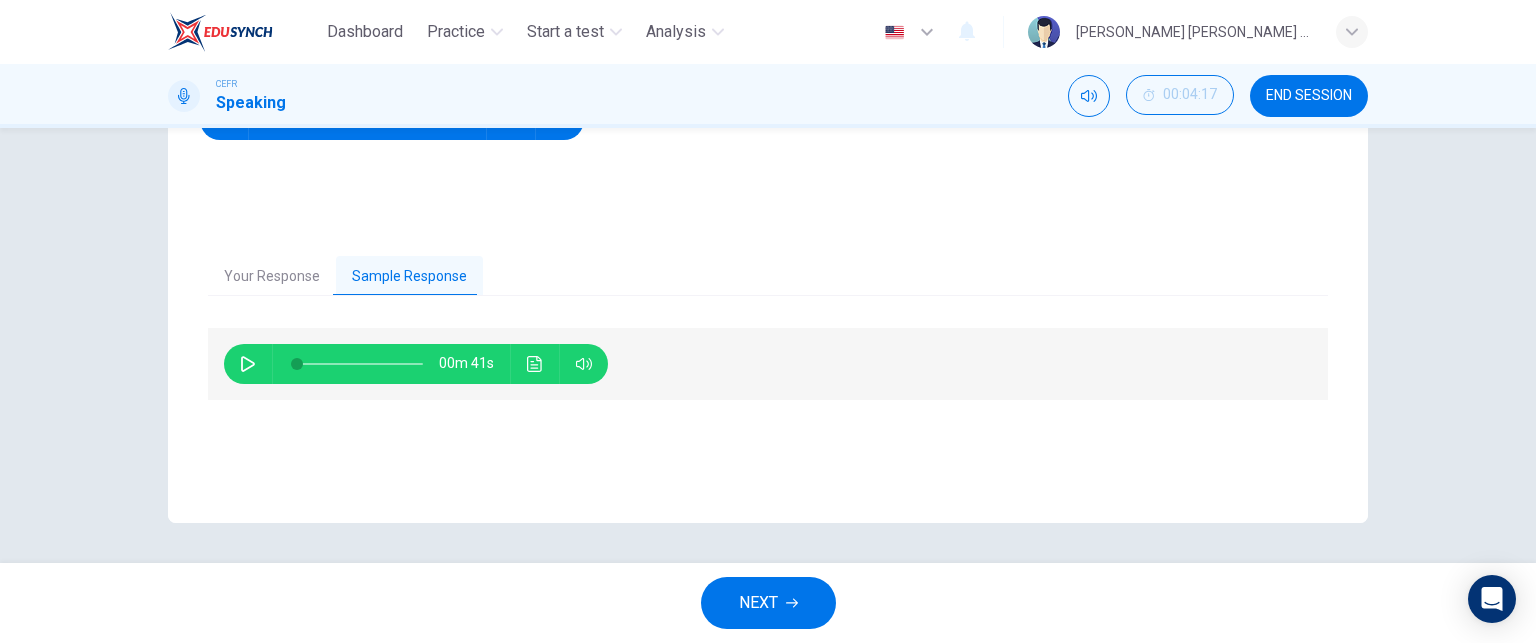 click at bounding box center [248, 364] 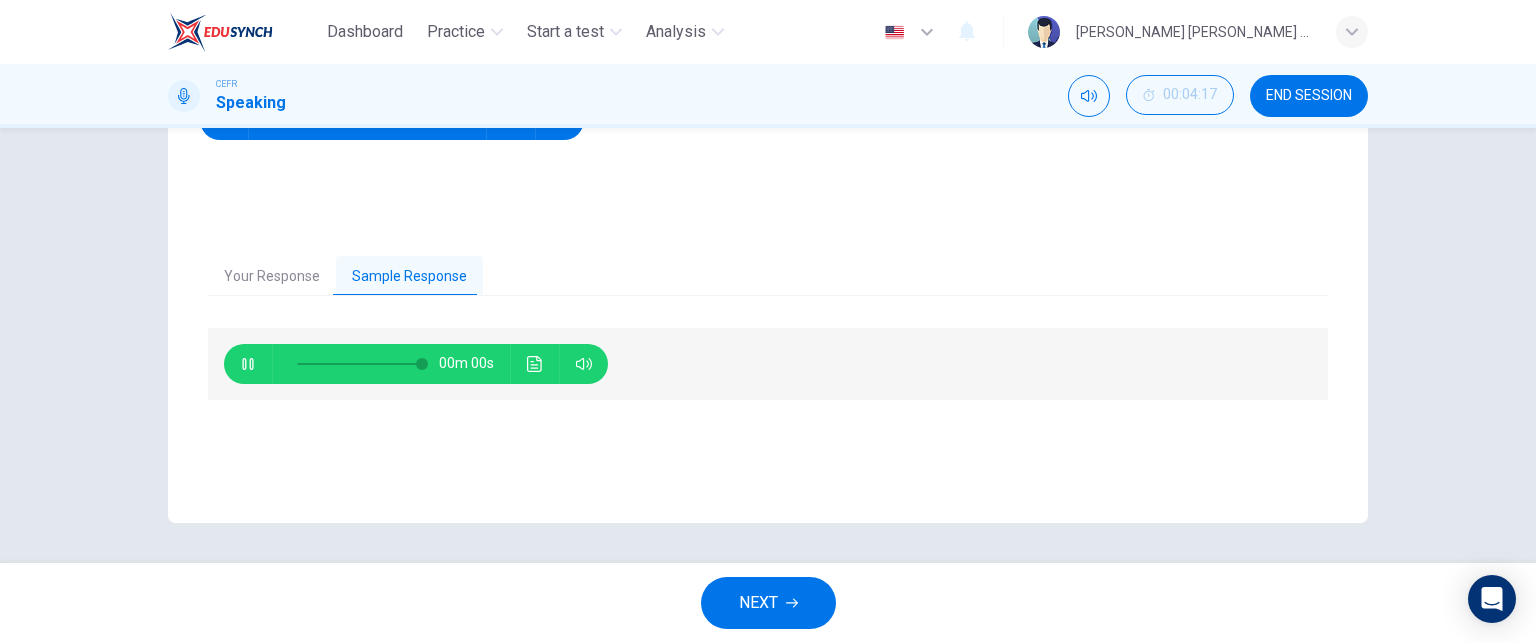 type on "0" 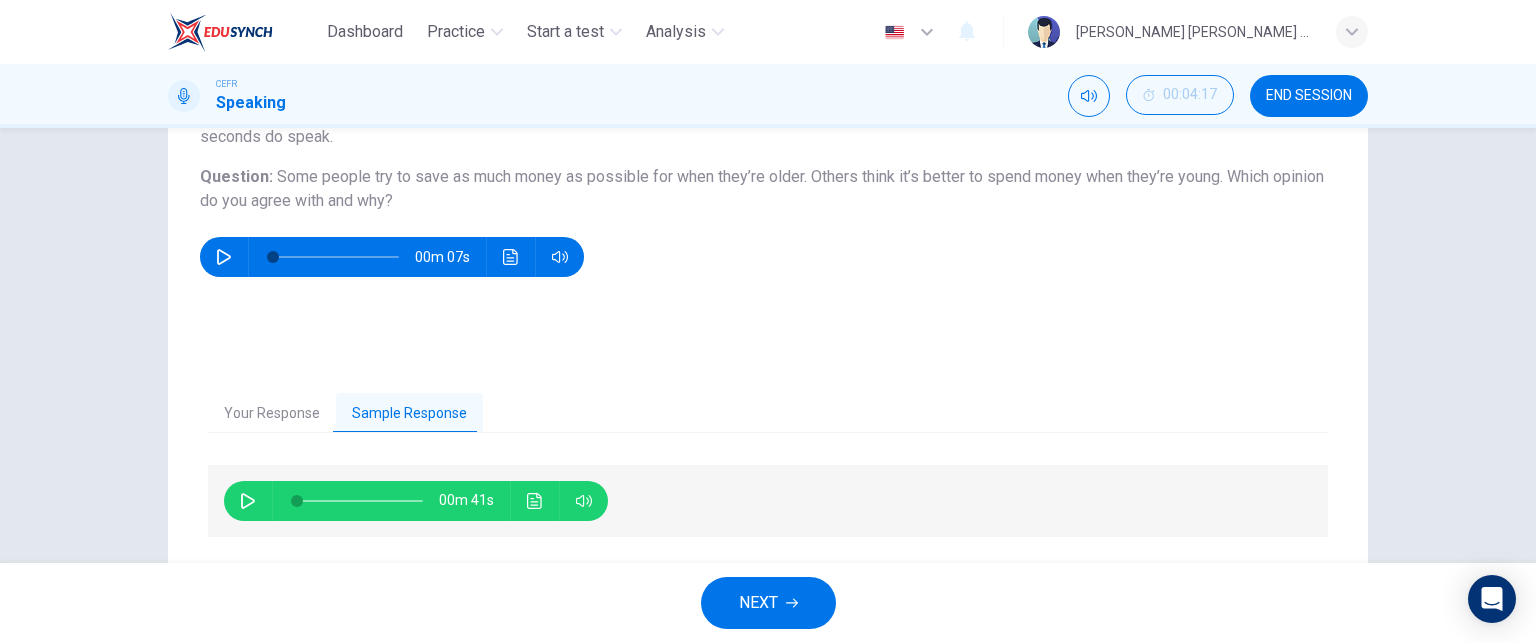 scroll, scrollTop: 204, scrollLeft: 0, axis: vertical 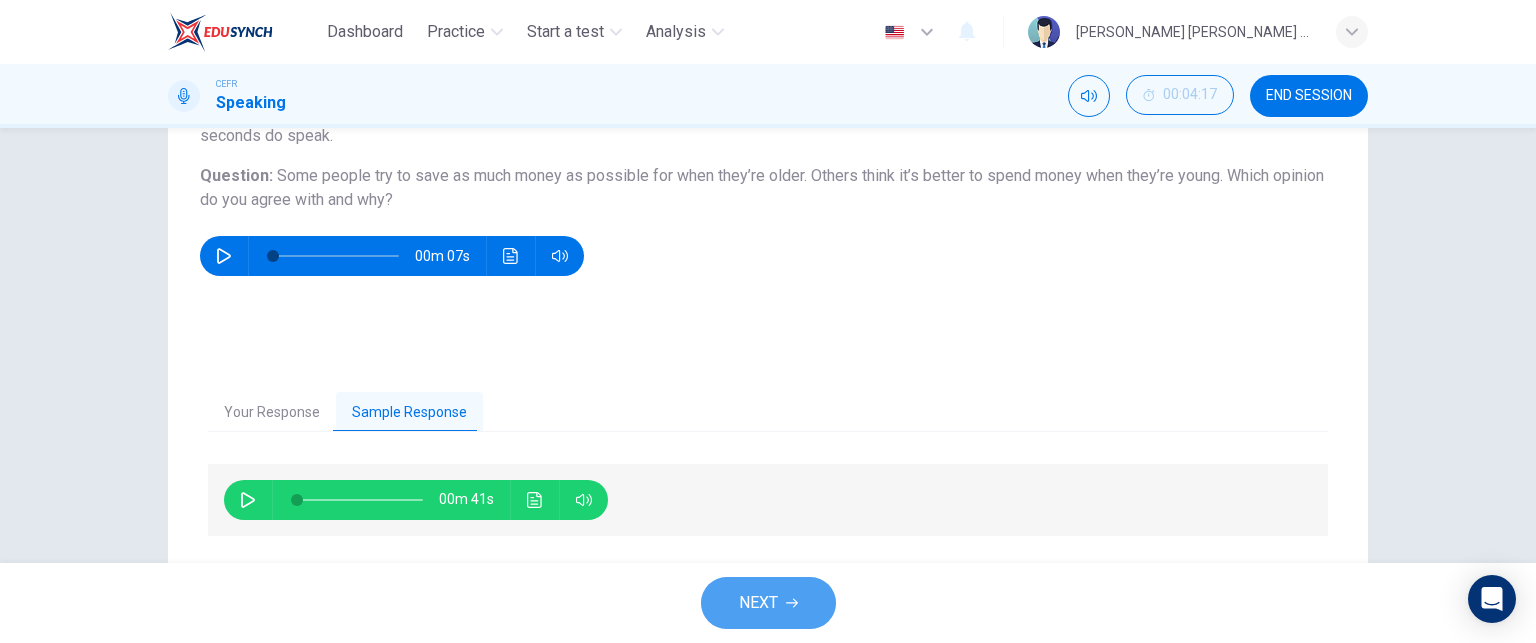 click on "NEXT" at bounding box center [768, 603] 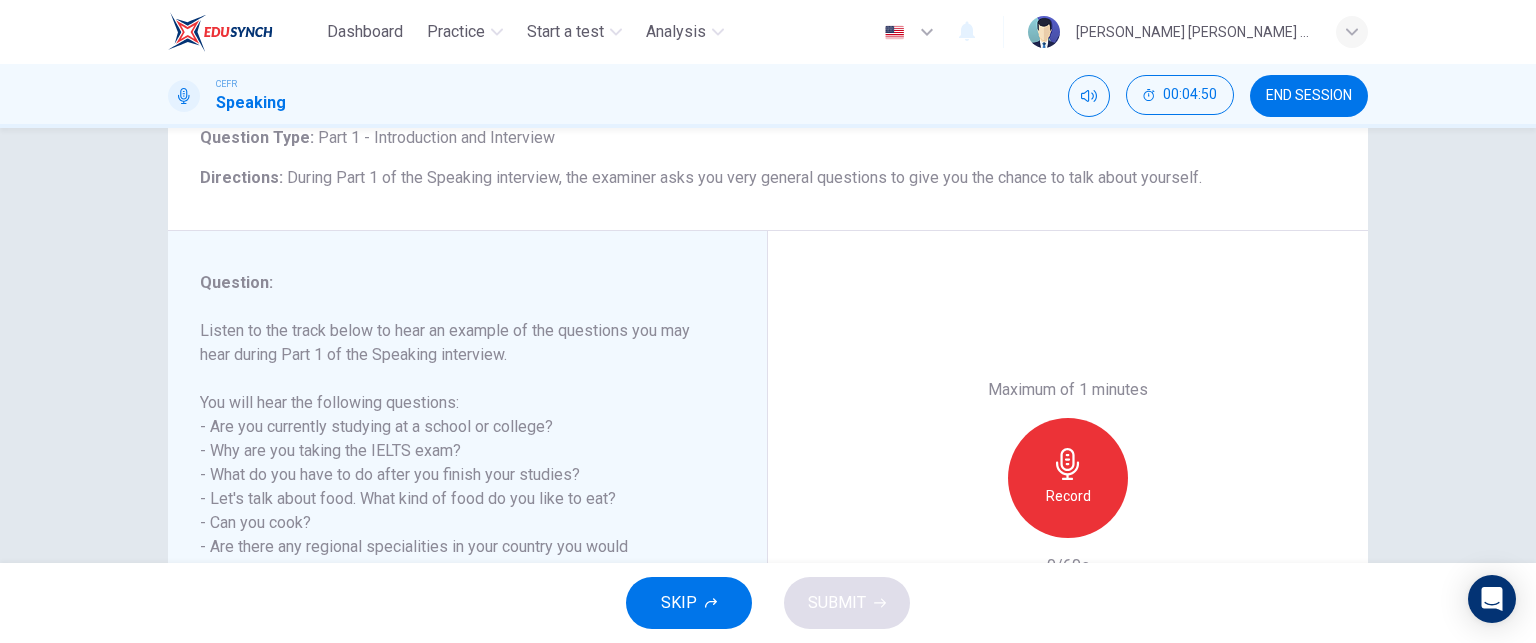 scroll, scrollTop: 326, scrollLeft: 0, axis: vertical 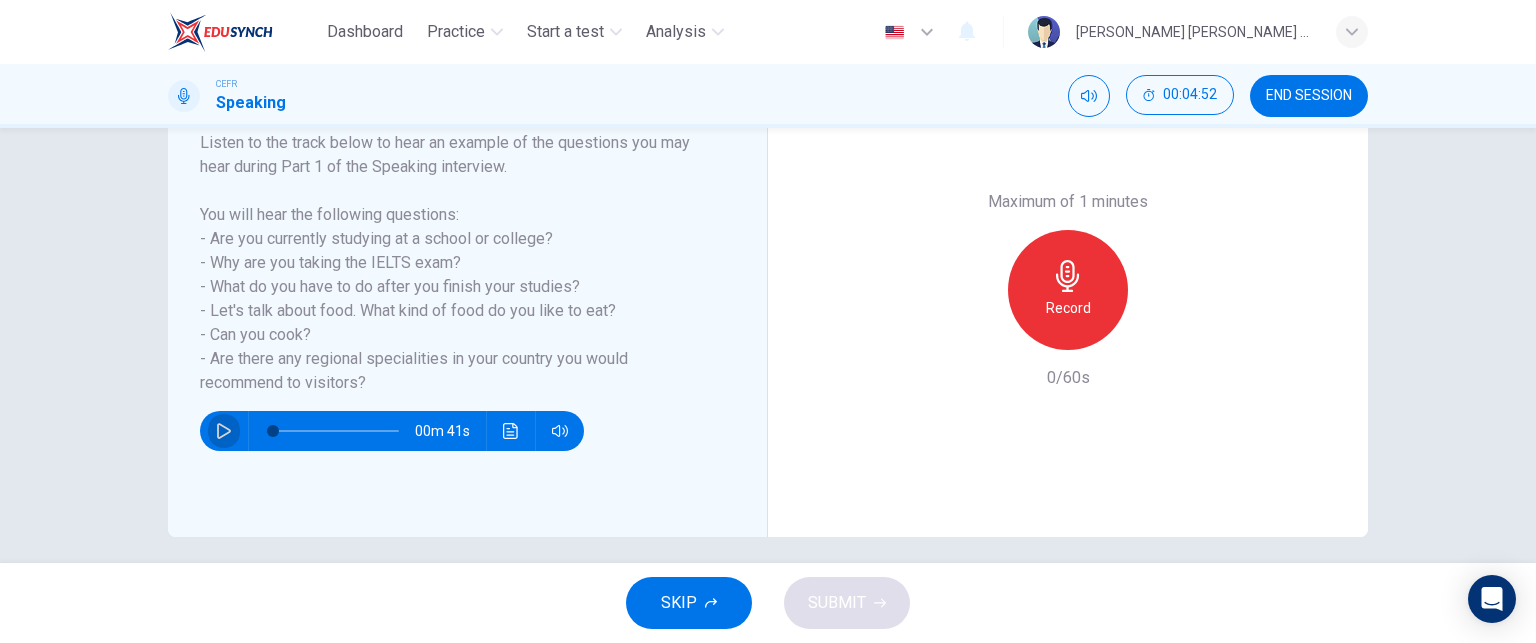 click at bounding box center (224, 431) 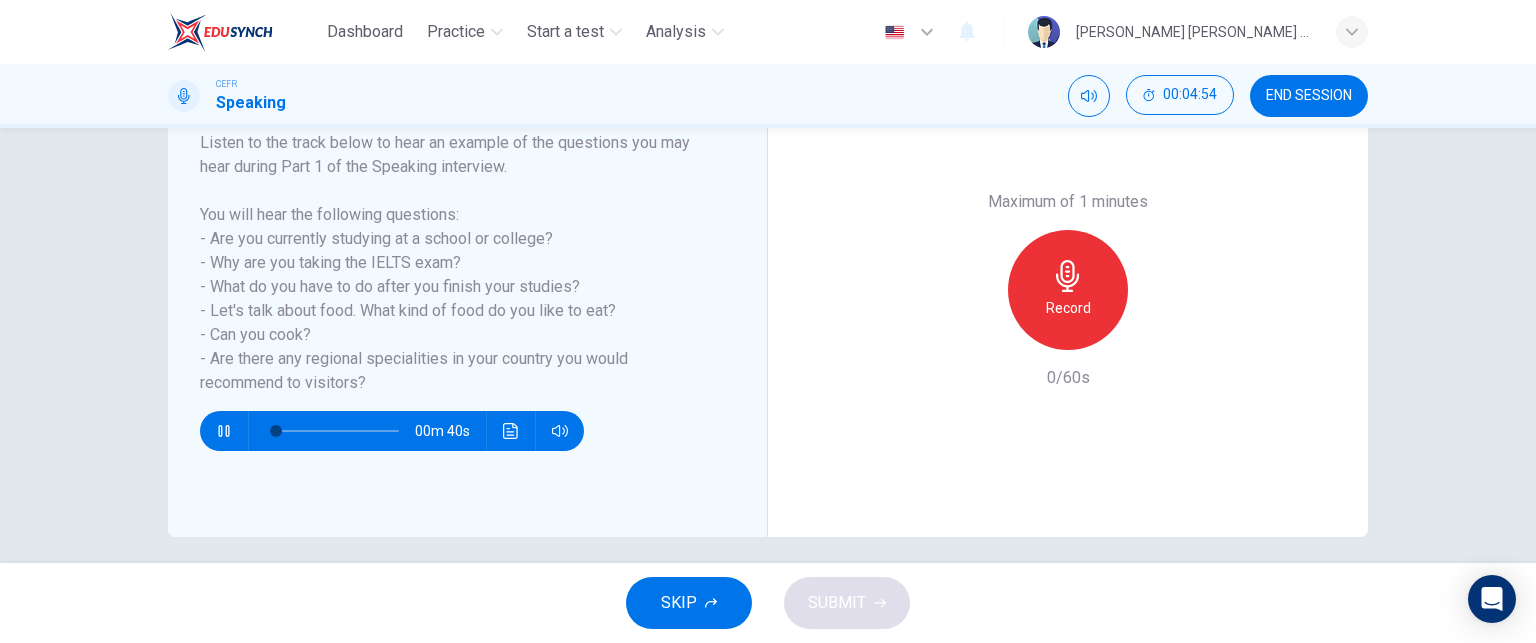 type on "5" 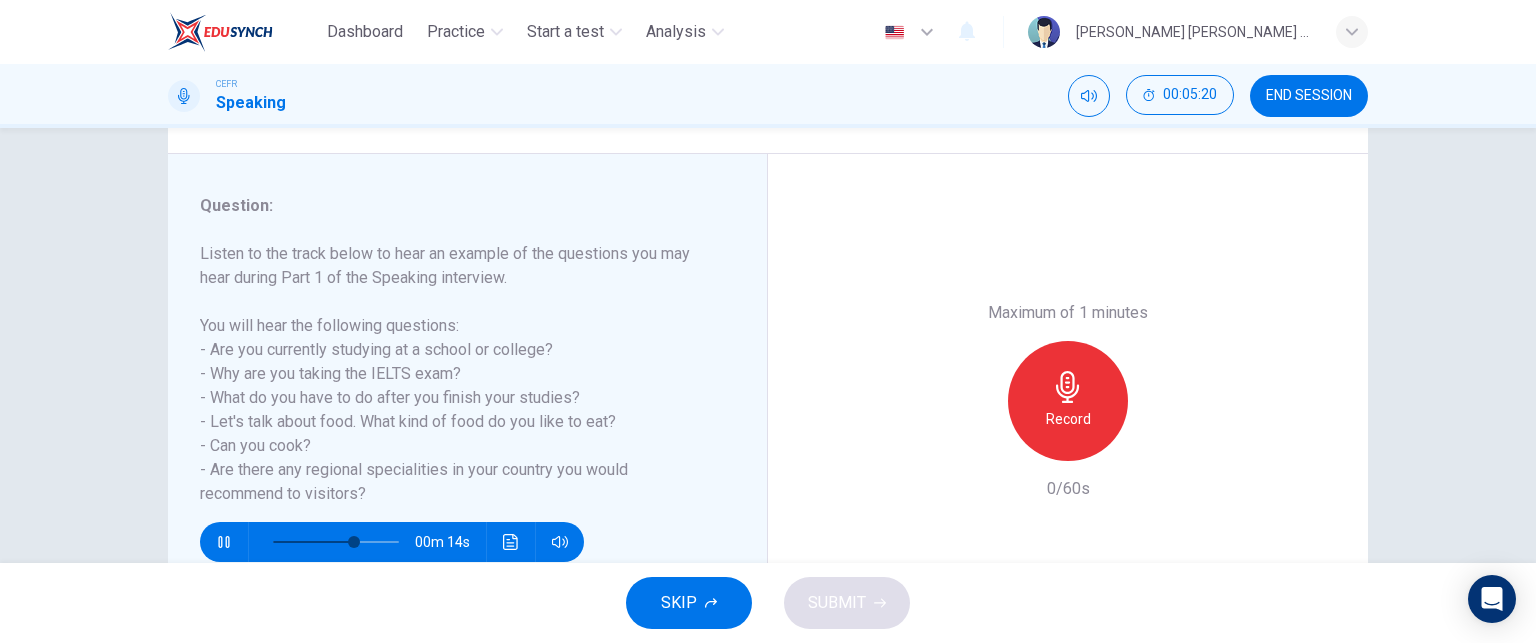 scroll, scrollTop: 214, scrollLeft: 0, axis: vertical 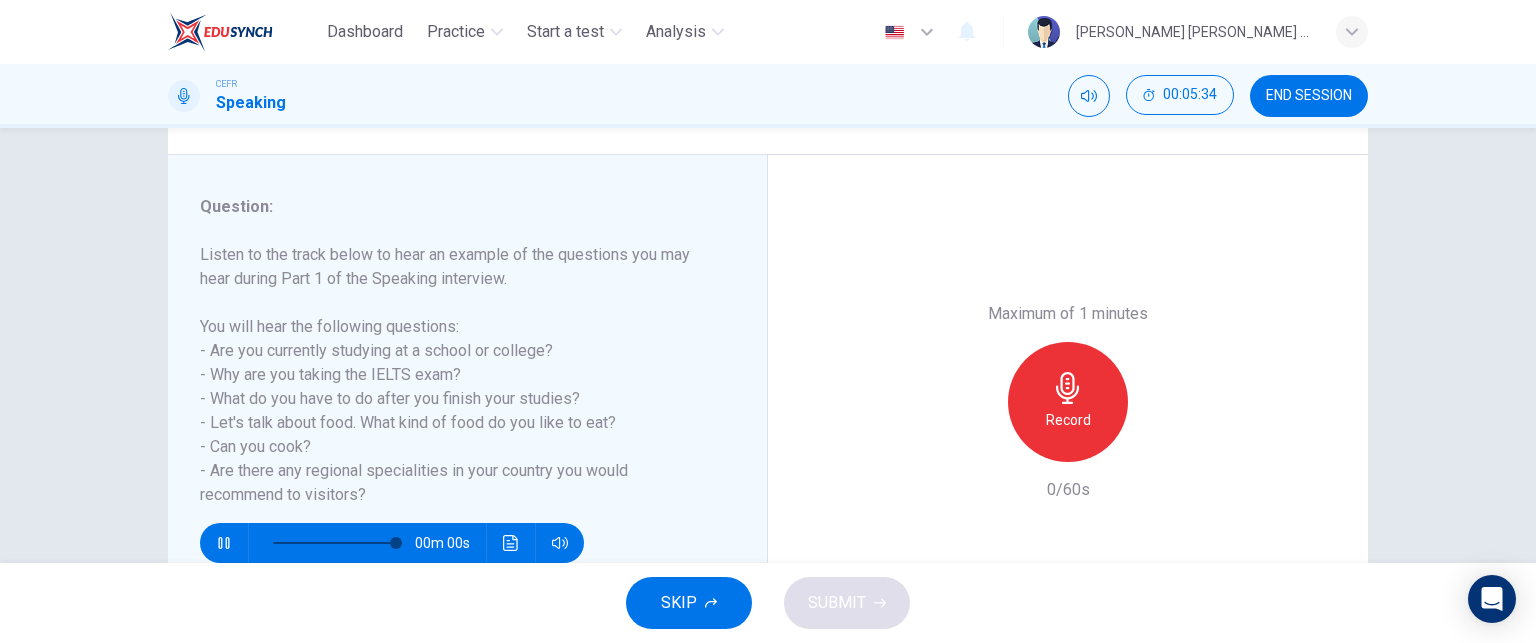 type on "0" 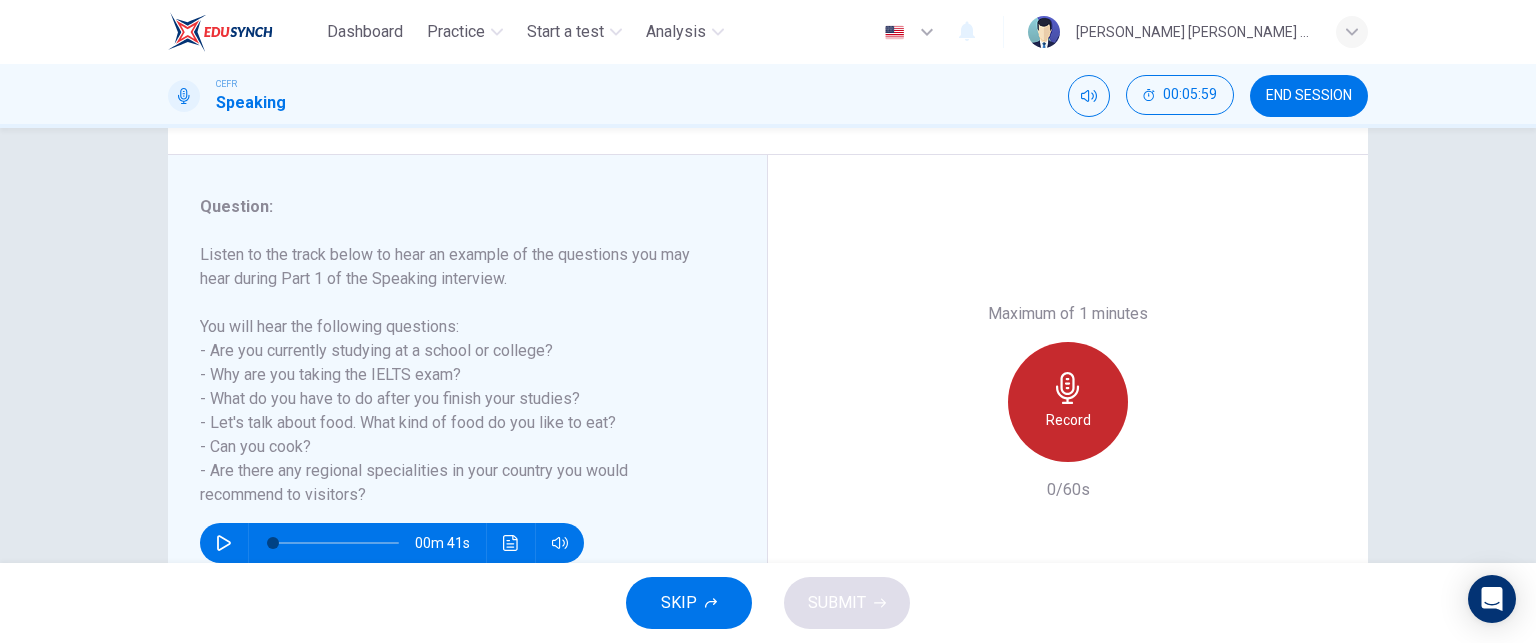 click on "Record" at bounding box center [1068, 402] 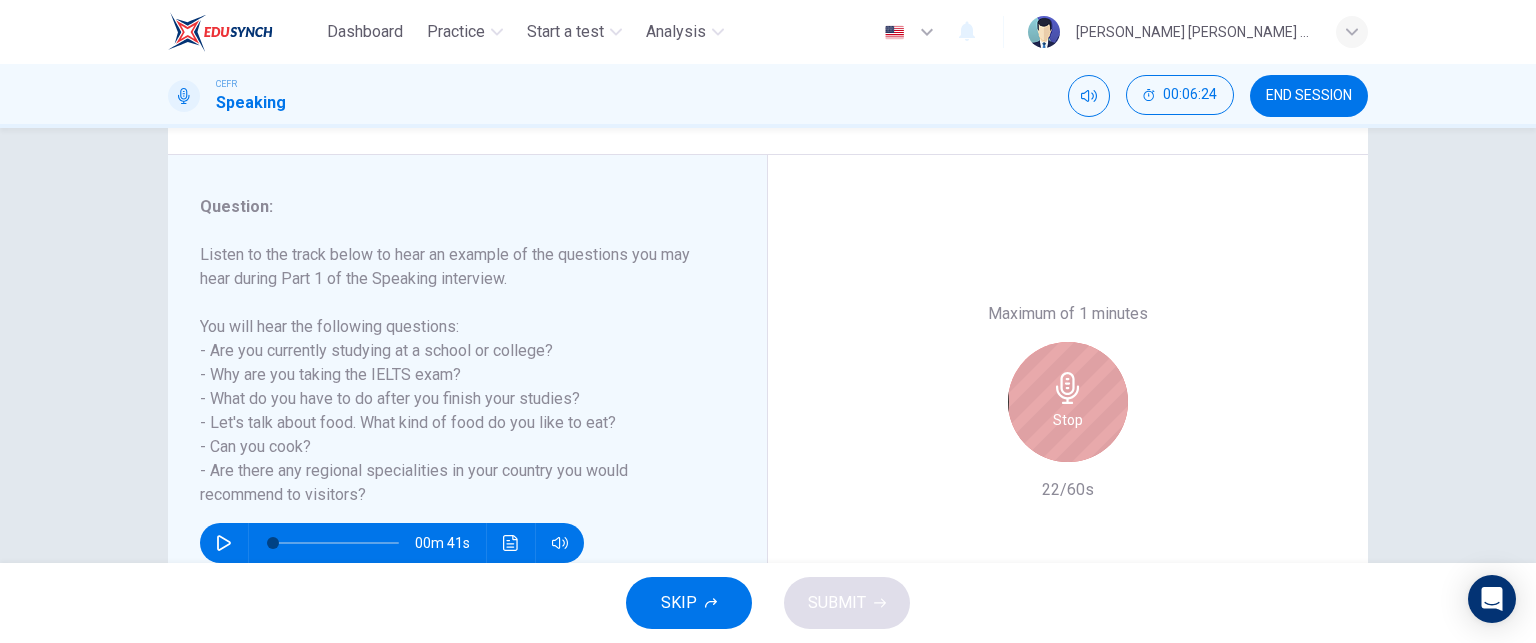 click on "Stop" at bounding box center (1068, 402) 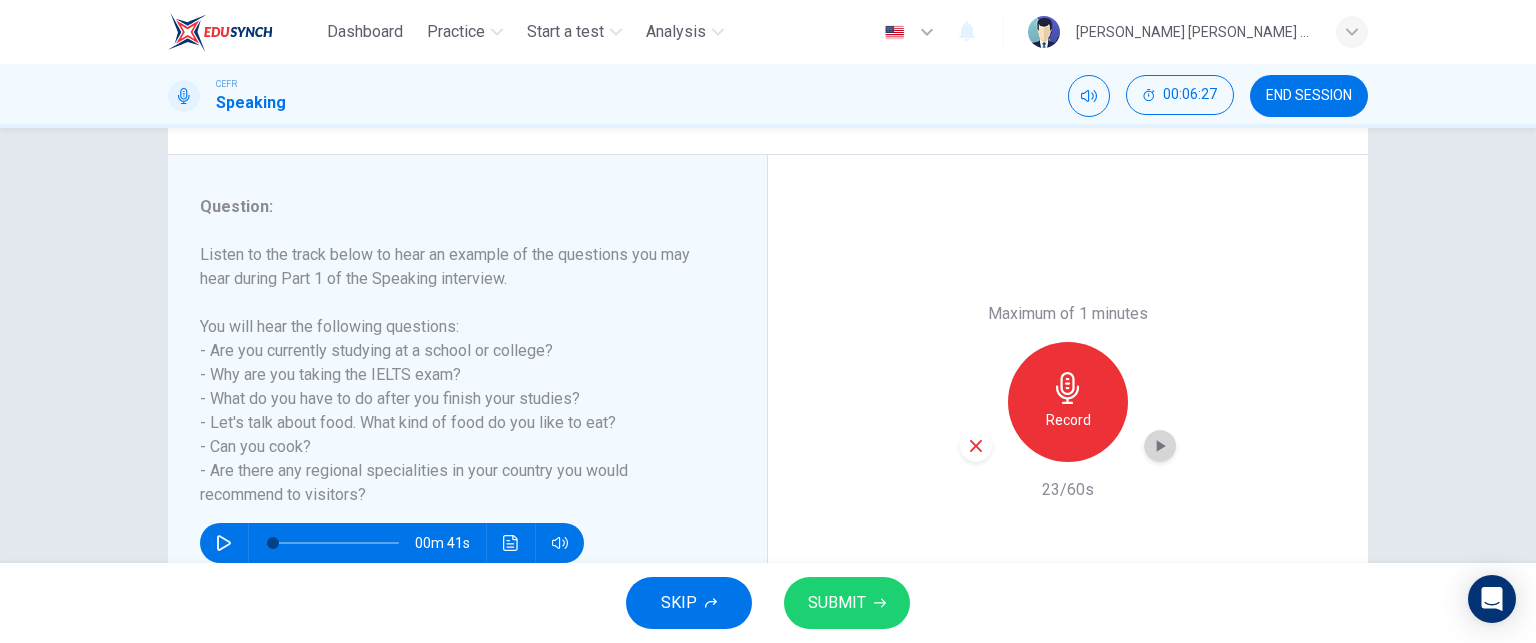 click 